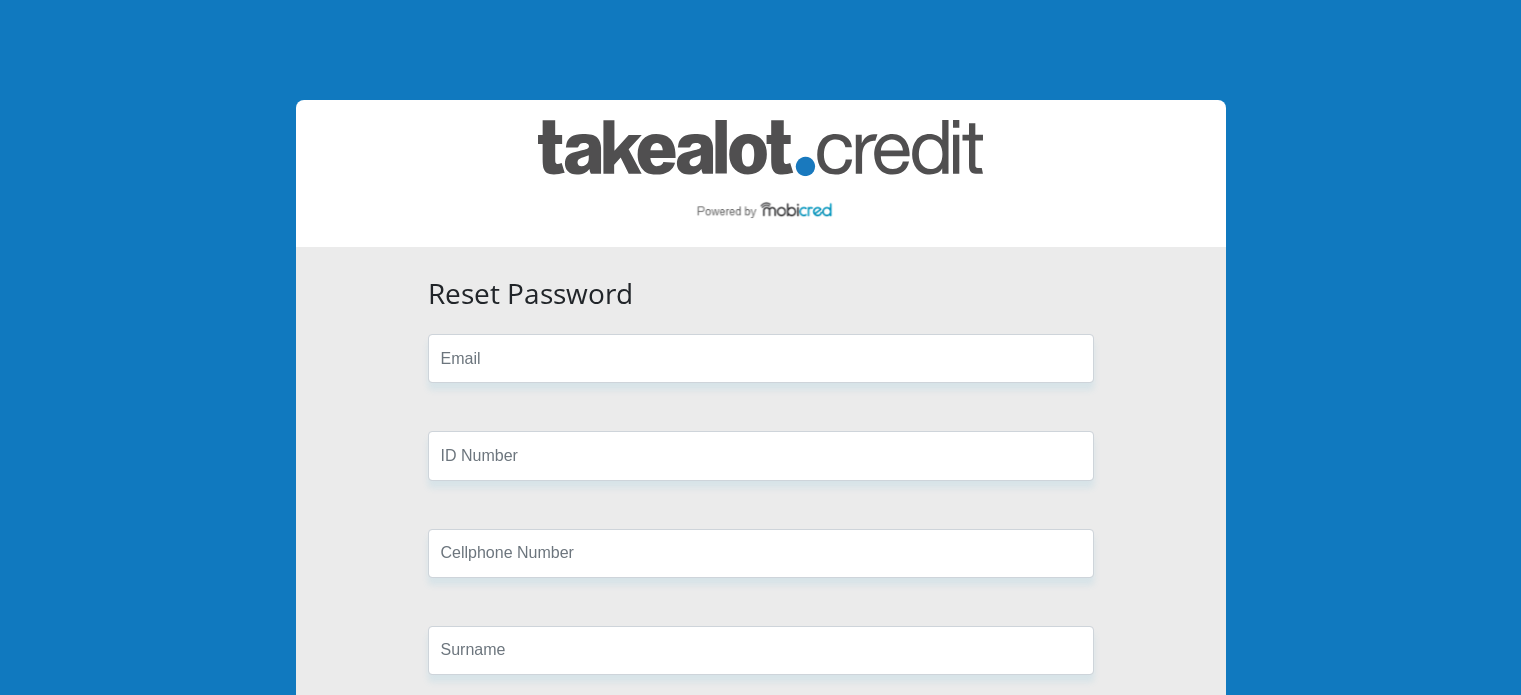 scroll, scrollTop: 0, scrollLeft: 0, axis: both 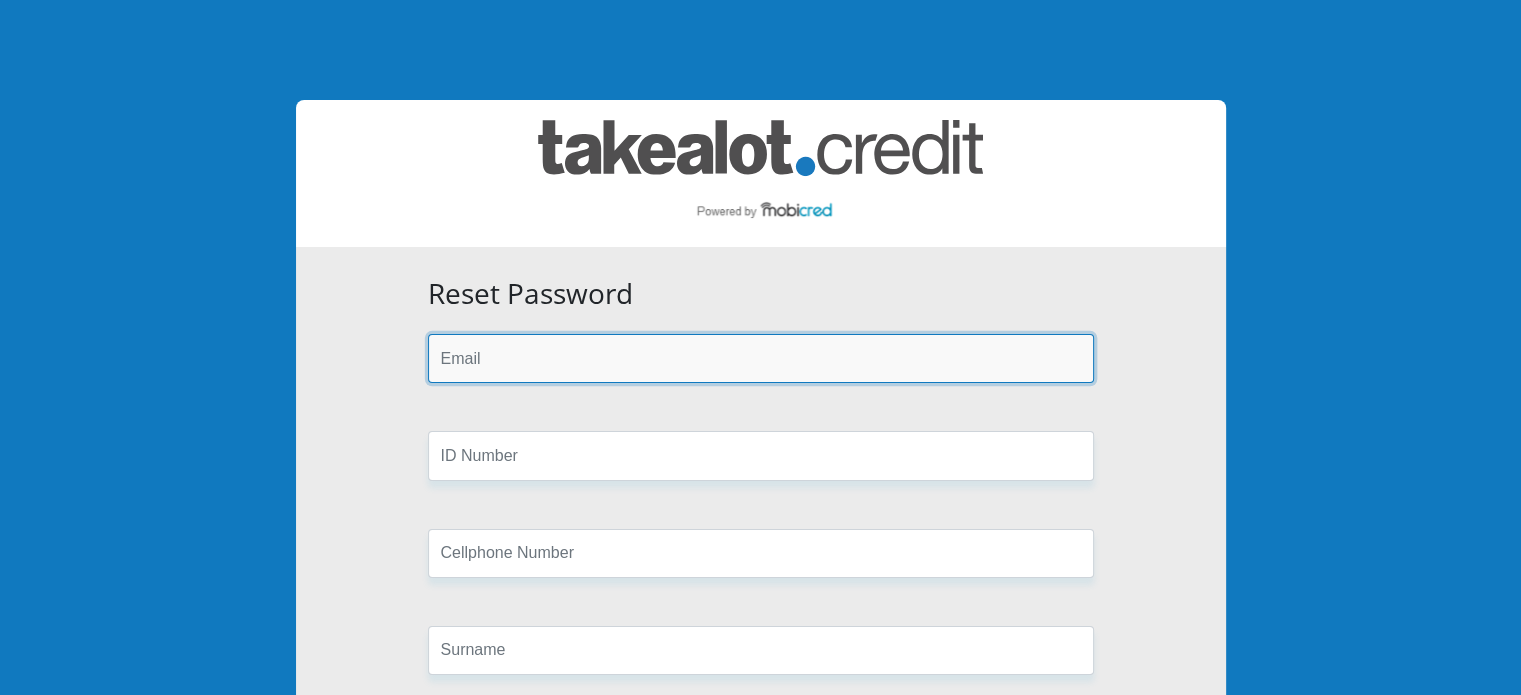 click at bounding box center [761, 358] 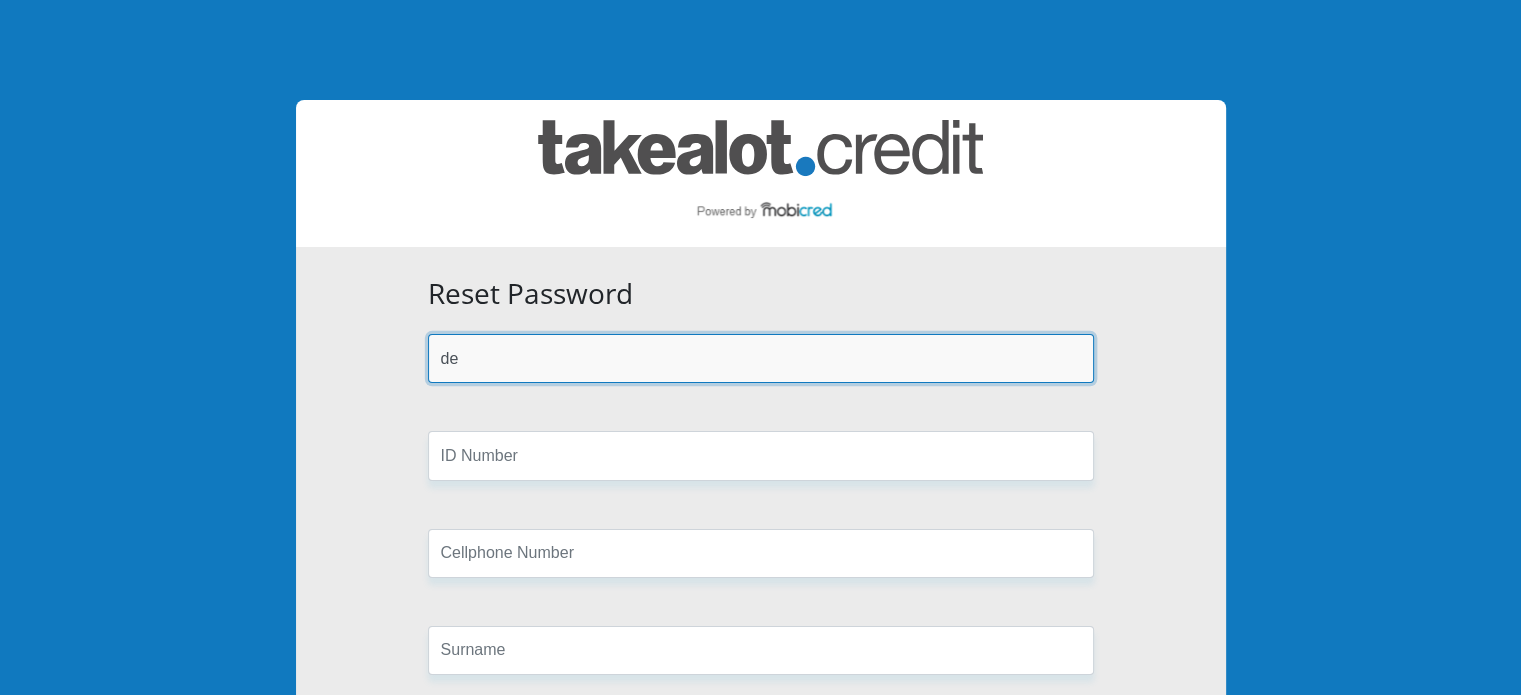 type on "[EMAIL_ADDRESS][DOMAIN_NAME]" 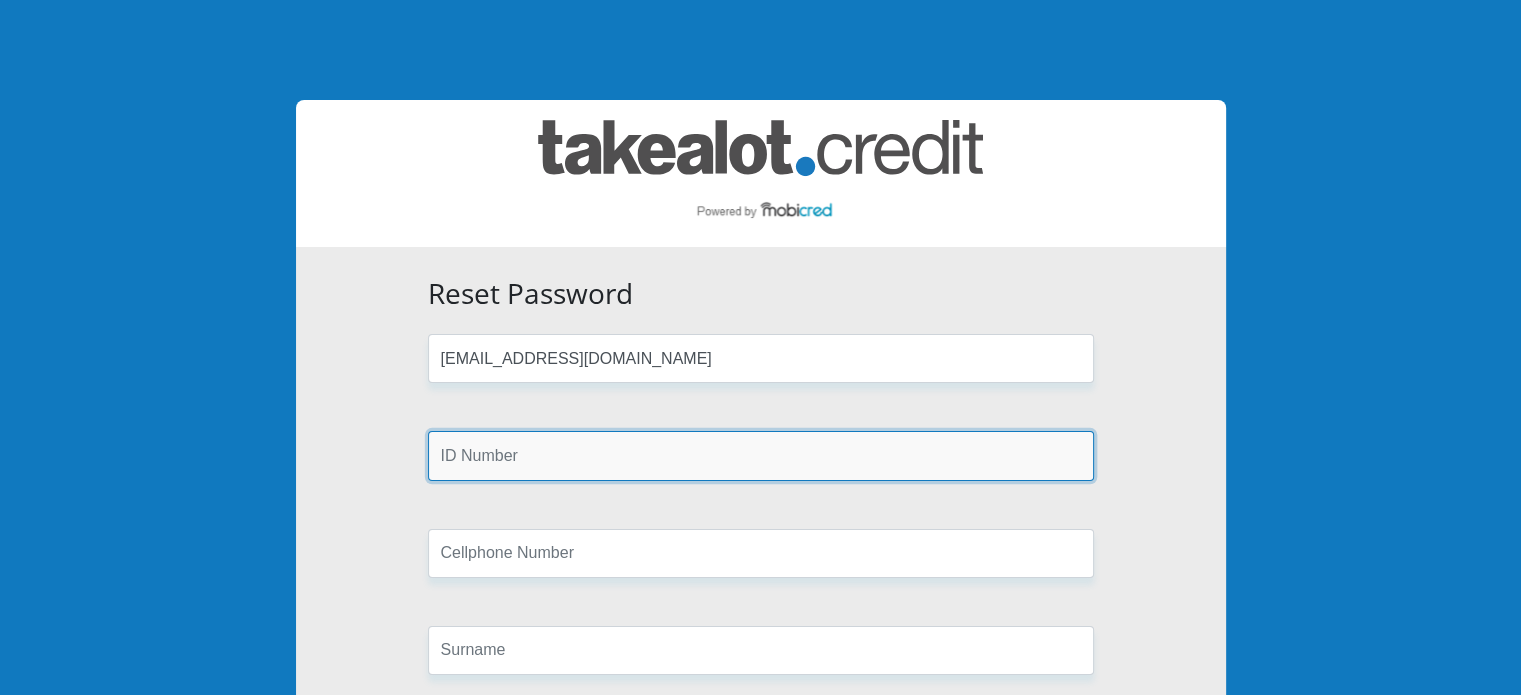 click at bounding box center (761, 455) 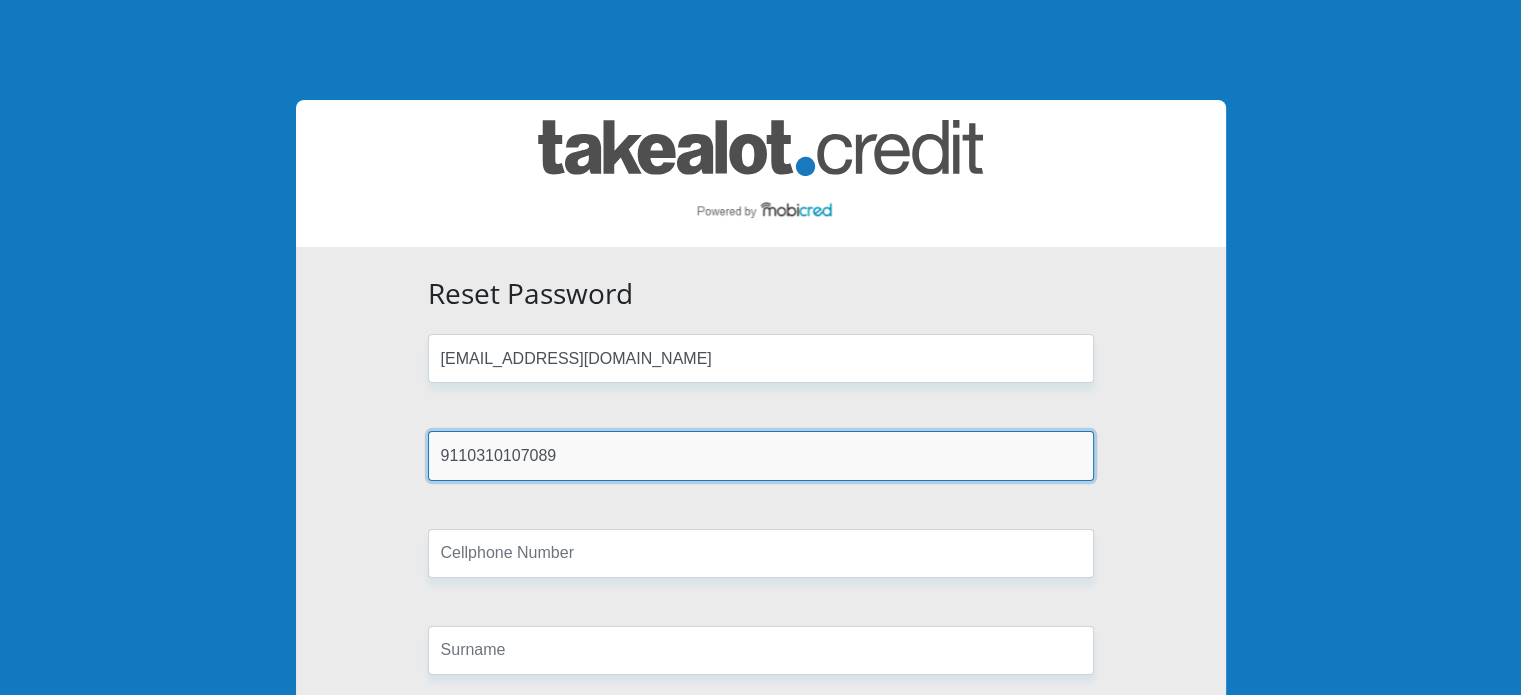type on "9110310107089" 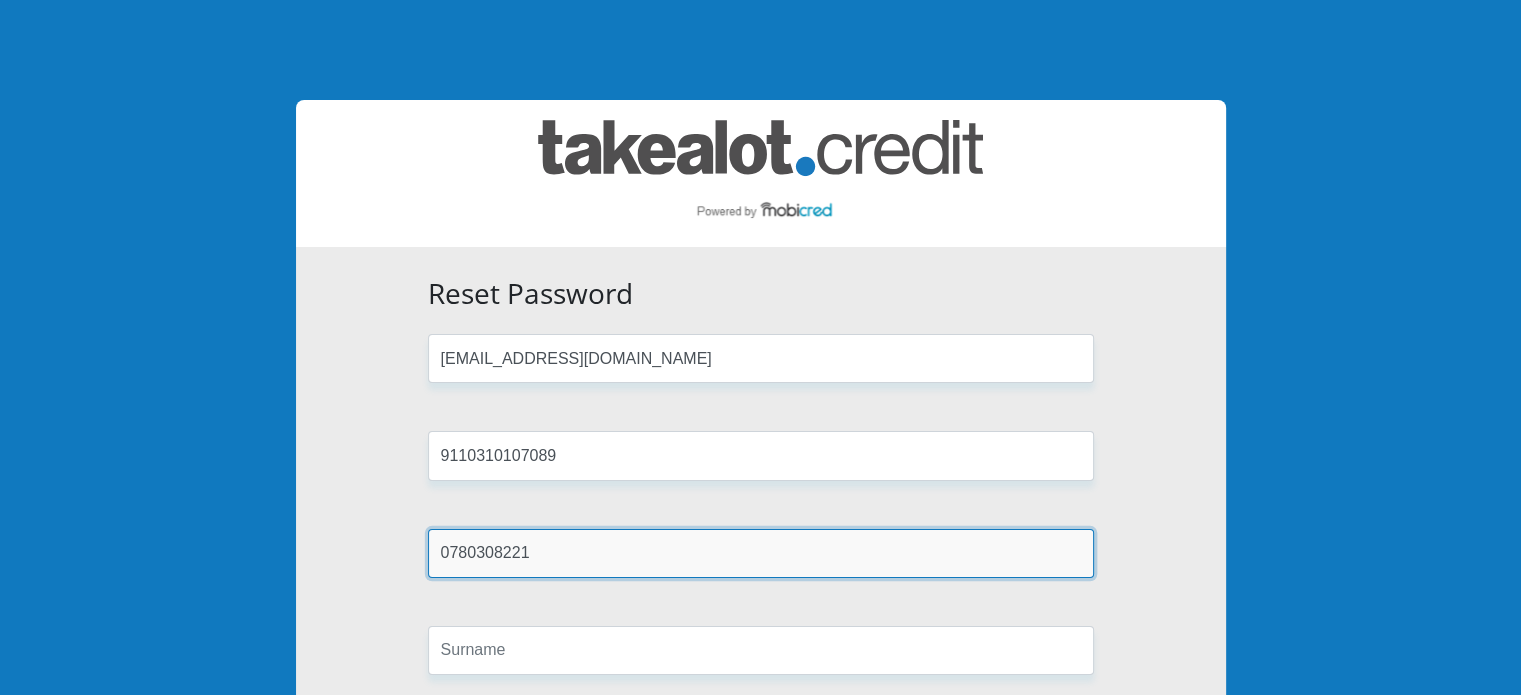 type on "0780308221" 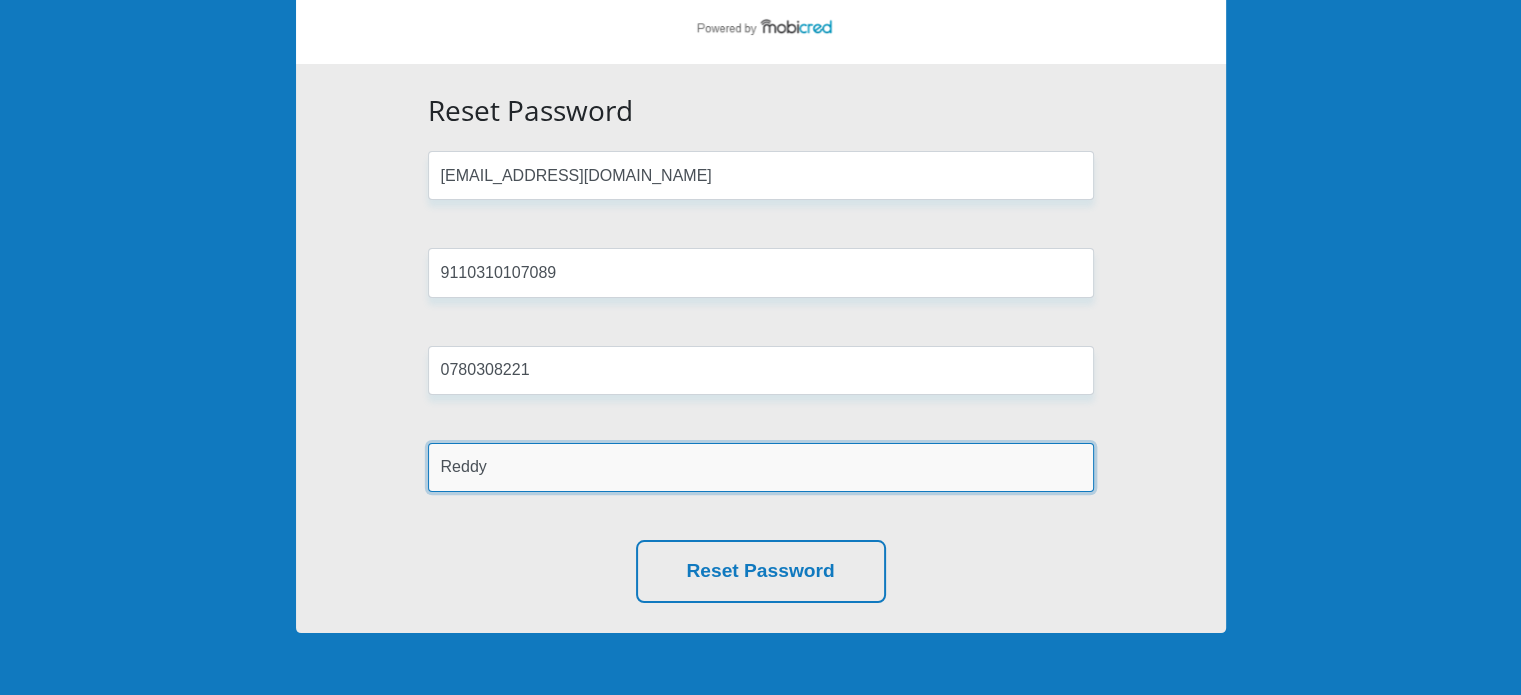 scroll, scrollTop: 333, scrollLeft: 0, axis: vertical 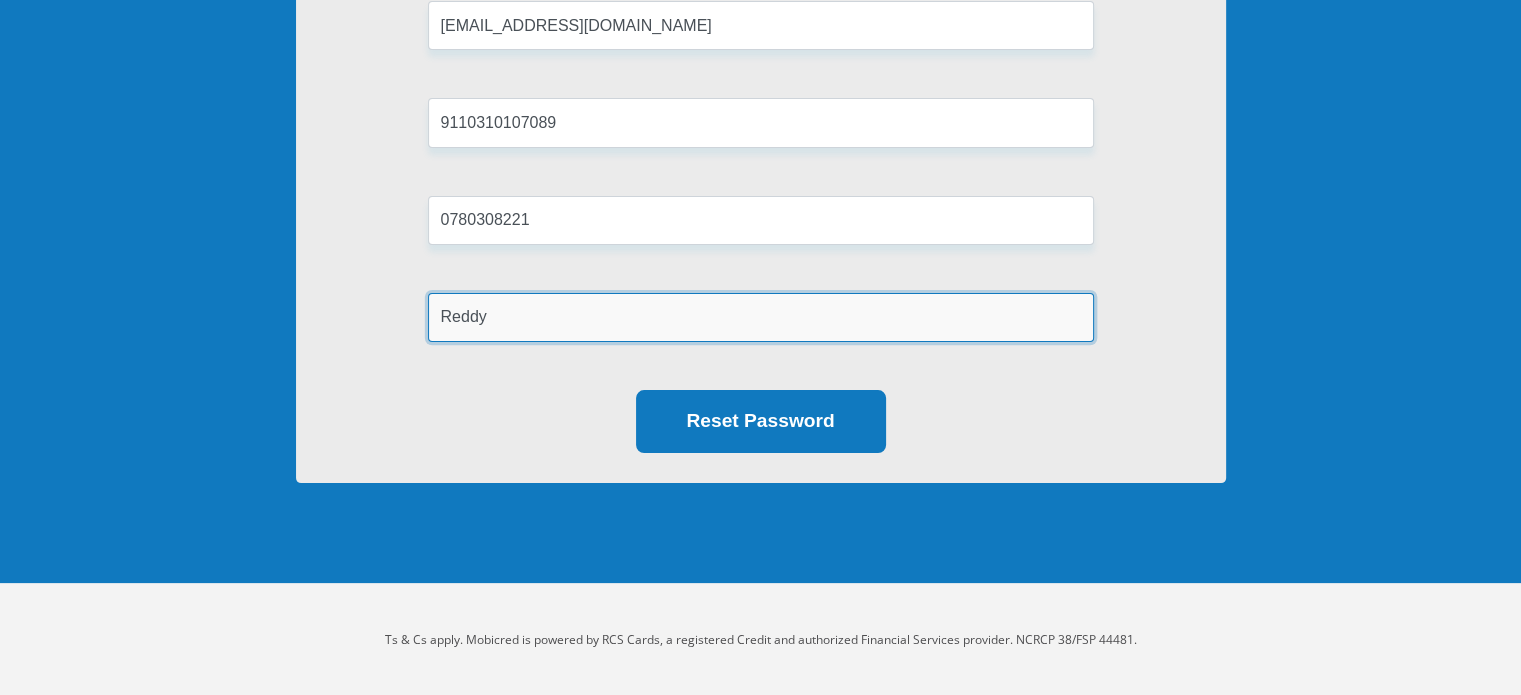 type on "Reddy" 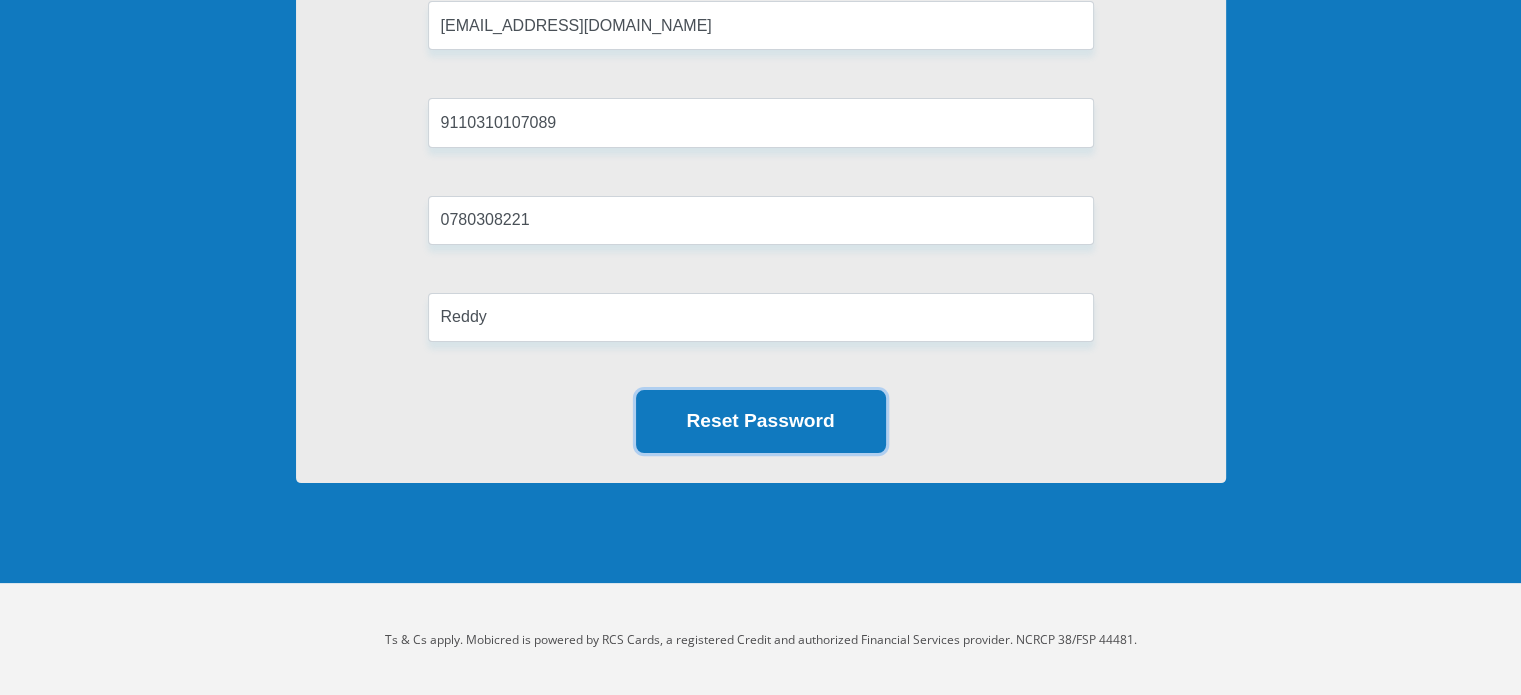 click on "Reset Password" at bounding box center (761, 421) 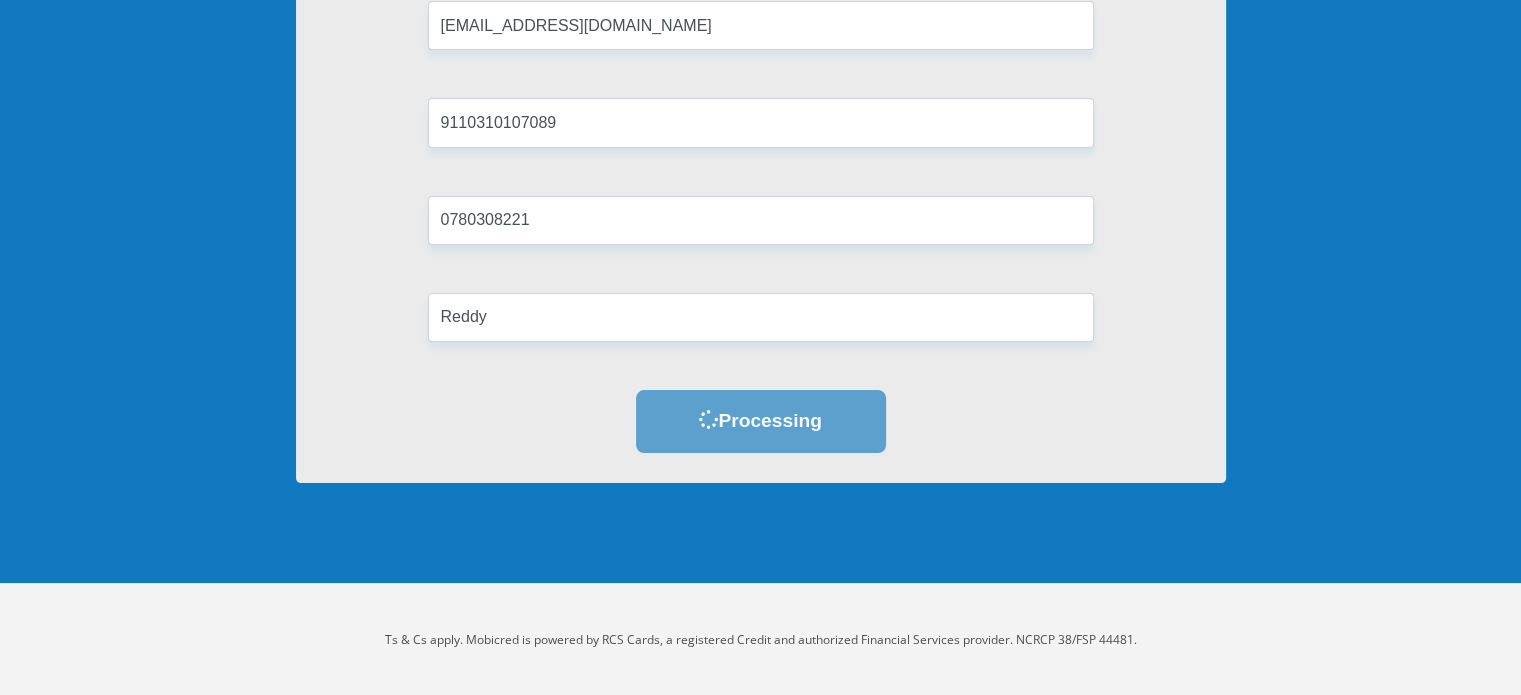 scroll, scrollTop: 0, scrollLeft: 0, axis: both 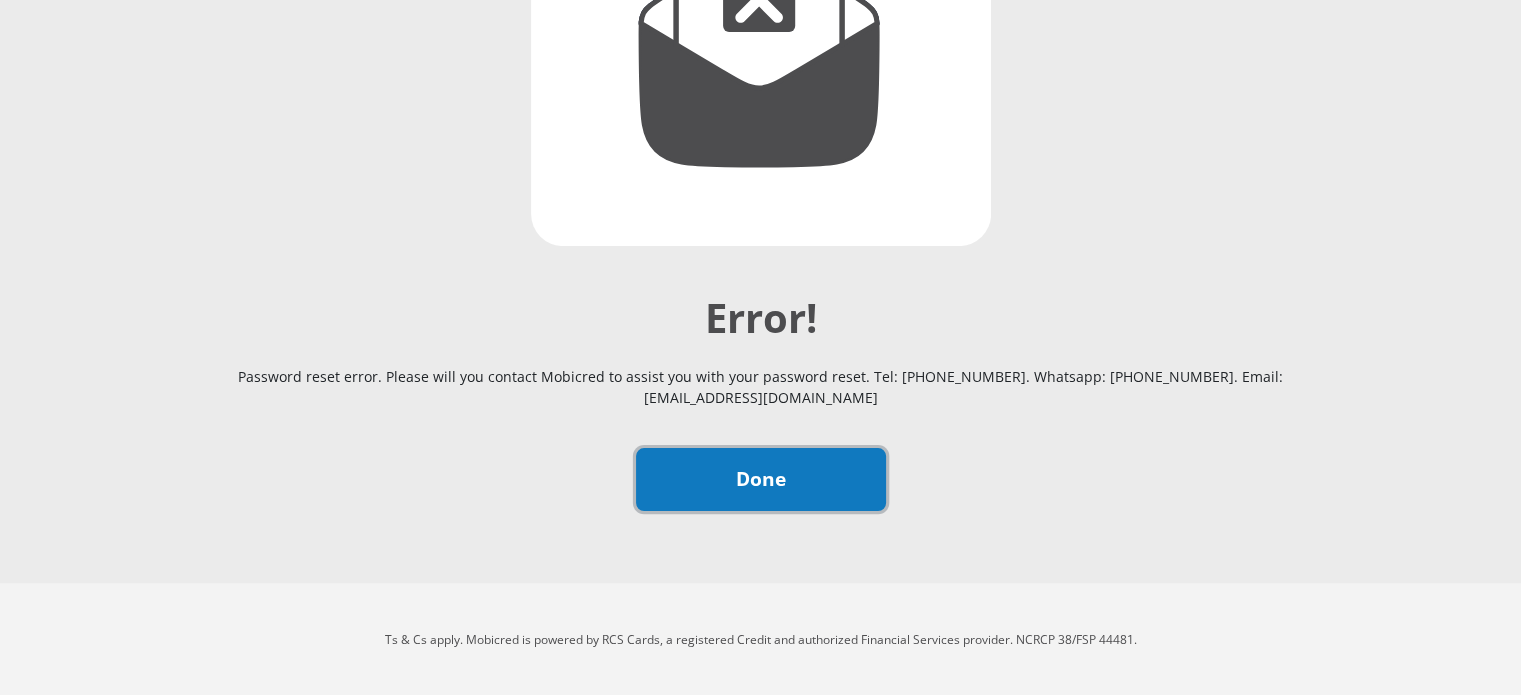 click on "Done" at bounding box center (761, 479) 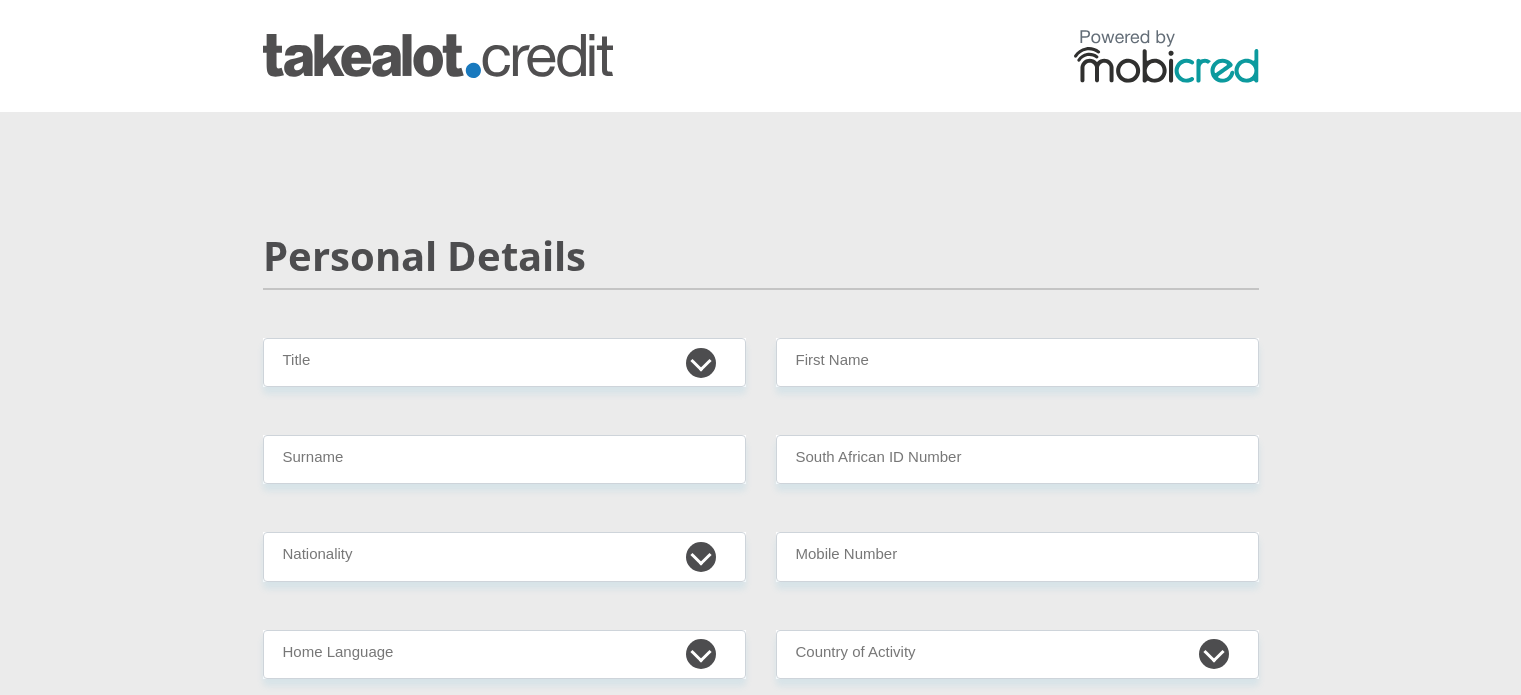 scroll, scrollTop: 0, scrollLeft: 0, axis: both 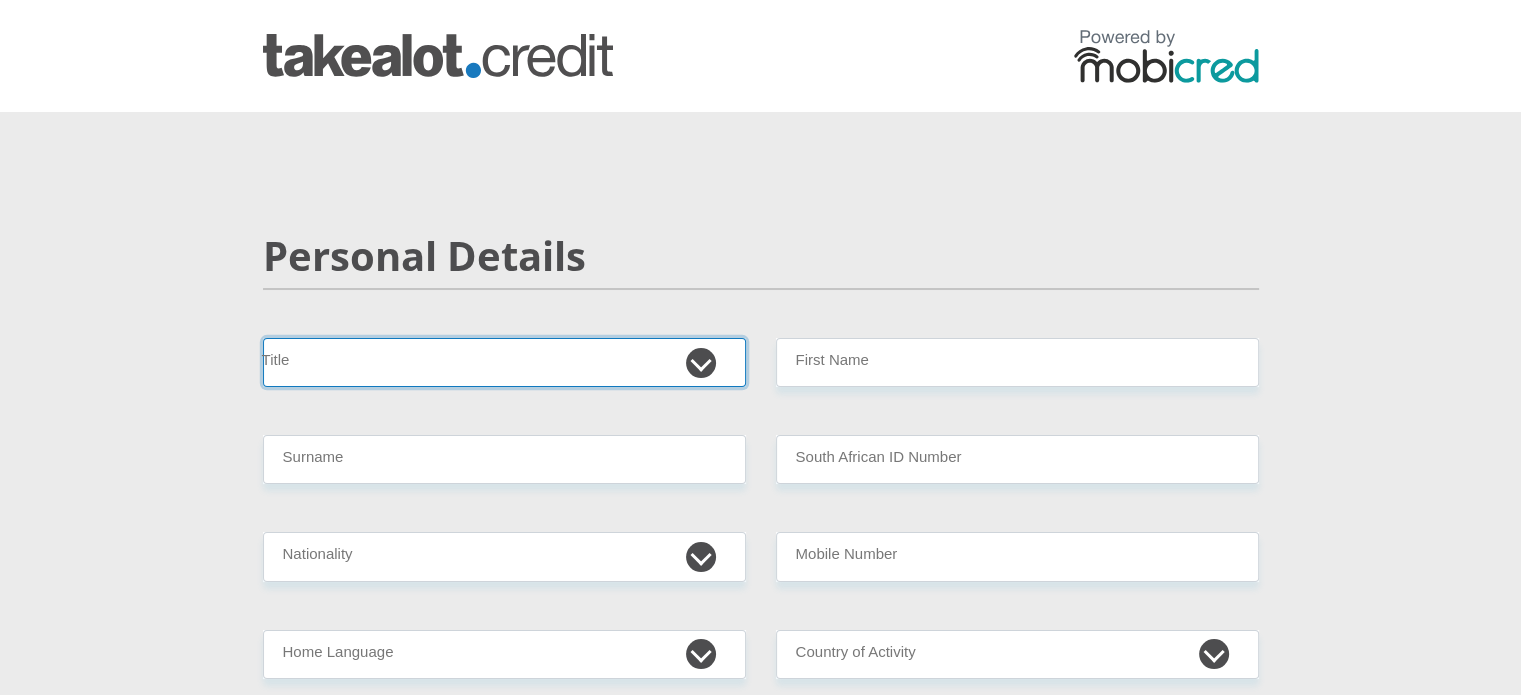 click on "Mr
Ms
Mrs
Dr
Other" at bounding box center [504, 362] 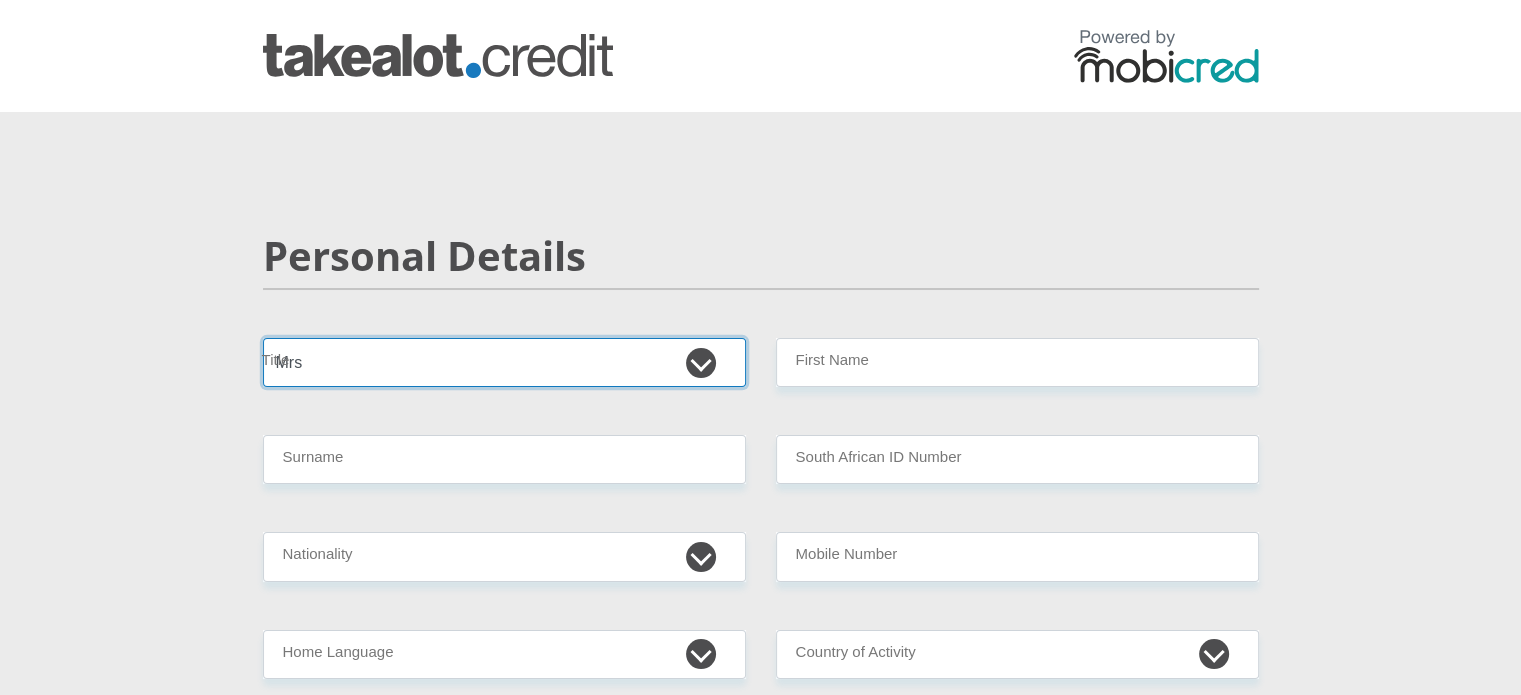 click on "Mr
Ms
Mrs
Dr
Other" at bounding box center (504, 362) 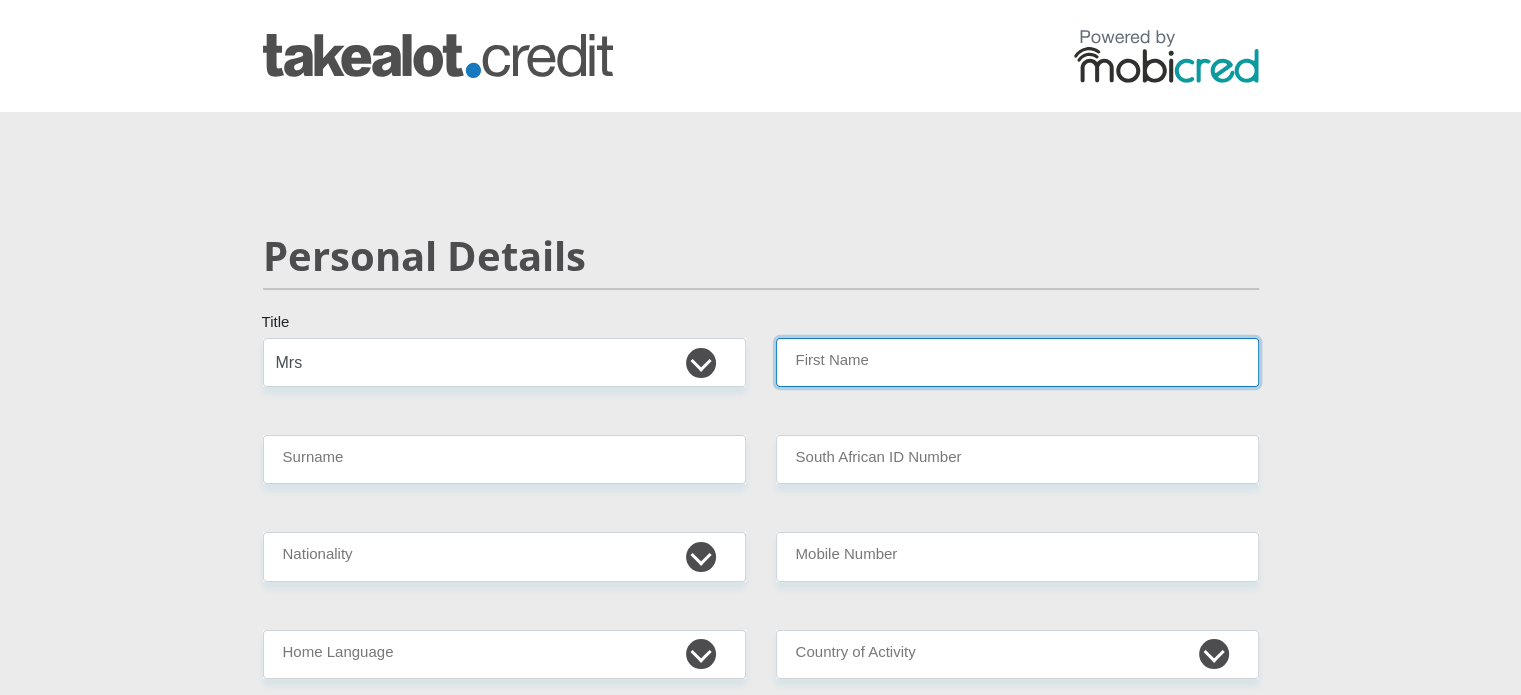 click on "First Name" at bounding box center (1017, 362) 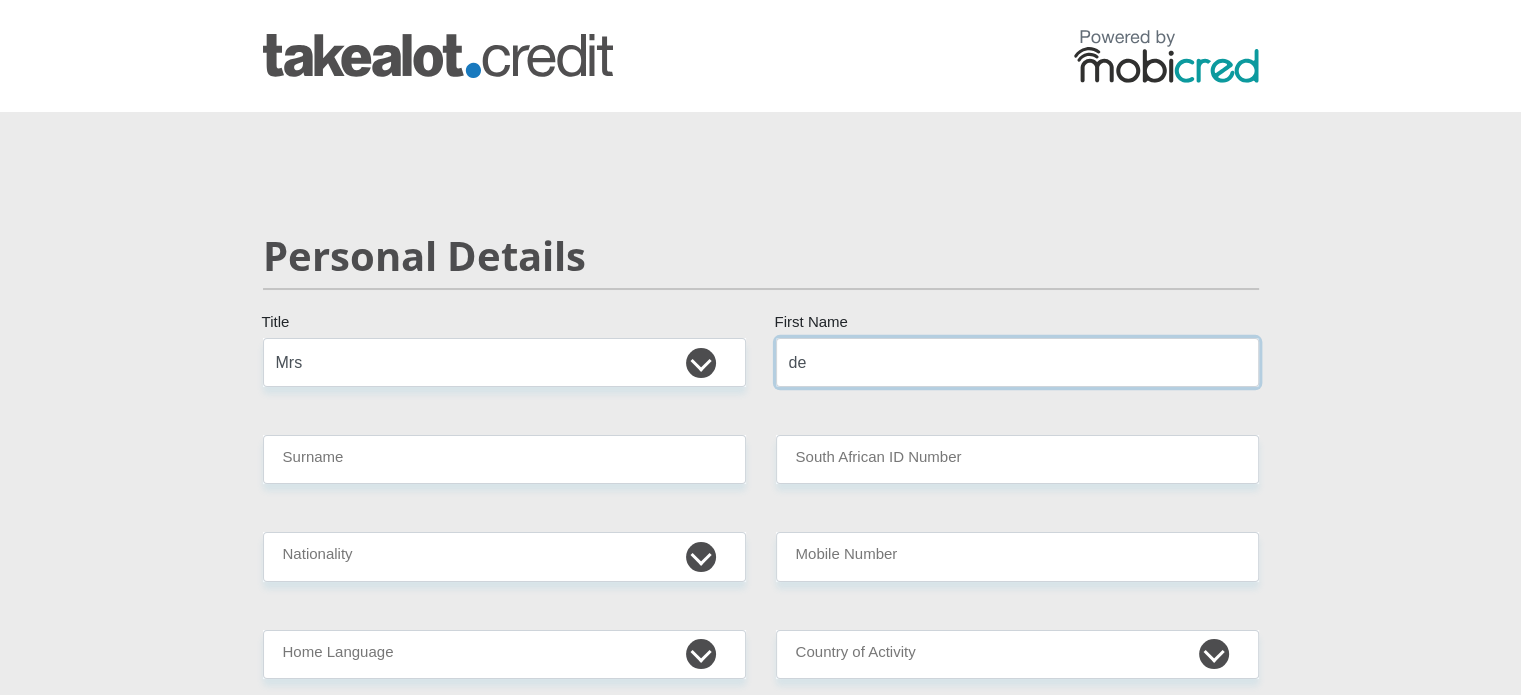 type on "d" 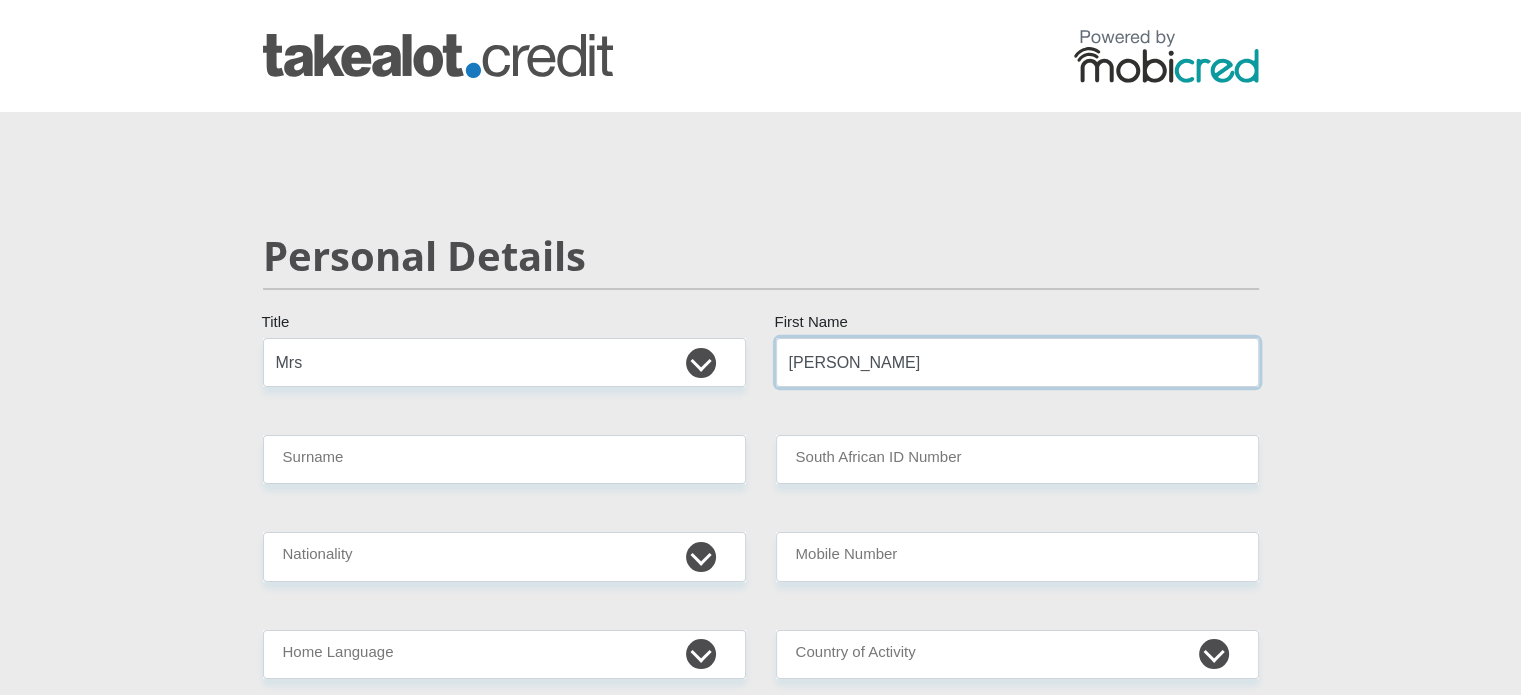 type on "[PERSON_NAME]" 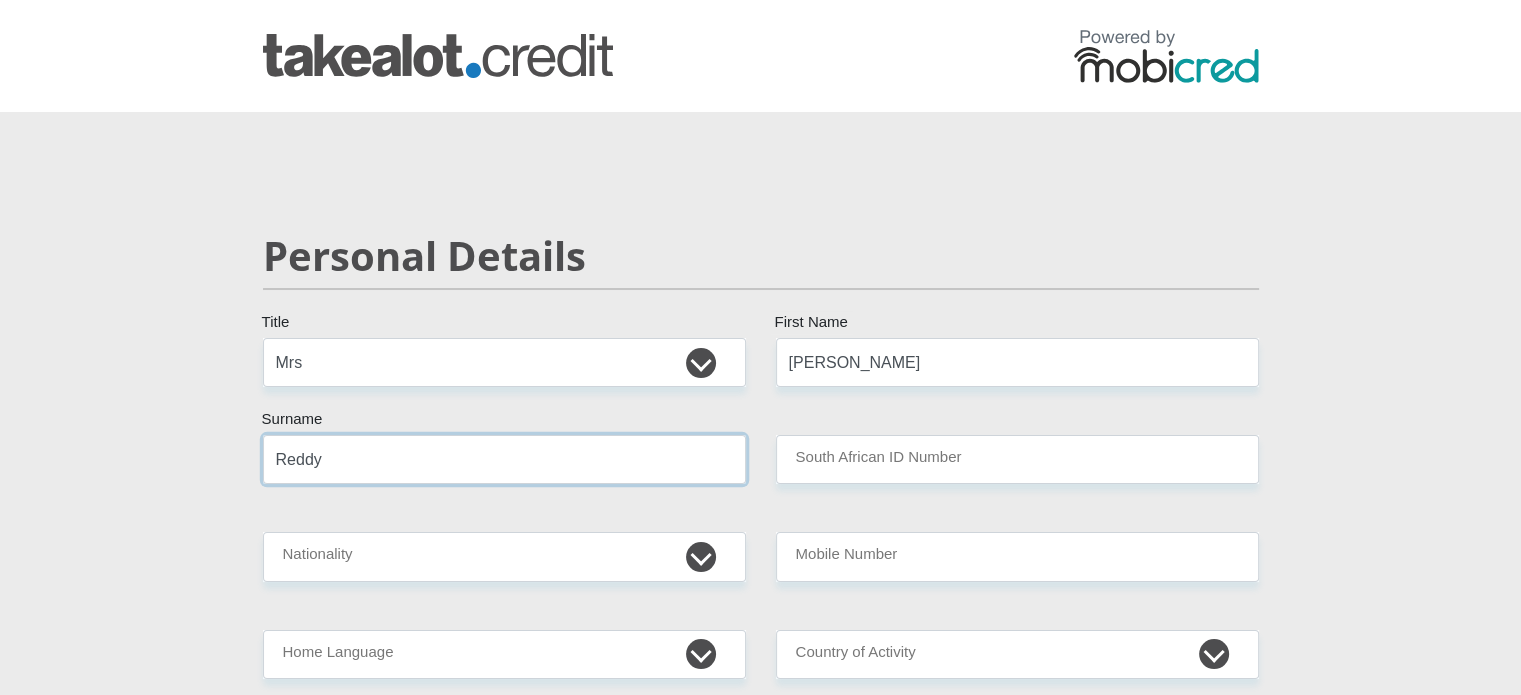 type on "Reddy" 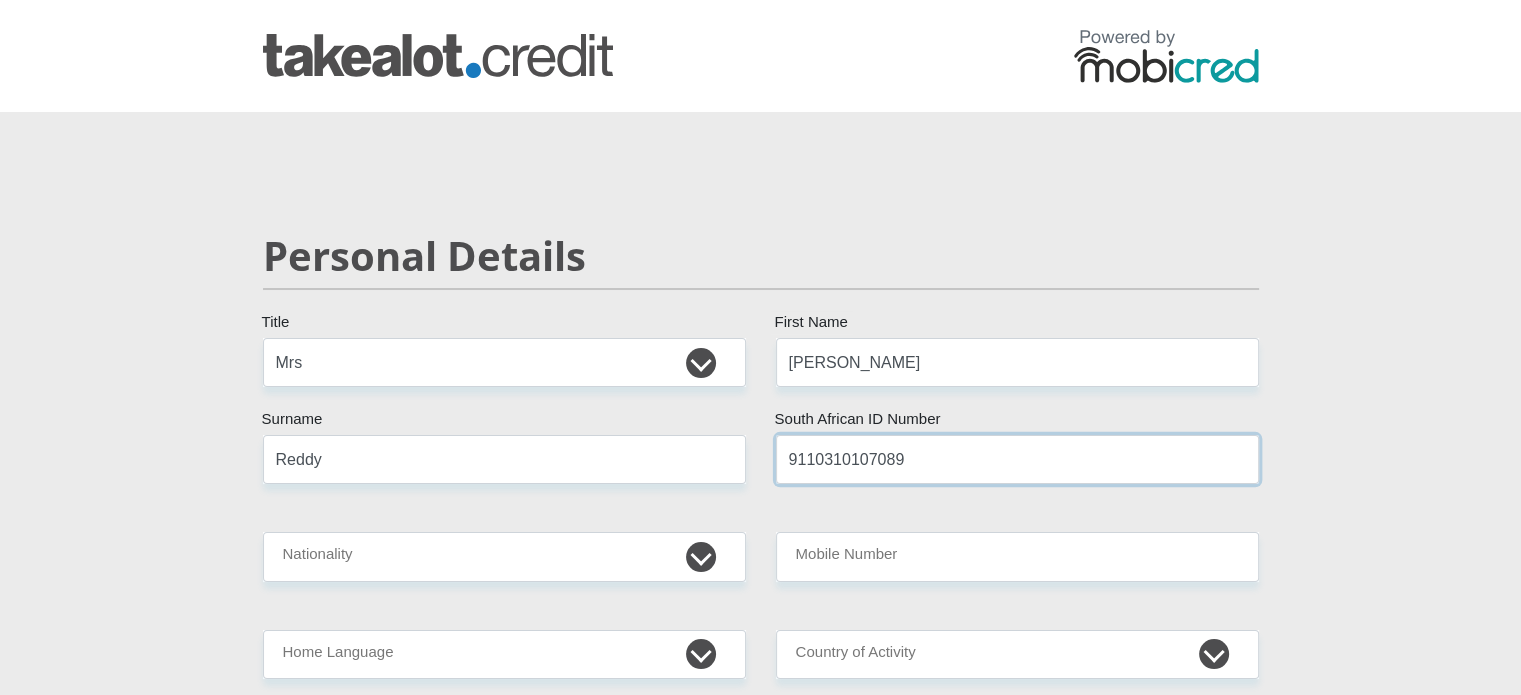 type on "9110310107089" 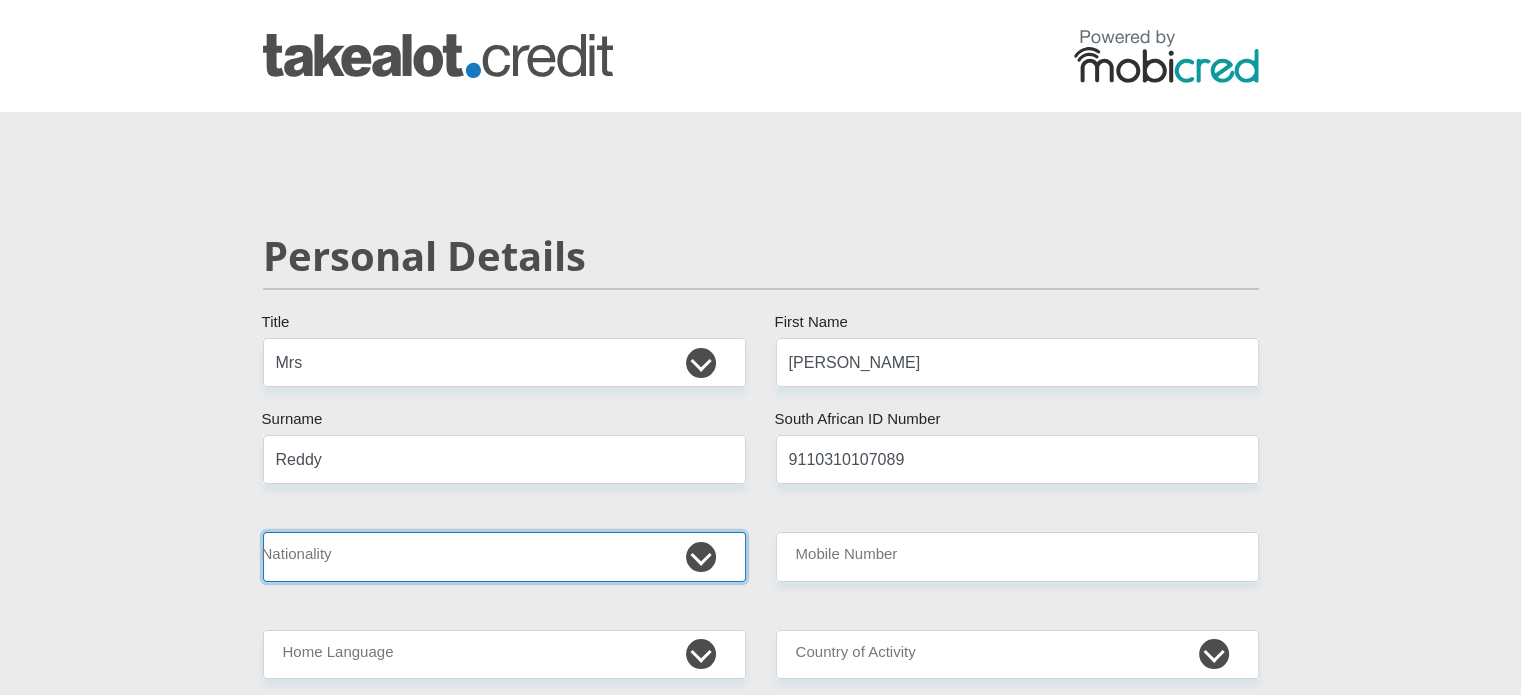 select on "ZAF" 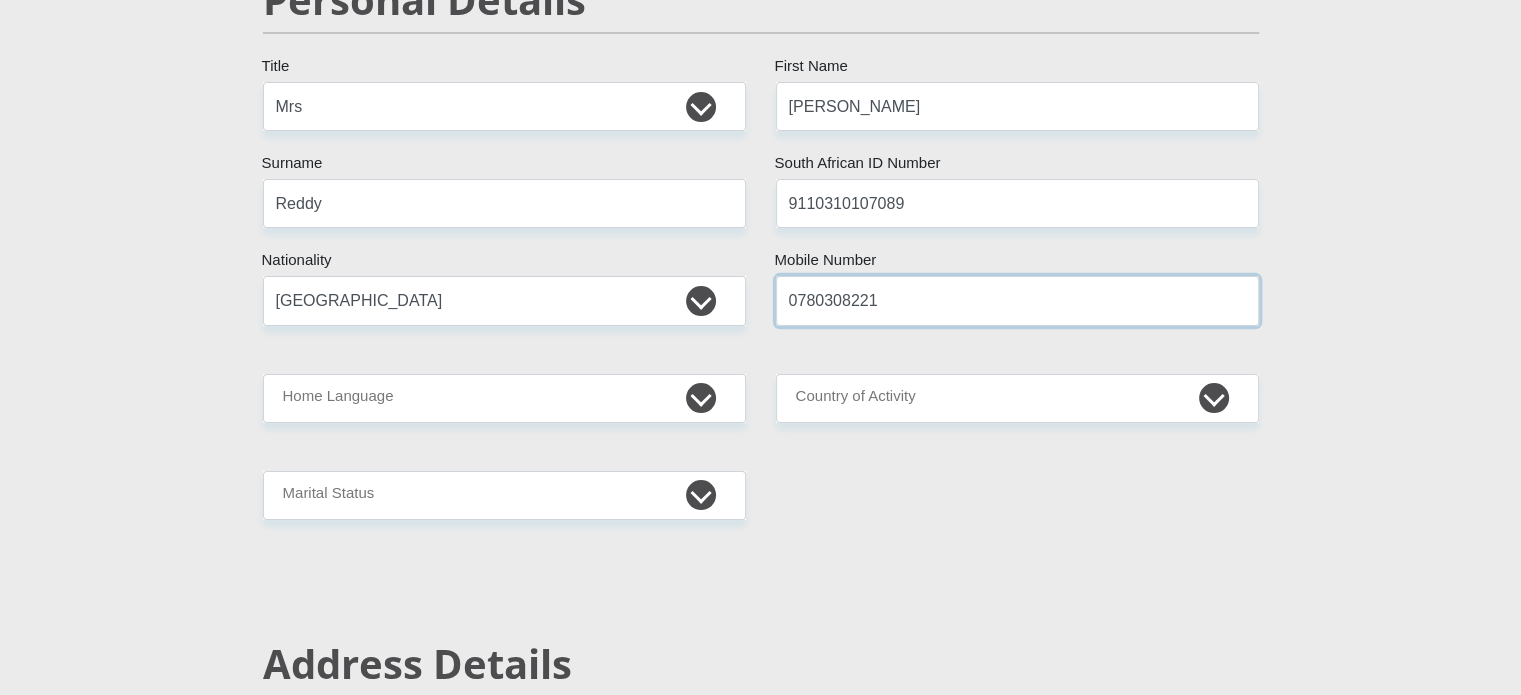 scroll, scrollTop: 400, scrollLeft: 0, axis: vertical 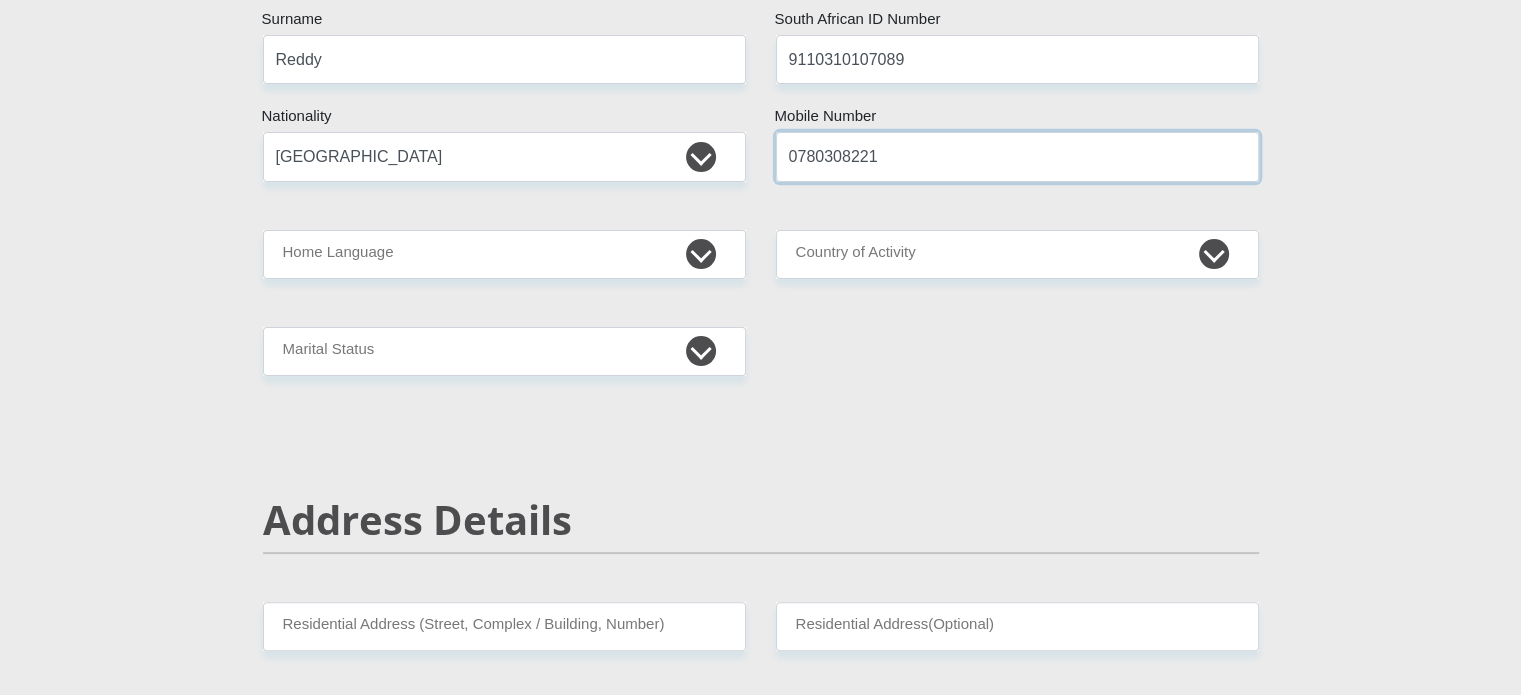 type on "0780308221" 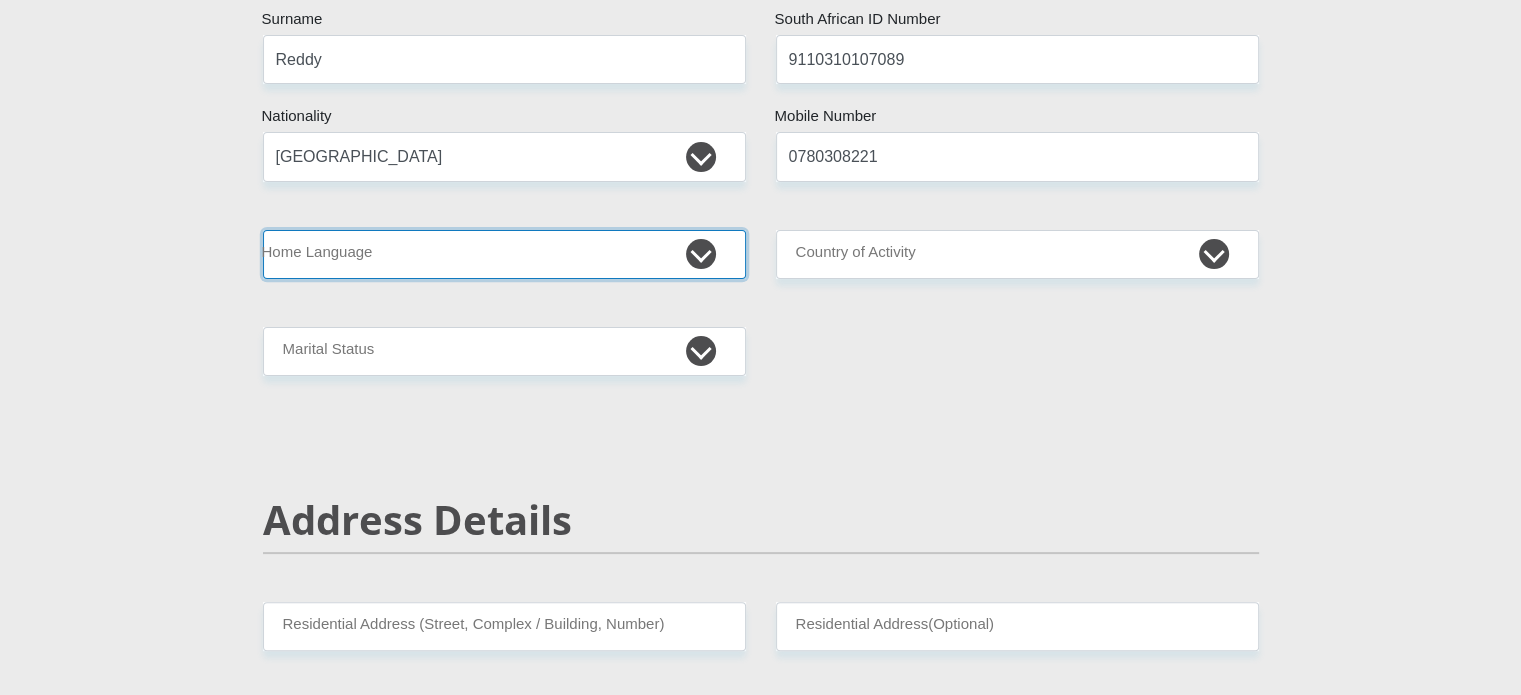 click on "Afrikaans
English
Sepedi
South Ndebele
Southern Sotho
Swati
Tsonga
Tswana
Venda
Xhosa
Zulu
Other" at bounding box center (504, 254) 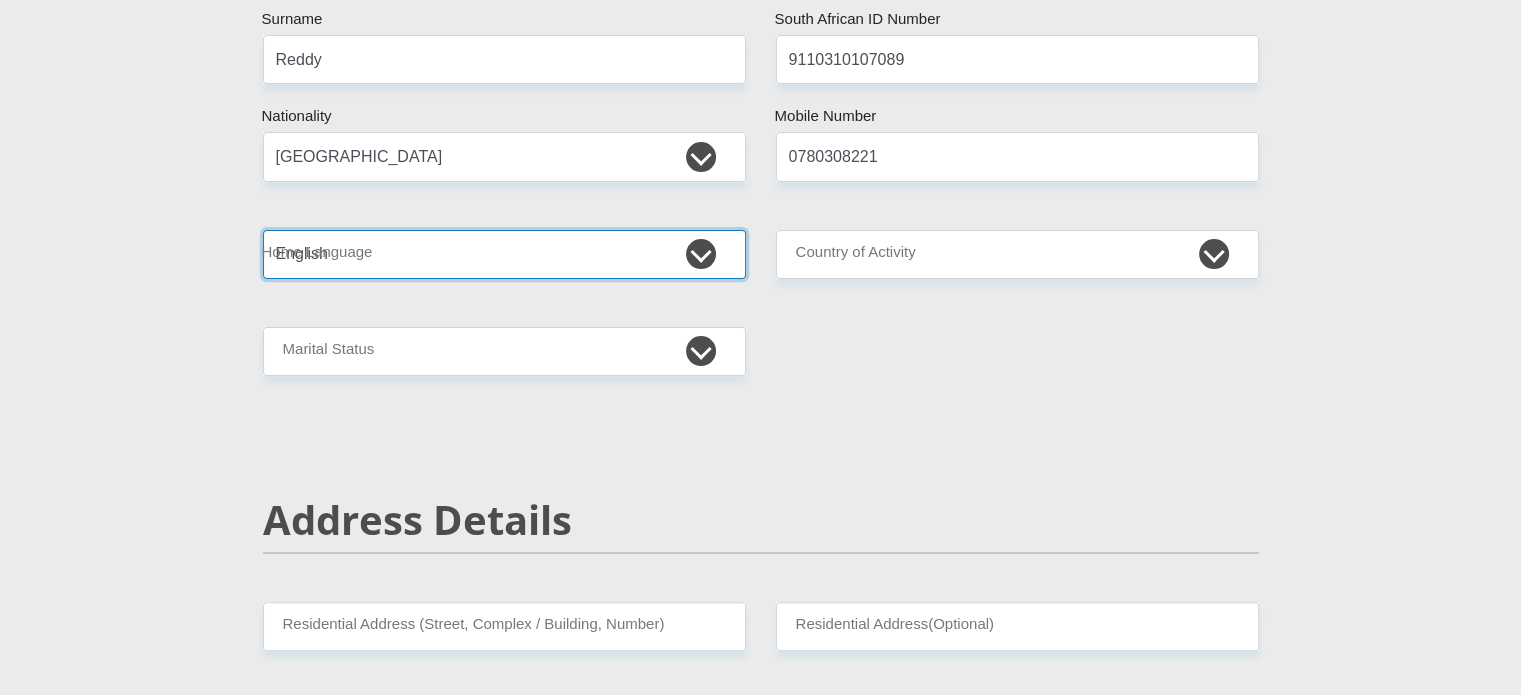 click on "Afrikaans
English
Sepedi
South Ndebele
Southern Sotho
Swati
Tsonga
Tswana
Venda
Xhosa
Zulu
Other" at bounding box center [504, 254] 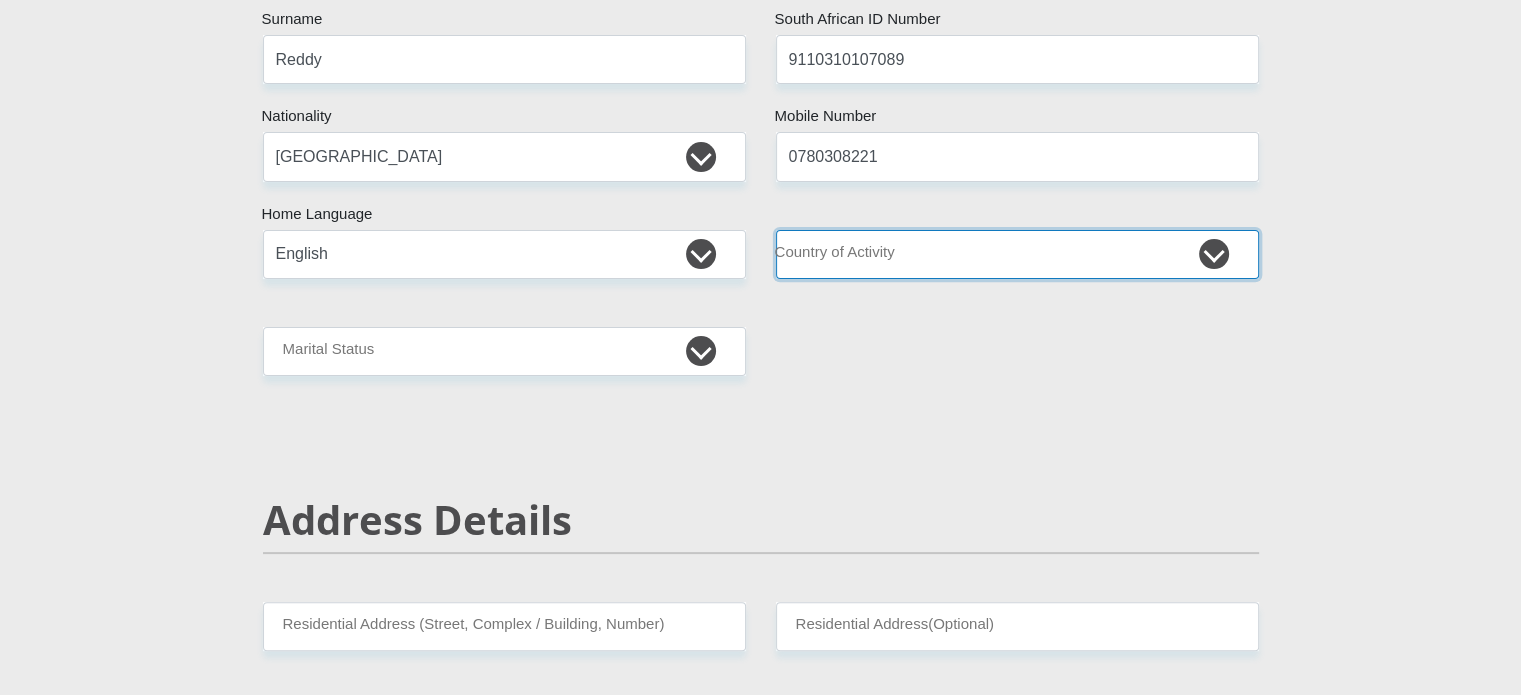 click on "[GEOGRAPHIC_DATA]
[GEOGRAPHIC_DATA]
[GEOGRAPHIC_DATA]
[GEOGRAPHIC_DATA]
[GEOGRAPHIC_DATA]
[GEOGRAPHIC_DATA] [GEOGRAPHIC_DATA]
[GEOGRAPHIC_DATA]
[GEOGRAPHIC_DATA]
[GEOGRAPHIC_DATA]
[GEOGRAPHIC_DATA]
[GEOGRAPHIC_DATA]
[GEOGRAPHIC_DATA]
[GEOGRAPHIC_DATA]
[GEOGRAPHIC_DATA]
[GEOGRAPHIC_DATA]
[DATE][GEOGRAPHIC_DATA]
[GEOGRAPHIC_DATA]
[GEOGRAPHIC_DATA]
[GEOGRAPHIC_DATA]
[GEOGRAPHIC_DATA]" at bounding box center [1017, 254] 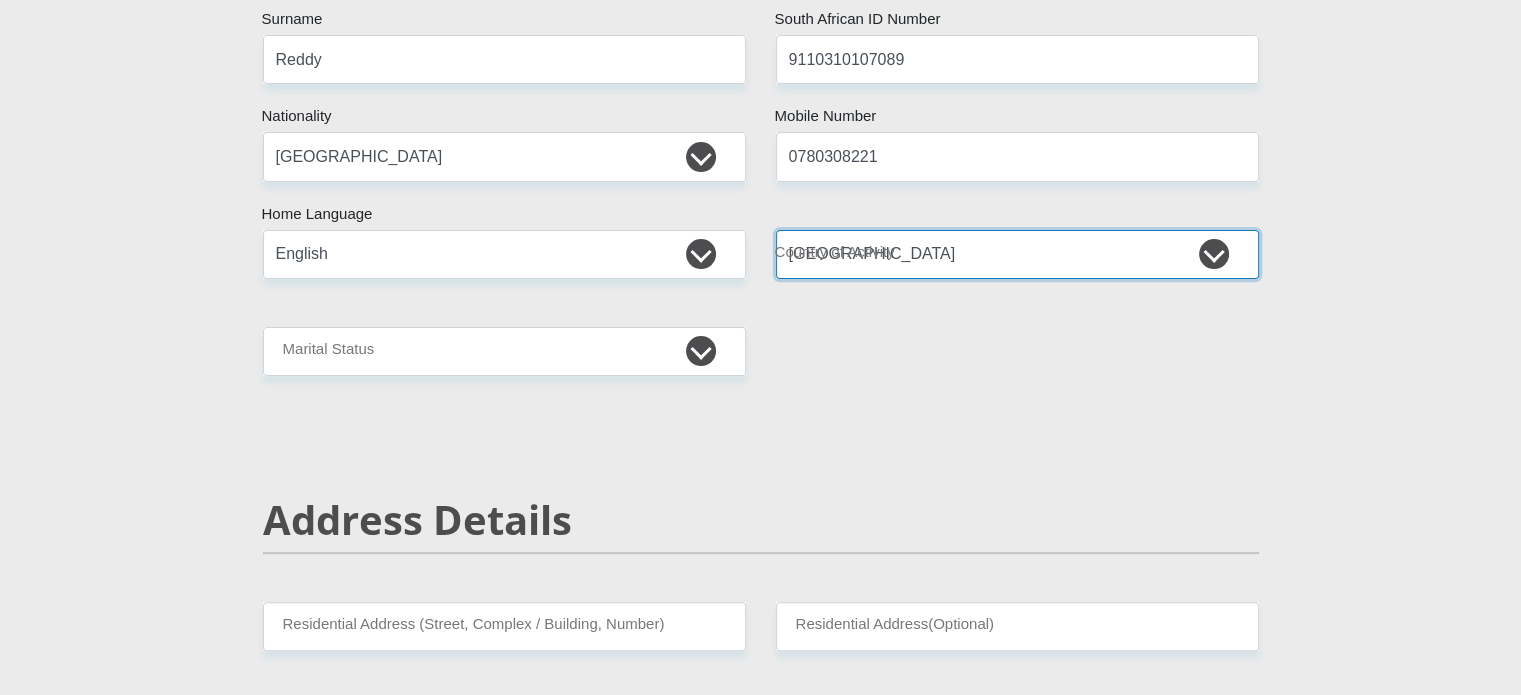 click on "[GEOGRAPHIC_DATA]
[GEOGRAPHIC_DATA]
[GEOGRAPHIC_DATA]
[GEOGRAPHIC_DATA]
[GEOGRAPHIC_DATA]
[GEOGRAPHIC_DATA] [GEOGRAPHIC_DATA]
[GEOGRAPHIC_DATA]
[GEOGRAPHIC_DATA]
[GEOGRAPHIC_DATA]
[GEOGRAPHIC_DATA]
[GEOGRAPHIC_DATA]
[GEOGRAPHIC_DATA]
[GEOGRAPHIC_DATA]
[GEOGRAPHIC_DATA]
[GEOGRAPHIC_DATA]
[DATE][GEOGRAPHIC_DATA]
[GEOGRAPHIC_DATA]
[GEOGRAPHIC_DATA]
[GEOGRAPHIC_DATA]
[GEOGRAPHIC_DATA]" at bounding box center [1017, 254] 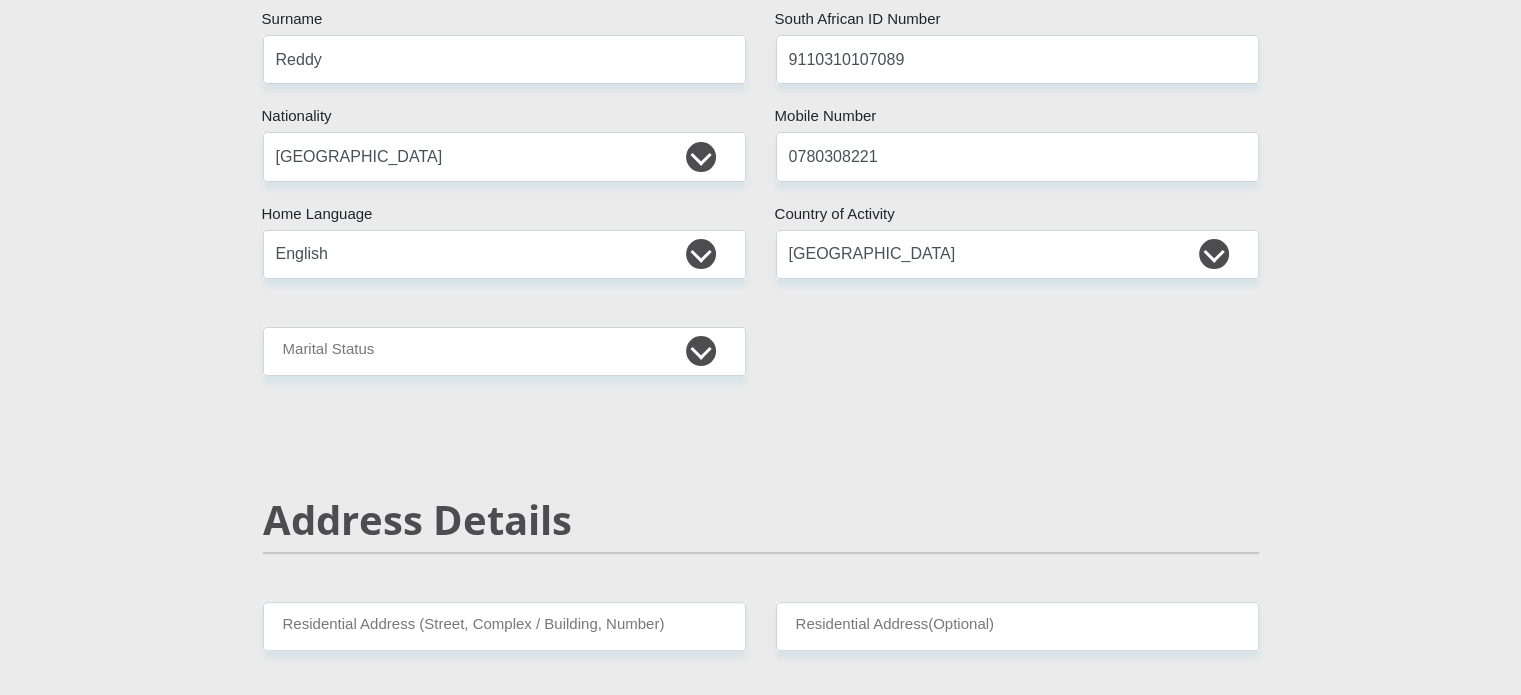 click on "Mr
Ms
Mrs
Dr
Other
Title
Deshnee
First Name
Reddy
Surname
9110310107089
South African ID Number
Please input valid ID number
South Africa
Afghanistan
Aland Islands
Albania
Algeria
America Samoa
American Virgin Islands
Andorra
Angola
Anguilla
Antarctica
Antigua and Barbuda
Argentina" at bounding box center (761, 2790) 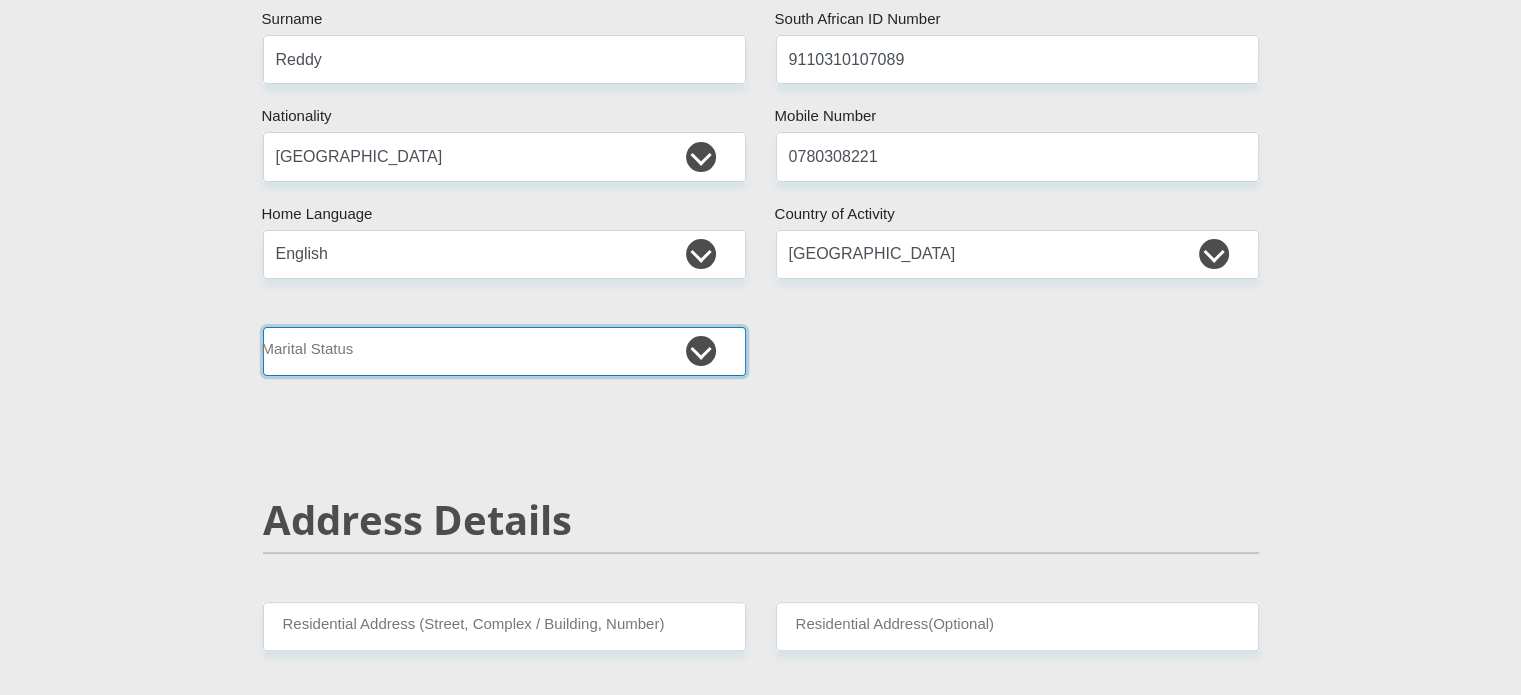 click on "Married ANC
Single
Divorced
Widowed
Married COP or Customary Law" at bounding box center [504, 351] 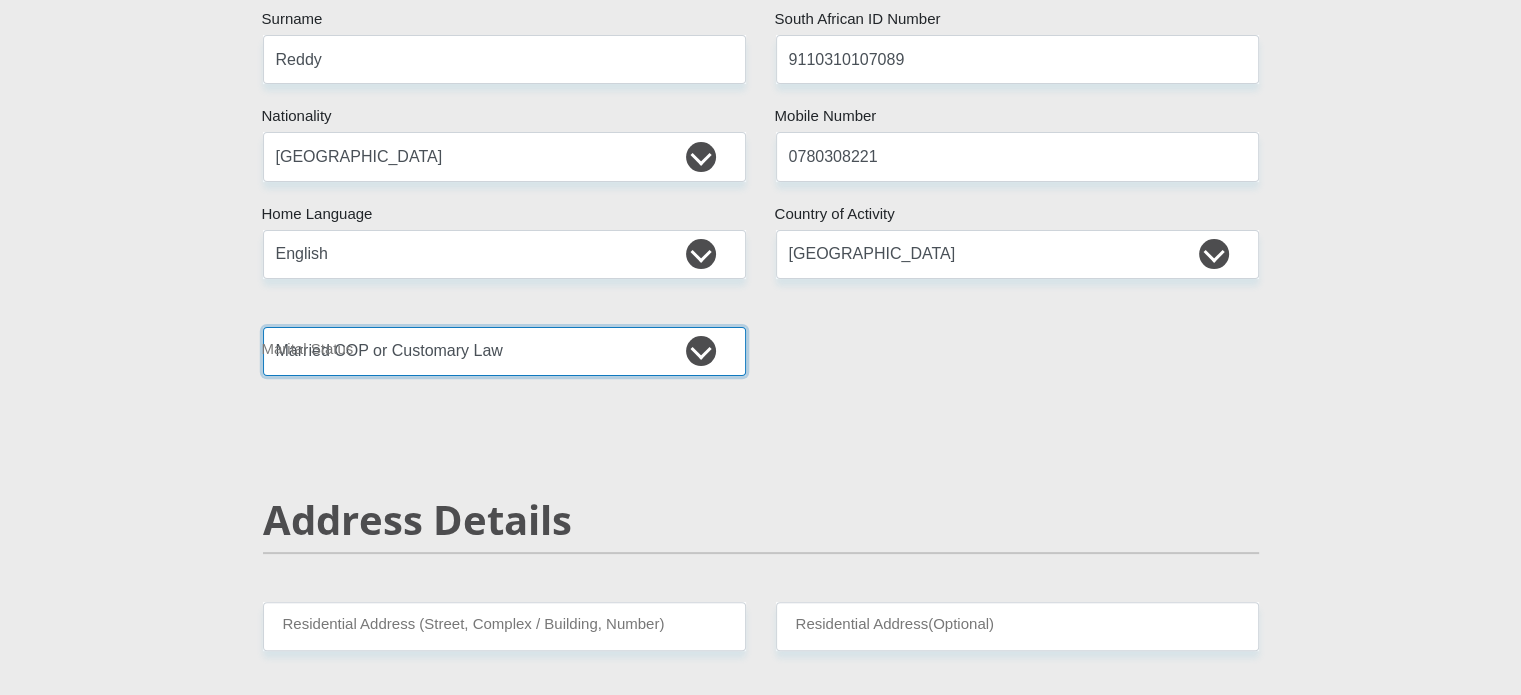 click on "Married ANC
Single
Divorced
Widowed
Married COP or Customary Law" at bounding box center (504, 351) 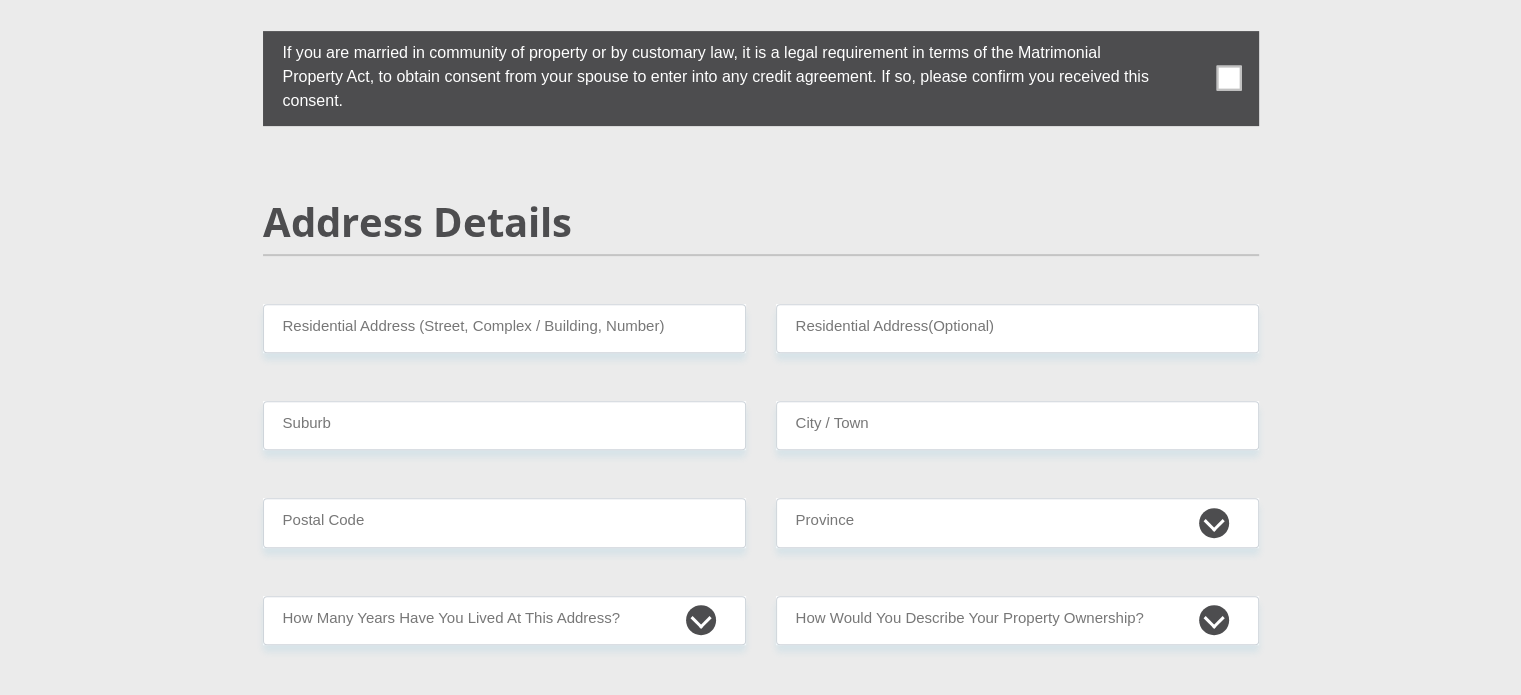 scroll, scrollTop: 800, scrollLeft: 0, axis: vertical 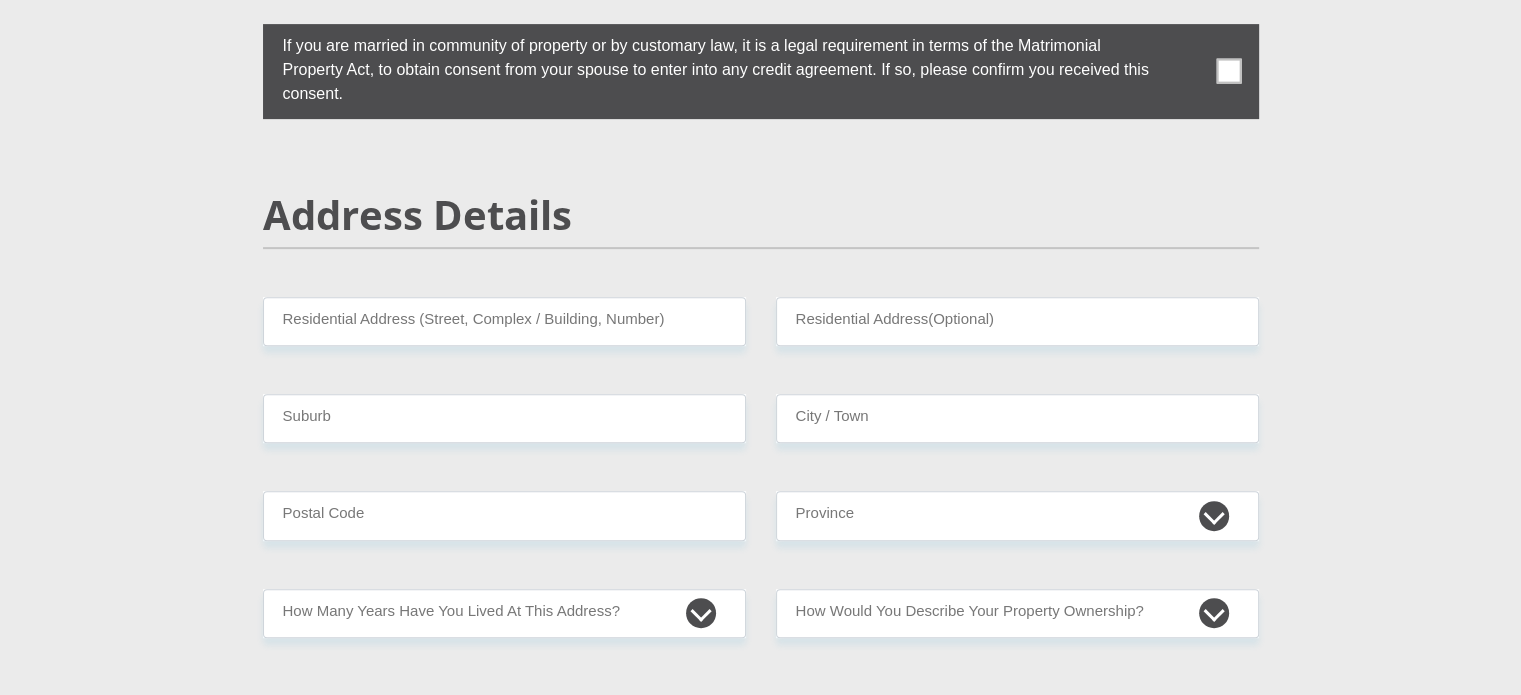 click at bounding box center [1228, 71] 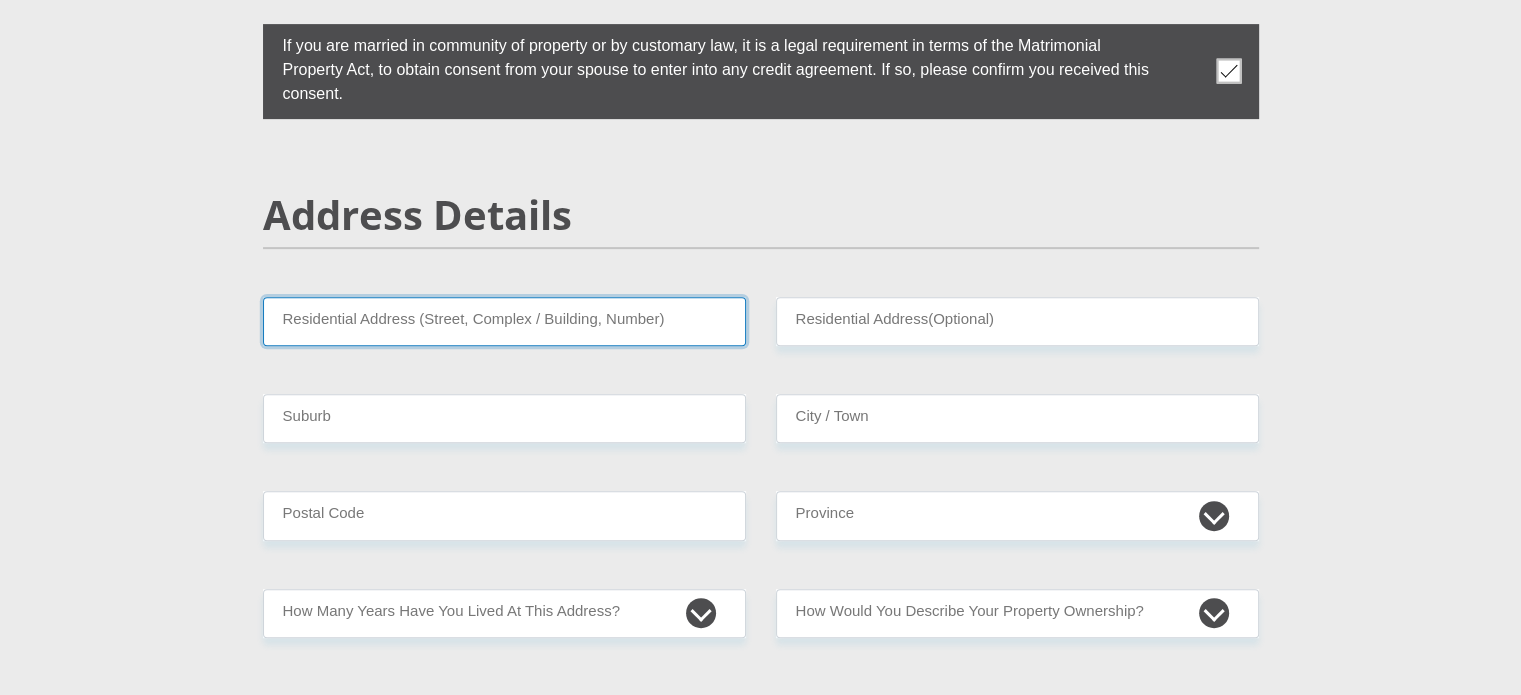 click on "Residential Address (Street, Complex / Building, Number)" at bounding box center [504, 321] 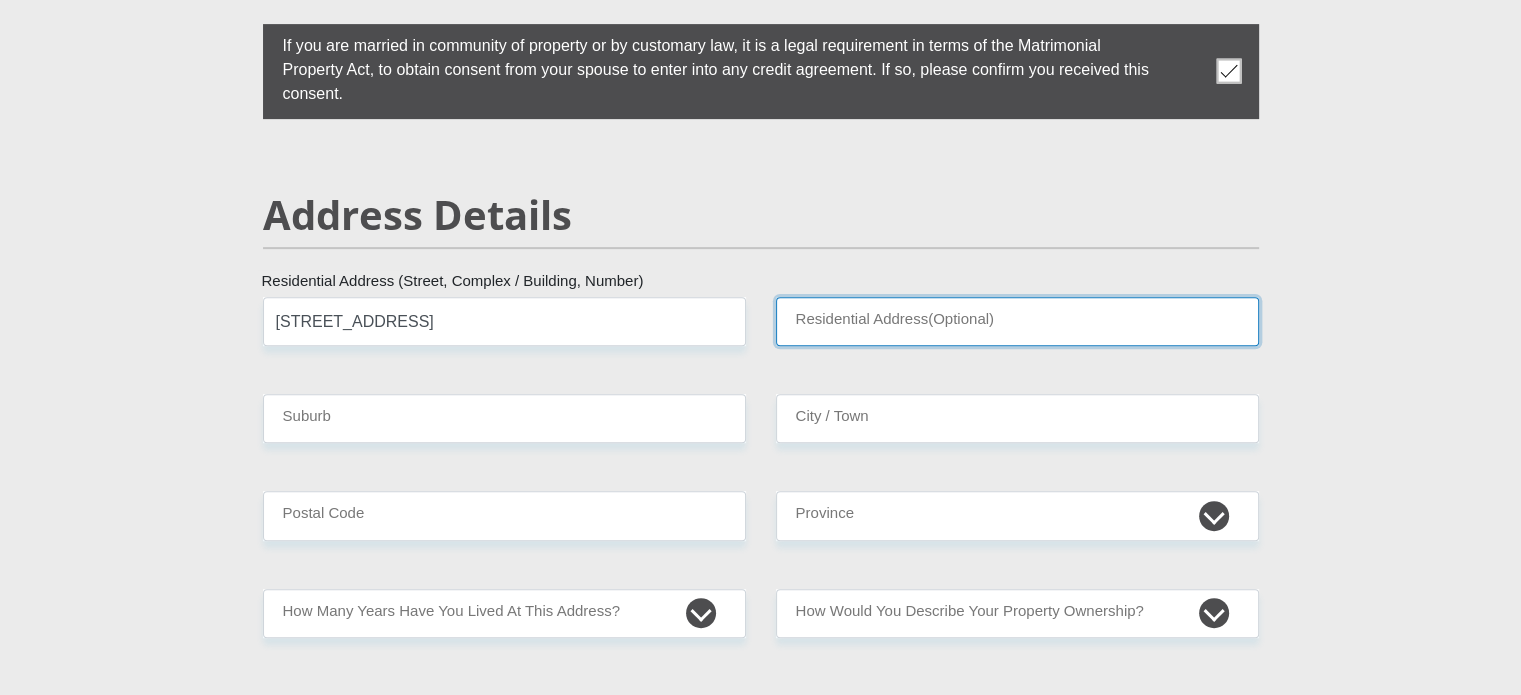 type on "Lucca unit 7" 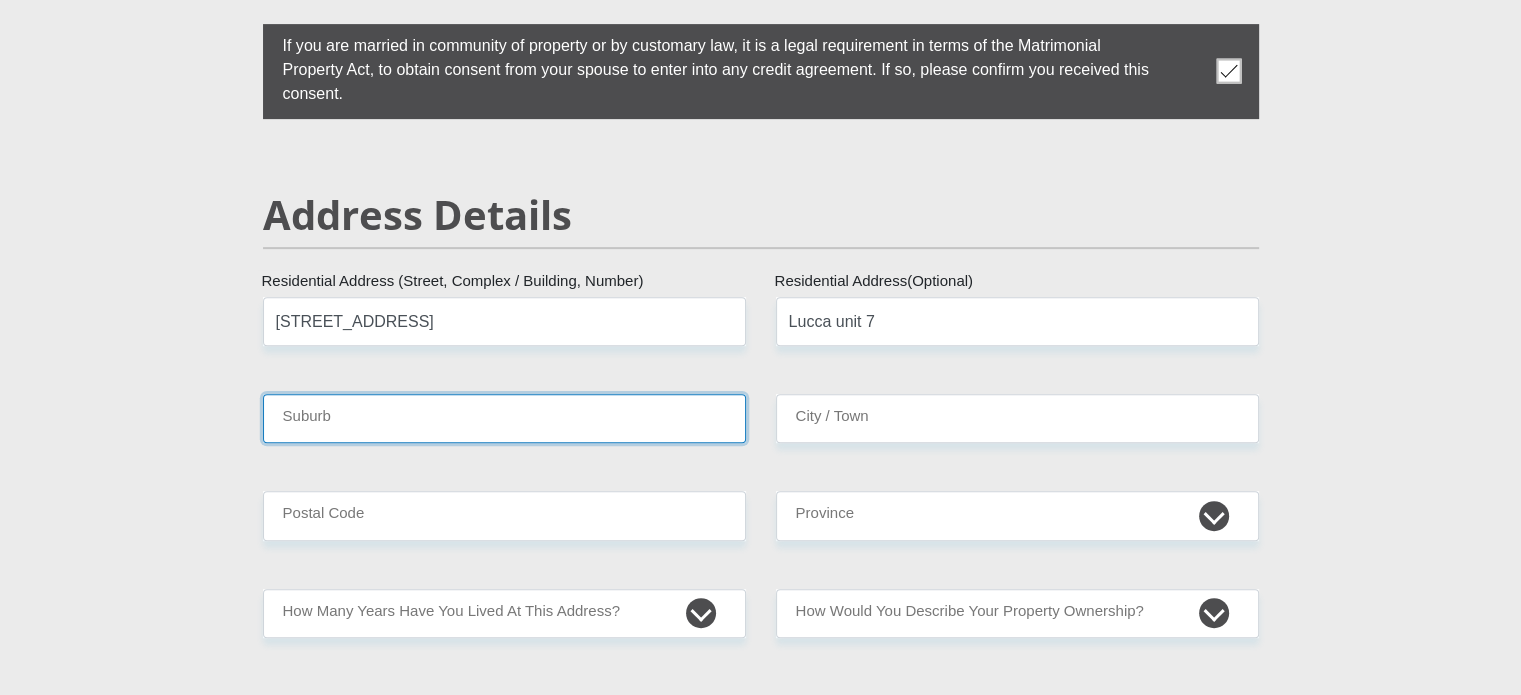 type on "Midrand" 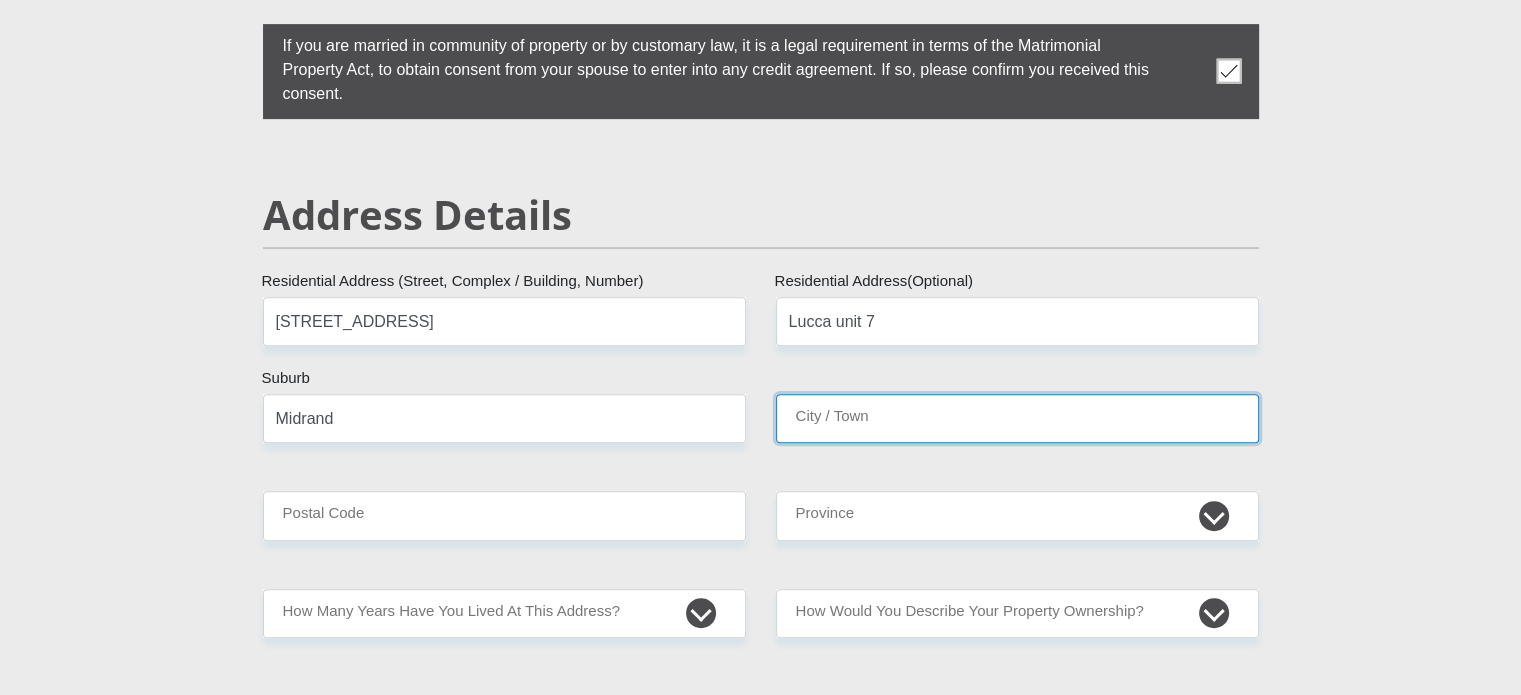 type on "Midrand" 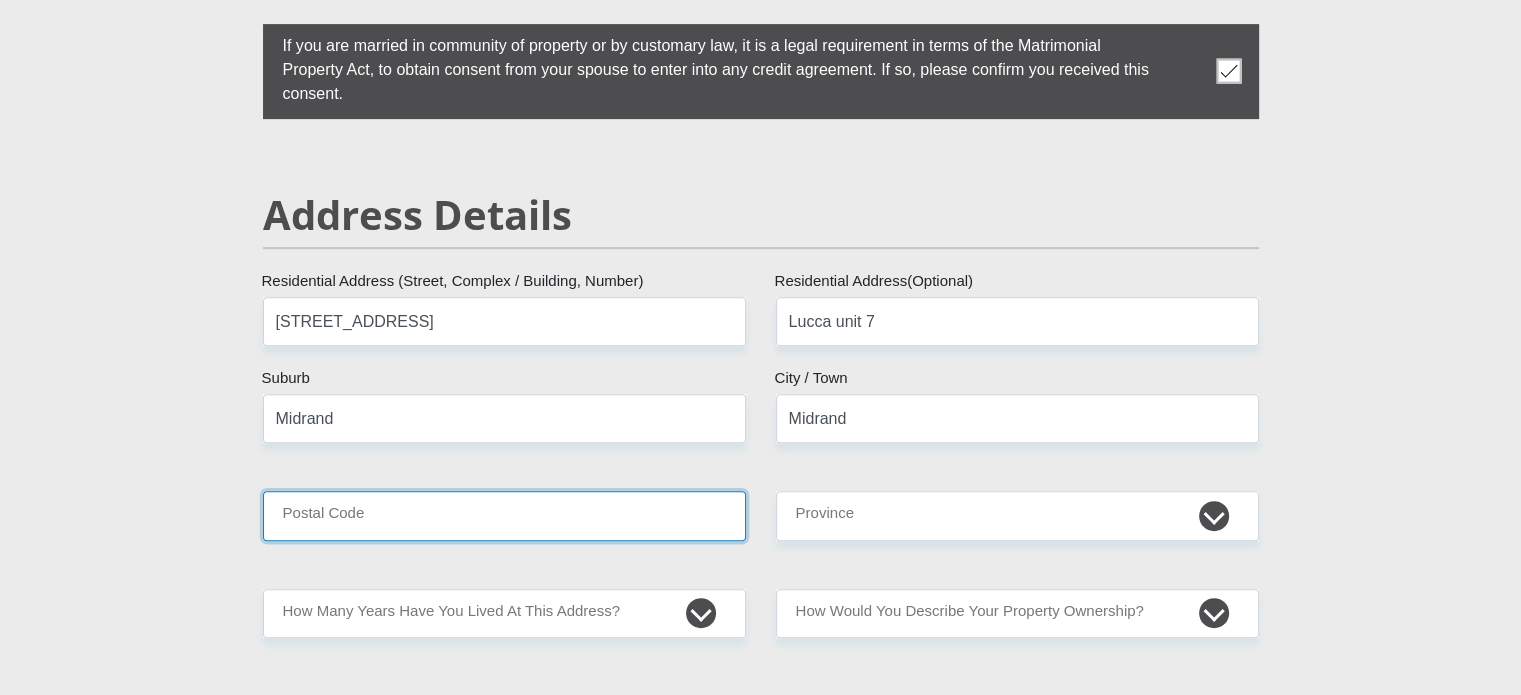 type on "1686" 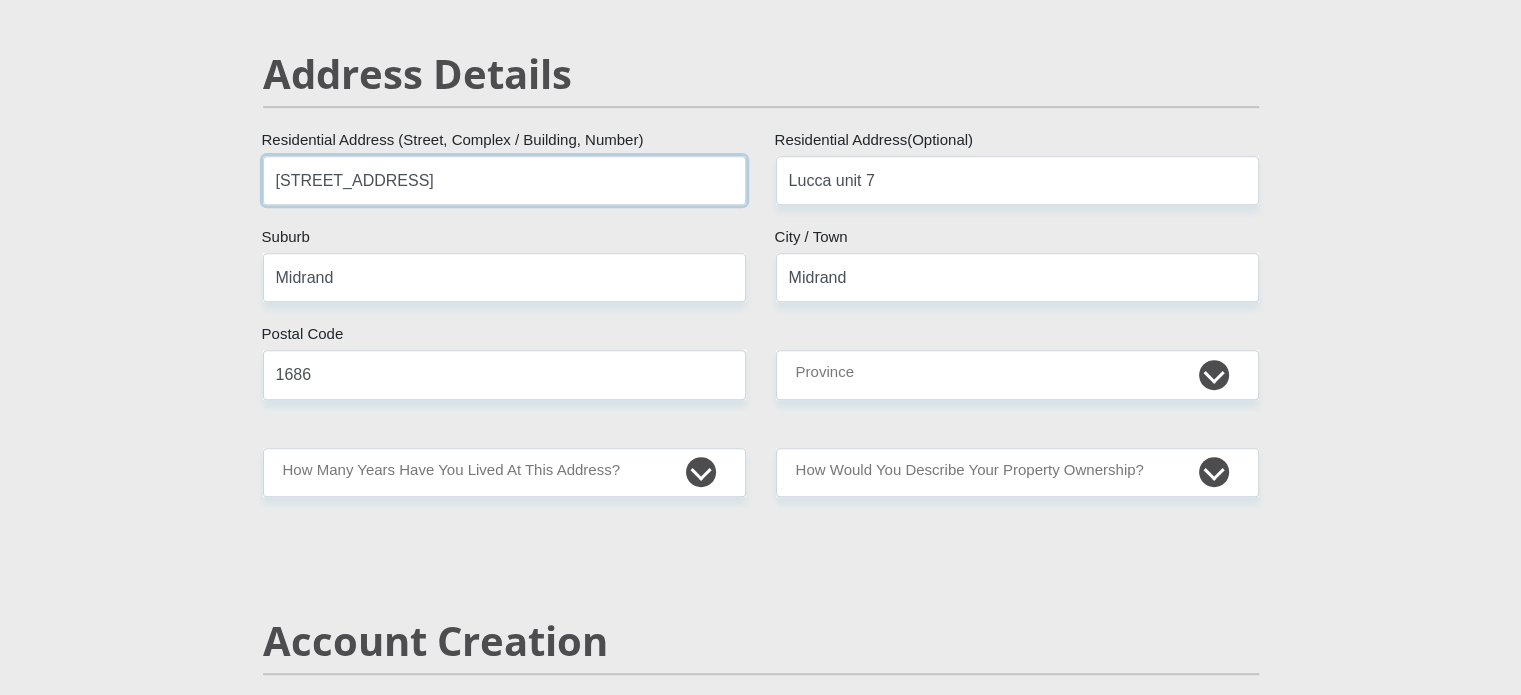 scroll, scrollTop: 1000, scrollLeft: 0, axis: vertical 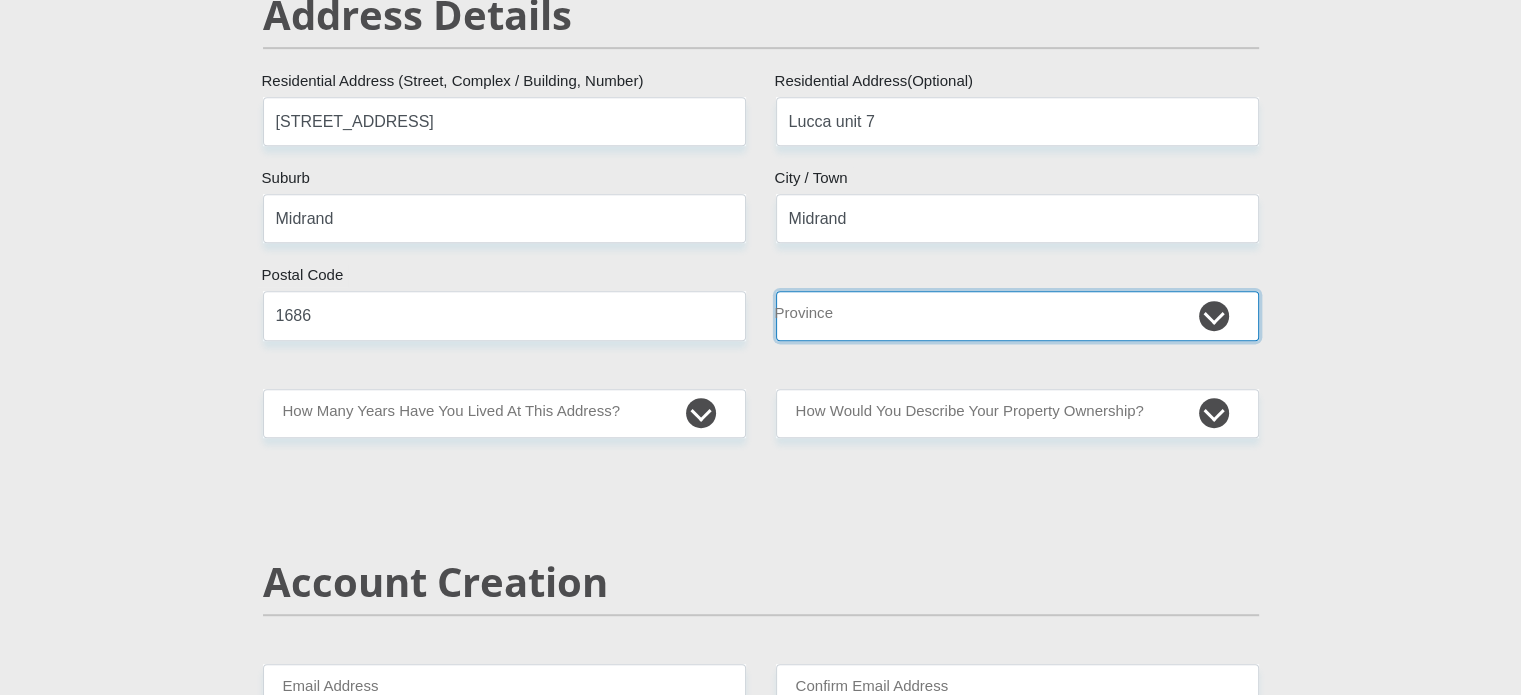 click on "Eastern Cape
Free State
[GEOGRAPHIC_DATA]
[GEOGRAPHIC_DATA][DATE]
[GEOGRAPHIC_DATA]
[GEOGRAPHIC_DATA]
[GEOGRAPHIC_DATA]
[GEOGRAPHIC_DATA]" at bounding box center [1017, 315] 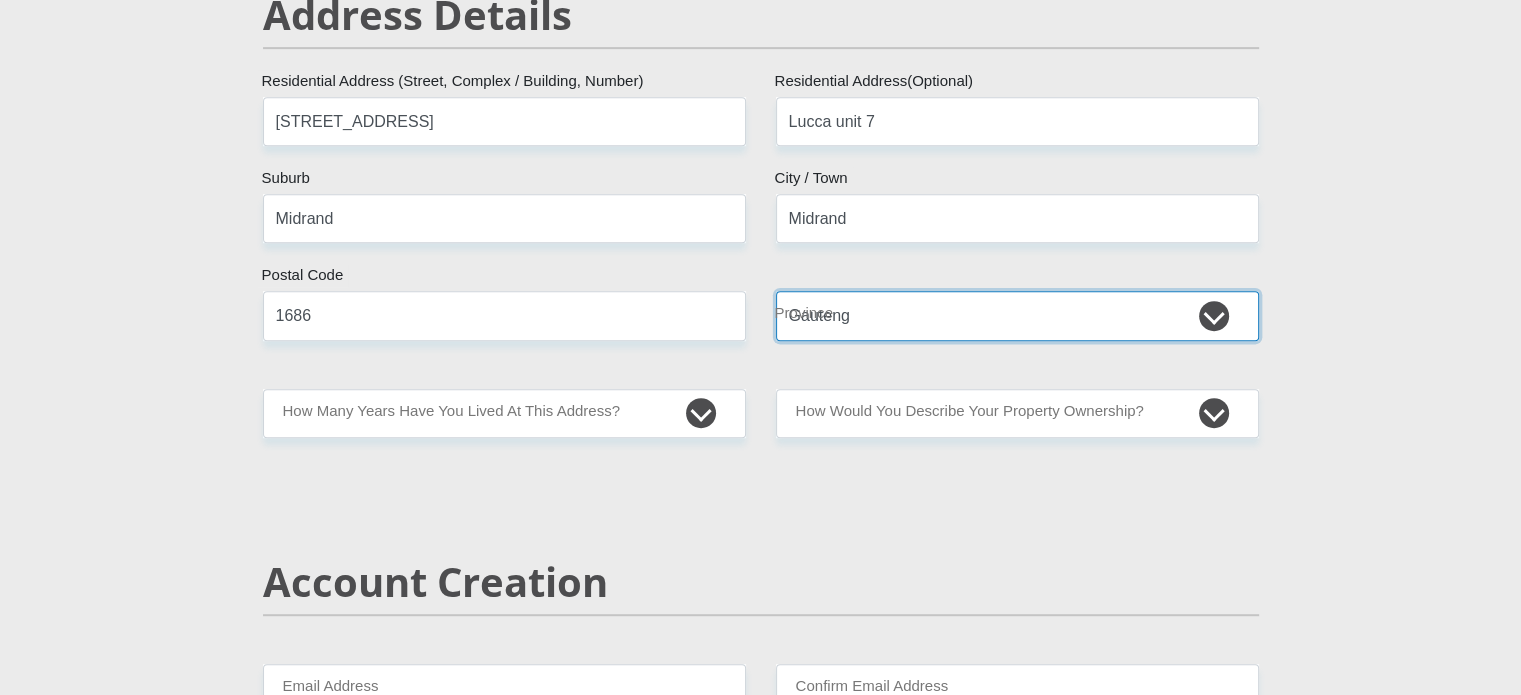 click on "Eastern Cape
Free State
[GEOGRAPHIC_DATA]
[GEOGRAPHIC_DATA][DATE]
[GEOGRAPHIC_DATA]
[GEOGRAPHIC_DATA]
[GEOGRAPHIC_DATA]
[GEOGRAPHIC_DATA]" at bounding box center (1017, 315) 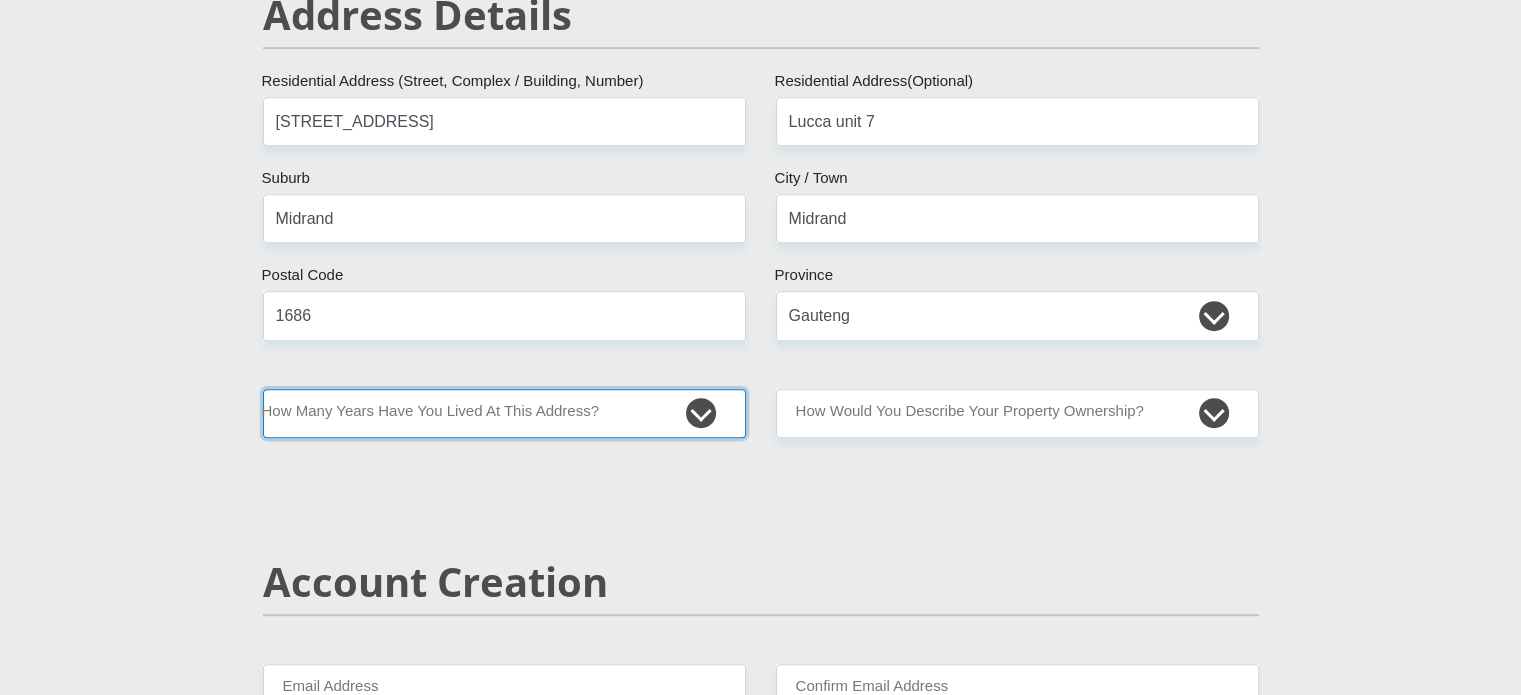 click on "less than 1 year
1-3 years
3-5 years
5+ years" at bounding box center (504, 413) 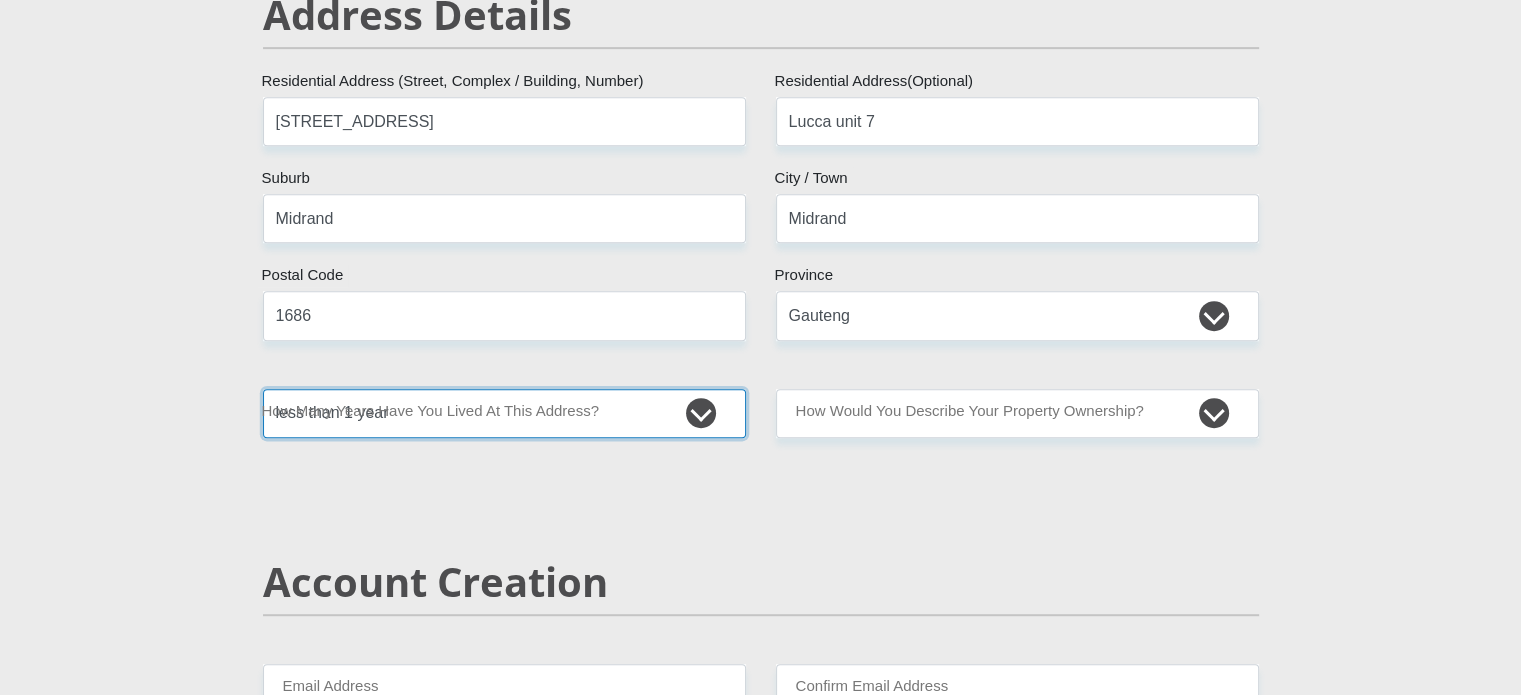 click on "less than 1 year
1-3 years
3-5 years
5+ years" at bounding box center [504, 413] 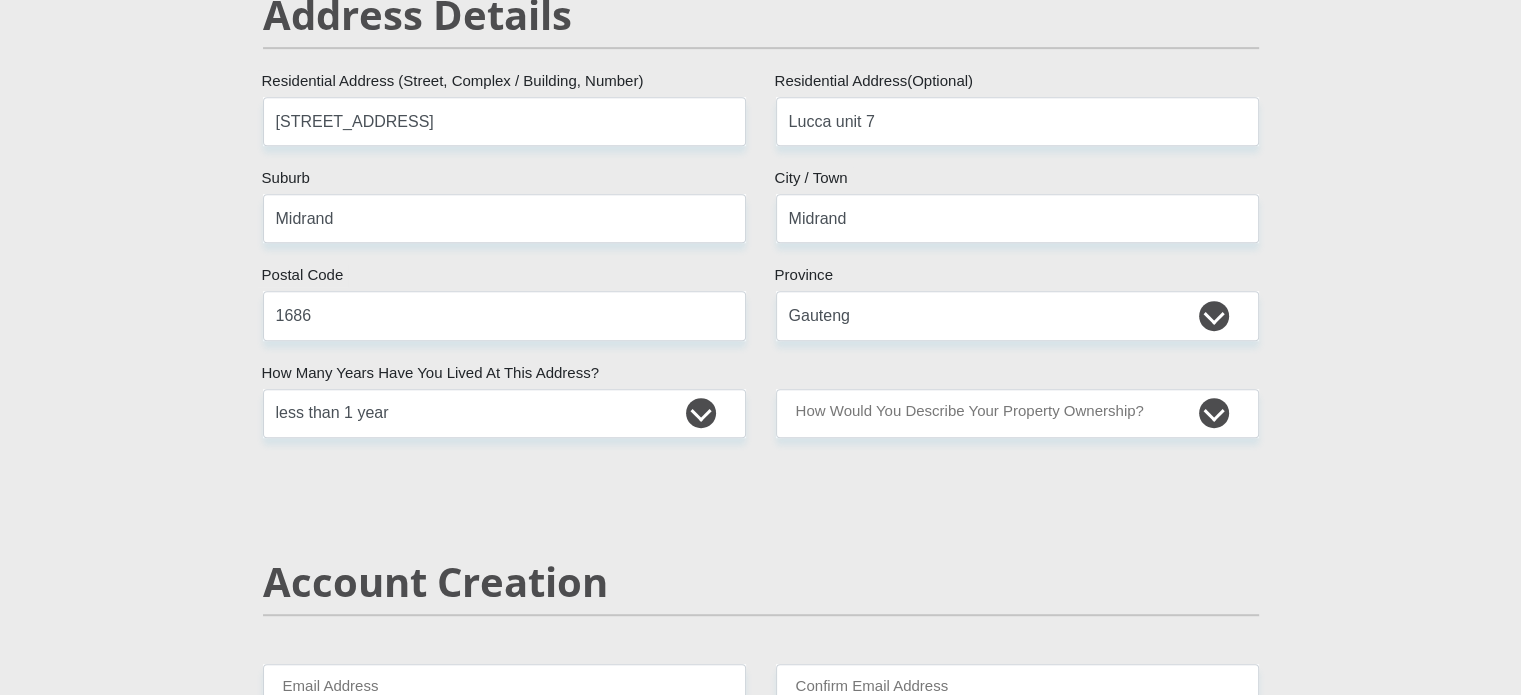 drag, startPoint x: 928, startPoint y: 384, endPoint x: 929, endPoint y: 399, distance: 15.033297 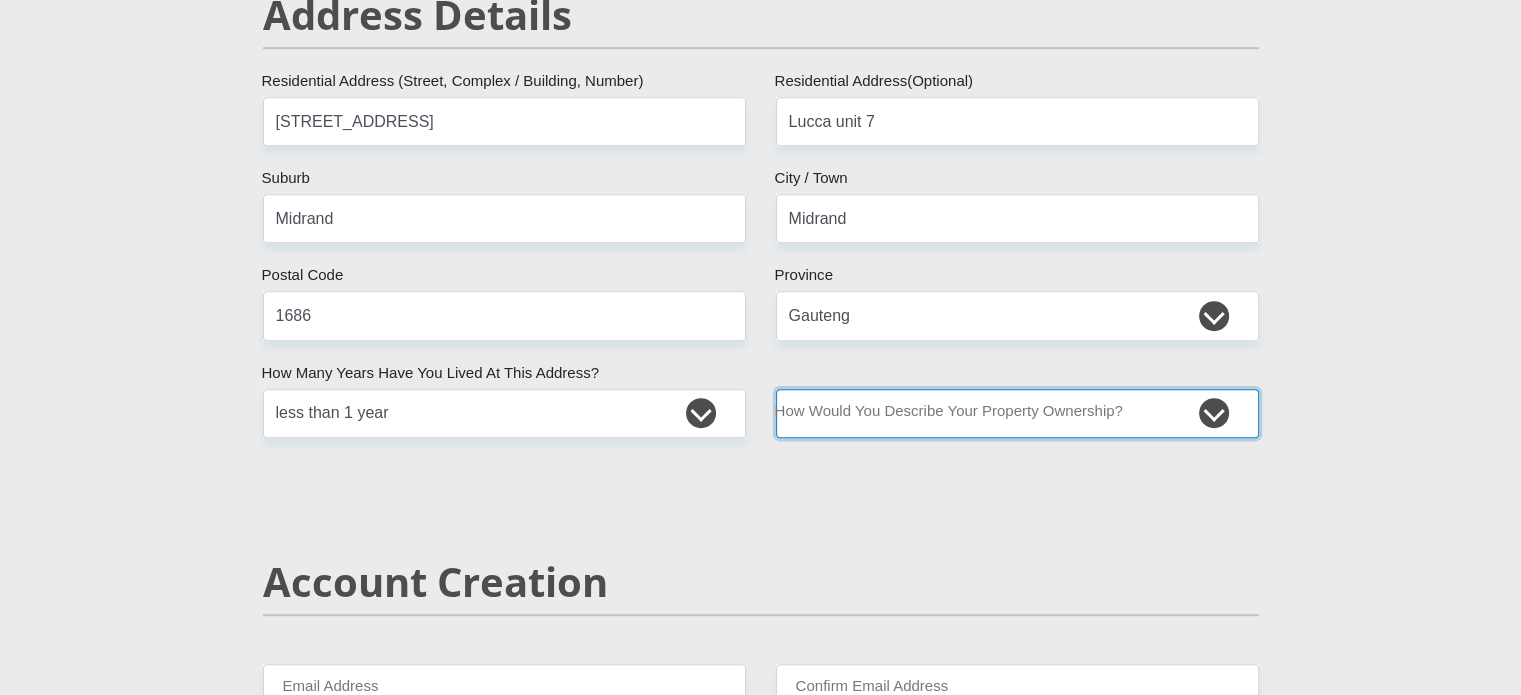 click on "Owned
Rented
Family Owned
Company Dwelling" at bounding box center (1017, 413) 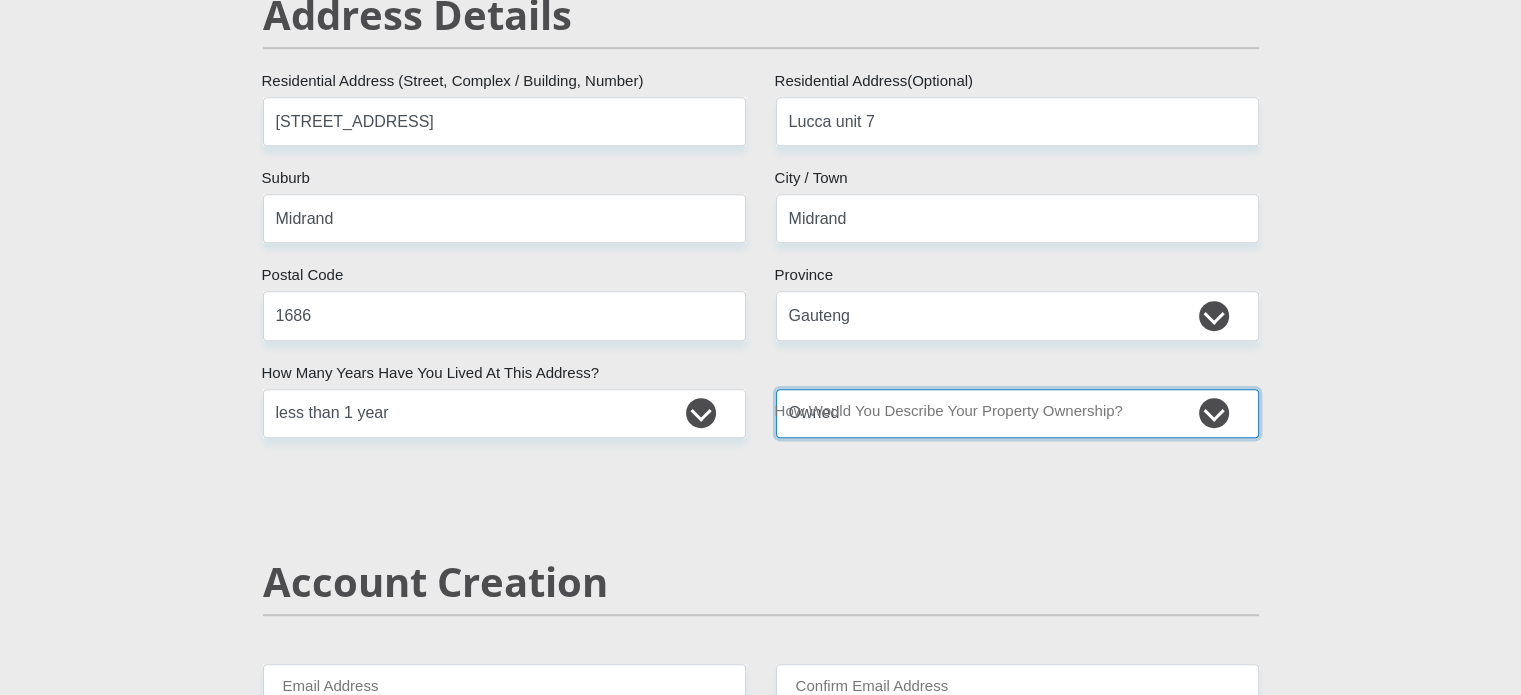 click on "Owned
Rented
Family Owned
Company Dwelling" at bounding box center (1017, 413) 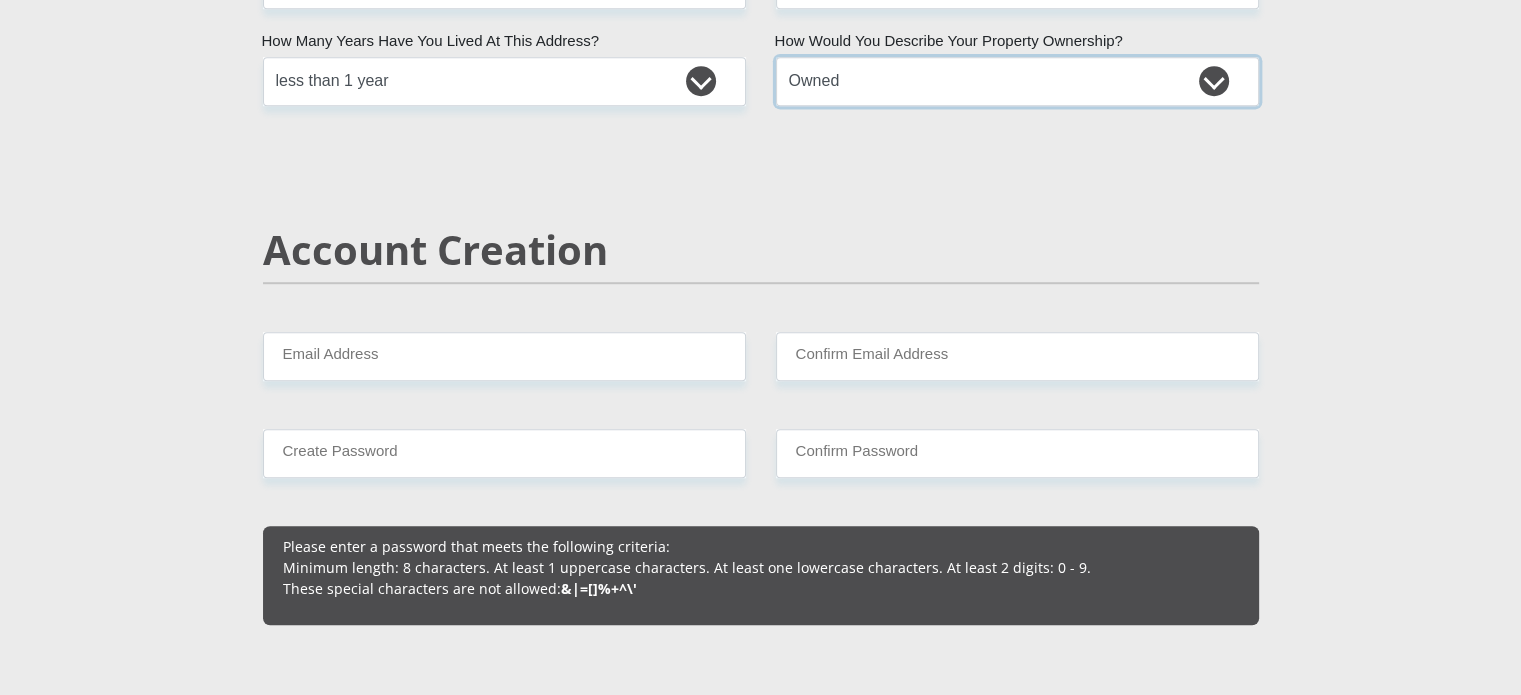 scroll, scrollTop: 1400, scrollLeft: 0, axis: vertical 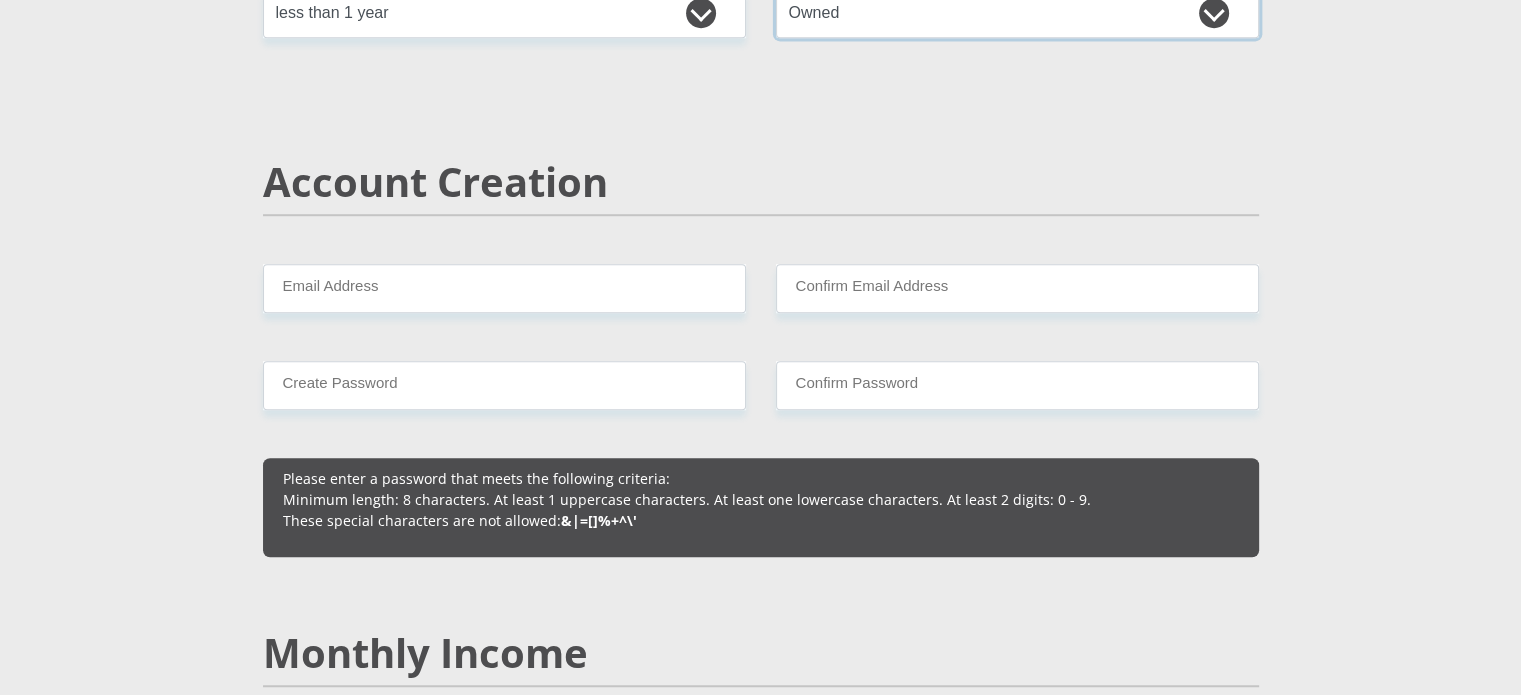 click on "Owned
Rented
Family Owned
Company Dwelling" at bounding box center [1017, 13] 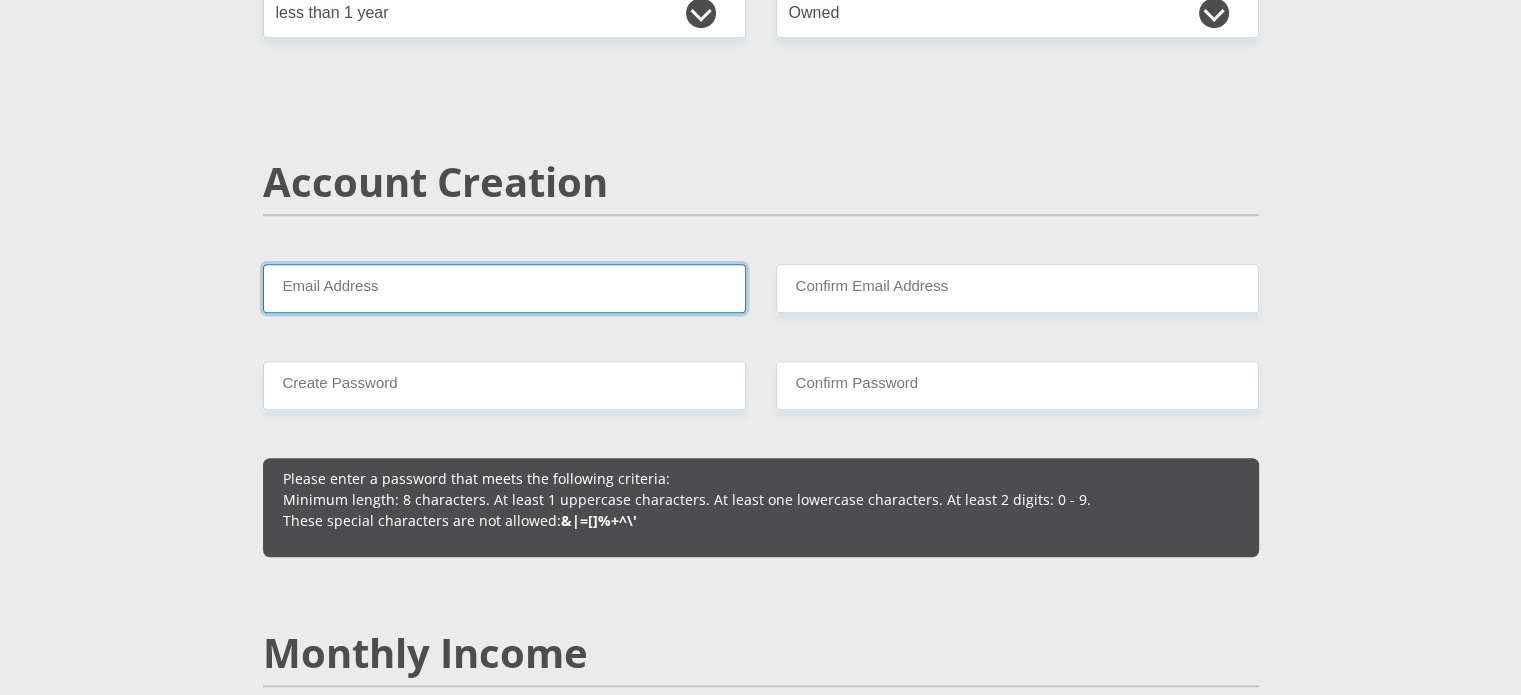click on "Email Address" at bounding box center (504, 288) 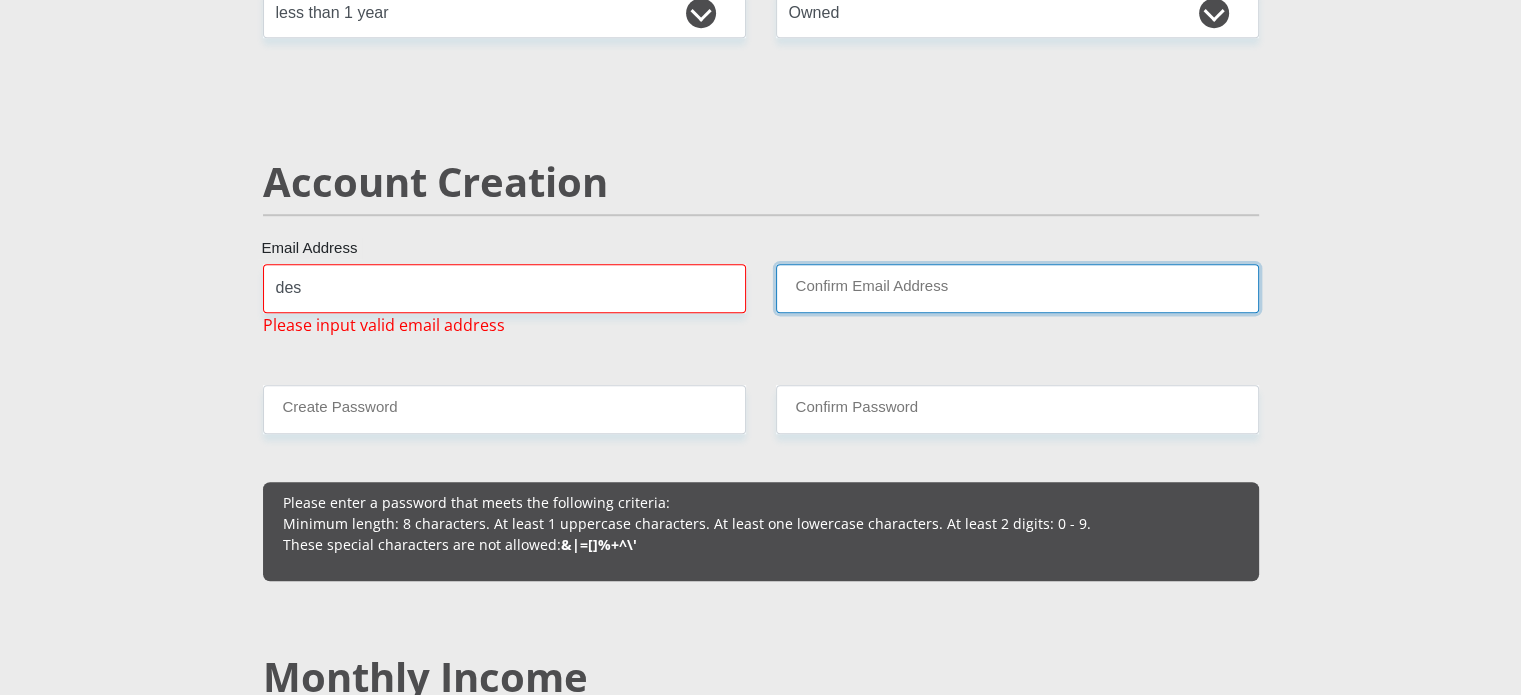 click on "Confirm Email Address" at bounding box center [1017, 288] 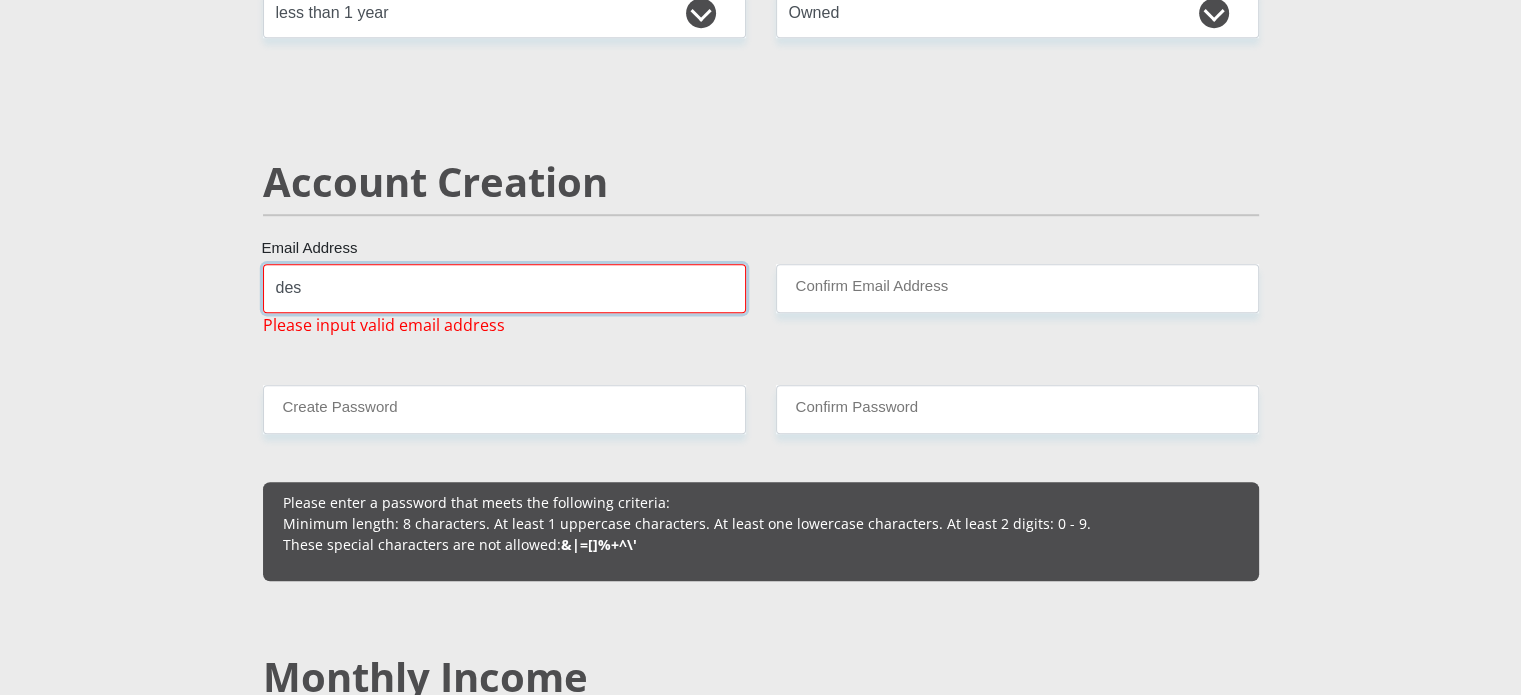 click on "des" at bounding box center [504, 288] 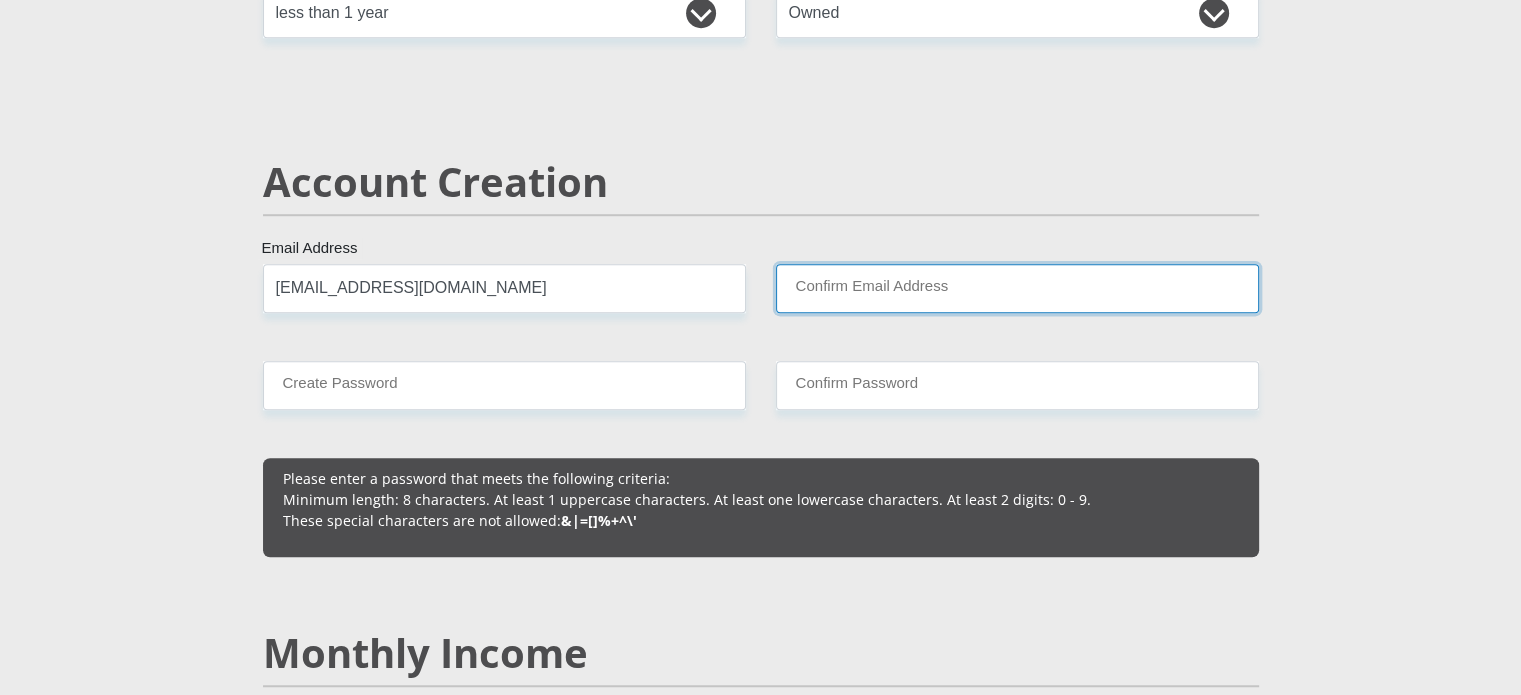 click on "Confirm Email Address" at bounding box center [1017, 288] 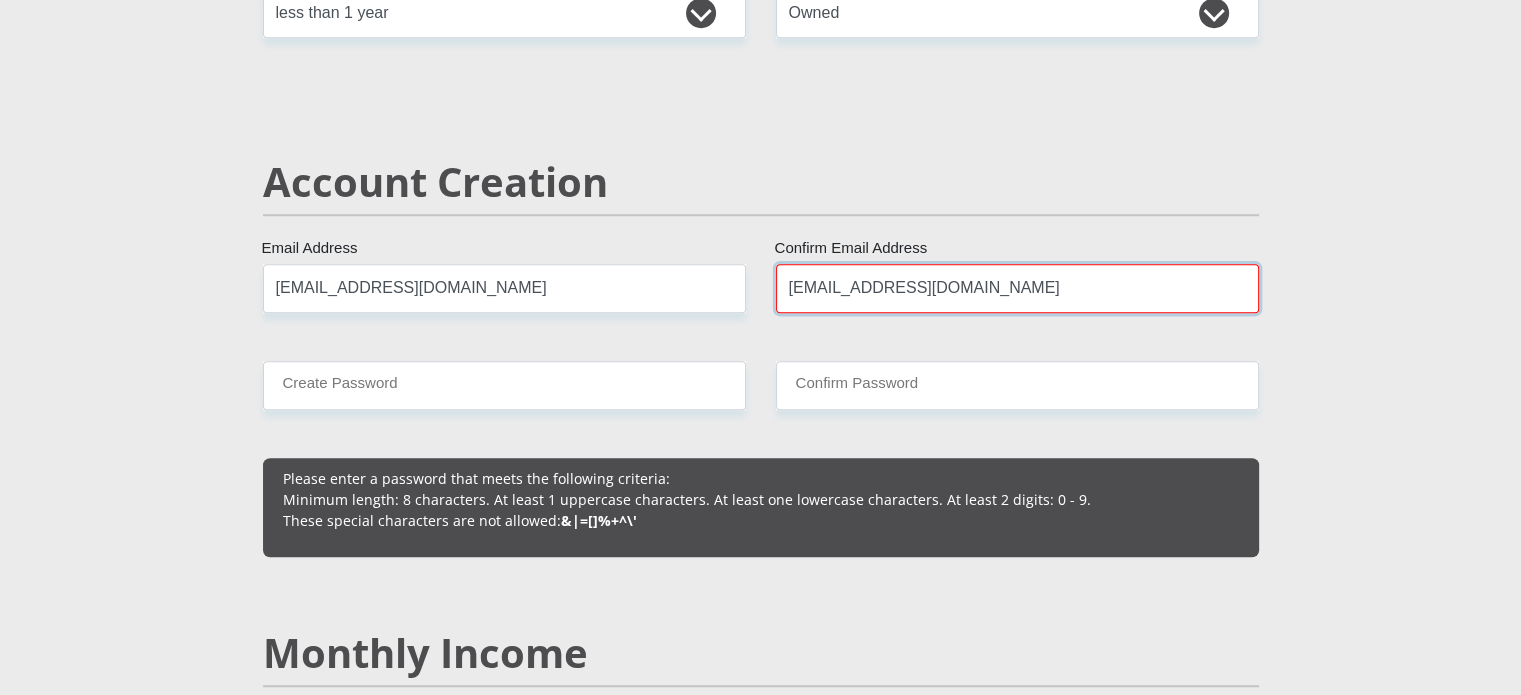 type on "deshnee1229@gmail.com" 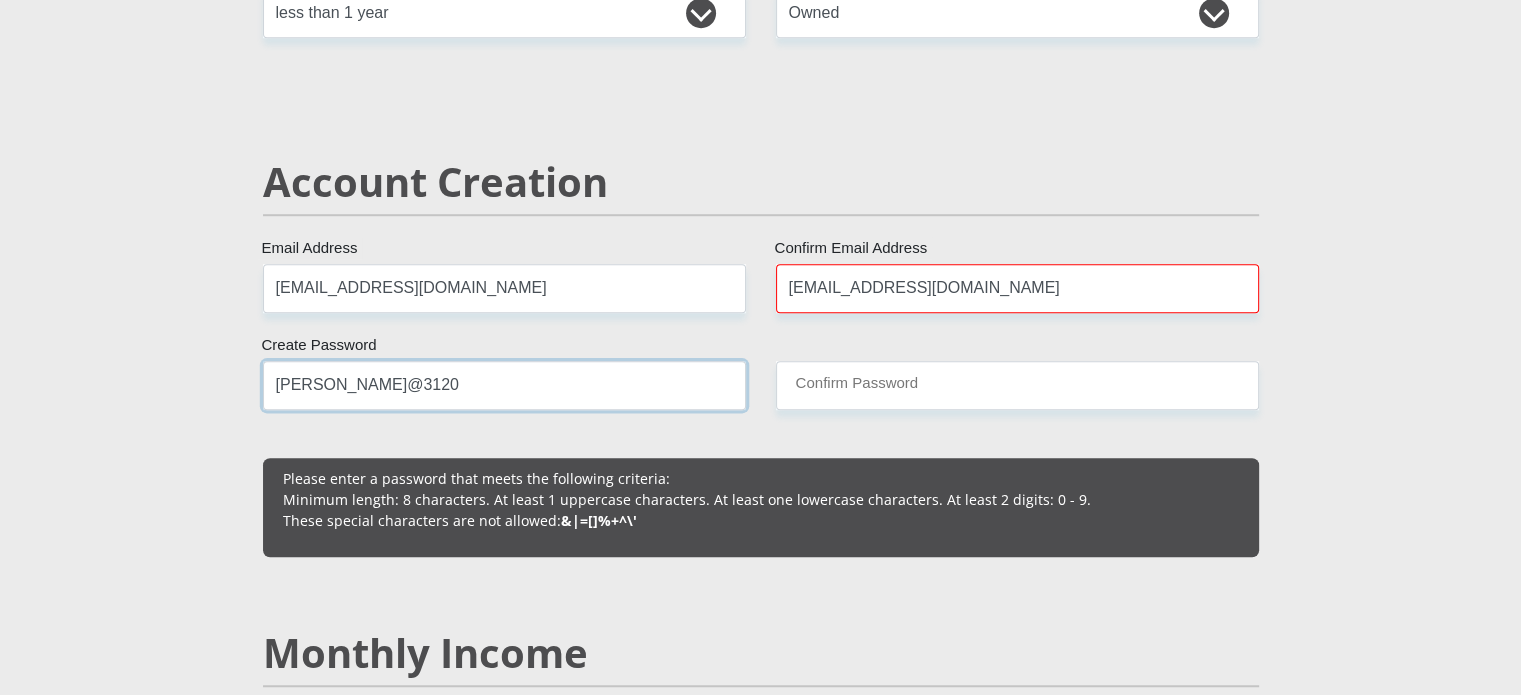 type on "Deshnee@3120" 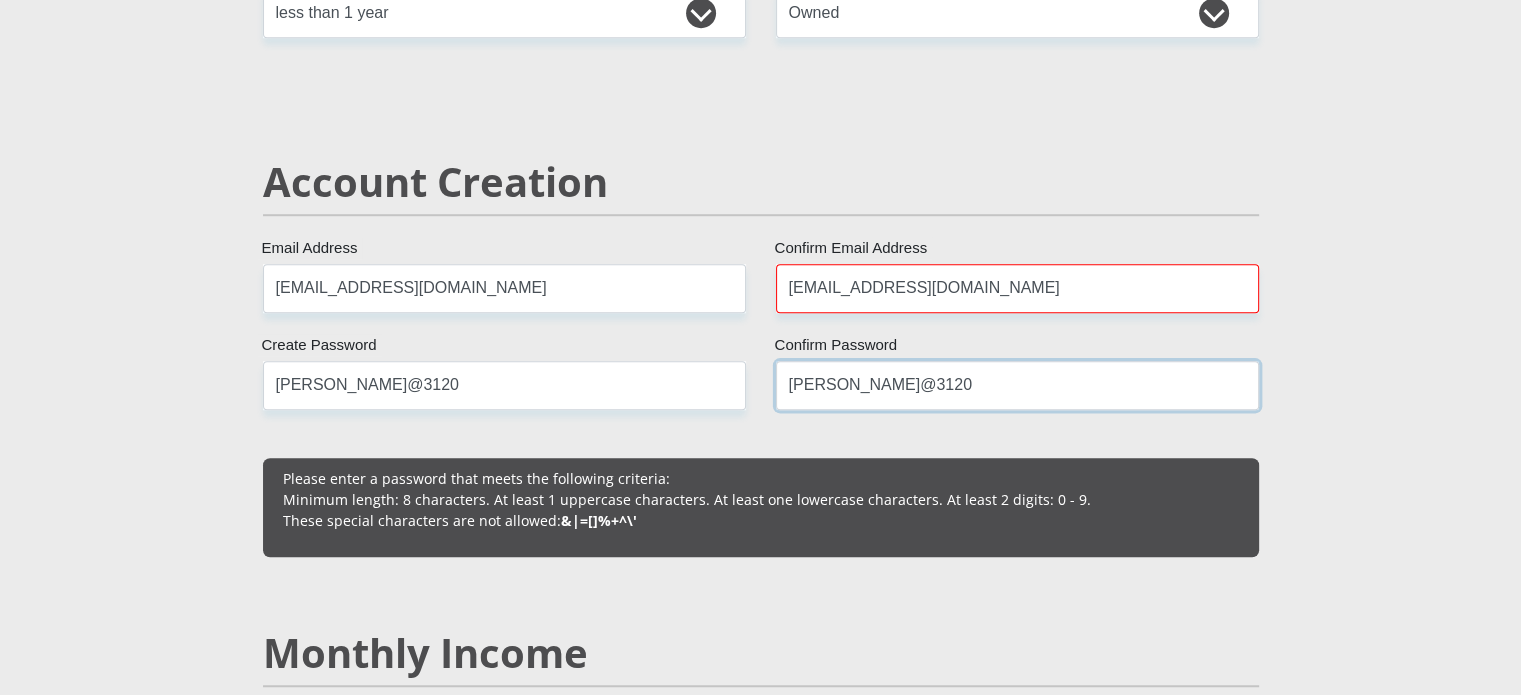 type on "Deshnee@3120" 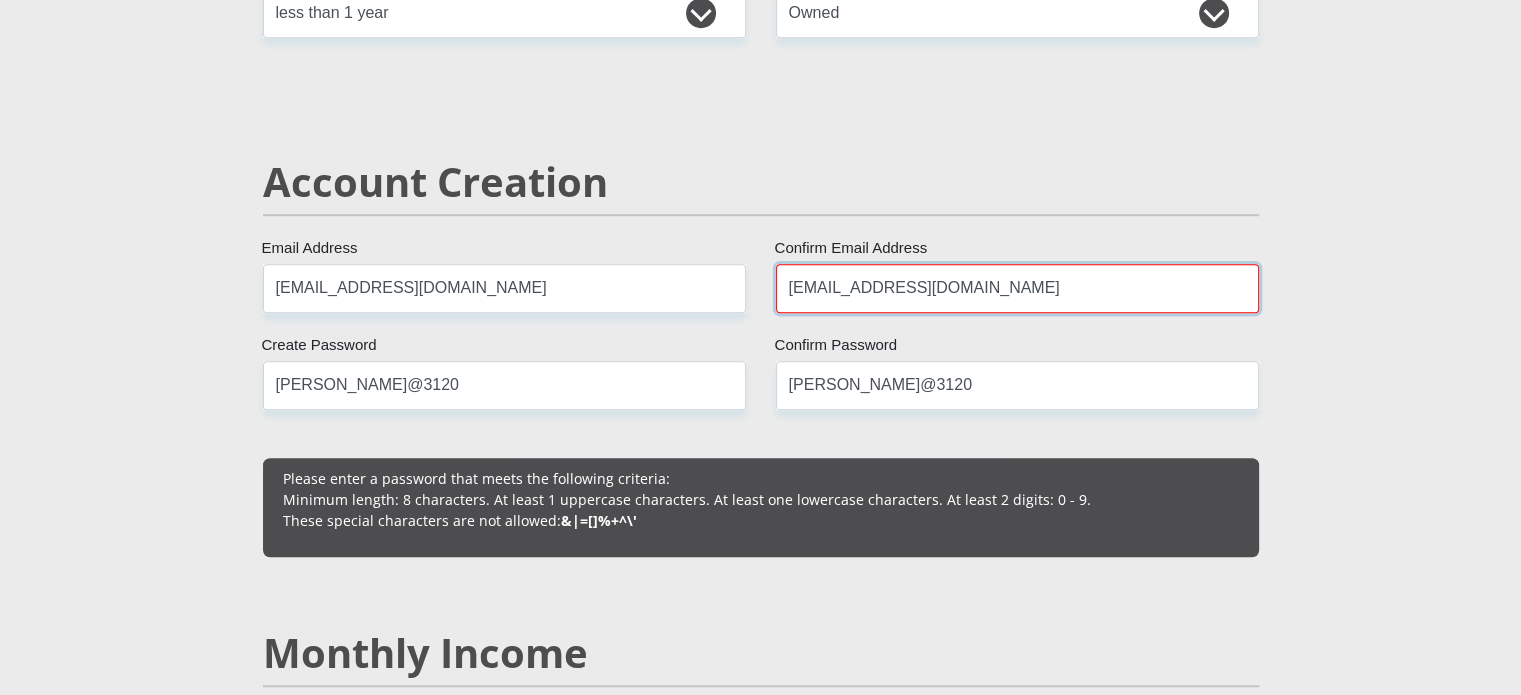 click on "deshnee1229@gmail.com" at bounding box center [1017, 288] 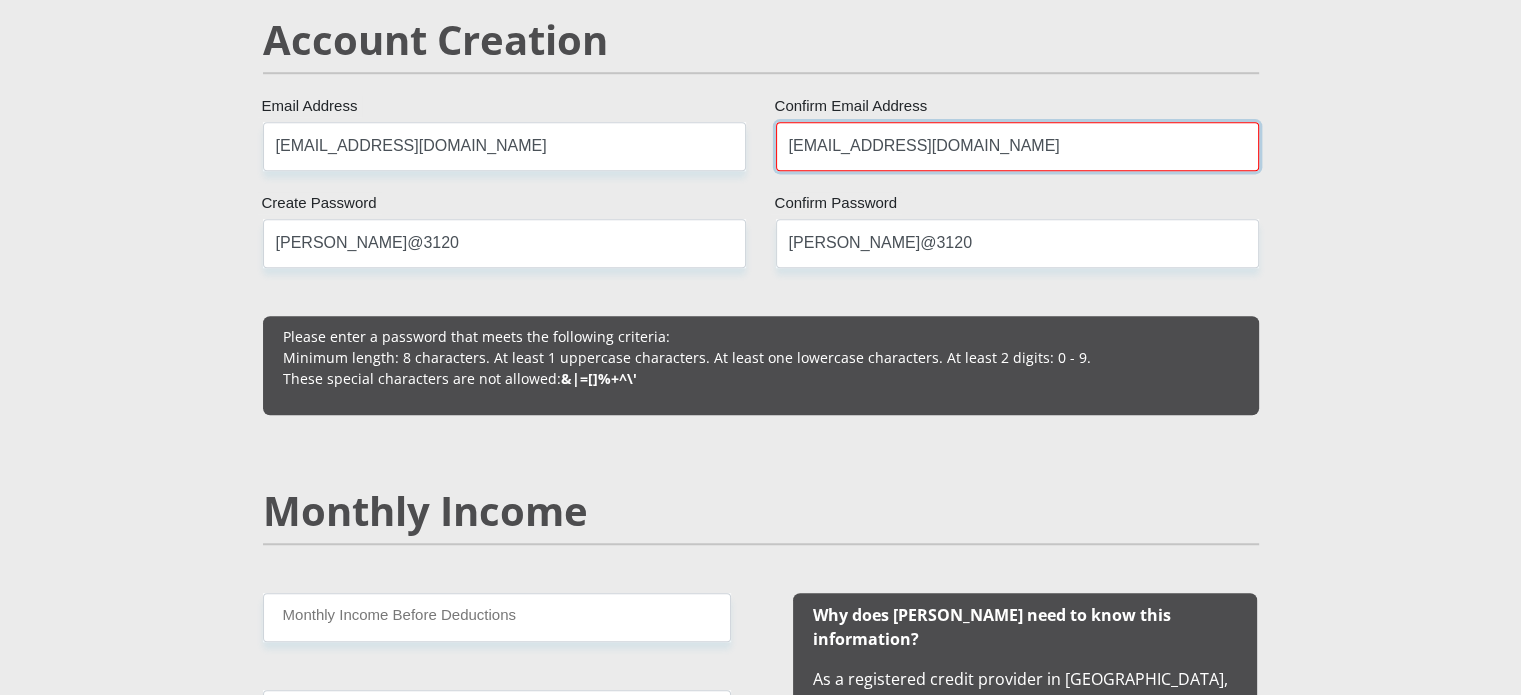 scroll, scrollTop: 1700, scrollLeft: 0, axis: vertical 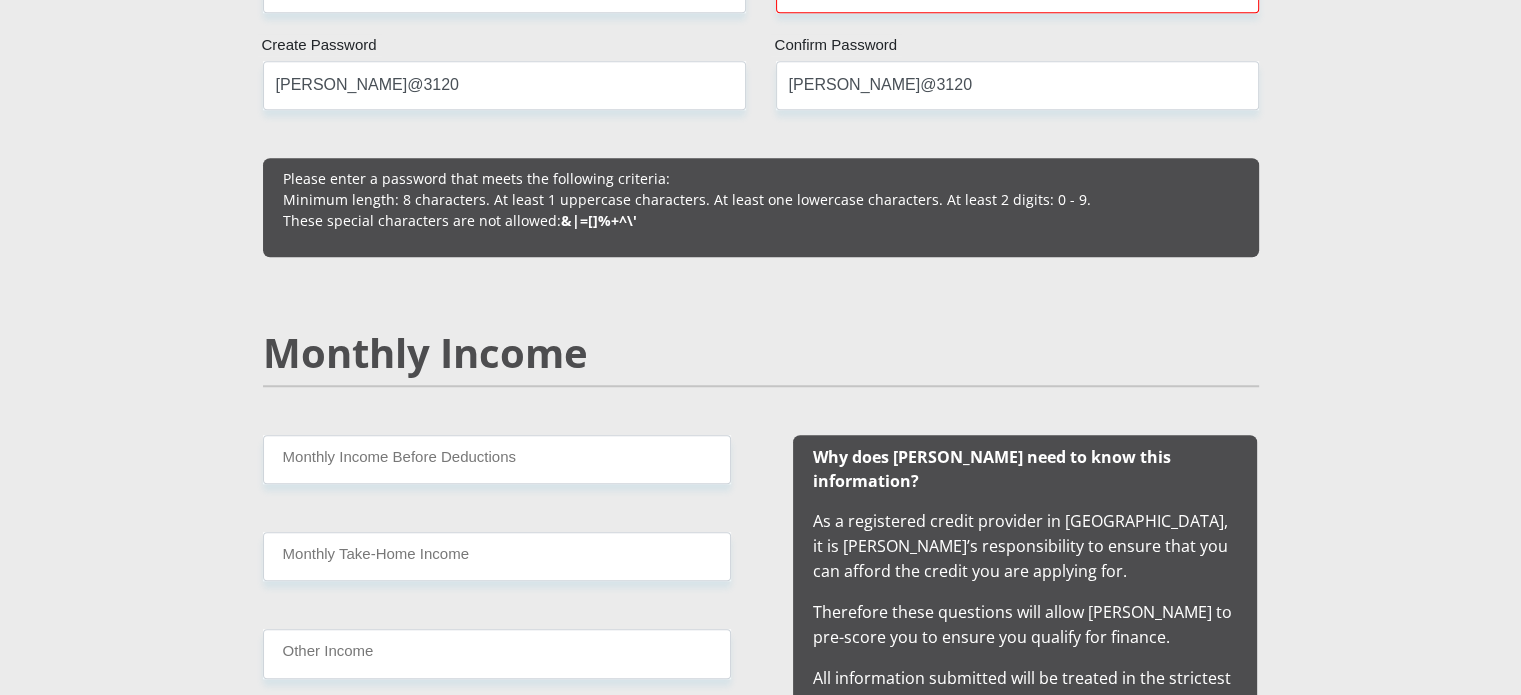 click on "Monthly Income Before Deductions
Monthly Take-Home Income
Other Income" at bounding box center (497, 593) 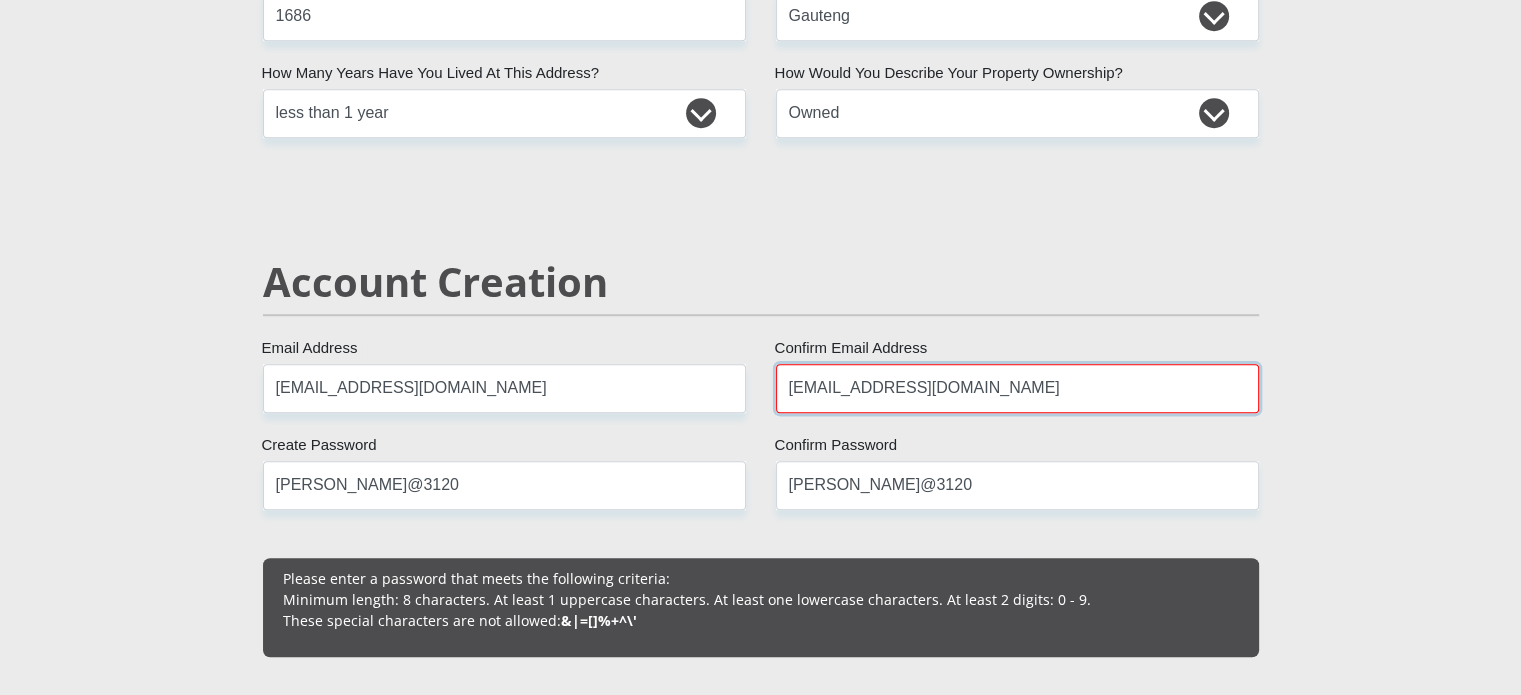 click on "deshnee1229@gmail.com" at bounding box center (1017, 388) 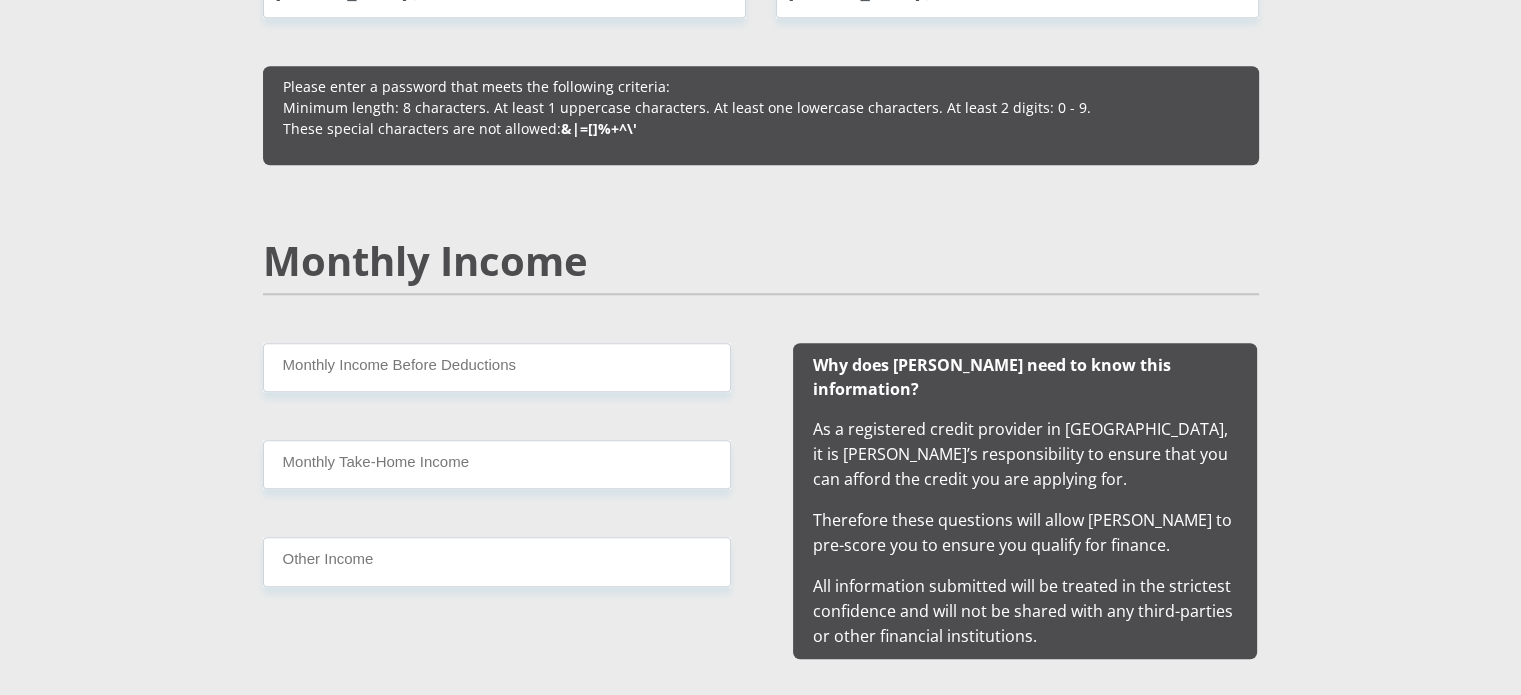 scroll, scrollTop: 1800, scrollLeft: 0, axis: vertical 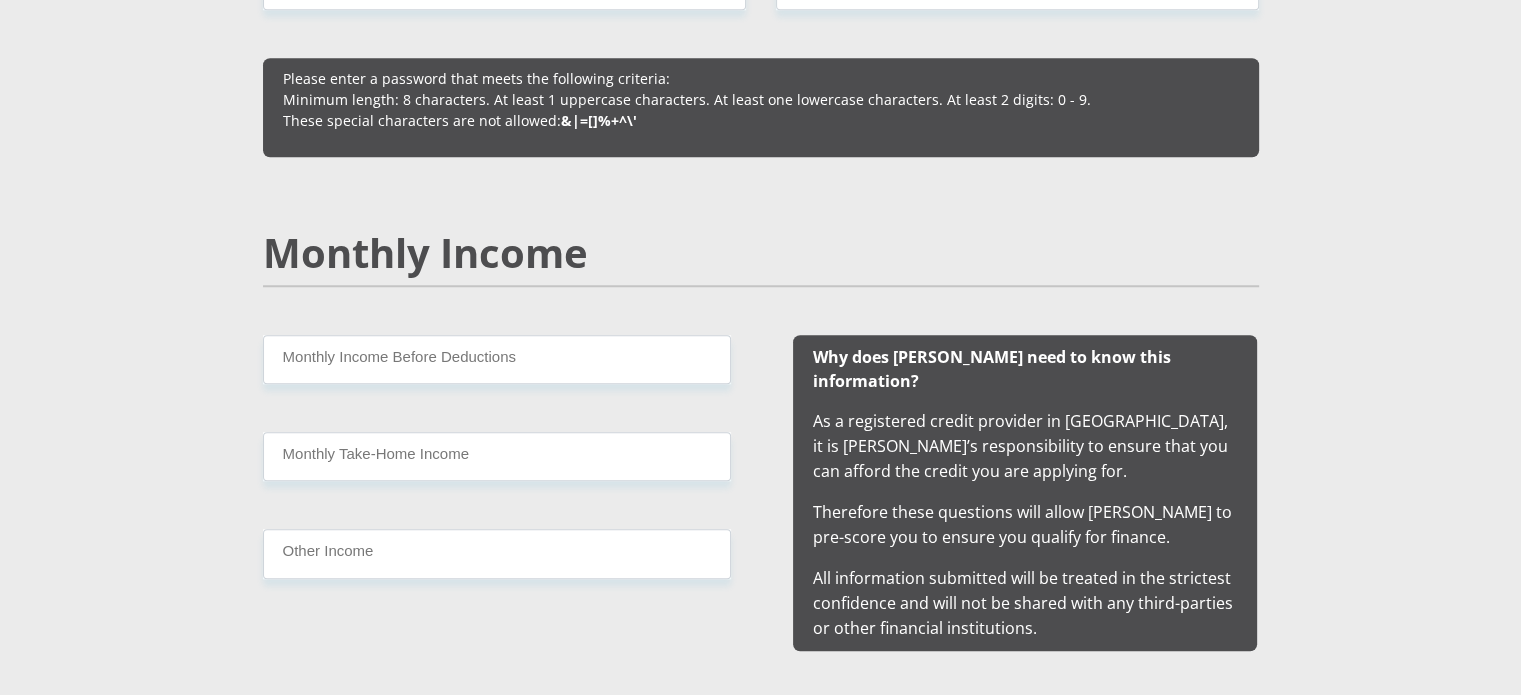 type on "Deshnee1229@gmail.com" 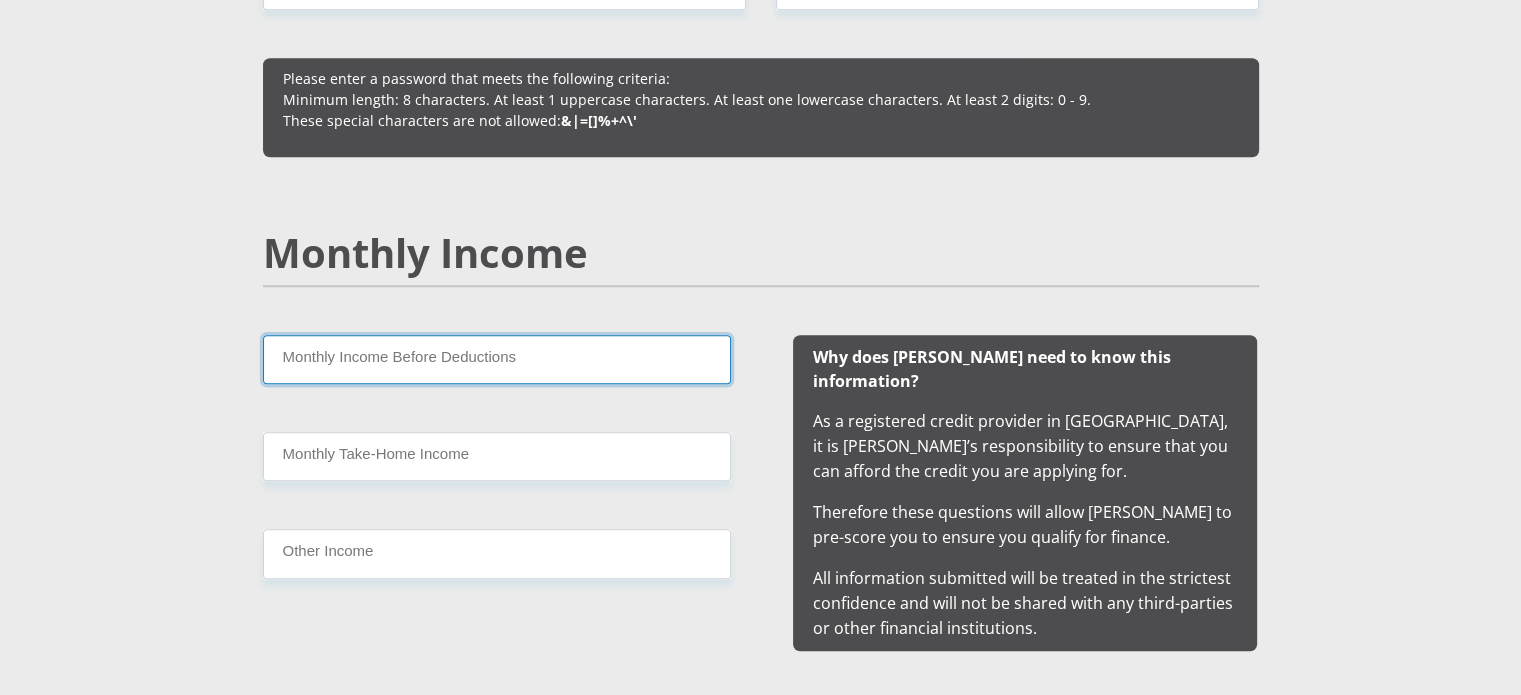click on "Monthly Income Before Deductions" at bounding box center (497, 359) 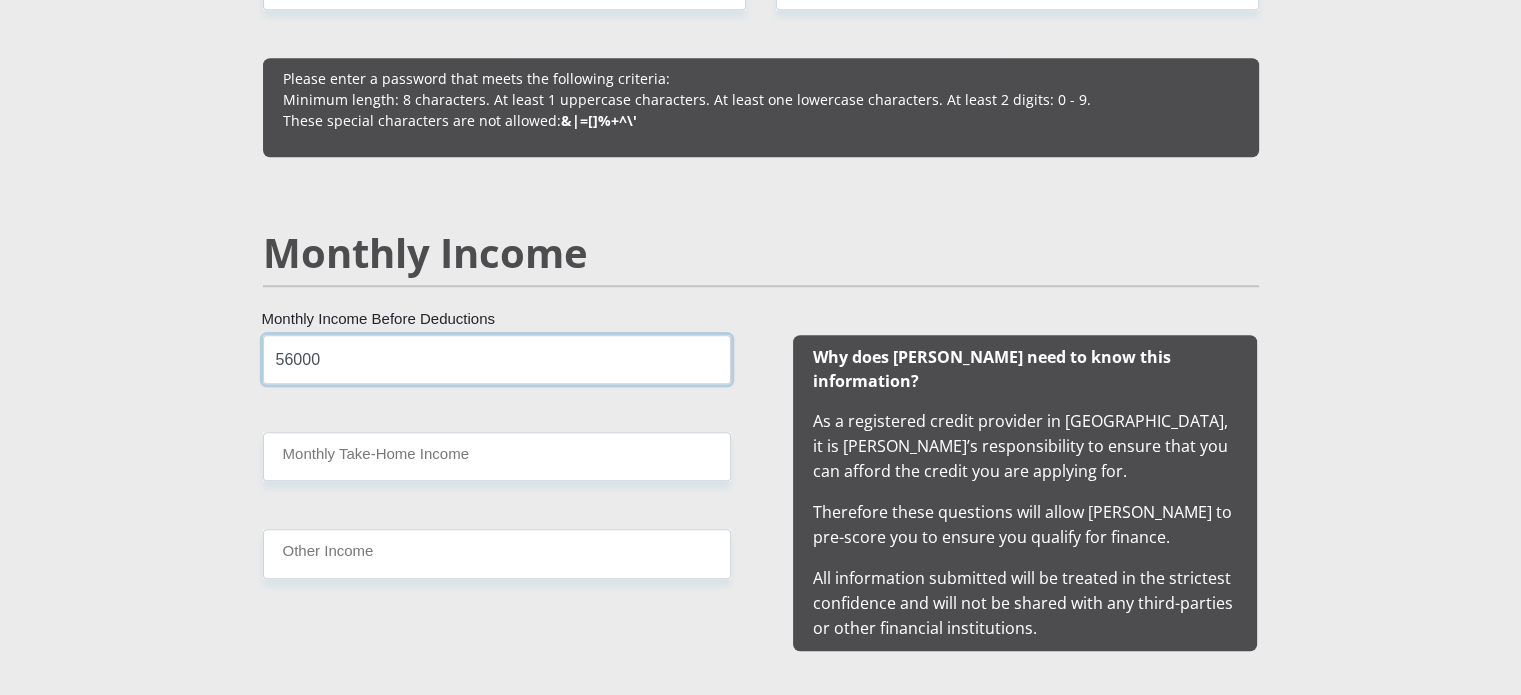 type on "56000" 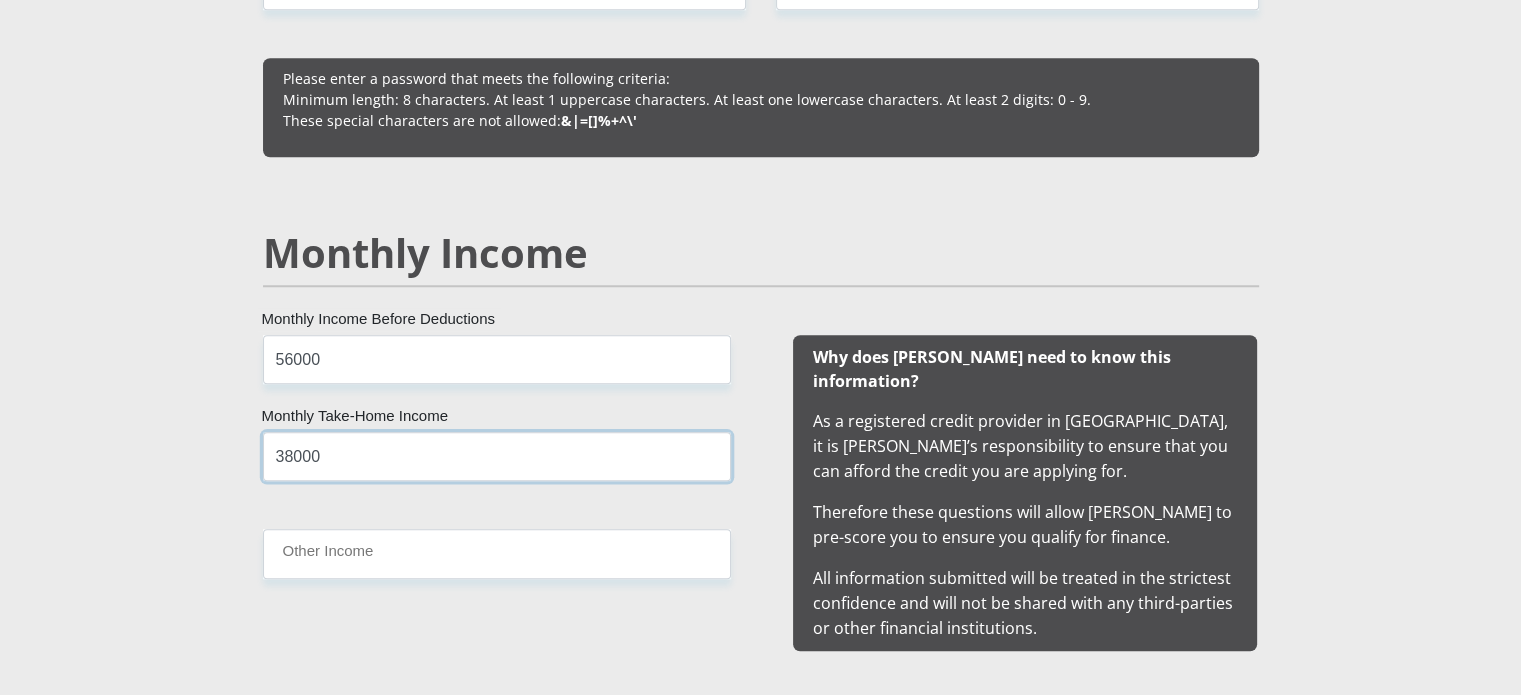 type on "38000" 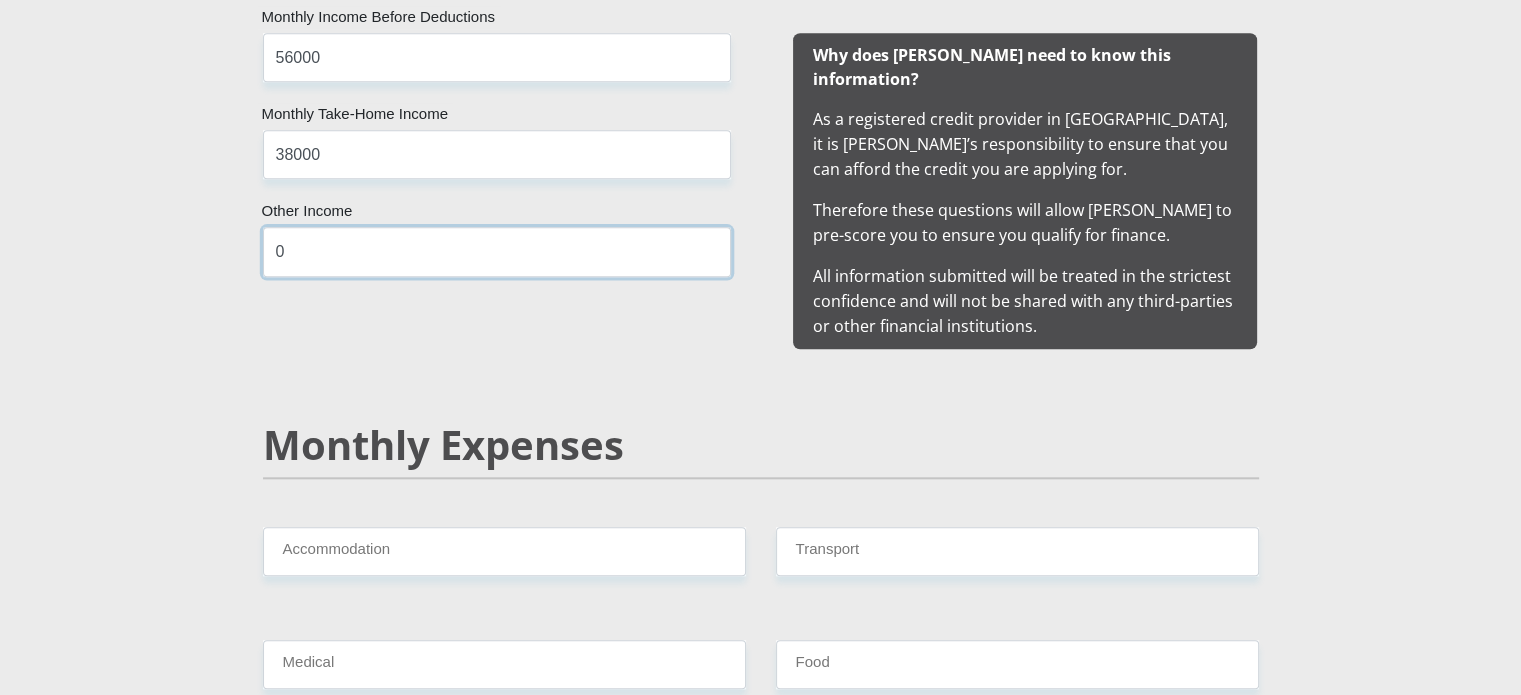 scroll, scrollTop: 2100, scrollLeft: 0, axis: vertical 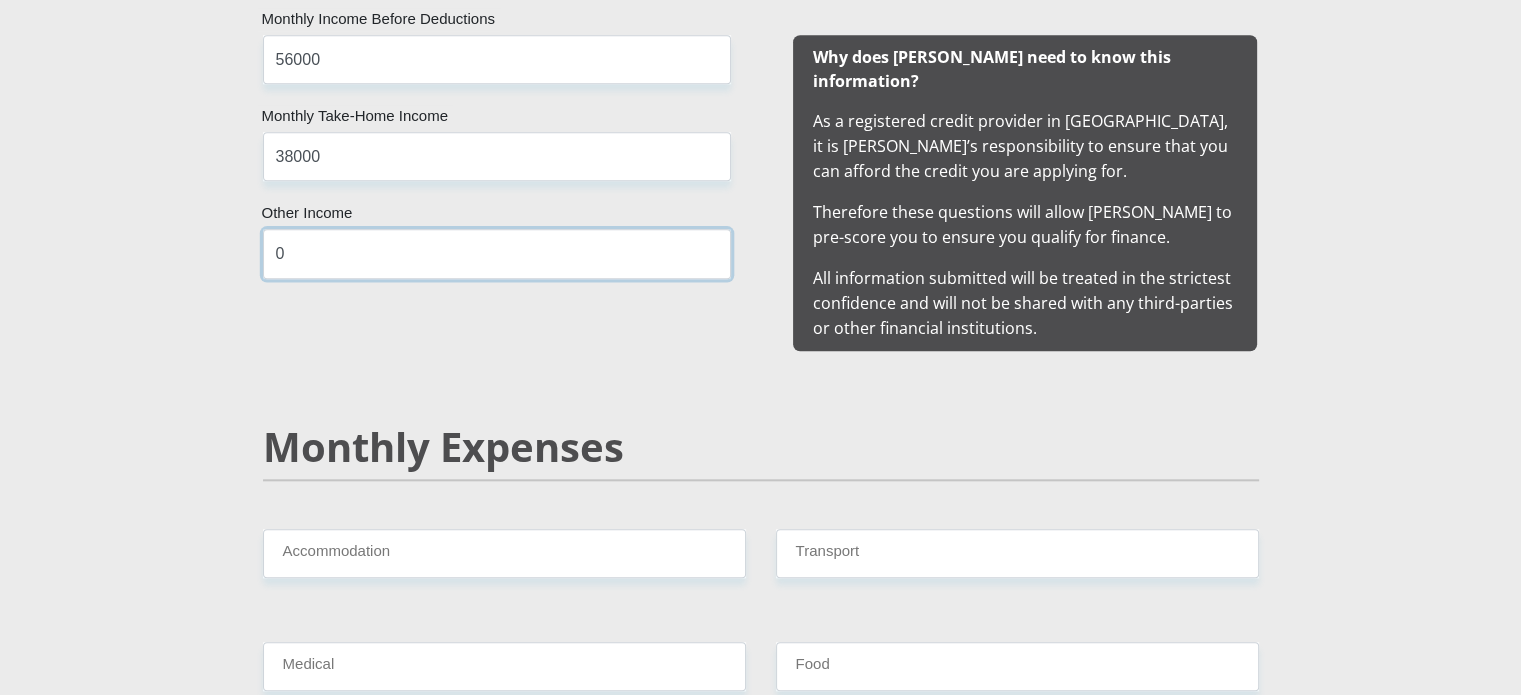 type on "0" 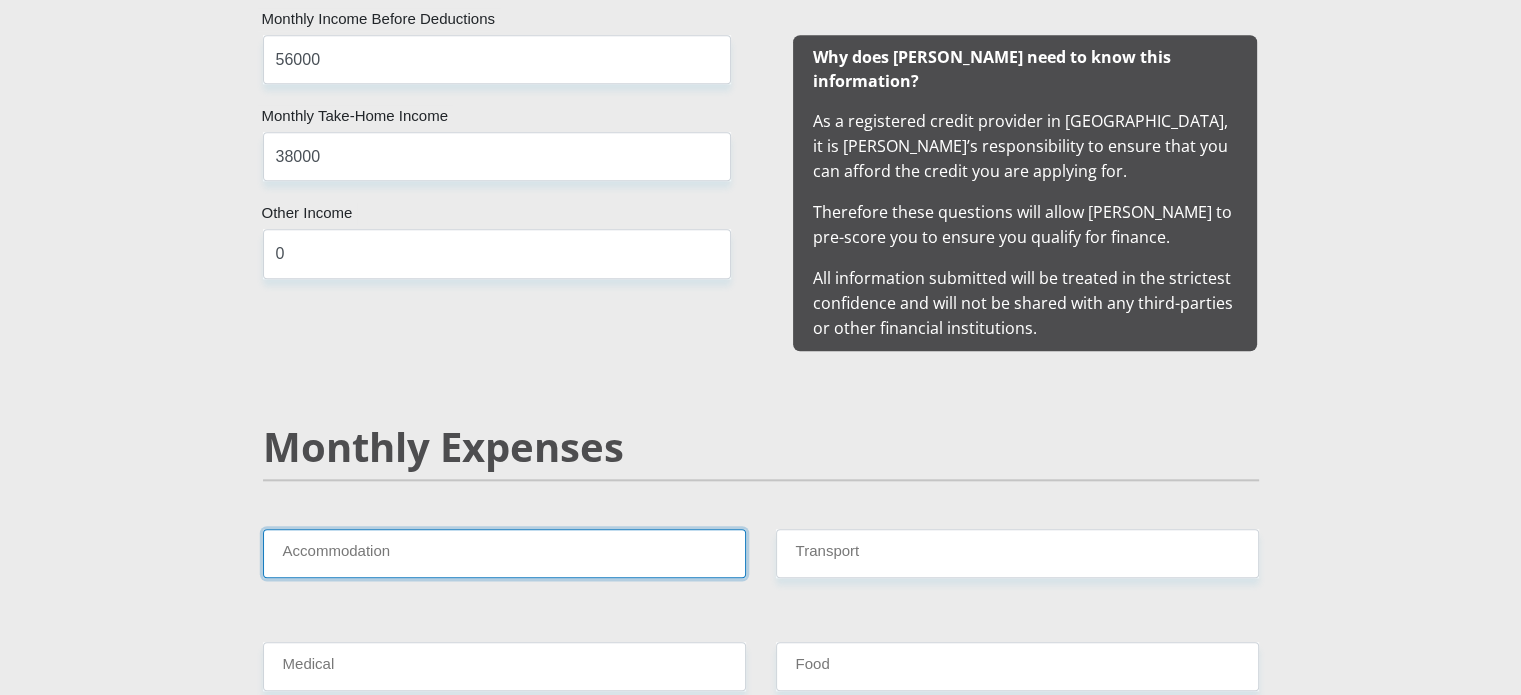 click on "Accommodation" at bounding box center [504, 553] 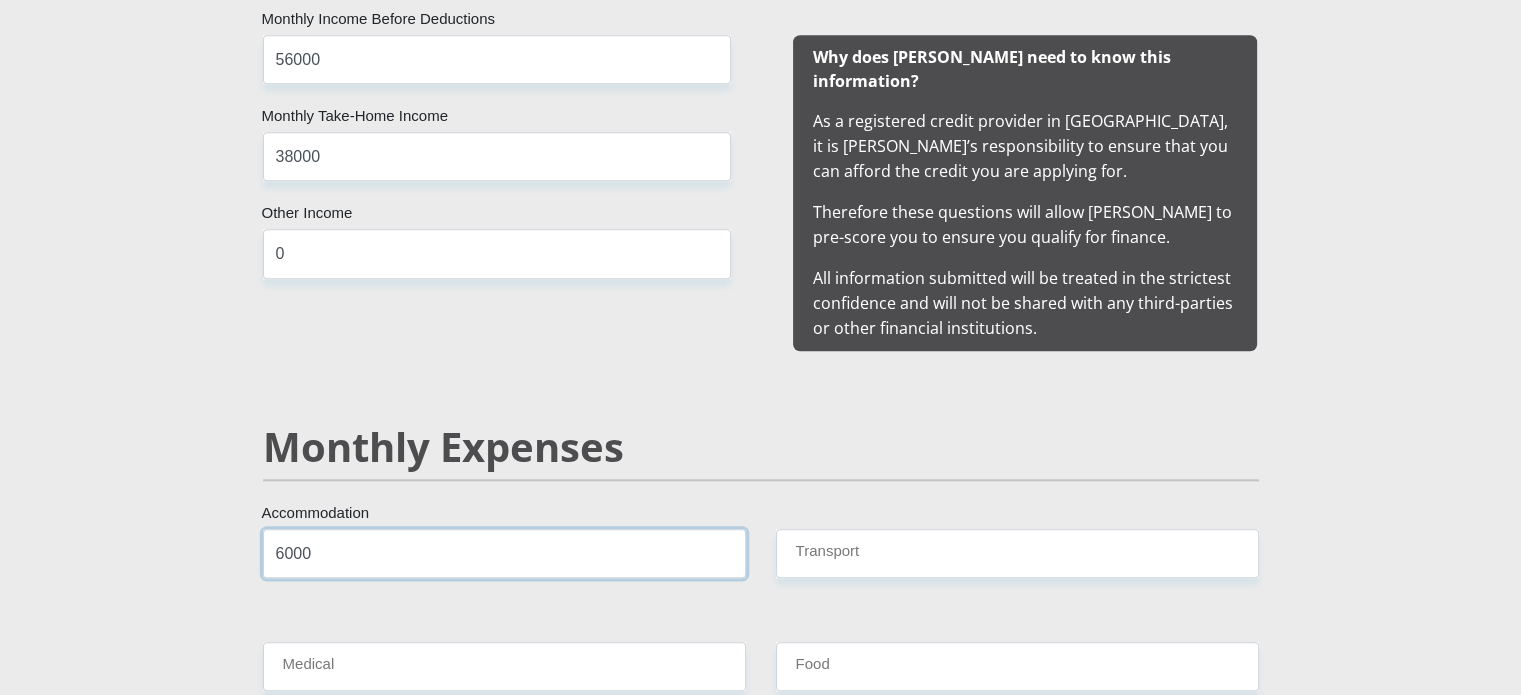 type on "6000" 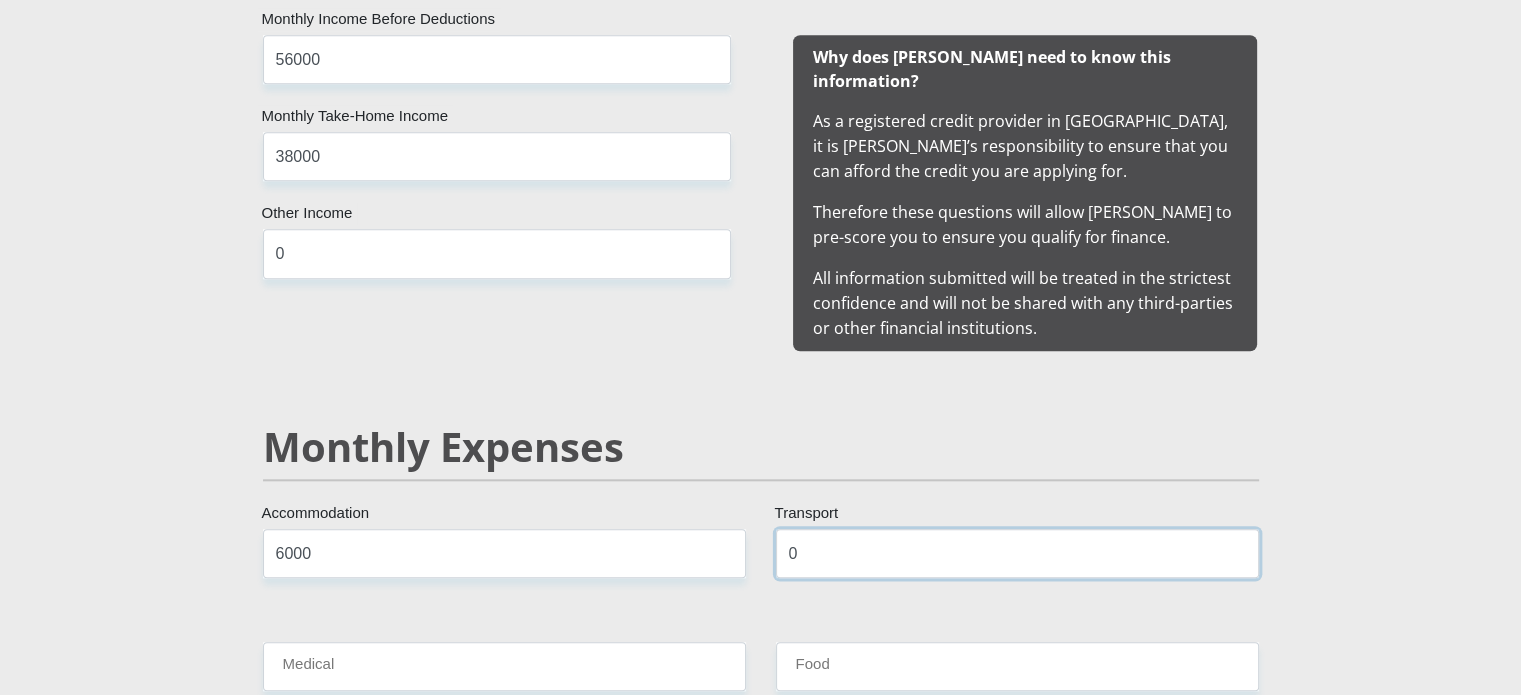 type on "0" 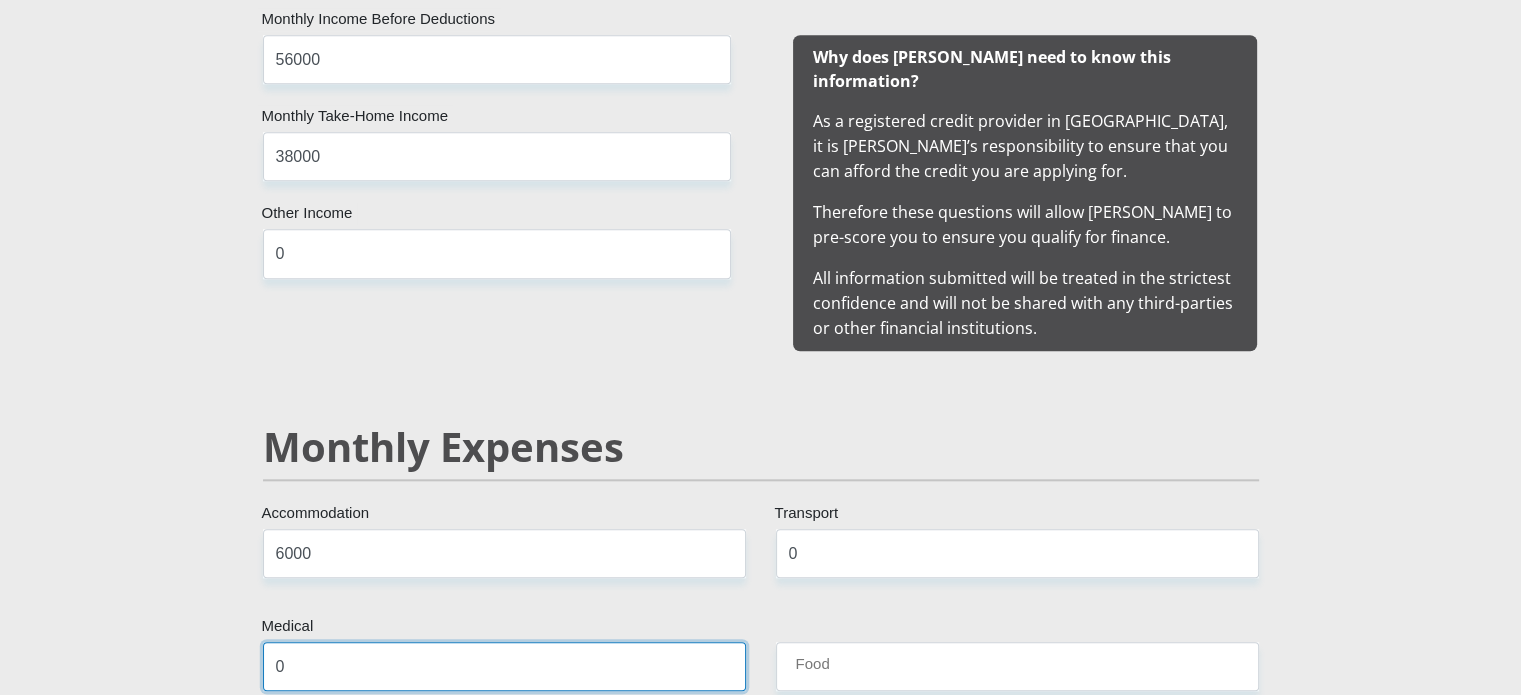 type on "0" 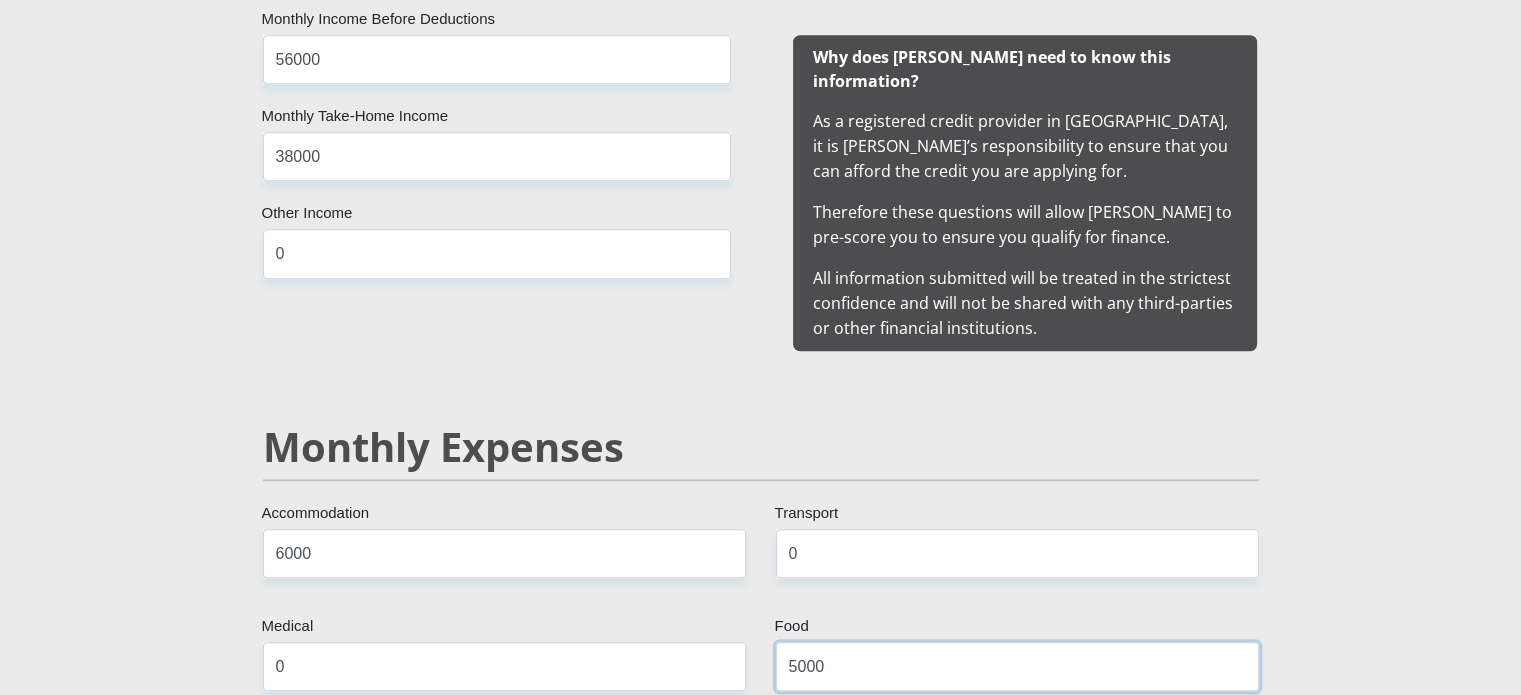 type on "5000" 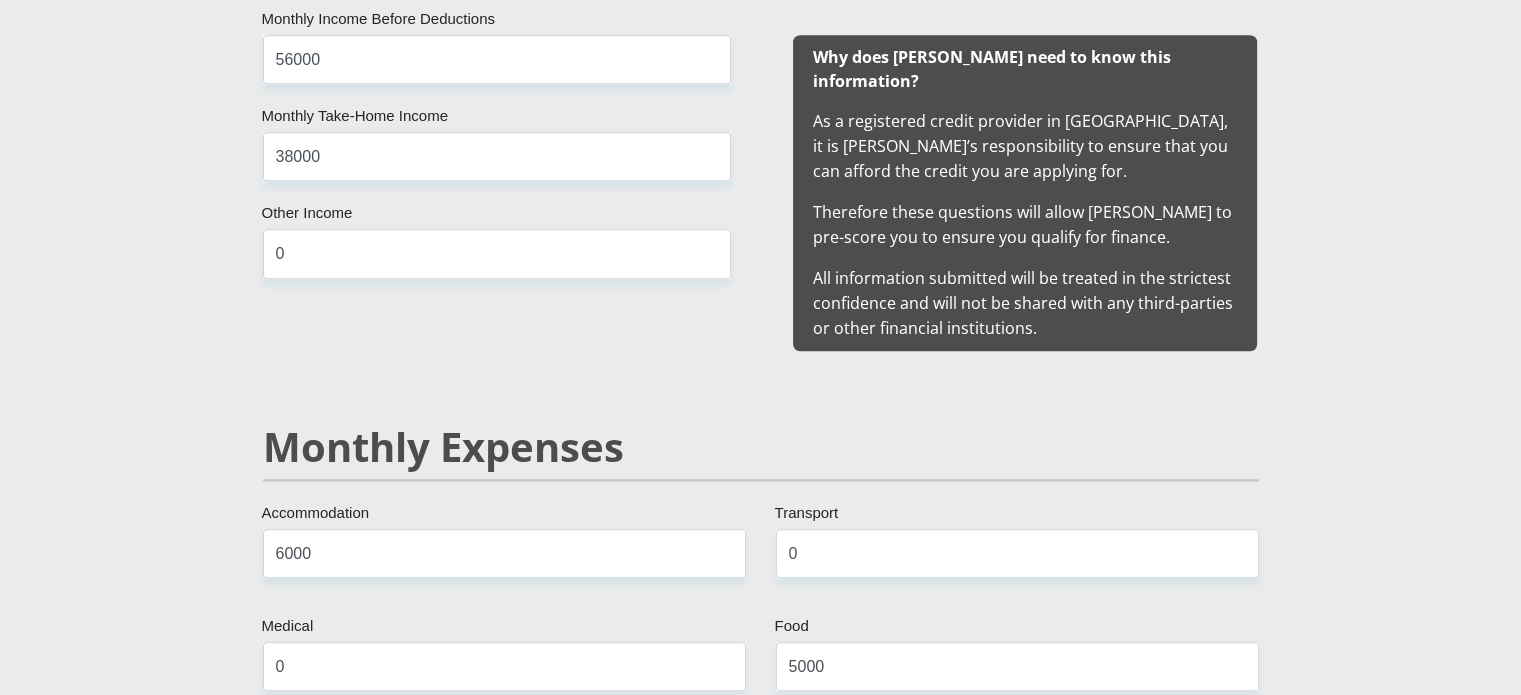 scroll, scrollTop: 2506, scrollLeft: 0, axis: vertical 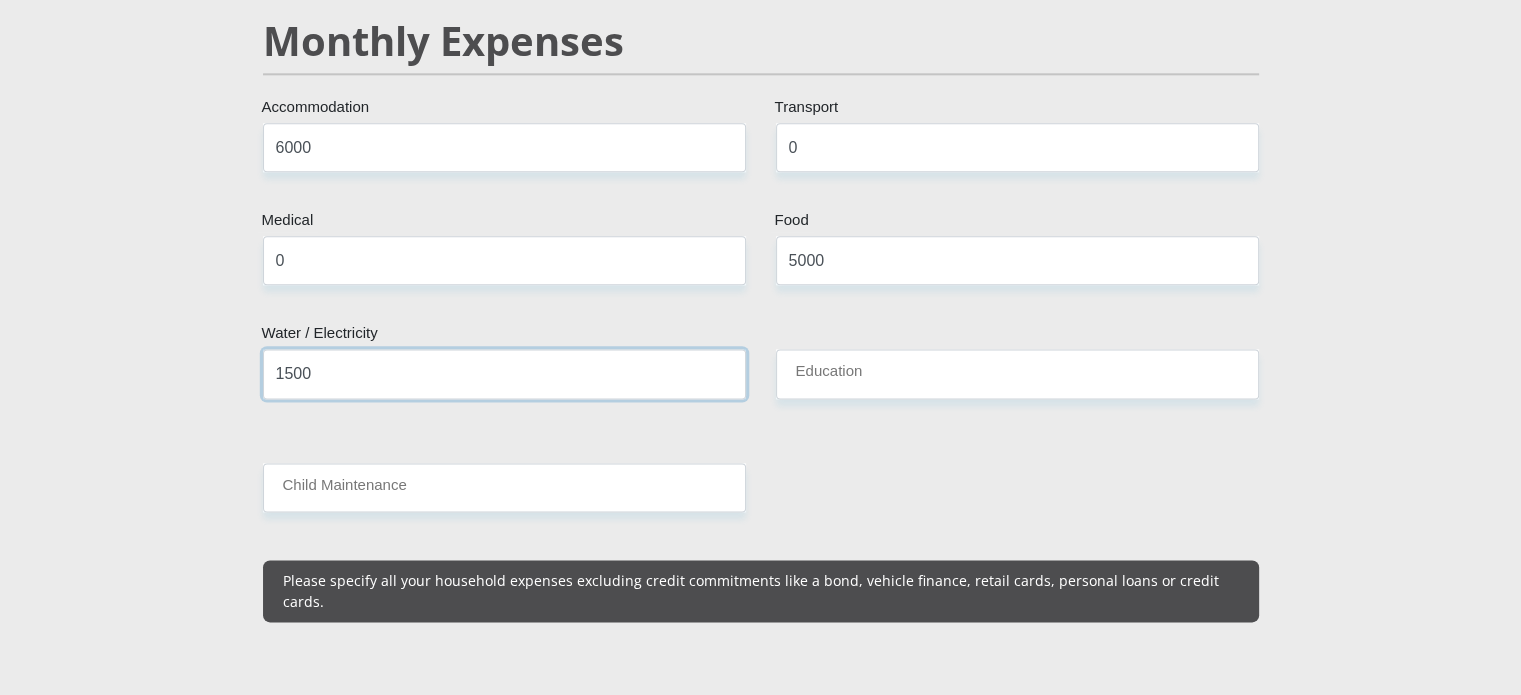 type on "1500" 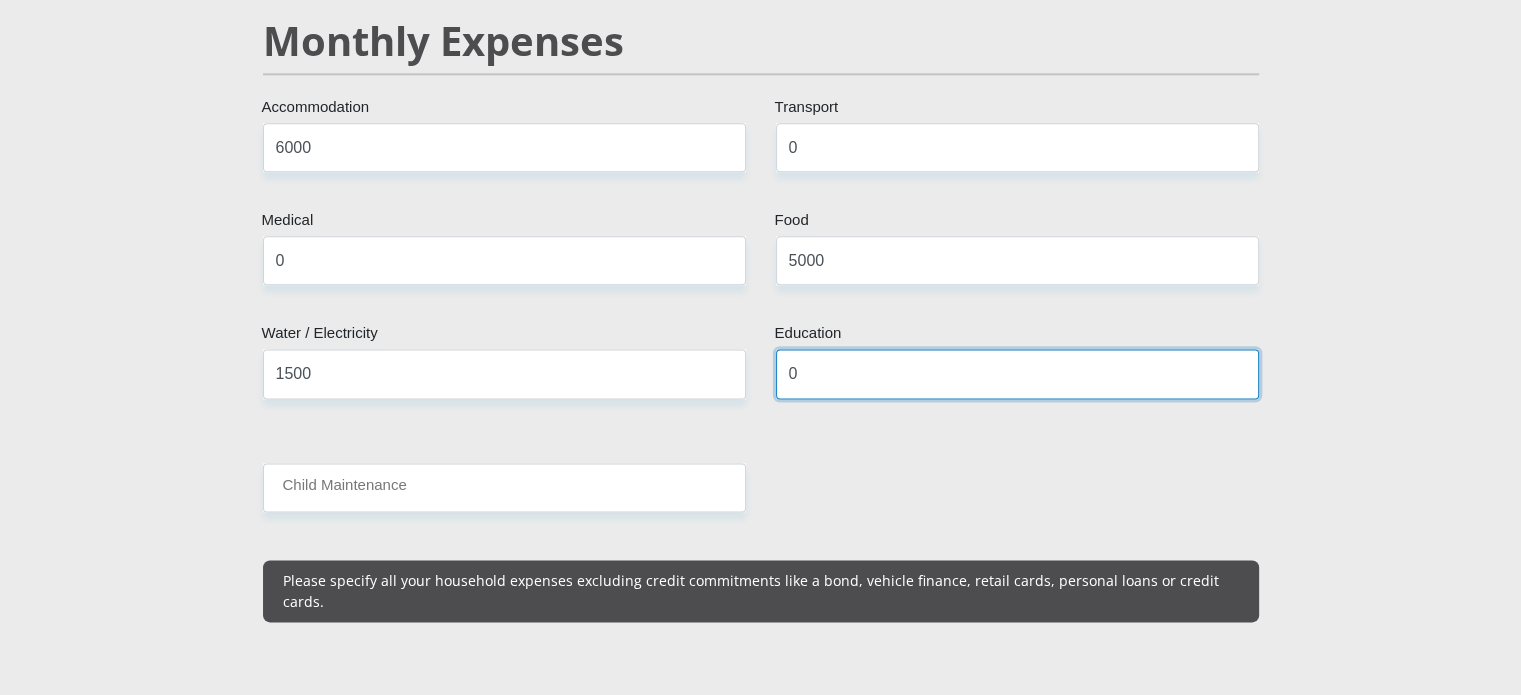 type on "0" 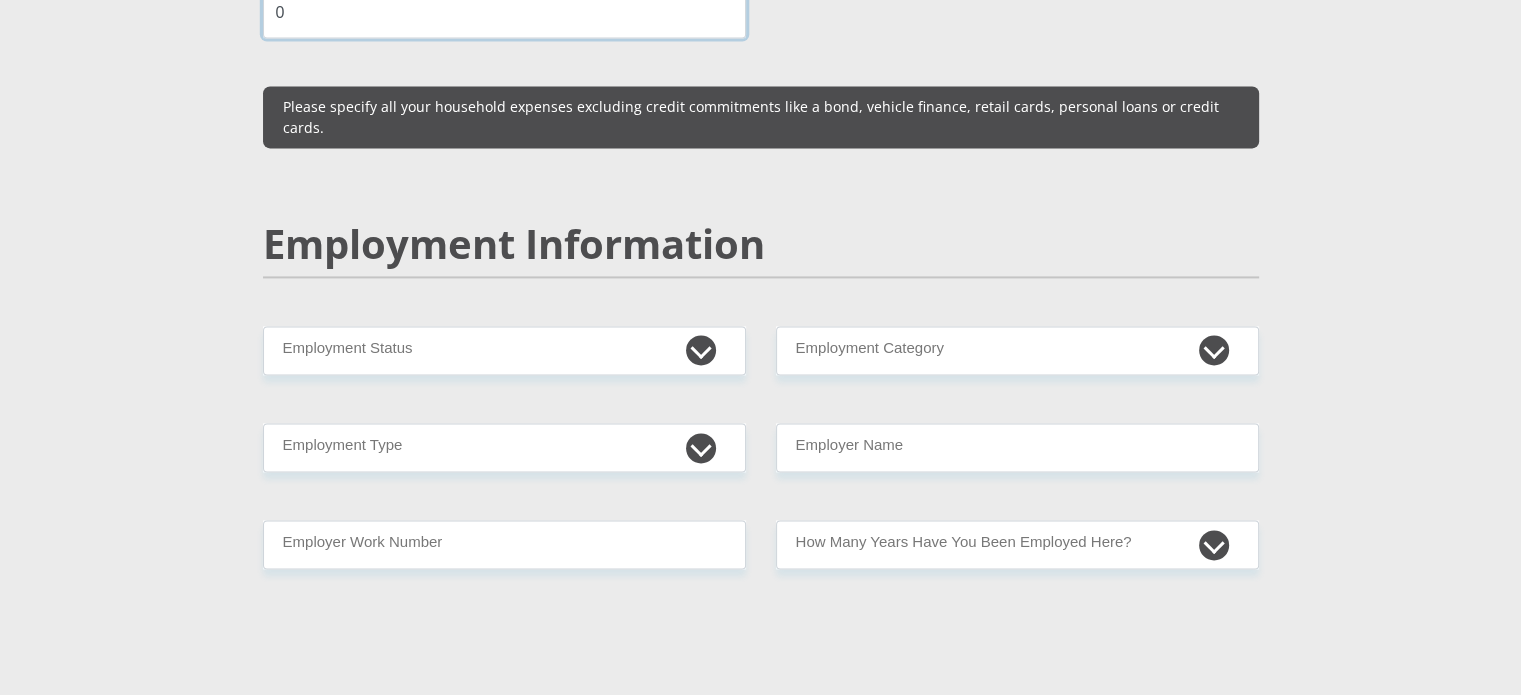 scroll, scrollTop: 3006, scrollLeft: 0, axis: vertical 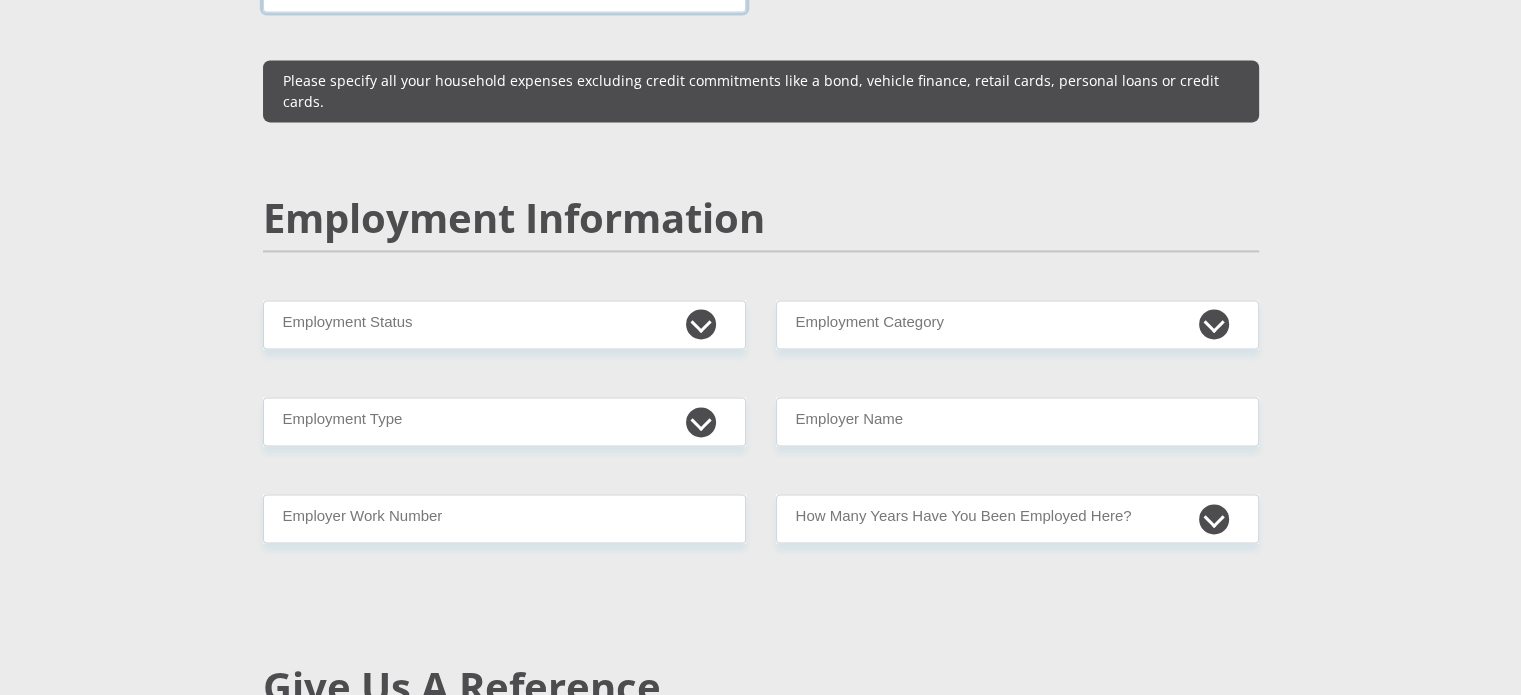type on "0" 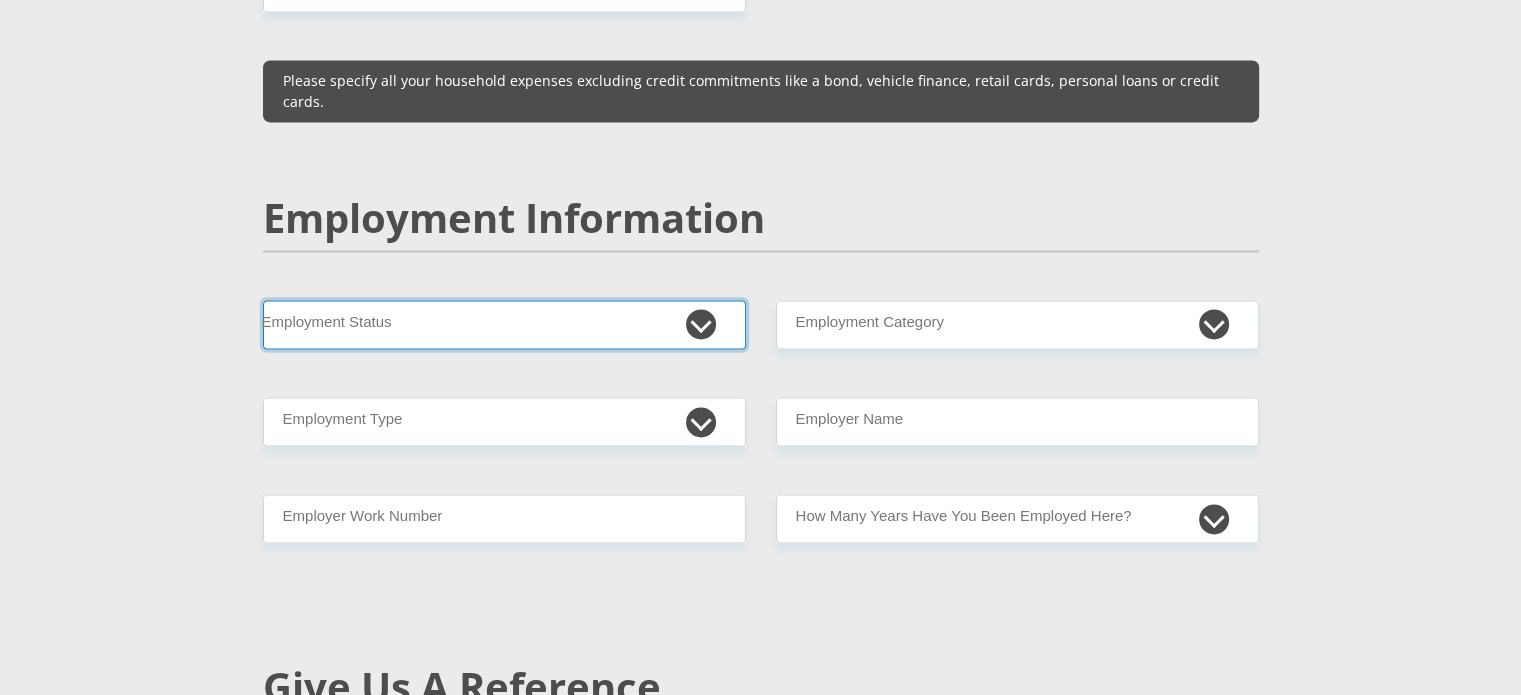 click on "Permanent/Full-time
Part-time/Casual
[DEMOGRAPHIC_DATA] Worker
Self-Employed
Housewife
Retired
Student
Medically Boarded
Disability
Unemployed" at bounding box center [504, 324] 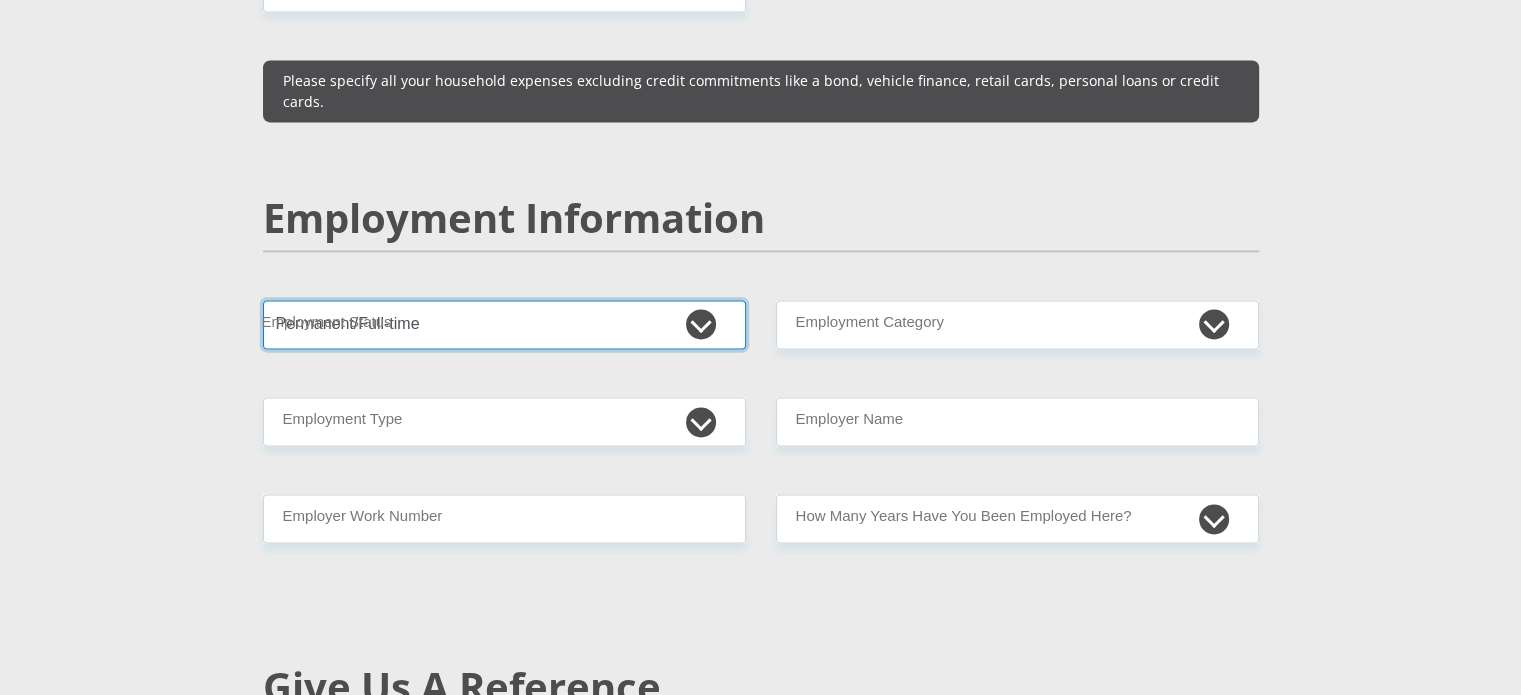 click on "Permanent/Full-time
Part-time/Casual
[DEMOGRAPHIC_DATA] Worker
Self-Employed
Housewife
Retired
Student
Medically Boarded
Disability
Unemployed" at bounding box center (504, 324) 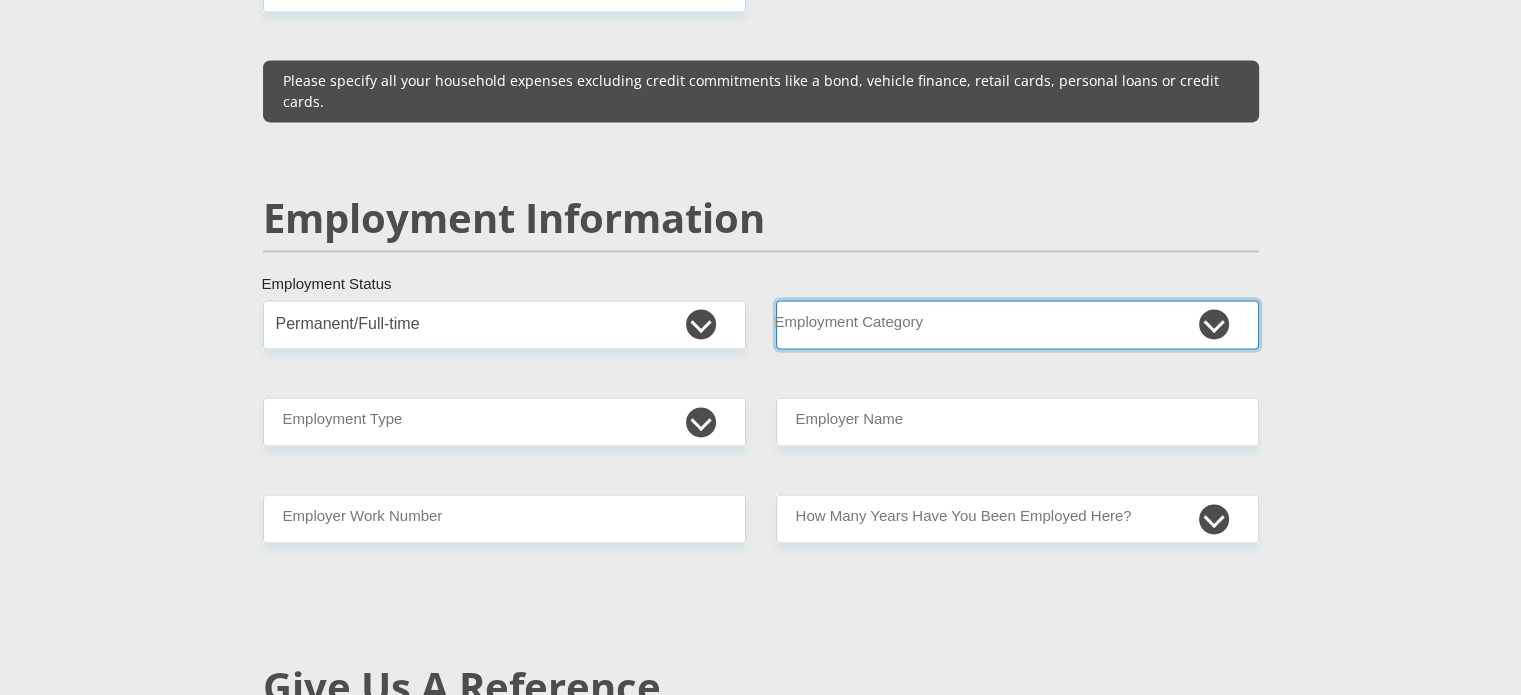 click on "AGRICULTURE
ALCOHOL & TOBACCO
CONSTRUCTION MATERIALS
METALLURGY
EQUIPMENT FOR RENEWABLE ENERGY
SPECIALIZED CONTRACTORS
CAR
GAMING (INCL. INTERNET
OTHER WHOLESALE
UNLICENSED PHARMACEUTICALS
CURRENCY EXCHANGE HOUSES
OTHER FINANCIAL INSTITUTIONS & INSURANCE
REAL ESTATE AGENTS
OIL & GAS
OTHER MATERIALS (E.G. IRON ORE)
PRECIOUS STONES & PRECIOUS METALS
POLITICAL ORGANIZATIONS
RELIGIOUS ORGANIZATIONS(NOT SECTS)
ACTI. HAVING BUSINESS DEAL WITH PUBLIC ADMINISTRATION
LAUNDROMATS" at bounding box center (1017, 324) 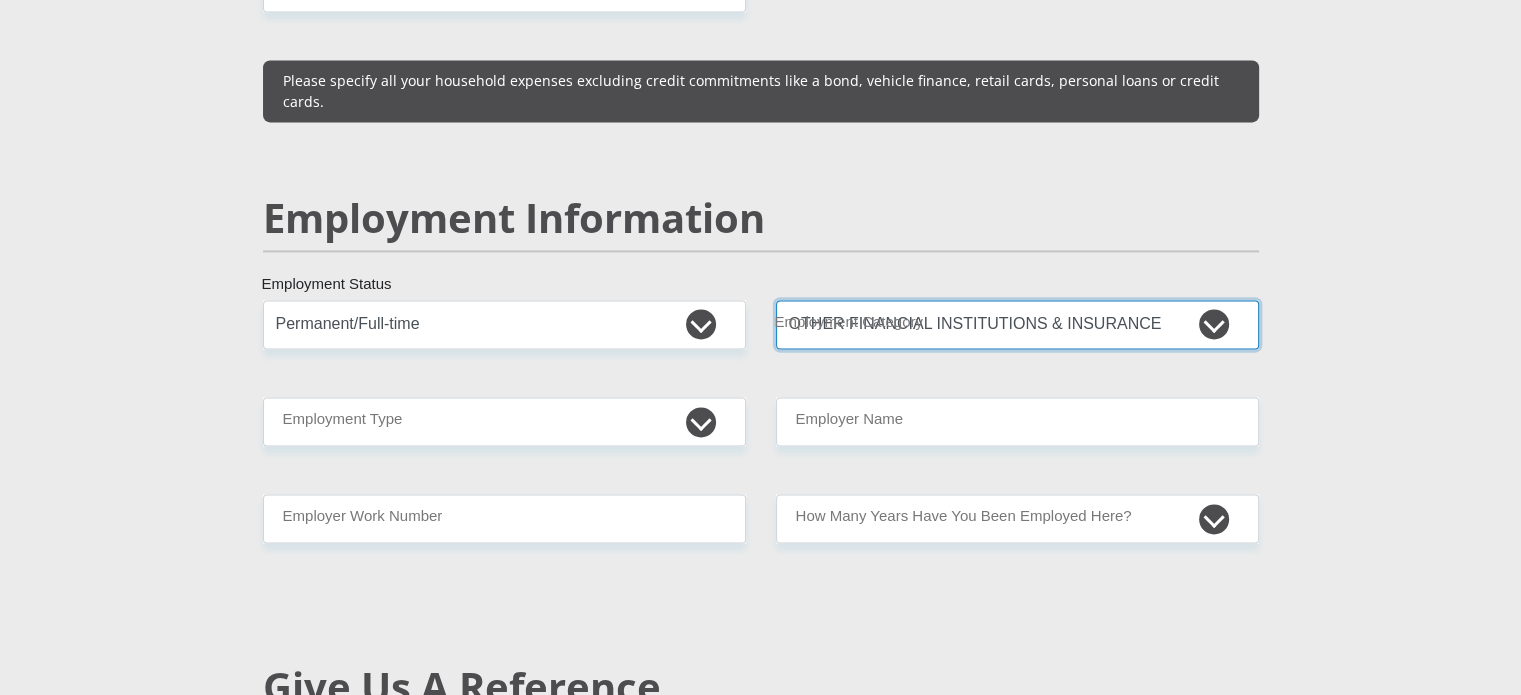 click on "AGRICULTURE
ALCOHOL & TOBACCO
CONSTRUCTION MATERIALS
METALLURGY
EQUIPMENT FOR RENEWABLE ENERGY
SPECIALIZED CONTRACTORS
CAR
GAMING (INCL. INTERNET
OTHER WHOLESALE
UNLICENSED PHARMACEUTICALS
CURRENCY EXCHANGE HOUSES
OTHER FINANCIAL INSTITUTIONS & INSURANCE
REAL ESTATE AGENTS
OIL & GAS
OTHER MATERIALS (E.G. IRON ORE)
PRECIOUS STONES & PRECIOUS METALS
POLITICAL ORGANIZATIONS
RELIGIOUS ORGANIZATIONS(NOT SECTS)
ACTI. HAVING BUSINESS DEAL WITH PUBLIC ADMINISTRATION
LAUNDROMATS" at bounding box center [1017, 324] 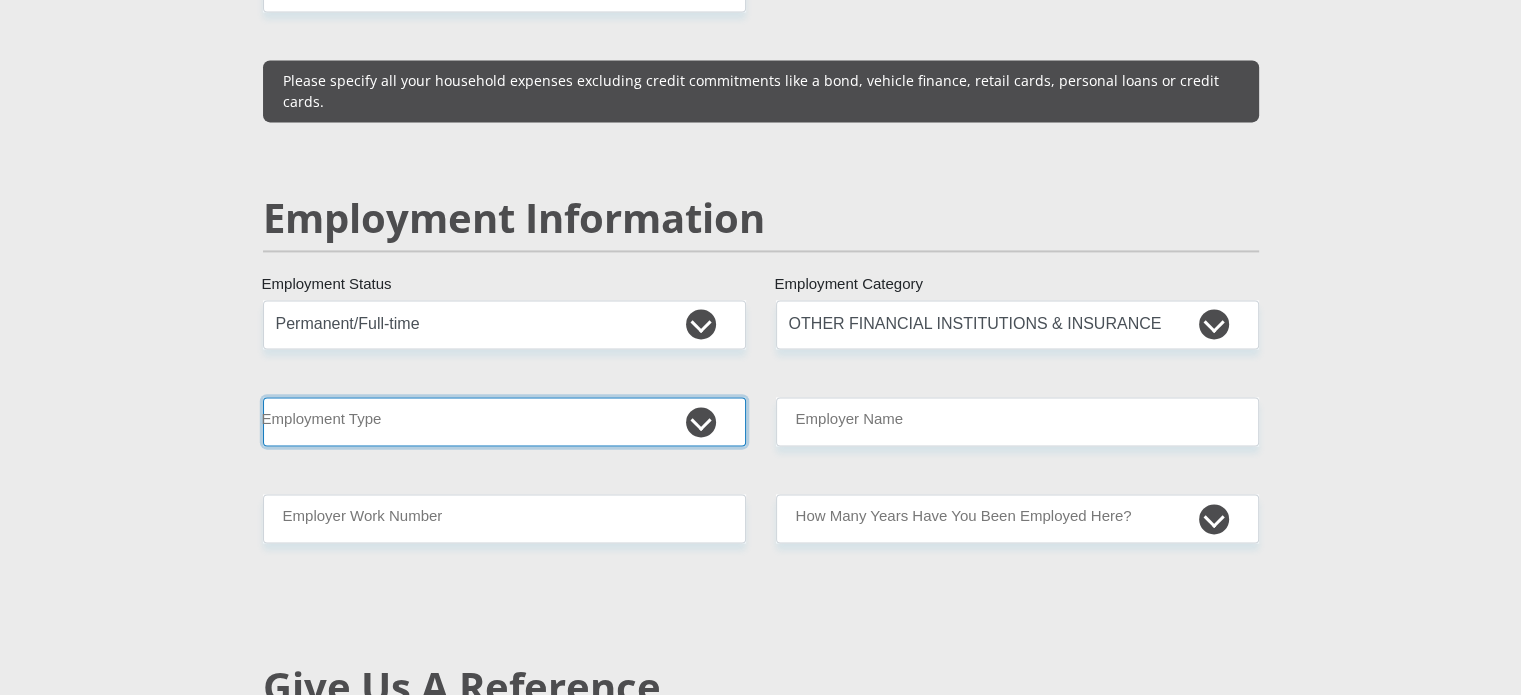 click on "College/Lecturer
Craft Seller
Creative
Driver
Executive
Farmer
Forces - Non Commissioned
Forces - Officer
Hawker
Housewife
Labourer
Licenced Professional
Manager
Miner
Non Licenced Professional
Office Staff/Clerk
Outside Worker
Pensioner
Permanent Teacher
Production/Manufacturing
Sales
Self-Employed
Semi-Professional Worker
Service Industry  Social Worker  Student" at bounding box center [504, 421] 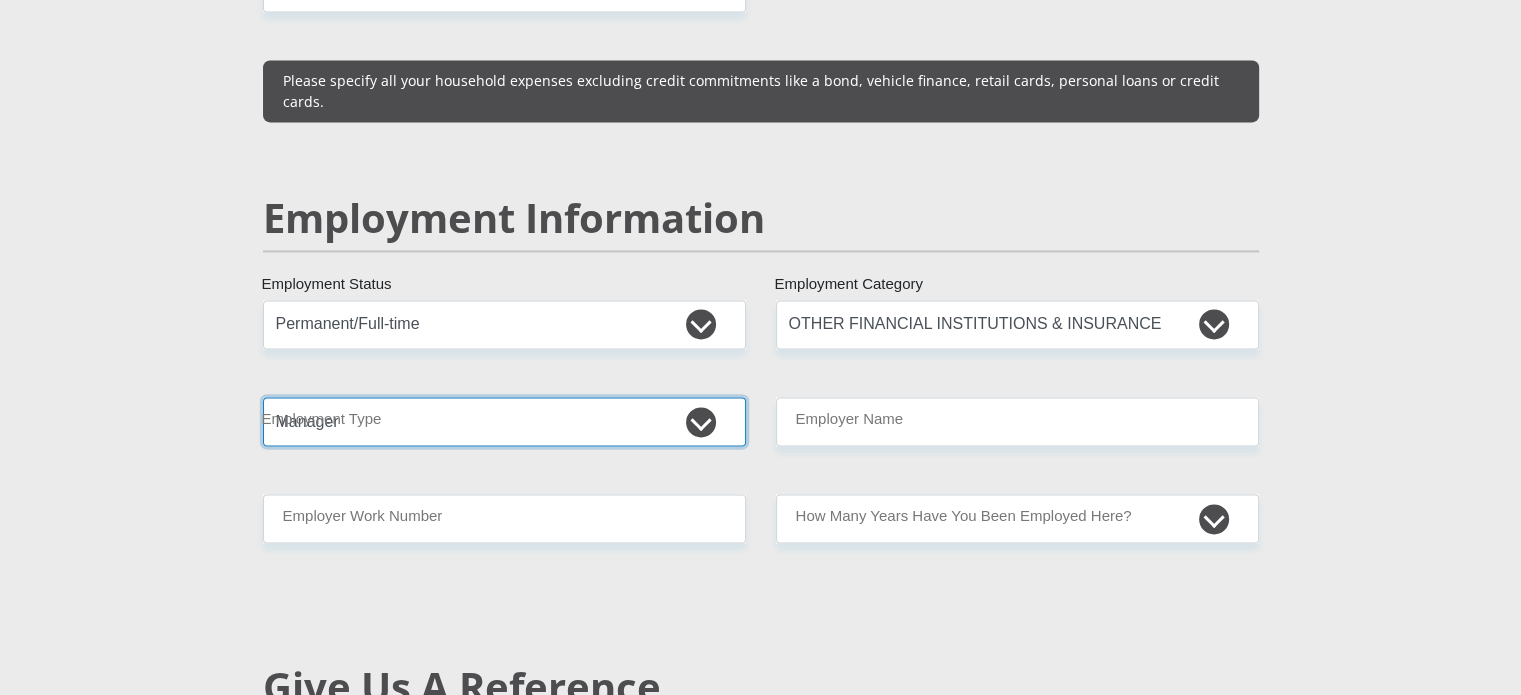 click on "College/Lecturer
Craft Seller
Creative
Driver
Executive
Farmer
Forces - Non Commissioned
Forces - Officer
Hawker
Housewife
Labourer
Licenced Professional
Manager
Miner
Non Licenced Professional
Office Staff/Clerk
Outside Worker
Pensioner
Permanent Teacher
Production/Manufacturing
Sales
Self-Employed
Semi-Professional Worker
Service Industry  Social Worker  Student" at bounding box center [504, 421] 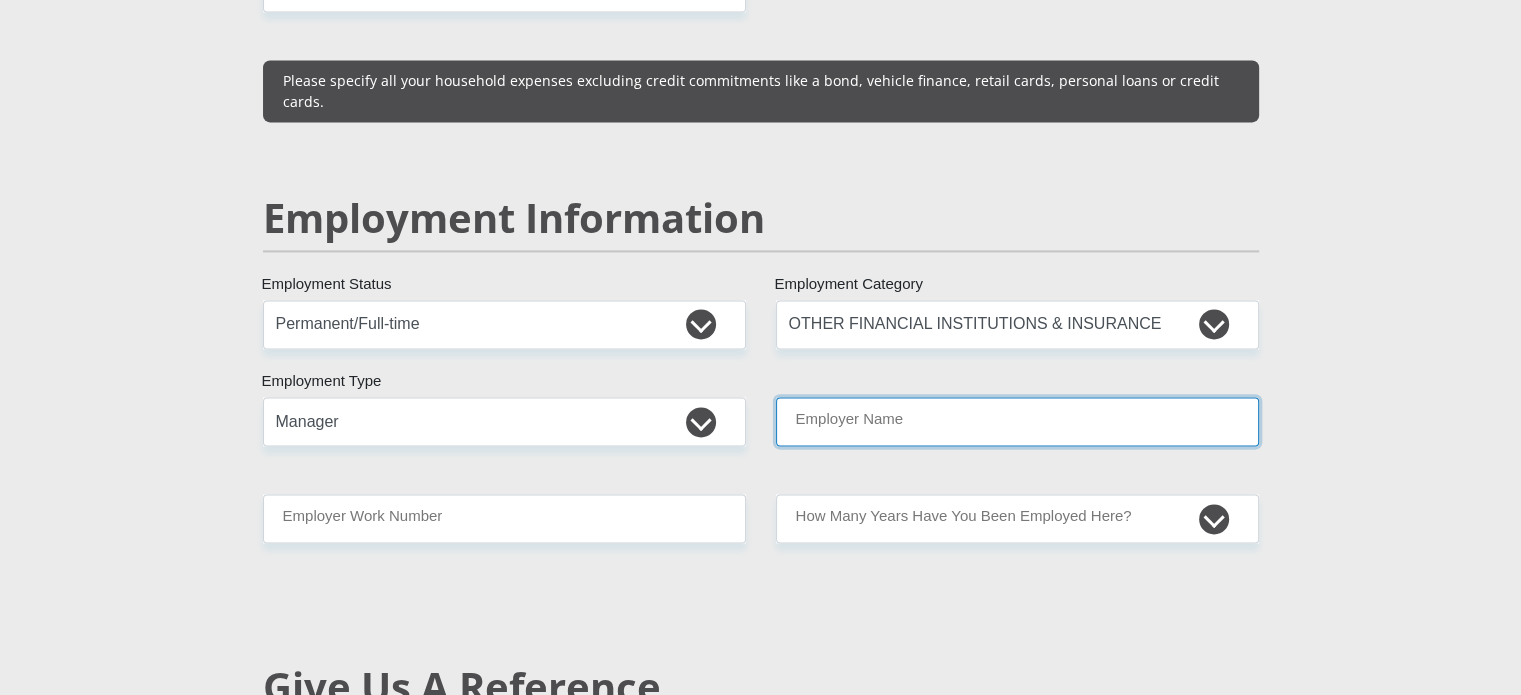 click on "Employer Name" at bounding box center [1017, 421] 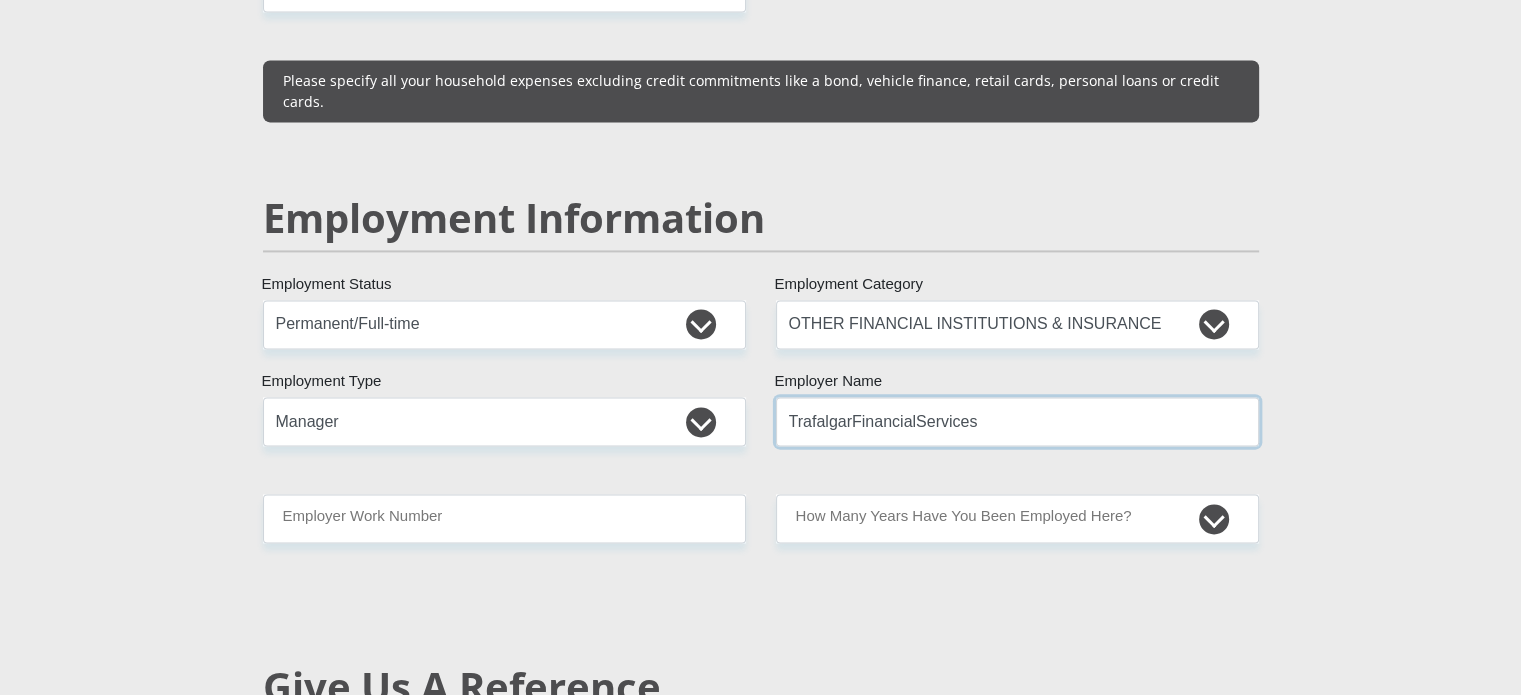 type on "TrafalgarFinancialServices" 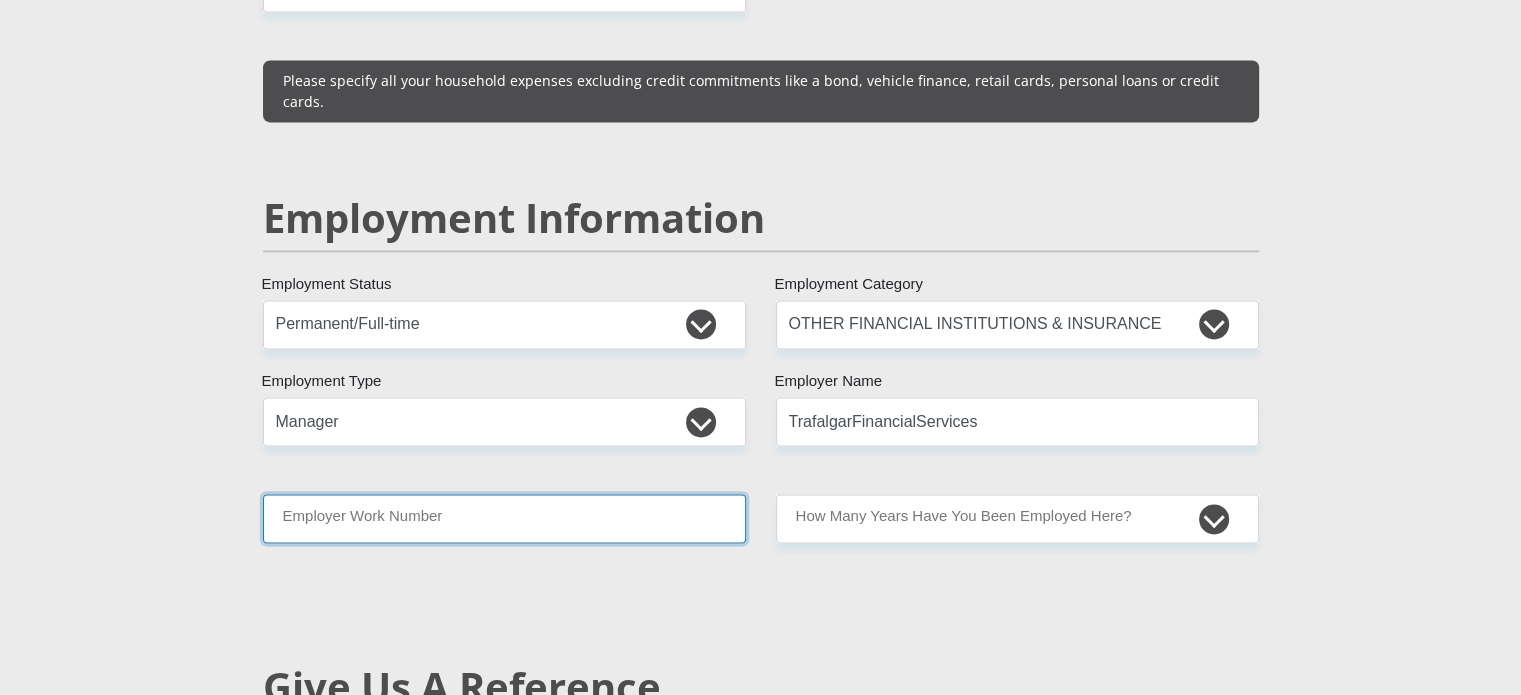 click on "Employer Work Number" at bounding box center [504, 518] 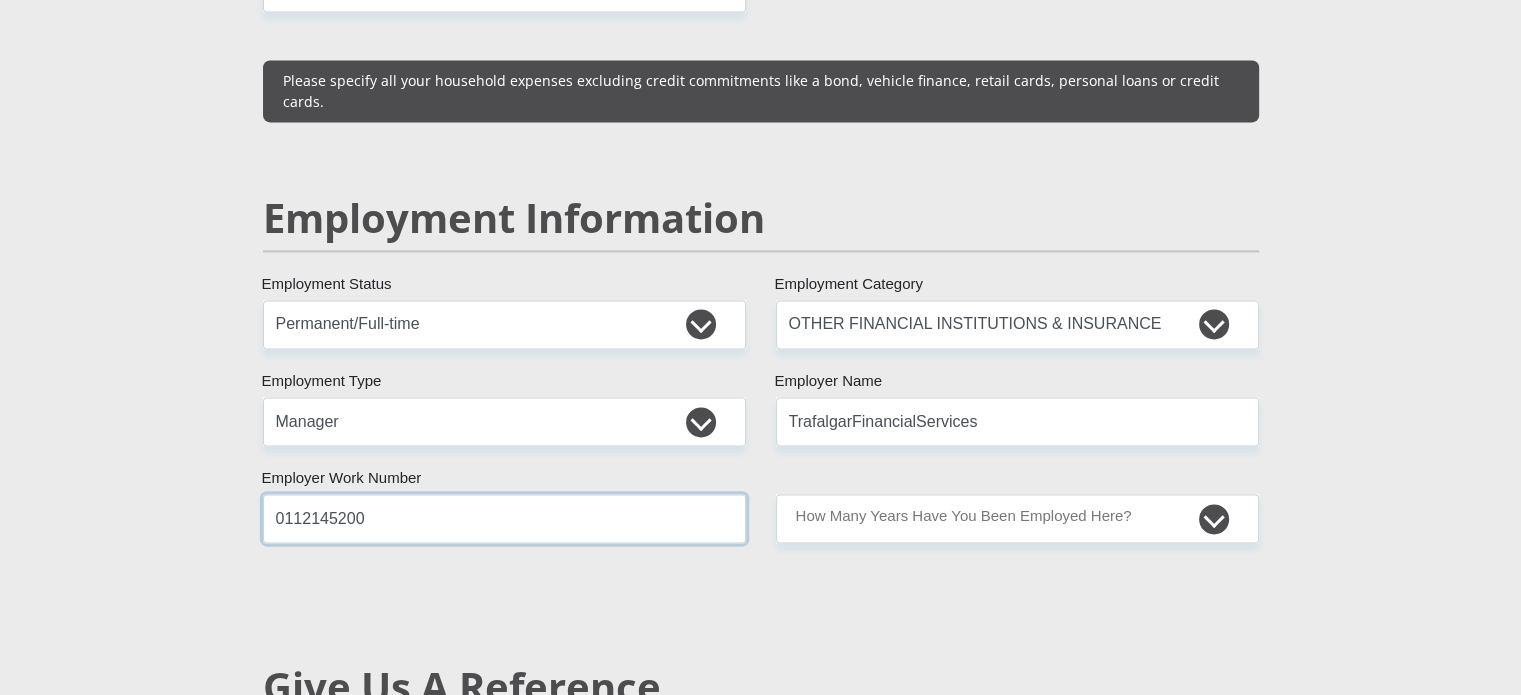 type on "0112145200" 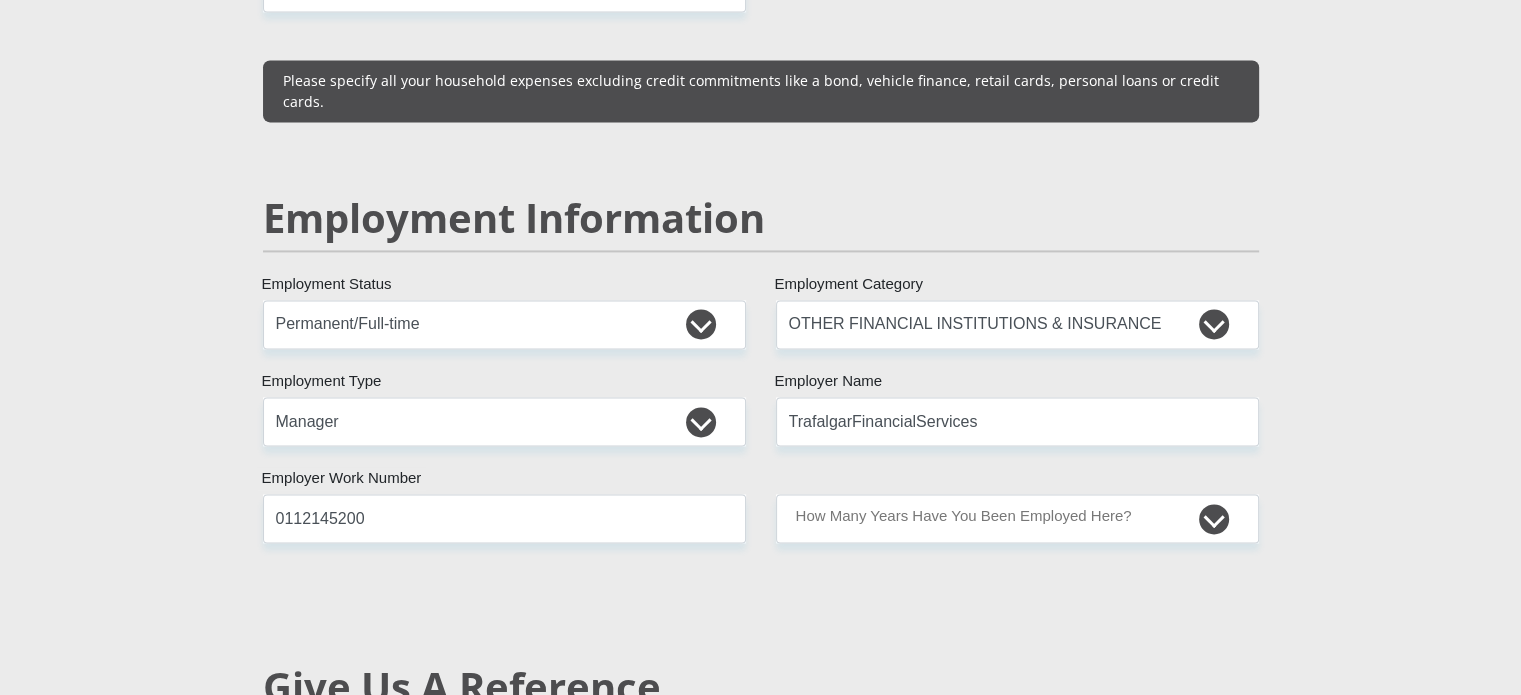 click on "Mr
Ms
Mrs
Dr
Other
Title
Deshnee
First Name
Reddy
Surname
9110310107089
South African ID Number
Please input valid ID number
South Africa
Afghanistan
Aland Islands
Albania
Algeria
America Samoa
American Virgin Islands
Andorra
Angola
Anguilla
Antarctica
Antigua and Barbuda
Argentina" at bounding box center (761, 231) 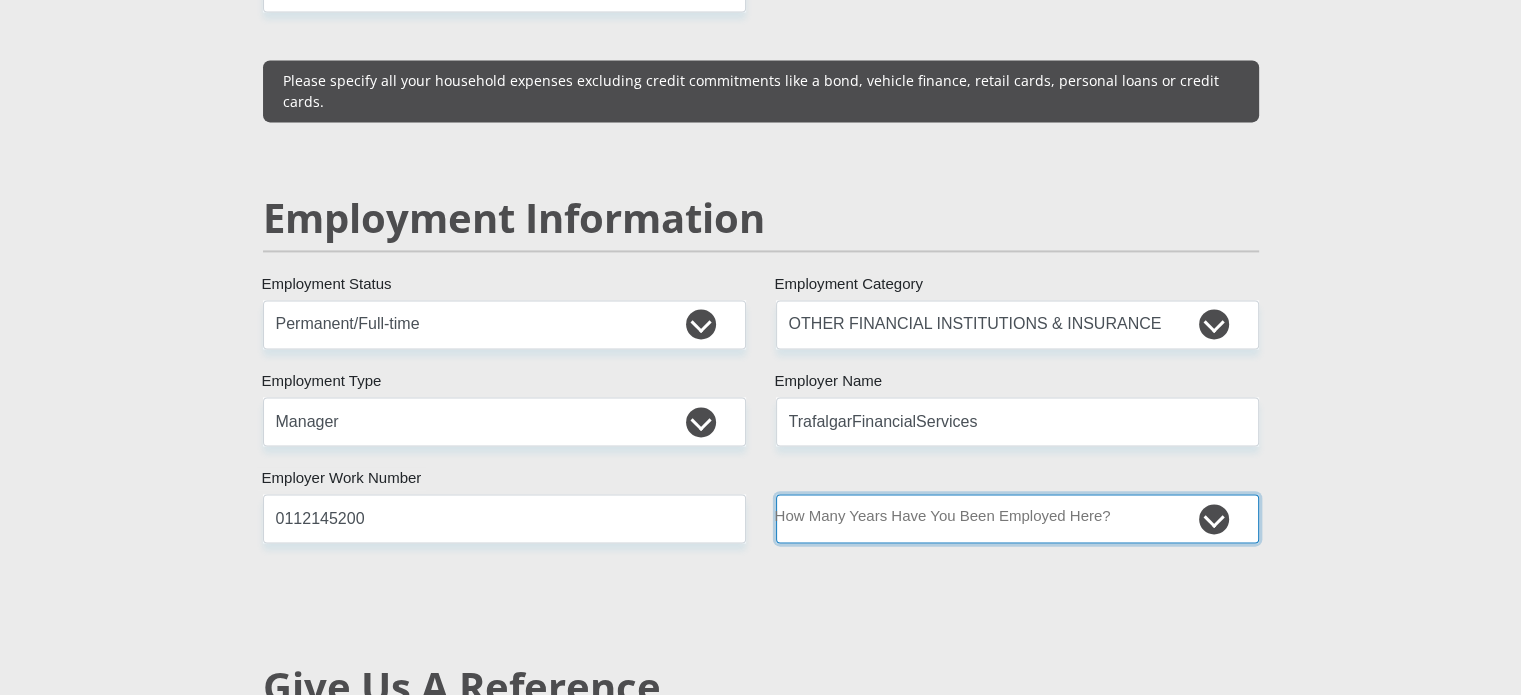 click on "less than 1 year
1-3 years
3-5 years
5+ years" at bounding box center (1017, 518) 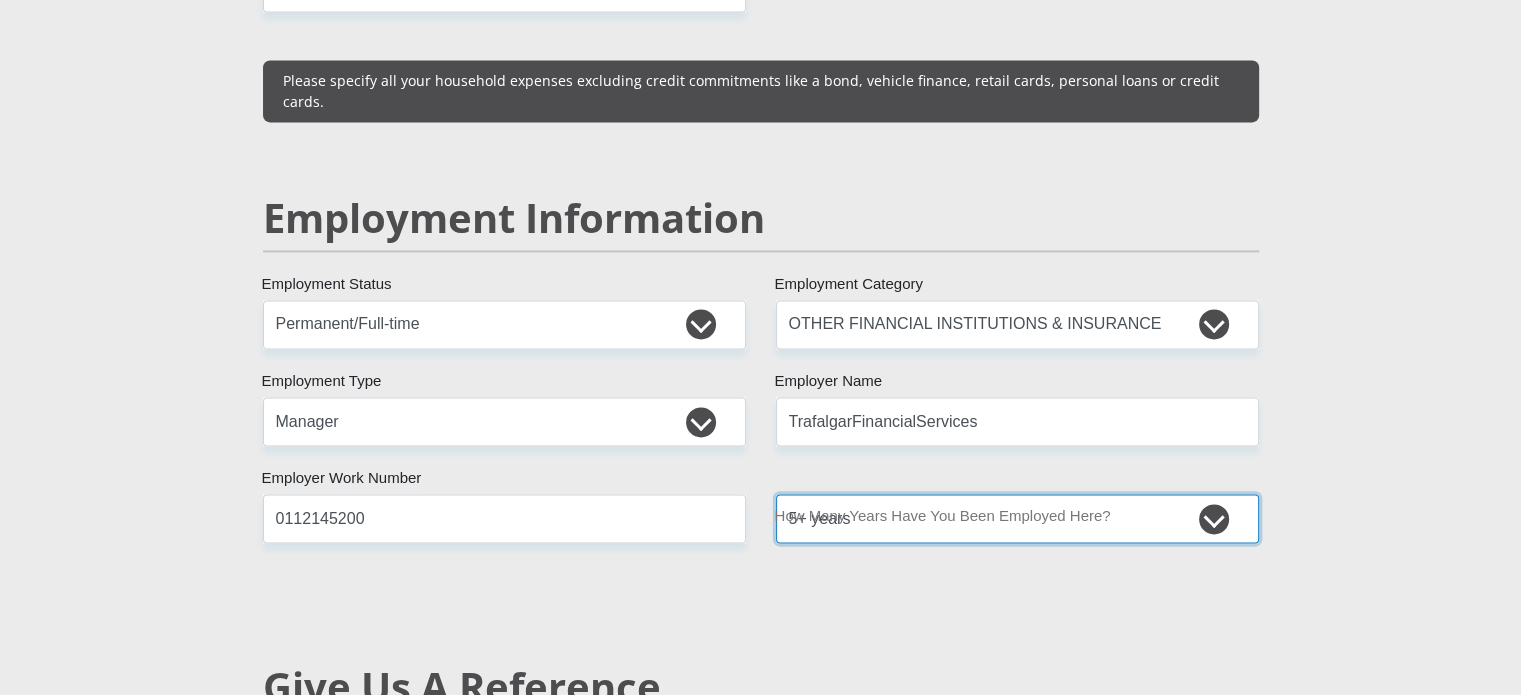 click on "less than 1 year
1-3 years
3-5 years
5+ years" at bounding box center (1017, 518) 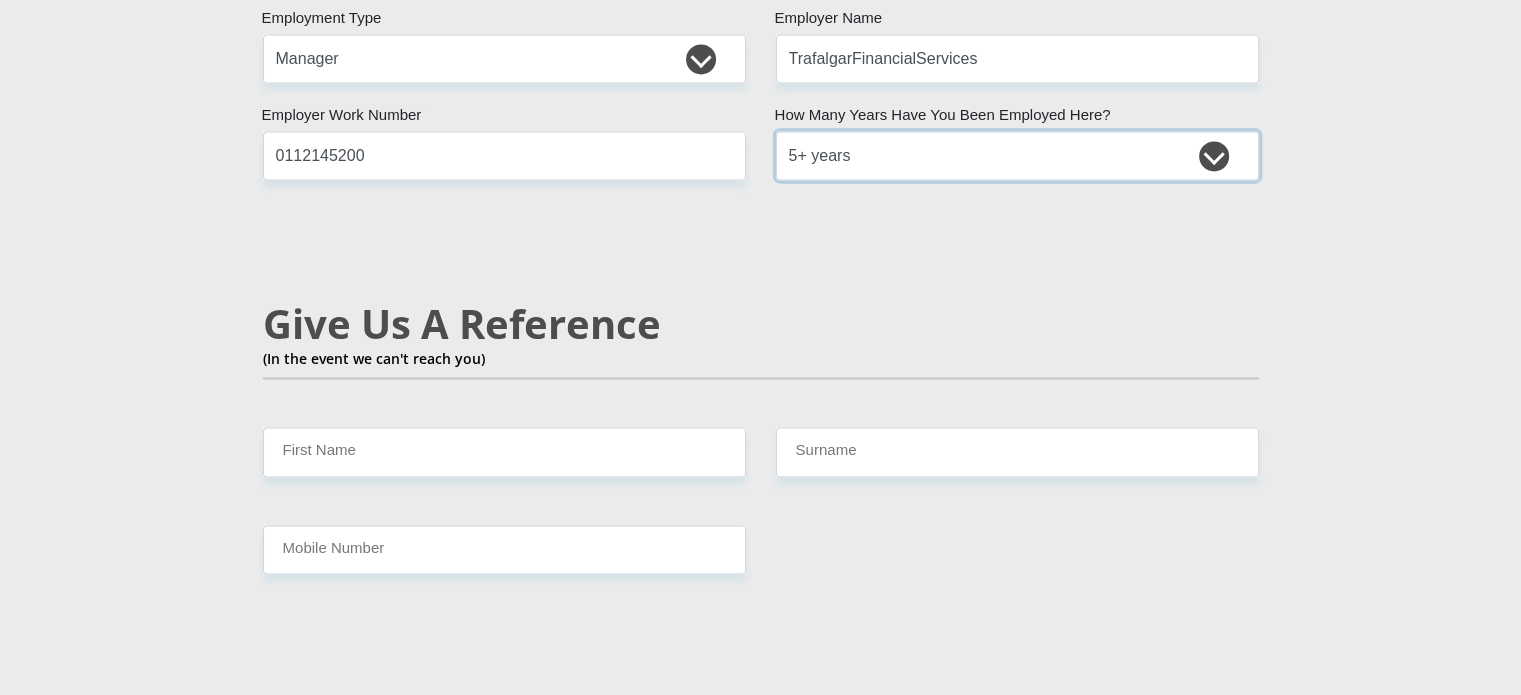 scroll, scrollTop: 3406, scrollLeft: 0, axis: vertical 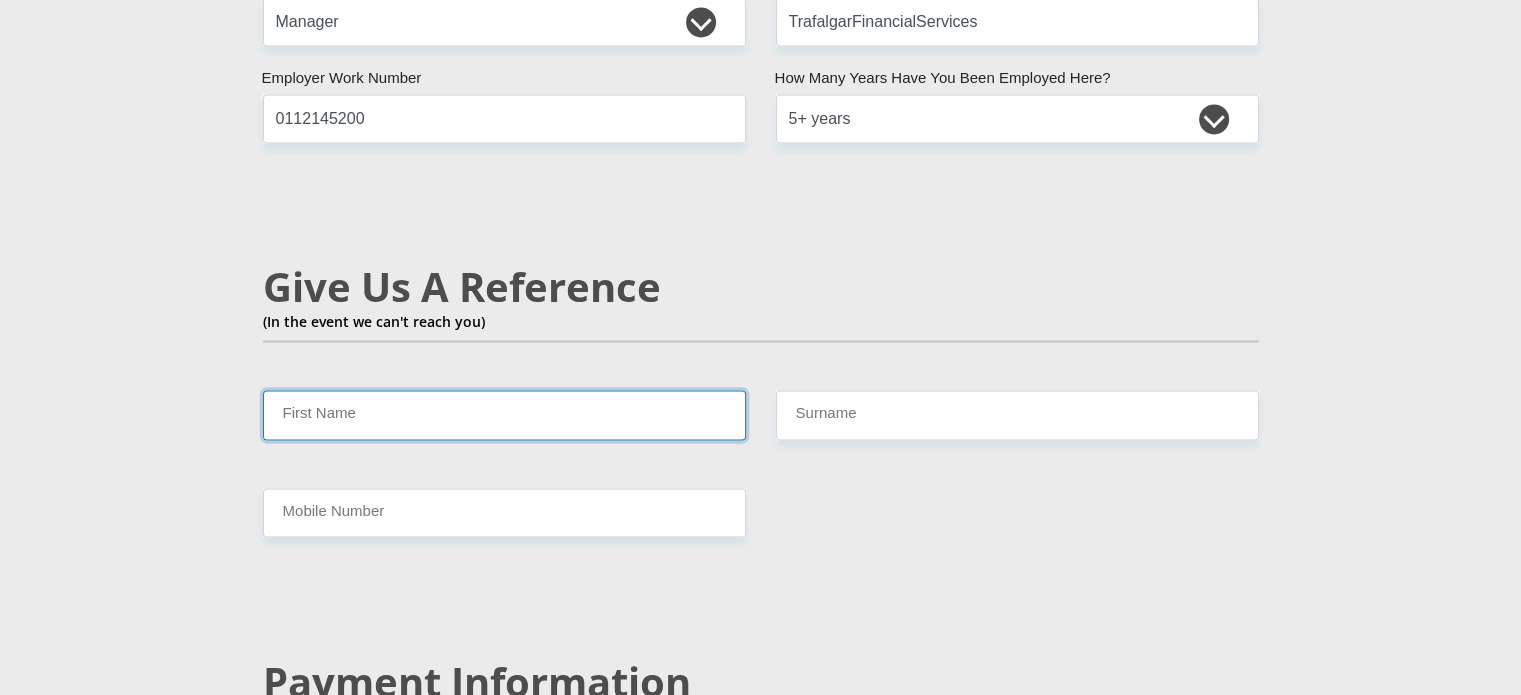 click on "First Name" at bounding box center [504, 414] 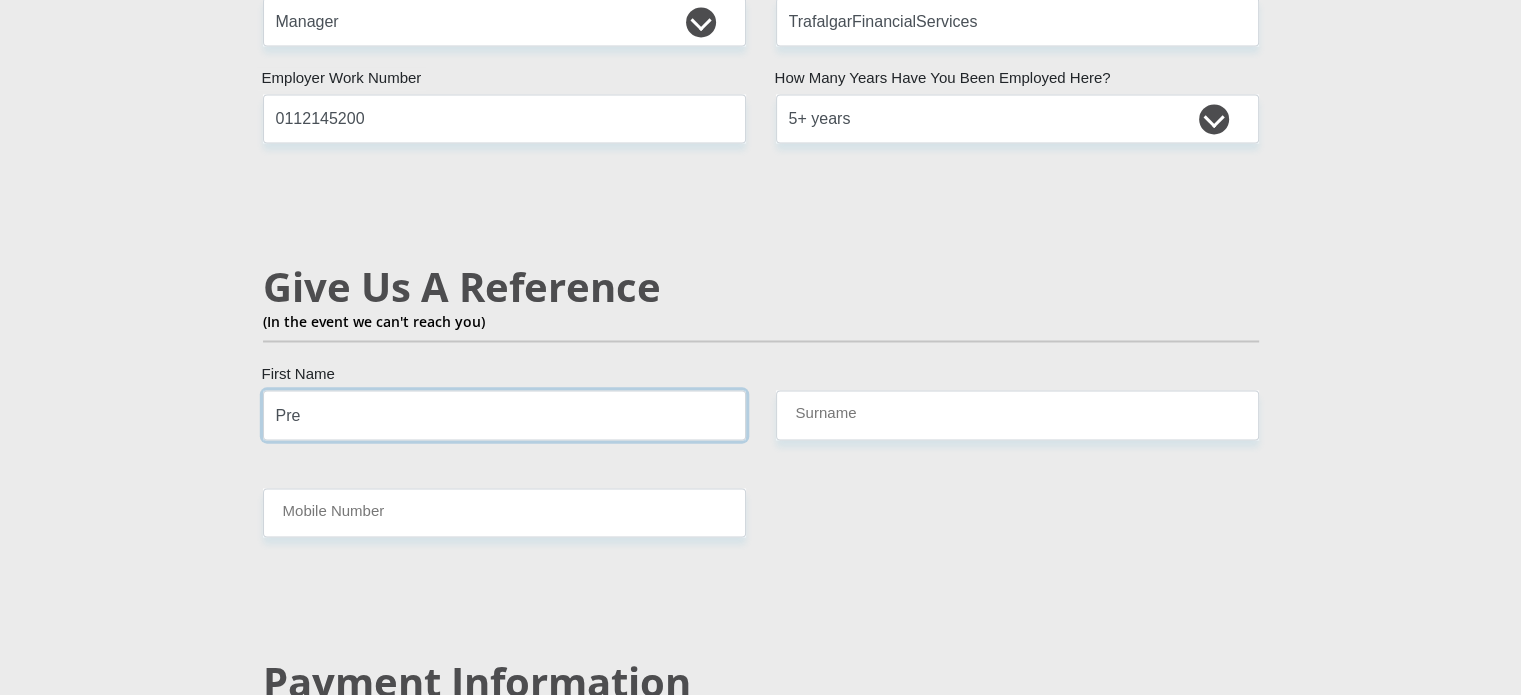 type on "PRESHANDRAN" 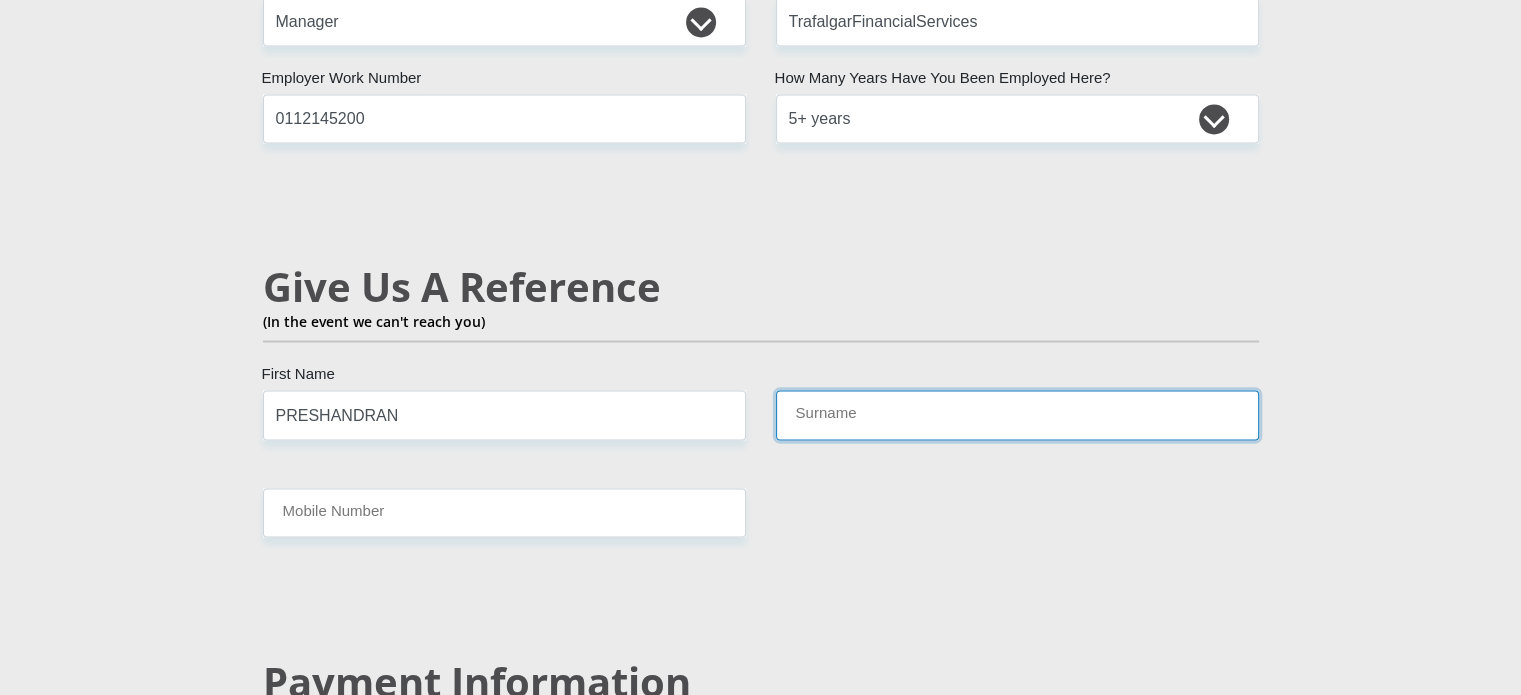 type on "REDDY" 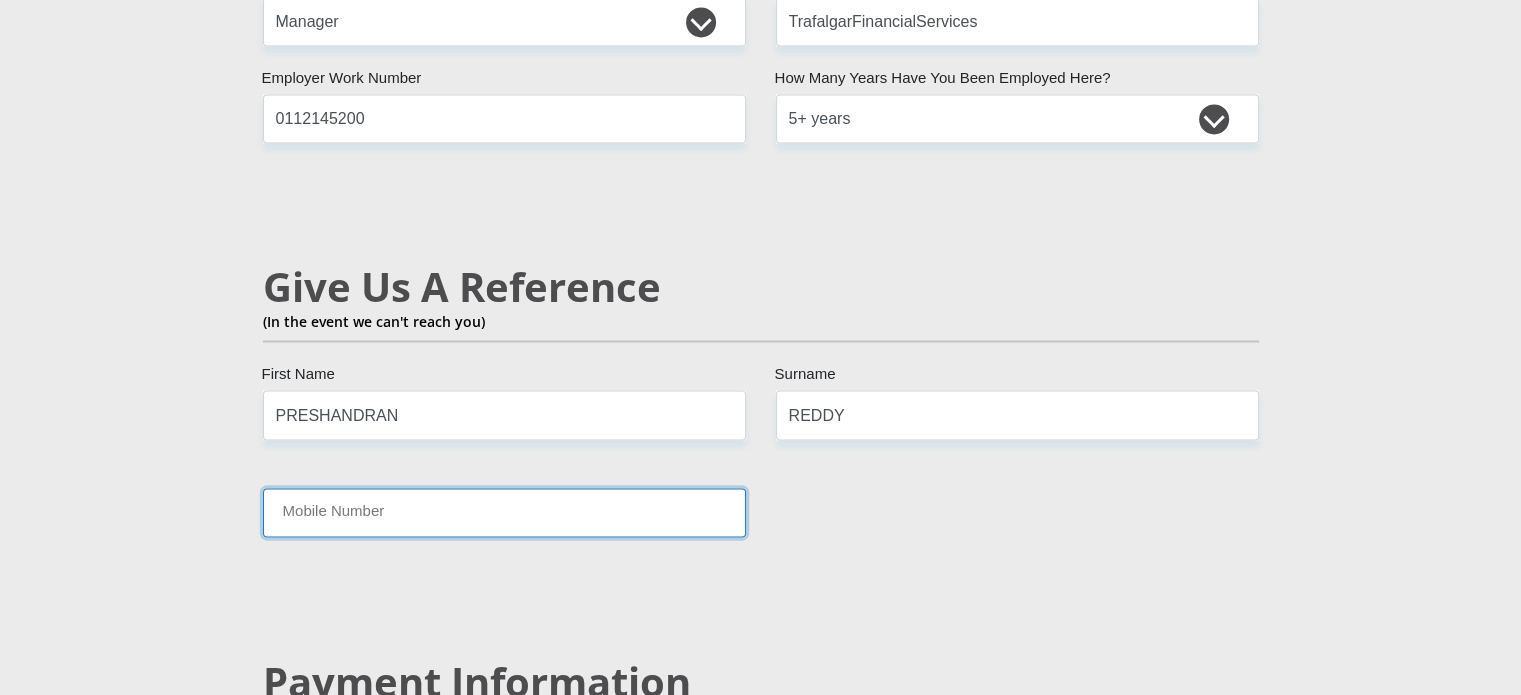 click on "Mobile Number" at bounding box center [504, 512] 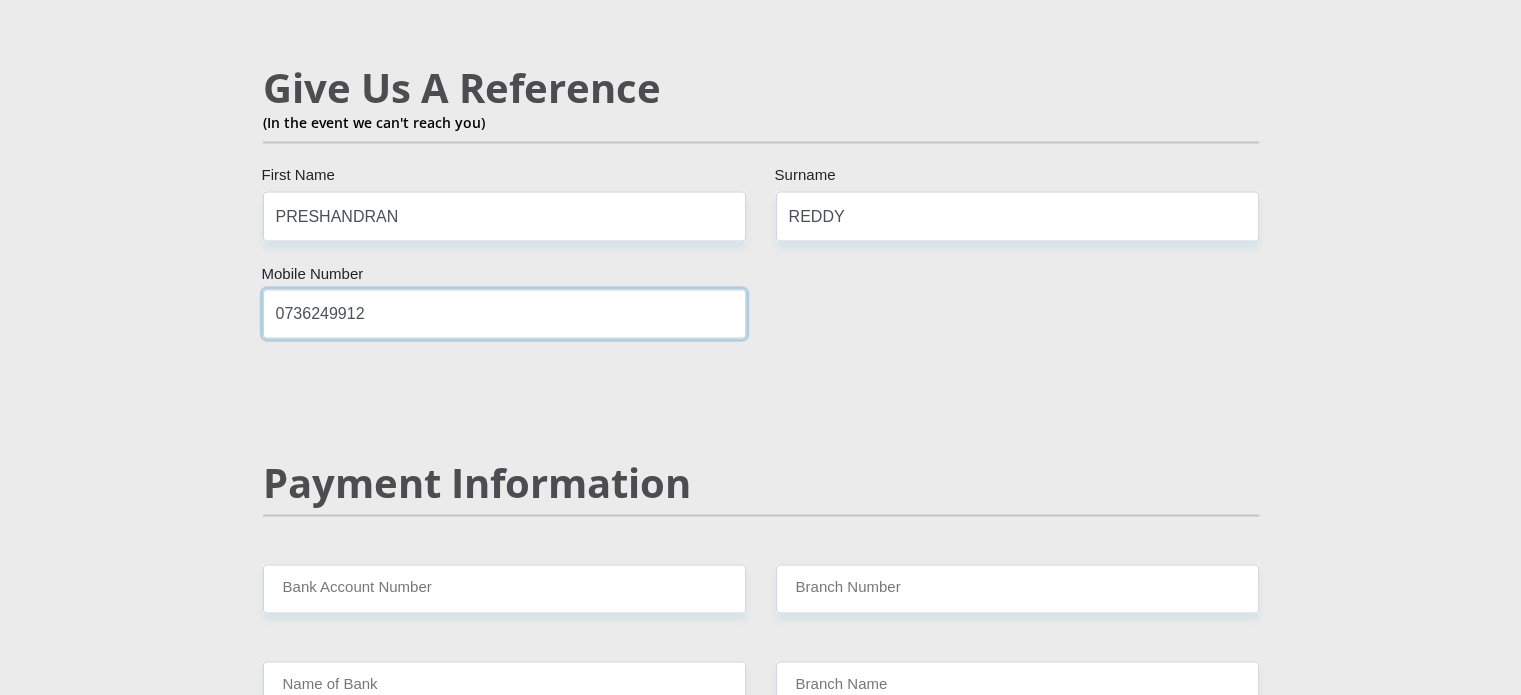 scroll, scrollTop: 3606, scrollLeft: 0, axis: vertical 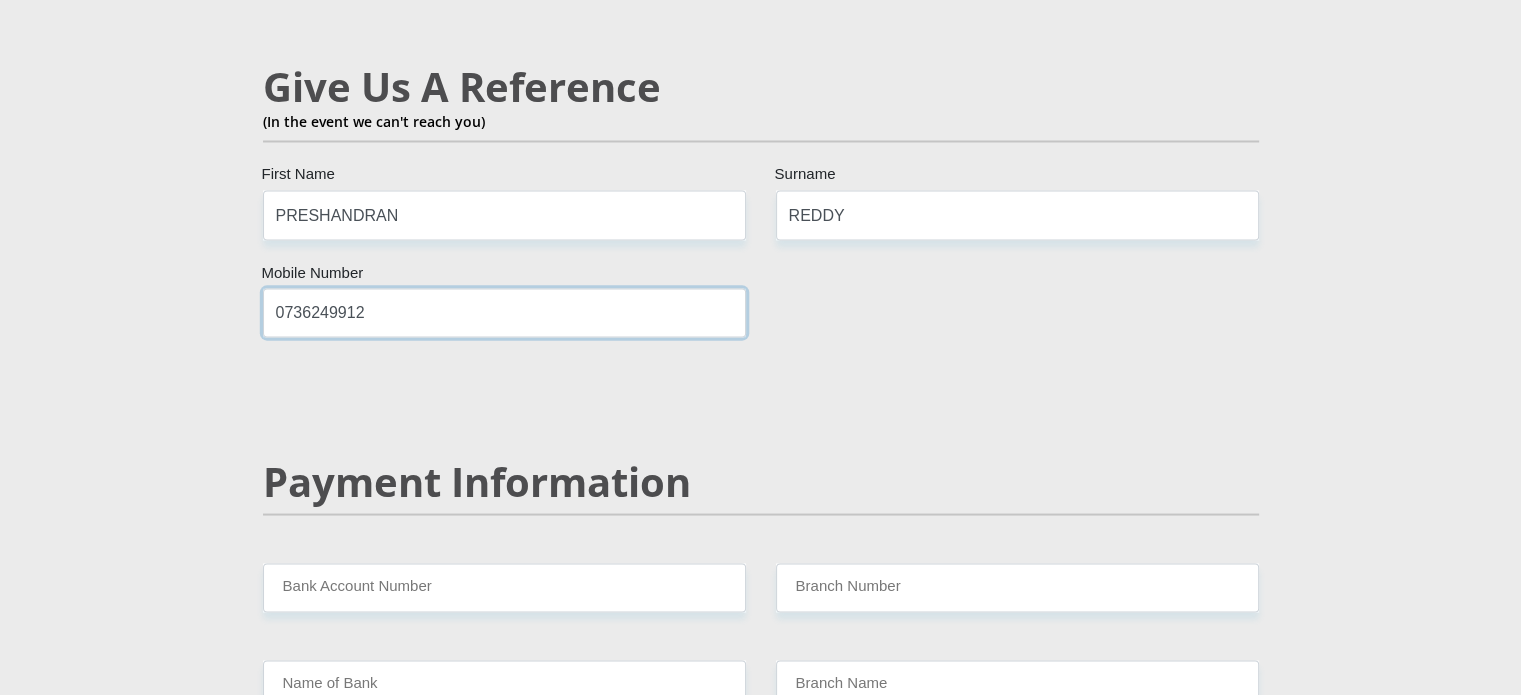 type on "0736249912" 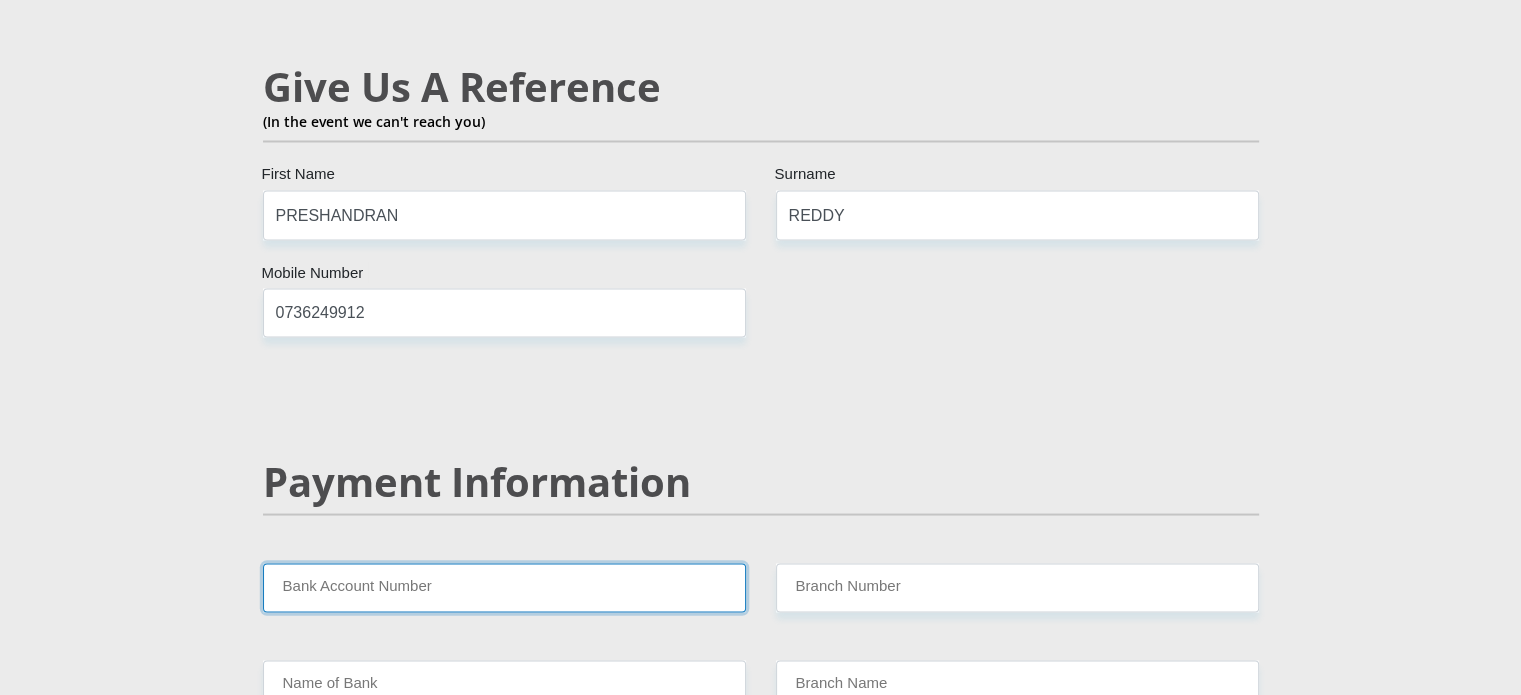 click on "Bank Account Number" at bounding box center (504, 587) 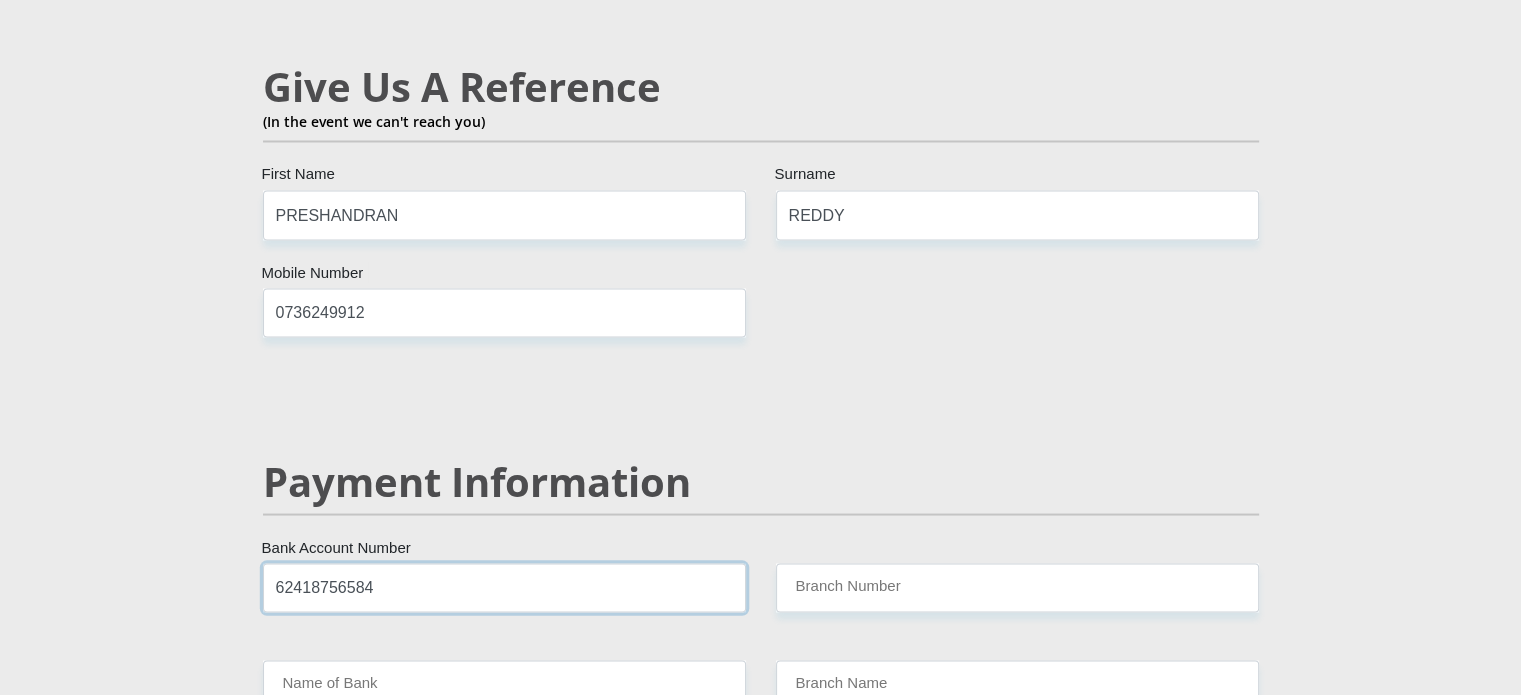 type on "62418756584" 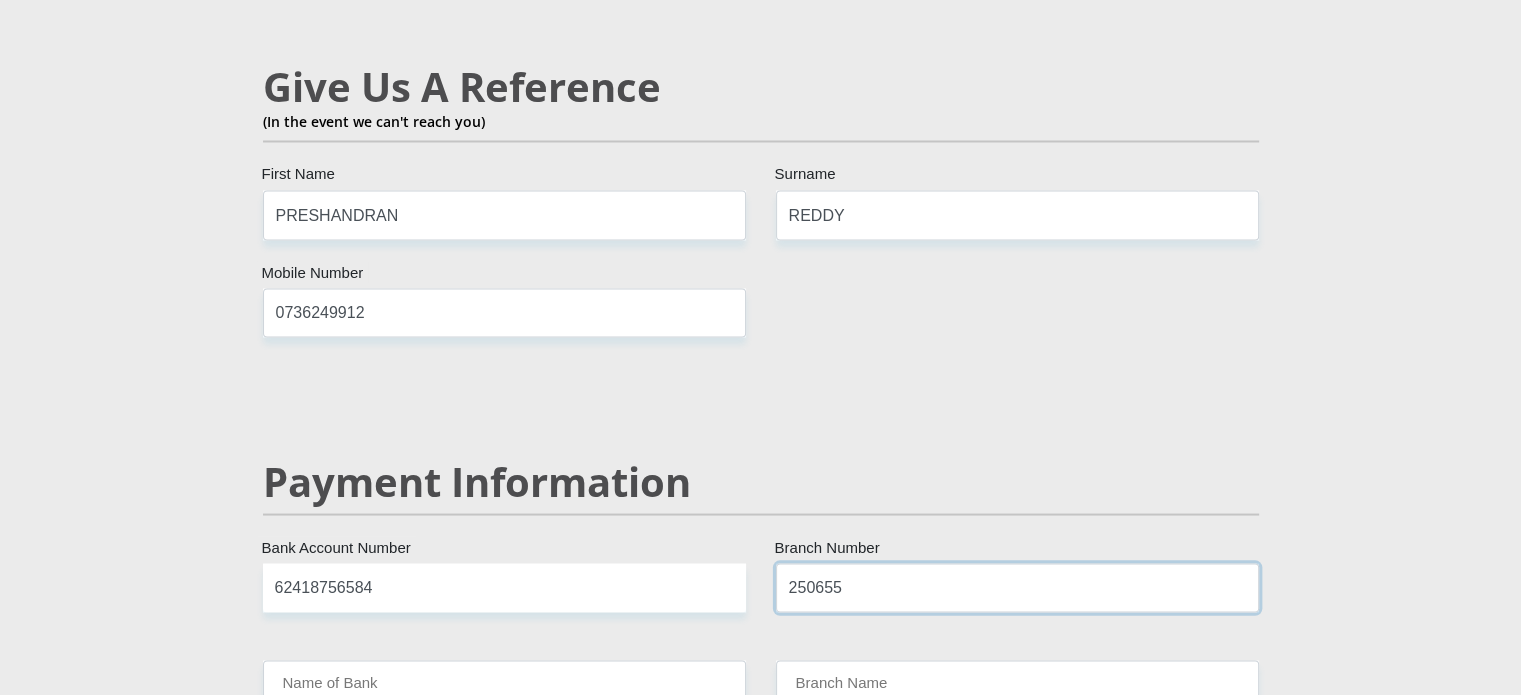 type on "250655" 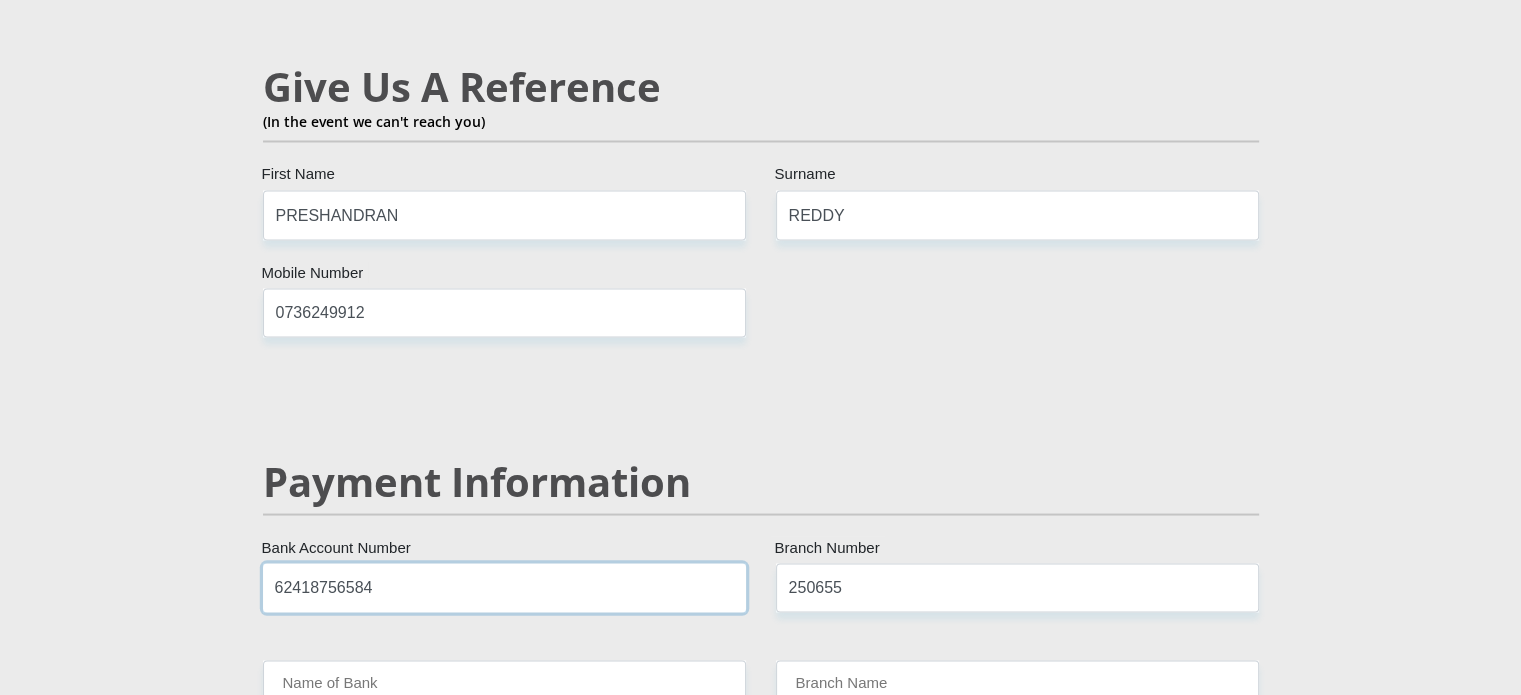 click on "62418756584" at bounding box center (504, 587) 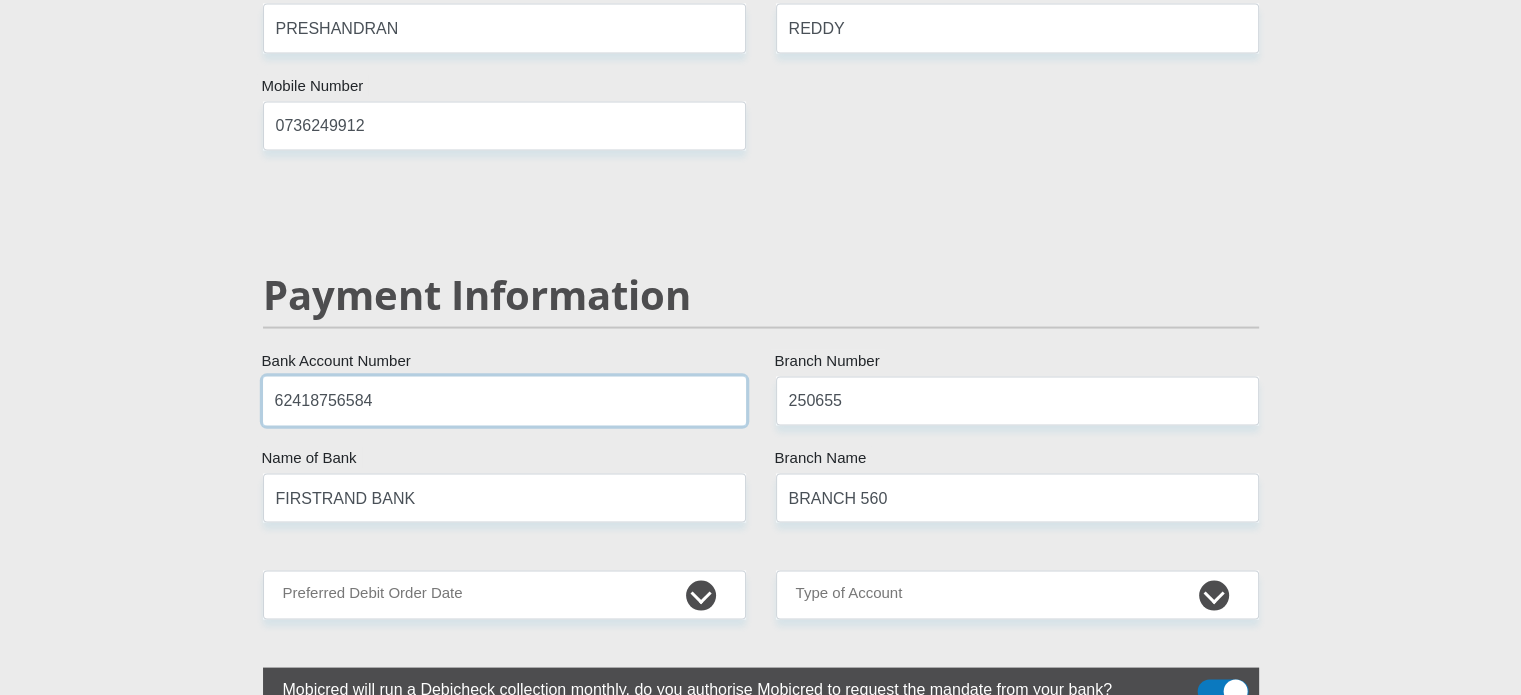 scroll, scrollTop: 3806, scrollLeft: 0, axis: vertical 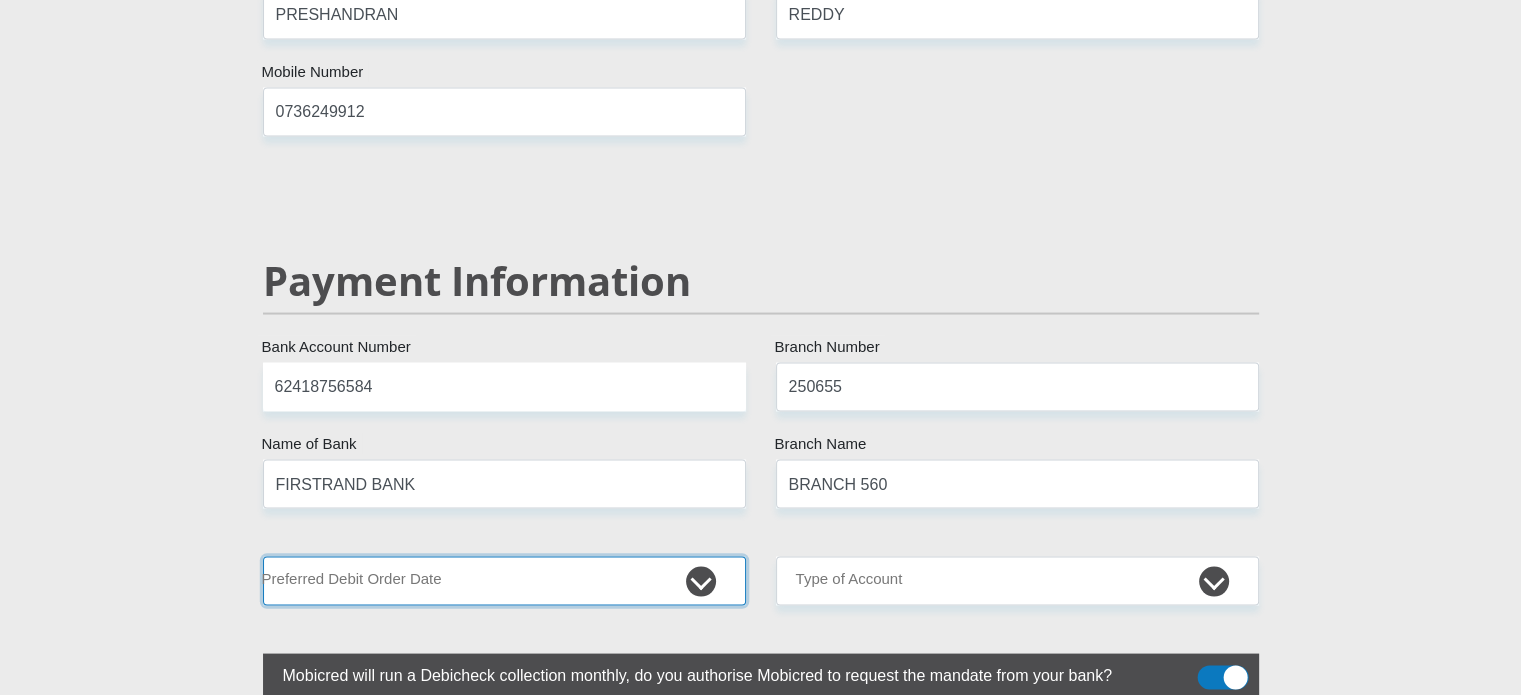 click on "1st
2nd
3rd
4th
5th
7th
18th
19th
20th
21st
22nd
23rd
24th
25th
26th
27th
28th
29th
30th" at bounding box center [504, 581] 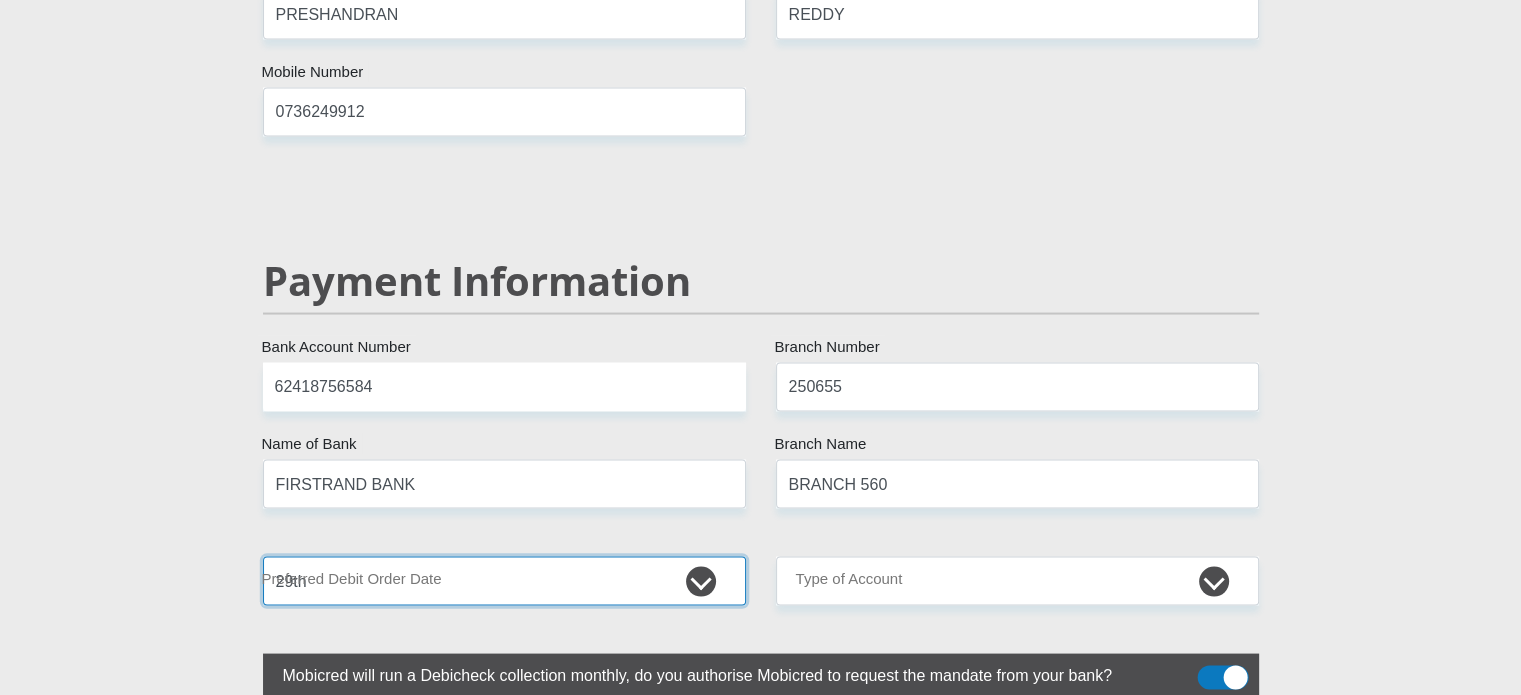click on "1st
2nd
3rd
4th
5th
7th
18th
19th
20th
21st
22nd
23rd
24th
25th
26th
27th
28th
29th
30th" at bounding box center [504, 581] 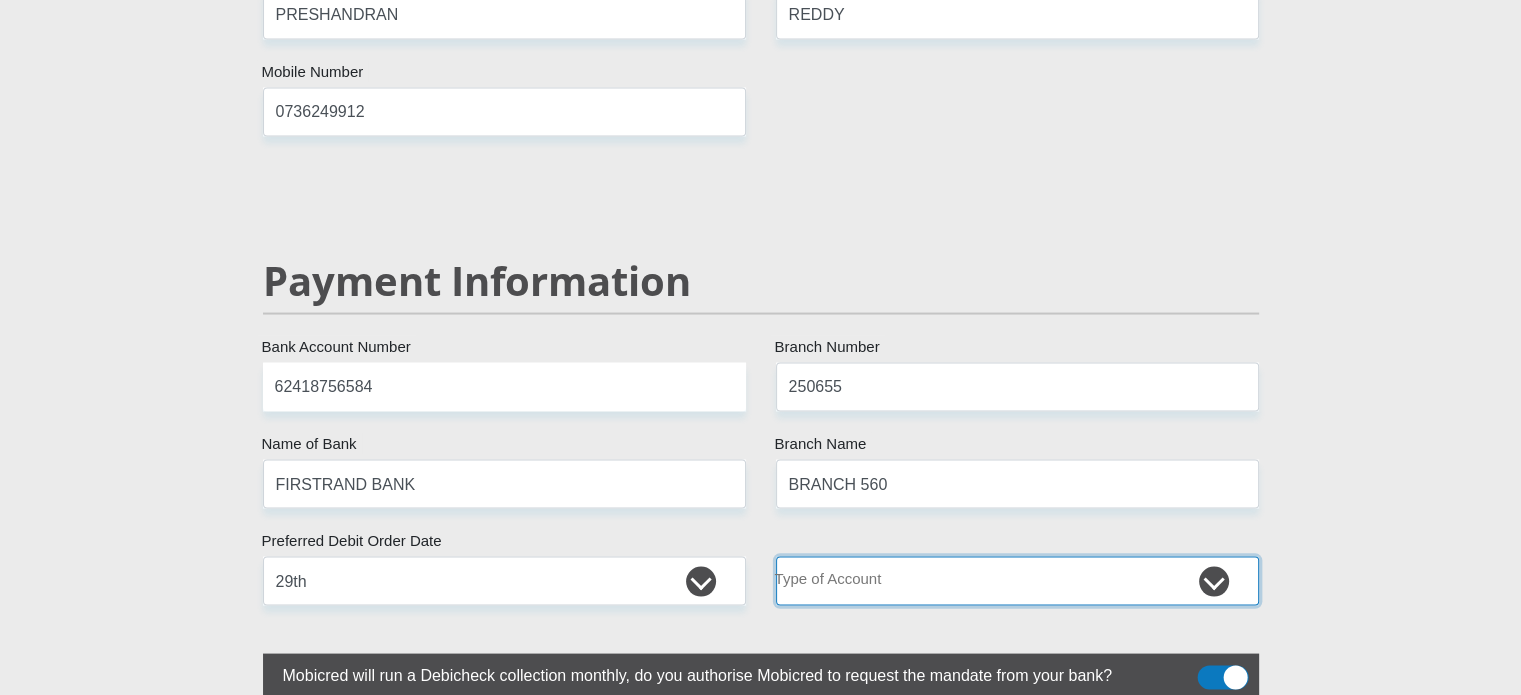 click on "Cheque
Savings" at bounding box center (1017, 581) 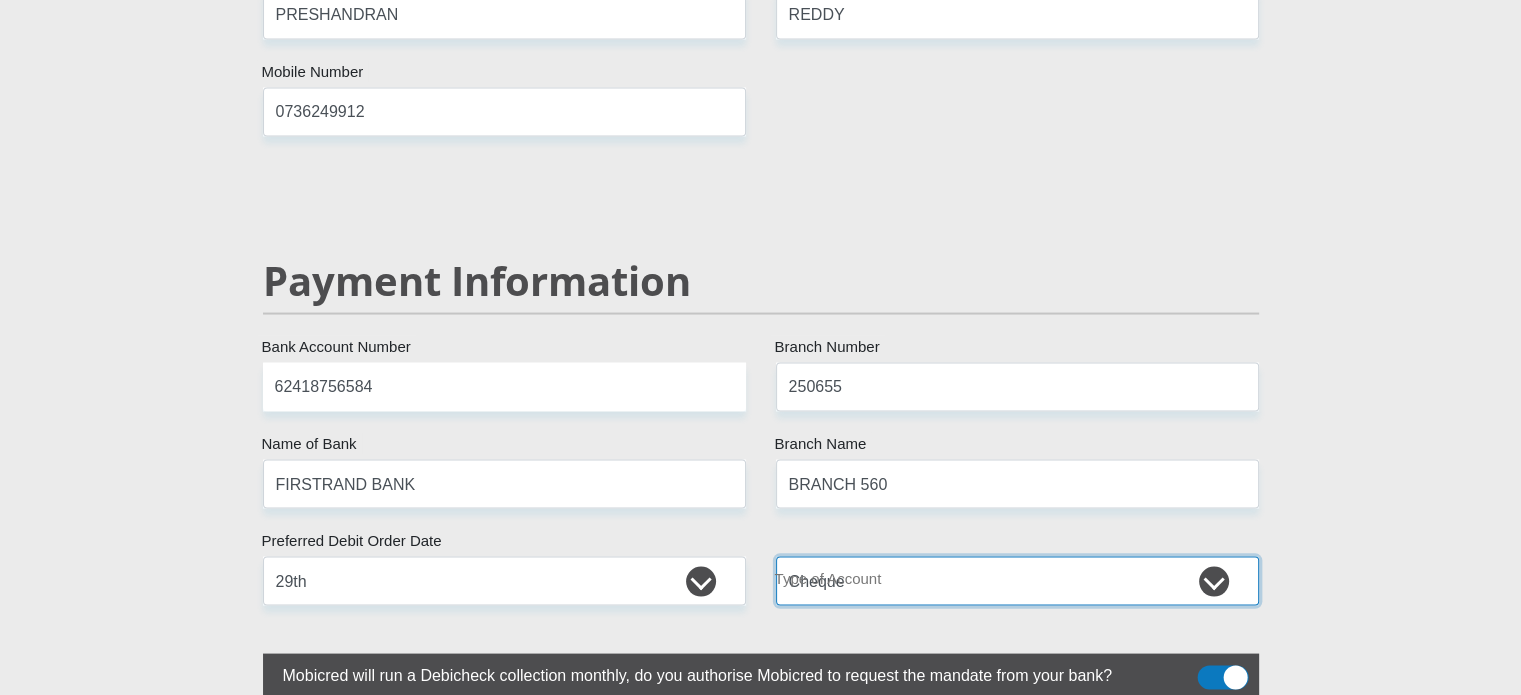 click on "Cheque
Savings" at bounding box center (1017, 581) 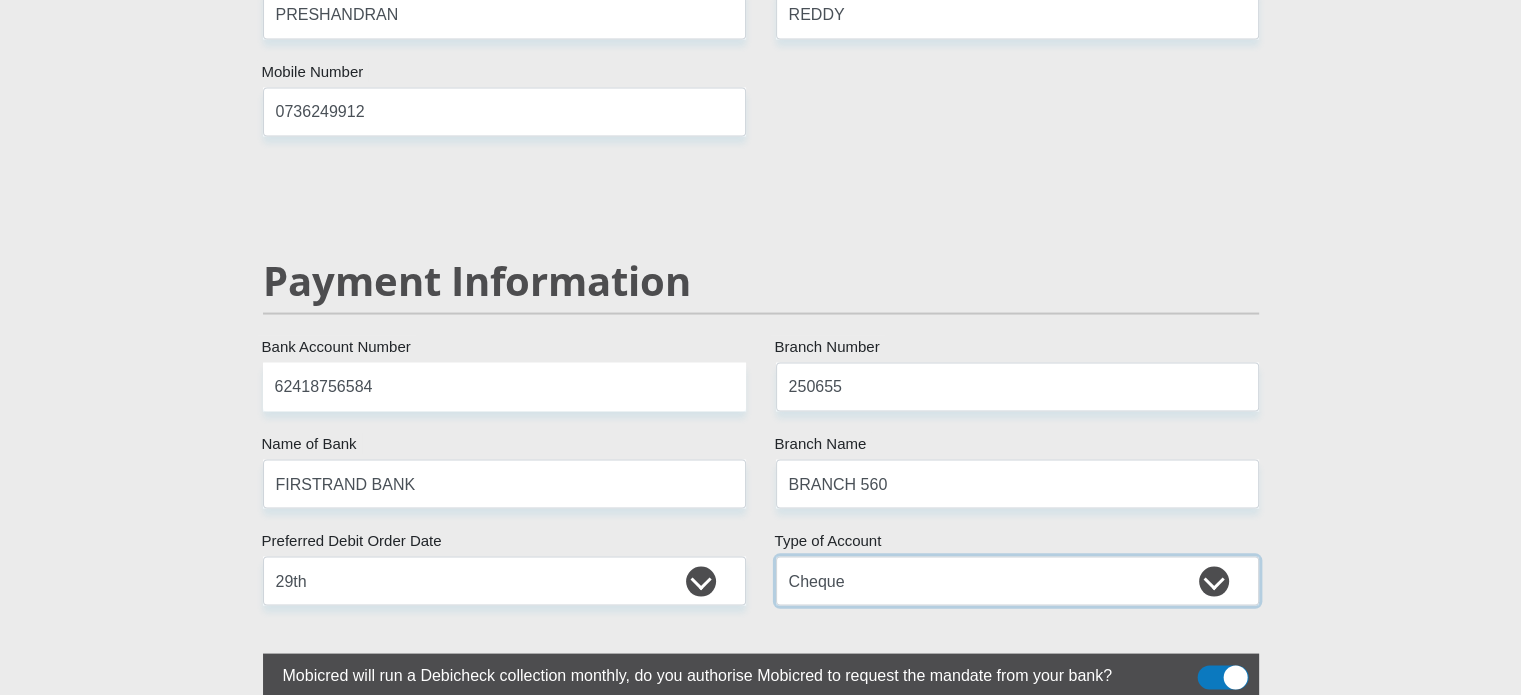 drag, startPoint x: 948, startPoint y: 529, endPoint x: 945, endPoint y: 539, distance: 10.440307 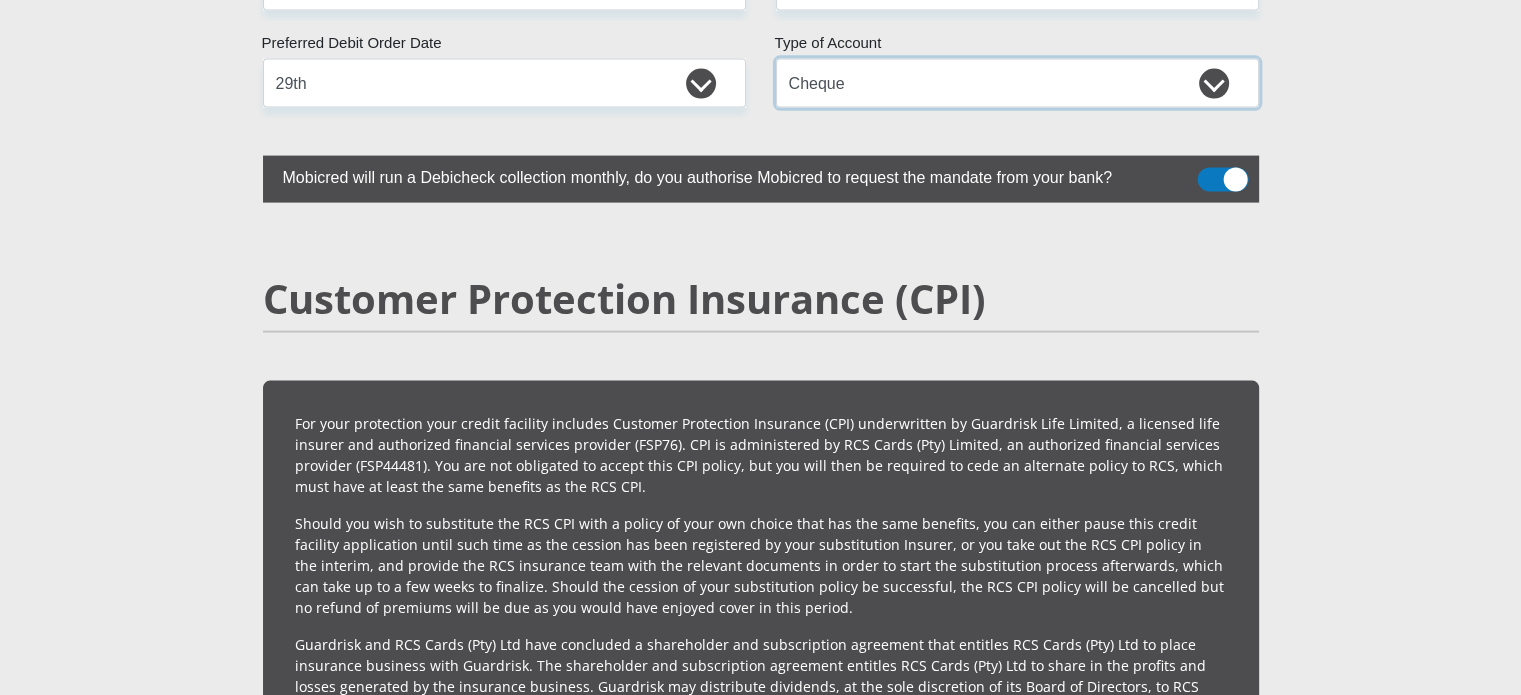 scroll, scrollTop: 4606, scrollLeft: 0, axis: vertical 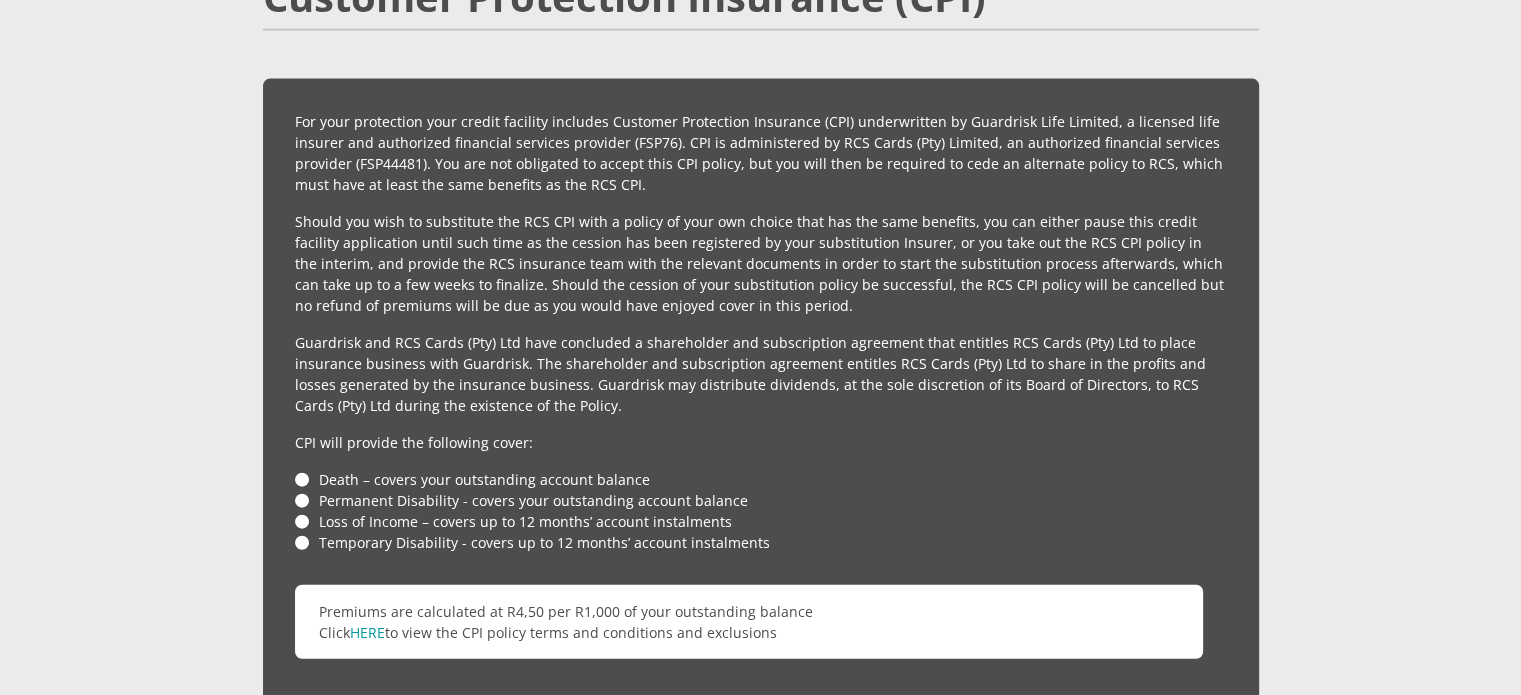 click on "Death – covers your outstanding account balance" at bounding box center (761, 479) 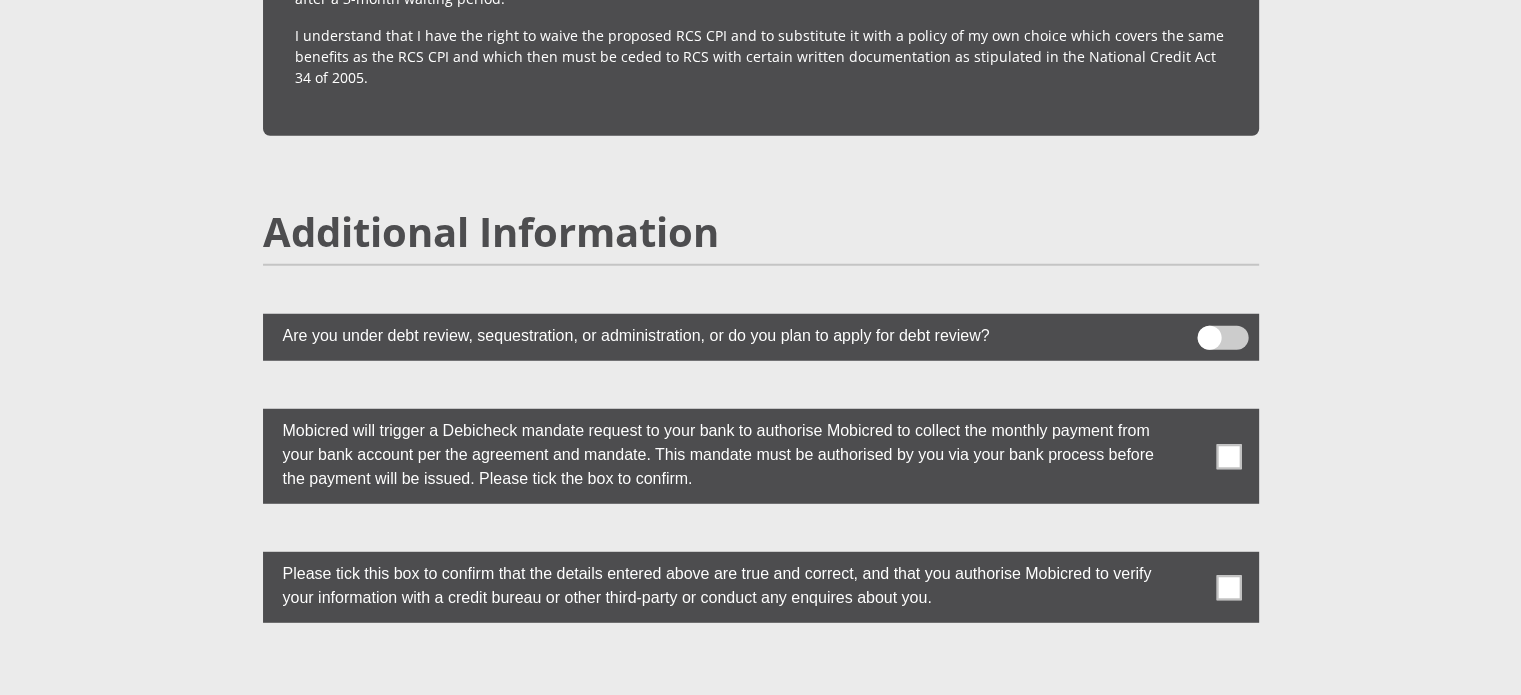 scroll, scrollTop: 5506, scrollLeft: 0, axis: vertical 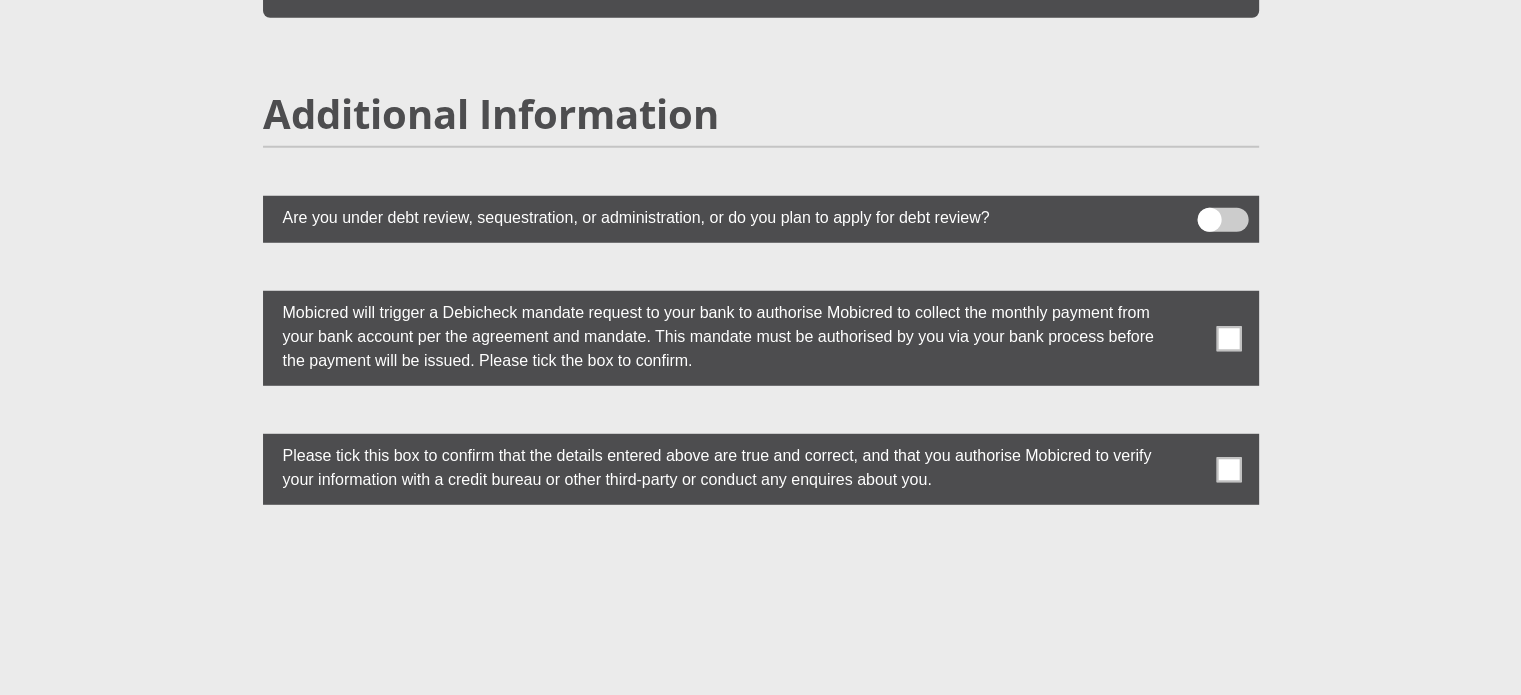 click at bounding box center (1228, 338) 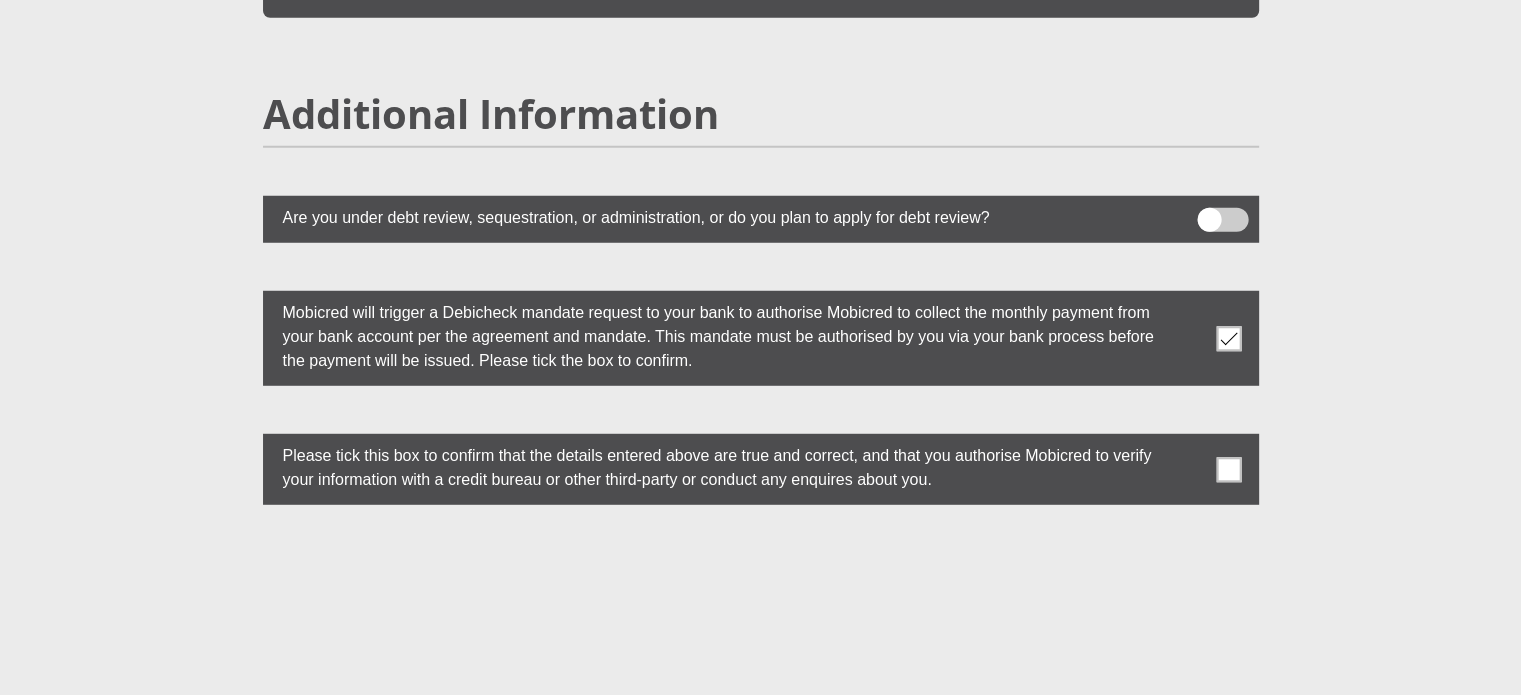 click at bounding box center (1228, 469) 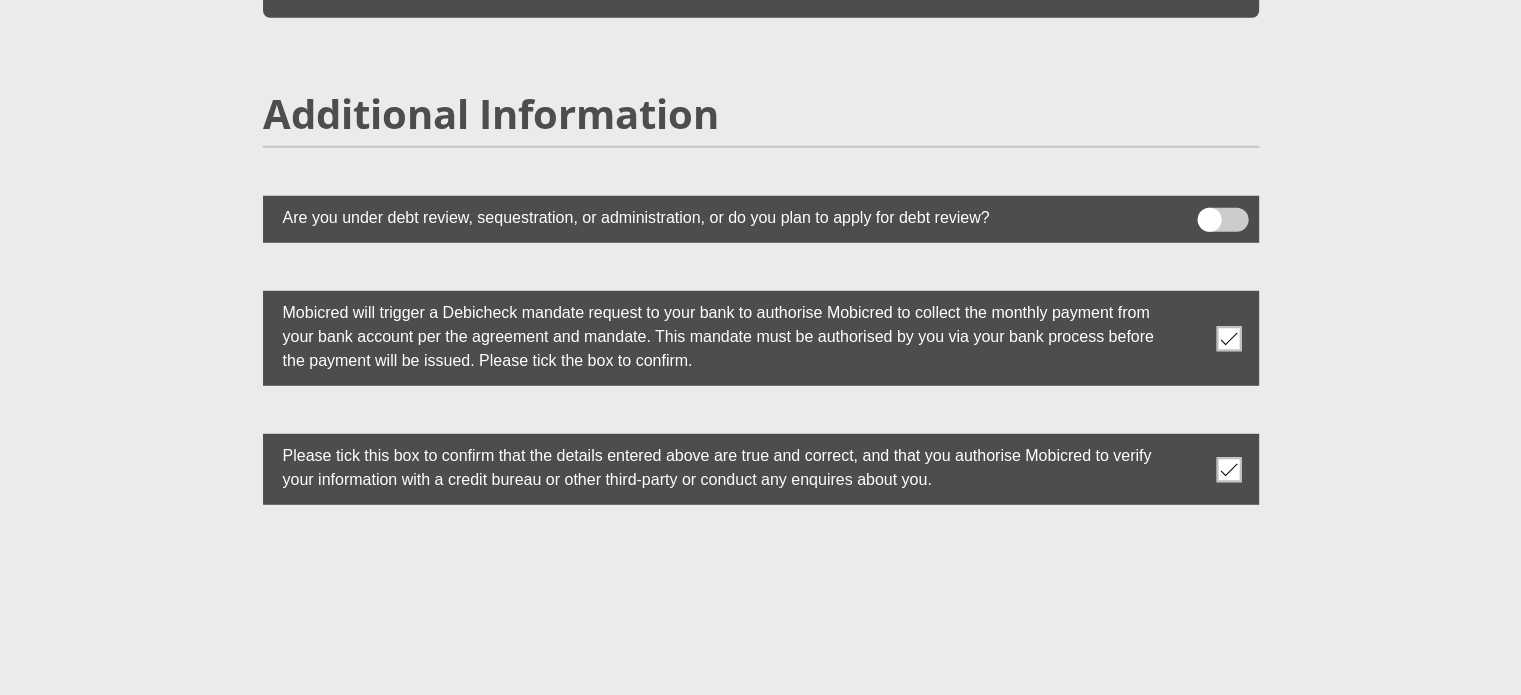 scroll, scrollTop: 5760, scrollLeft: 0, axis: vertical 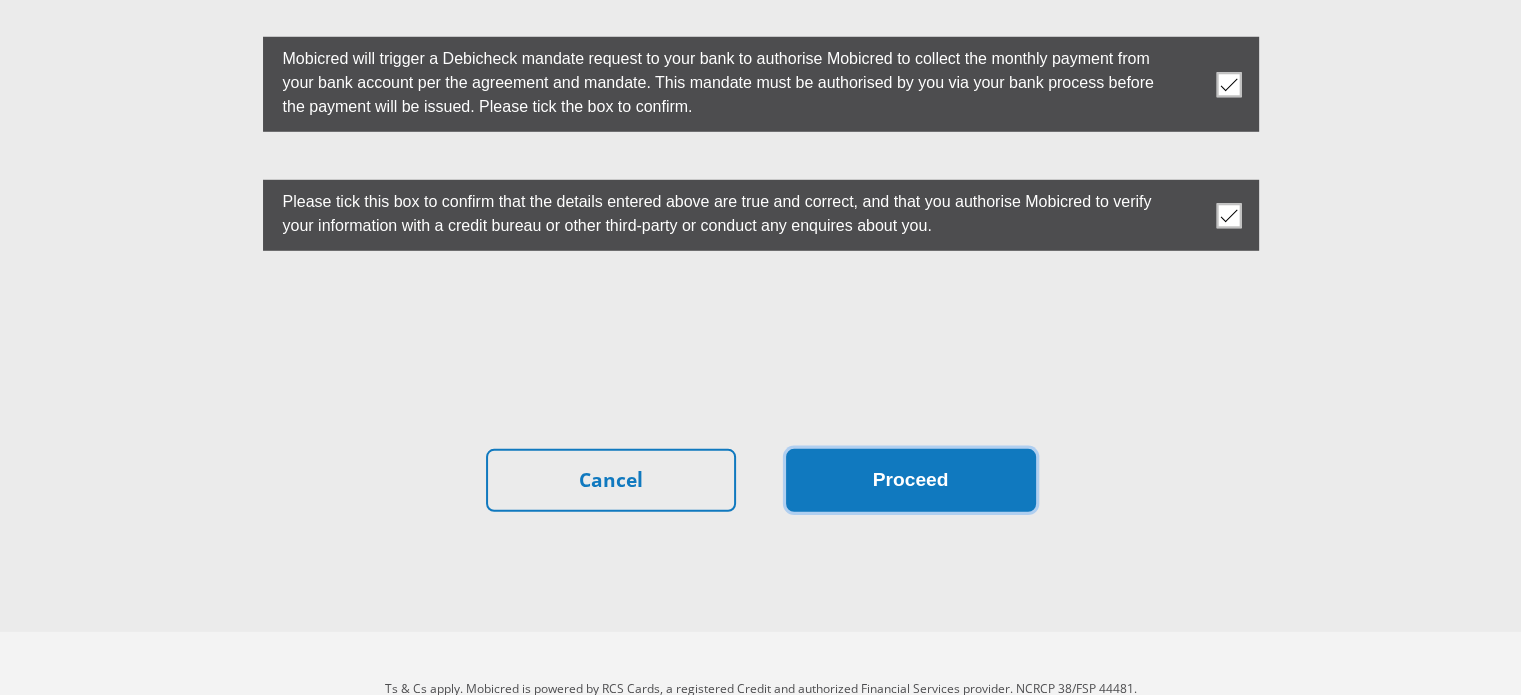 click on "Proceed" at bounding box center [911, 480] 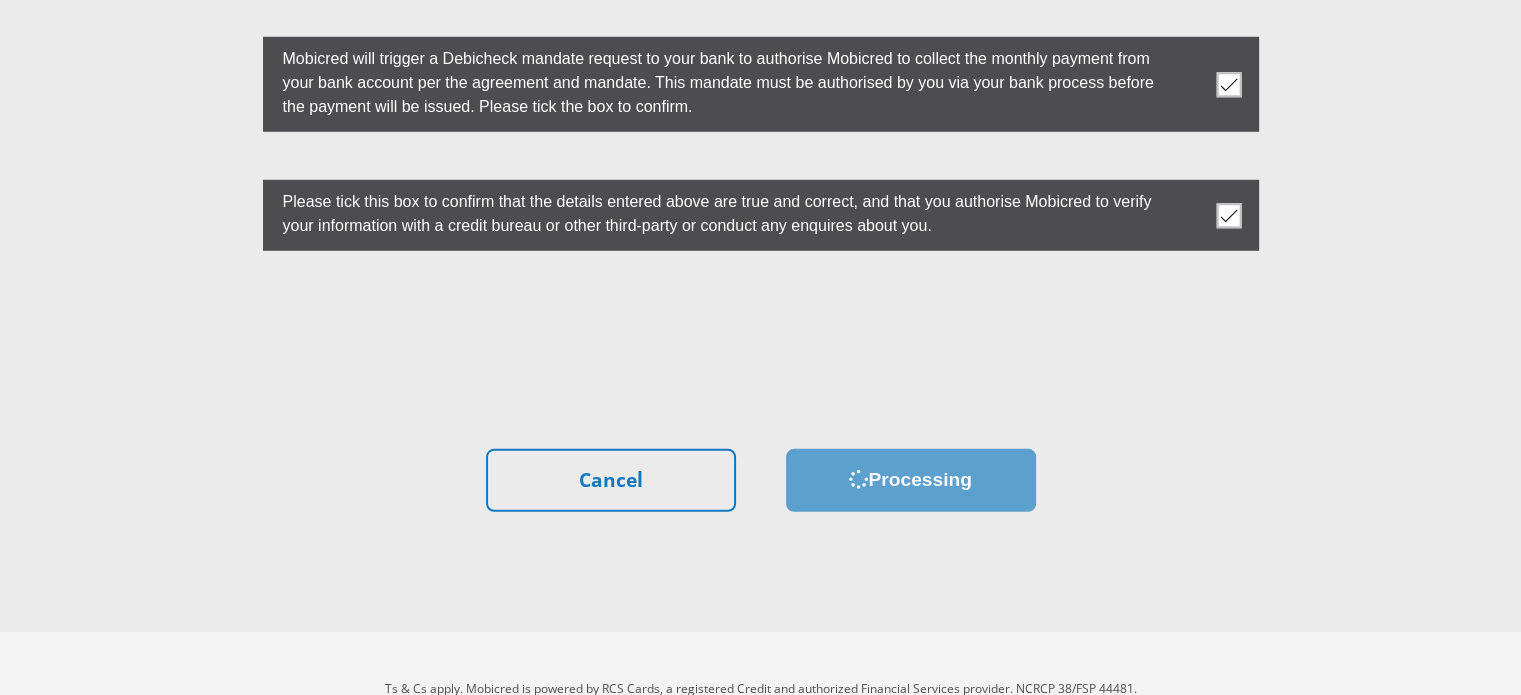 scroll, scrollTop: 0, scrollLeft: 0, axis: both 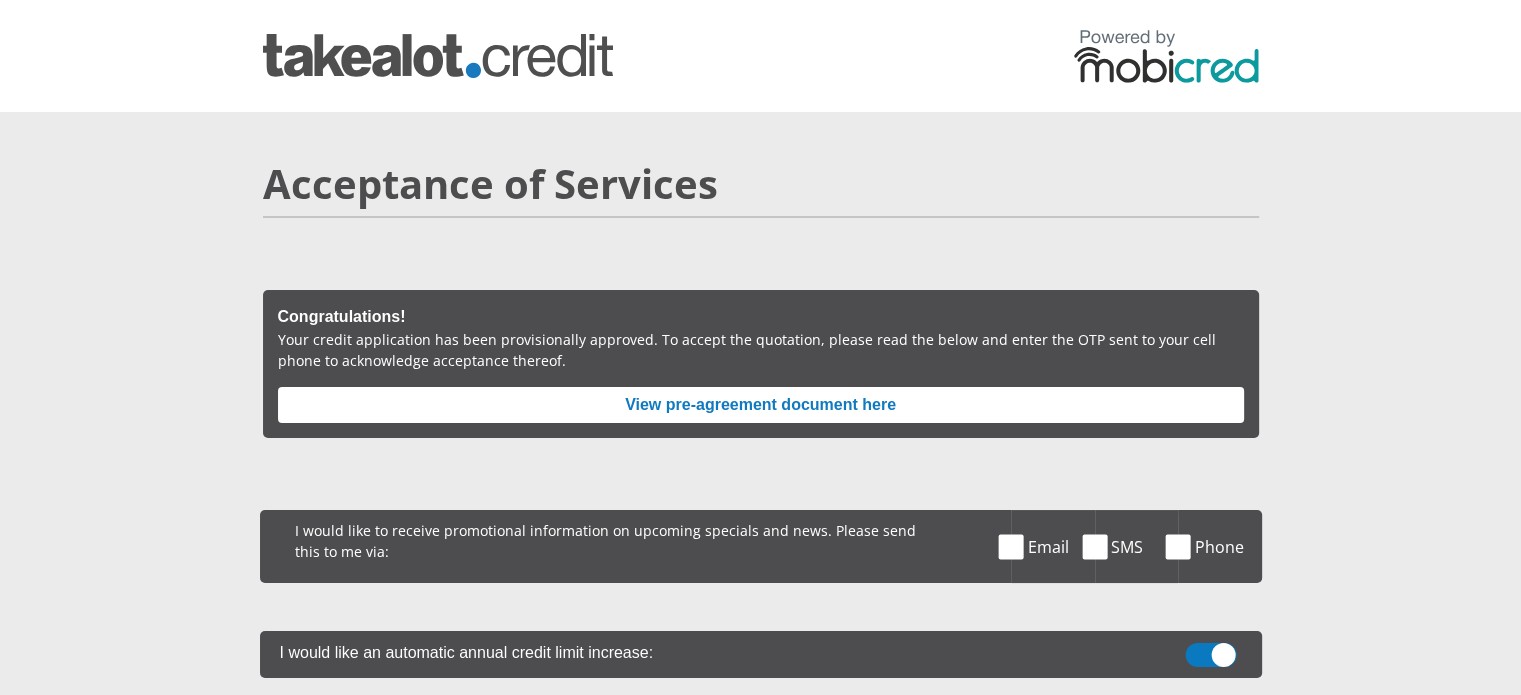 click at bounding box center [1011, 546] 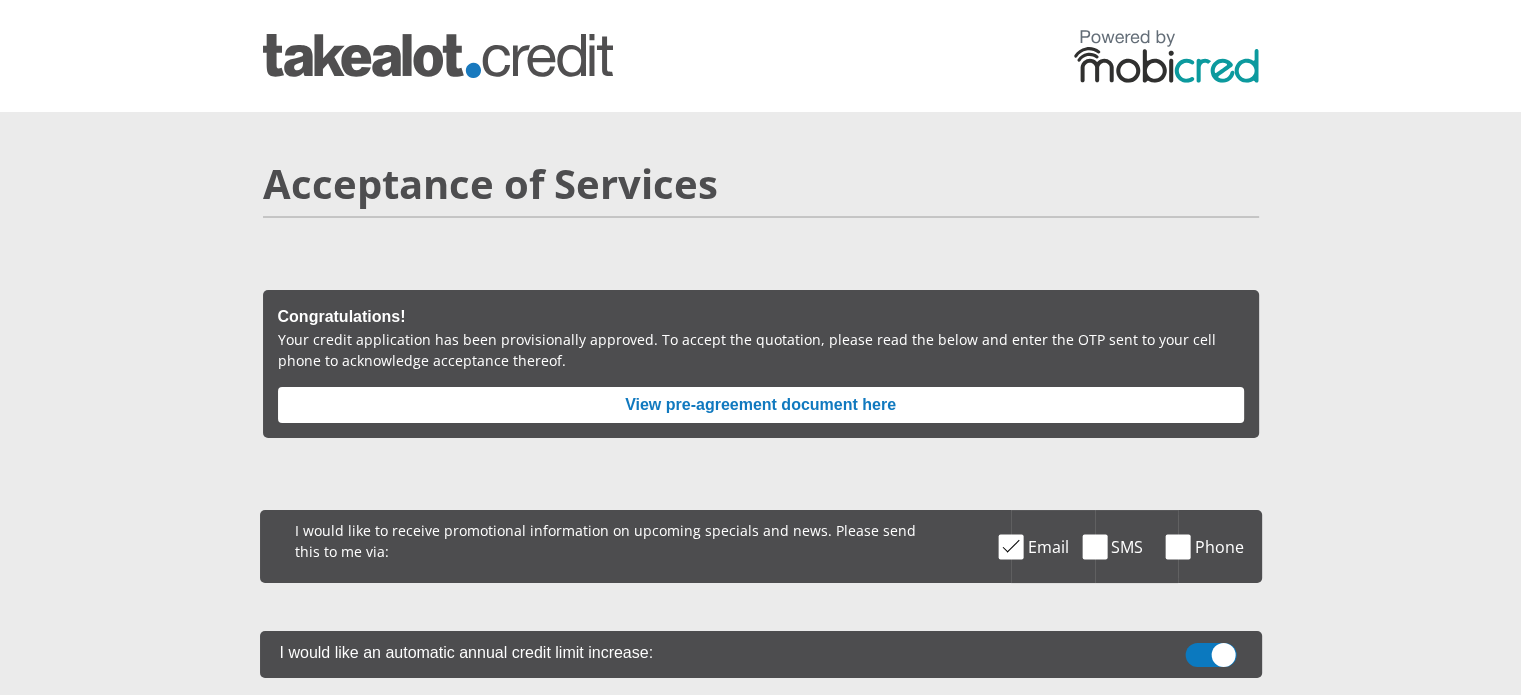 click at bounding box center (1094, 546) 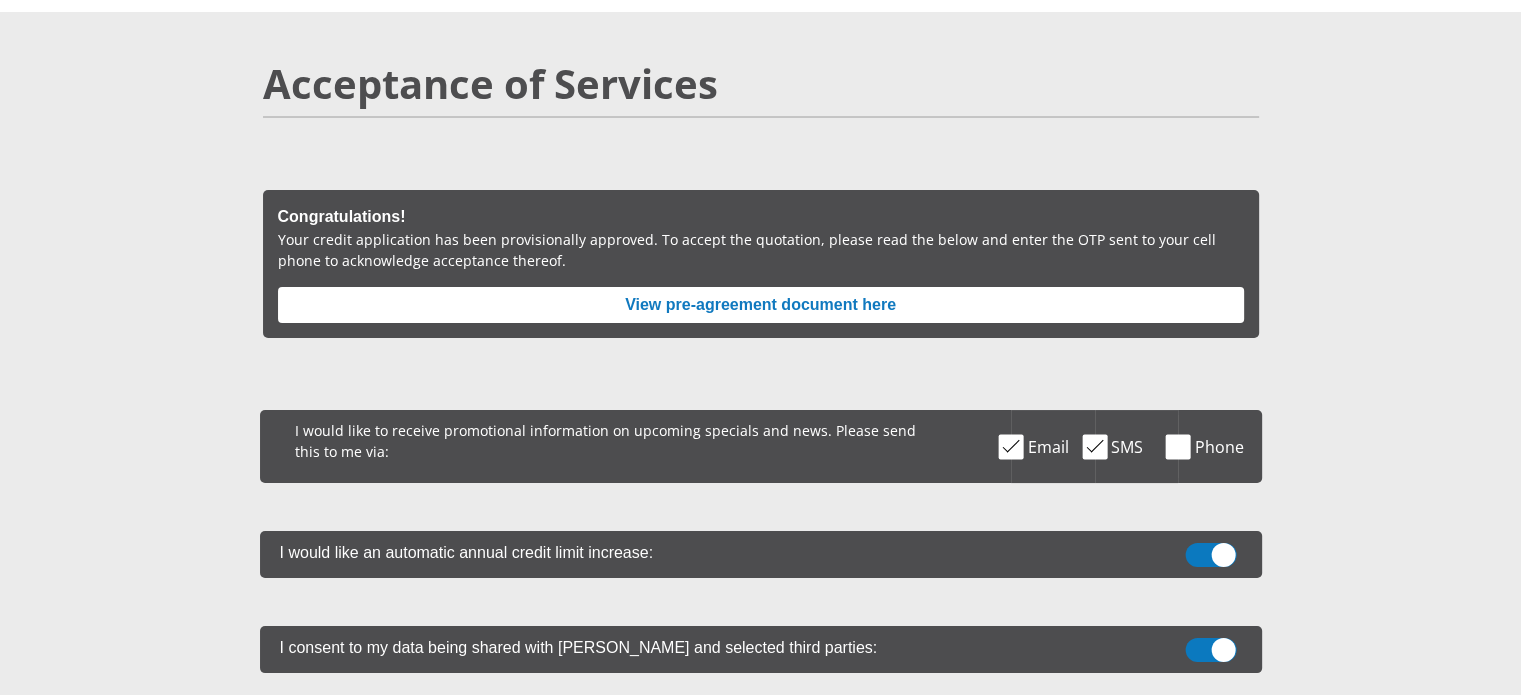scroll, scrollTop: 200, scrollLeft: 0, axis: vertical 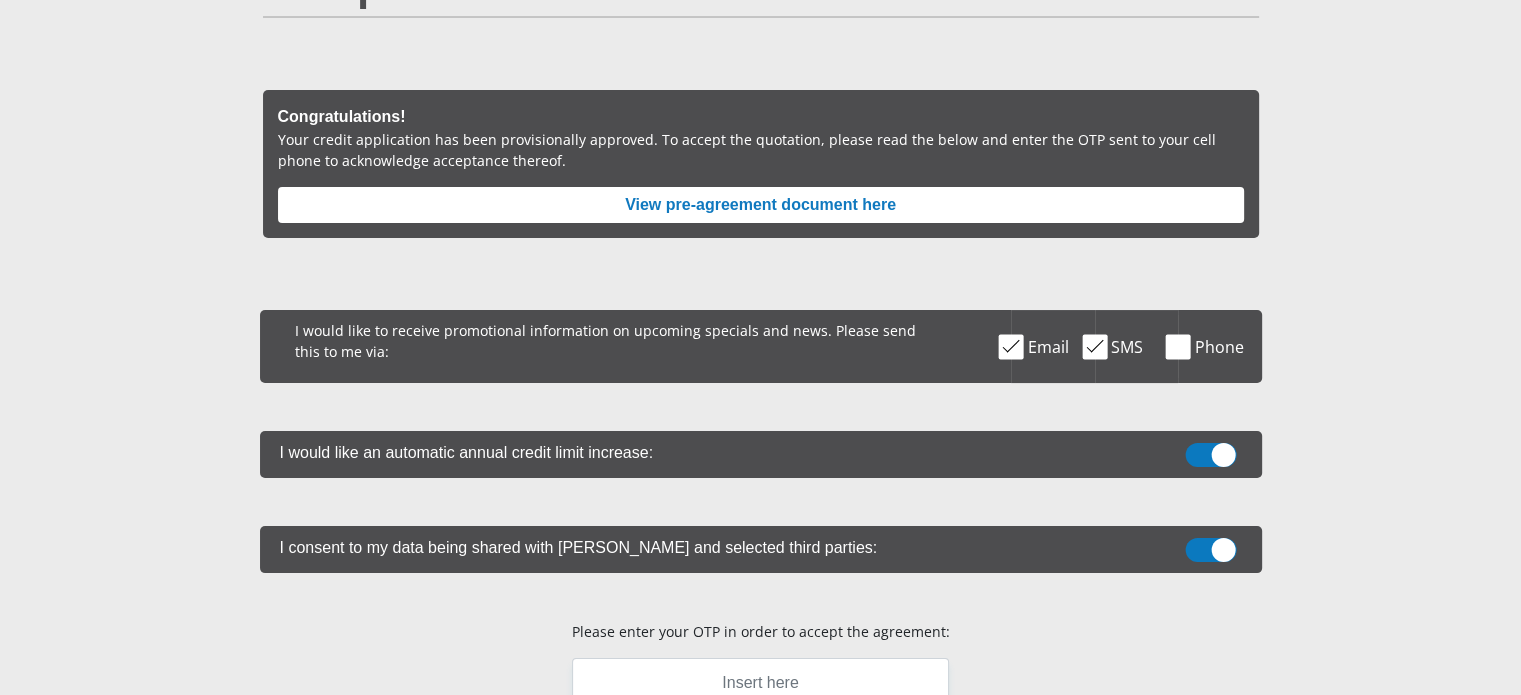 click at bounding box center [1210, 455] 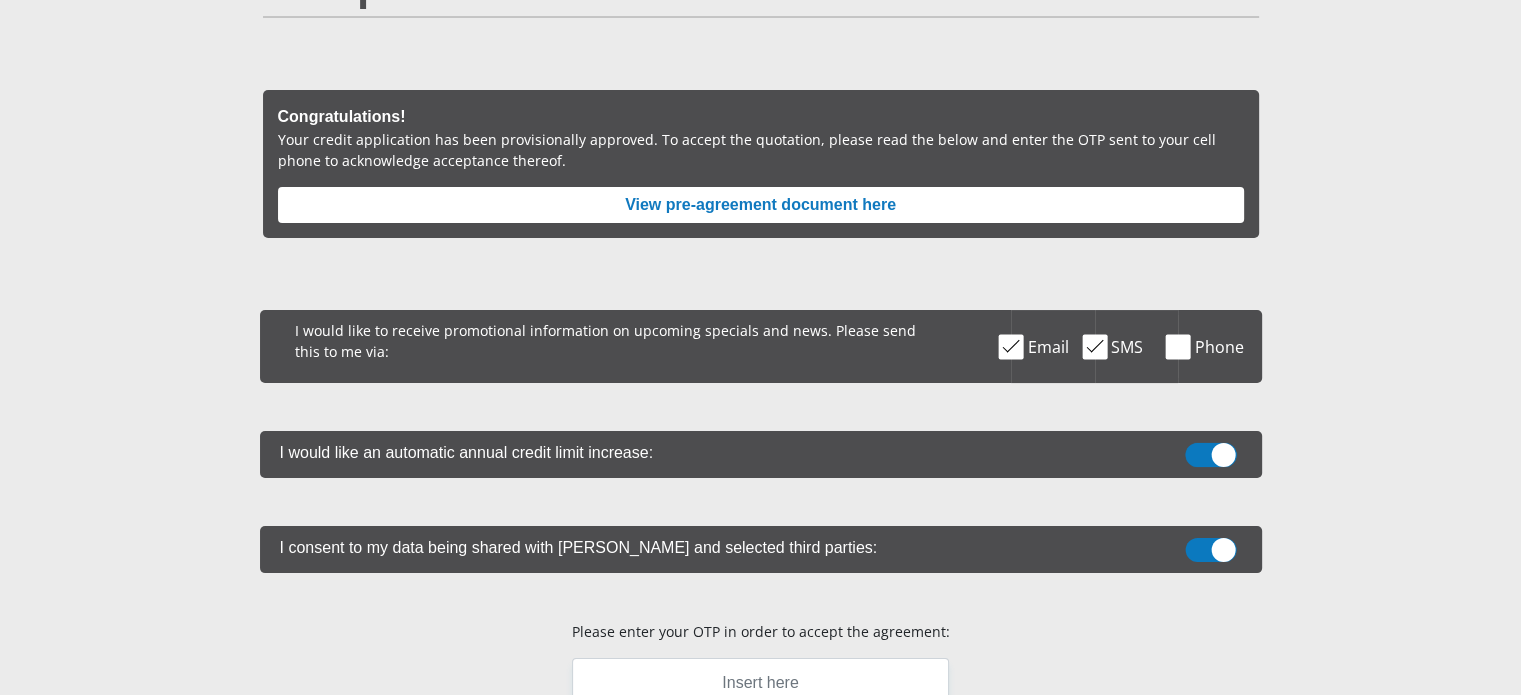 click at bounding box center [1211, 448] 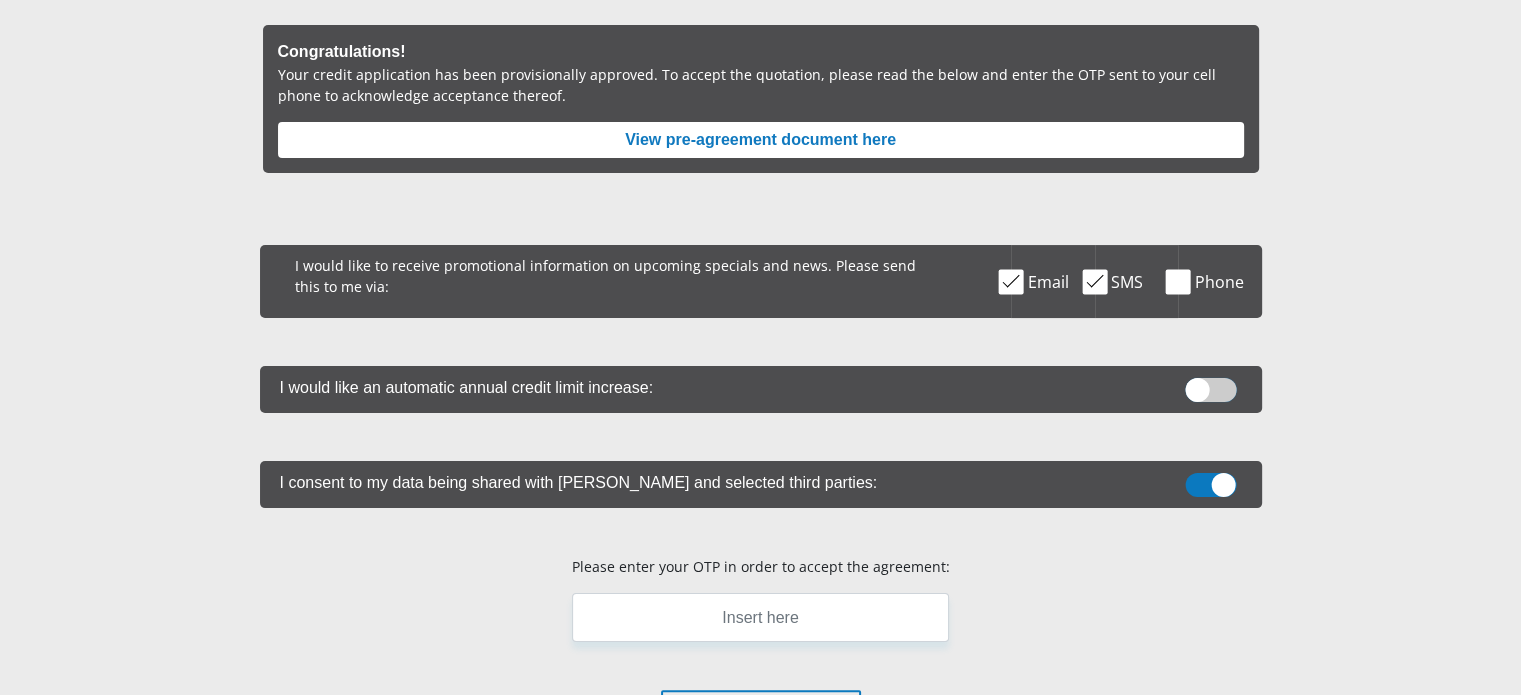 scroll, scrollTop: 300, scrollLeft: 0, axis: vertical 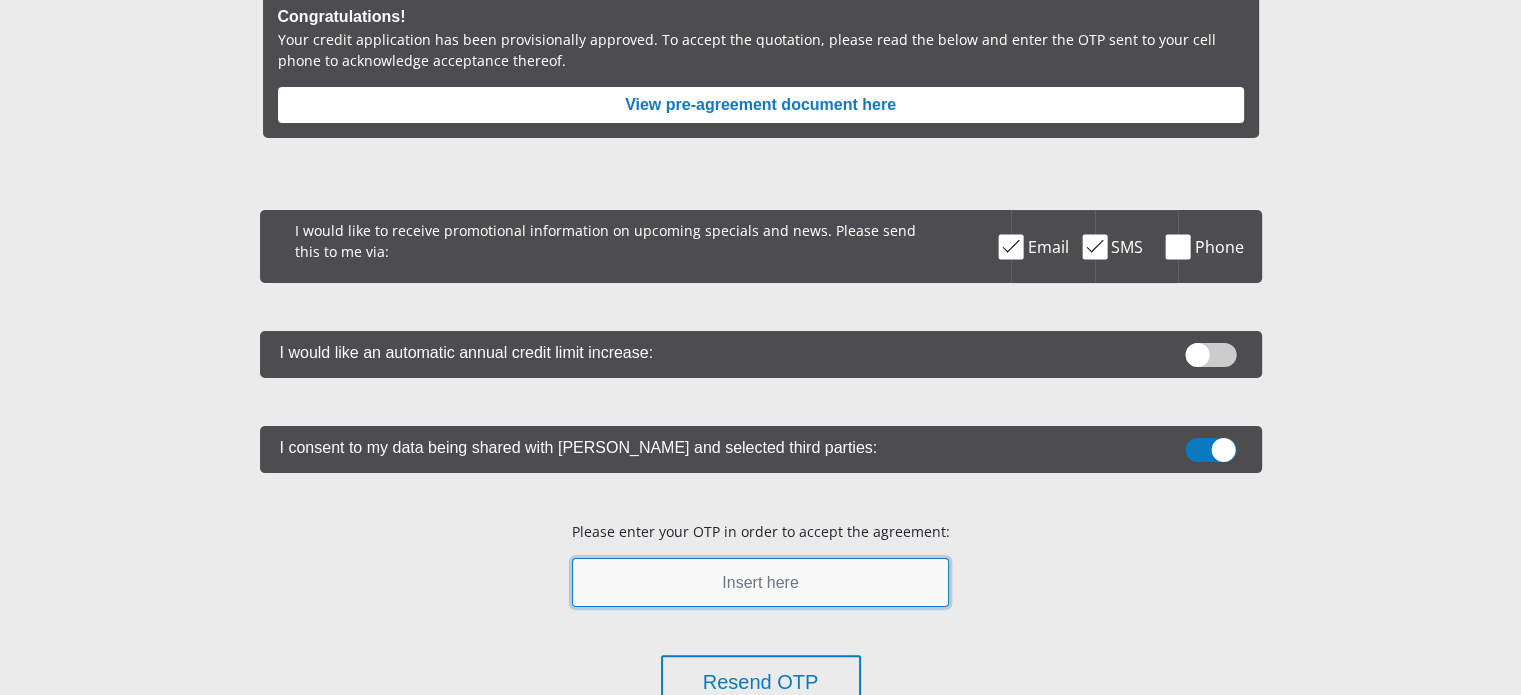click at bounding box center (760, 582) 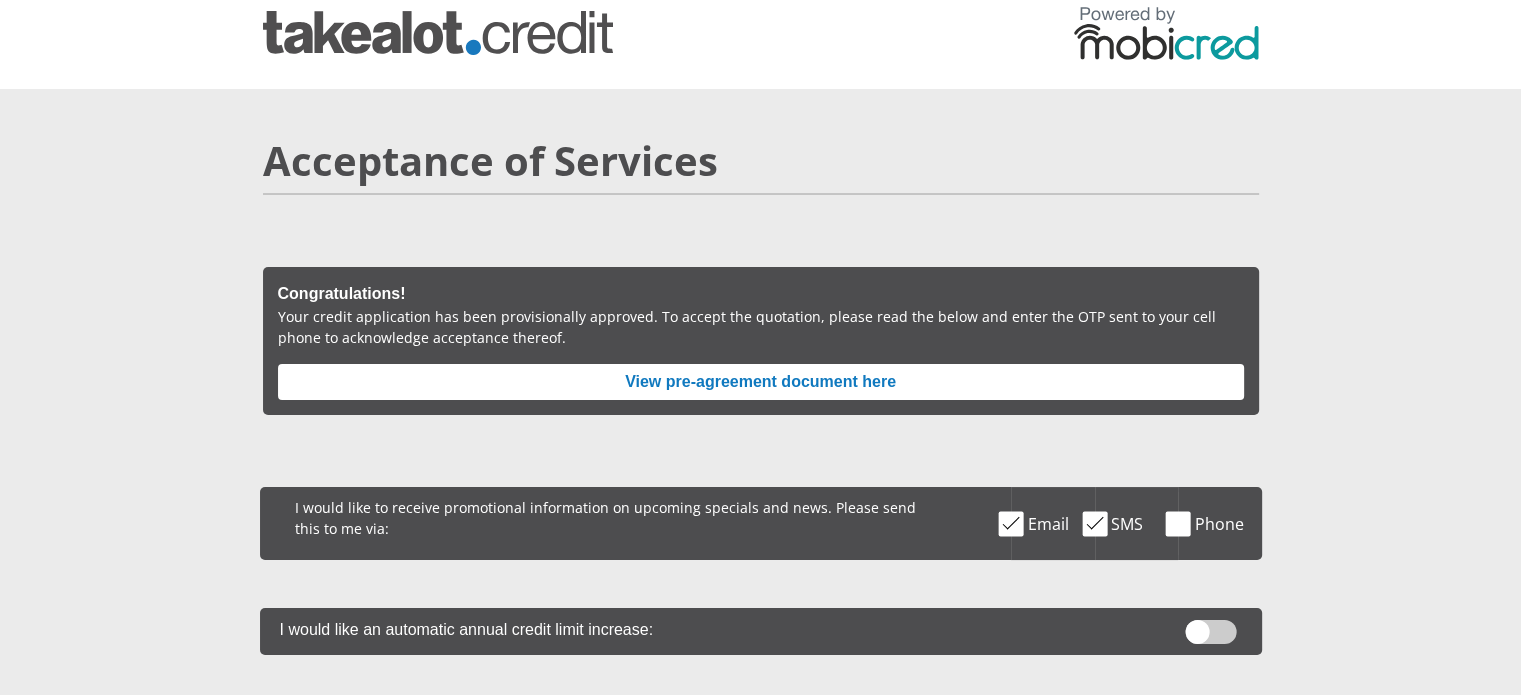 scroll, scrollTop: 0, scrollLeft: 0, axis: both 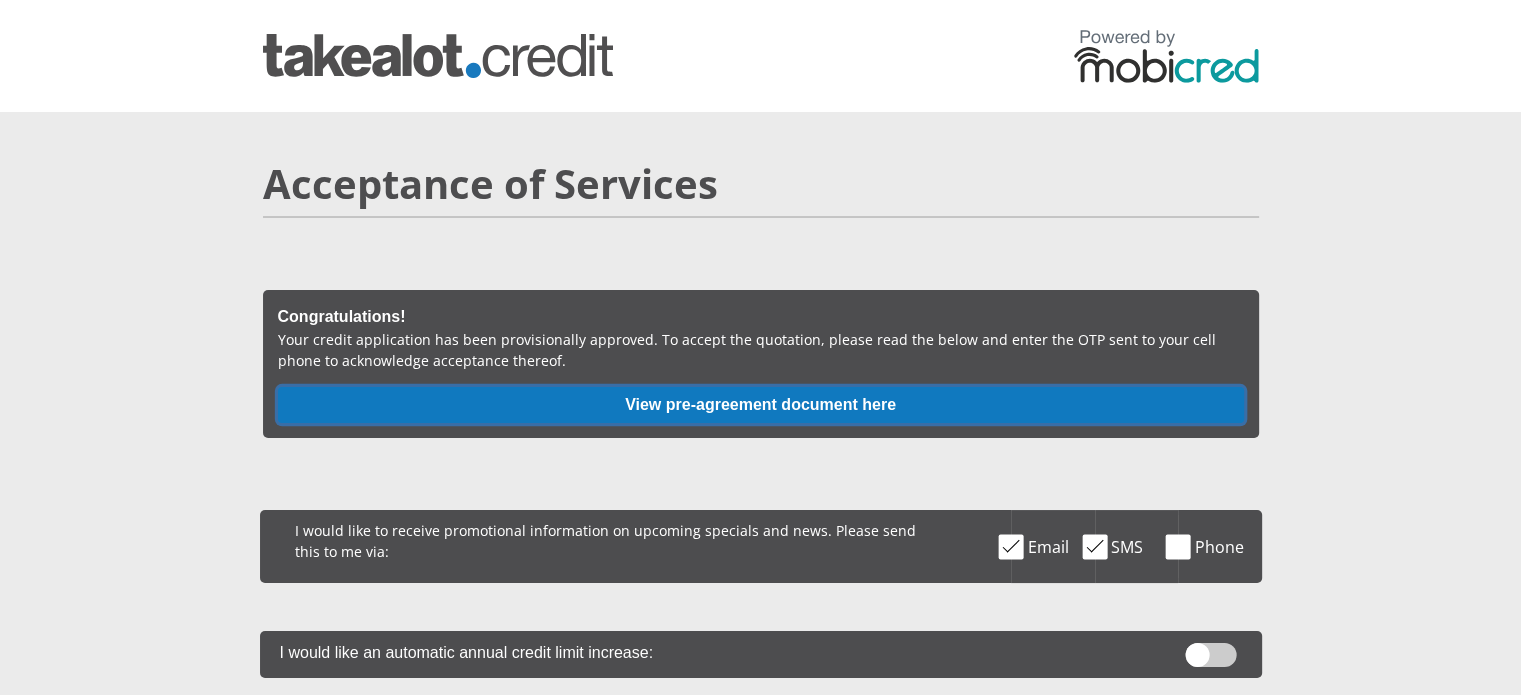 click on "View pre-agreement document here" at bounding box center (761, 405) 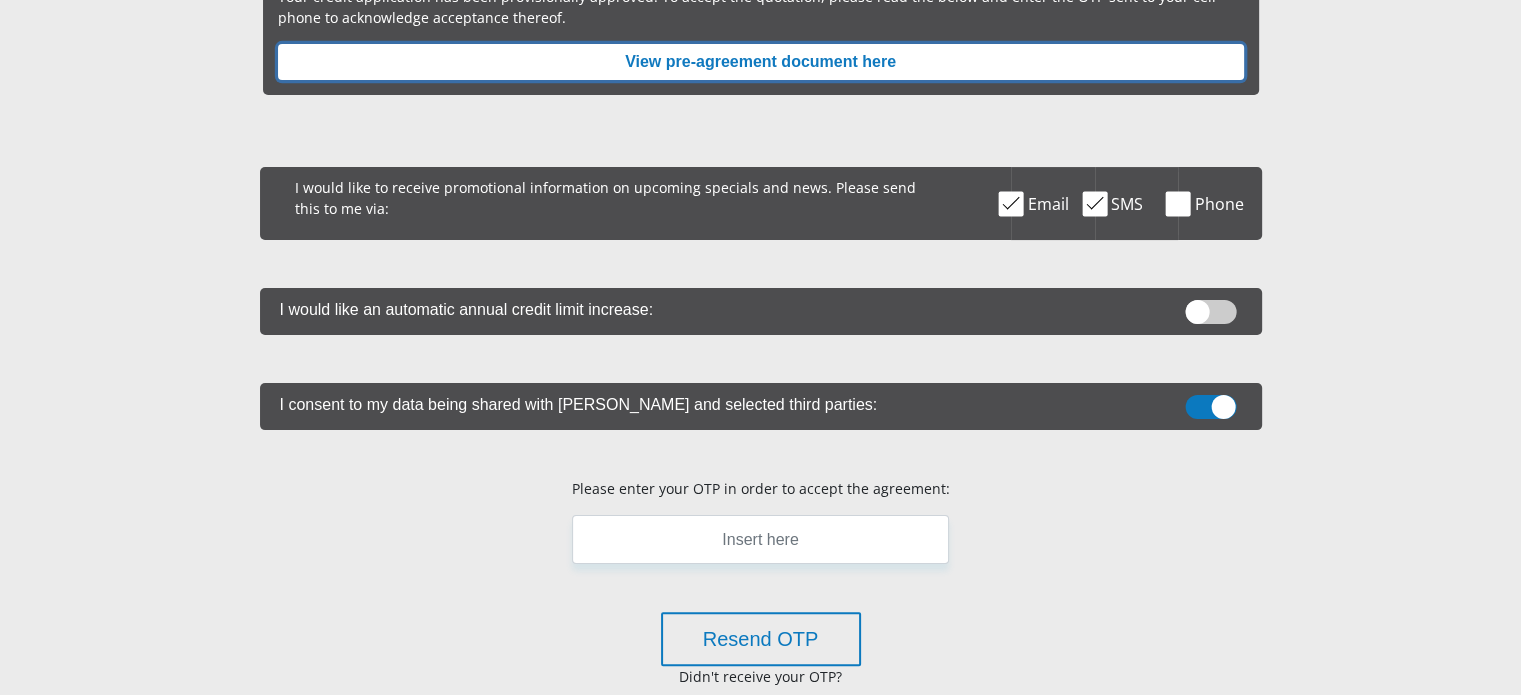 scroll, scrollTop: 48, scrollLeft: 0, axis: vertical 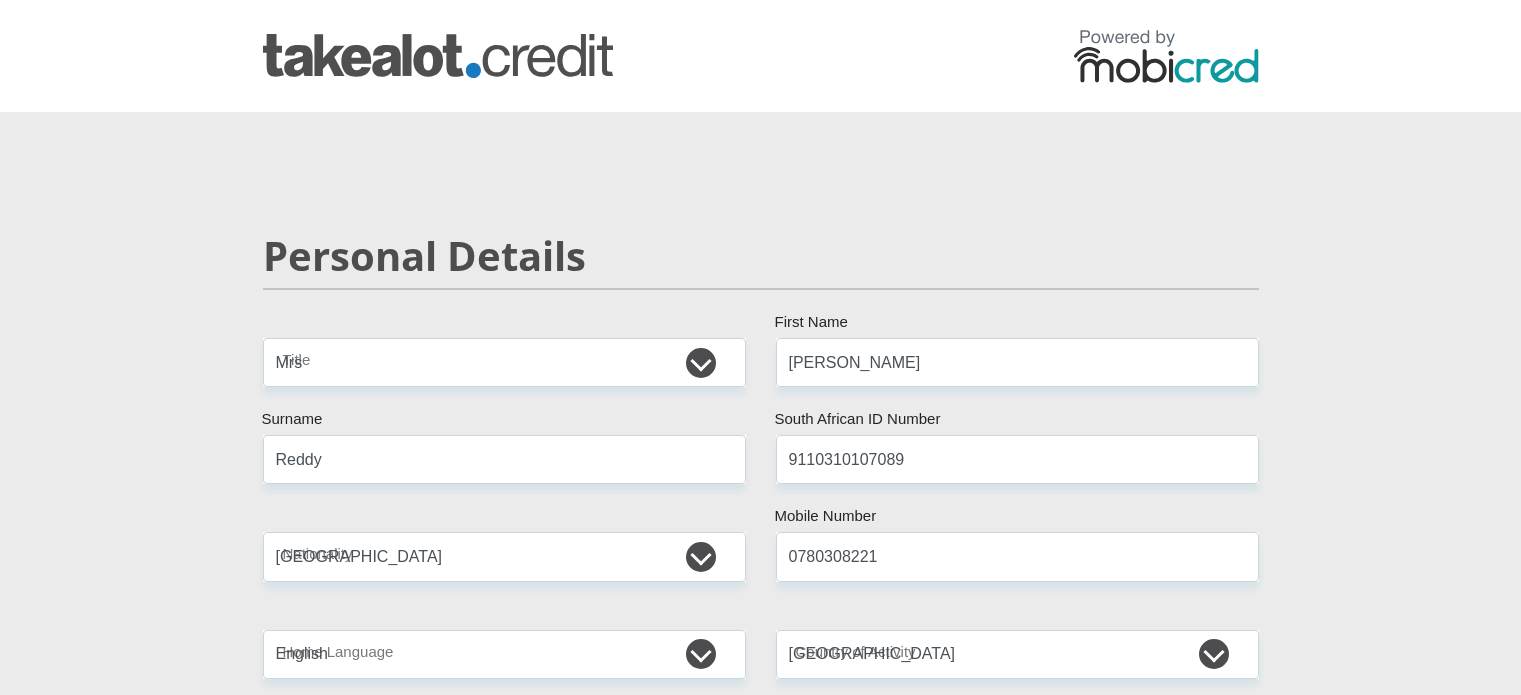 select on "Mrs" 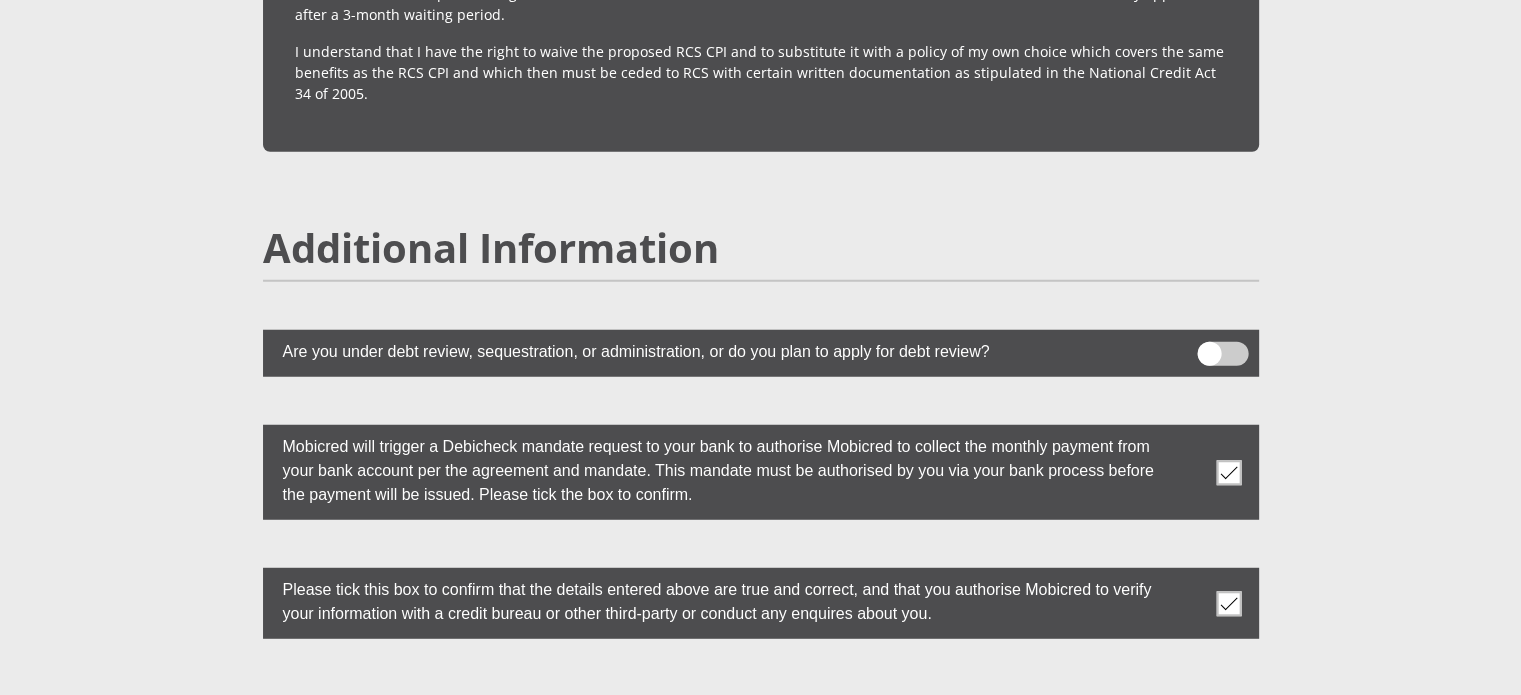 scroll, scrollTop: 5500, scrollLeft: 0, axis: vertical 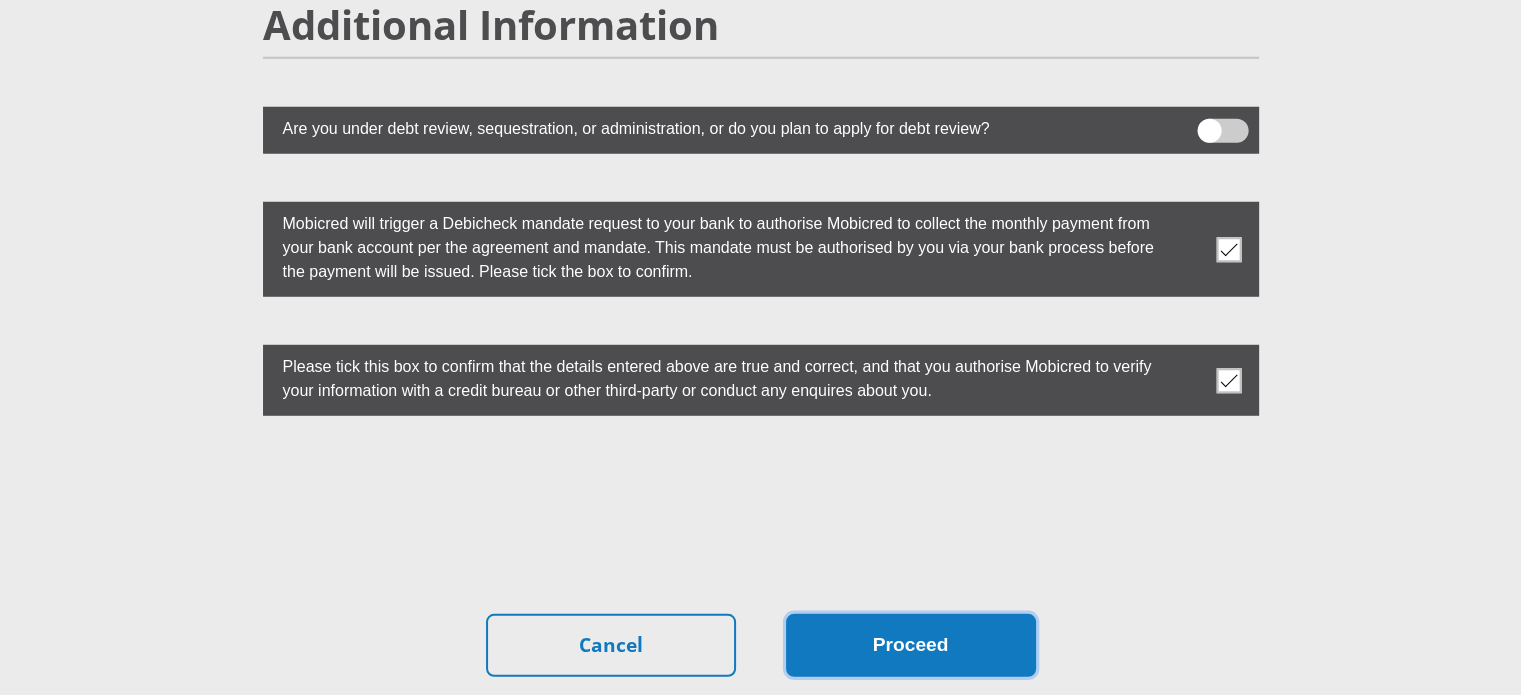 click on "Proceed" at bounding box center [911, 645] 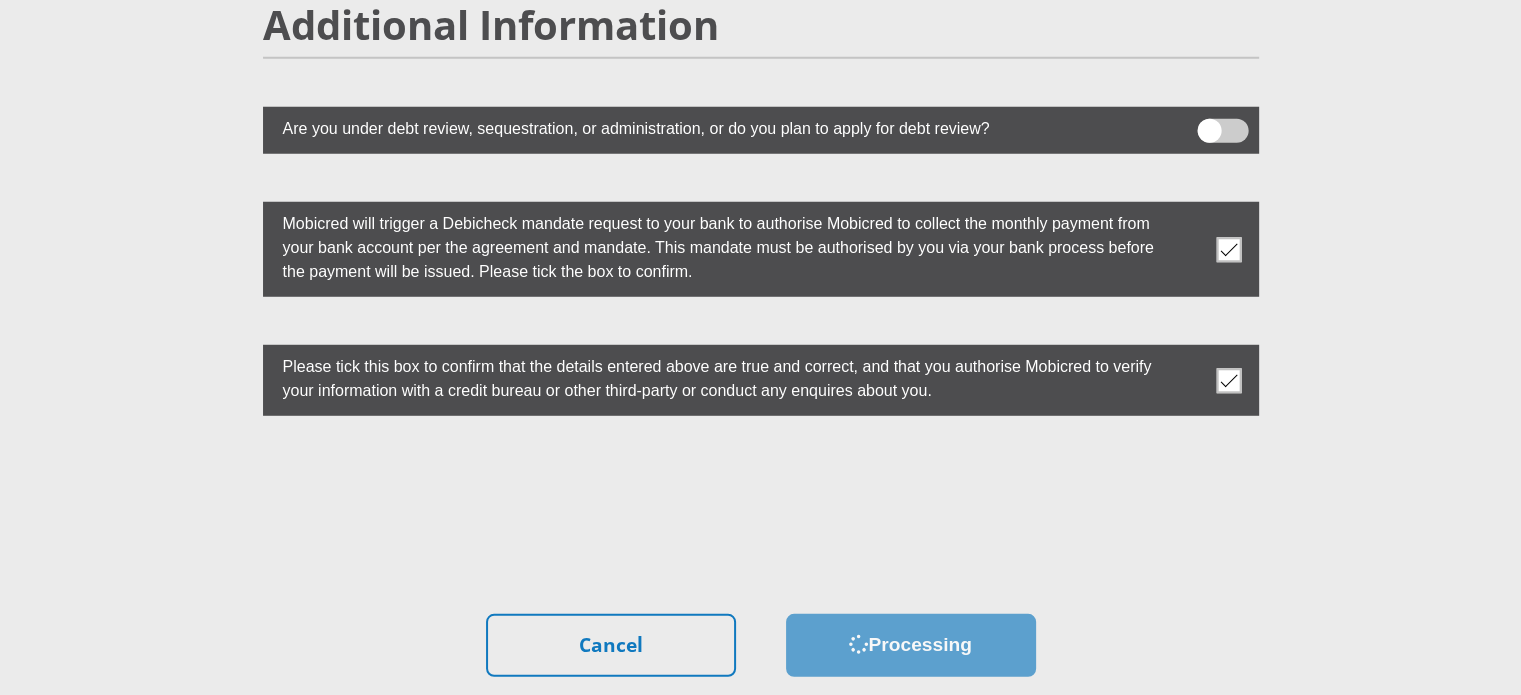 scroll, scrollTop: 0, scrollLeft: 0, axis: both 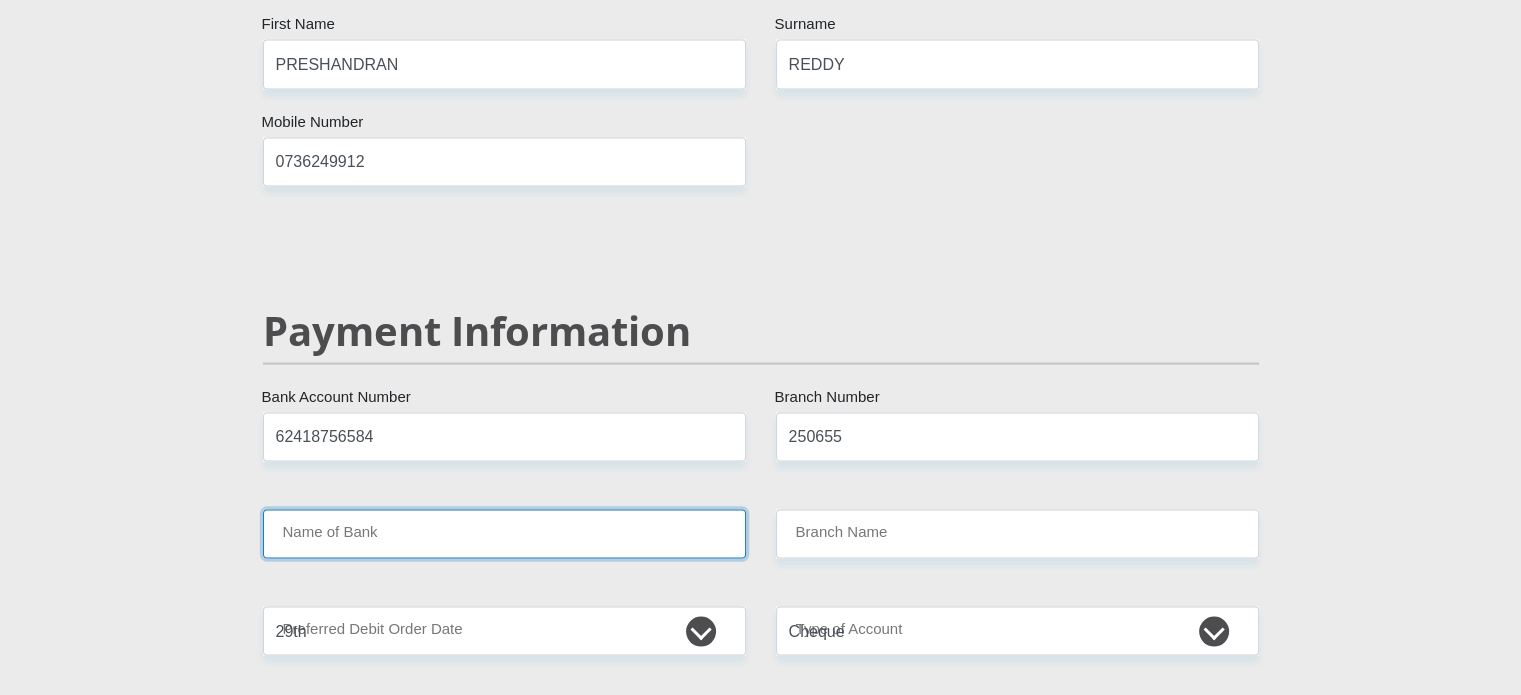 click on "Name of Bank" at bounding box center [504, 533] 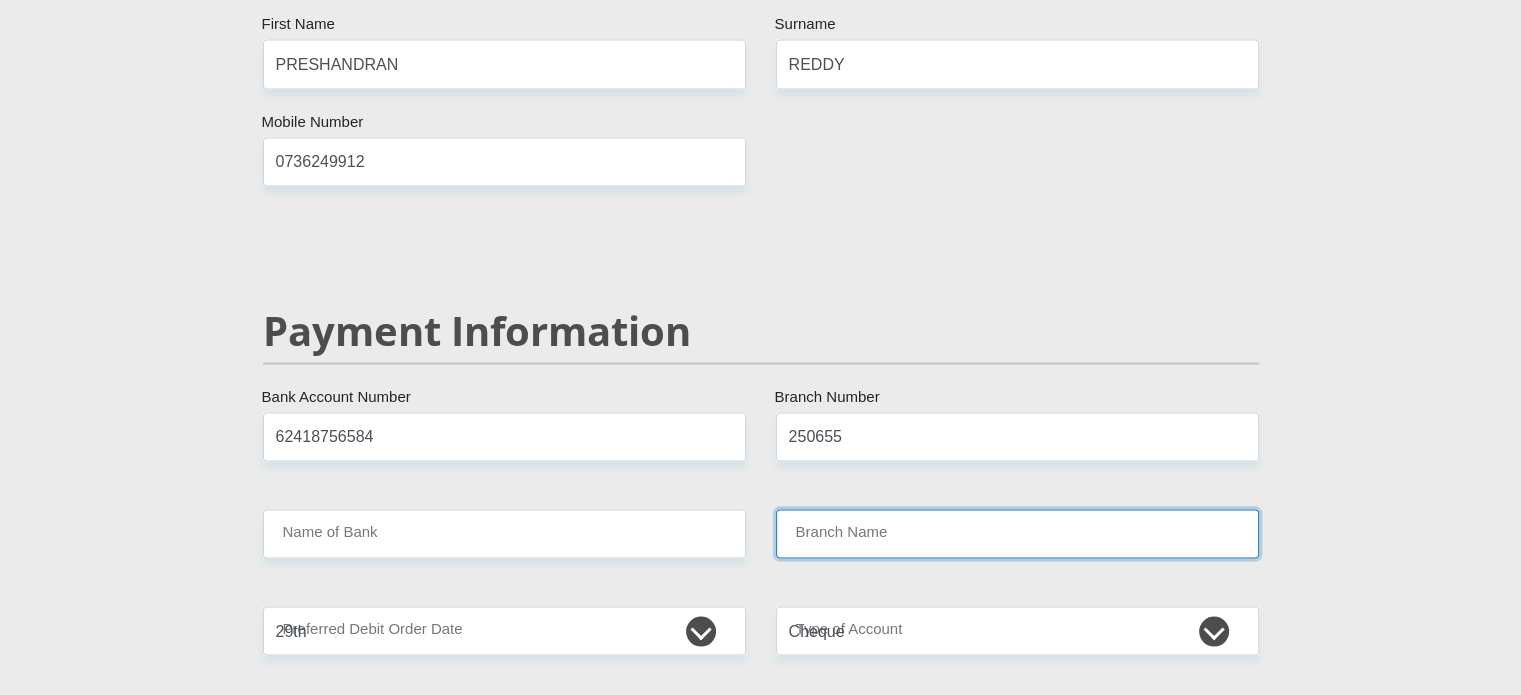 click on "Branch Name" at bounding box center (1017, 533) 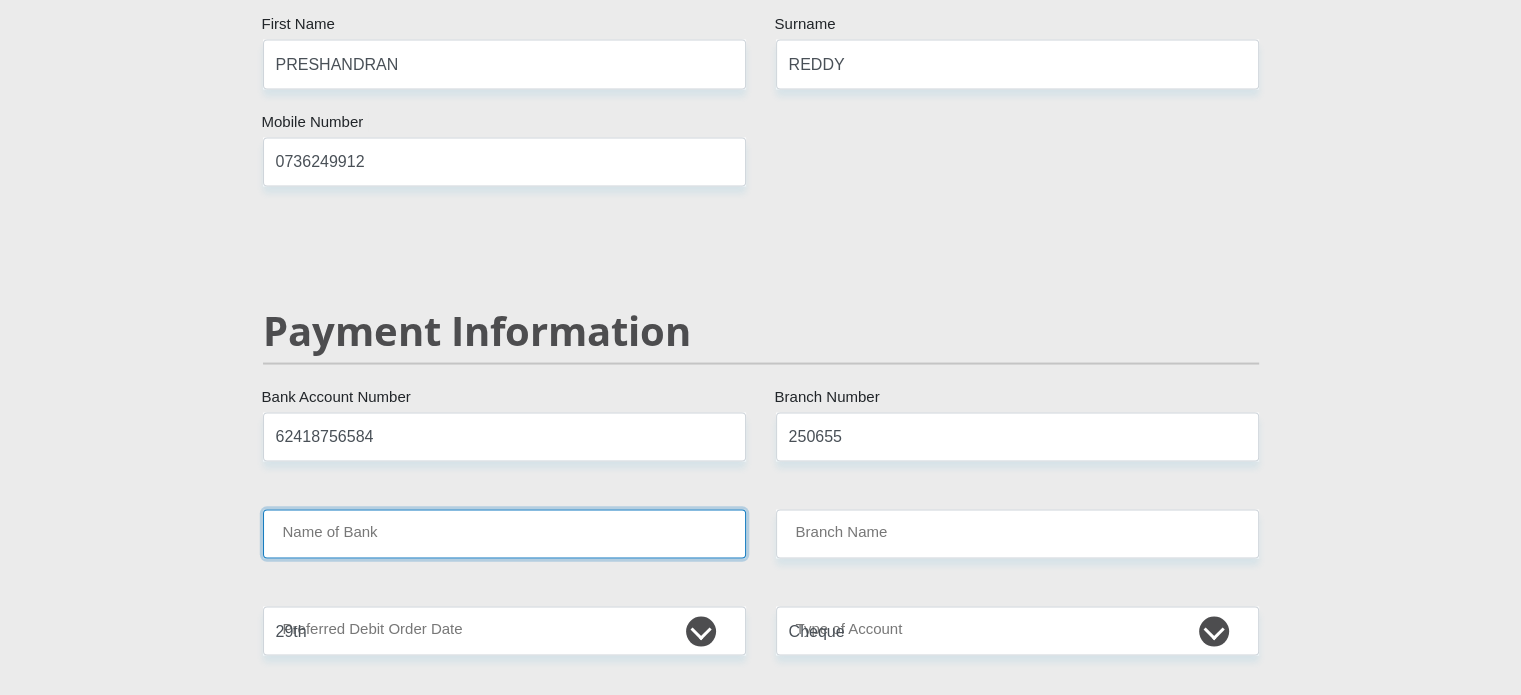 click on "Name of Bank" at bounding box center (504, 533) 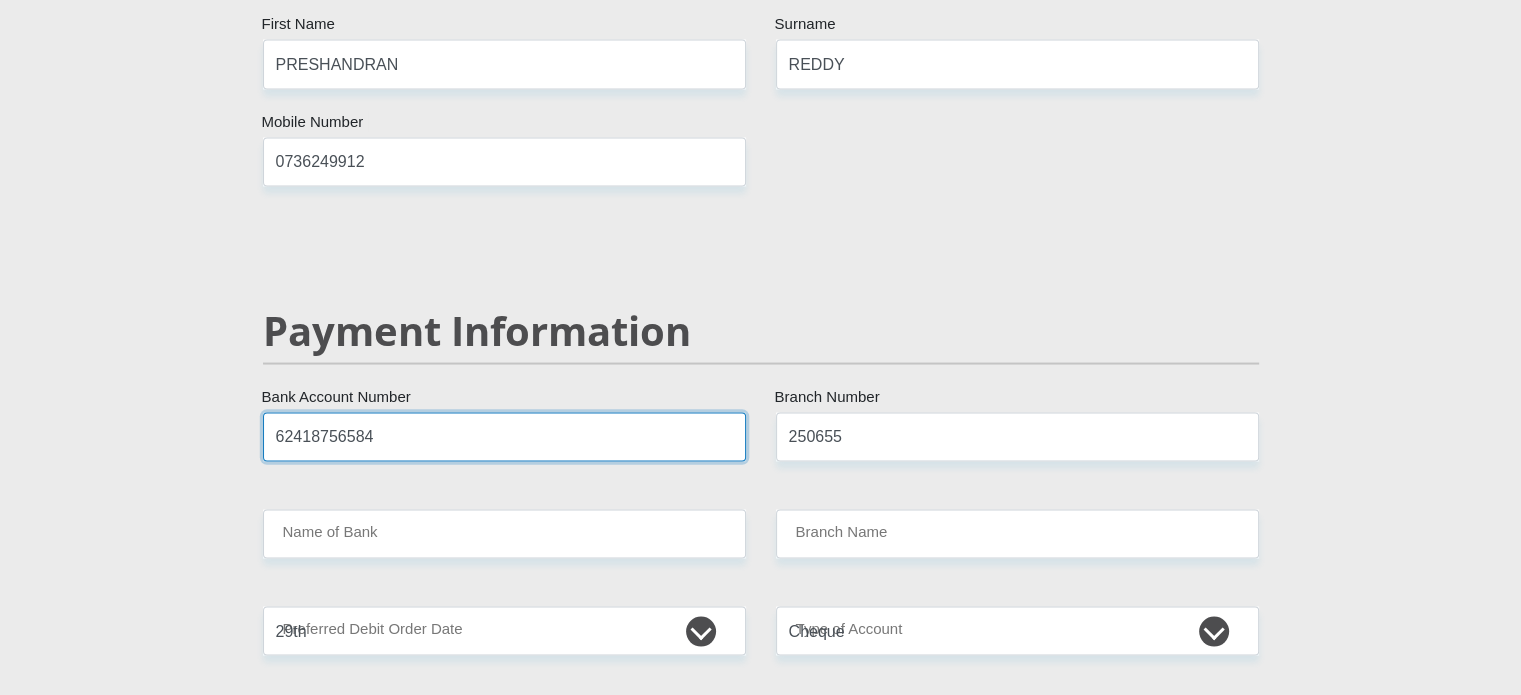 click on "62418756584" at bounding box center (504, 436) 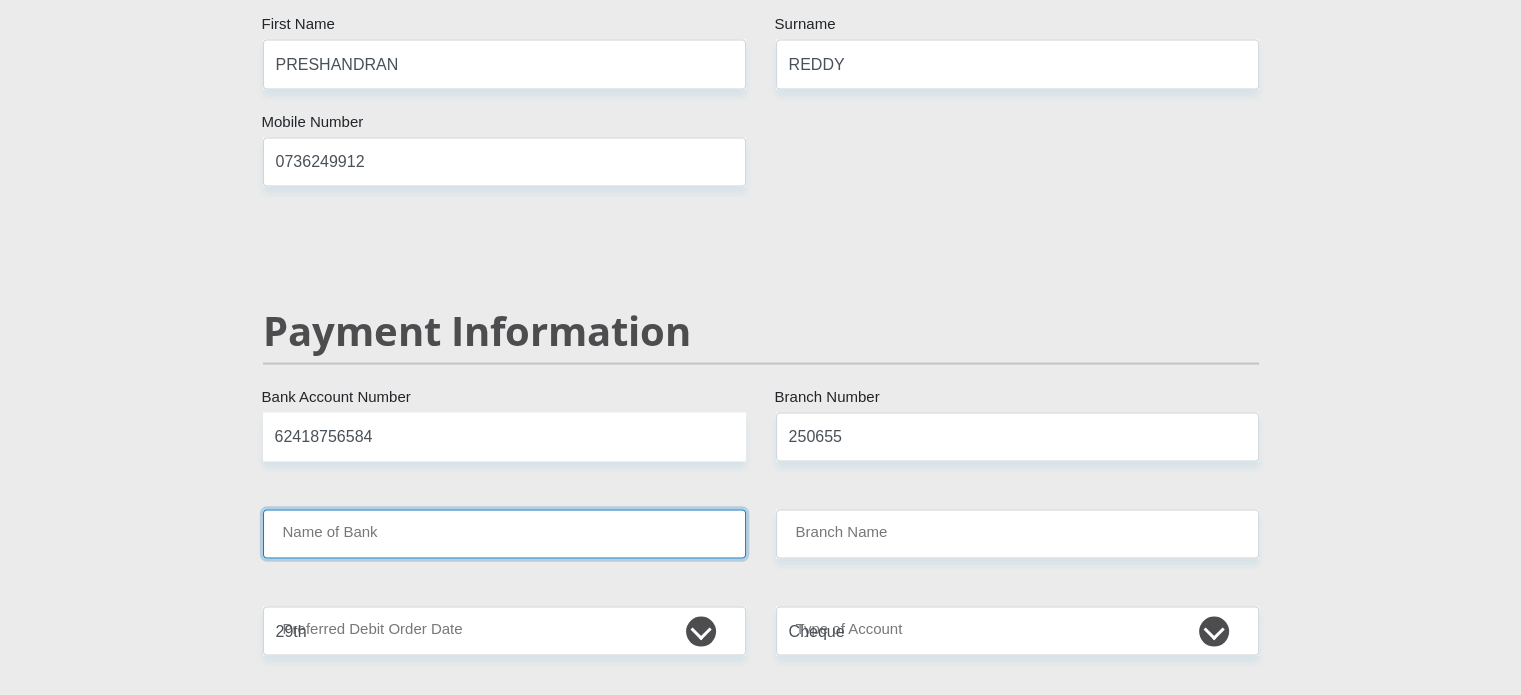 click on "Name of Bank" at bounding box center (504, 533) 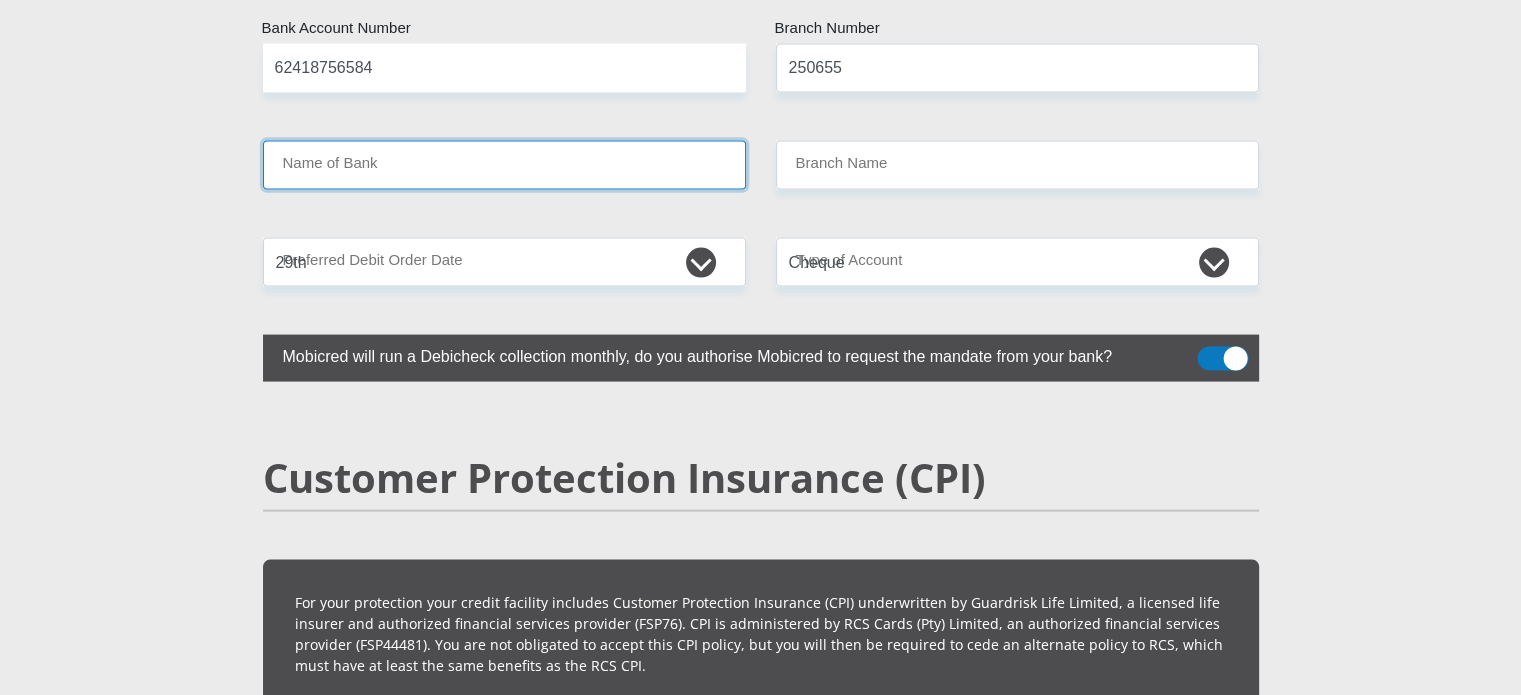 scroll, scrollTop: 4200, scrollLeft: 0, axis: vertical 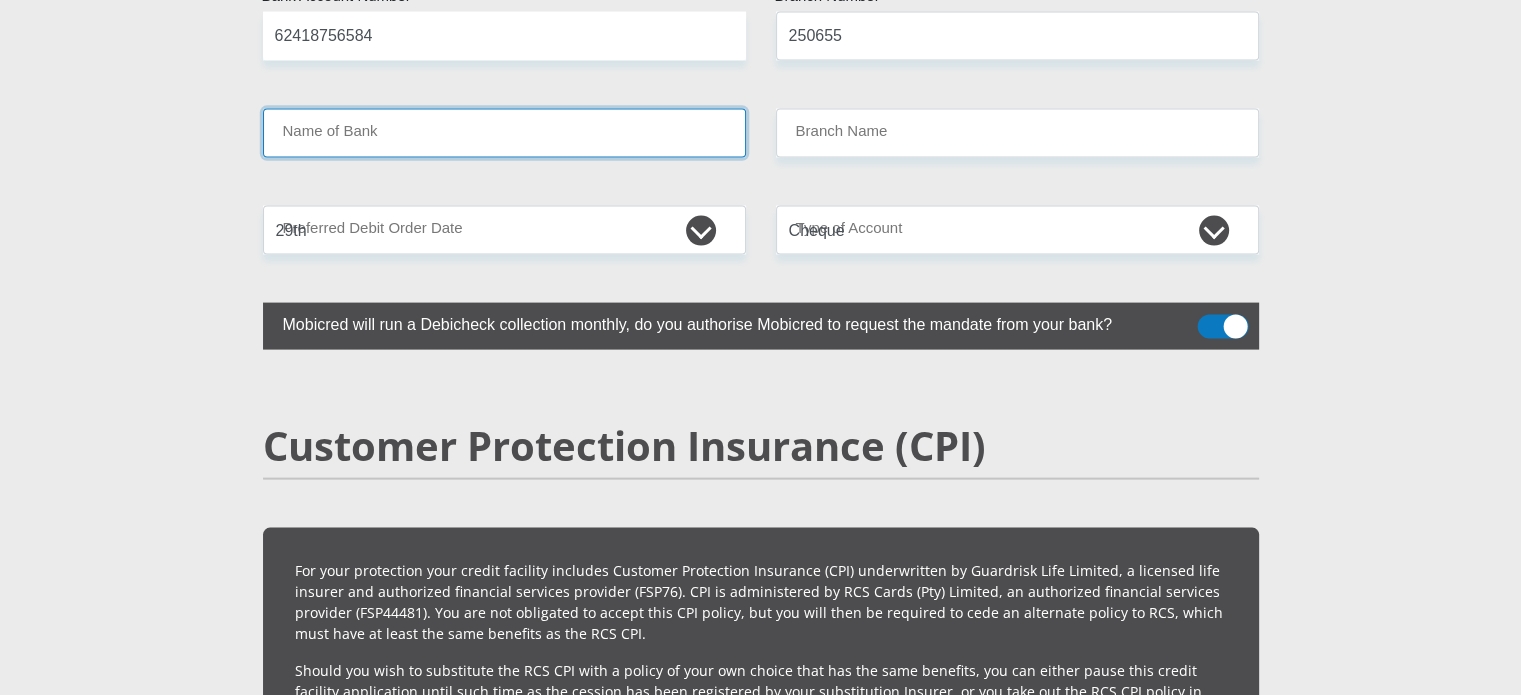 click on "Name of Bank" at bounding box center (504, 133) 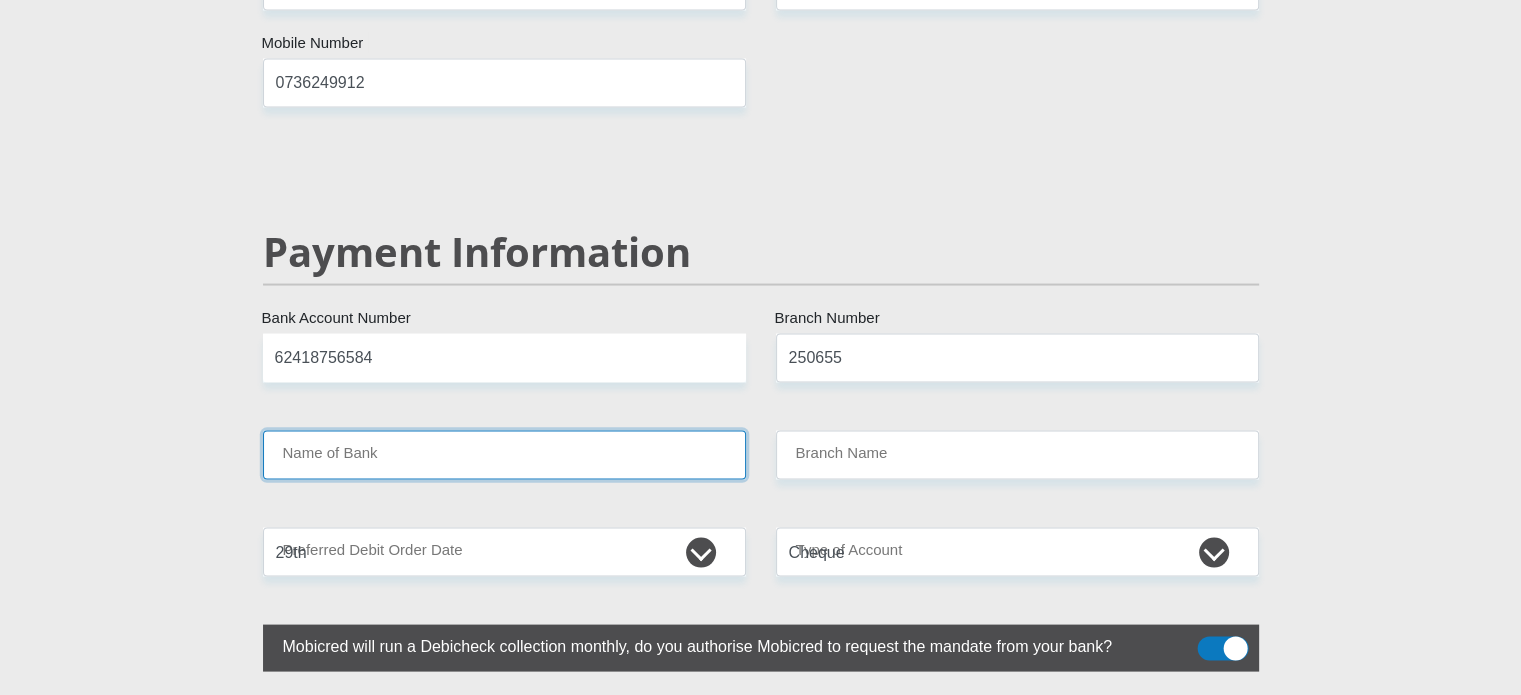 scroll, scrollTop: 3900, scrollLeft: 0, axis: vertical 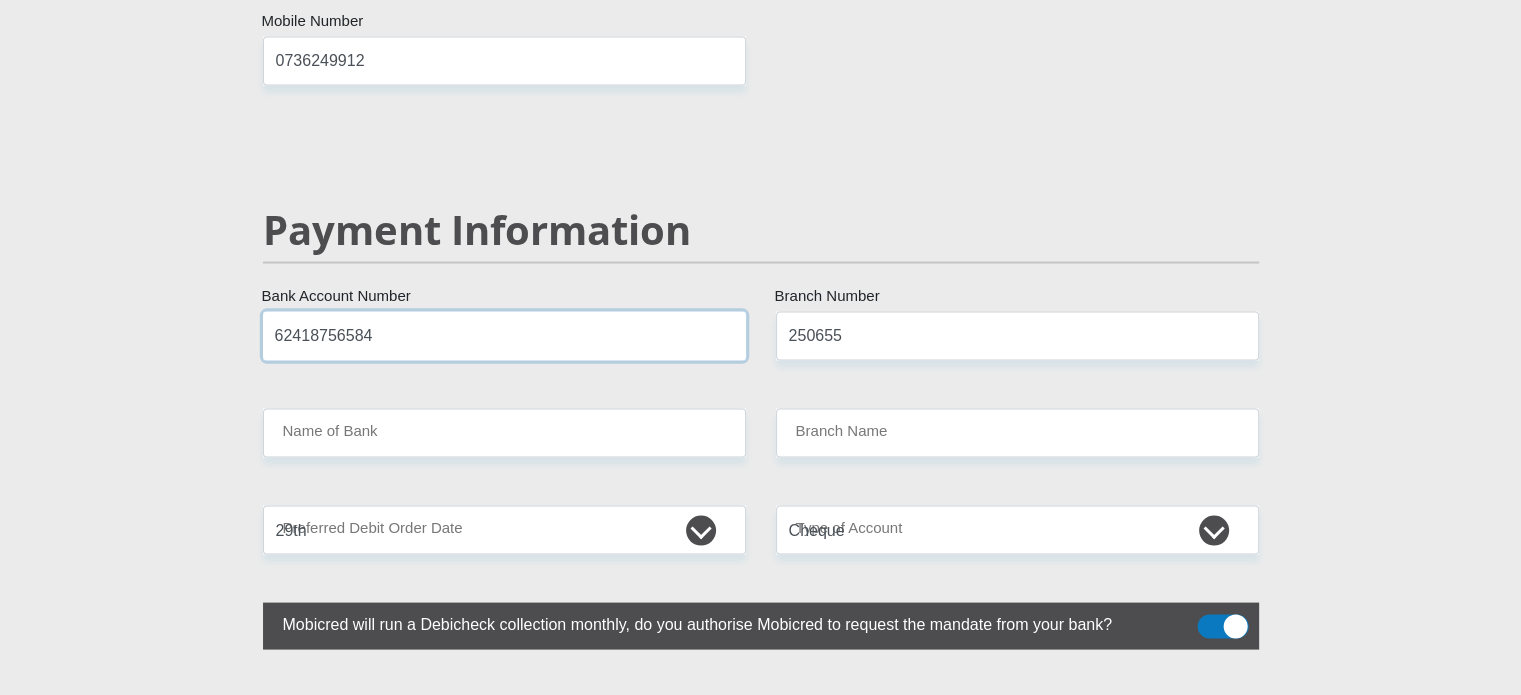 drag, startPoint x: 579, startPoint y: 283, endPoint x: 0, endPoint y: 215, distance: 582.97943 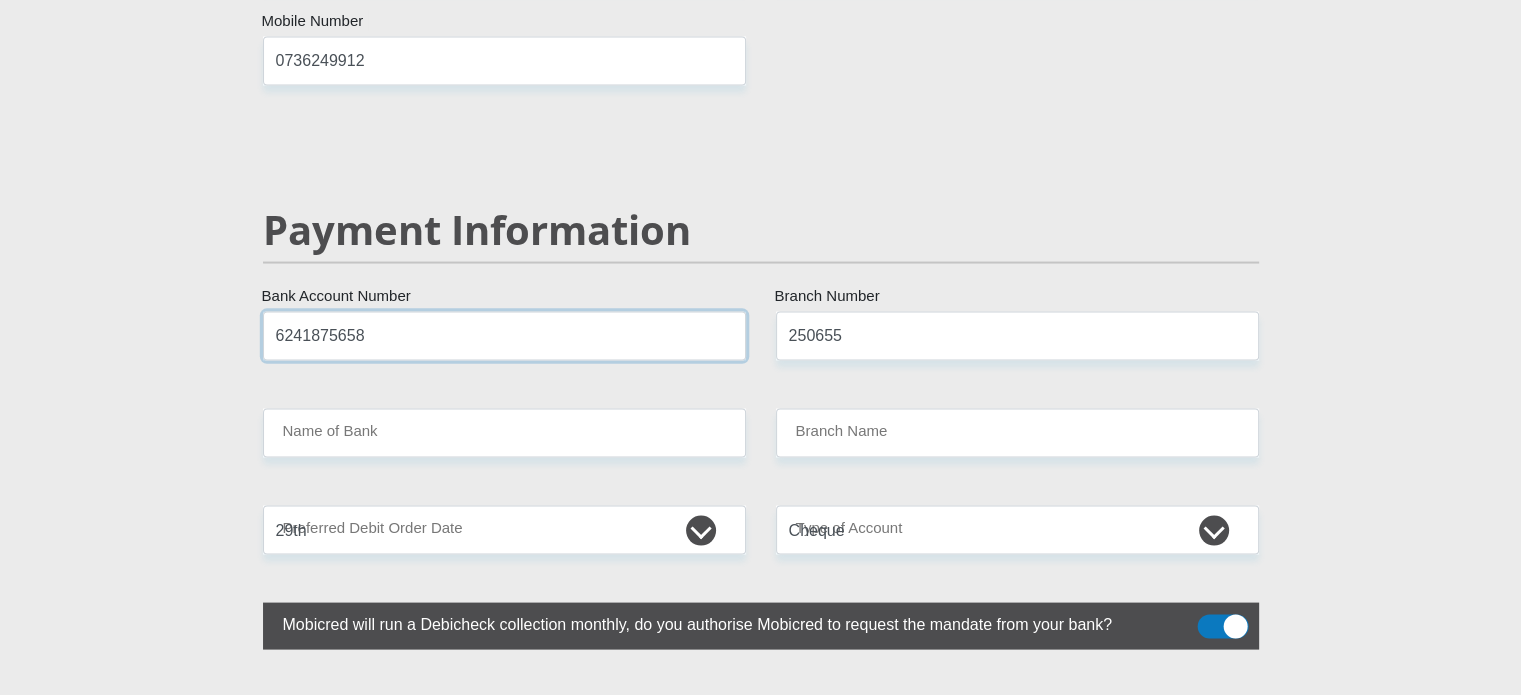 type on "62418756584" 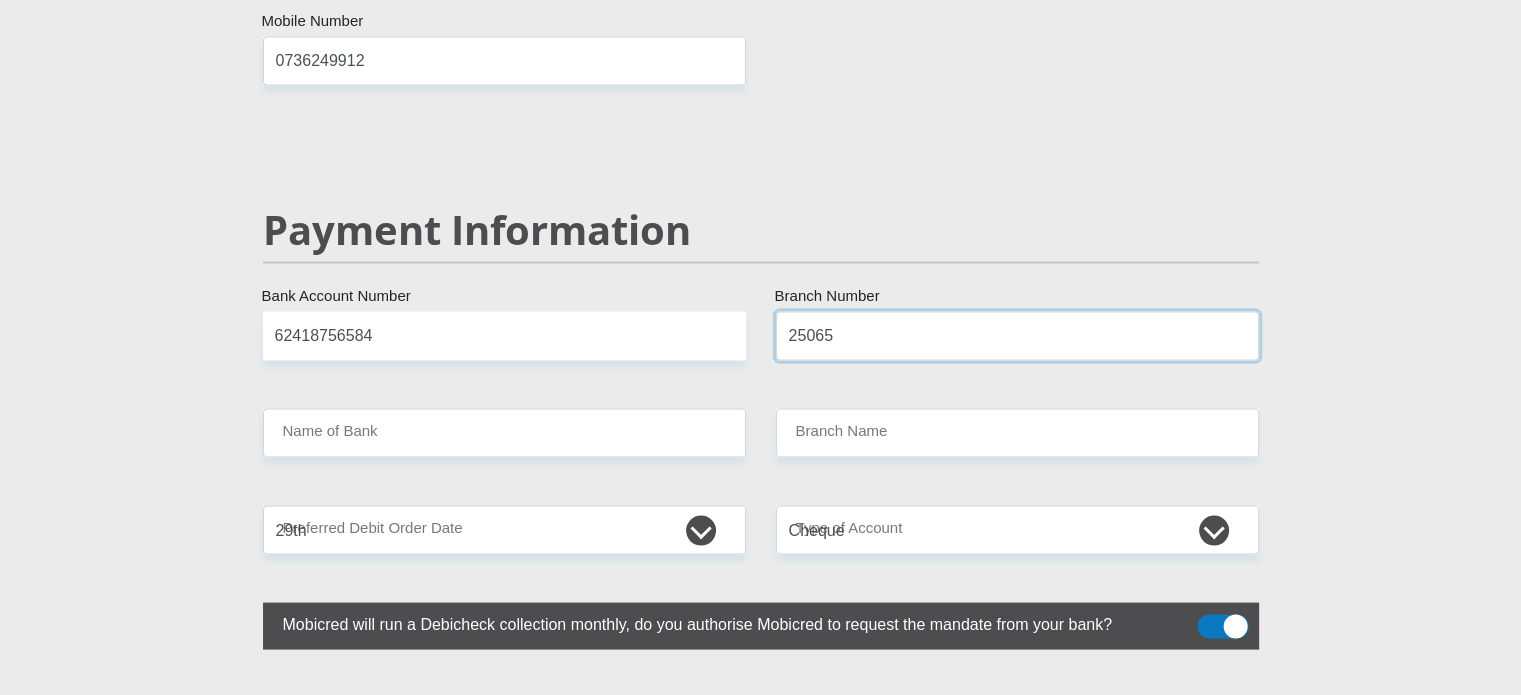 type on "250655" 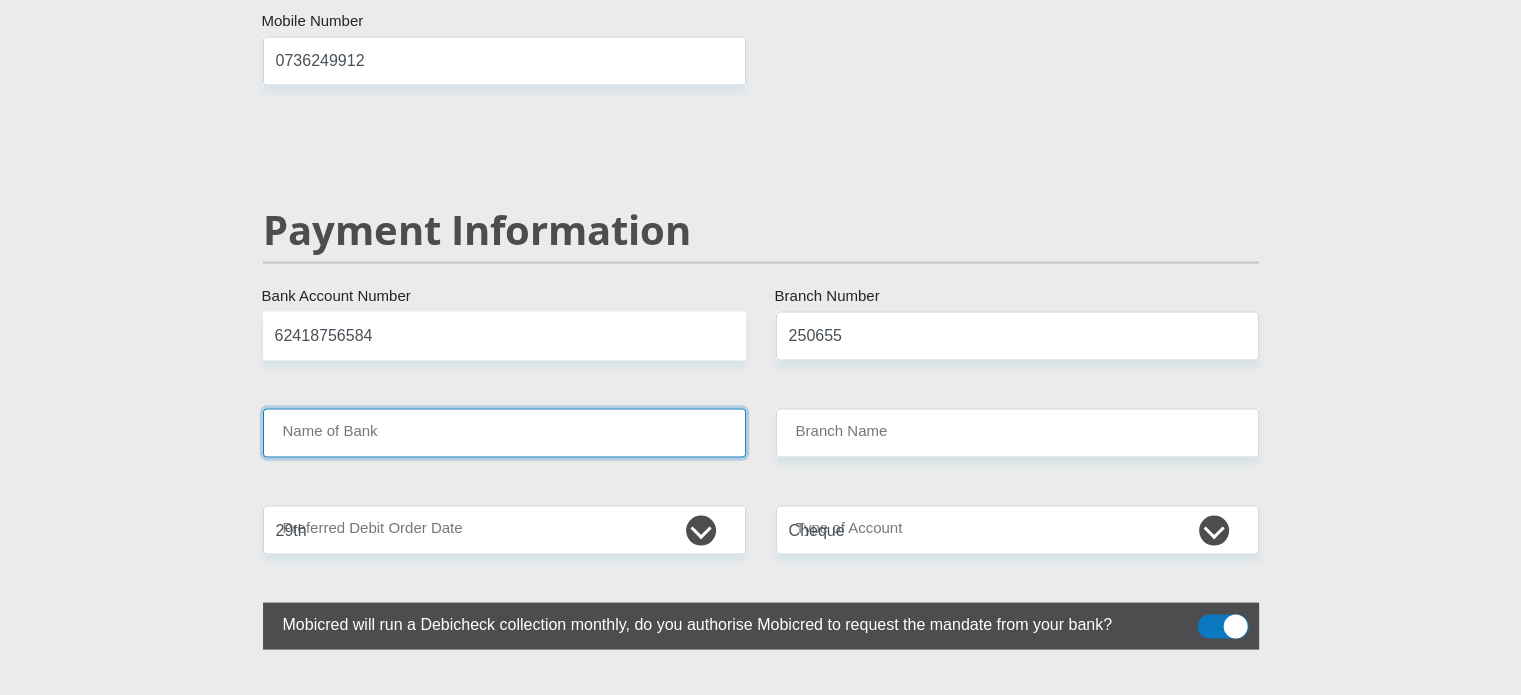 type on "FIRSTRAND BANK" 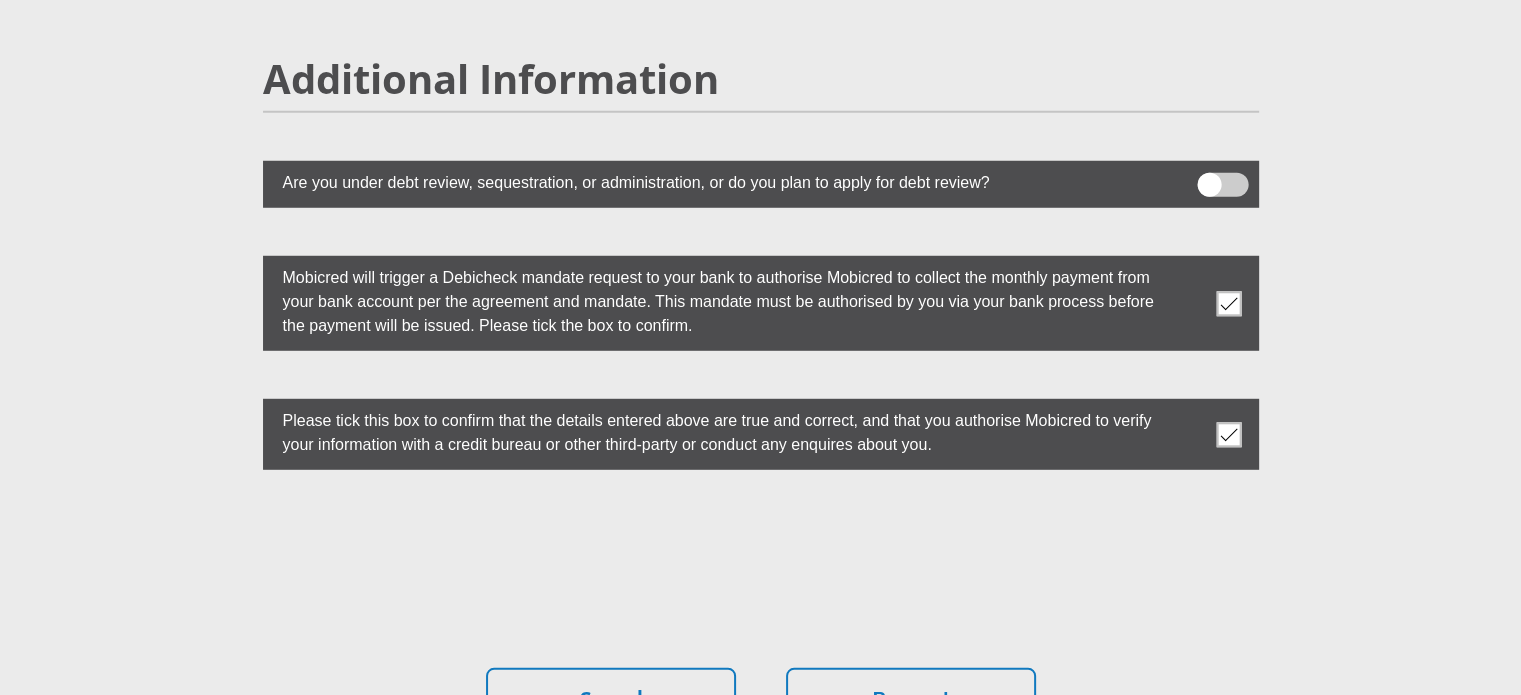 scroll, scrollTop: 5500, scrollLeft: 0, axis: vertical 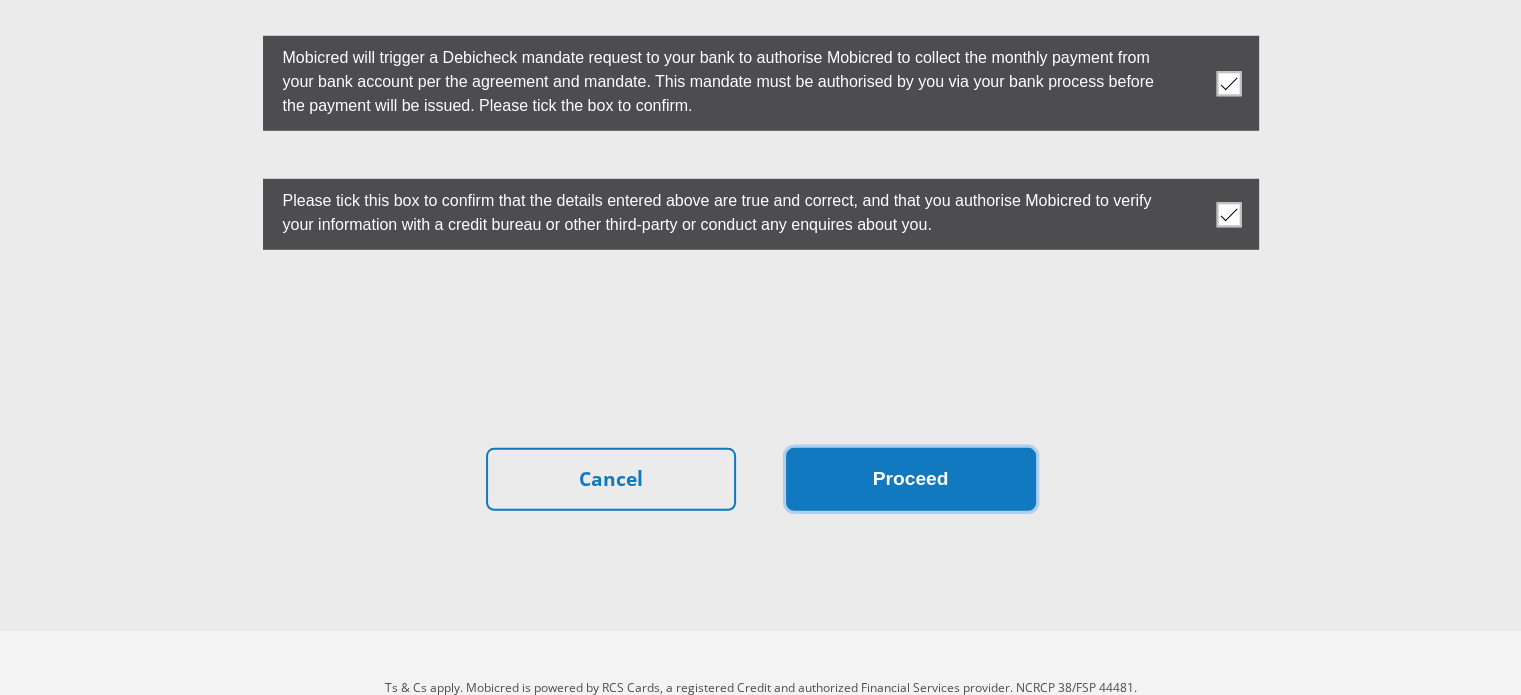 click on "Proceed" at bounding box center (911, 479) 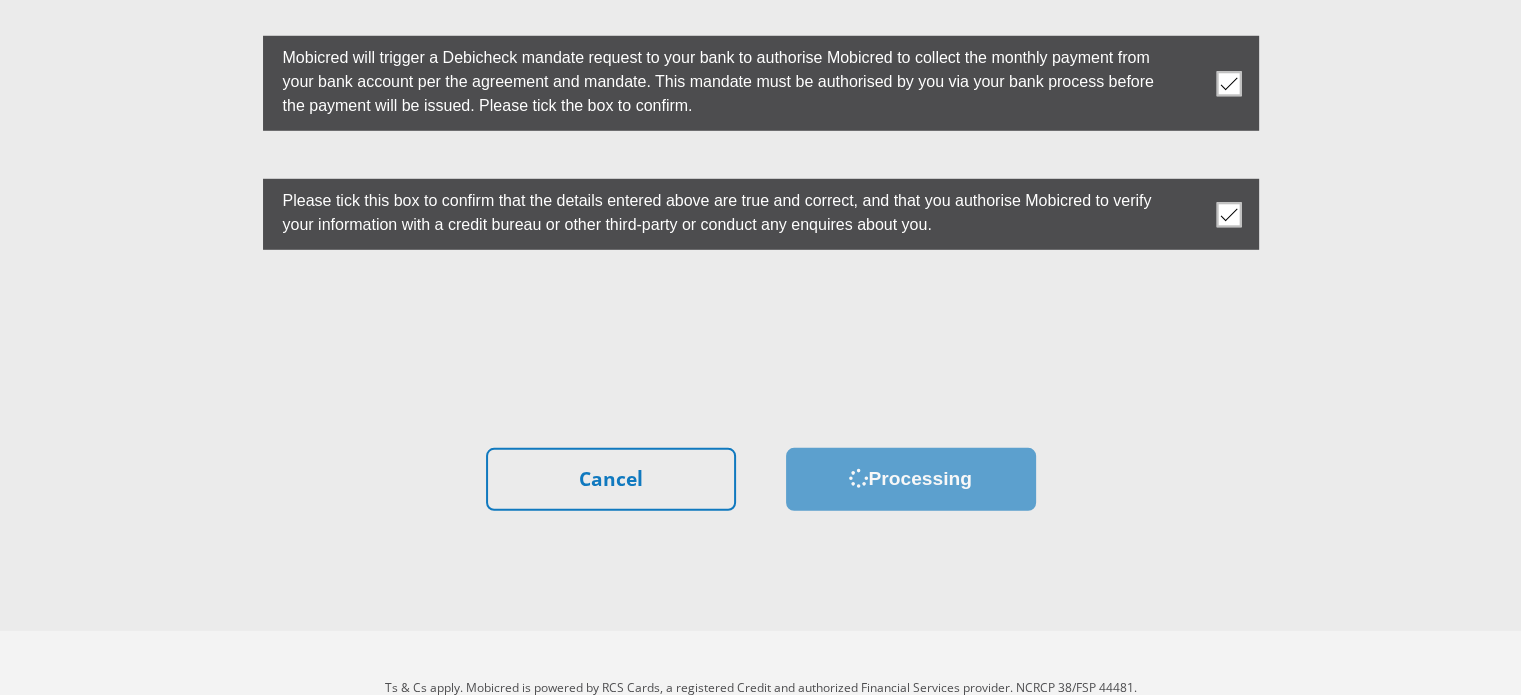 scroll, scrollTop: 0, scrollLeft: 0, axis: both 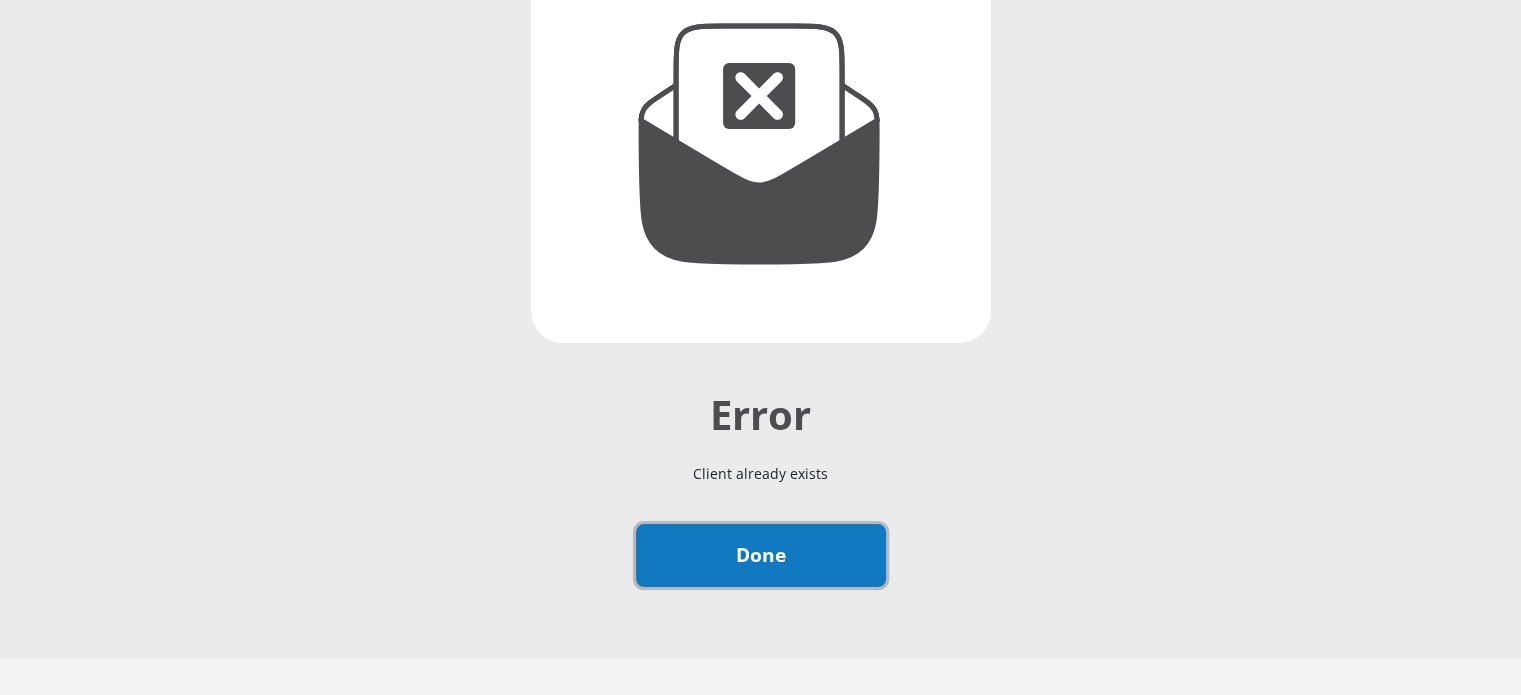 click on "Done" at bounding box center [761, 555] 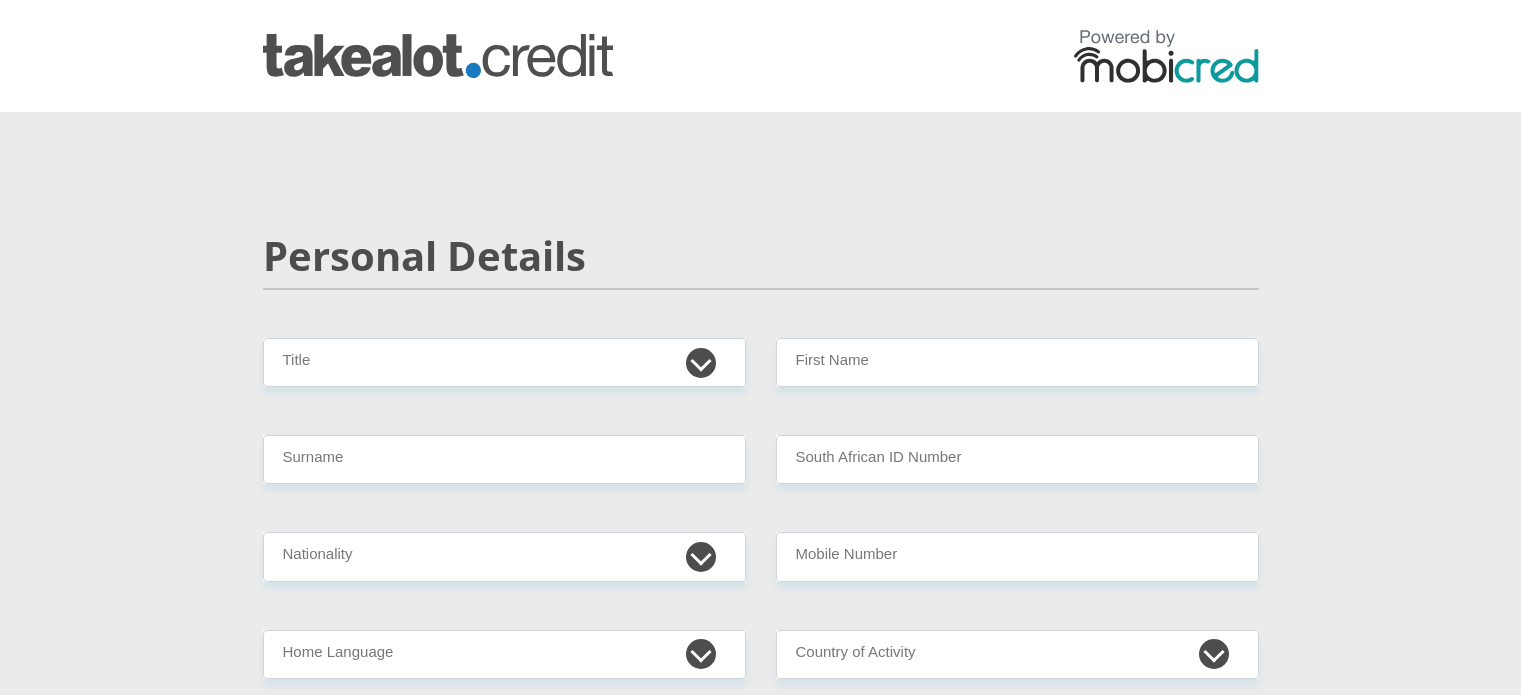 scroll, scrollTop: 0, scrollLeft: 0, axis: both 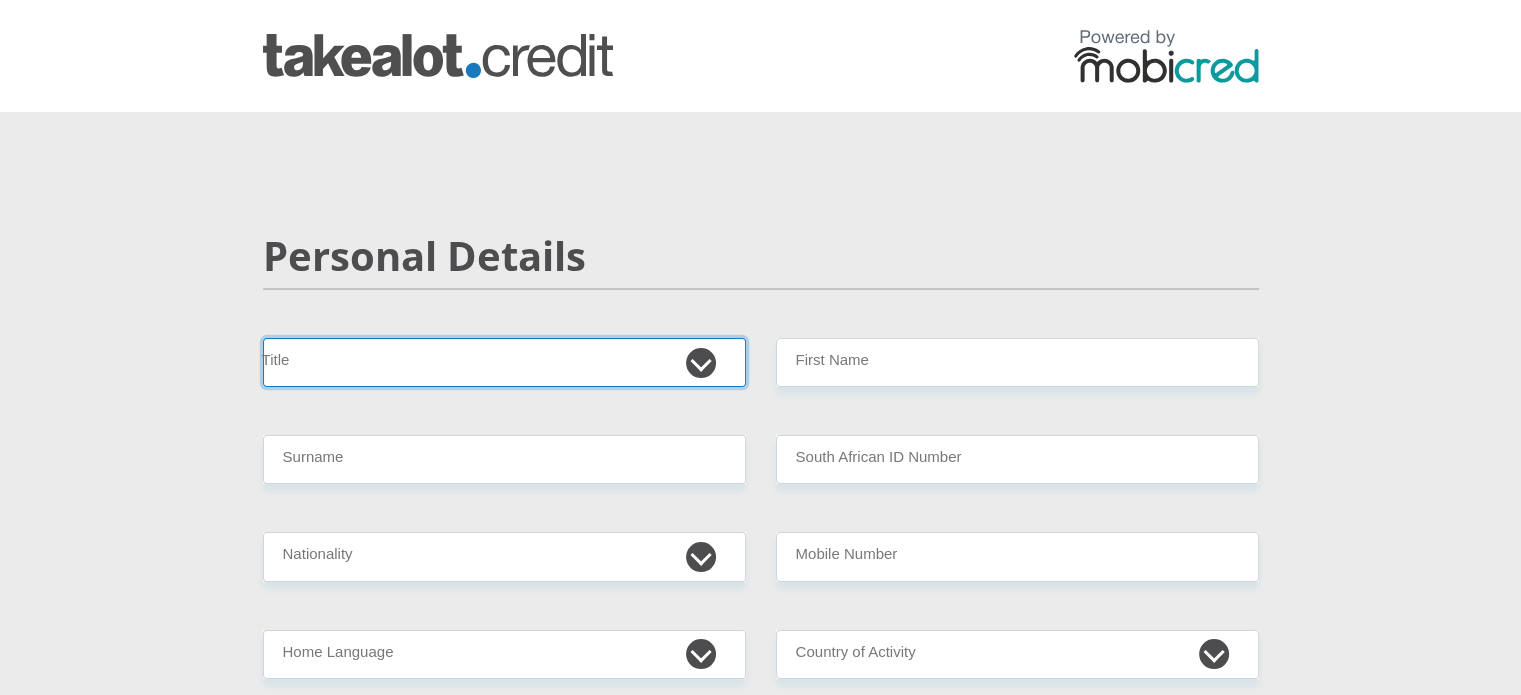 click on "Mr
Ms
Mrs
Dr
[PERSON_NAME]" at bounding box center (504, 362) 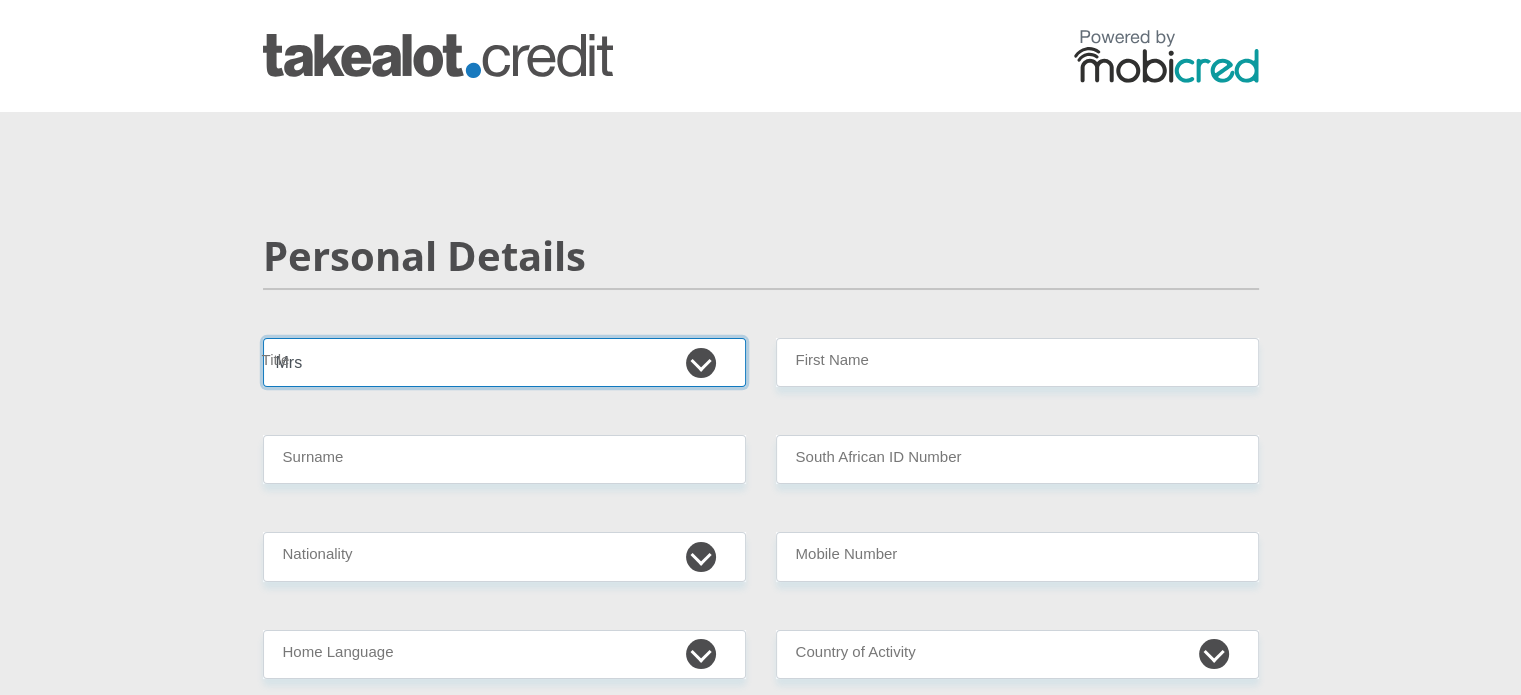 click on "Mr
Ms
Mrs
Dr
[PERSON_NAME]" at bounding box center (504, 362) 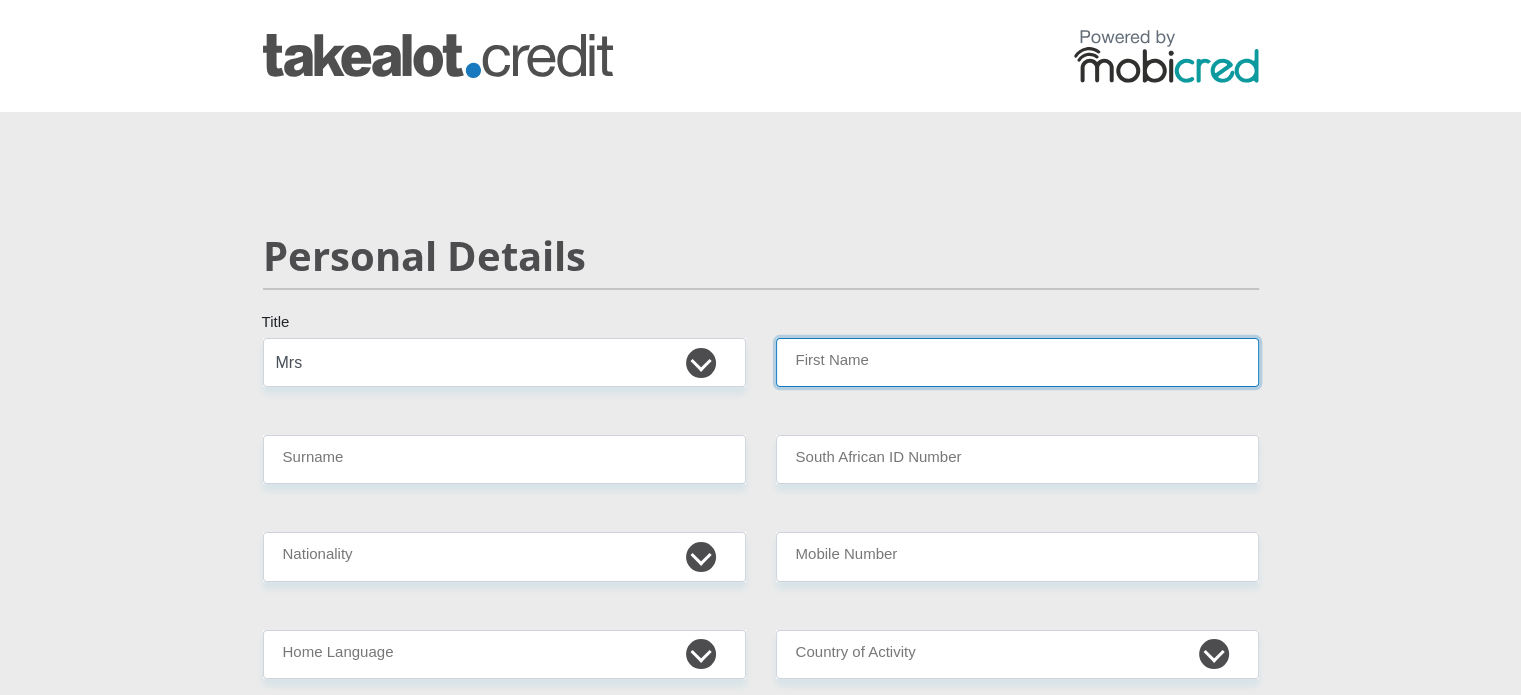 click on "First Name" at bounding box center (1017, 362) 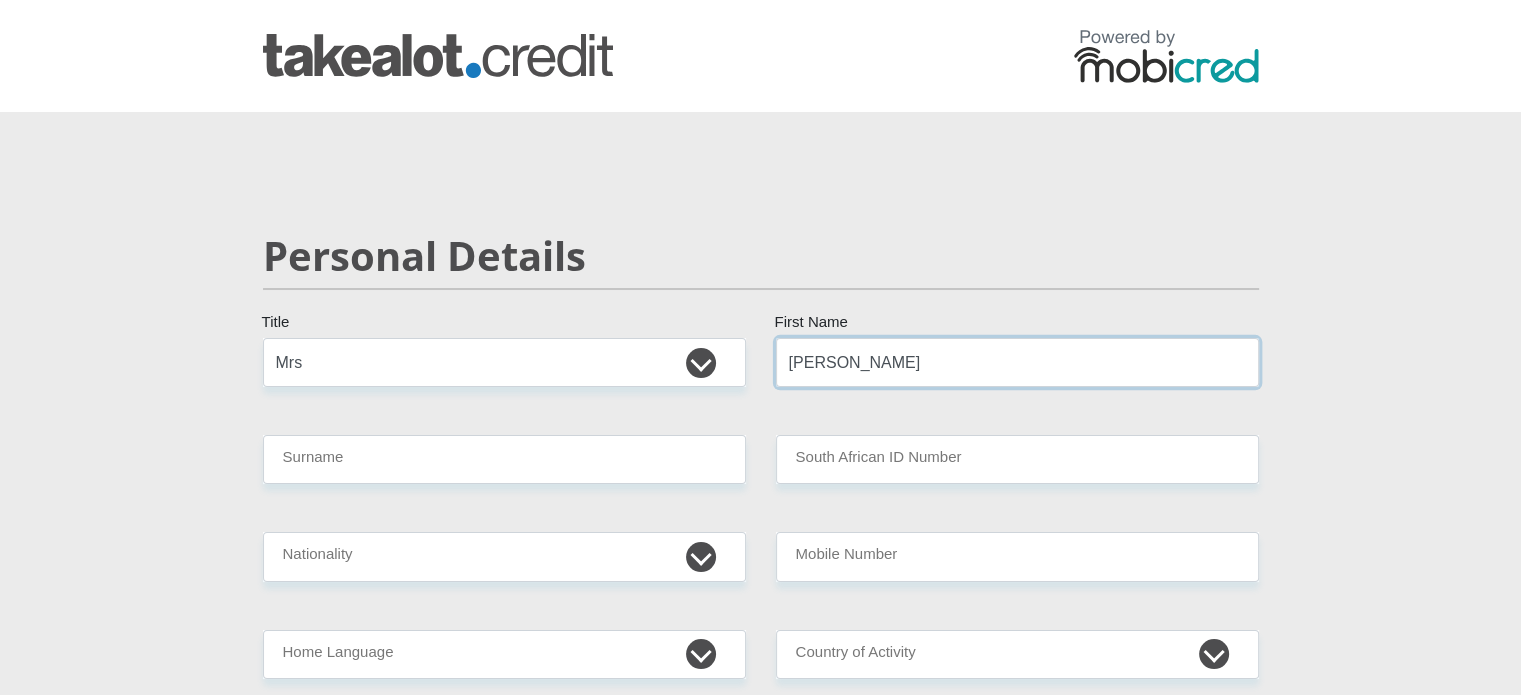 type on "Deshnee" 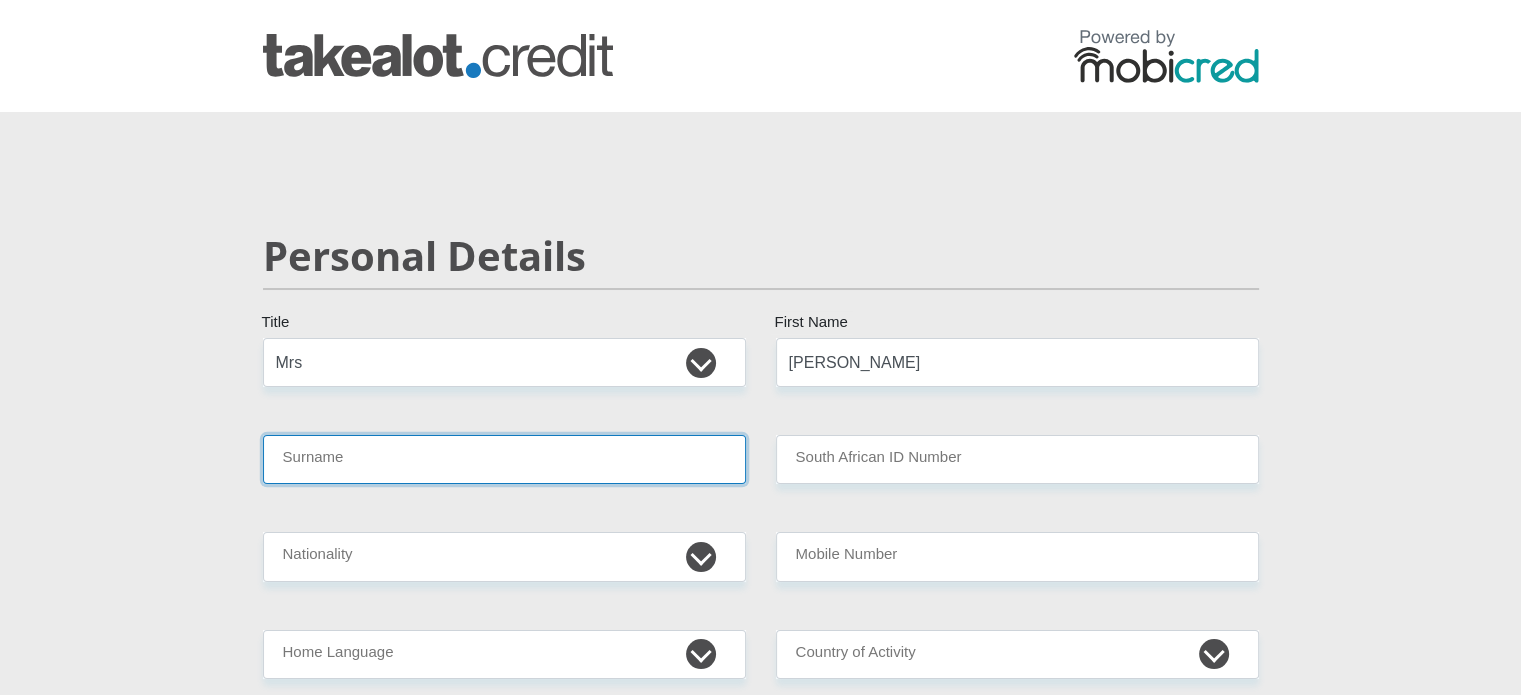 type on "p" 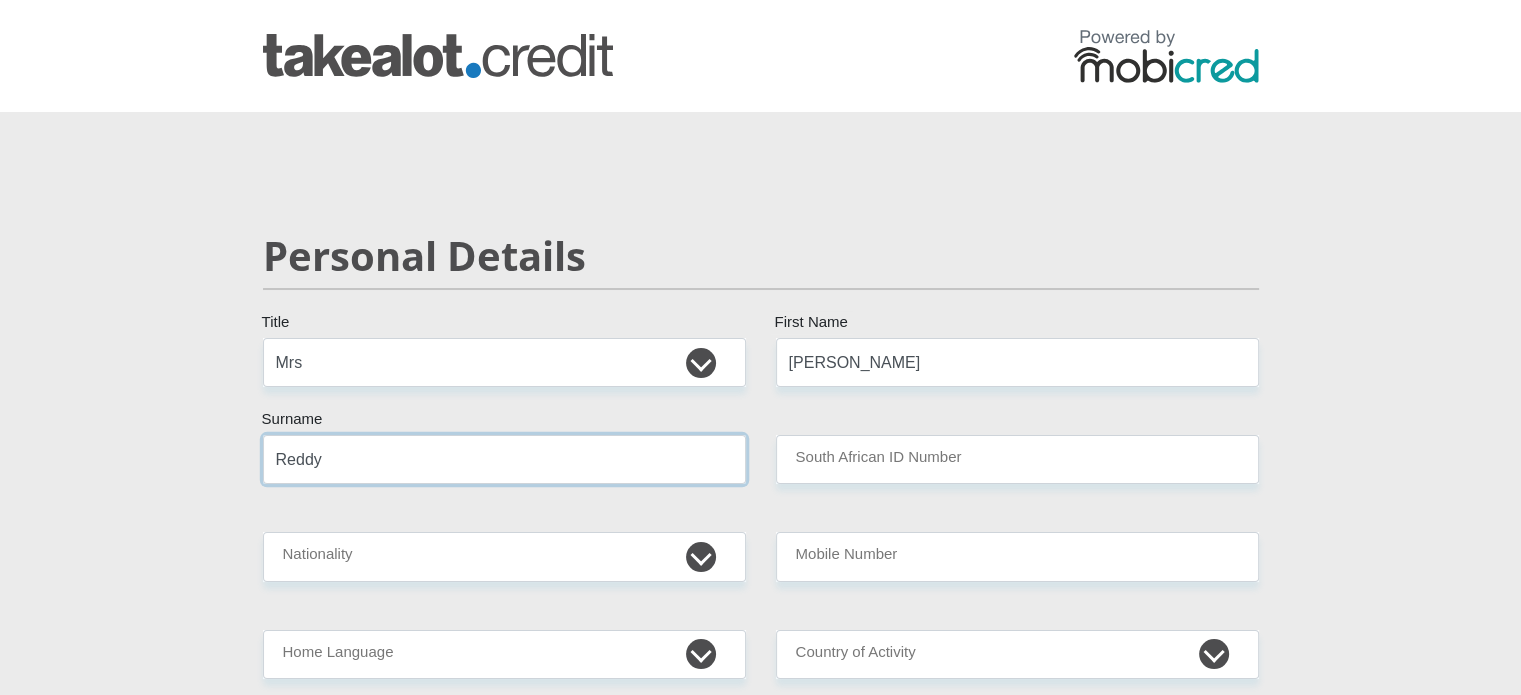 type on "Reddy" 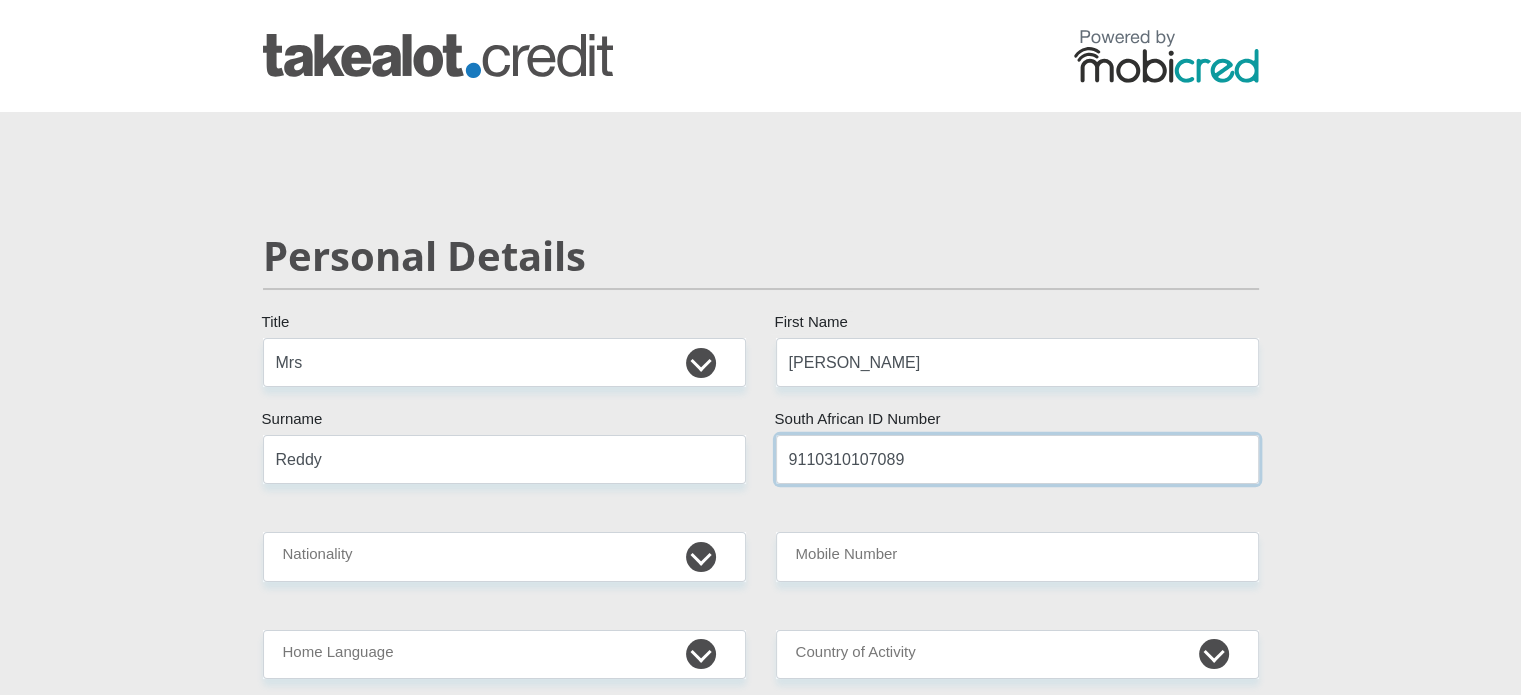 type on "9110310107089" 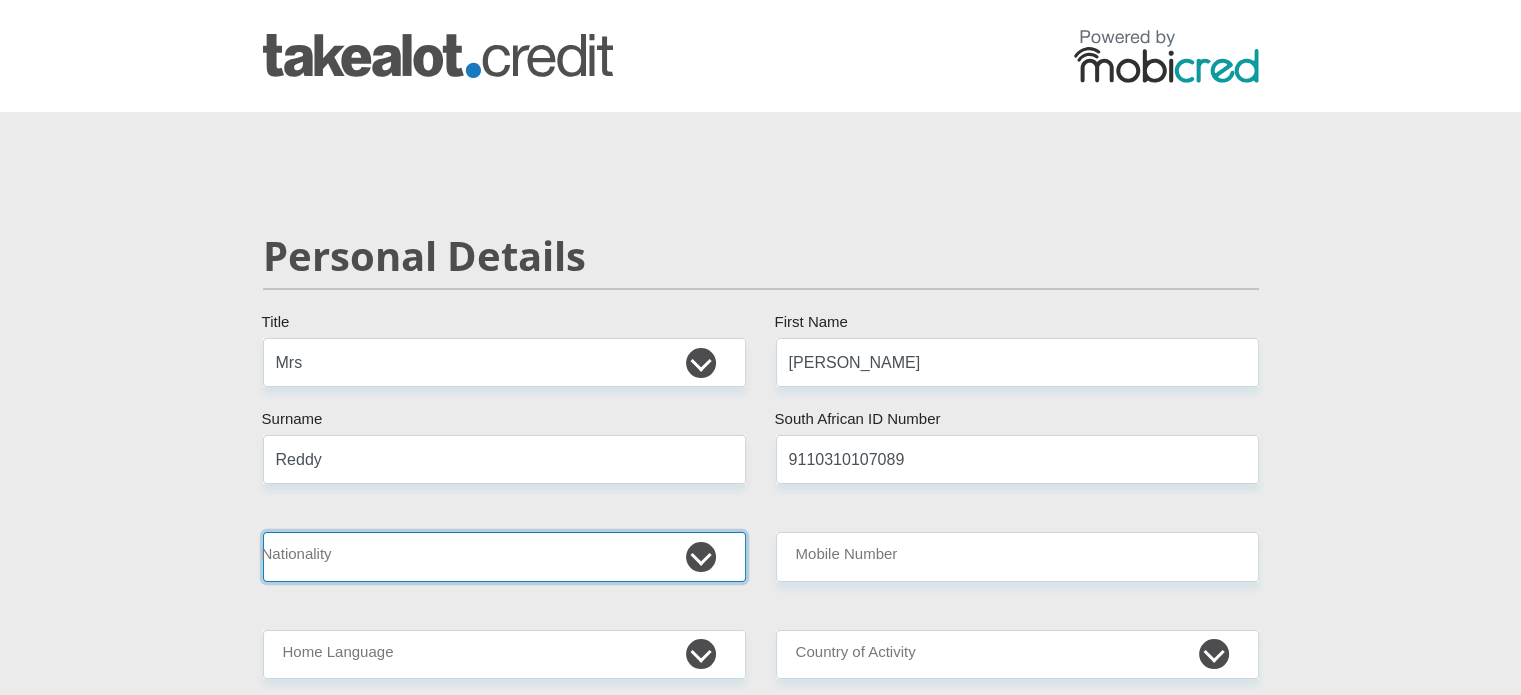 select on "ZAF" 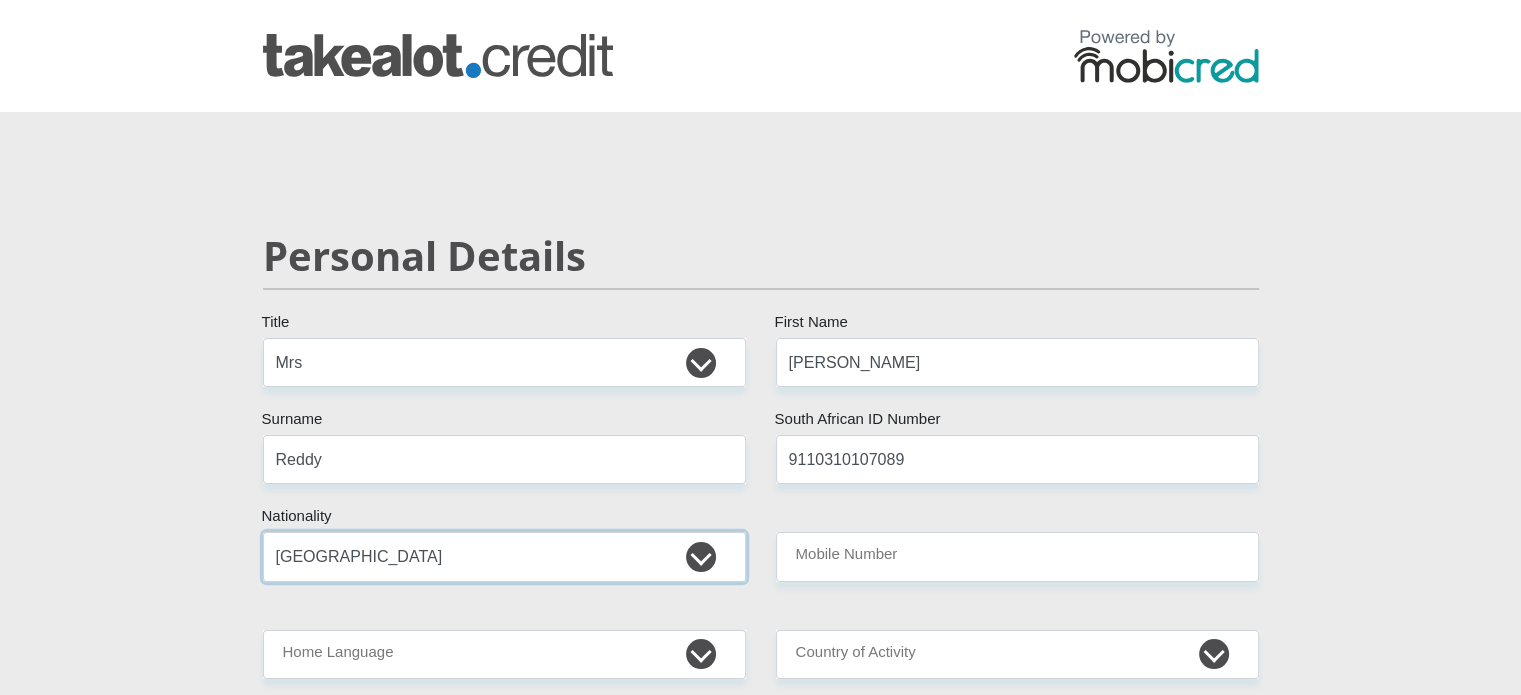 click on "South Africa
Afghanistan
Aland Islands
Albania
Algeria
America Samoa
American Virgin Islands
Andorra
Angola
Anguilla
Antarctica
Antigua and Barbuda
Argentina
Armenia
Aruba
Ascension Island
Australia
Austria
Azerbaijan
Bahamas
Bahrain
Bangladesh
Barbados
Chad" at bounding box center [504, 556] 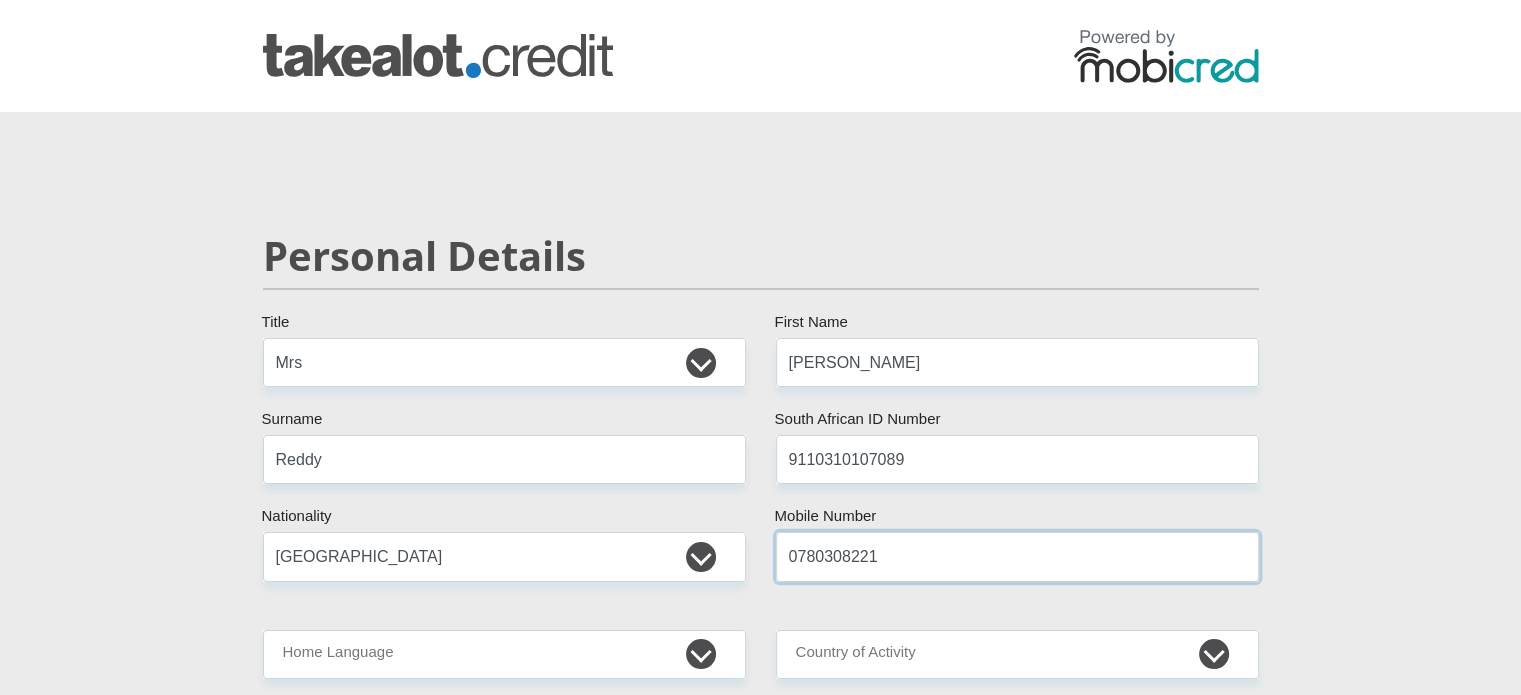 type on "0780308221" 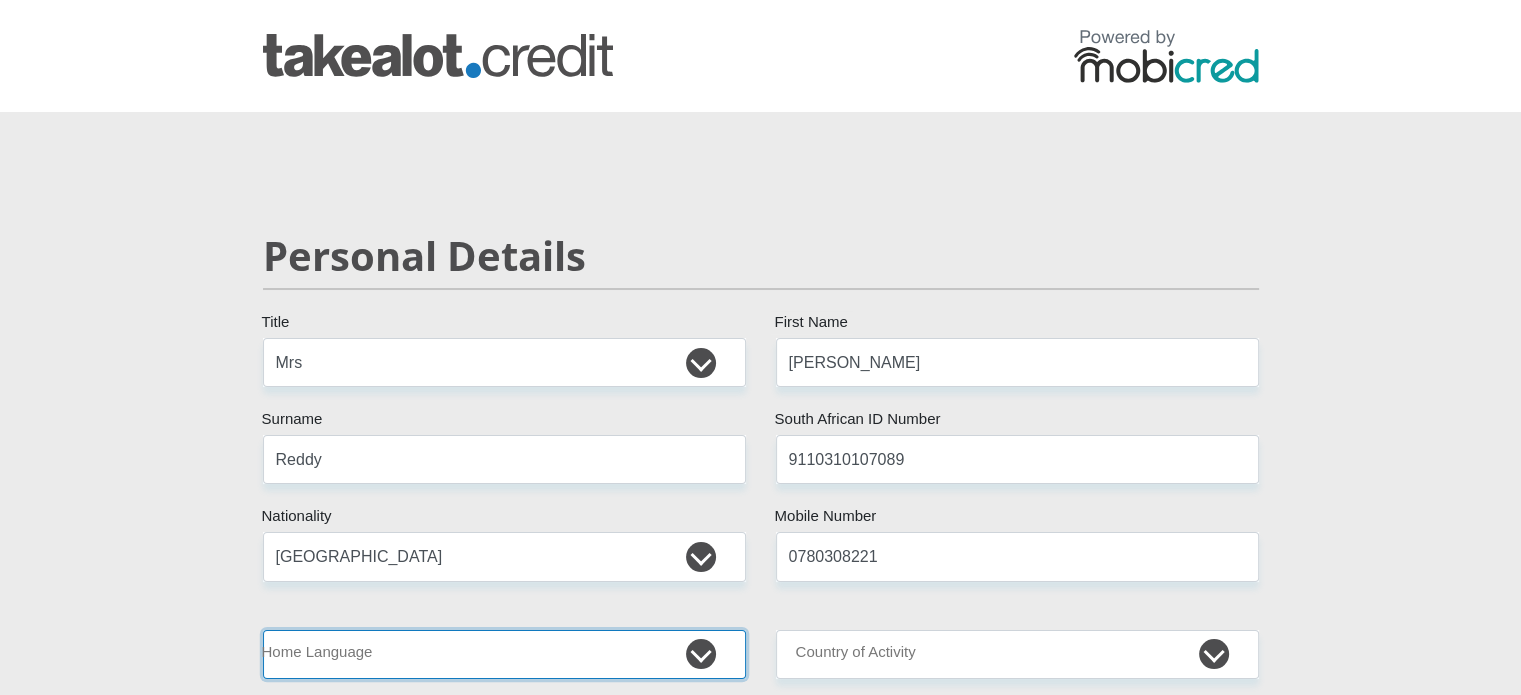 select on "eng" 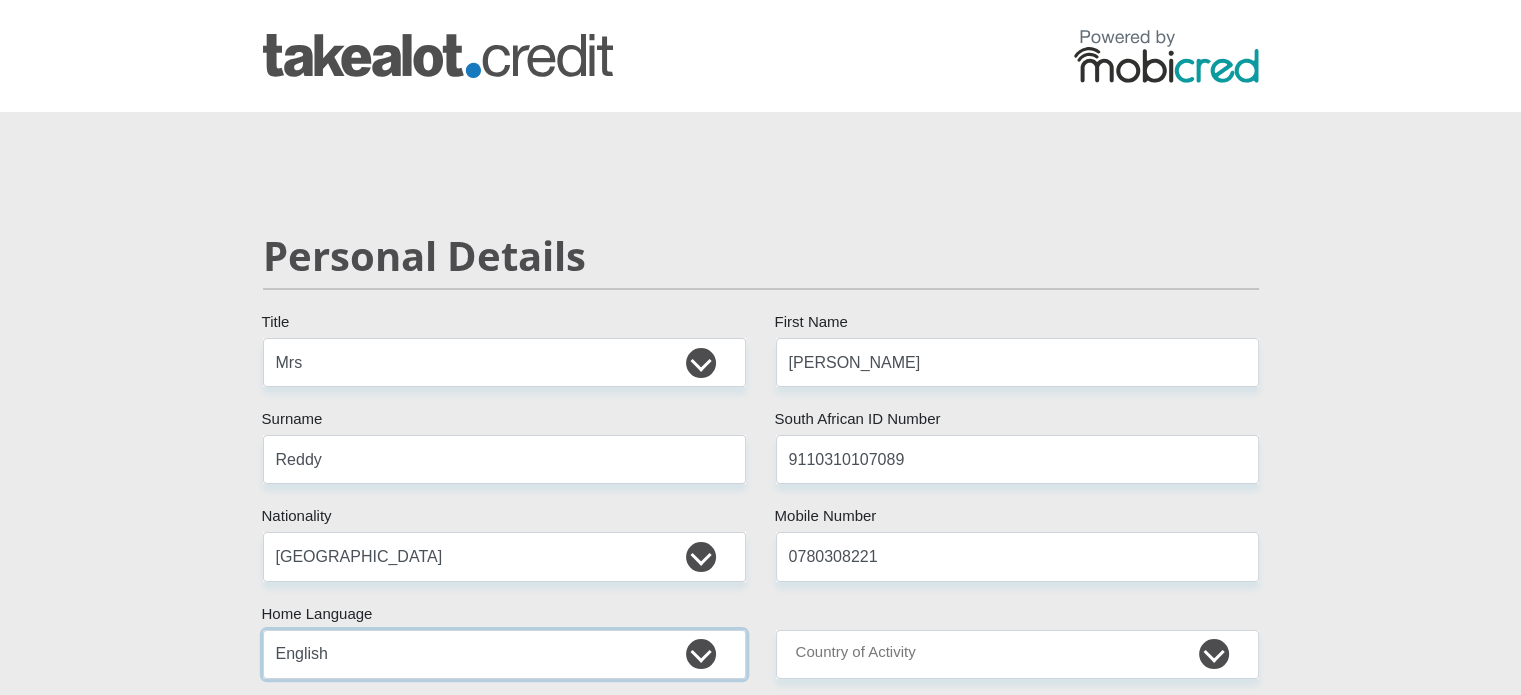 click on "Afrikaans
English
Sepedi
South Ndebele
Southern Sotho
Swati
Tsonga
Tswana
Venda
Xhosa
Zulu
Other" at bounding box center [504, 654] 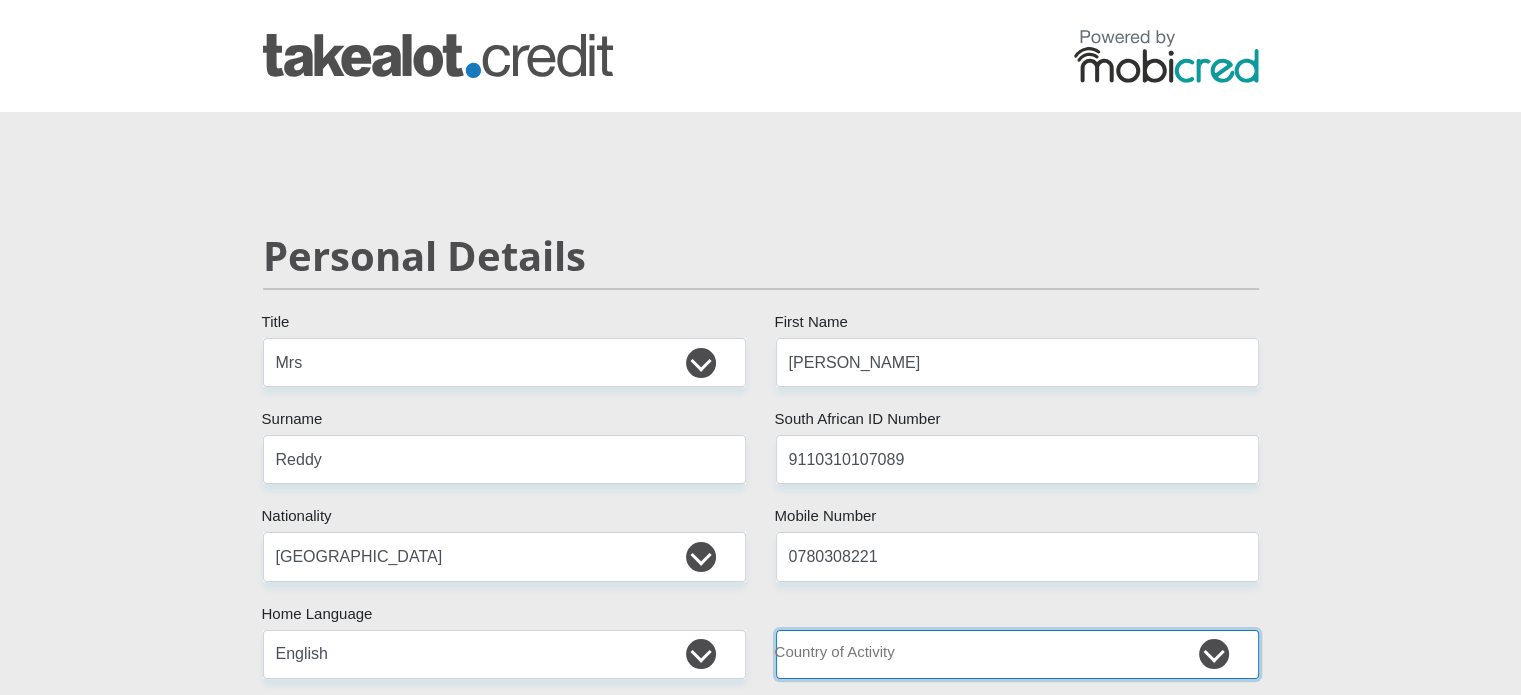select on "ZAF" 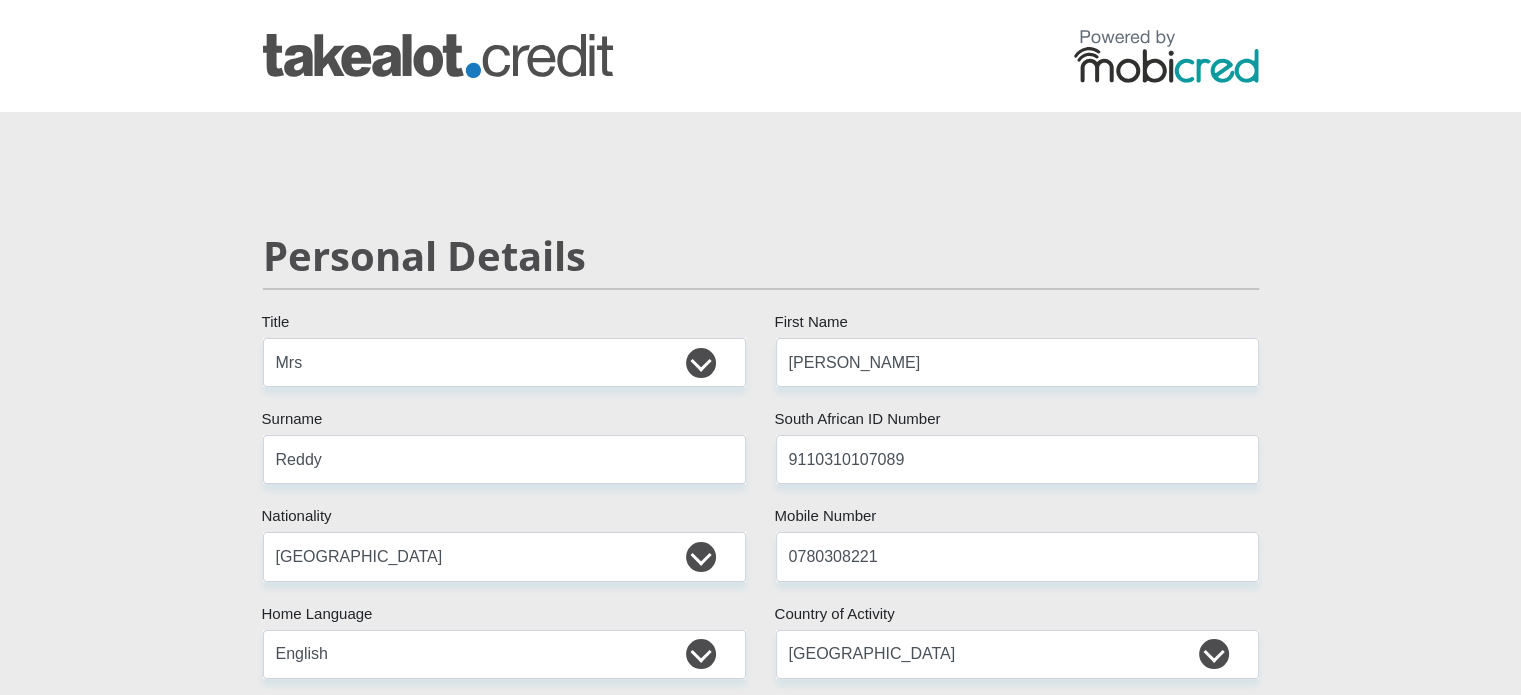 scroll, scrollTop: 403, scrollLeft: 0, axis: vertical 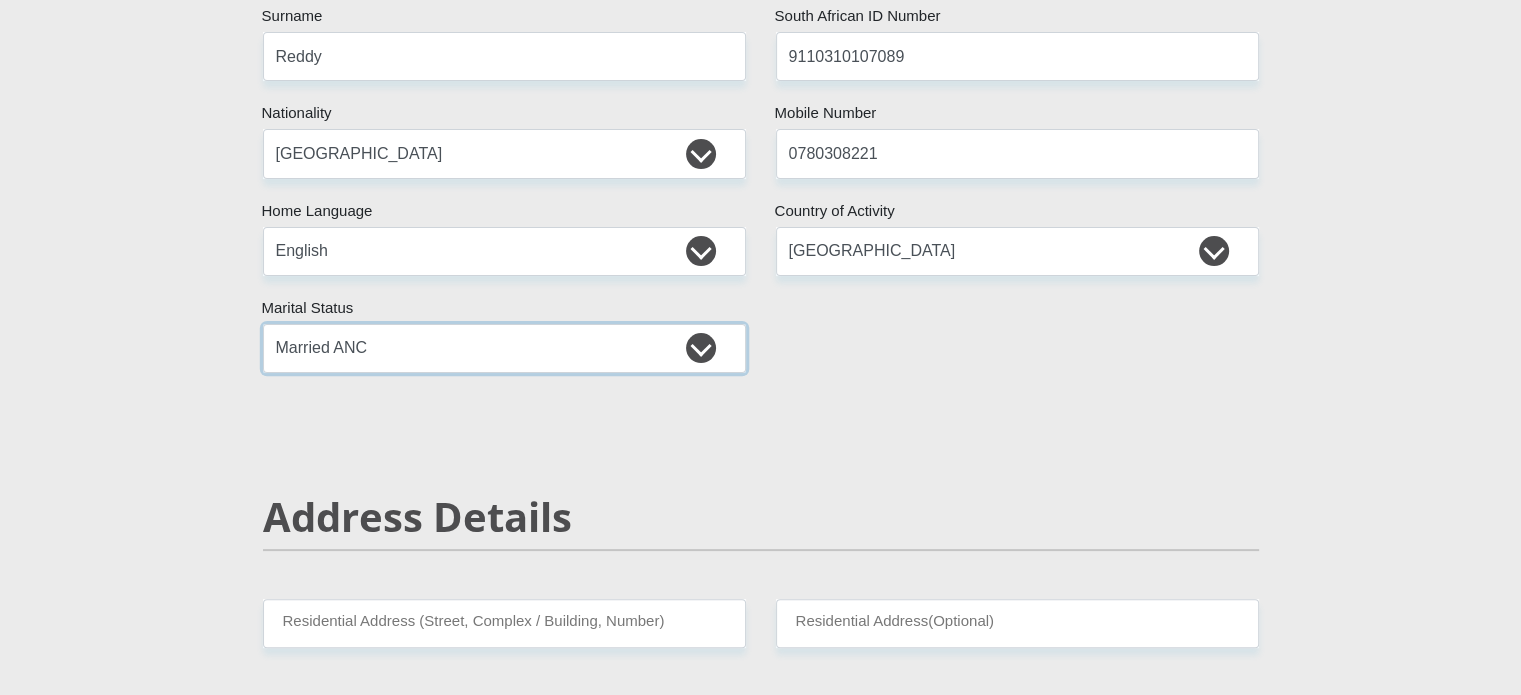 select on "5" 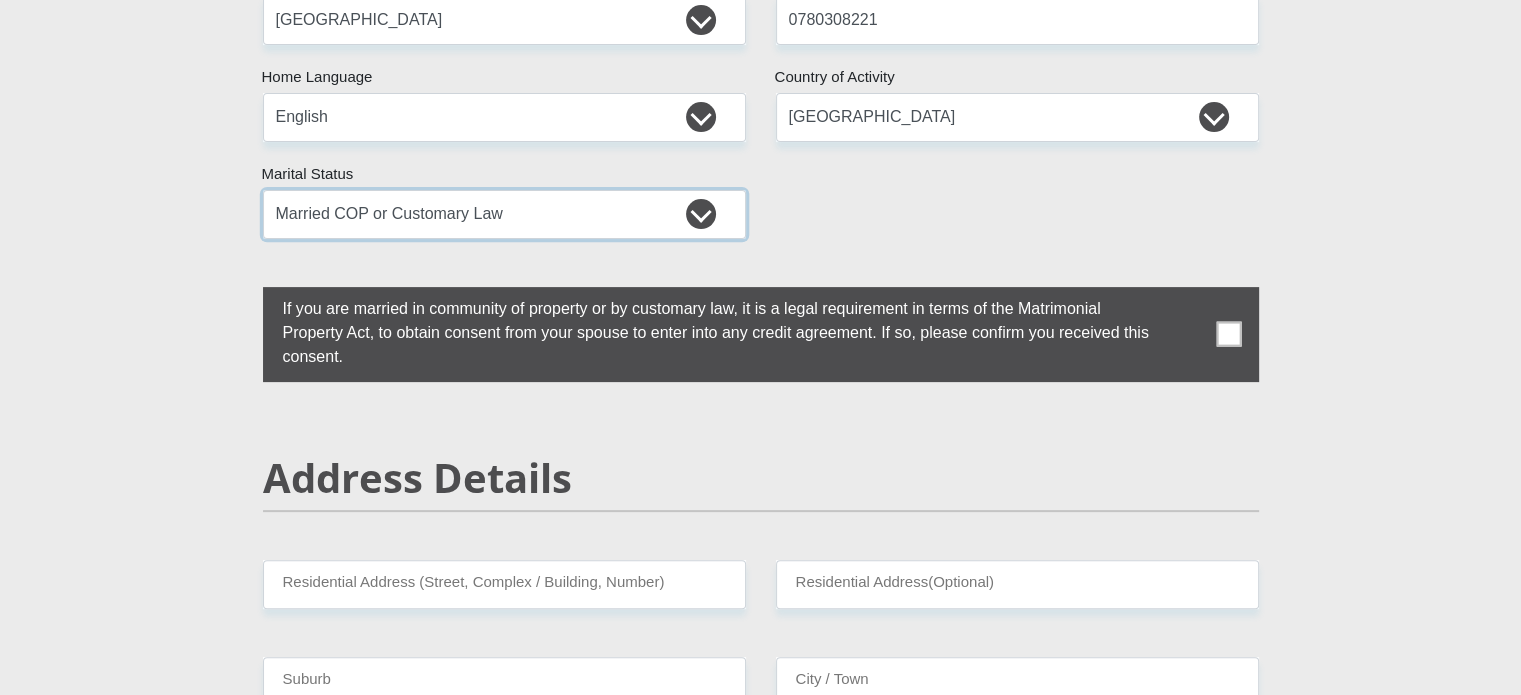 scroll, scrollTop: 703, scrollLeft: 0, axis: vertical 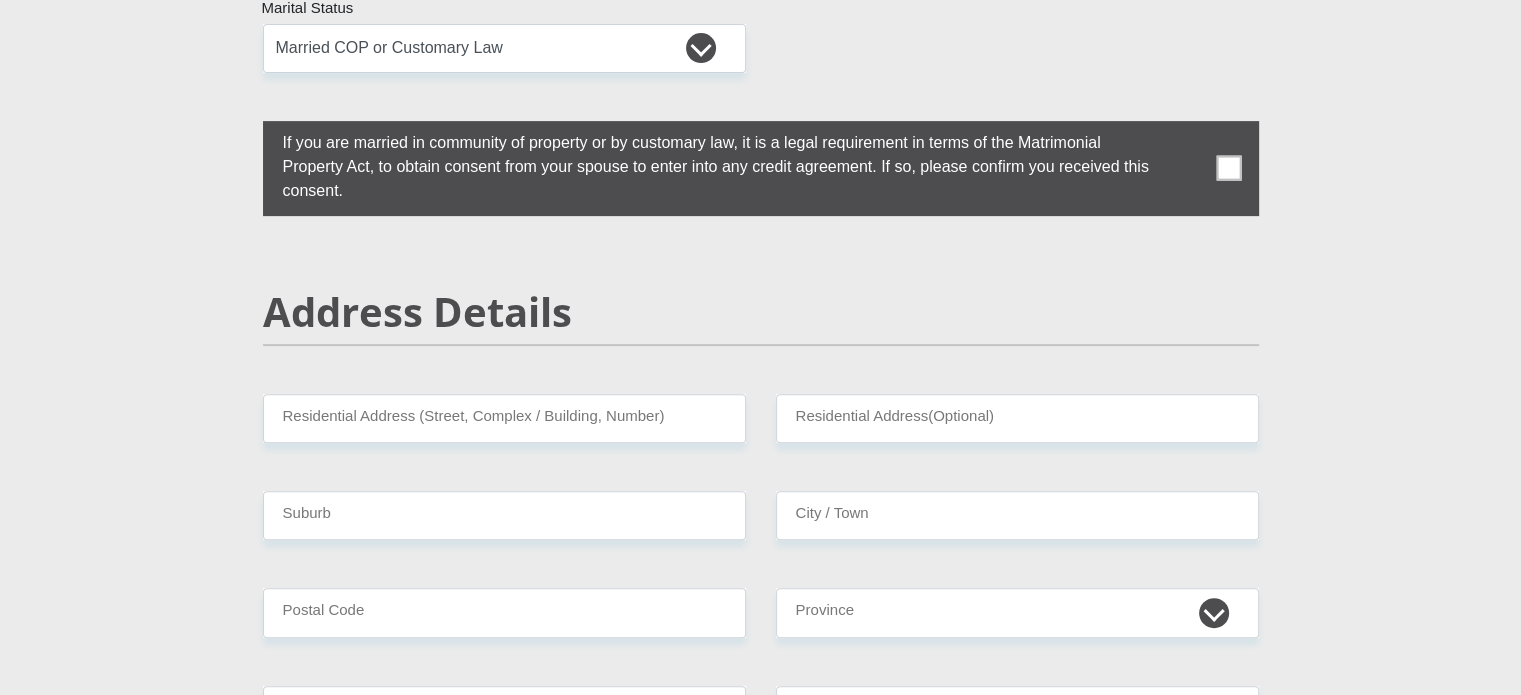 click at bounding box center (1228, 168) 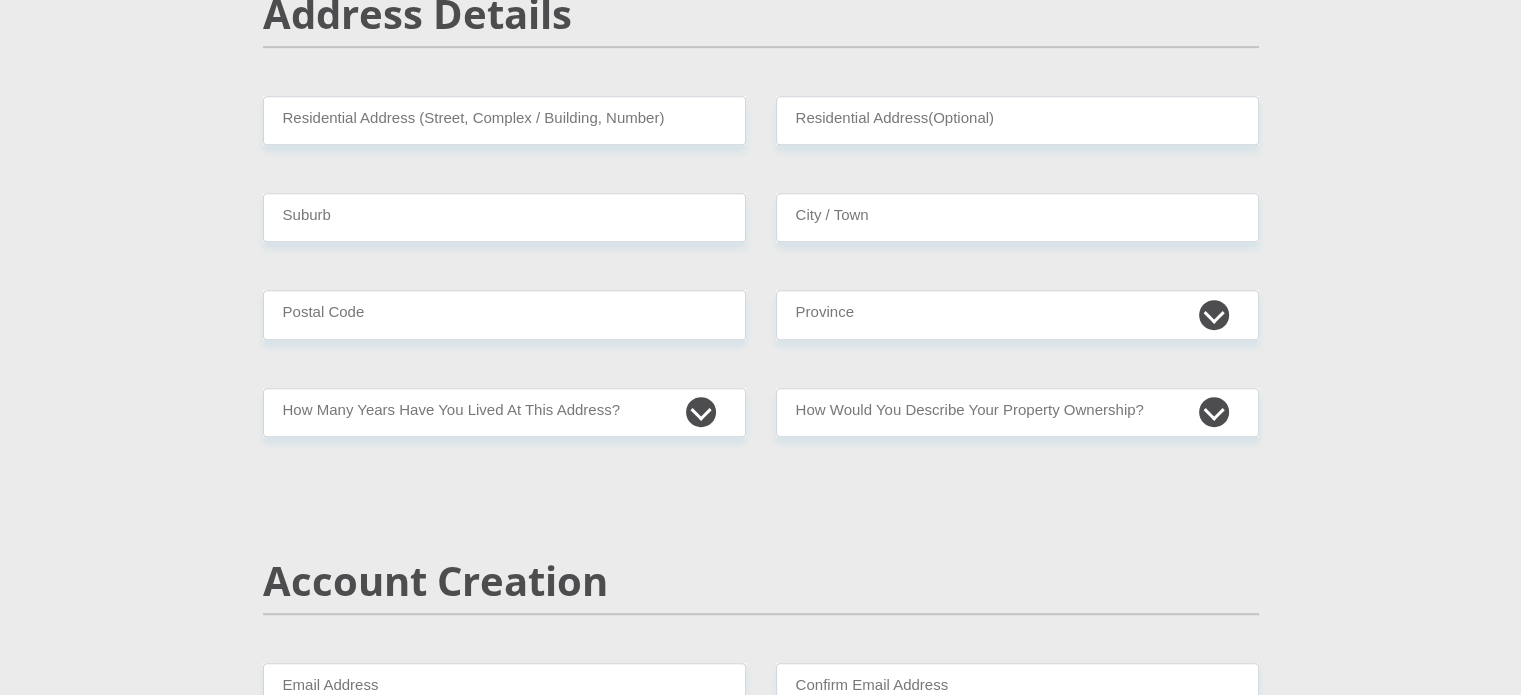 scroll, scrollTop: 1003, scrollLeft: 0, axis: vertical 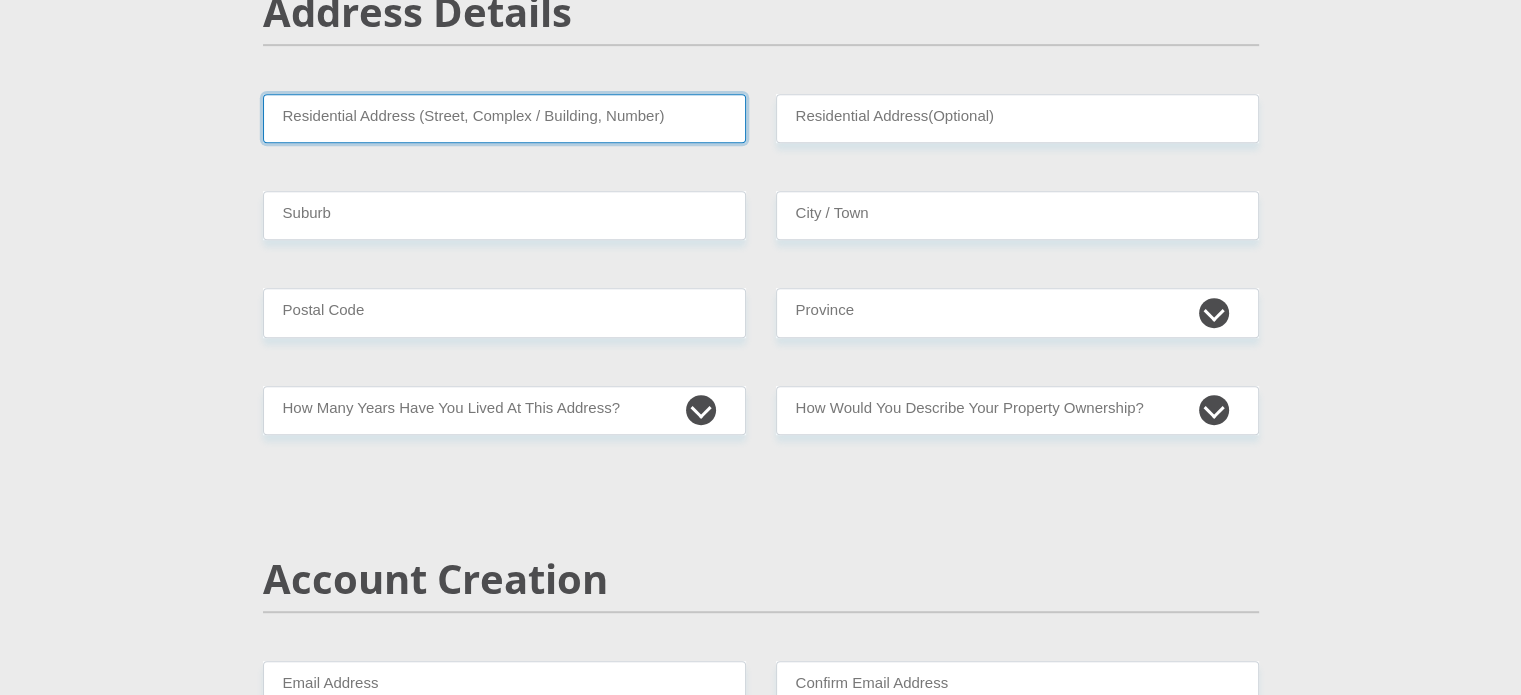click on "Residential Address (Street, Complex / Building, Number)" at bounding box center [504, 118] 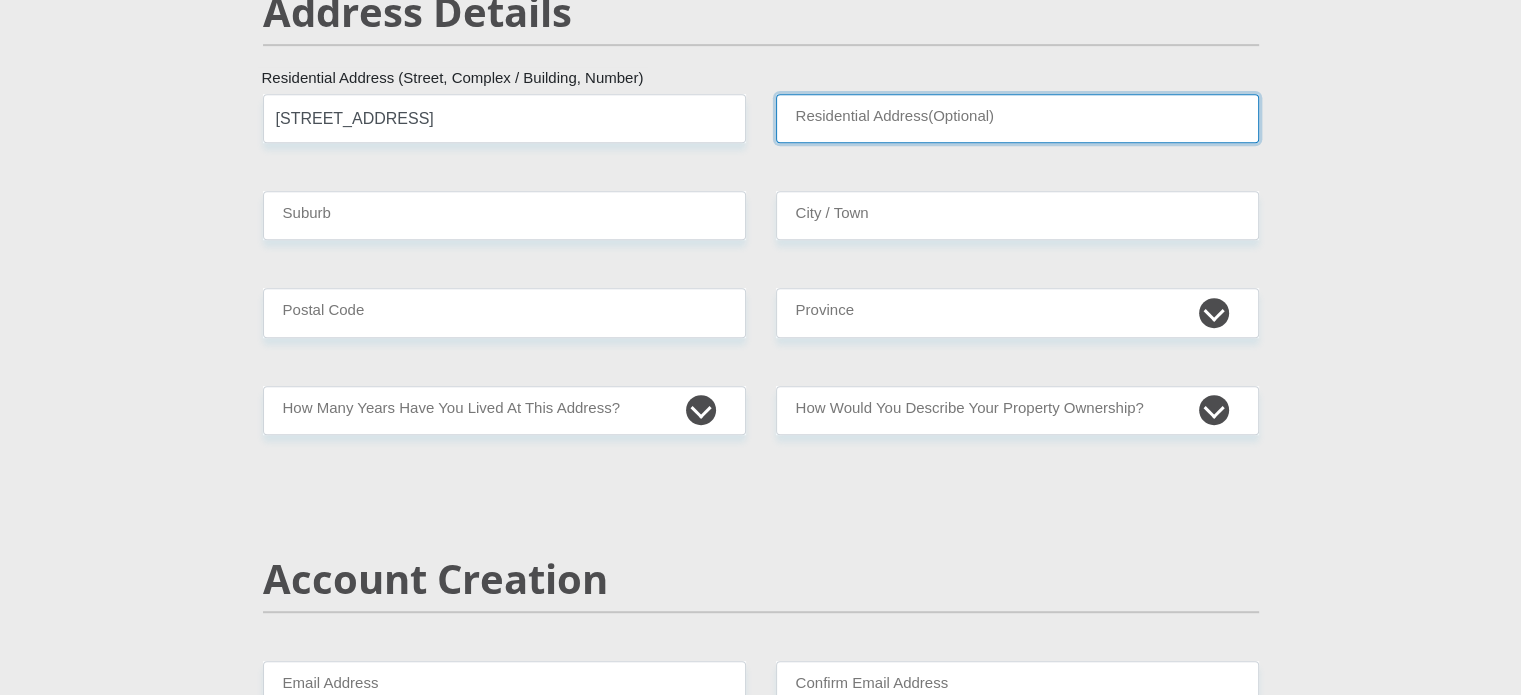 type on "Lucca unit 7" 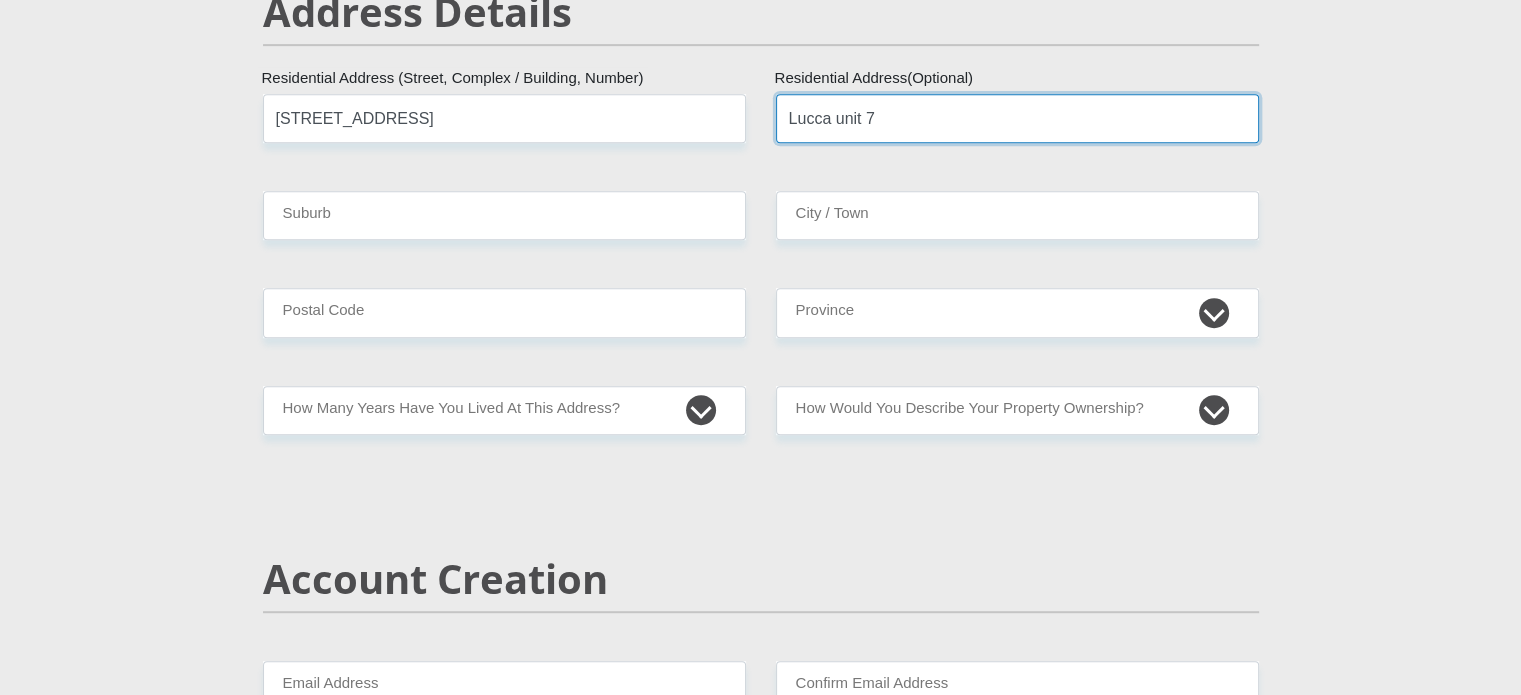 type on "Midrand" 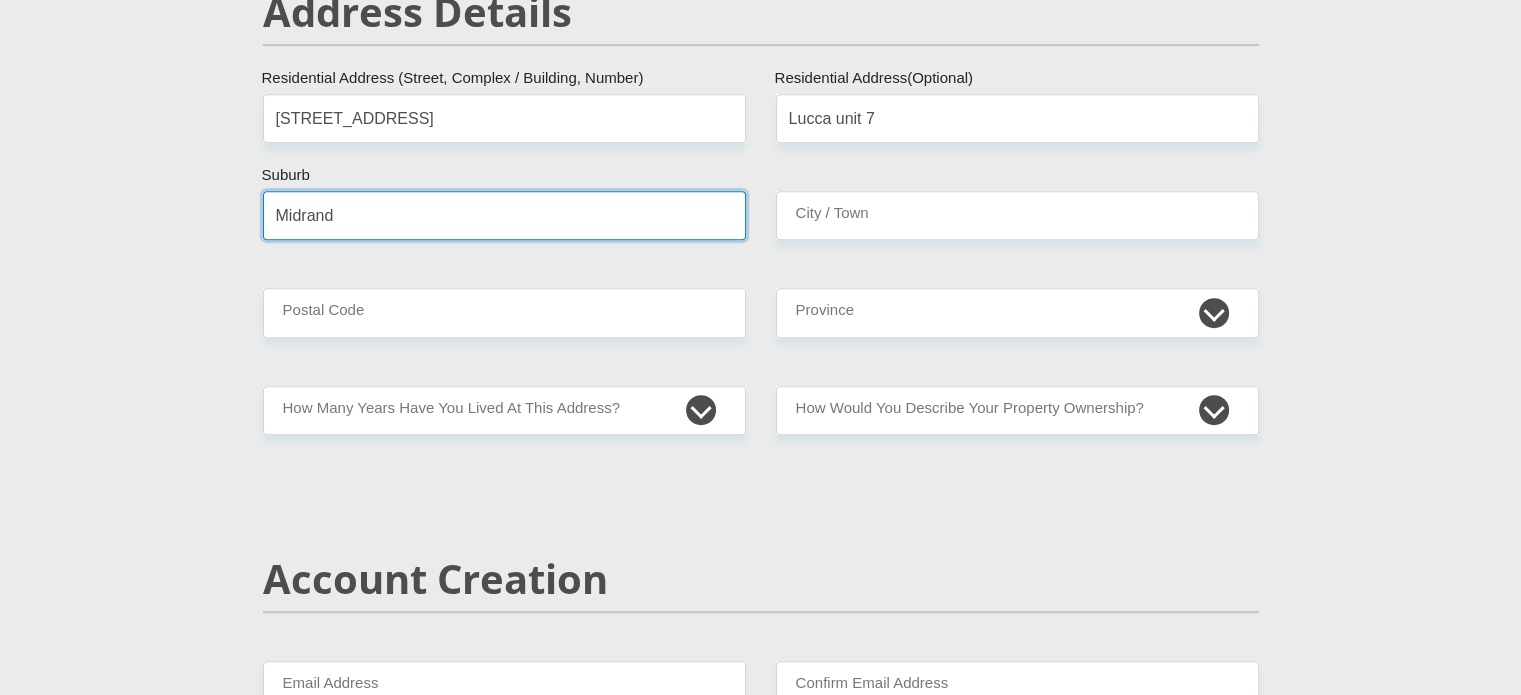 type on "Midrand" 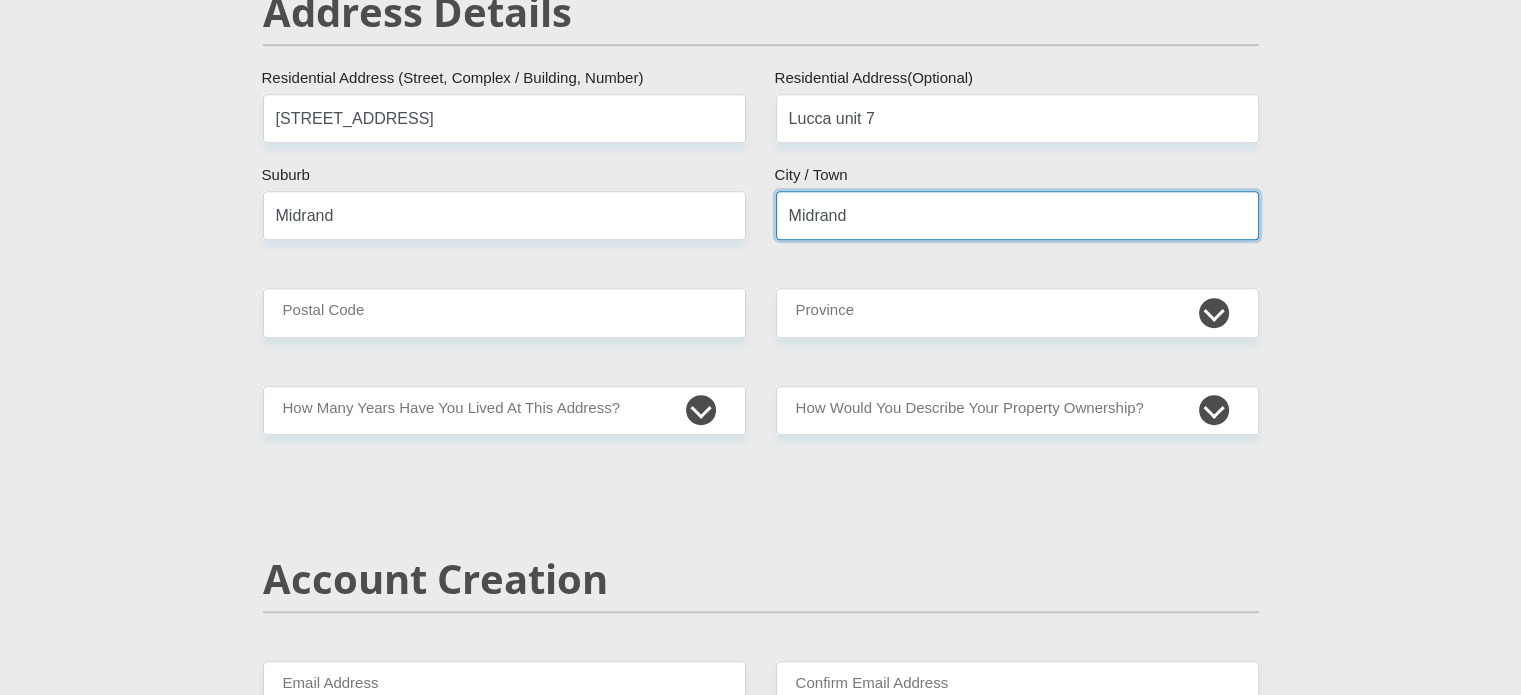 type on "1686" 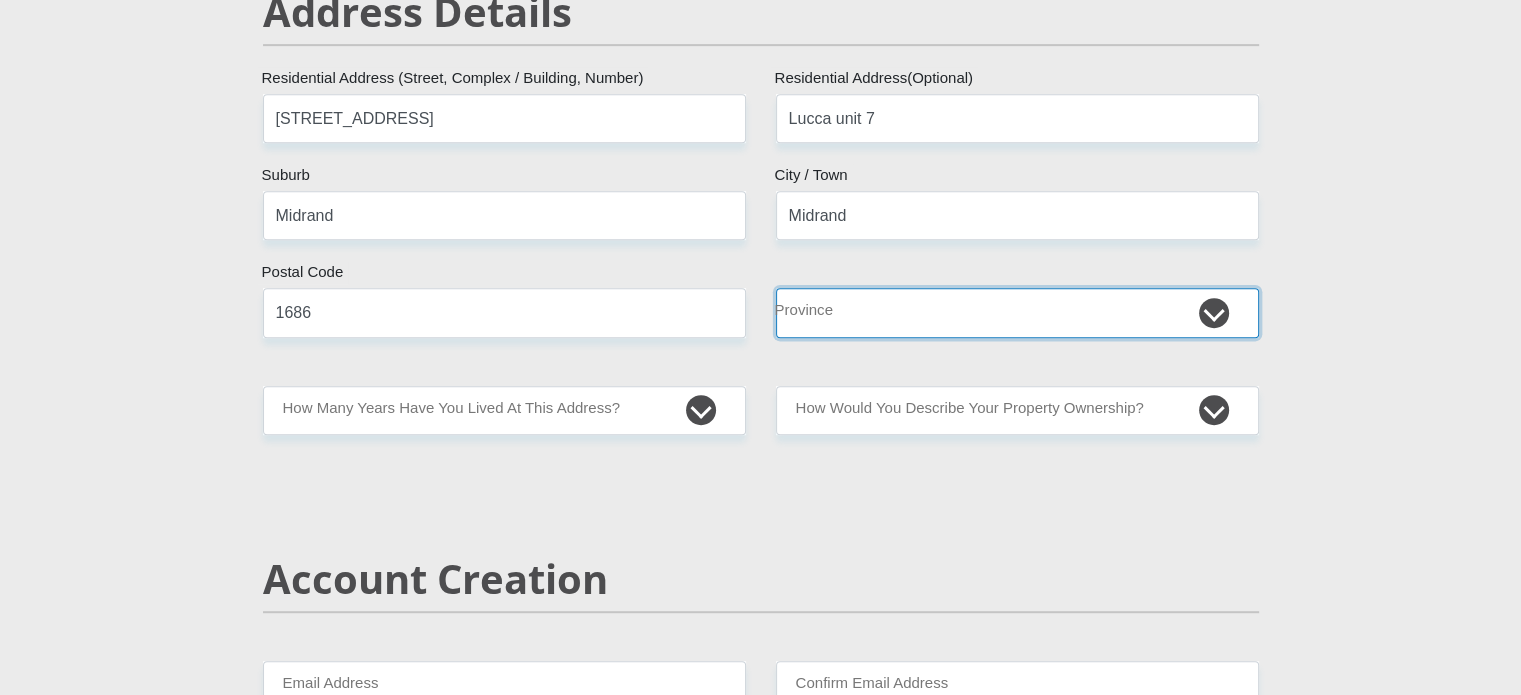 click on "Eastern Cape
Free State
[GEOGRAPHIC_DATA]
[GEOGRAPHIC_DATA][DATE]
[GEOGRAPHIC_DATA]
[GEOGRAPHIC_DATA]
[GEOGRAPHIC_DATA]
[GEOGRAPHIC_DATA]" at bounding box center [1017, 312] 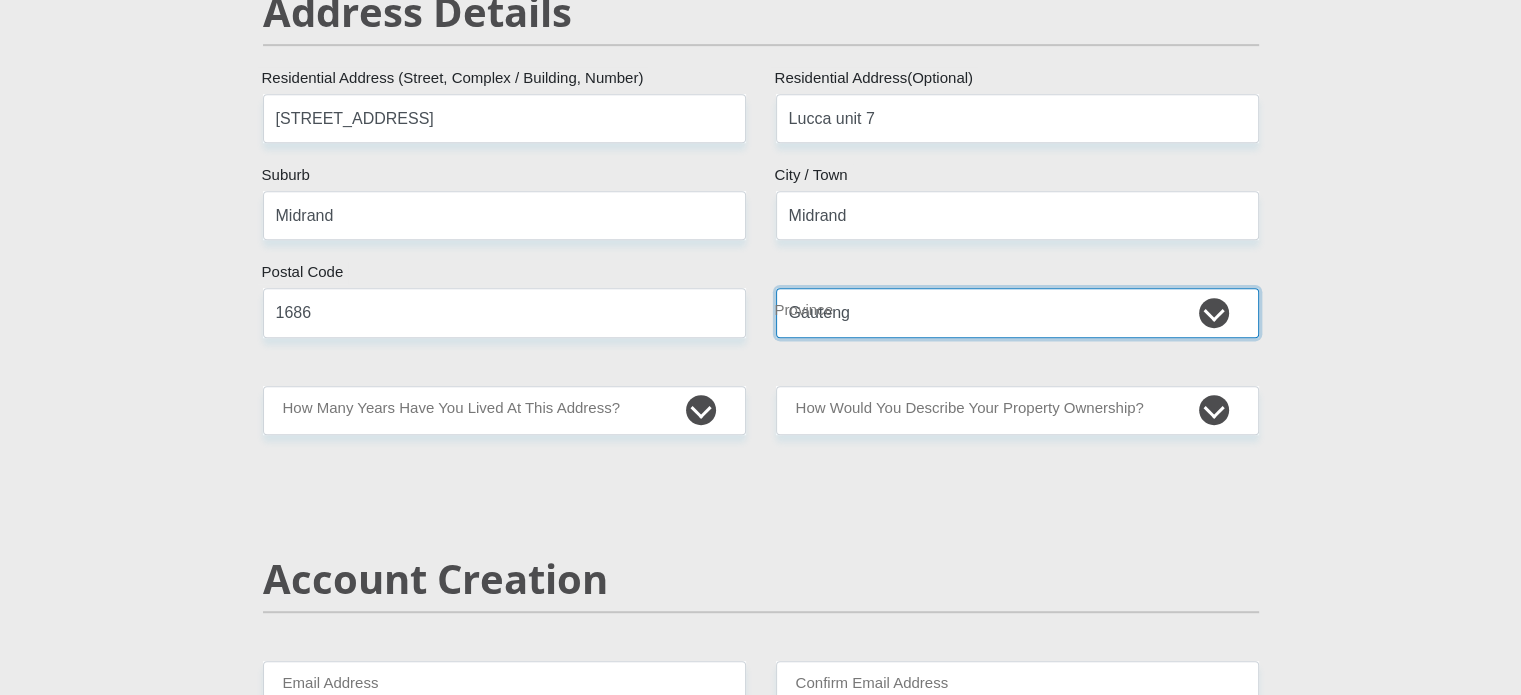 click on "Eastern Cape
Free State
[GEOGRAPHIC_DATA]
[GEOGRAPHIC_DATA][DATE]
[GEOGRAPHIC_DATA]
[GEOGRAPHIC_DATA]
[GEOGRAPHIC_DATA]
[GEOGRAPHIC_DATA]" at bounding box center (1017, 312) 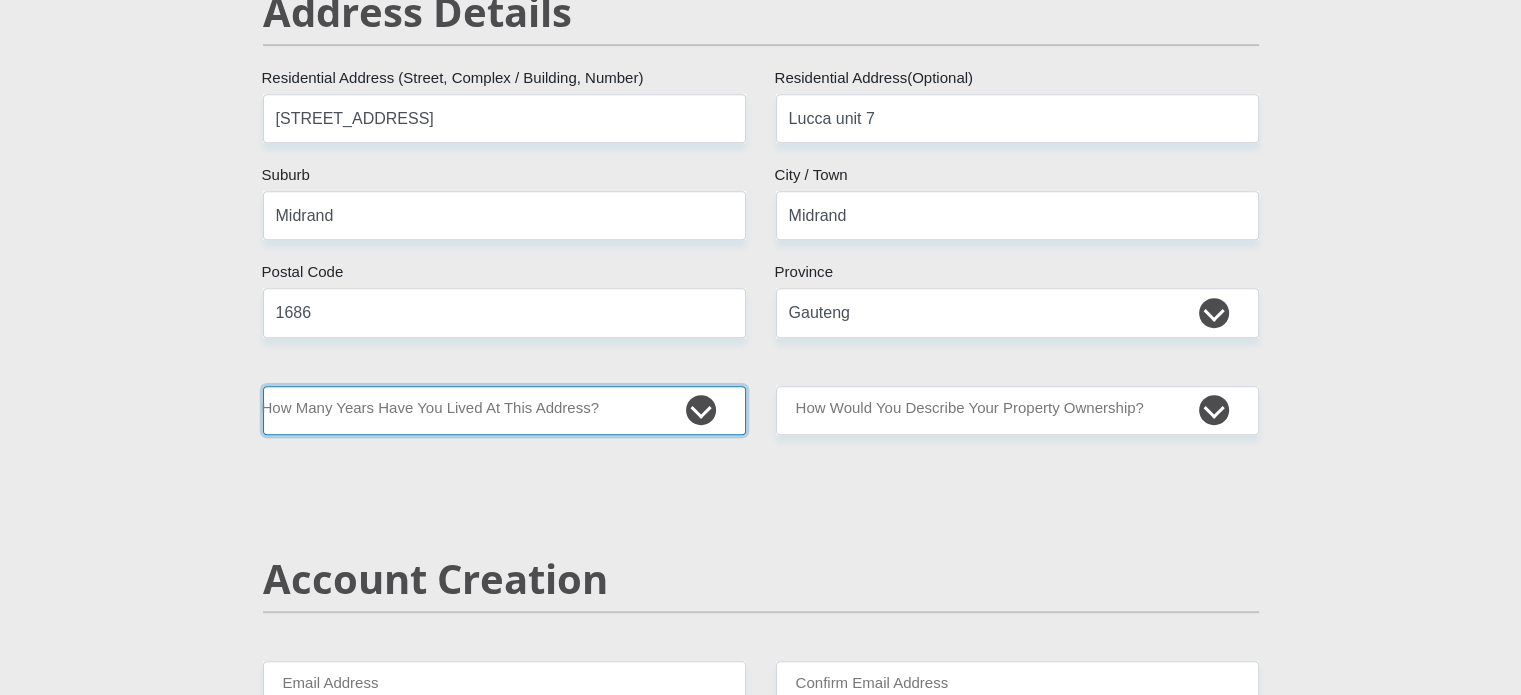 click on "less than 1 year
1-3 years
3-5 years
5+ years" at bounding box center (504, 410) 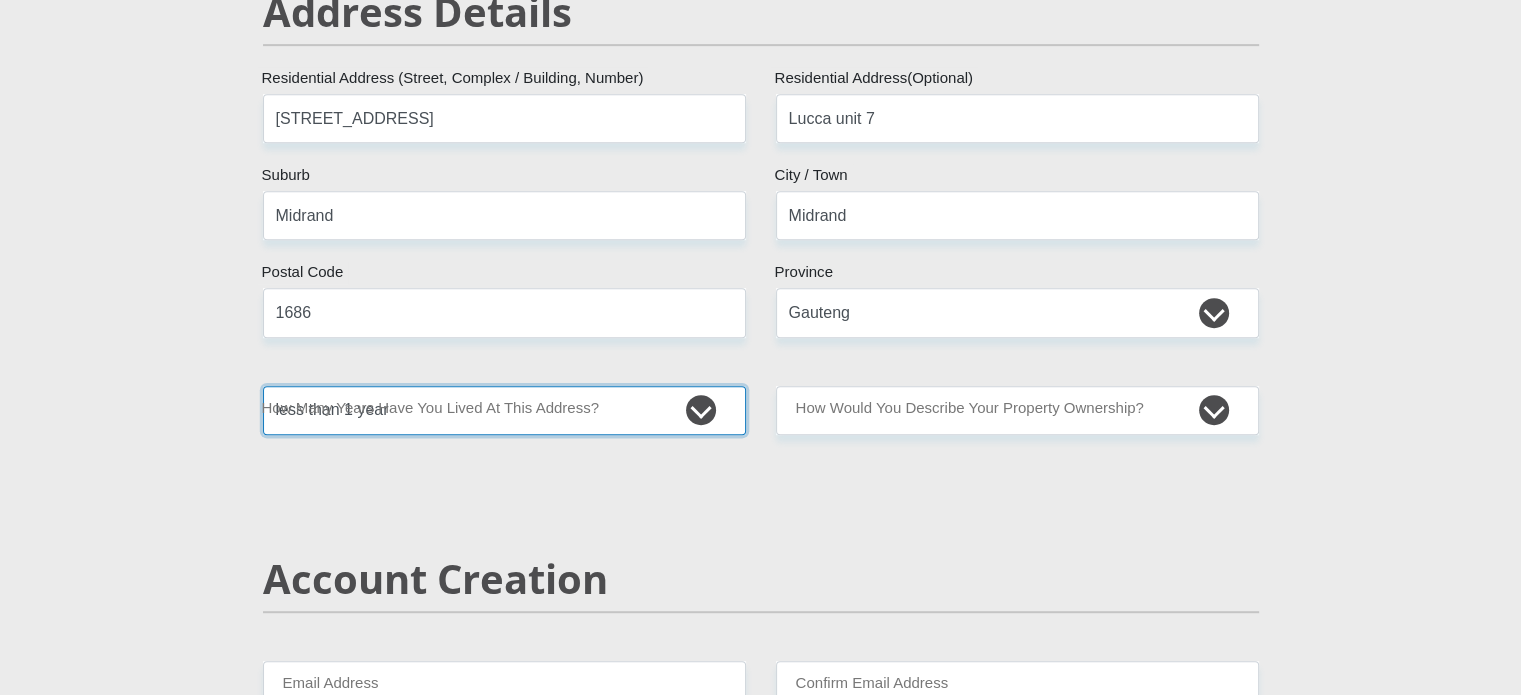click on "less than 1 year
1-3 years
3-5 years
5+ years" at bounding box center (504, 410) 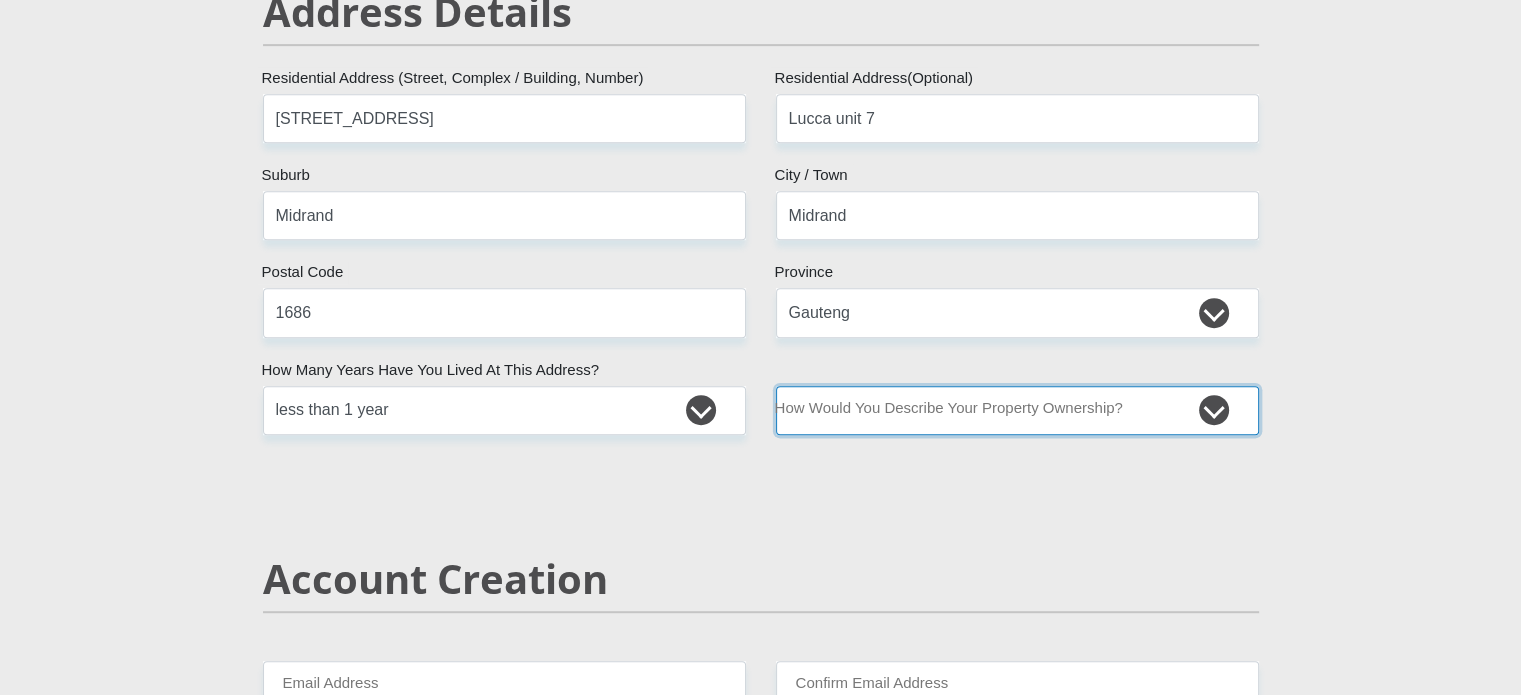 click on "Owned
Rented
Family Owned
Company Dwelling" at bounding box center (1017, 410) 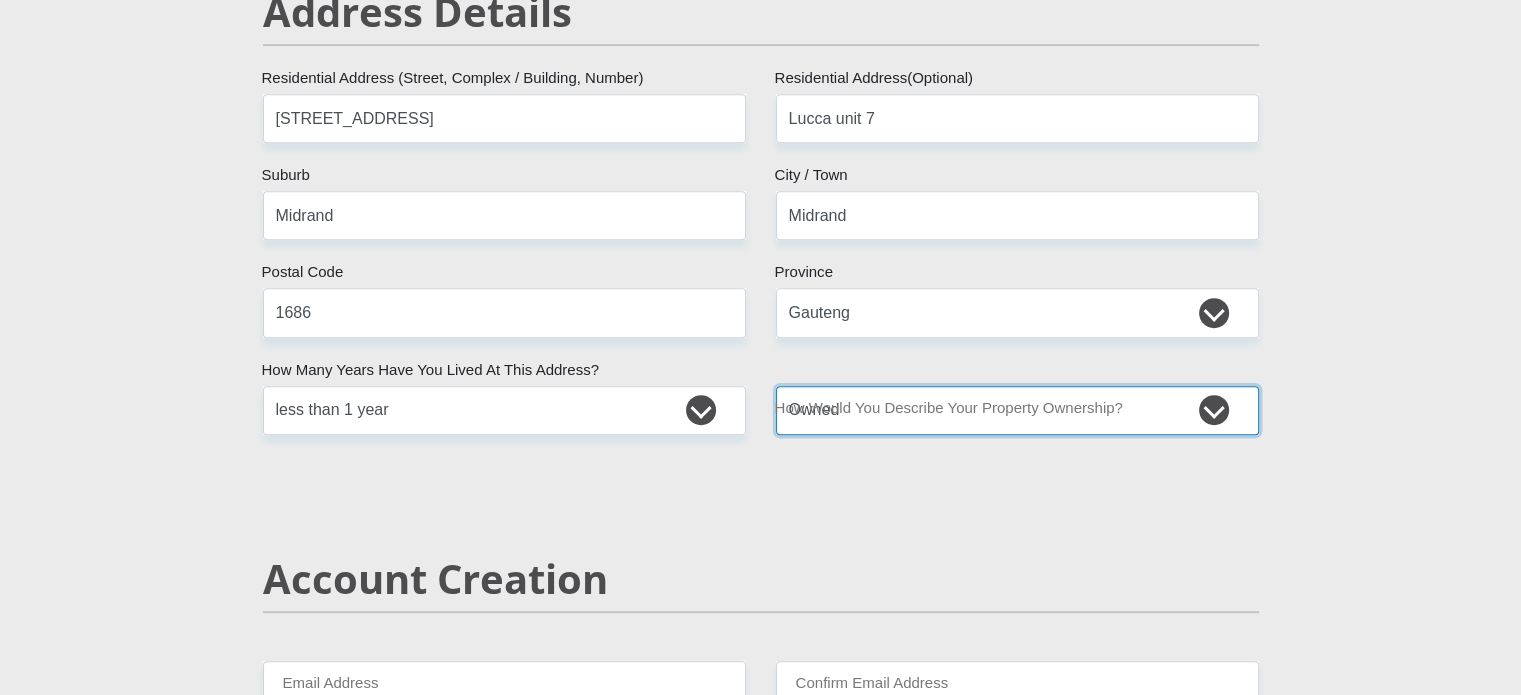 click on "Owned
Rented
Family Owned
Company Dwelling" at bounding box center [1017, 410] 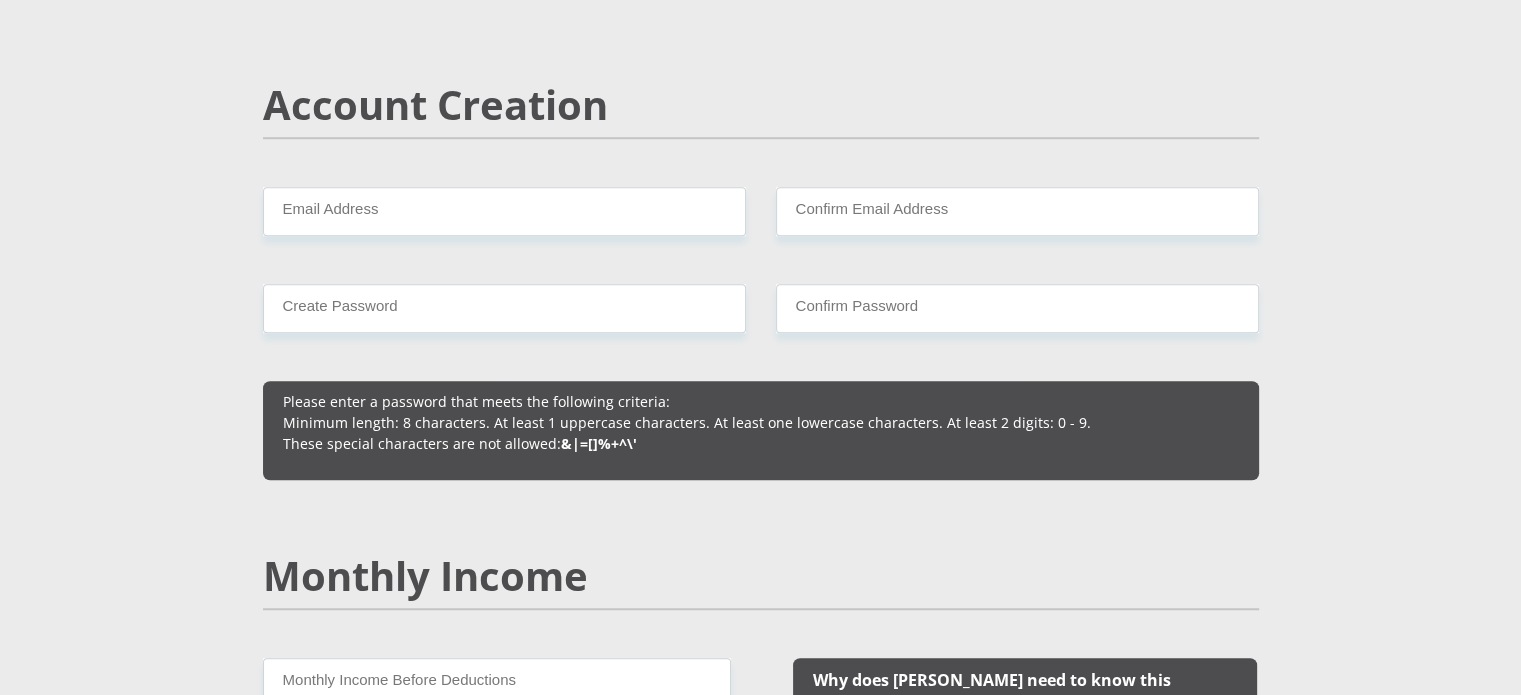 scroll, scrollTop: 1503, scrollLeft: 0, axis: vertical 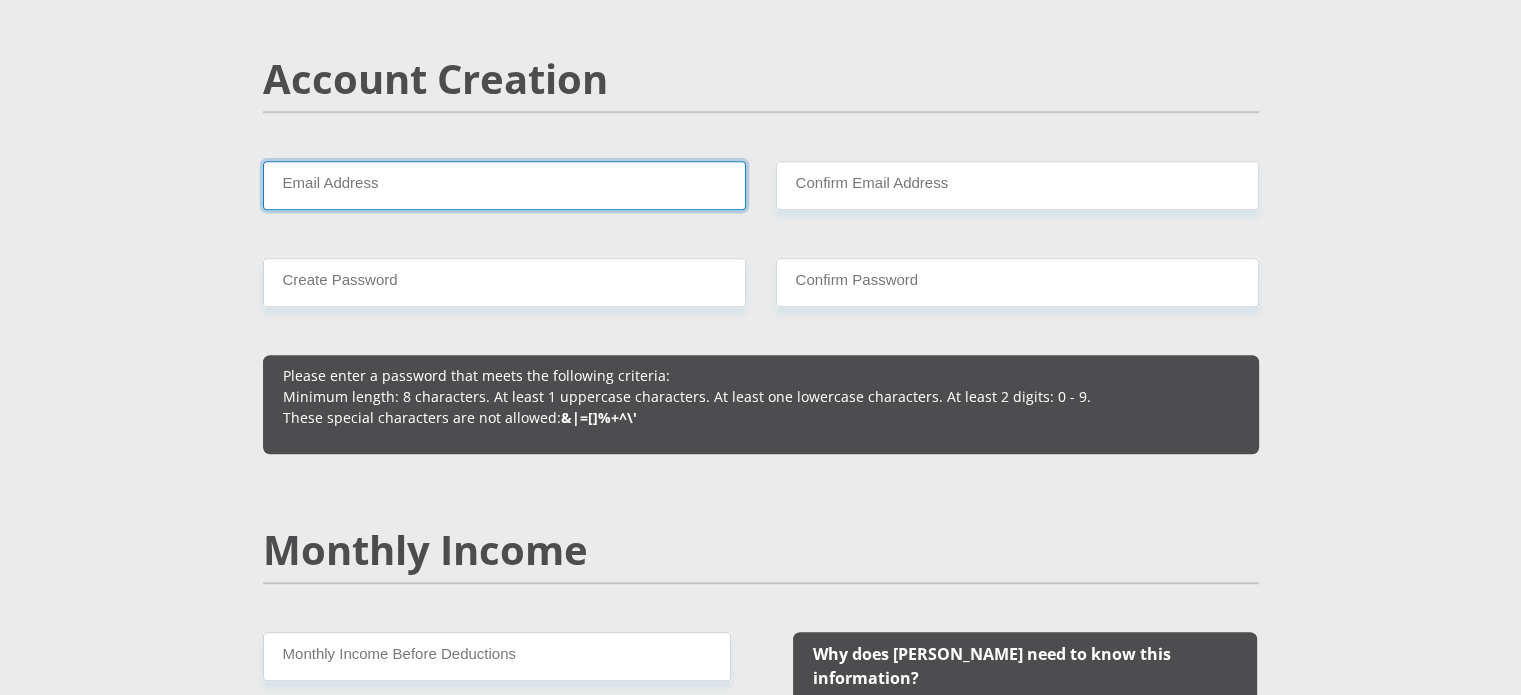 drag, startPoint x: 544, startPoint y: 163, endPoint x: 535, endPoint y: 190, distance: 28.460499 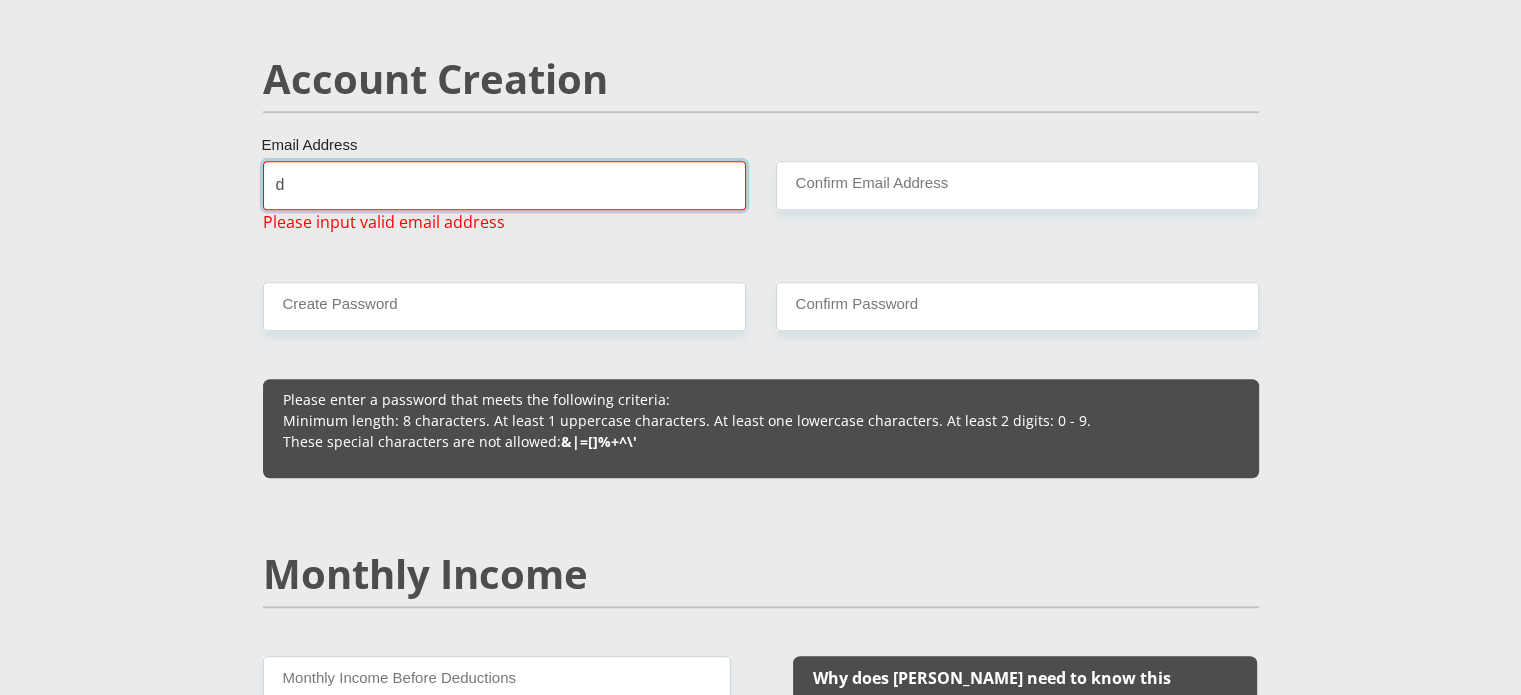 type on "Deshnee1229@gmail.com" 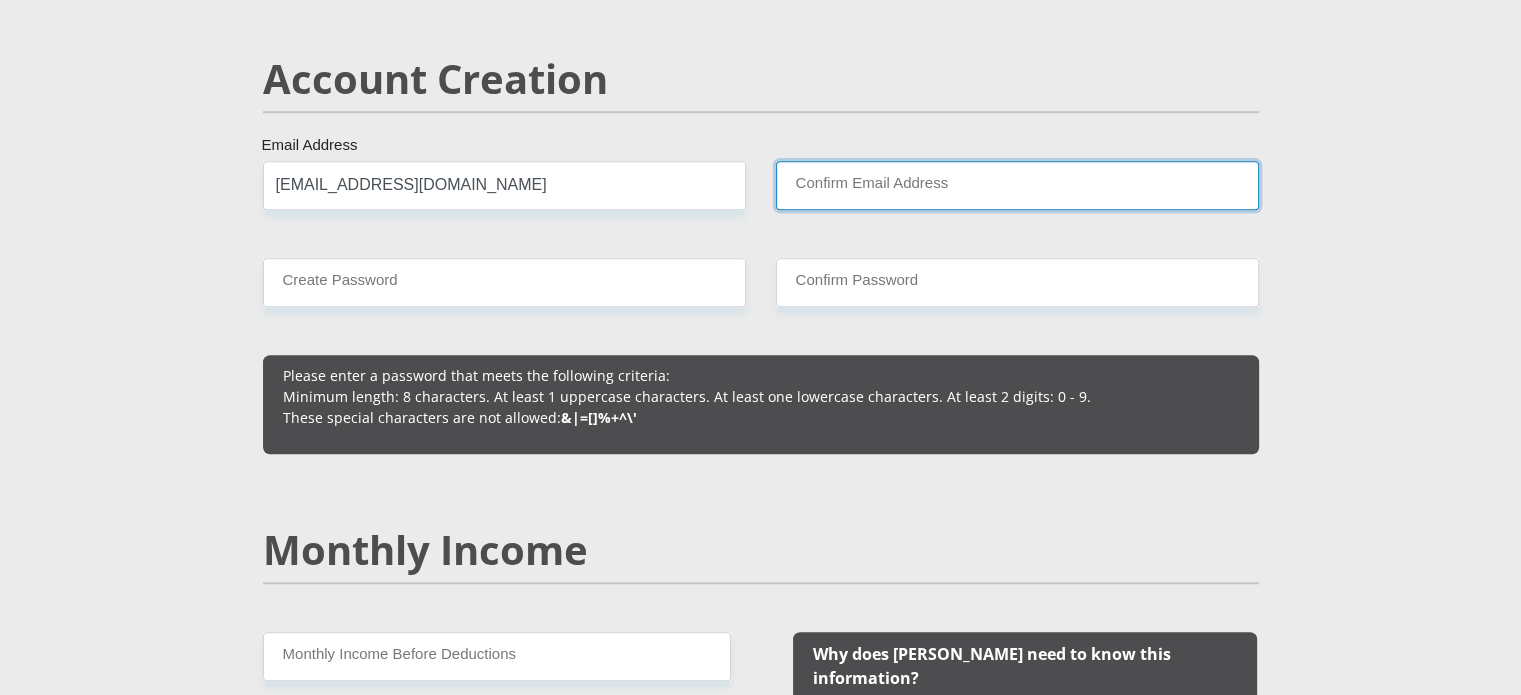 click on "Confirm Email Address" at bounding box center [1017, 185] 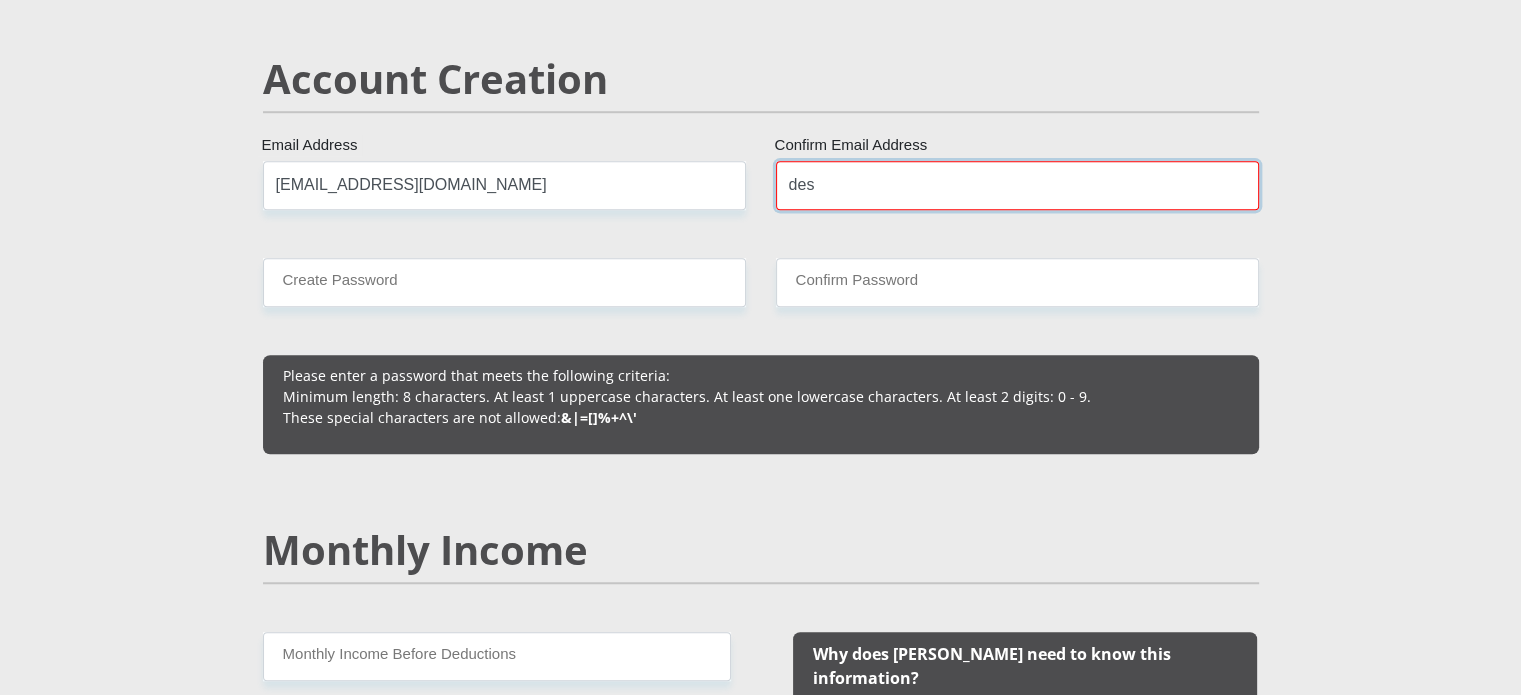 type on "Deshnee1229@gmail.com" 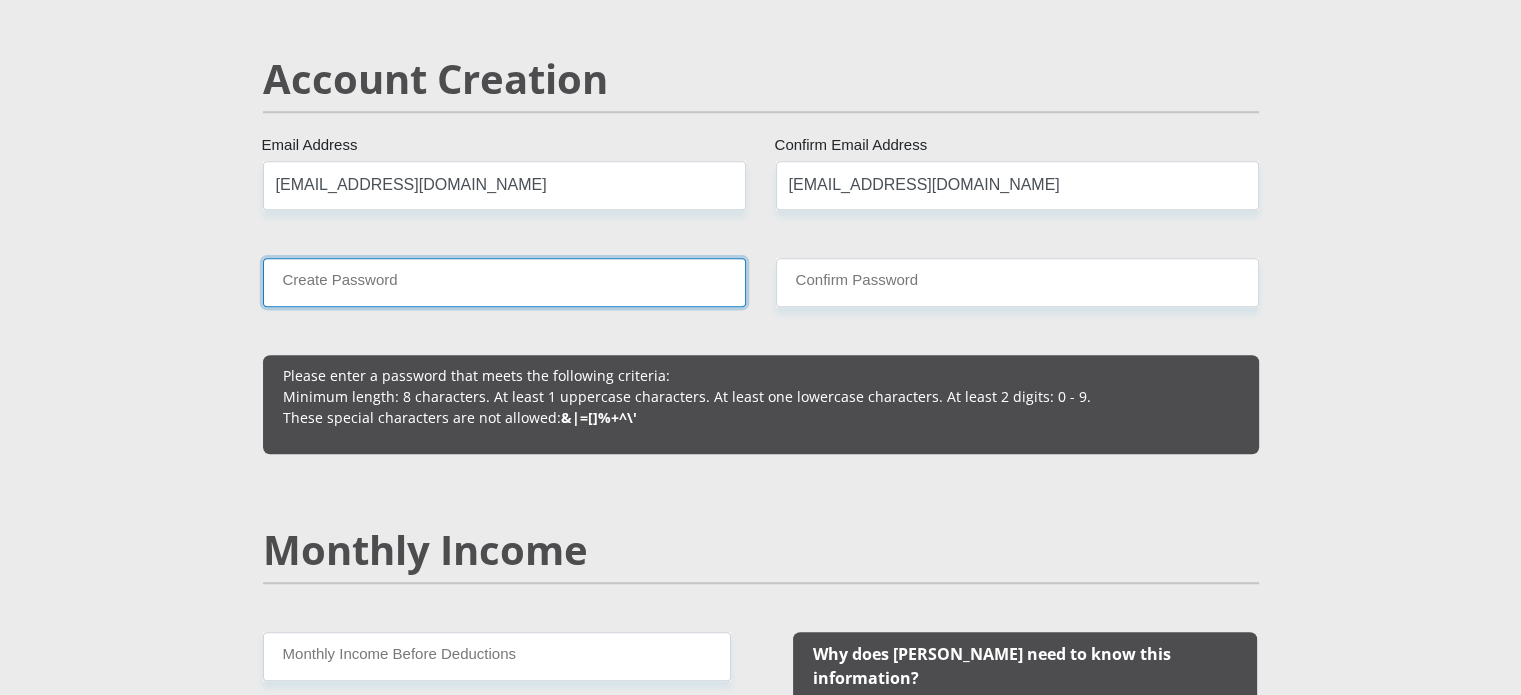 click on "Create Password" at bounding box center [504, 282] 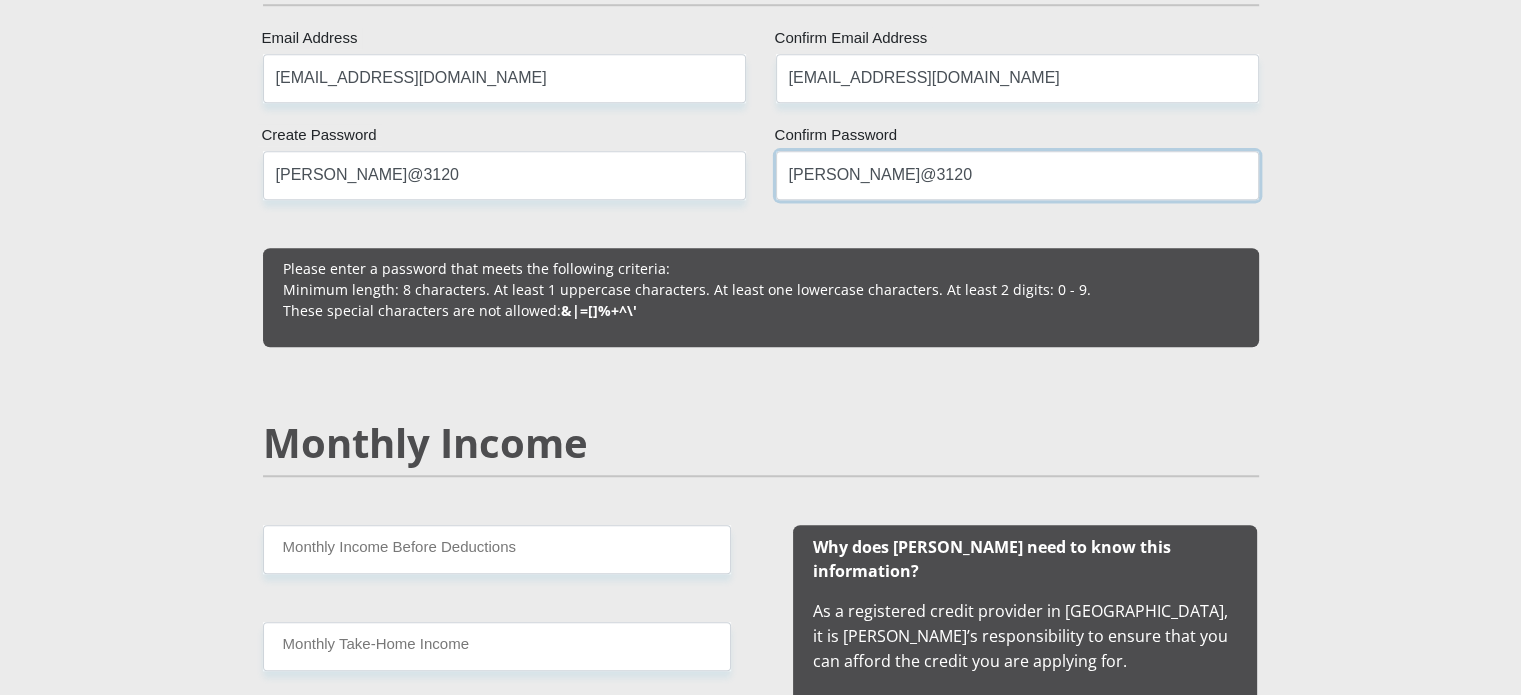 scroll, scrollTop: 1803, scrollLeft: 0, axis: vertical 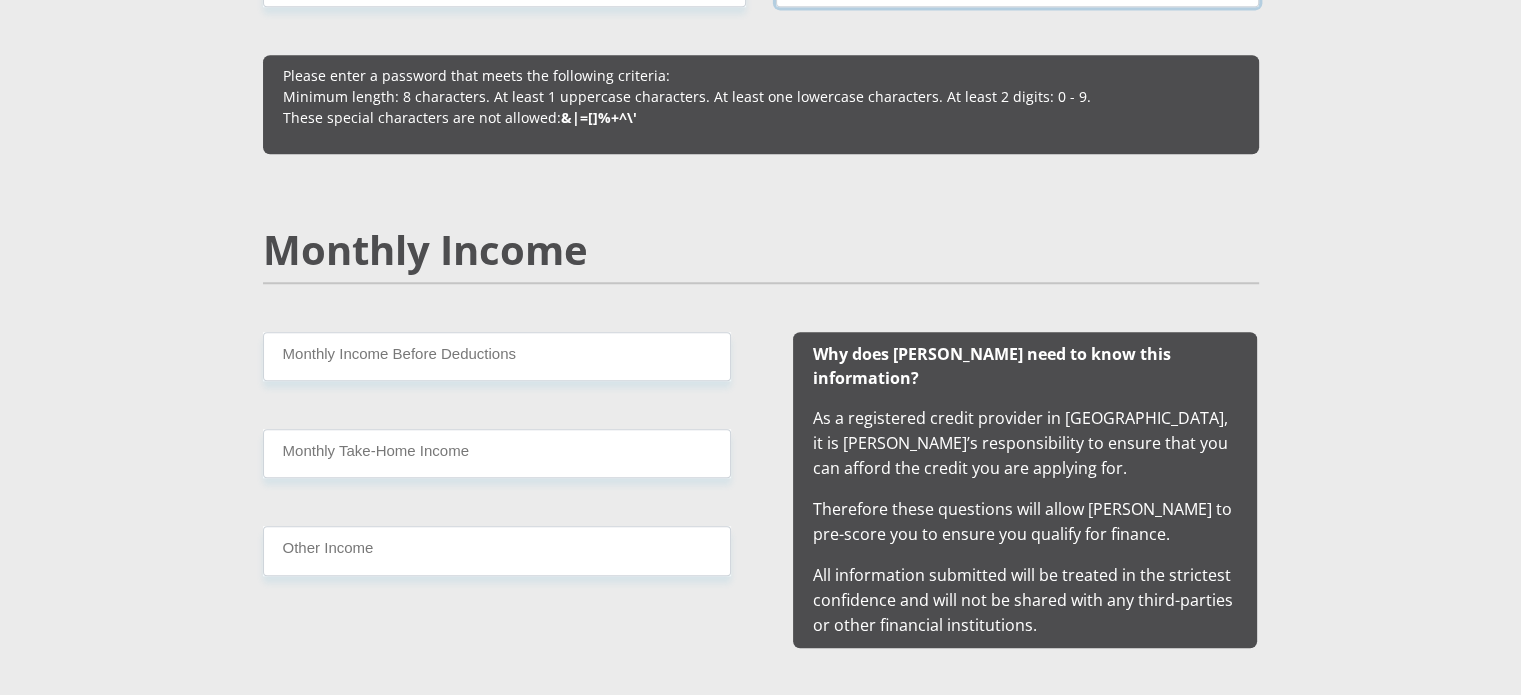 type on "Deshnee@3120" 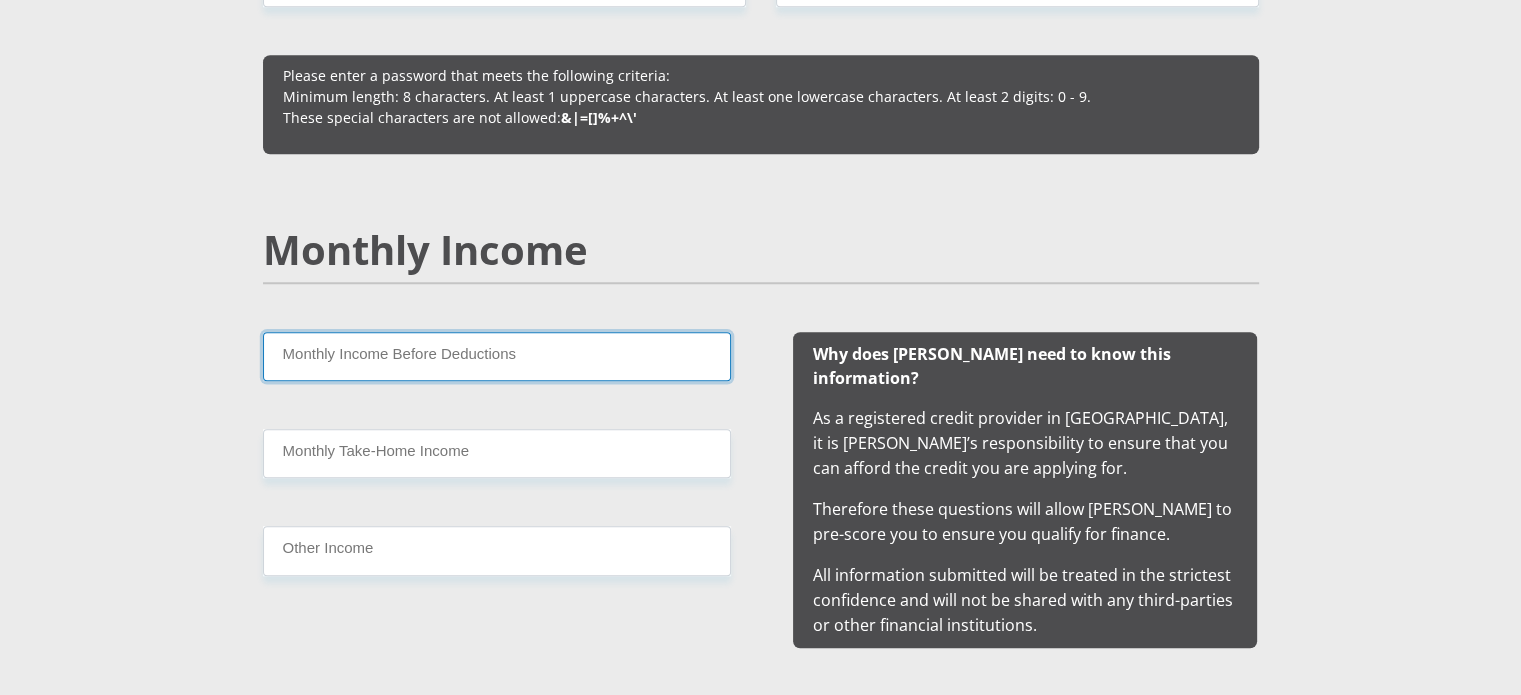 click on "Monthly Income Before Deductions" at bounding box center (497, 356) 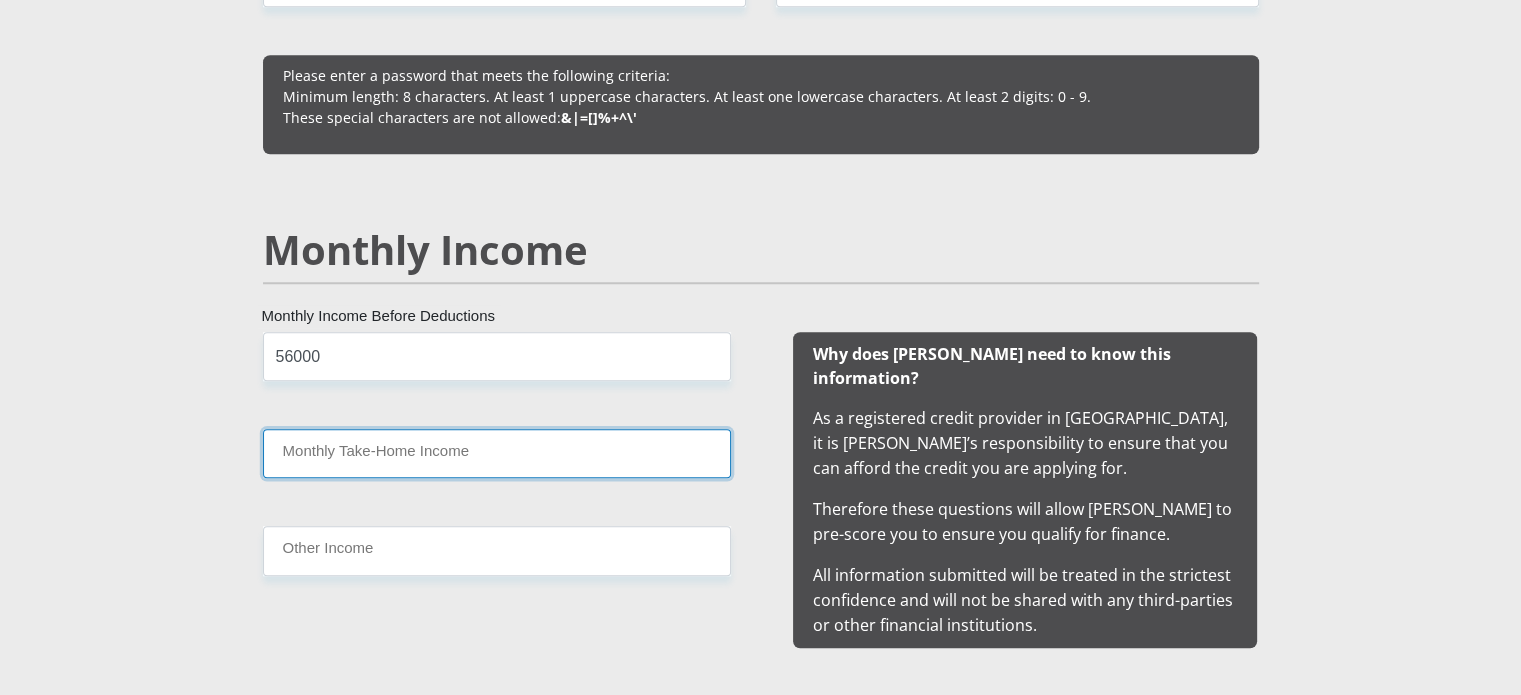click on "Monthly Take-Home Income" at bounding box center (497, 453) 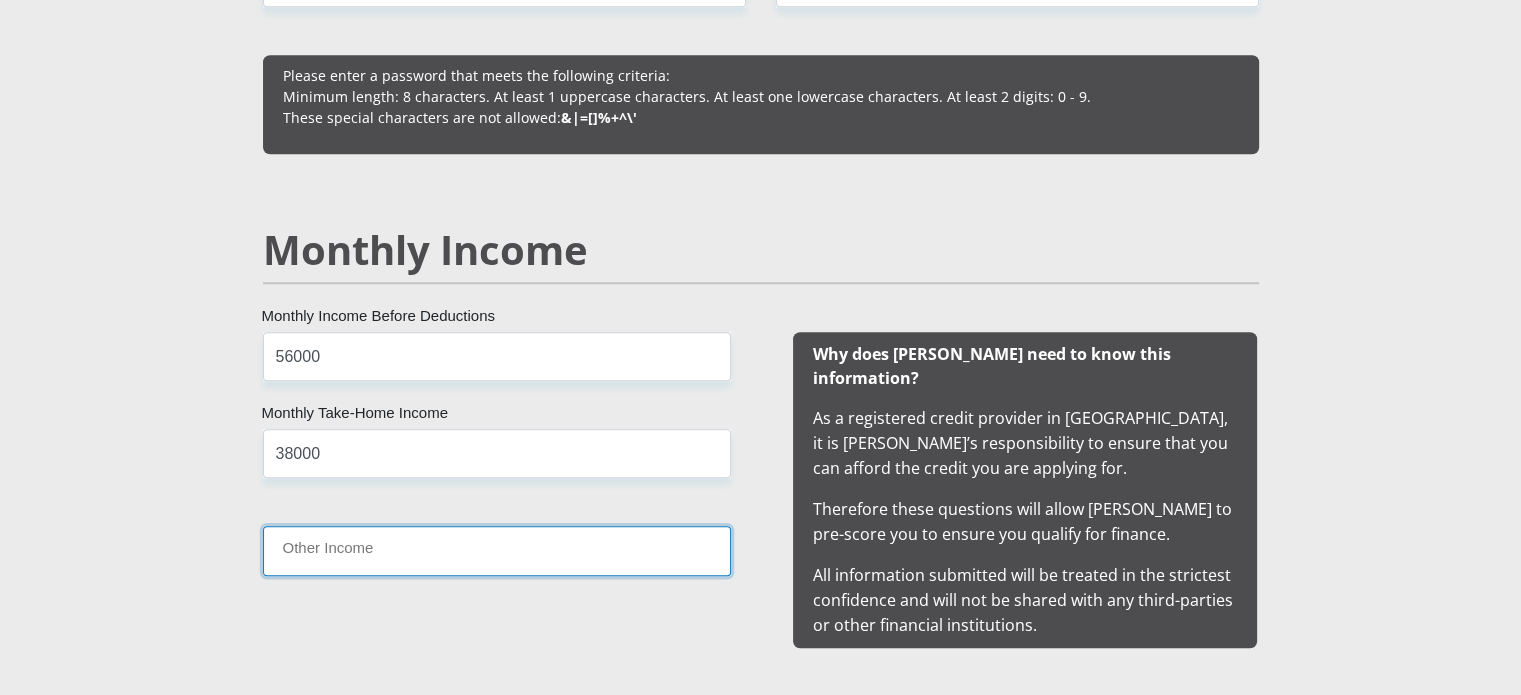 click on "Other Income" at bounding box center (497, 550) 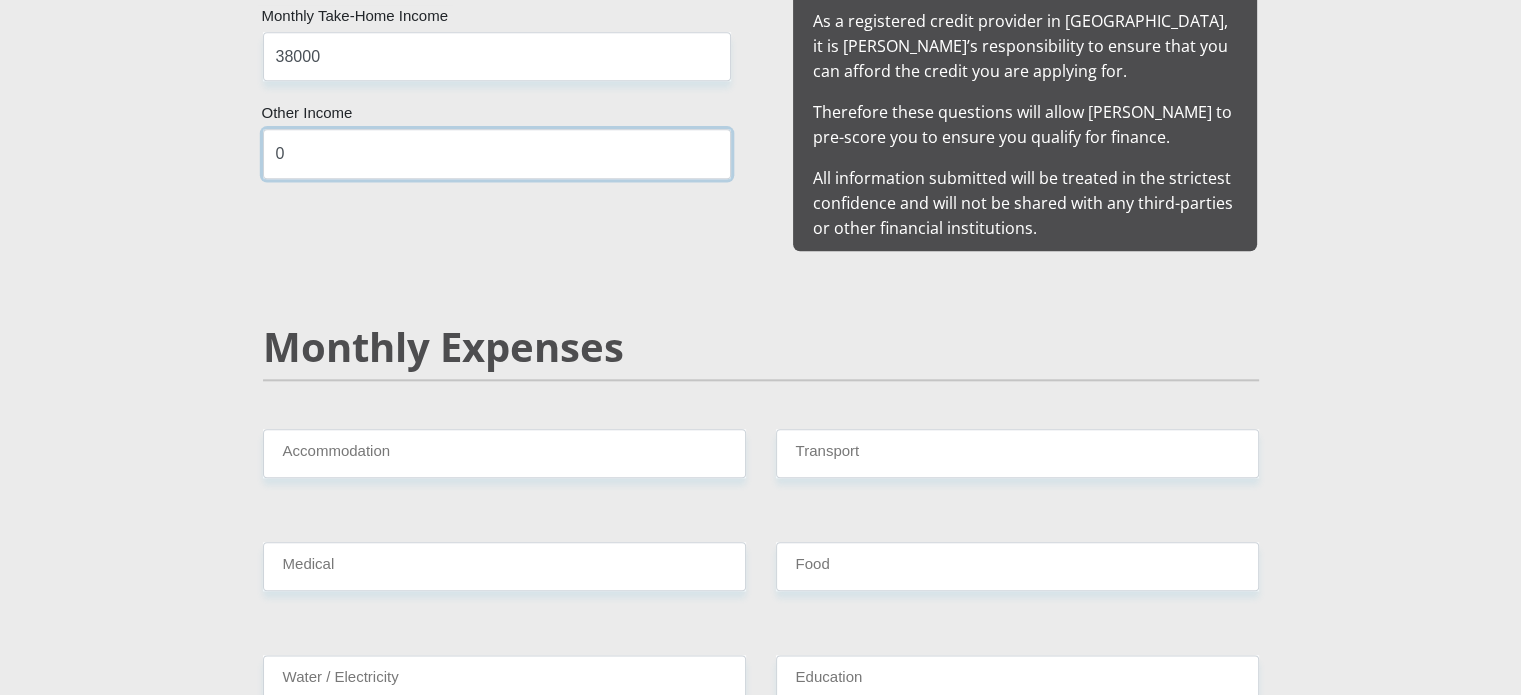 scroll, scrollTop: 2203, scrollLeft: 0, axis: vertical 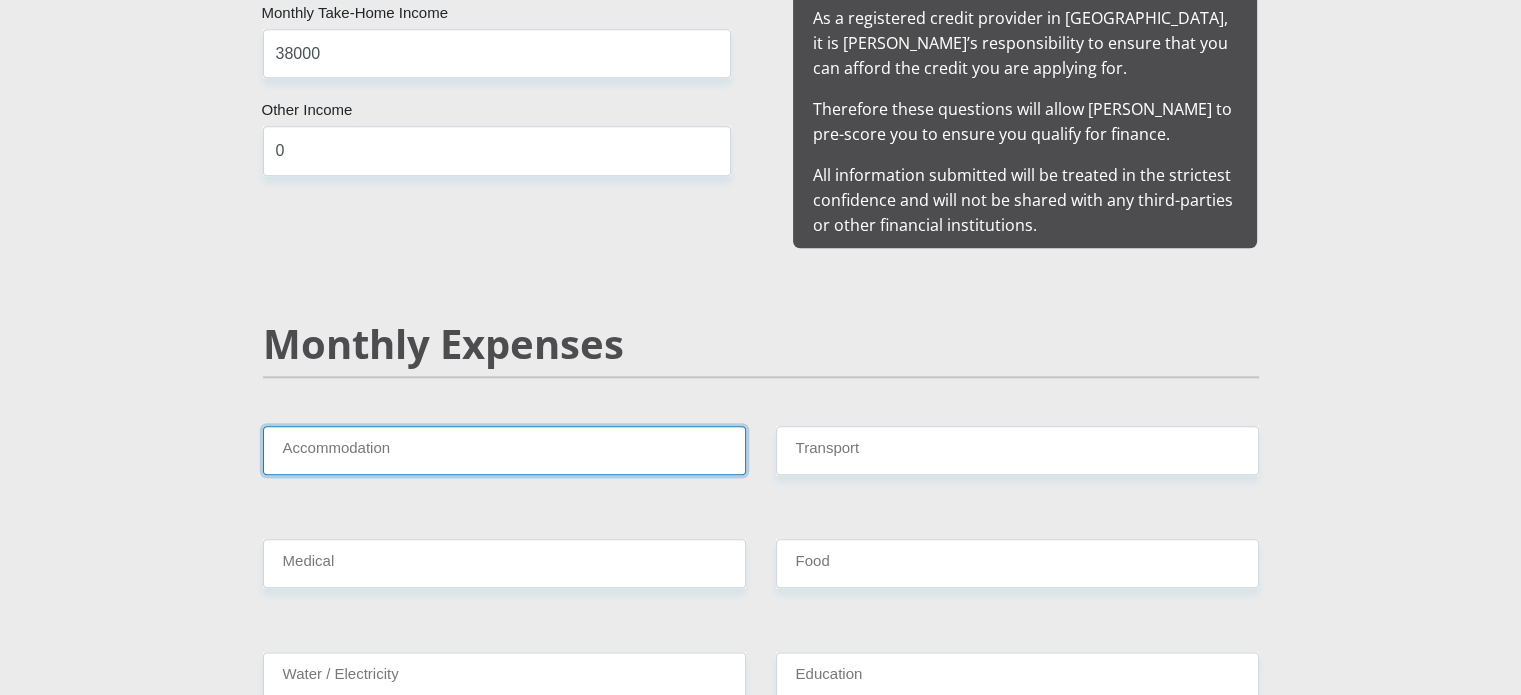drag, startPoint x: 476, startPoint y: 439, endPoint x: 491, endPoint y: 428, distance: 18.601076 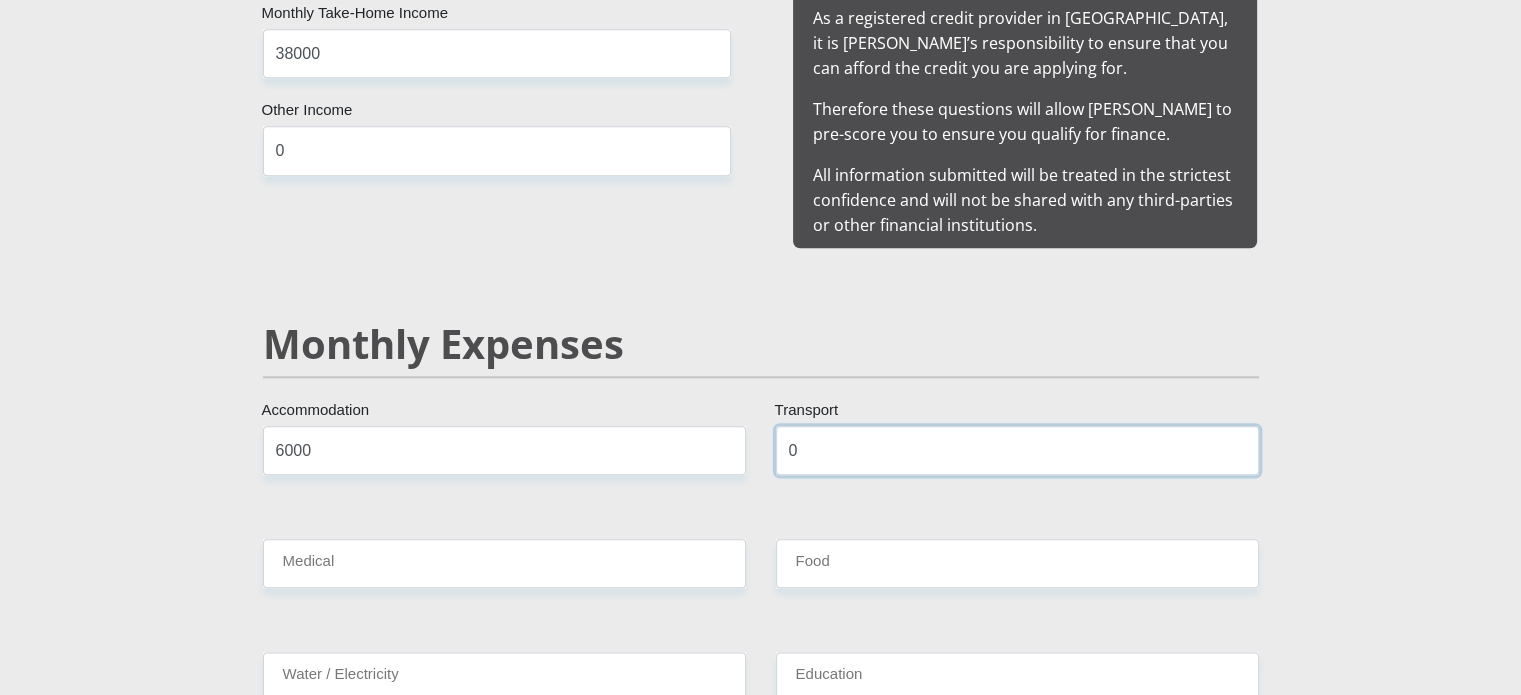 type on "0" 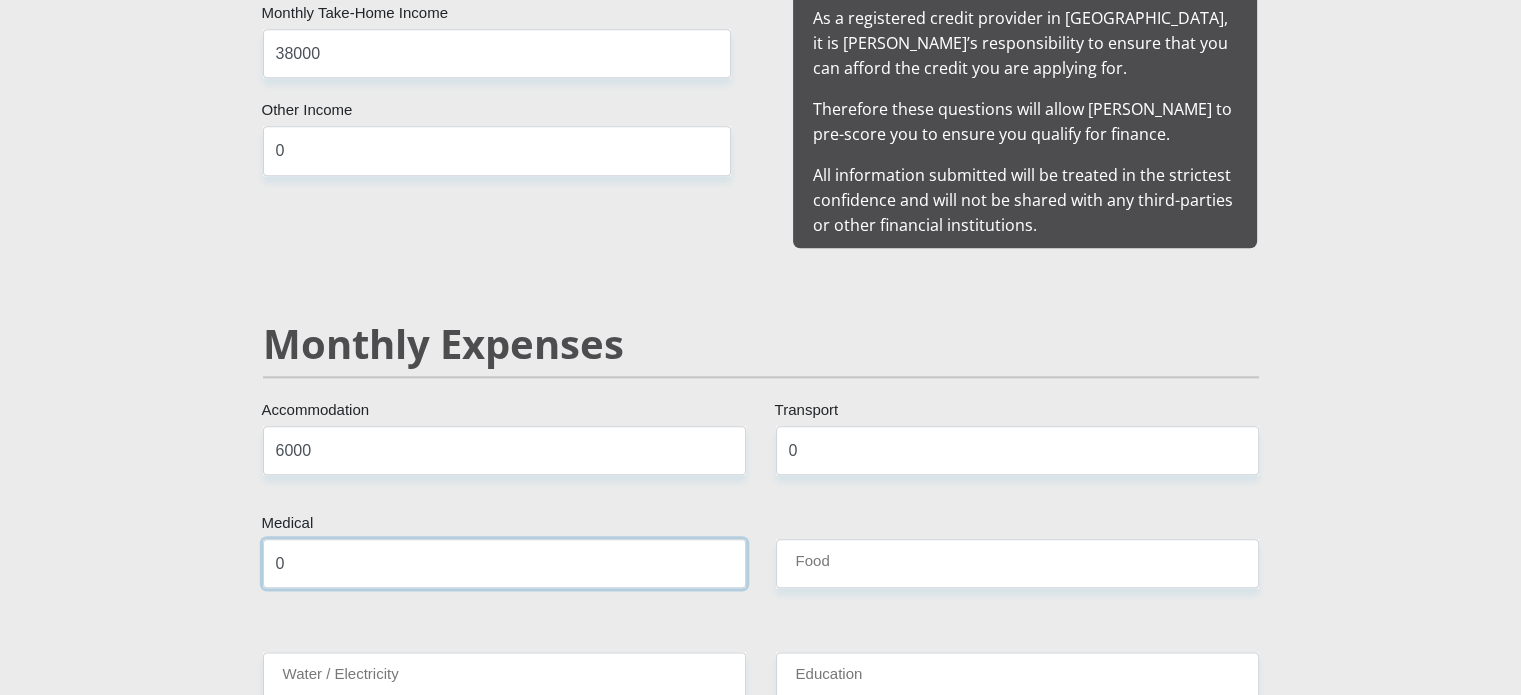 type on "0" 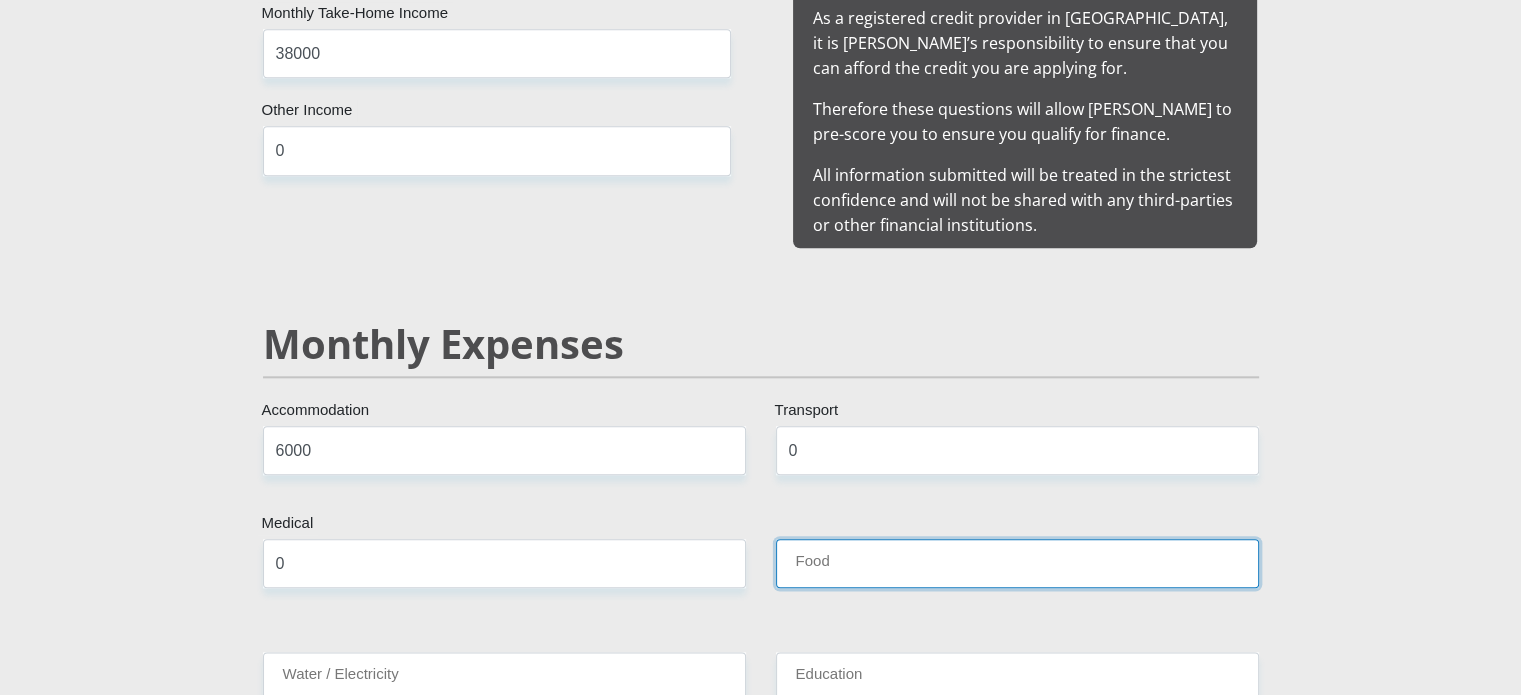 type on "5000" 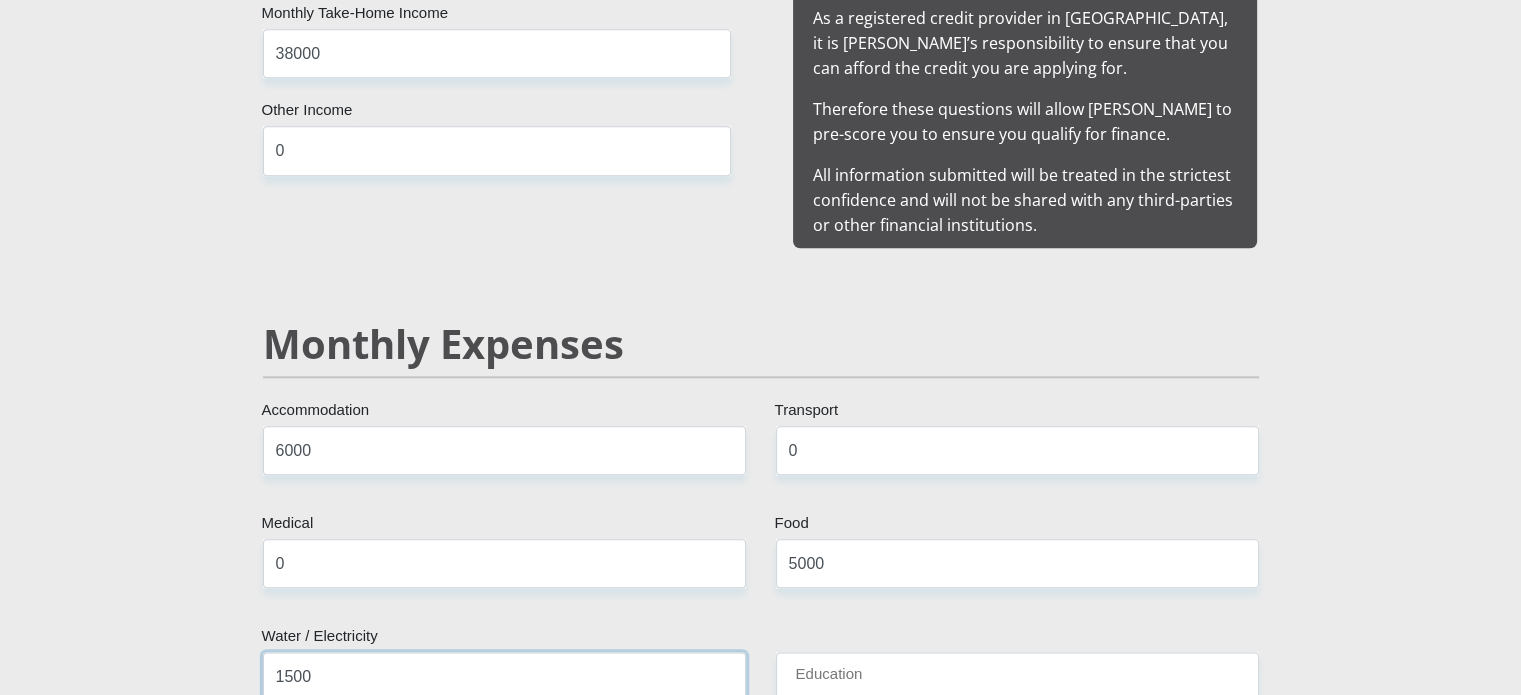 type on "1500" 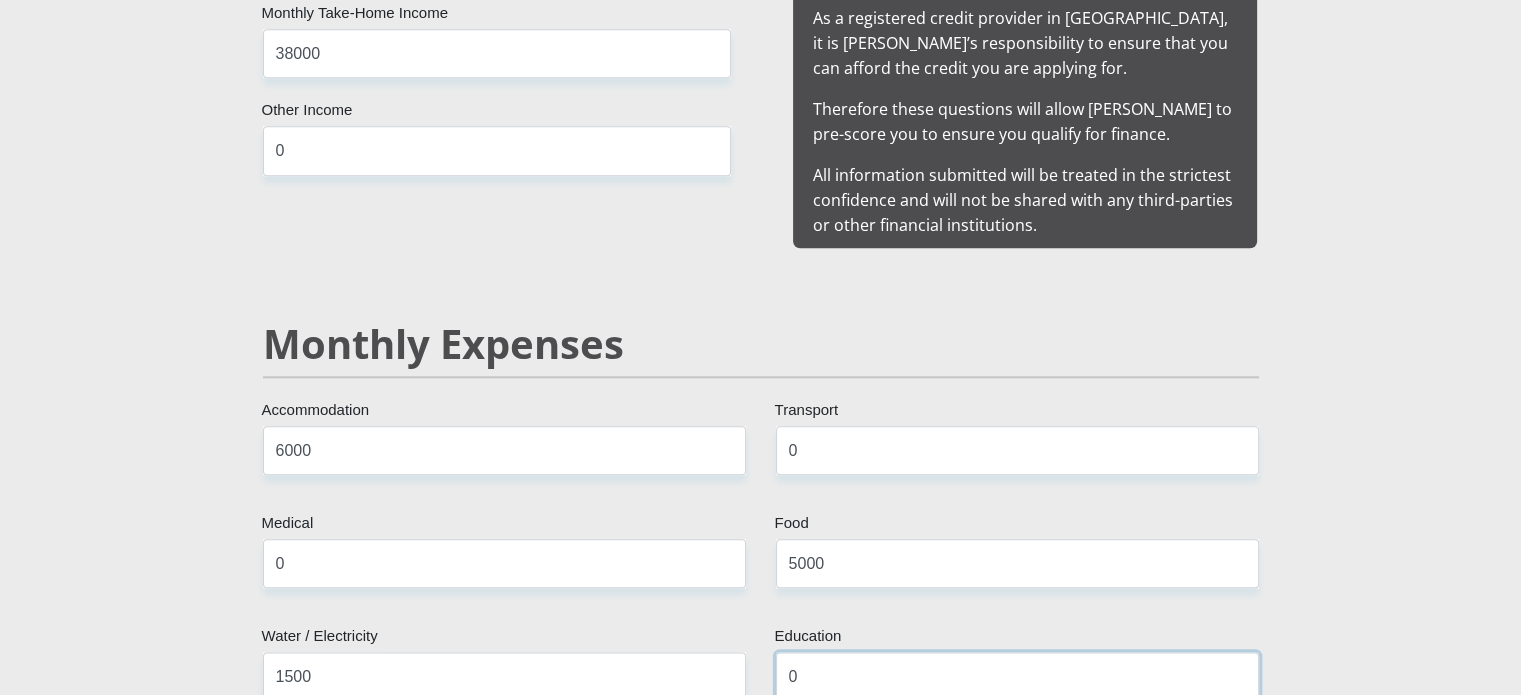 type on "0" 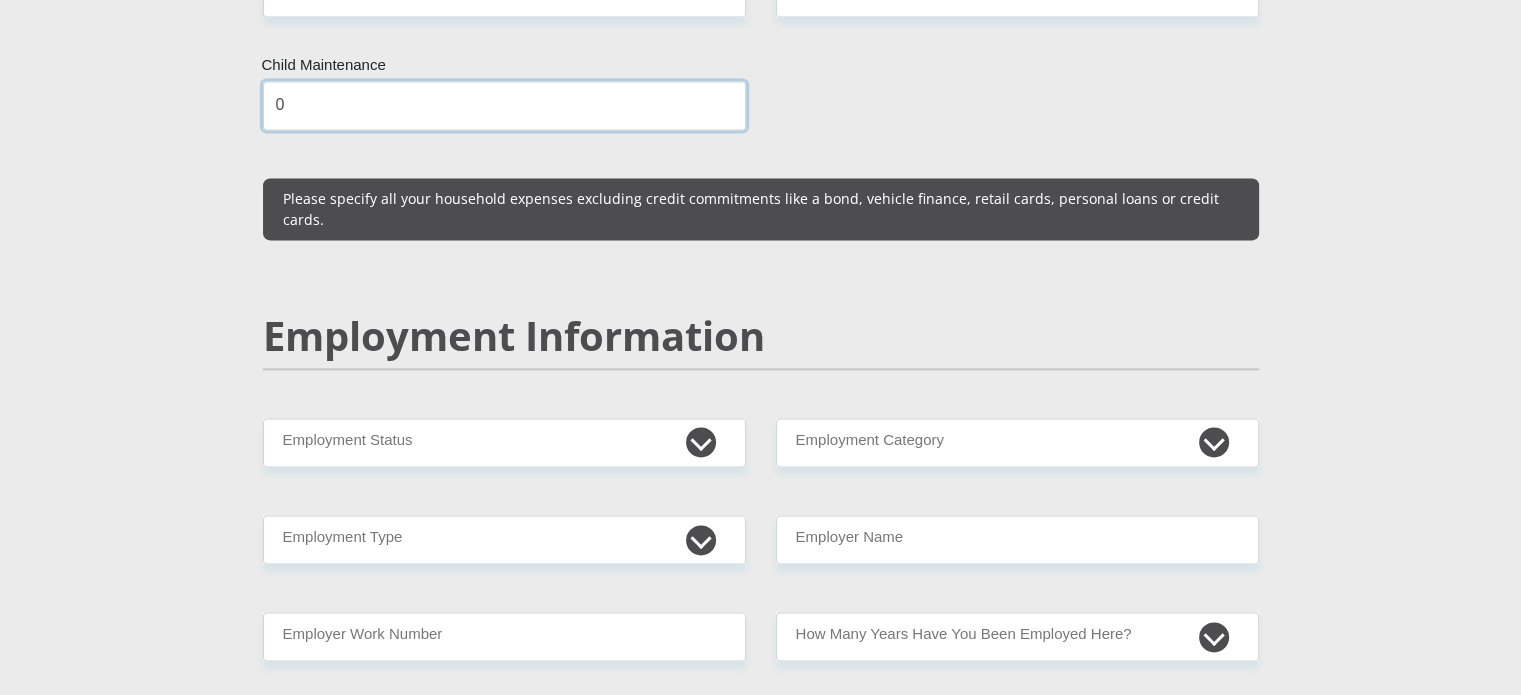 scroll, scrollTop: 2919, scrollLeft: 0, axis: vertical 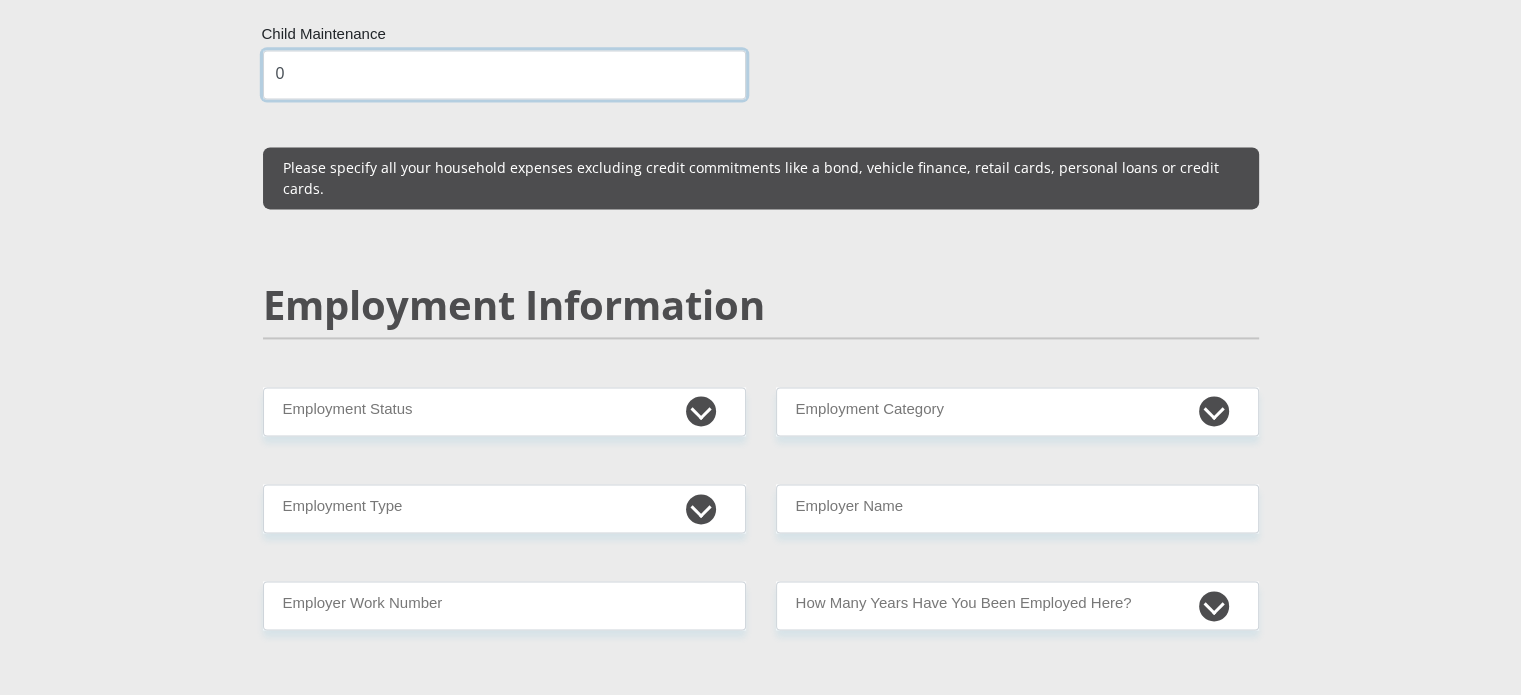 type on "0" 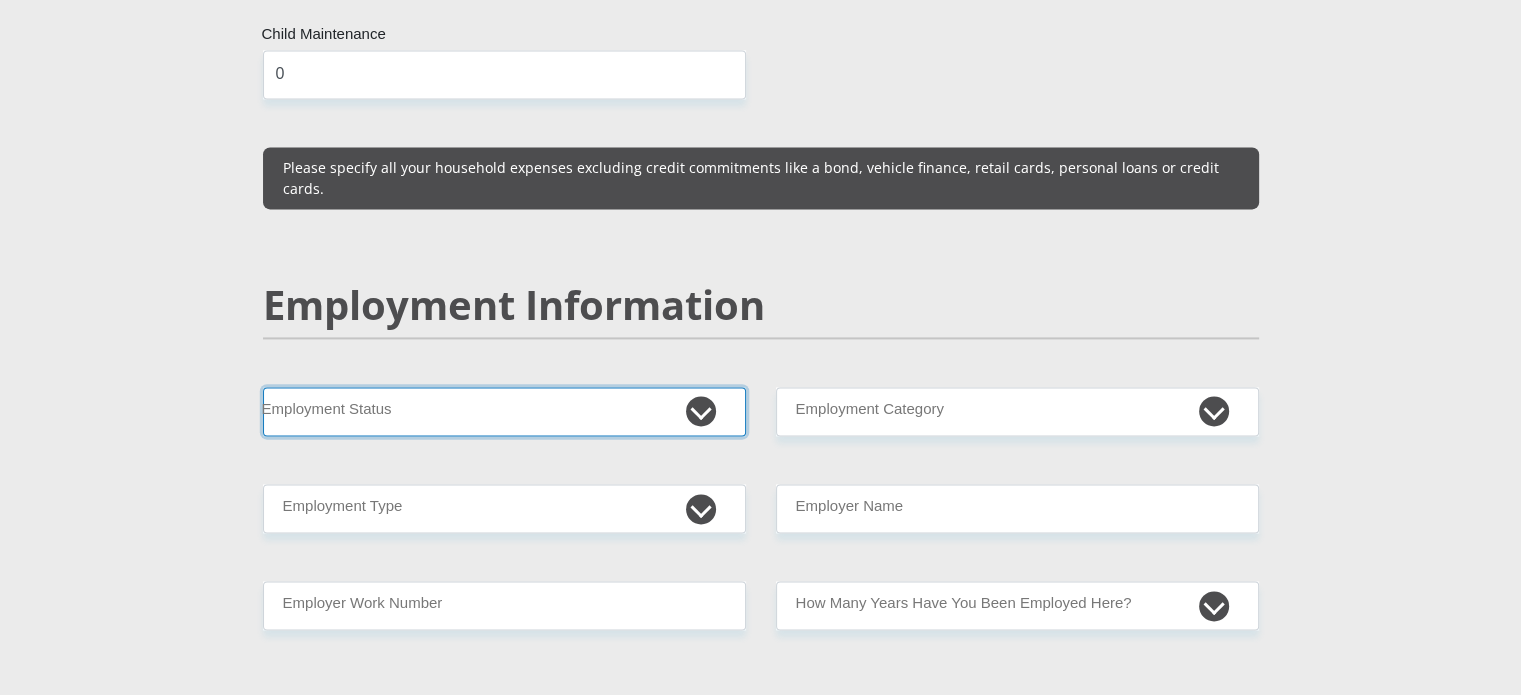 click on "Permanent/Full-time
Part-time/Casual
Contract Worker
Self-Employed
Housewife
Retired
Student
Medically Boarded
Disability
Unemployed" at bounding box center [504, 411] 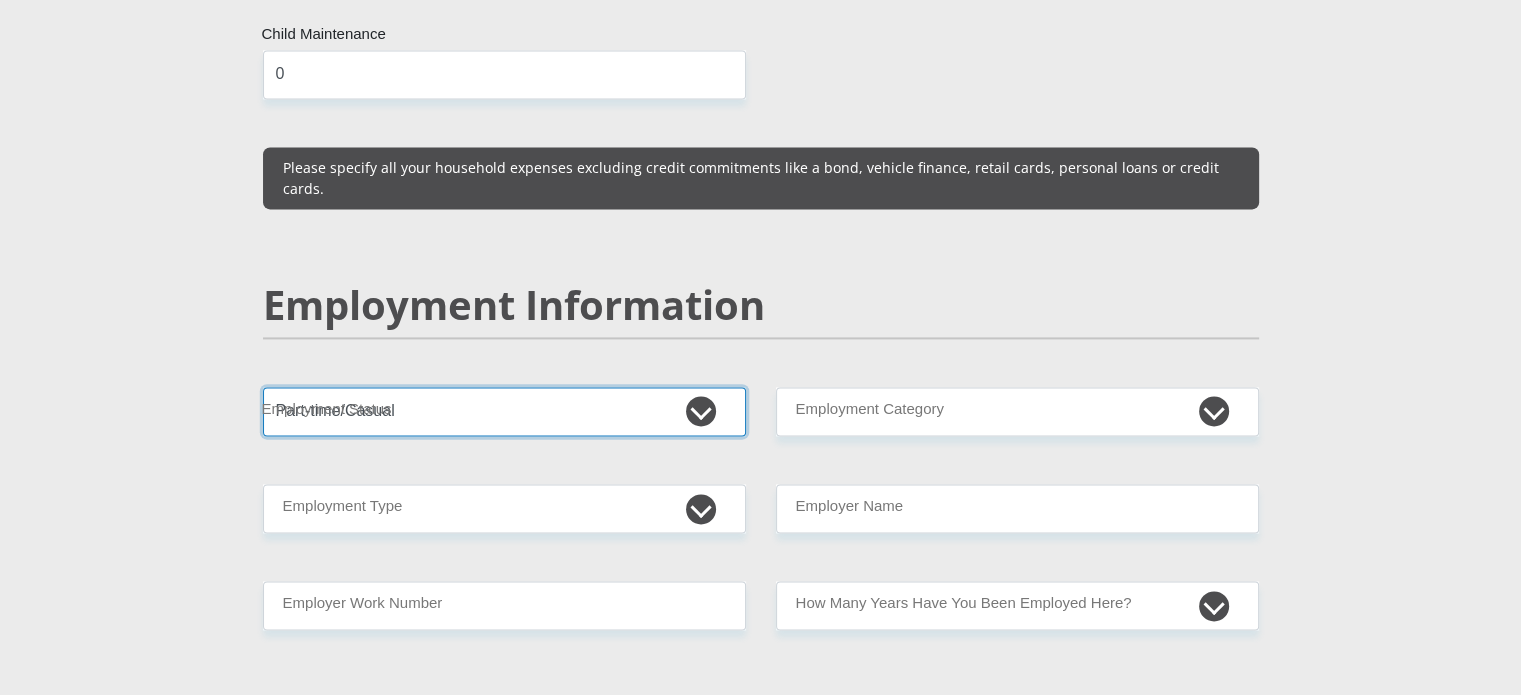 click on "Permanent/Full-time
Part-time/Casual
Contract Worker
Self-Employed
Housewife
Retired
Student
Medically Boarded
Disability
Unemployed" at bounding box center [504, 411] 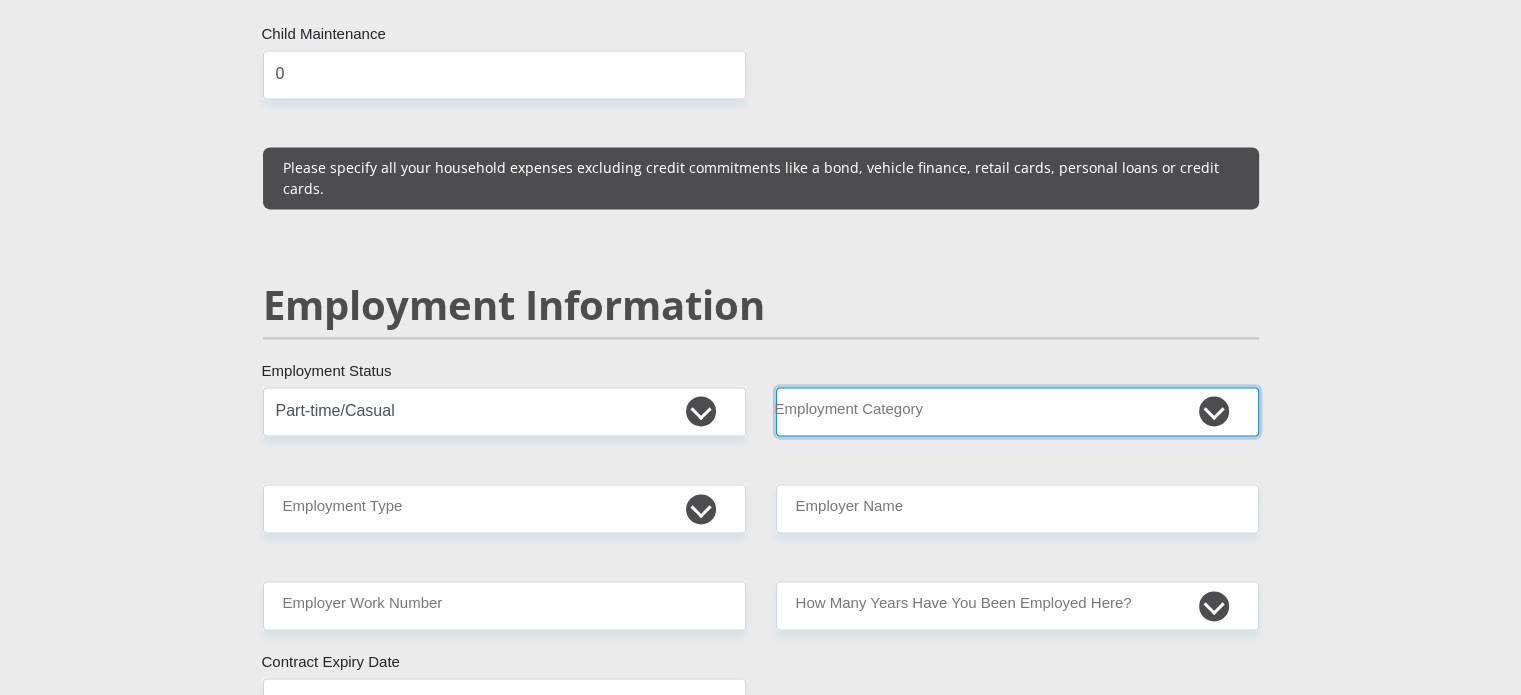 click on "AGRICULTURE
ALCOHOL & TOBACCO
CONSTRUCTION MATERIALS
METALLURGY
EQUIPMENT FOR RENEWABLE ENERGY
SPECIALIZED CONTRACTORS
CAR
GAMING (INCL. INTERNET
OTHER WHOLESALE
UNLICENSED PHARMACEUTICALS
CURRENCY EXCHANGE HOUSES
OTHER FINANCIAL INSTITUTIONS & INSURANCE
REAL ESTATE AGENTS
OIL & GAS
OTHER MATERIALS (E.G. IRON ORE)
PRECIOUS STONES & PRECIOUS METALS
POLITICAL ORGANIZATIONS
RELIGIOUS ORGANIZATIONS(NOT SECTS)
ACTI. HAVING BUSINESS DEAL WITH PUBLIC ADMINISTRATION
LAUNDROMATS" at bounding box center (1017, 411) 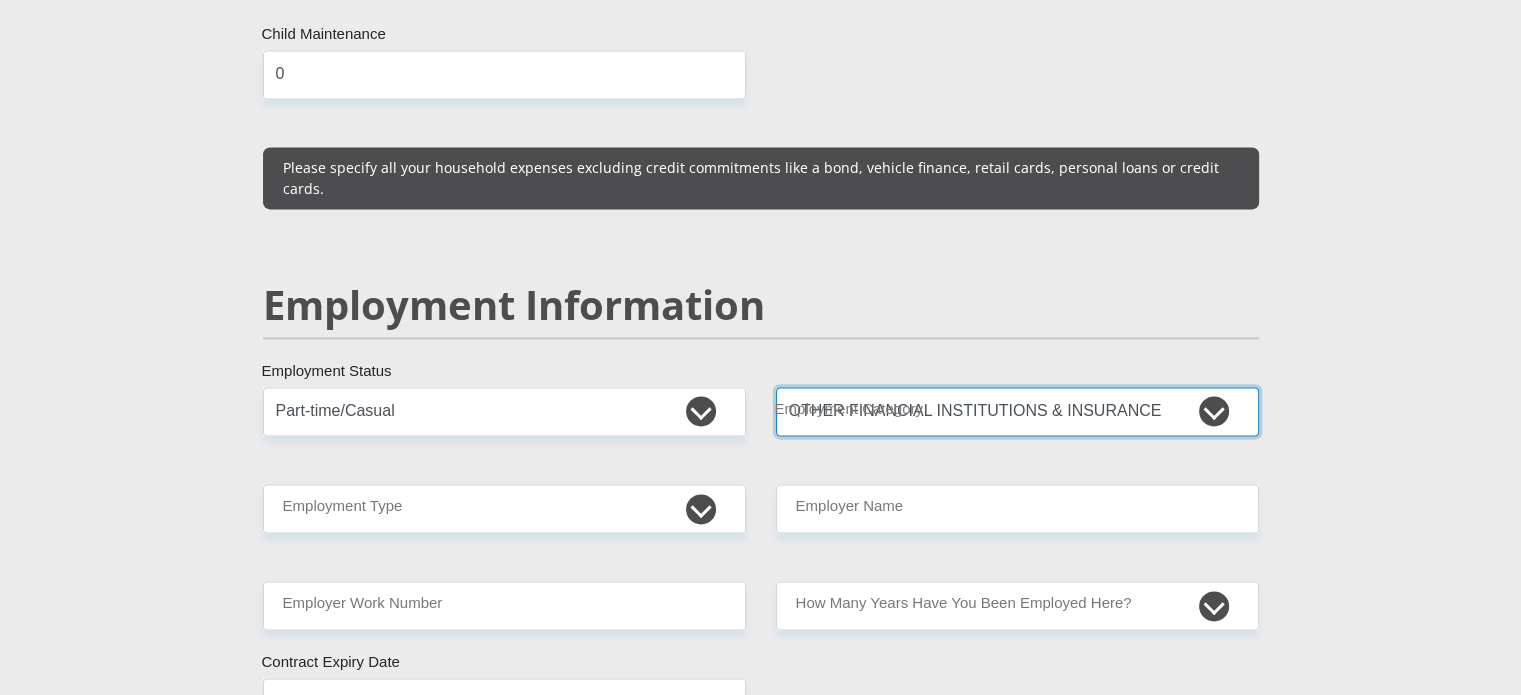 click on "AGRICULTURE
ALCOHOL & TOBACCO
CONSTRUCTION MATERIALS
METALLURGY
EQUIPMENT FOR RENEWABLE ENERGY
SPECIALIZED CONTRACTORS
CAR
GAMING (INCL. INTERNET
OTHER WHOLESALE
UNLICENSED PHARMACEUTICALS
CURRENCY EXCHANGE HOUSES
OTHER FINANCIAL INSTITUTIONS & INSURANCE
REAL ESTATE AGENTS
OIL & GAS
OTHER MATERIALS (E.G. IRON ORE)
PRECIOUS STONES & PRECIOUS METALS
POLITICAL ORGANIZATIONS
RELIGIOUS ORGANIZATIONS(NOT SECTS)
ACTI. HAVING BUSINESS DEAL WITH PUBLIC ADMINISTRATION
LAUNDROMATS" at bounding box center [1017, 411] 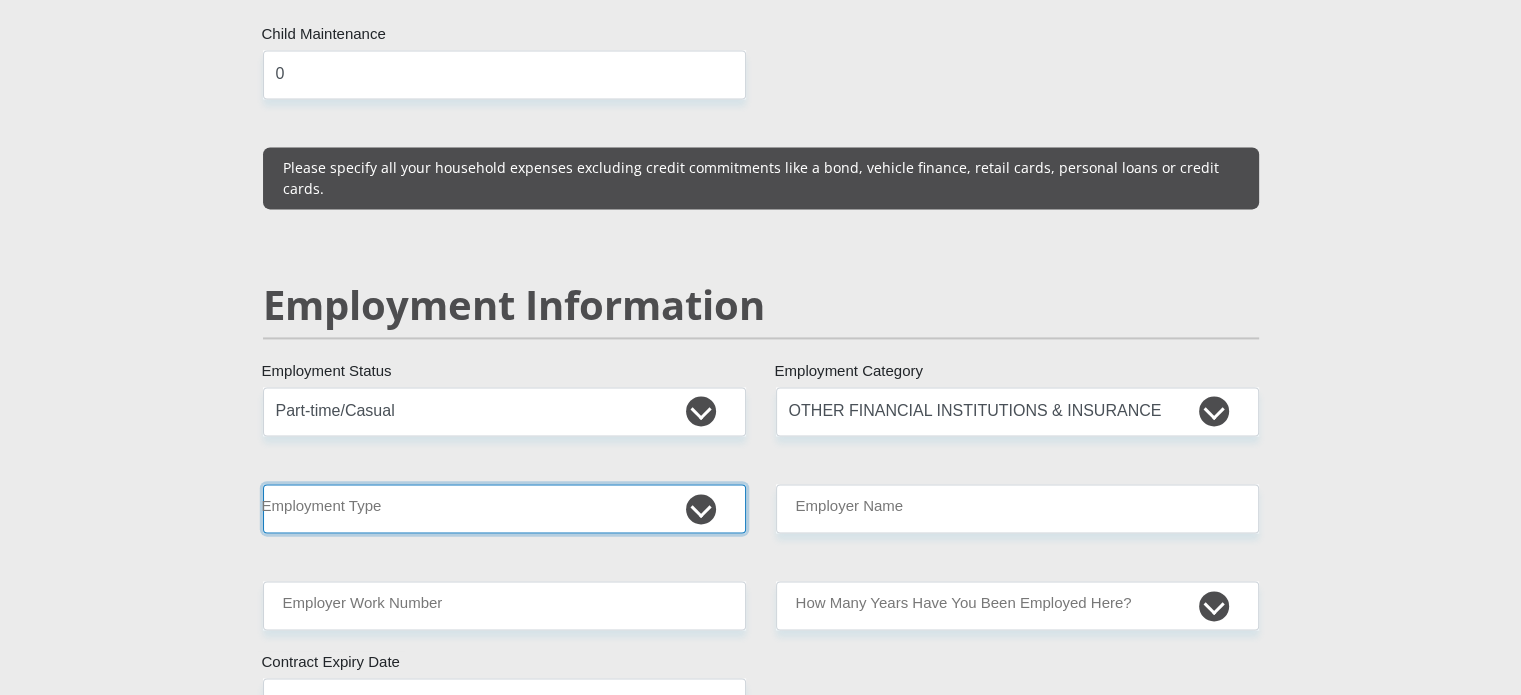 click on "College/Lecturer
Craft Seller
Creative
Driver
Executive
Farmer
Forces - Non Commissioned
Forces - Officer
Hawker
Housewife
Labourer
Licenced Professional
Manager
Miner
Non Licenced Professional
Office Staff/Clerk
Outside Worker
Pensioner
Permanent Teacher
Production/Manufacturing
Sales
Self-Employed
Semi-Professional Worker
Service Industry  Social Worker  Student" at bounding box center (504, 508) 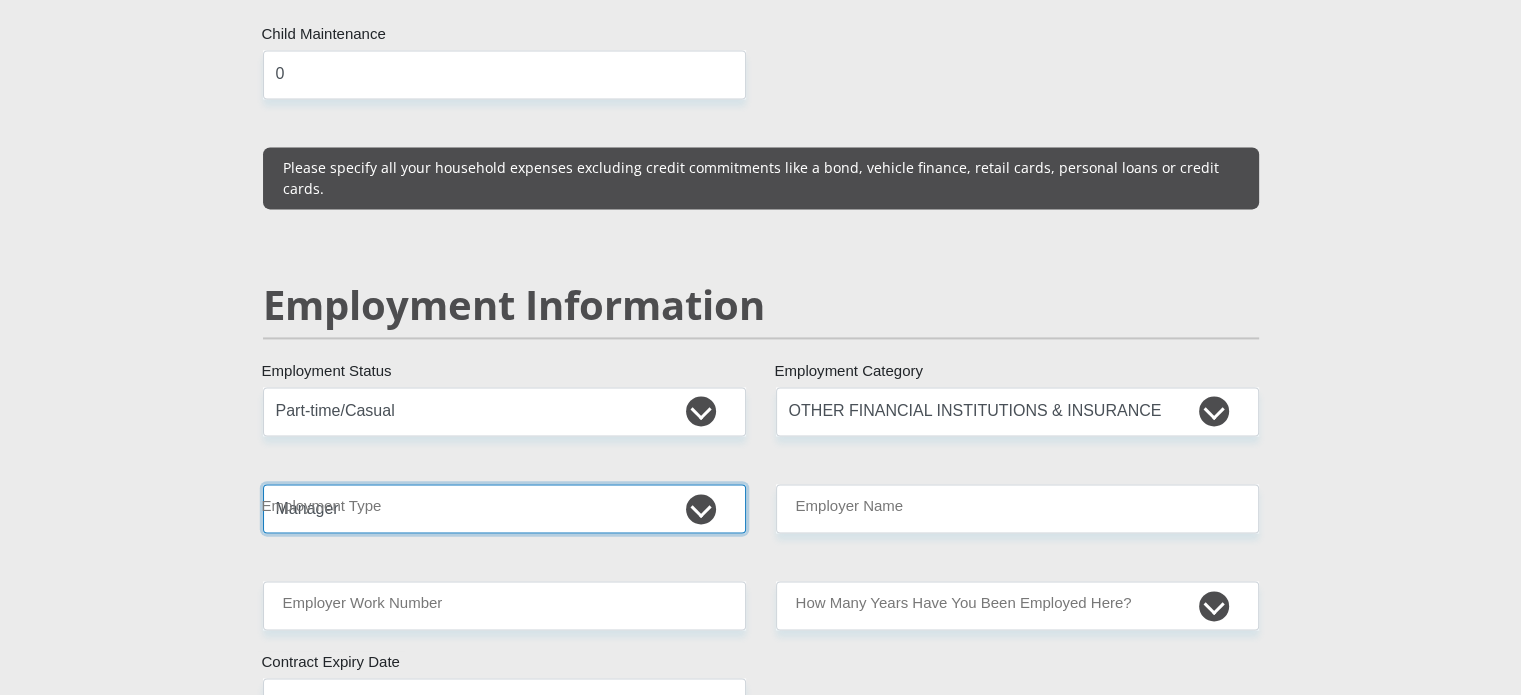 click on "College/Lecturer
Craft Seller
Creative
Driver
Executive
Farmer
Forces - Non Commissioned
Forces - Officer
Hawker
Housewife
Labourer
Licenced Professional
Manager
Miner
Non Licenced Professional
Office Staff/Clerk
Outside Worker
Pensioner
Permanent Teacher
Production/Manufacturing
Sales
Self-Employed
Semi-Professional Worker
Service Industry  Social Worker  Student" at bounding box center [504, 508] 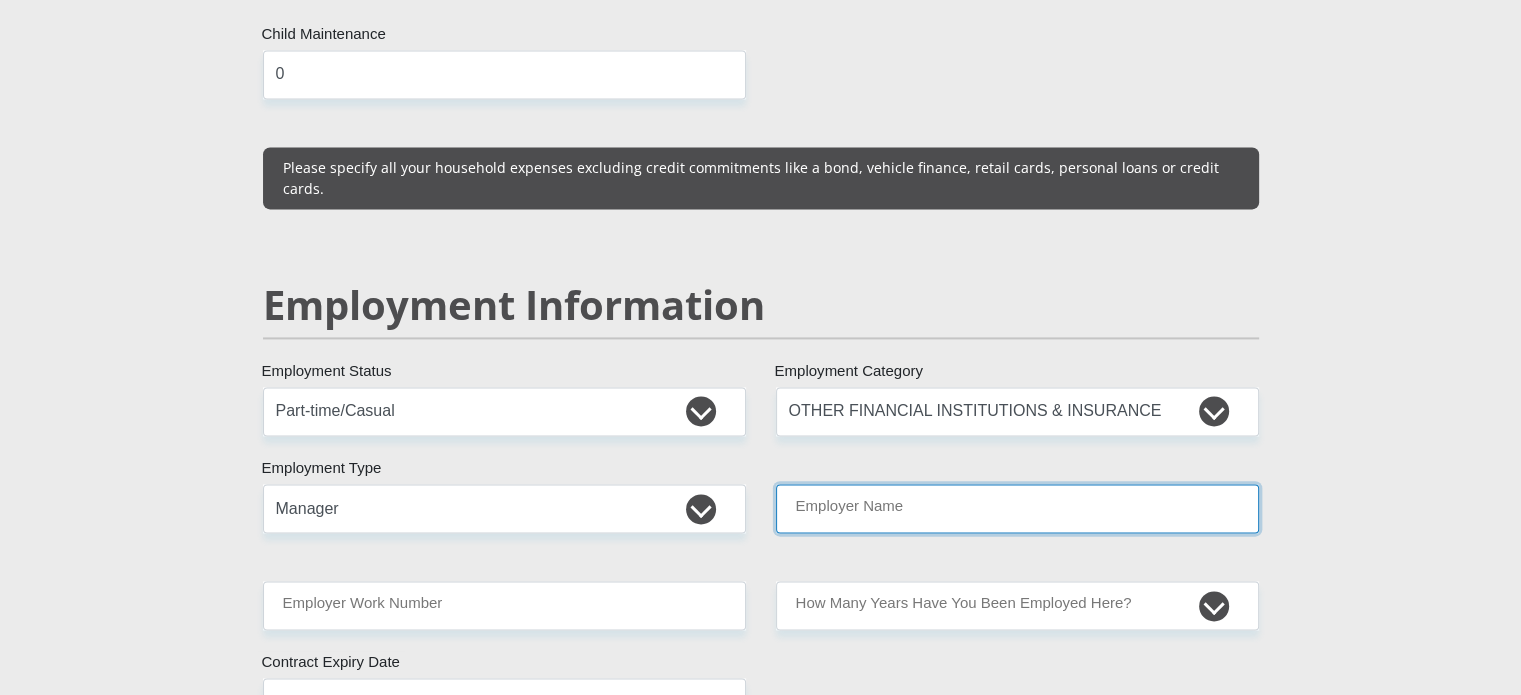 click on "Employer Name" at bounding box center (1017, 508) 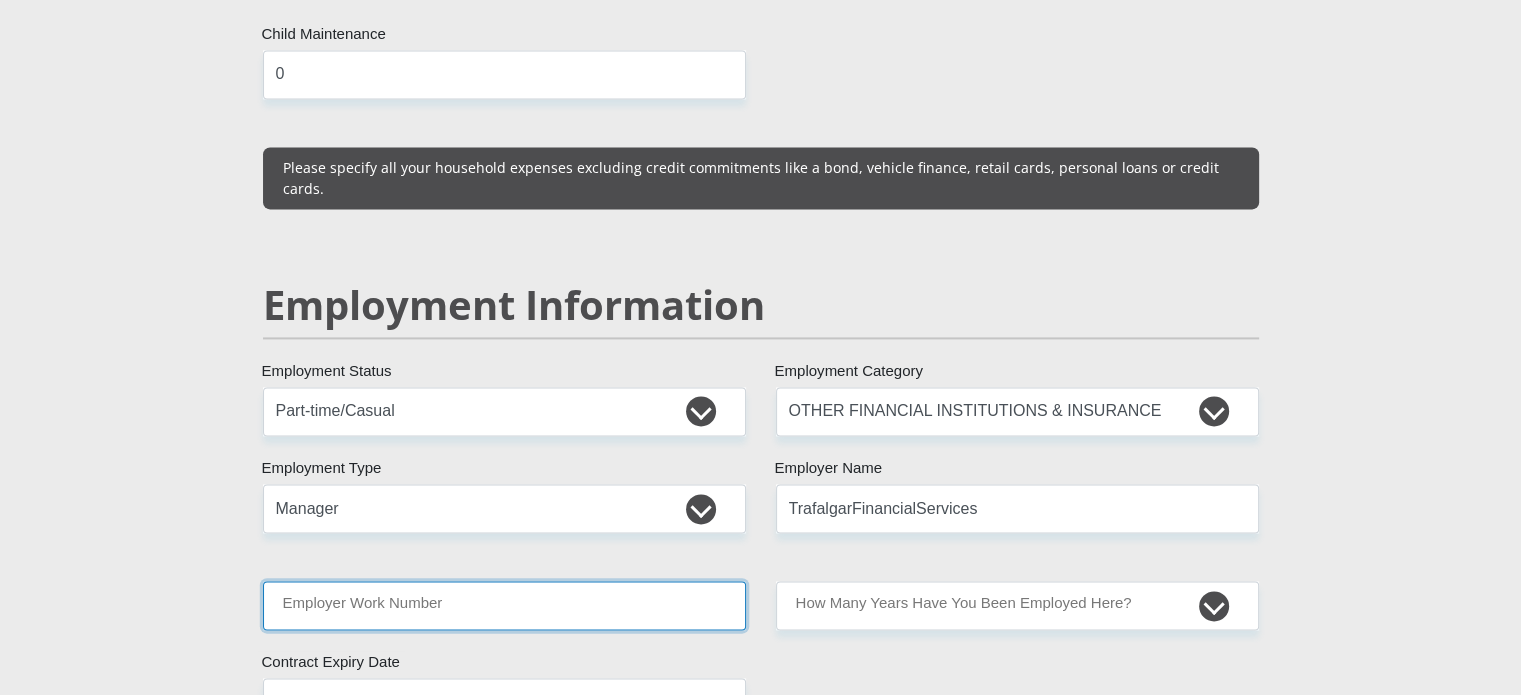 click on "Employer Work Number" at bounding box center (504, 605) 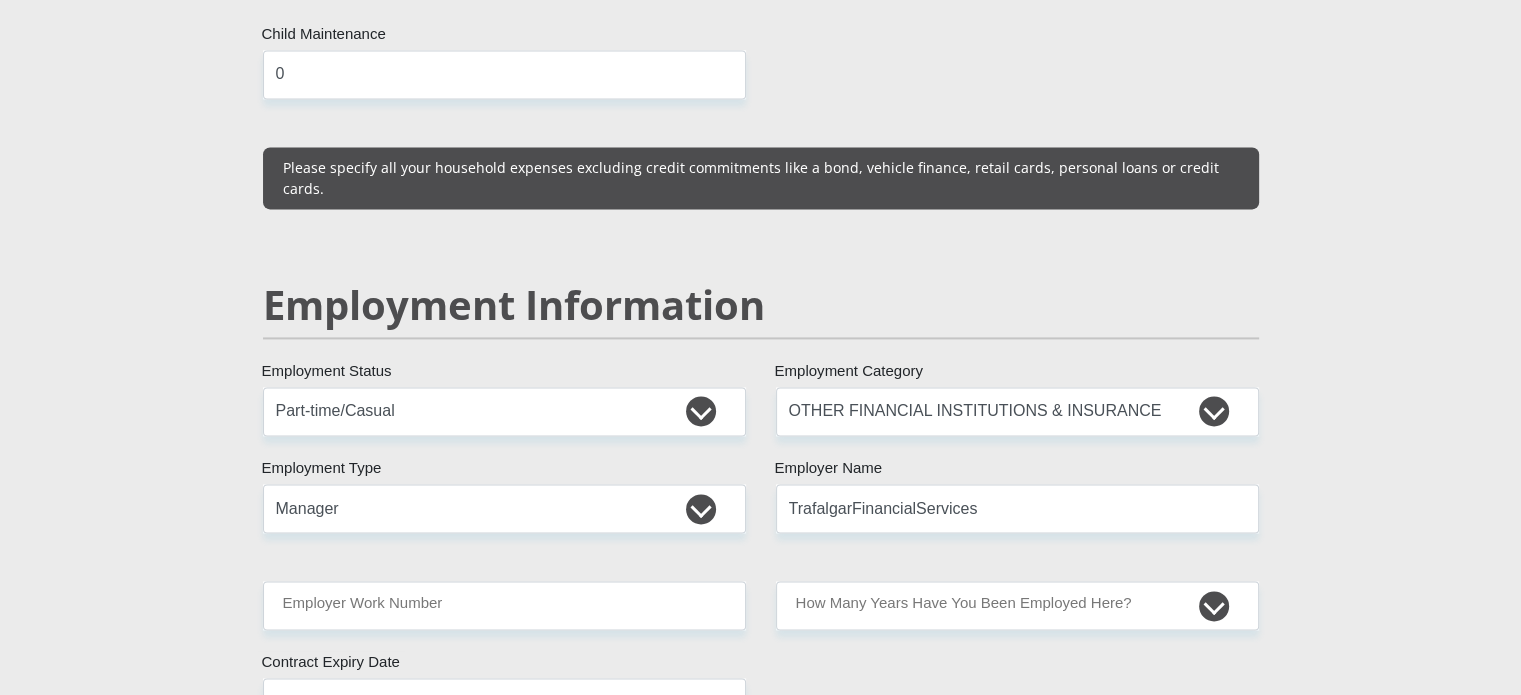 click on "Mr
Ms
Mrs
Dr
Other
Title
Deshnee
First Name
Reddy
Surname
9110310107089
South African ID Number
Please input valid ID number
South Africa
Afghanistan
Aland Islands
Albania
Algeria
America Samoa
American Virgin Islands
Andorra
Angola
Anguilla
Antarctica
Antigua and Barbuda
Argentina" at bounding box center (761, 367) 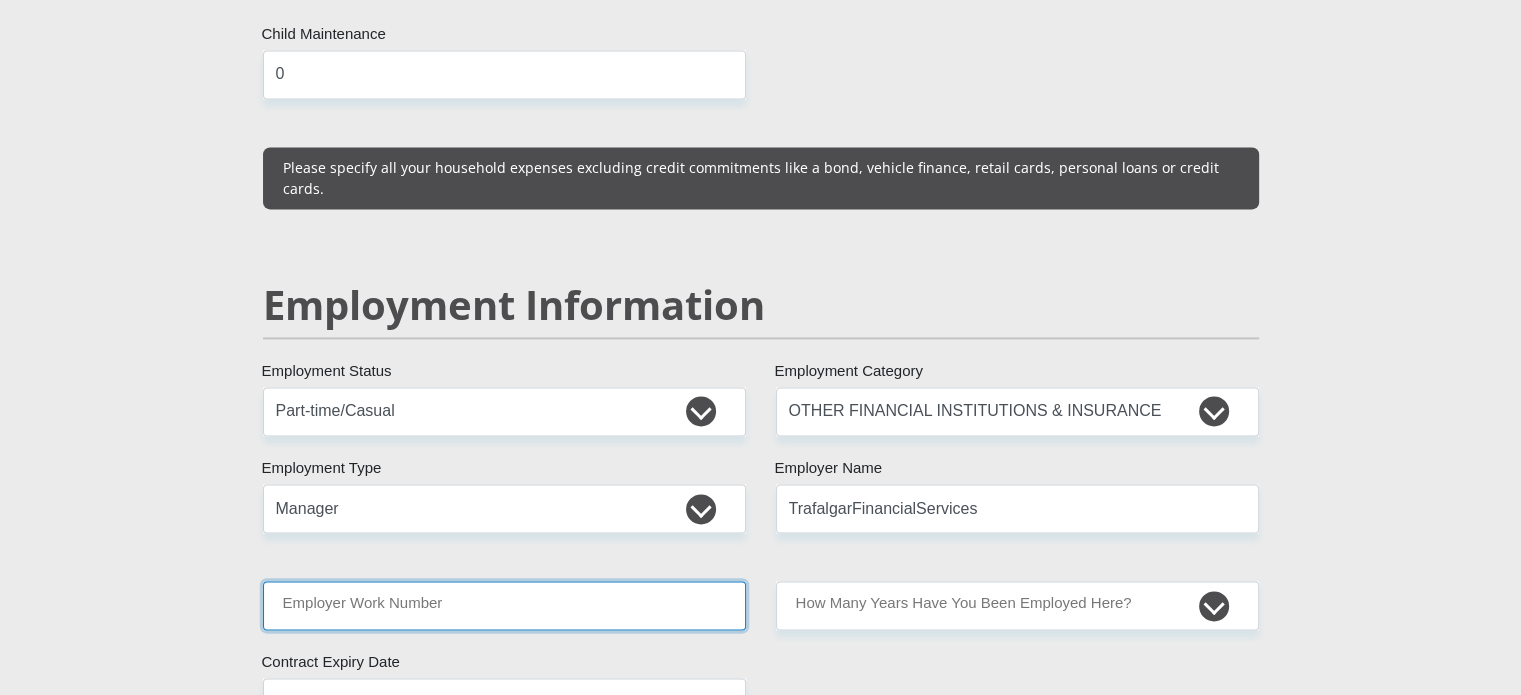 click on "Employer Work Number" at bounding box center [504, 605] 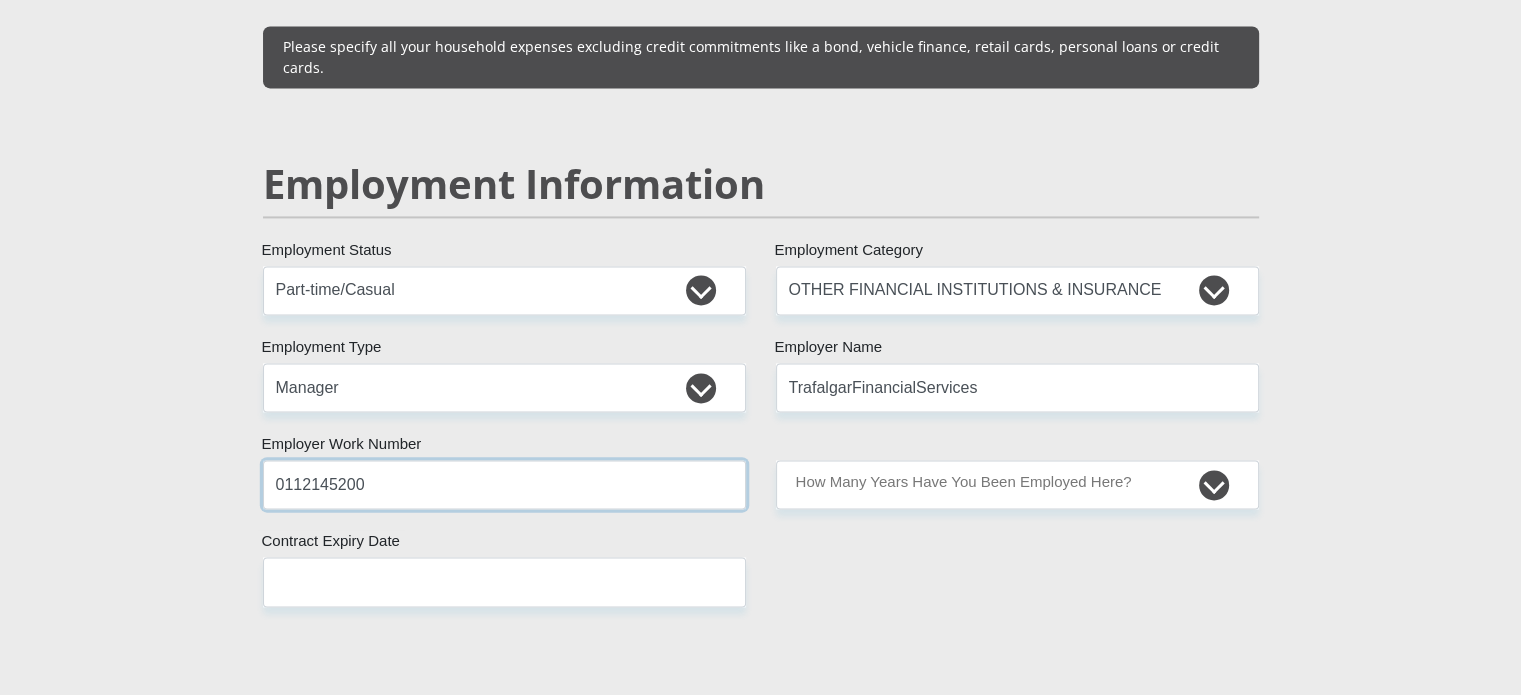 scroll, scrollTop: 3219, scrollLeft: 0, axis: vertical 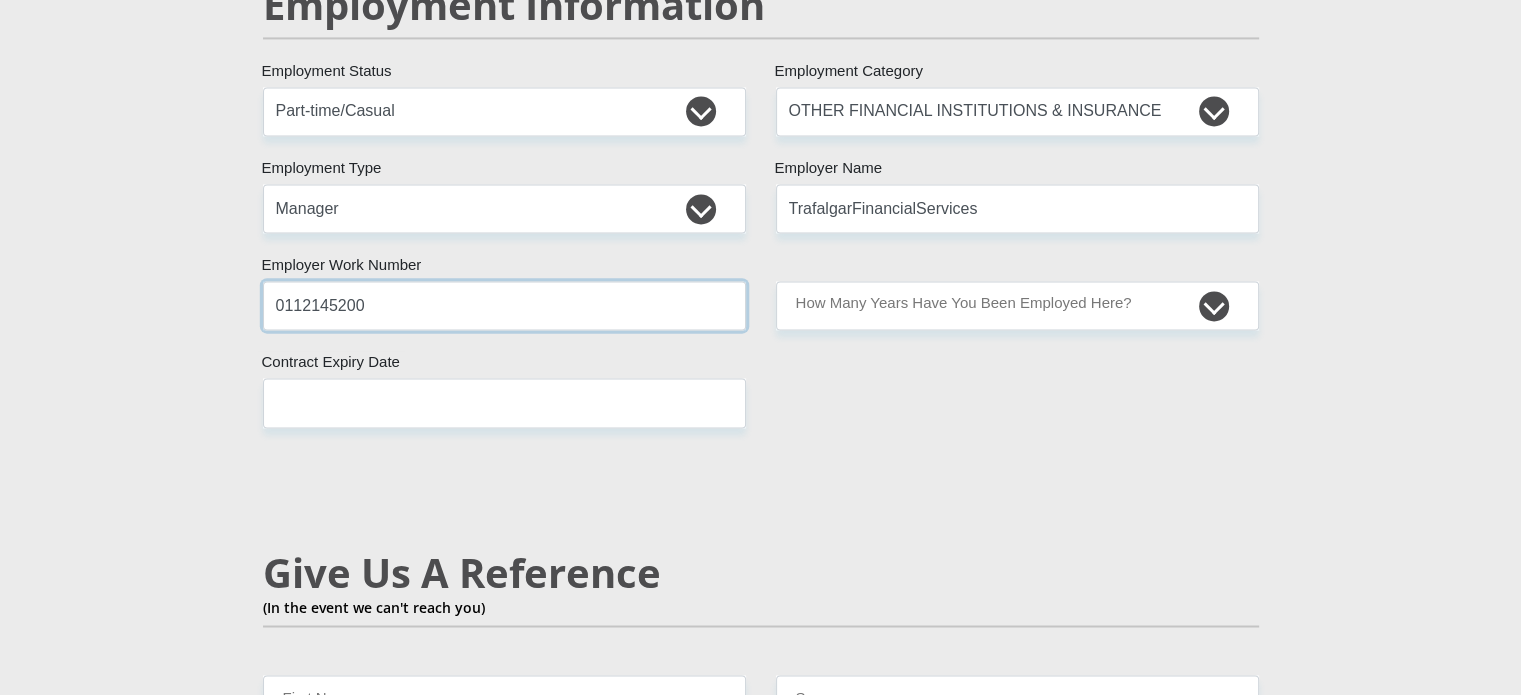type on "0112145200" 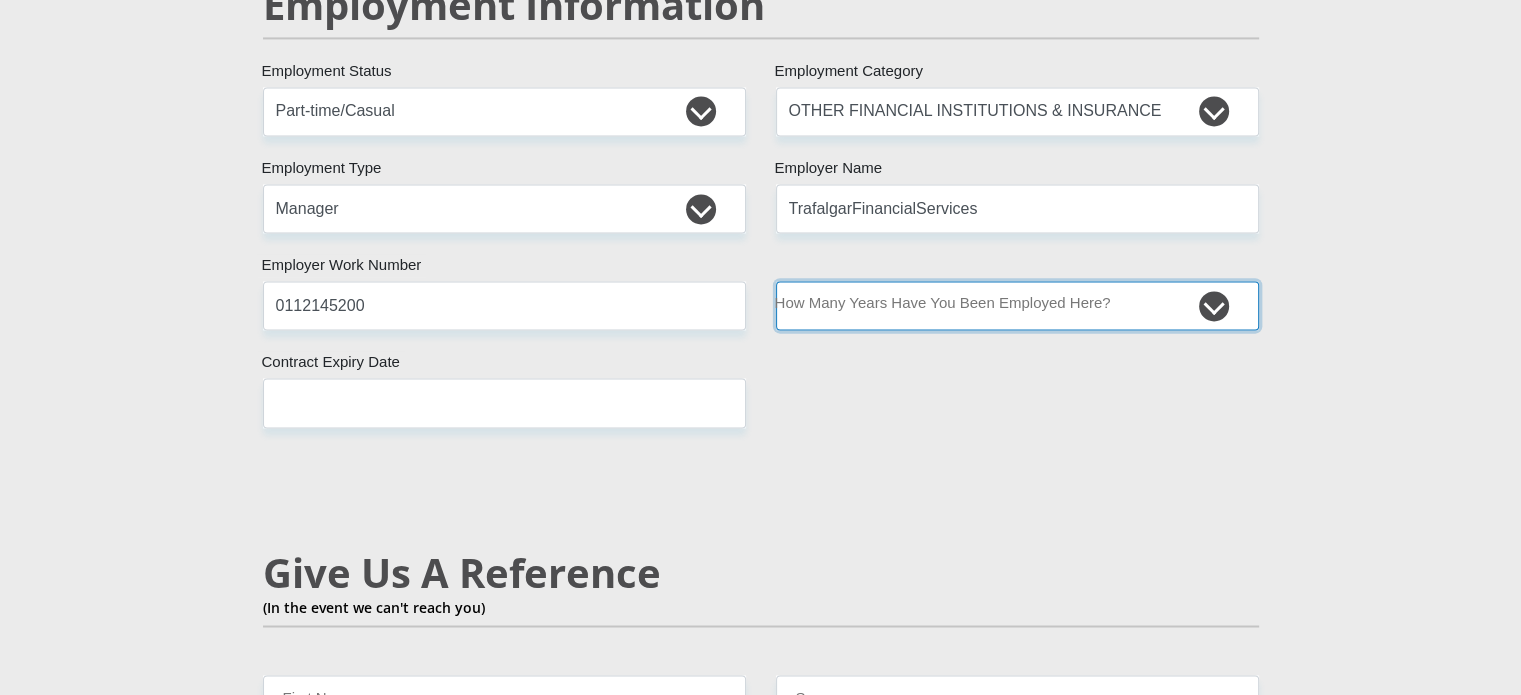 click on "less than 1 year
1-3 years
3-5 years
5+ years" at bounding box center (1017, 305) 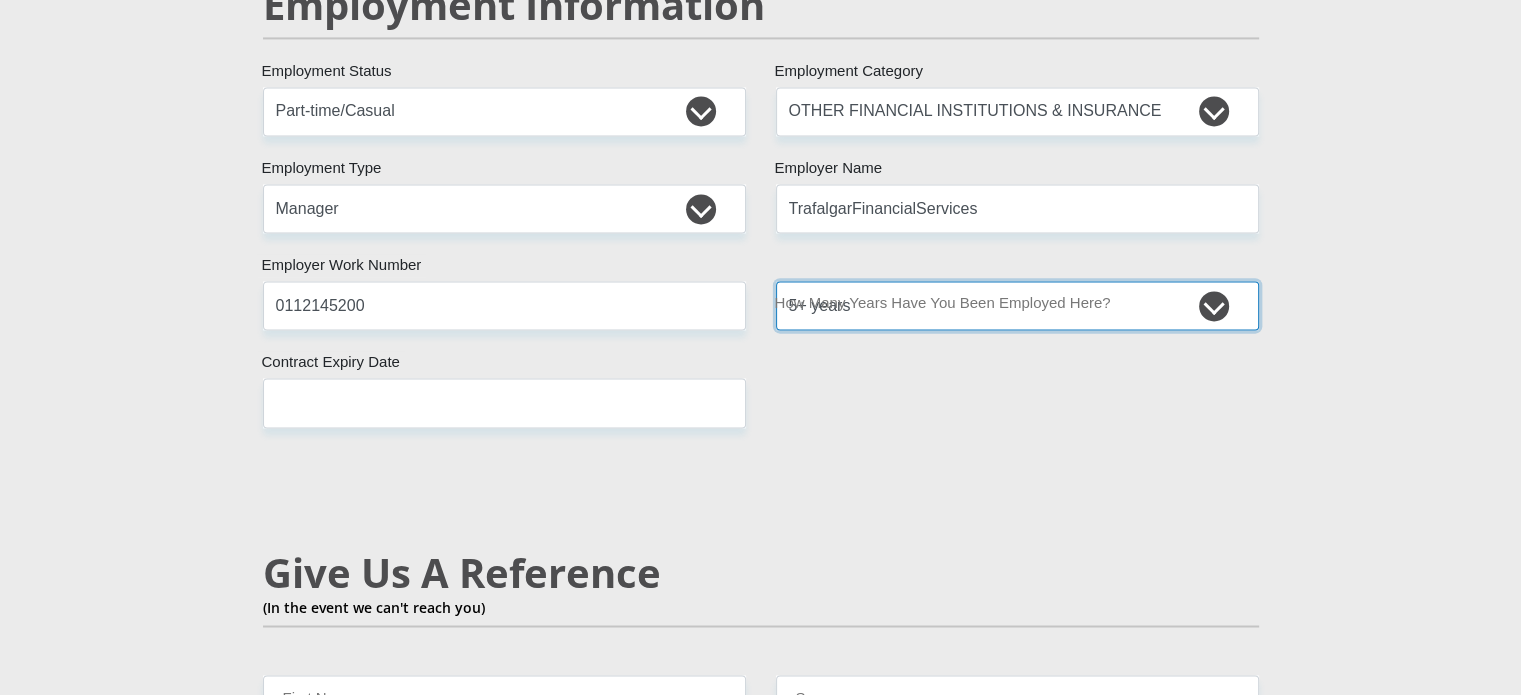 click on "less than 1 year
1-3 years
3-5 years
5+ years" at bounding box center (1017, 305) 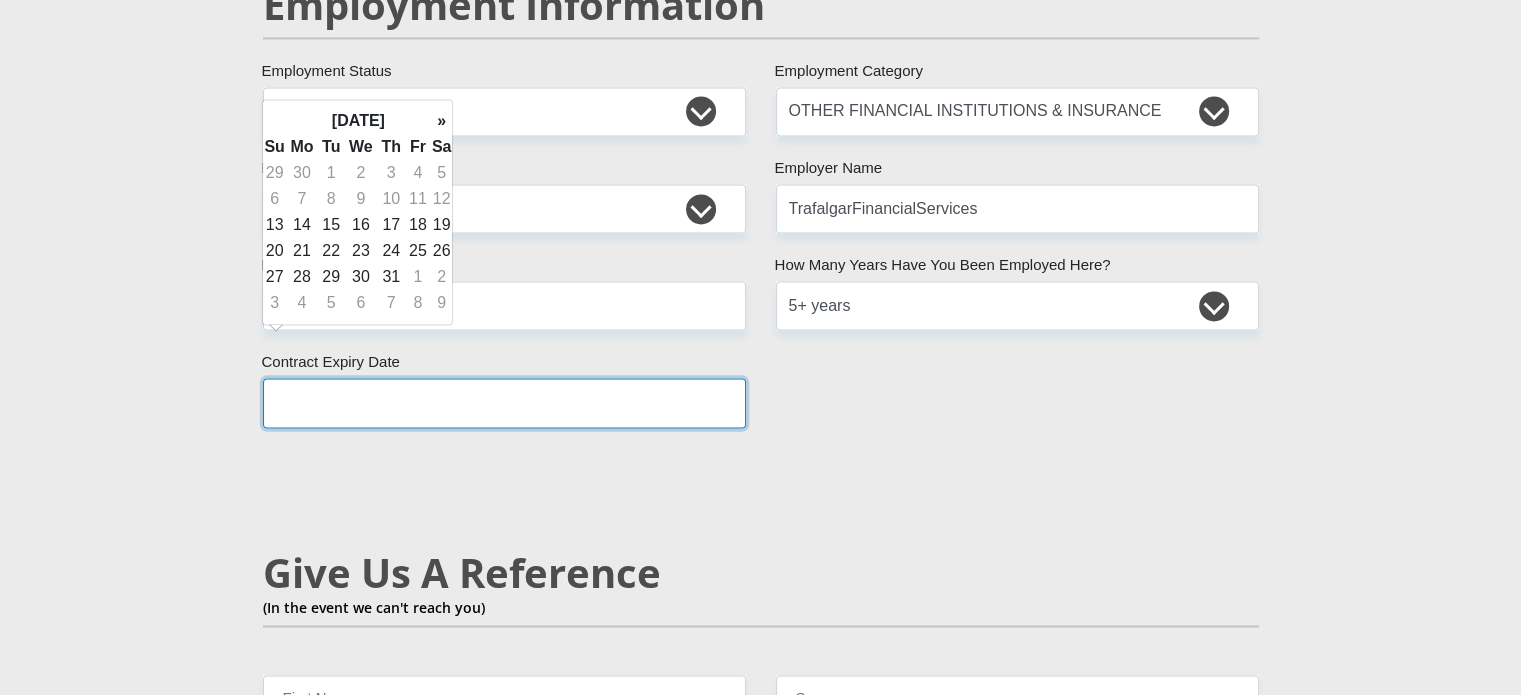 click at bounding box center [504, 402] 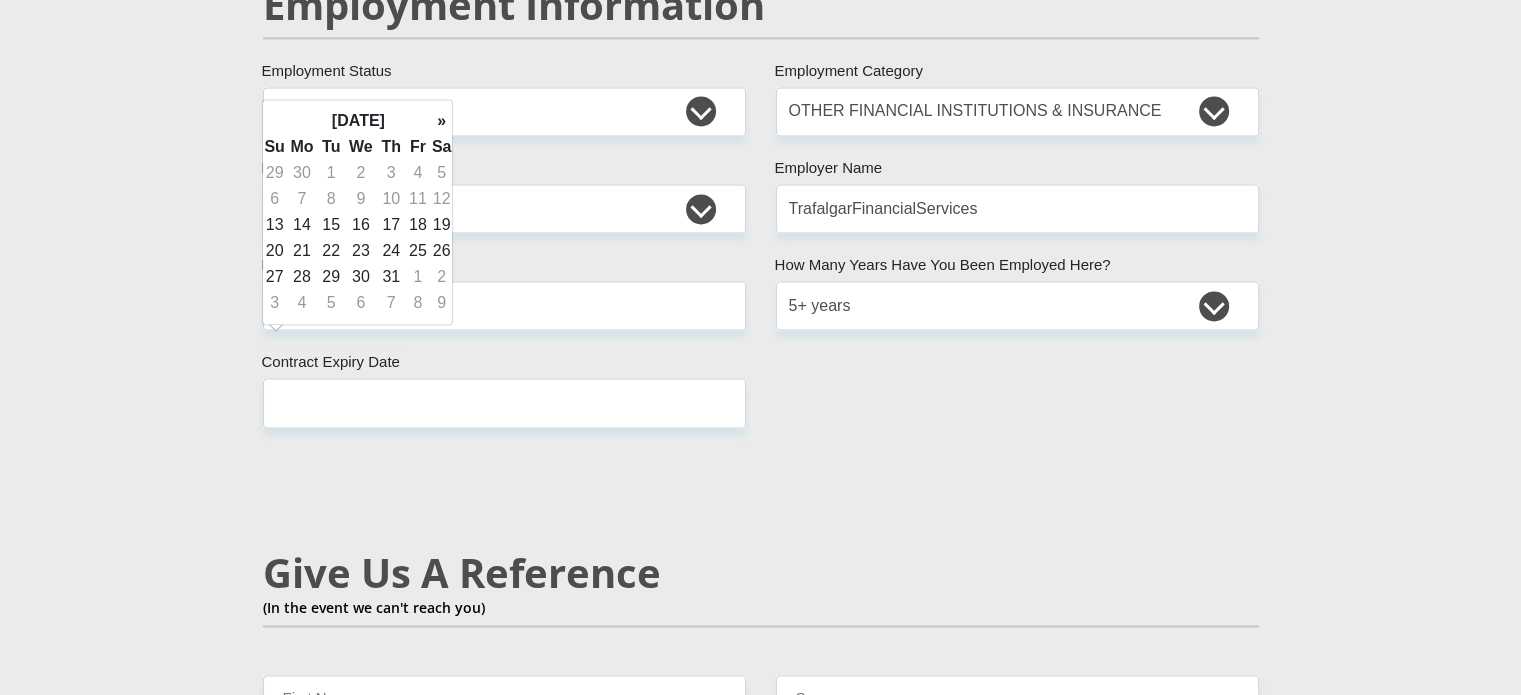 click on "Mr
Ms
Mrs
Dr
Other
Title
Deshnee
First Name
Reddy
Surname
9110310107089
South African ID Number
Please input valid ID number
South Africa
Afghanistan
Aland Islands
Albania
Algeria
America Samoa
American Virgin Islands
Andorra
Angola
Anguilla
Antarctica
Antigua and Barbuda
Argentina" at bounding box center (761, 67) 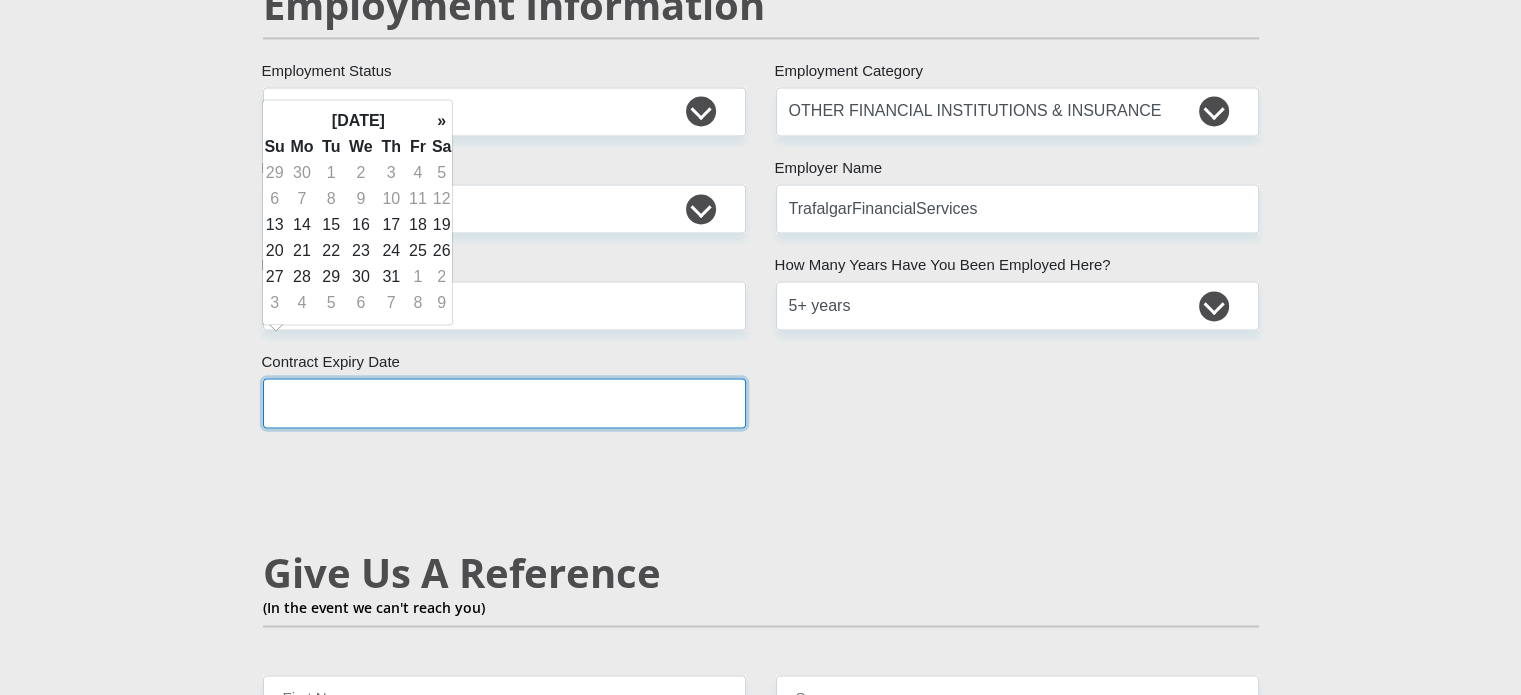click at bounding box center [504, 402] 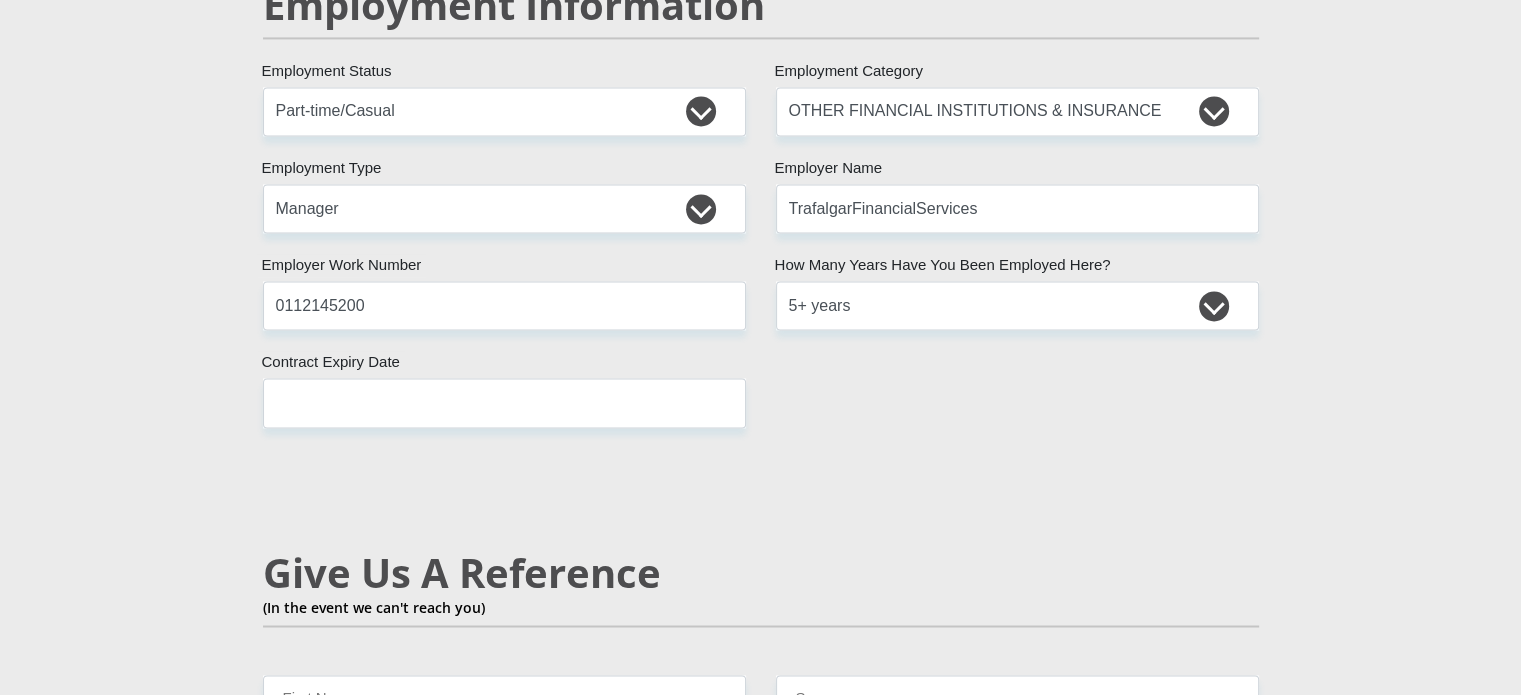 click on "Mr
Ms
Mrs
Dr
Other
Title
Deshnee
First Name
Reddy
Surname
9110310107089
South African ID Number
Please input valid ID number
South Africa
Afghanistan
Aland Islands
Albania
Algeria
America Samoa
American Virgin Islands
Andorra
Angola
Anguilla
Antarctica
Antigua and Barbuda
Argentina" at bounding box center [761, 67] 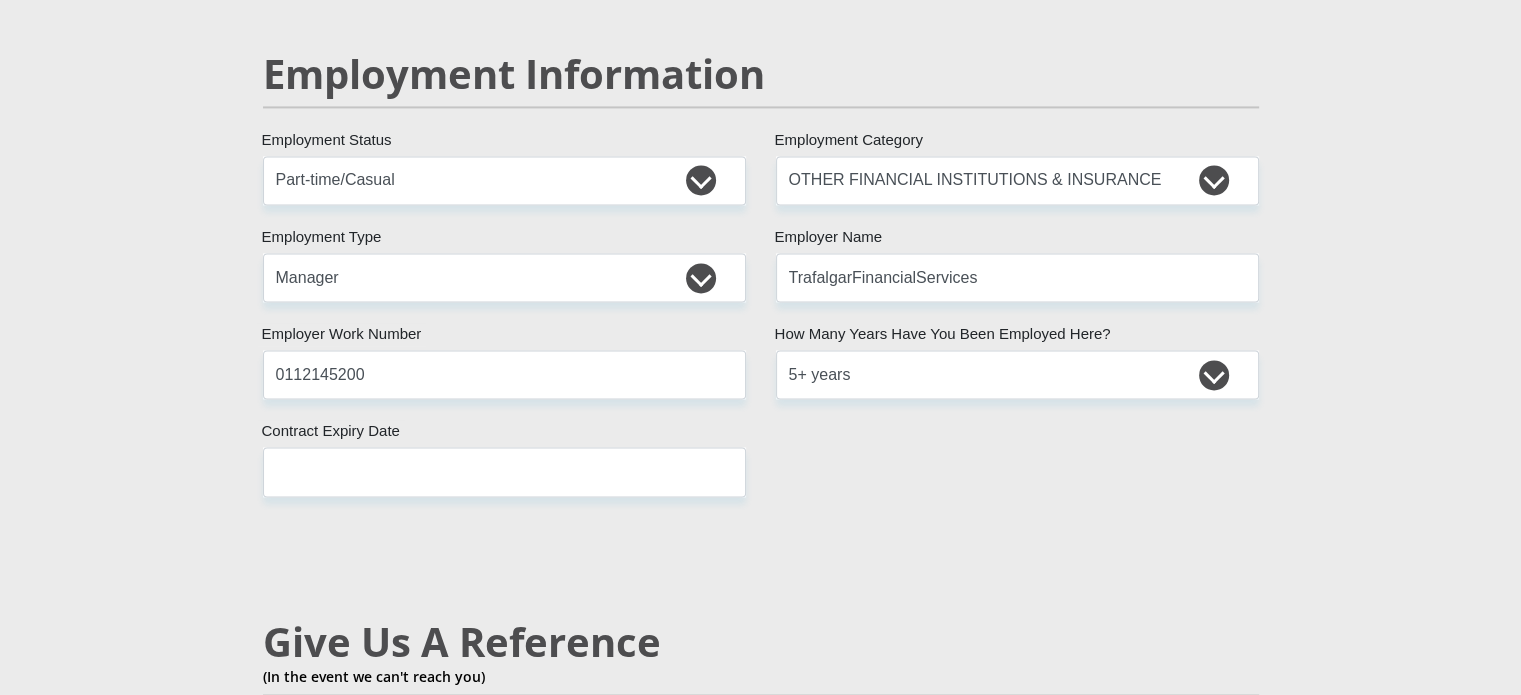 scroll, scrollTop: 3119, scrollLeft: 0, axis: vertical 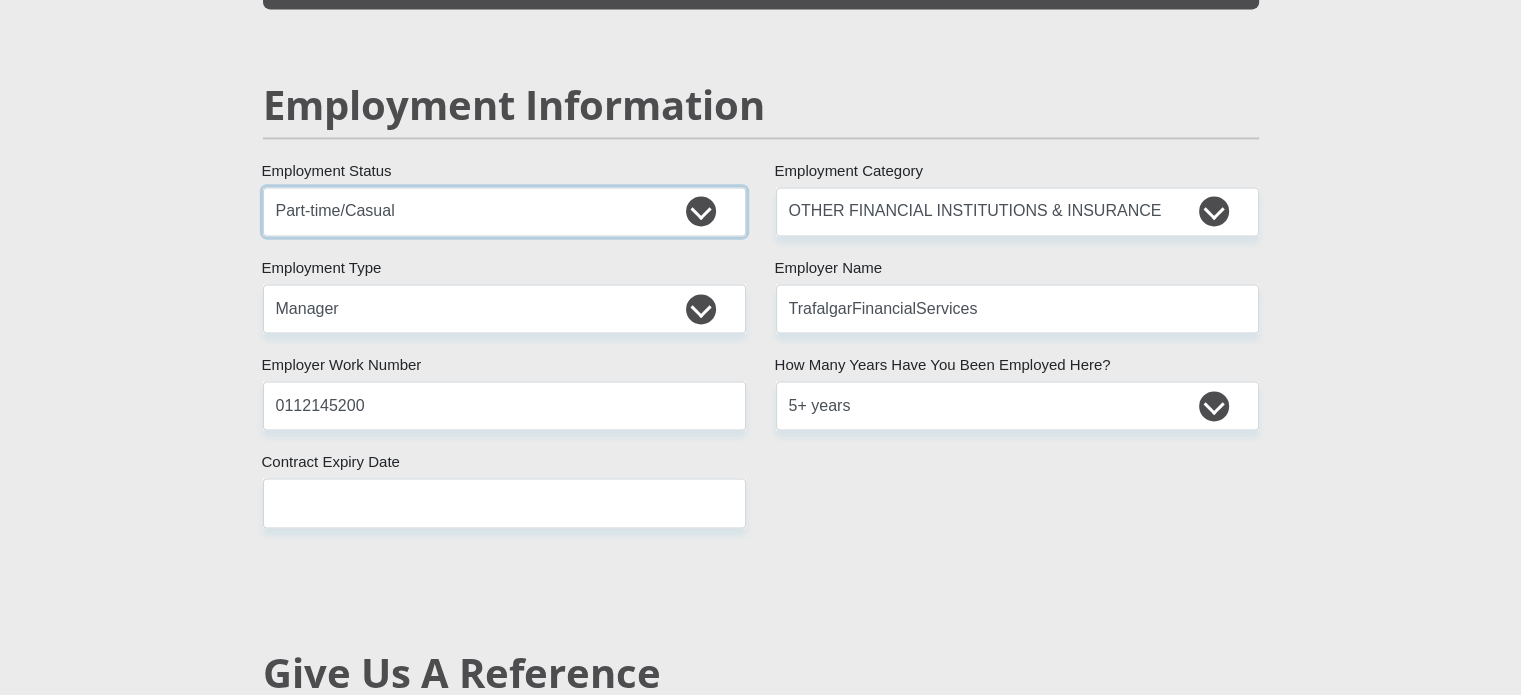 click on "Permanent/Full-time
Part-time/Casual
Contract Worker
Self-Employed
Housewife
Retired
Student
Medically Boarded
Disability
Unemployed" at bounding box center (504, 211) 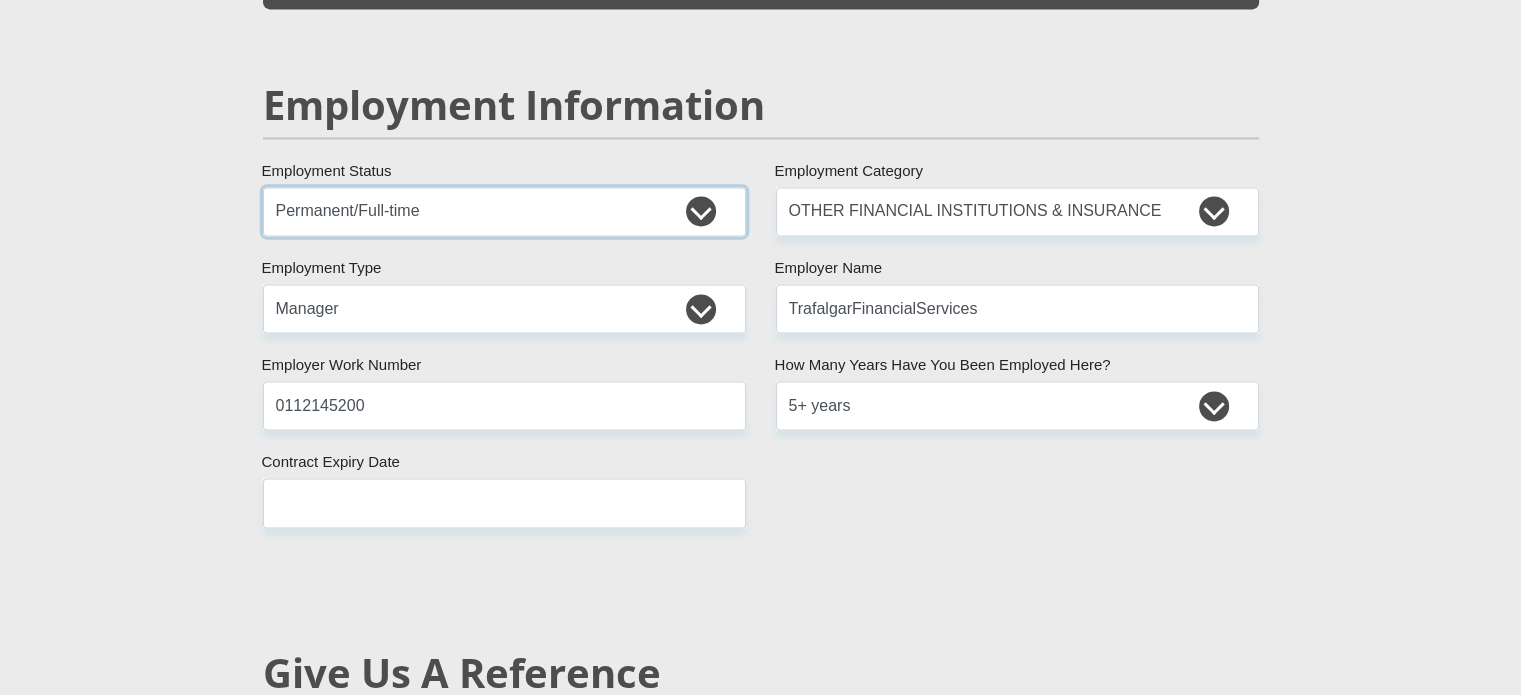 click on "Permanent/Full-time
Part-time/Casual
Contract Worker
Self-Employed
Housewife
Retired
Student
Medically Boarded
Disability
Unemployed" at bounding box center [504, 211] 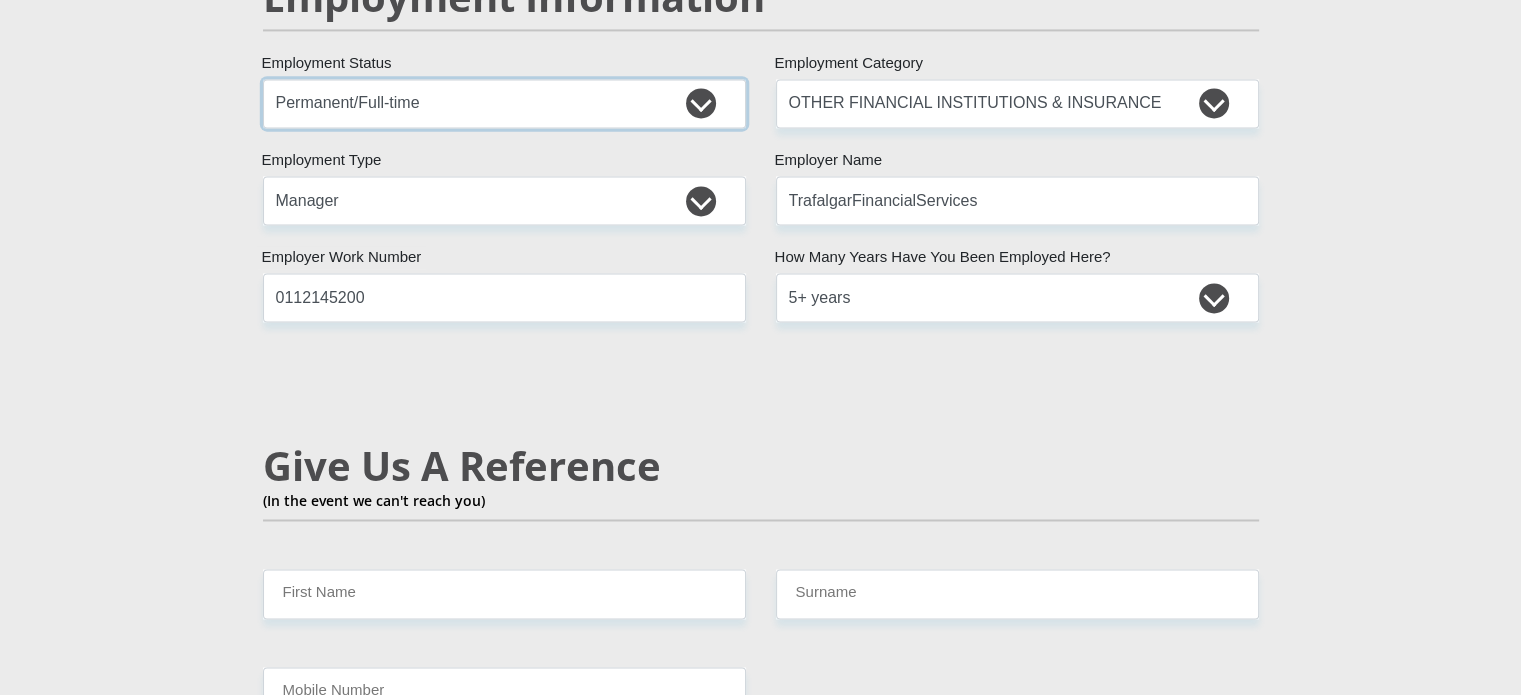 scroll, scrollTop: 3419, scrollLeft: 0, axis: vertical 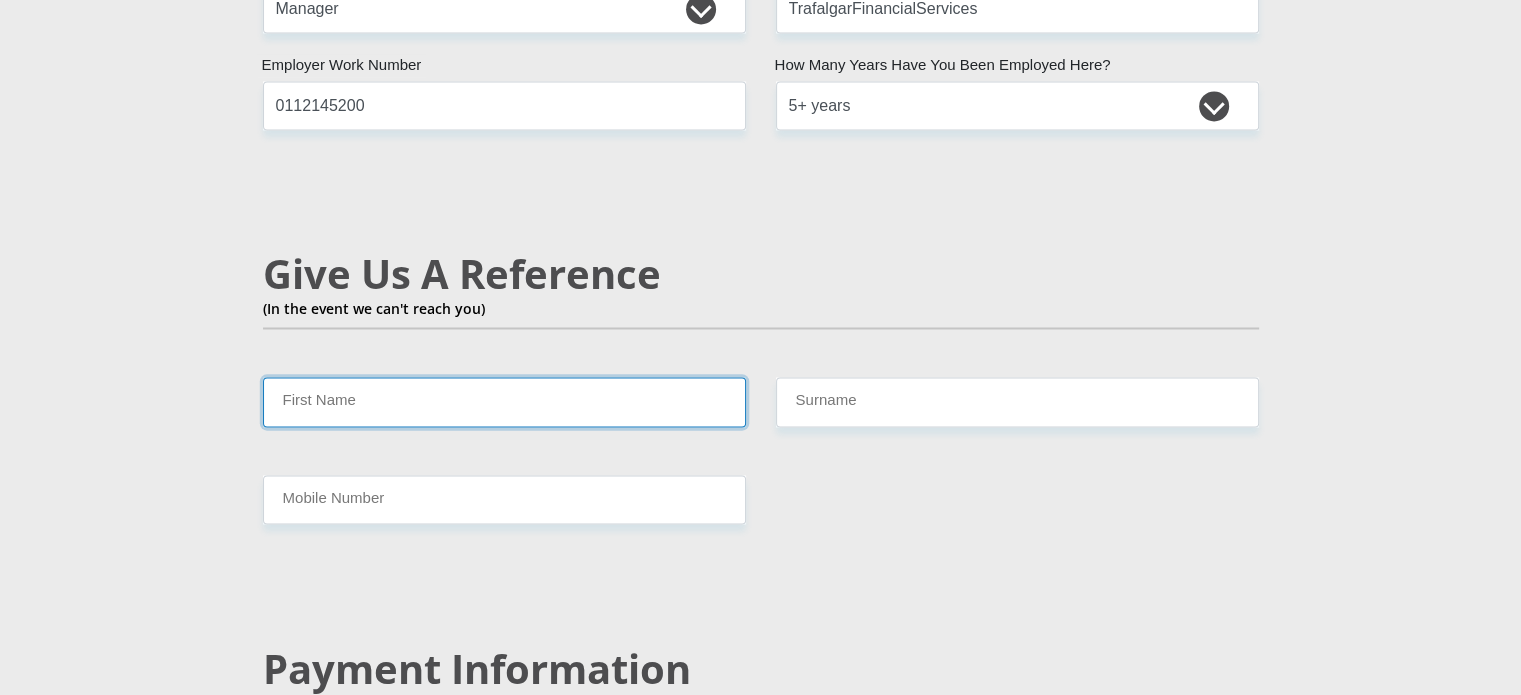click on "First Name" at bounding box center (504, 401) 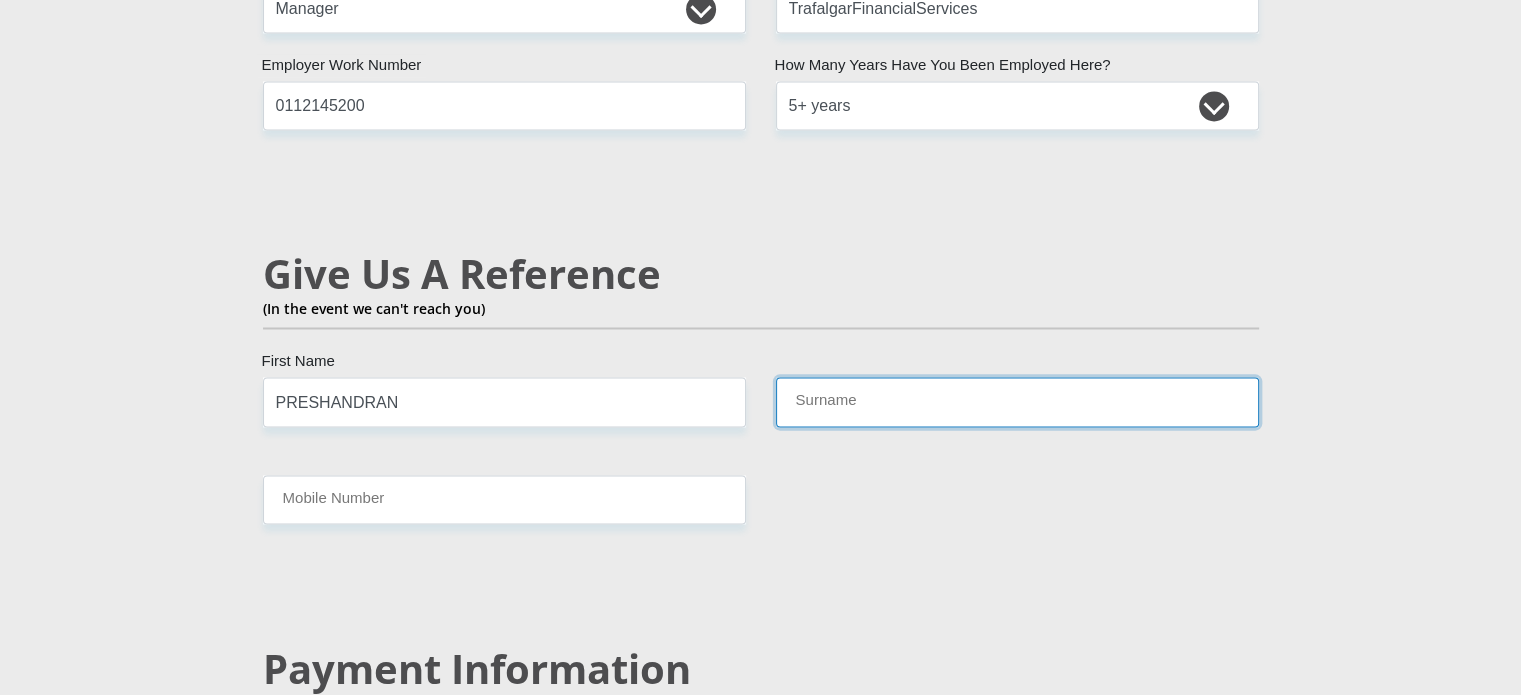 type on "REDDY" 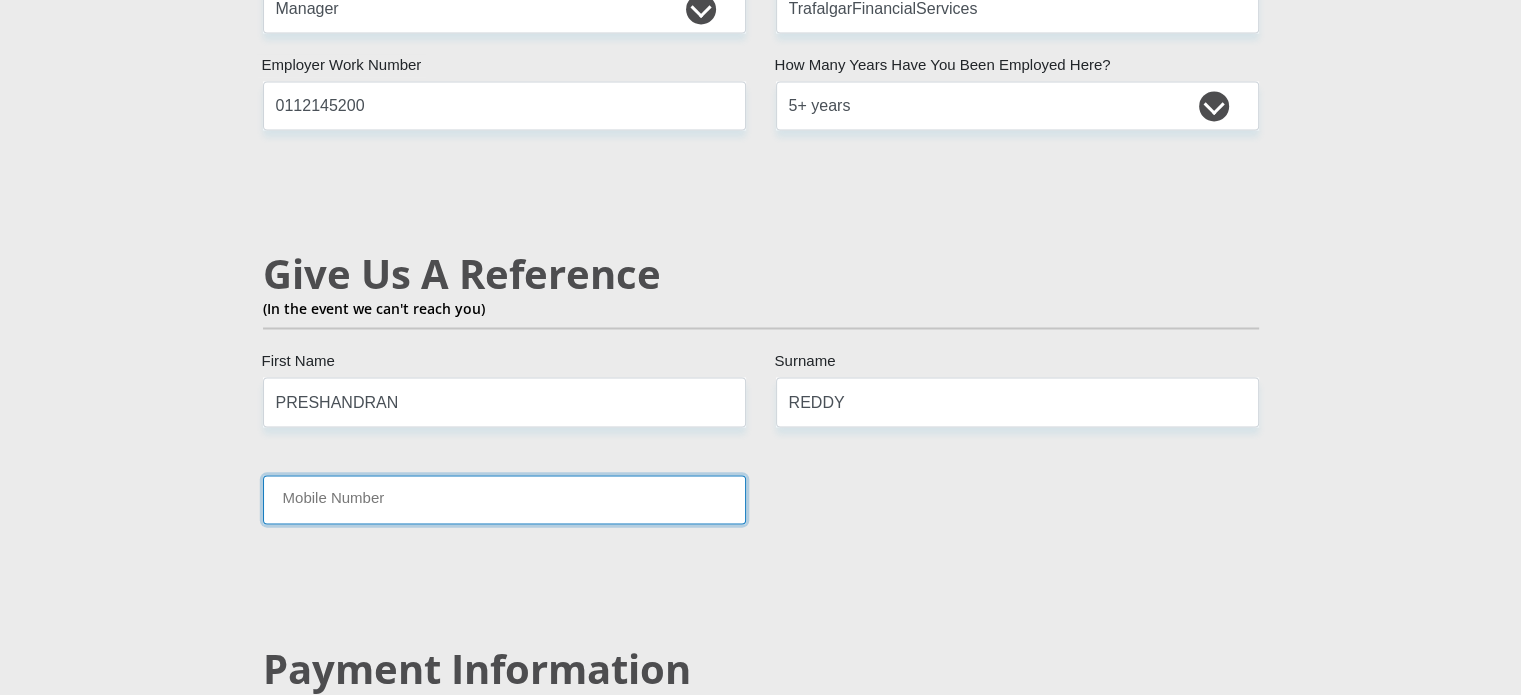click on "Mobile Number" at bounding box center [504, 499] 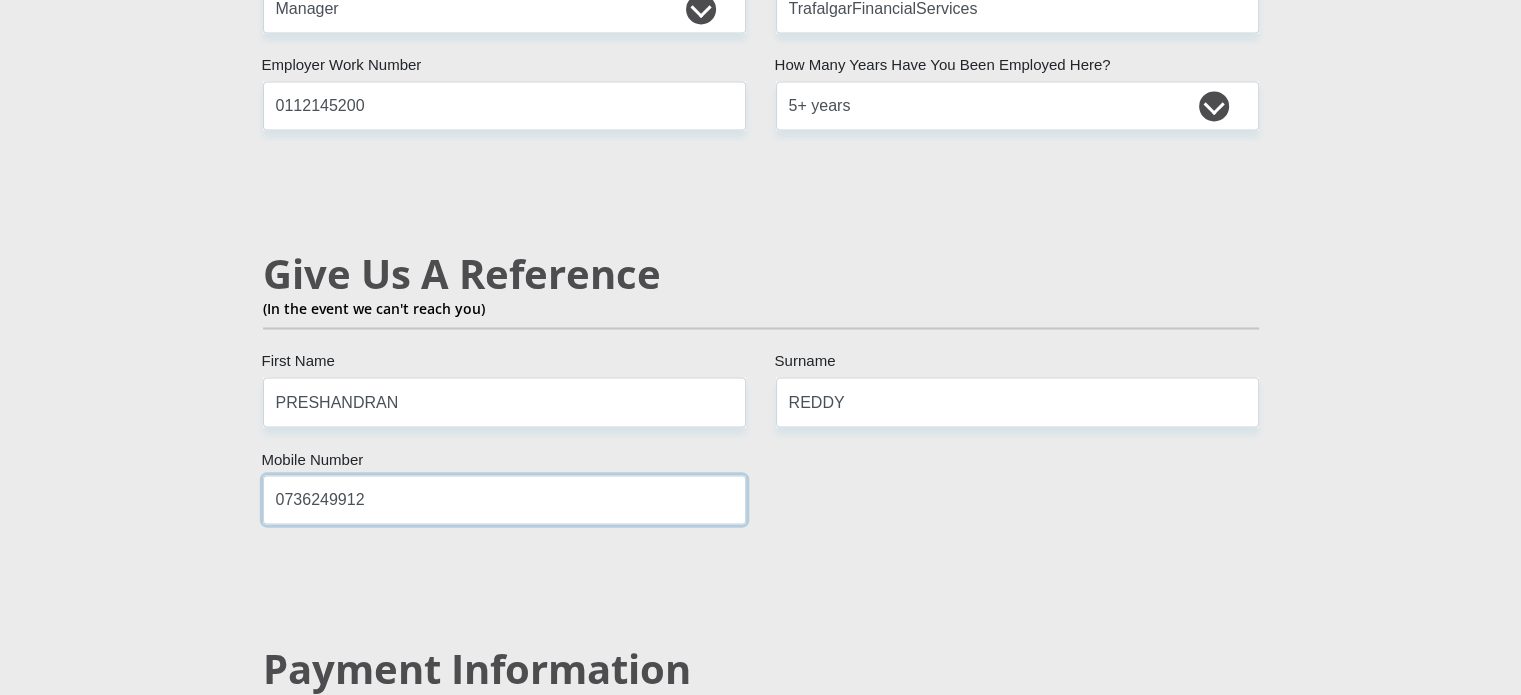 type on "0736249912" 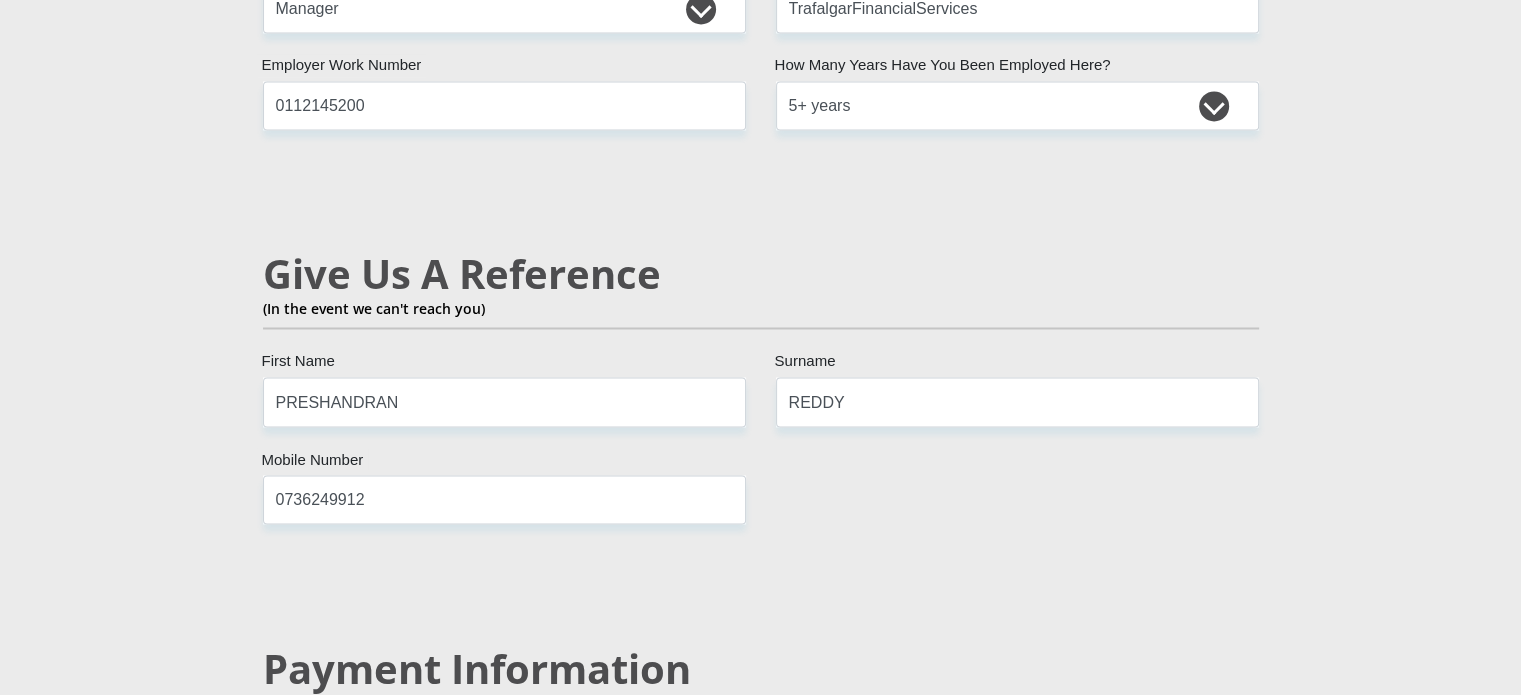 click on "Payment Information" at bounding box center (761, 668) 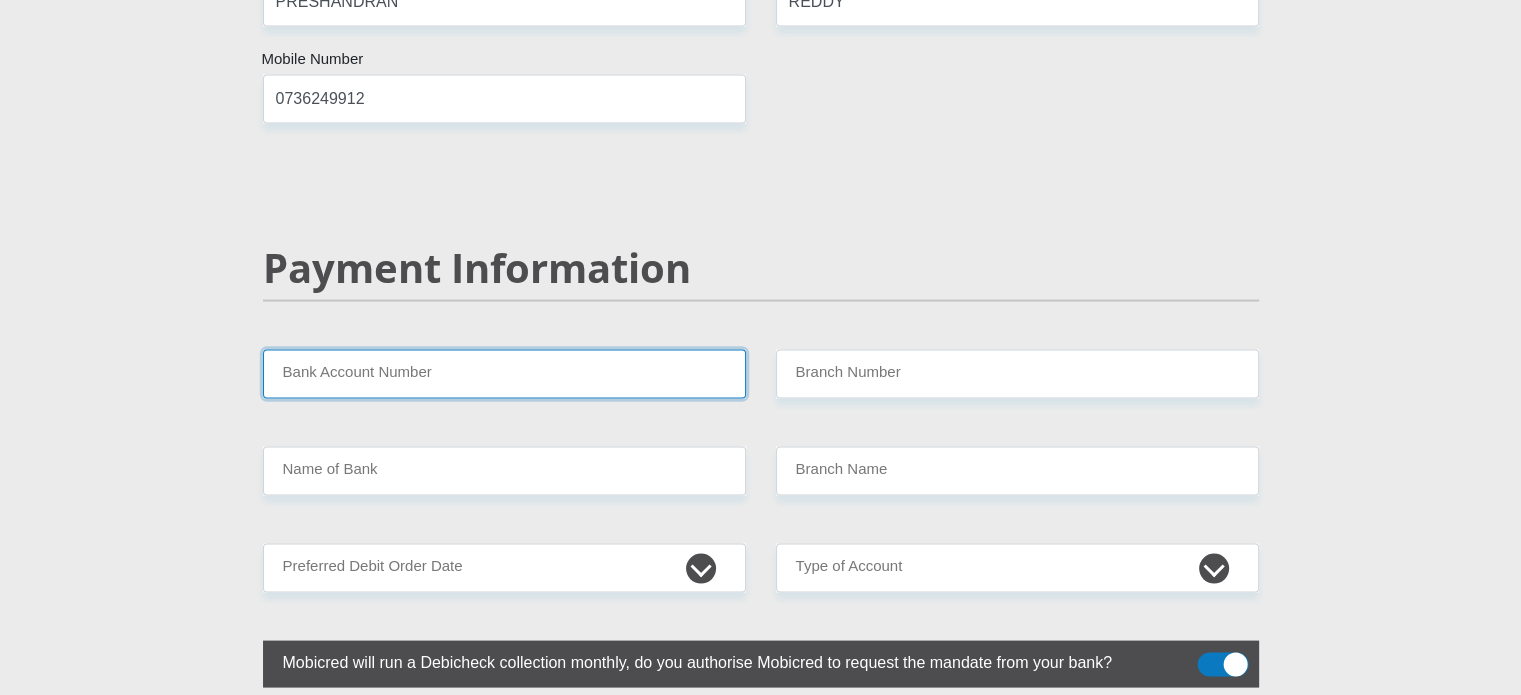 click on "Bank Account Number" at bounding box center (504, 374) 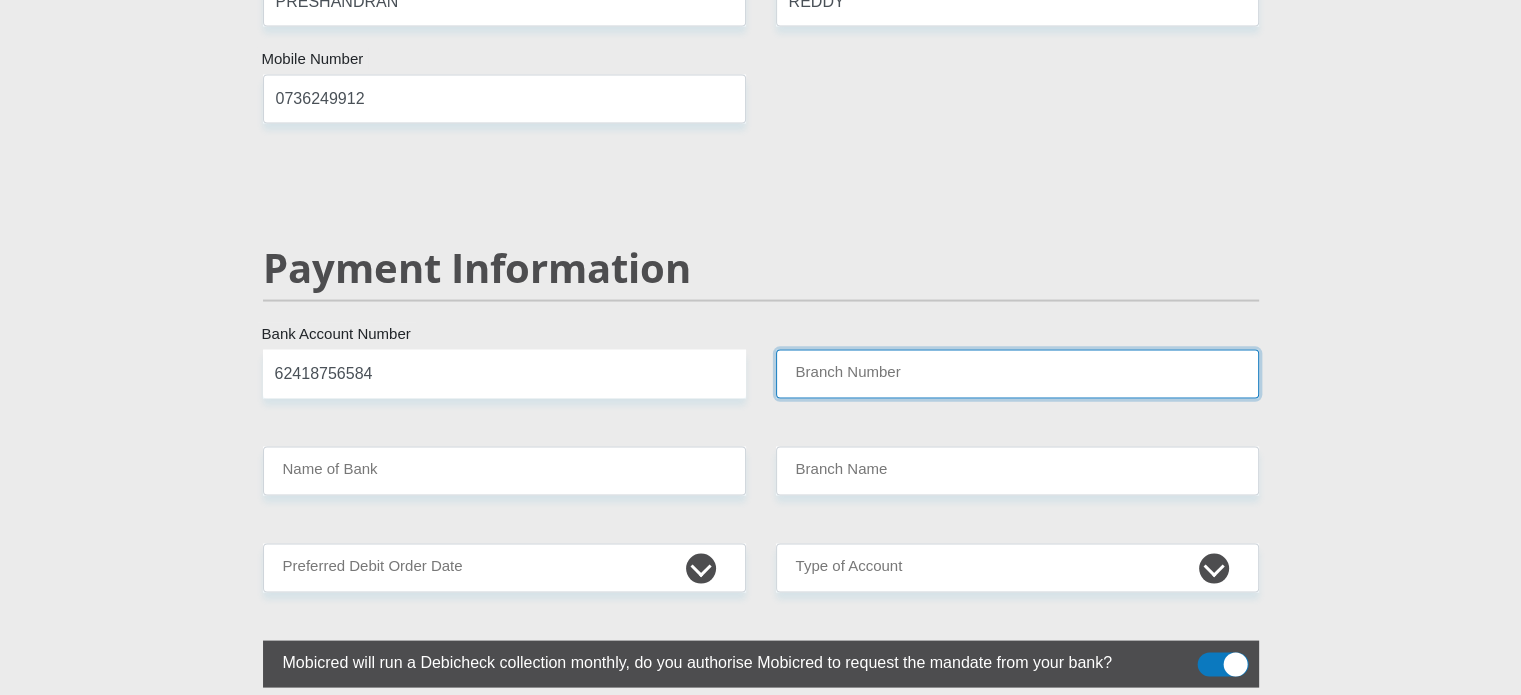 click on "Branch Number" at bounding box center (1017, 374) 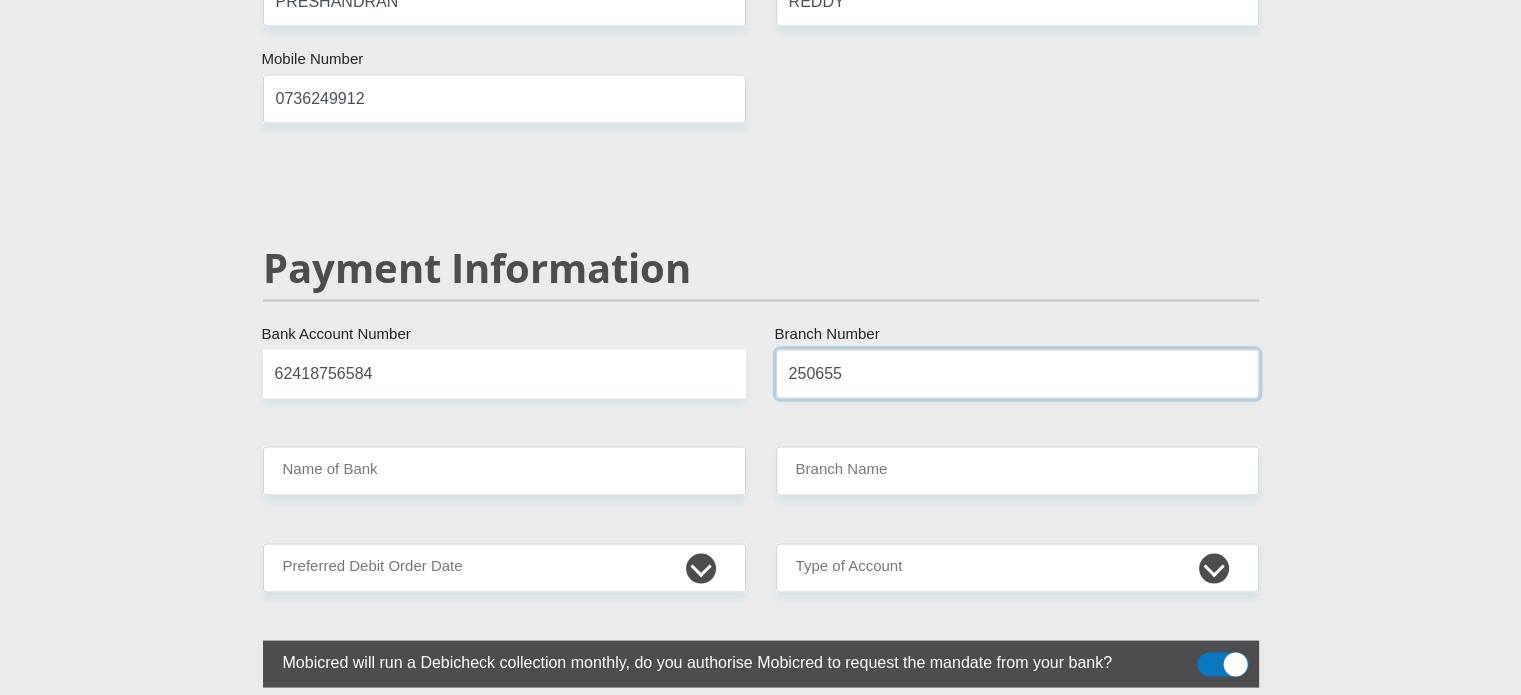 type on "250655" 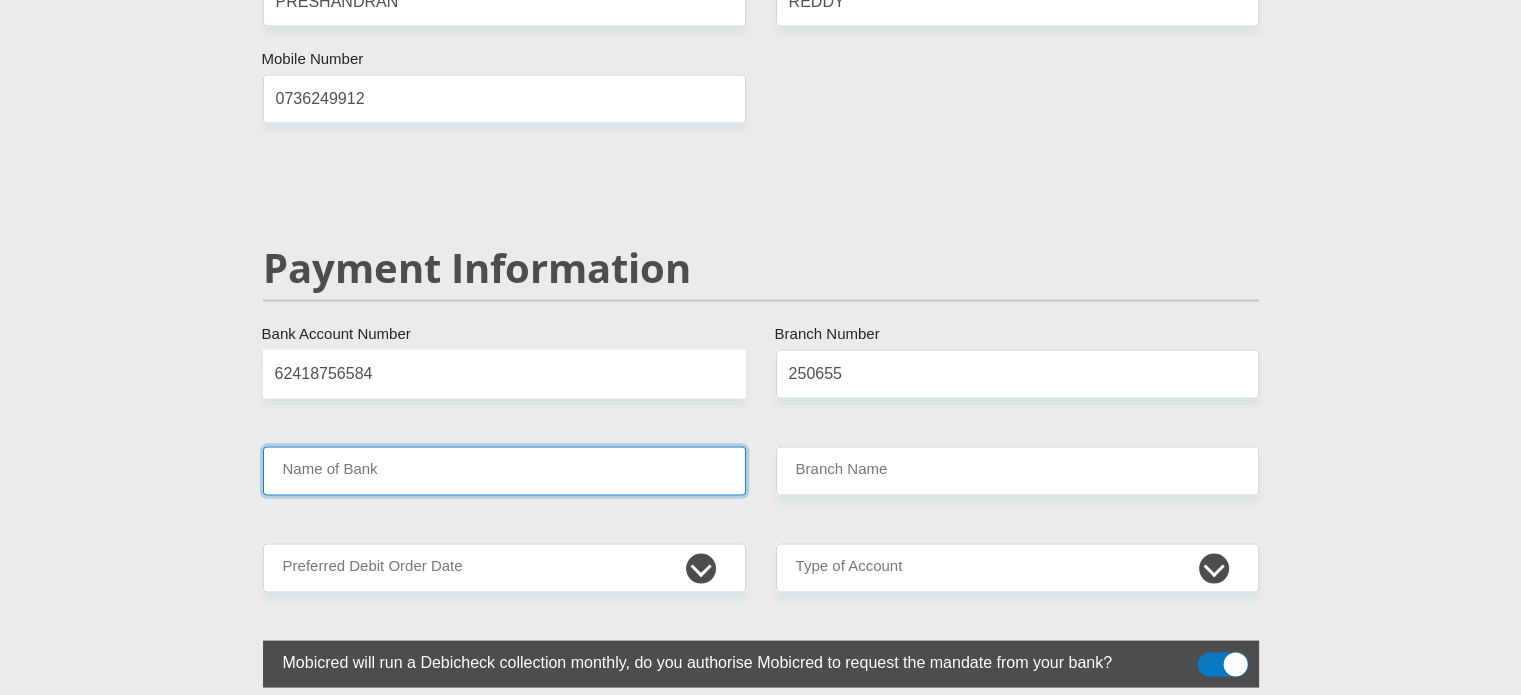 type on "FIRSTRAND BANK" 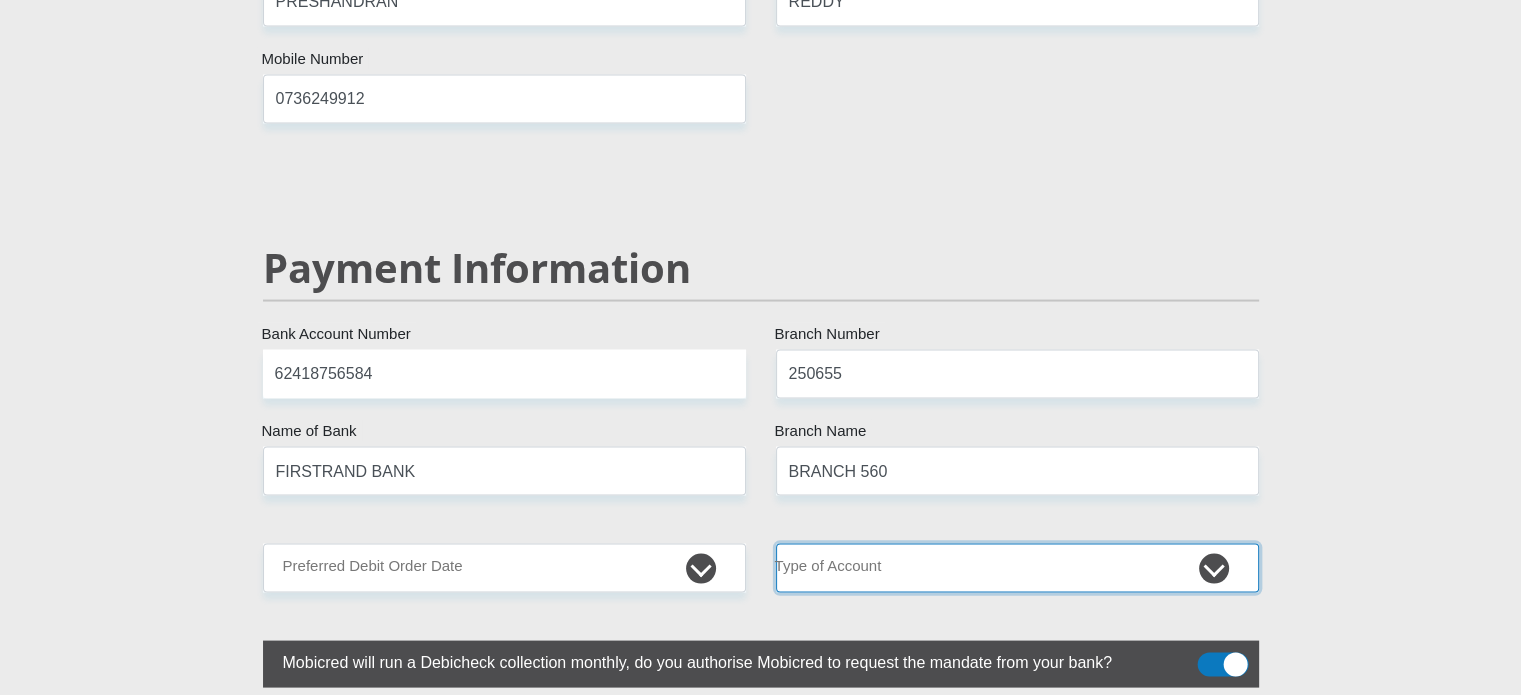 click on "Cheque
Savings" at bounding box center [1017, 568] 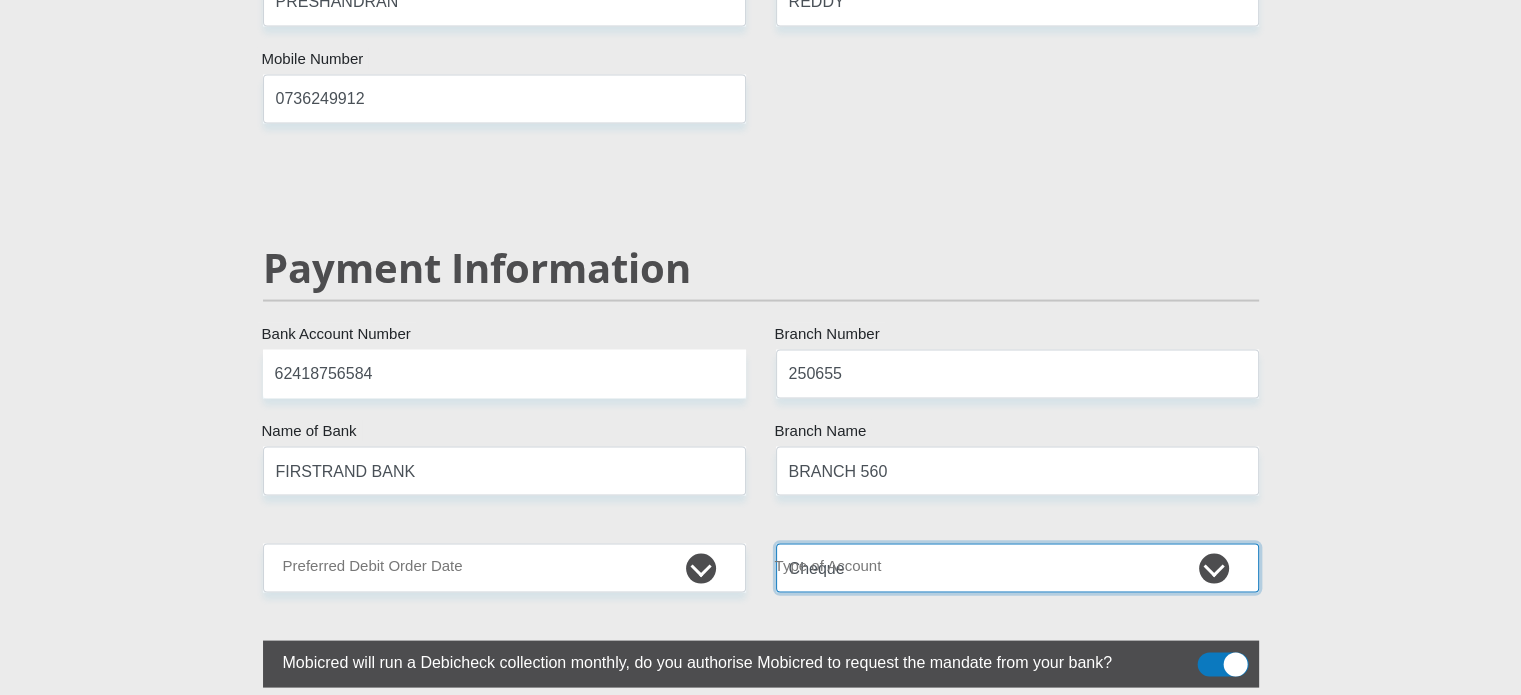 click on "Cheque
Savings" at bounding box center (1017, 568) 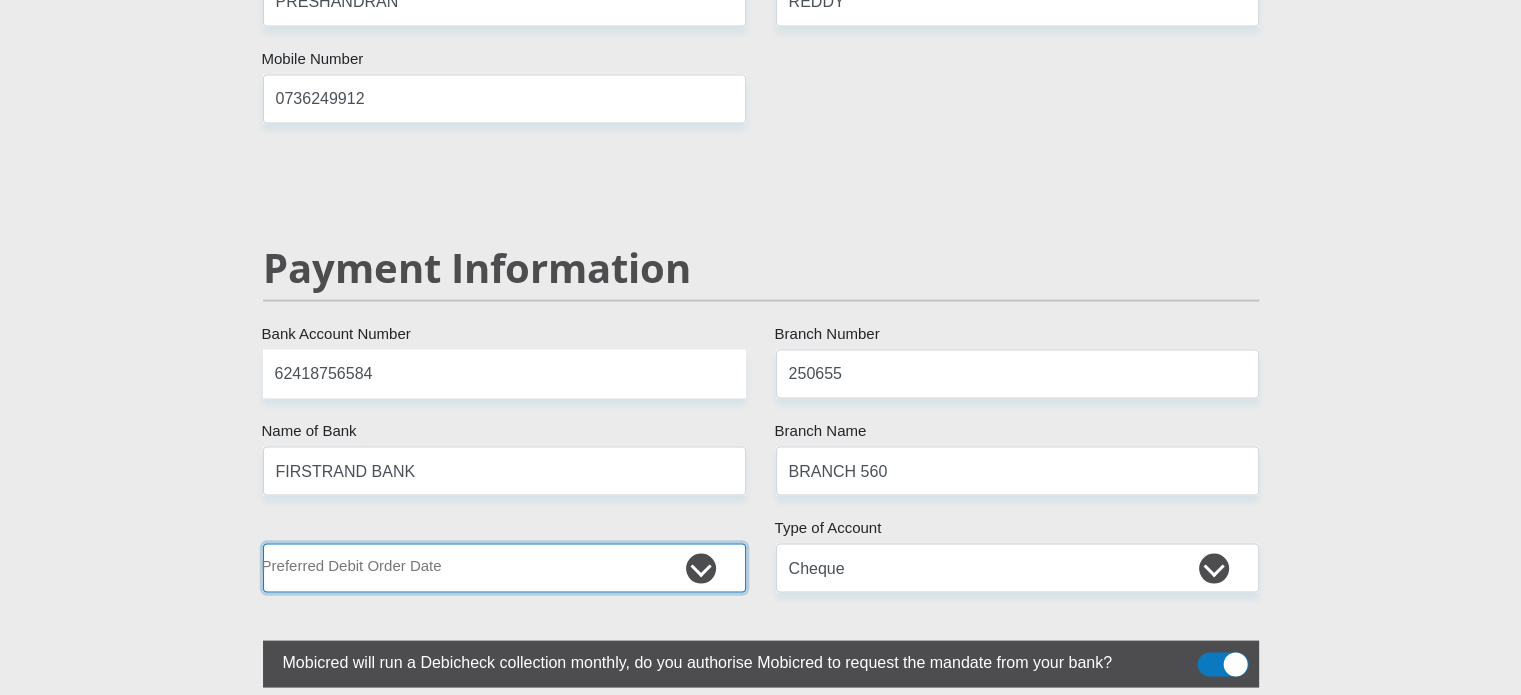 click on "1st
2nd
3rd
4th
5th
7th
18th
19th
20th
21st
22nd
23rd
24th
25th
26th
27th
28th
29th
30th" at bounding box center (504, 568) 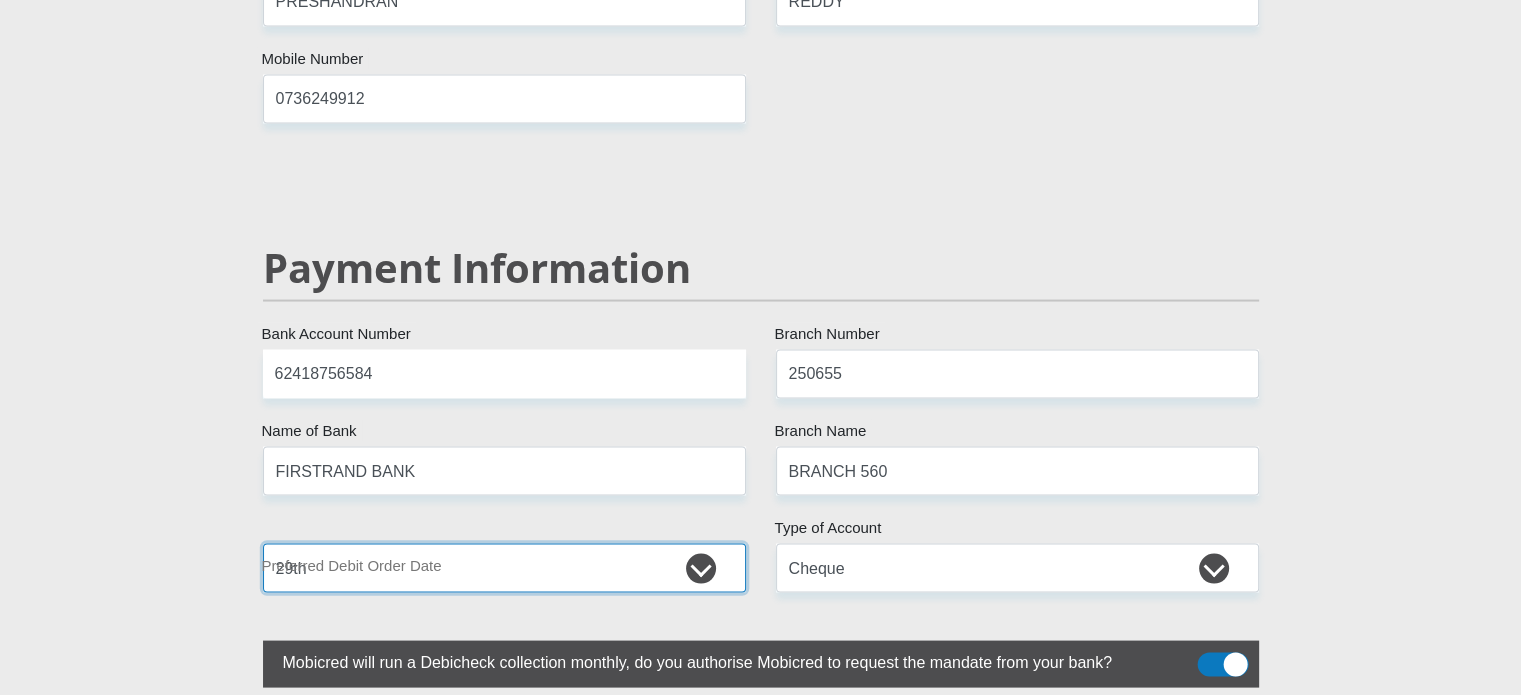 click on "1st
2nd
3rd
4th
5th
7th
18th
19th
20th
21st
22nd
23rd
24th
25th
26th
27th
28th
29th
30th" at bounding box center [504, 568] 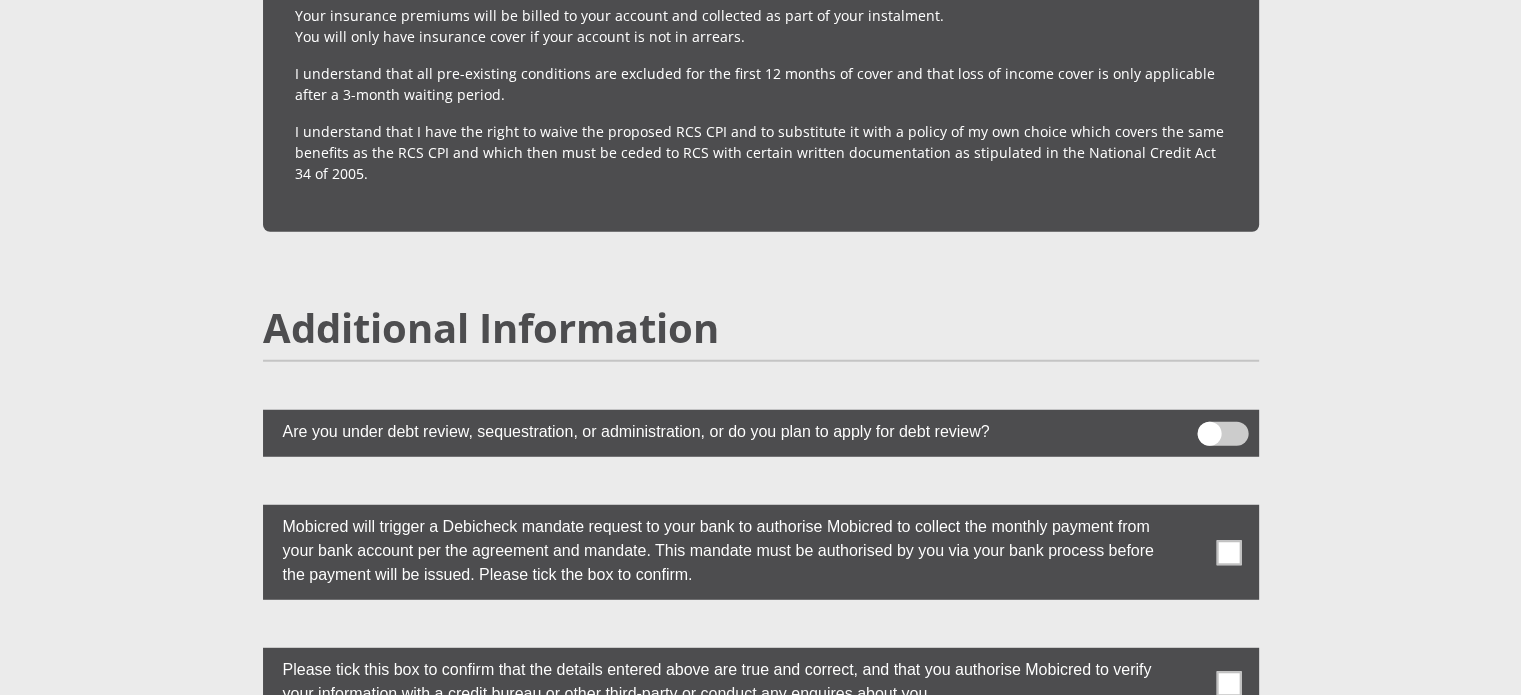 scroll, scrollTop: 5519, scrollLeft: 0, axis: vertical 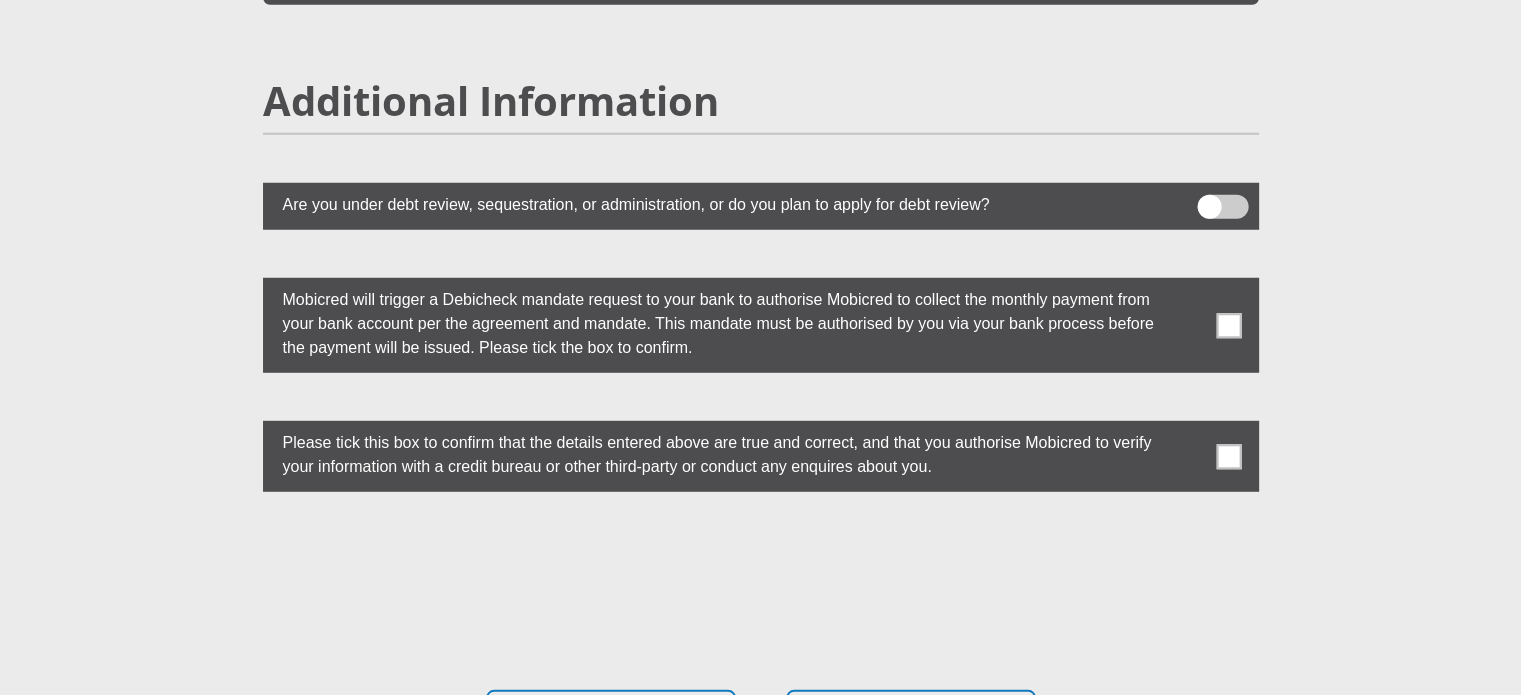 click at bounding box center (1228, 325) 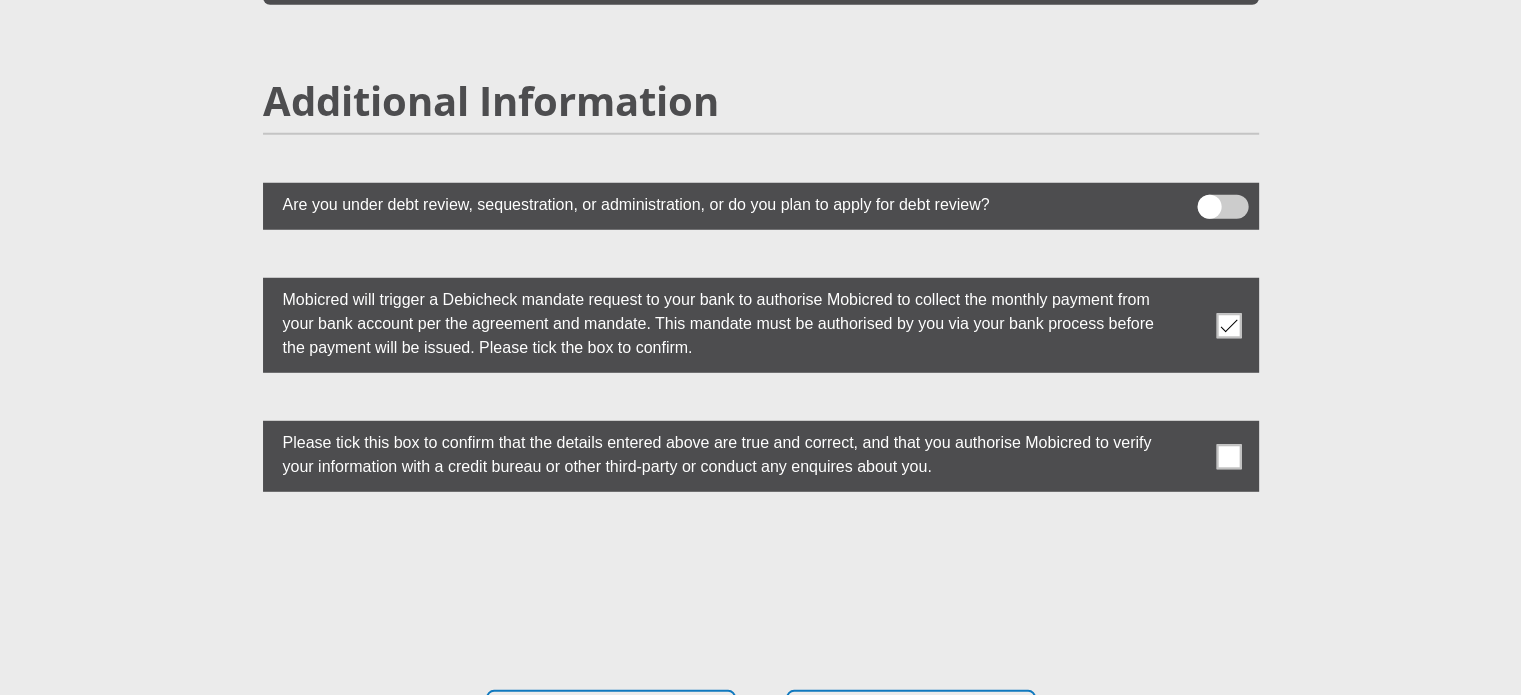 click at bounding box center [1228, 456] 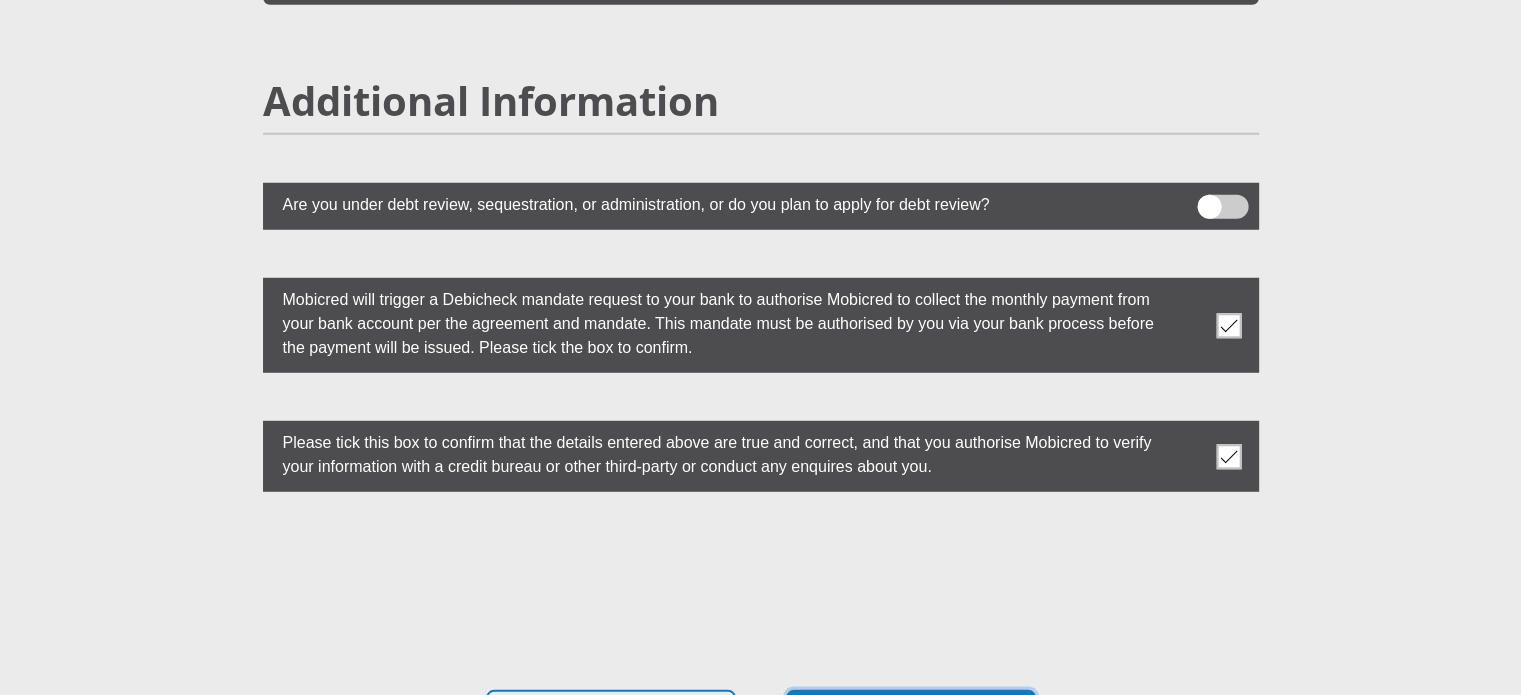 click on "Proceed" at bounding box center (911, 721) 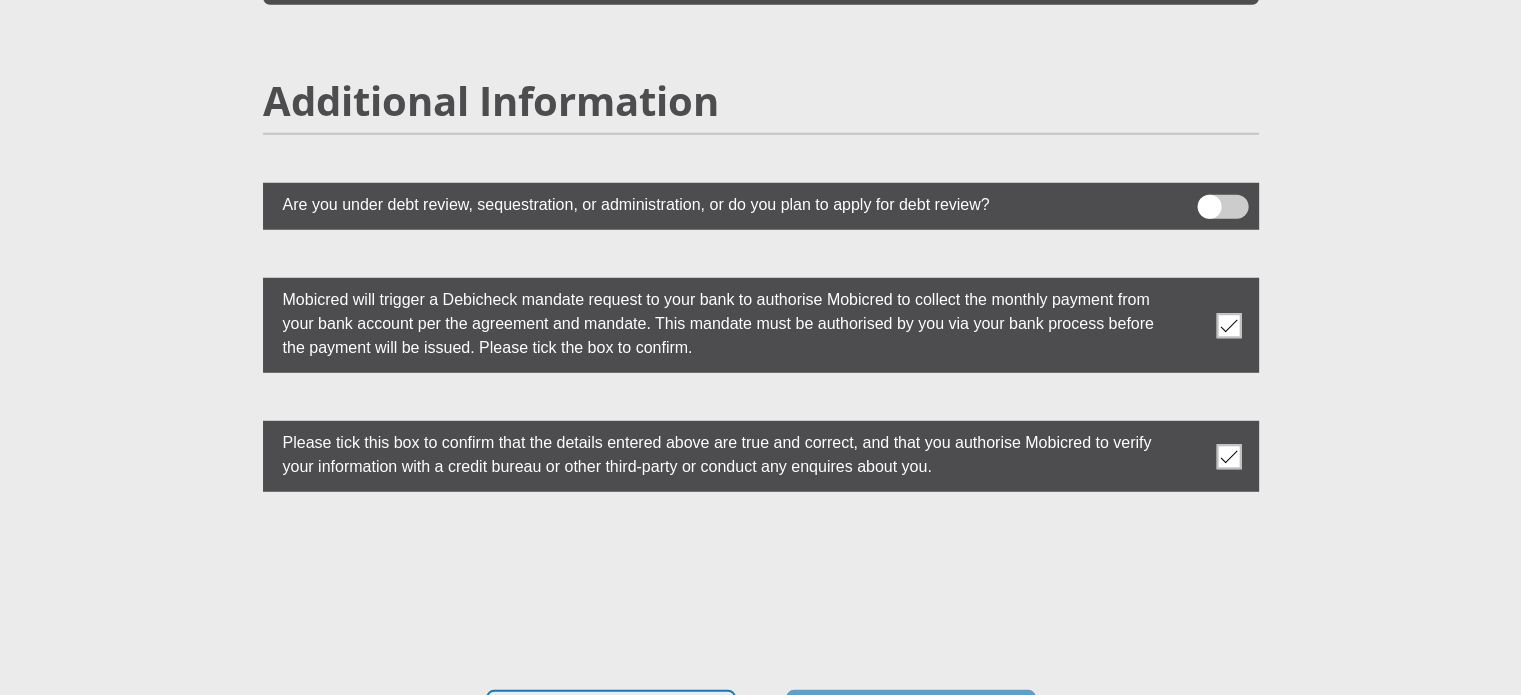 scroll, scrollTop: 0, scrollLeft: 0, axis: both 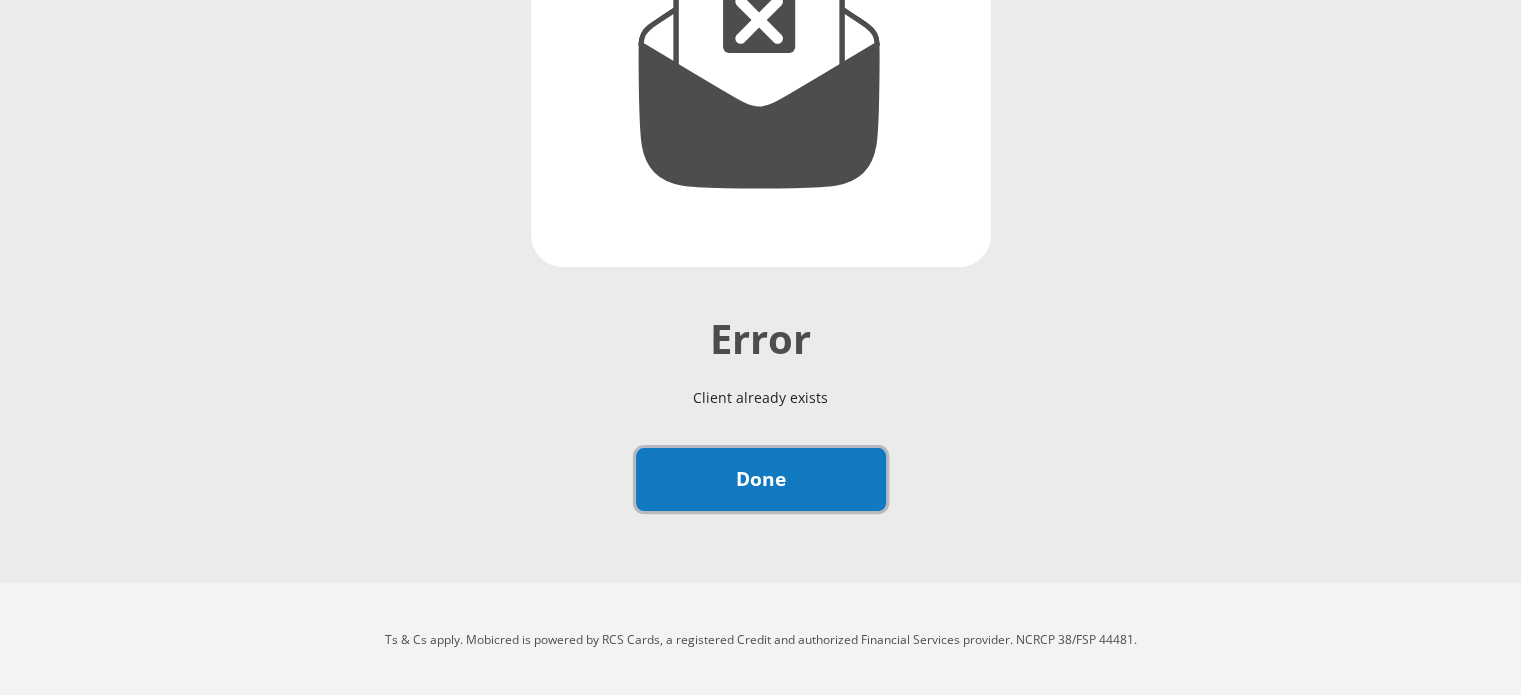 click on "Done" at bounding box center (761, 479) 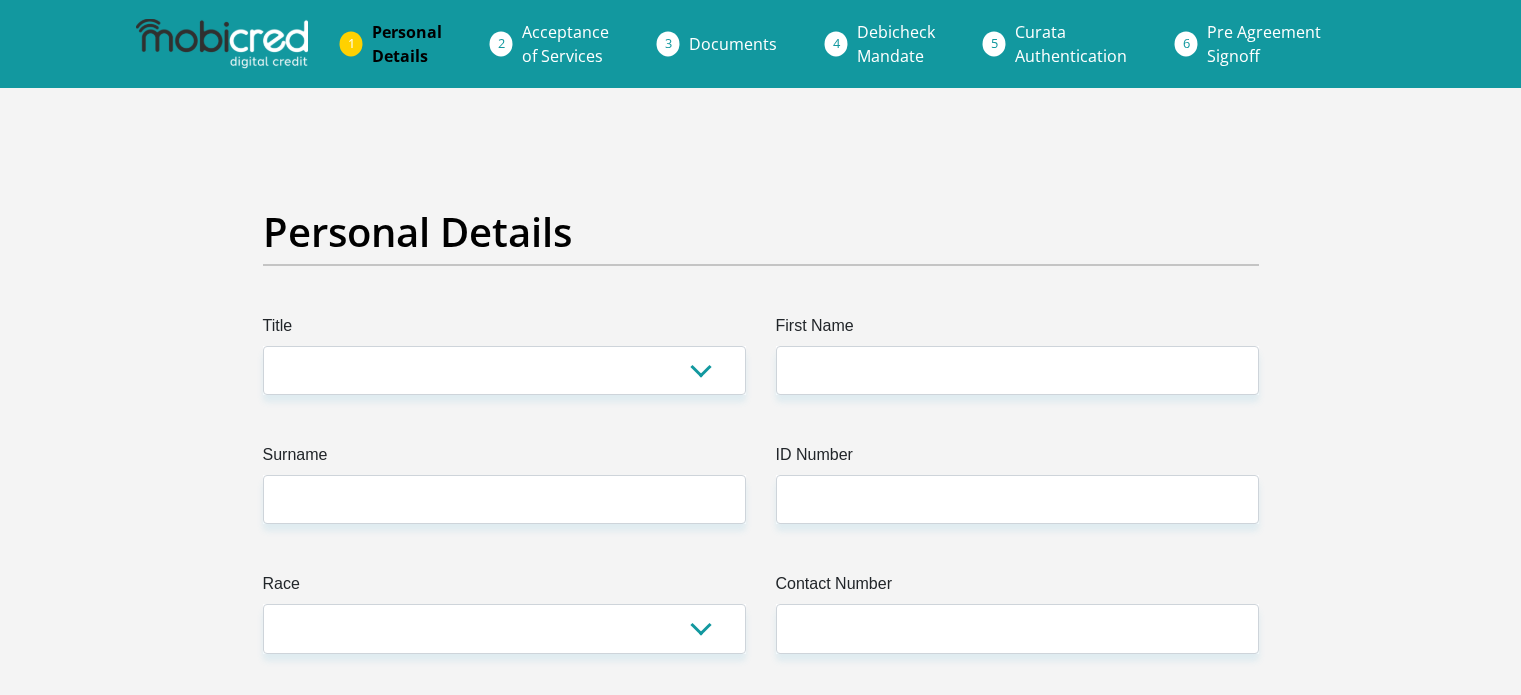 scroll, scrollTop: 0, scrollLeft: 0, axis: both 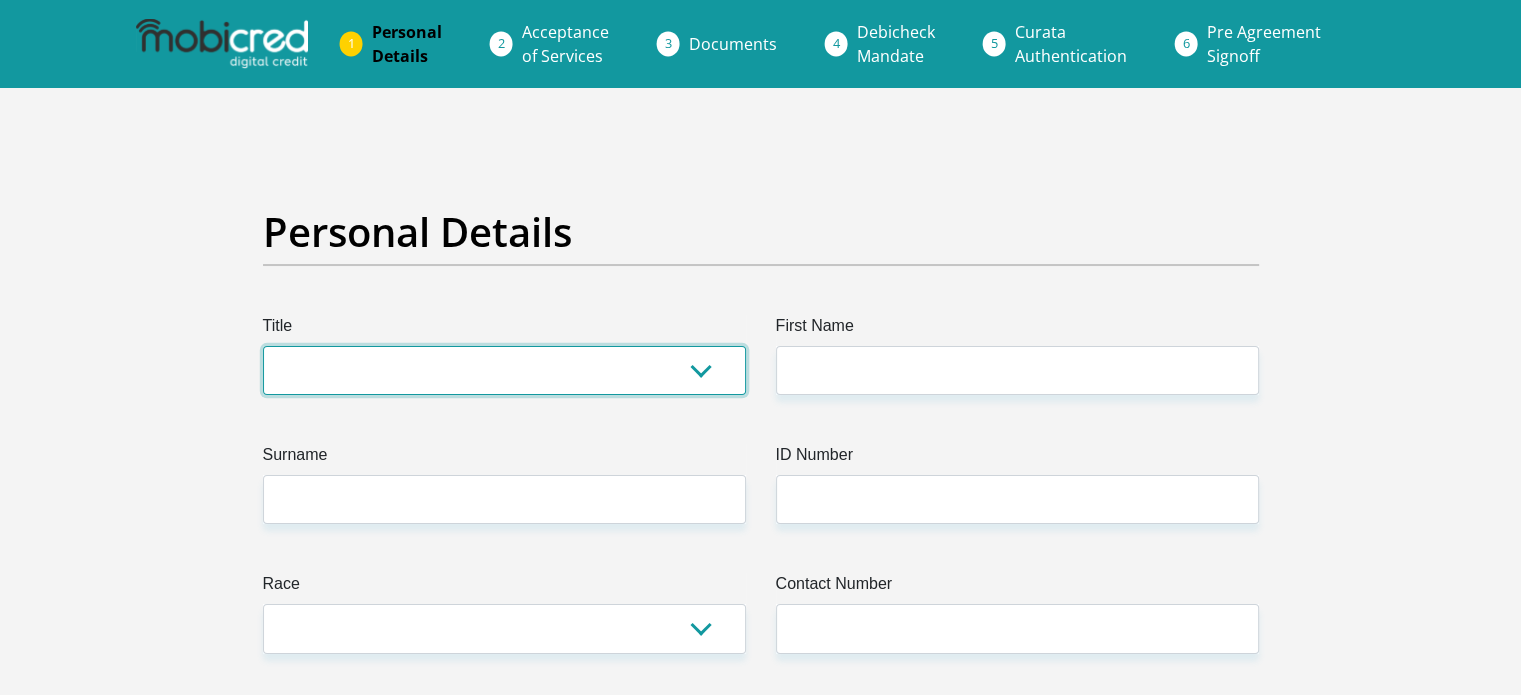 click on "Mr
Ms
Mrs
Dr
[PERSON_NAME]" at bounding box center [504, 370] 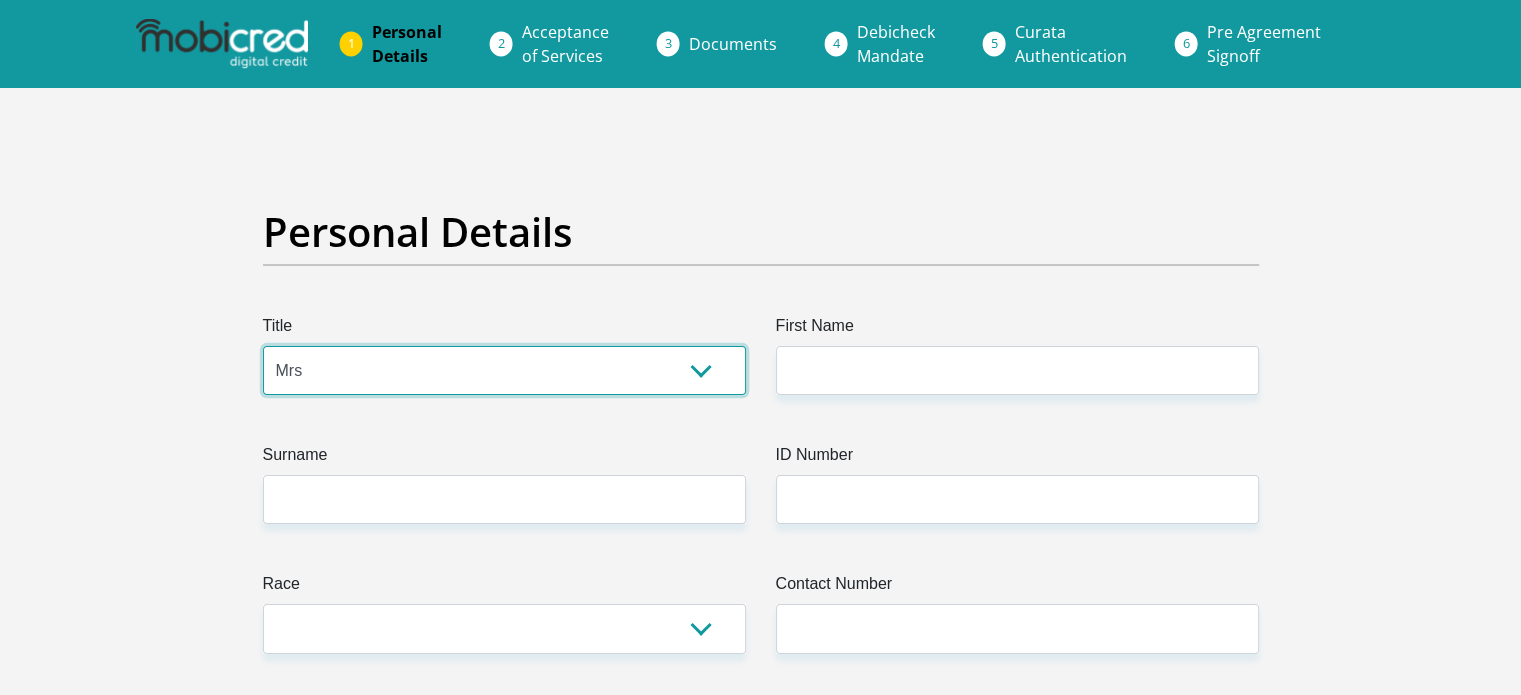 click on "Mr
Ms
Mrs
Dr
[PERSON_NAME]" at bounding box center [504, 370] 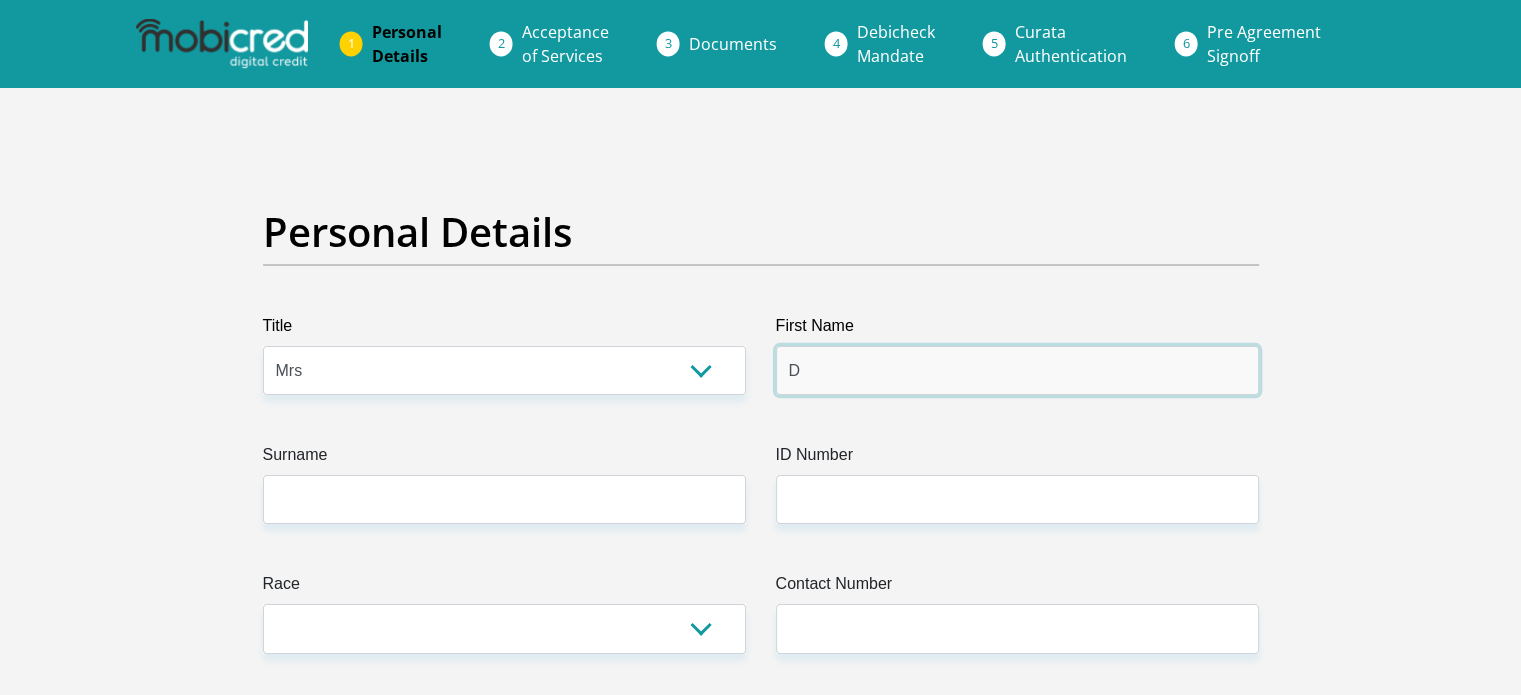 type on "[PERSON_NAME]" 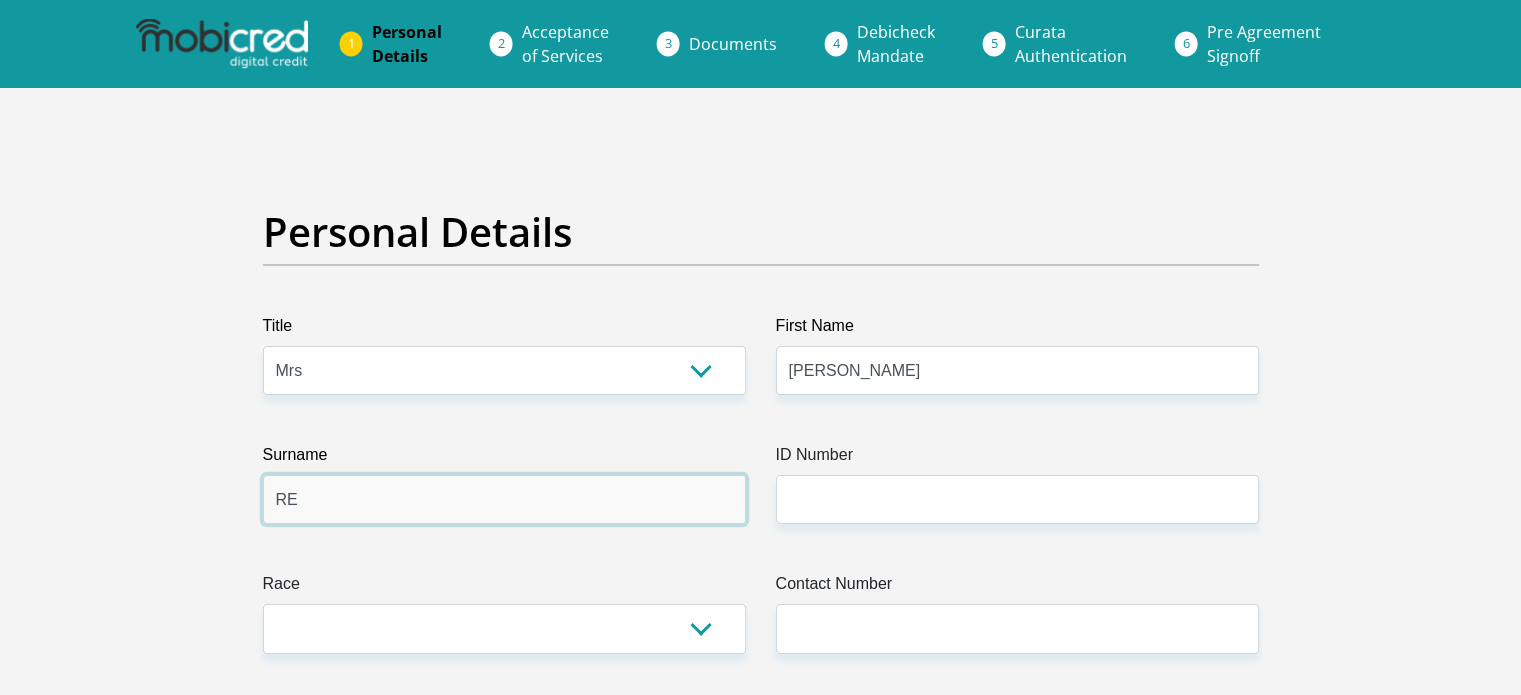 type on "REDDY" 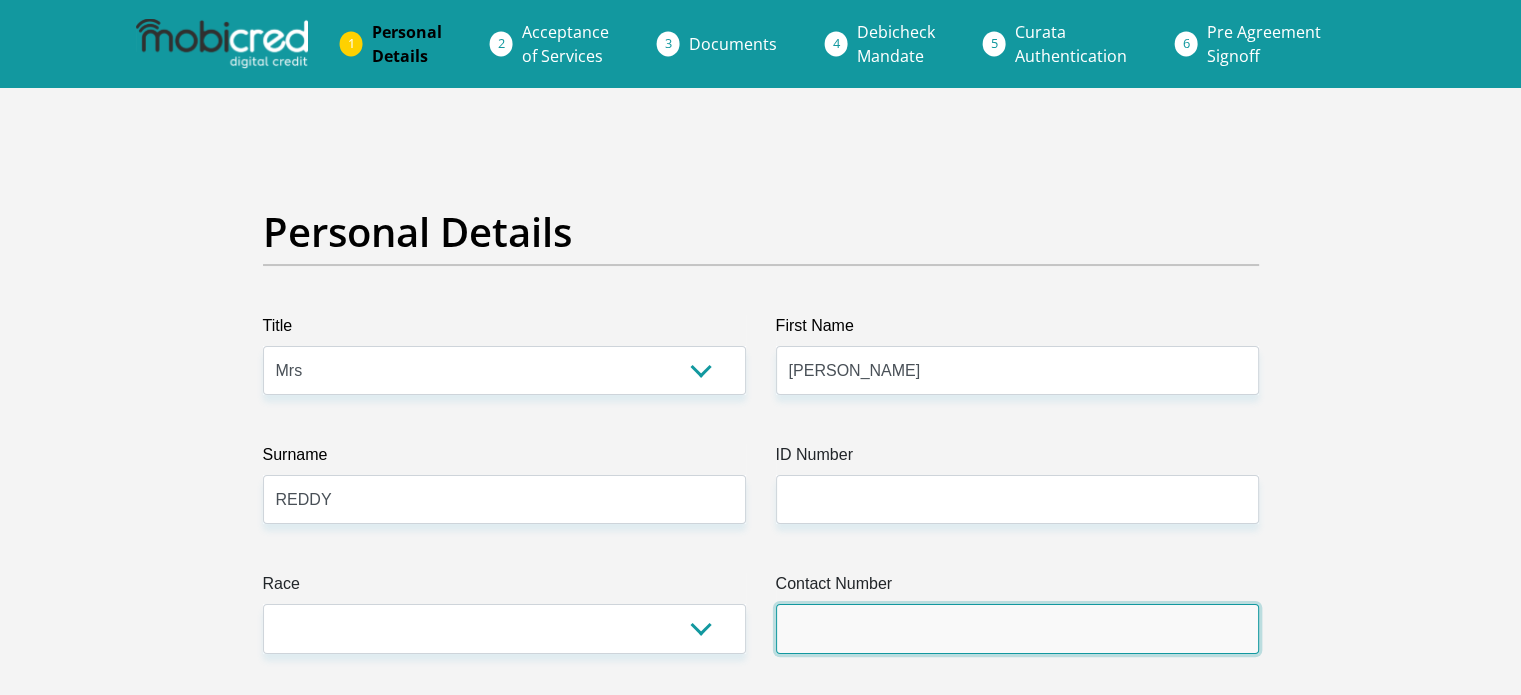 type on "0736249912" 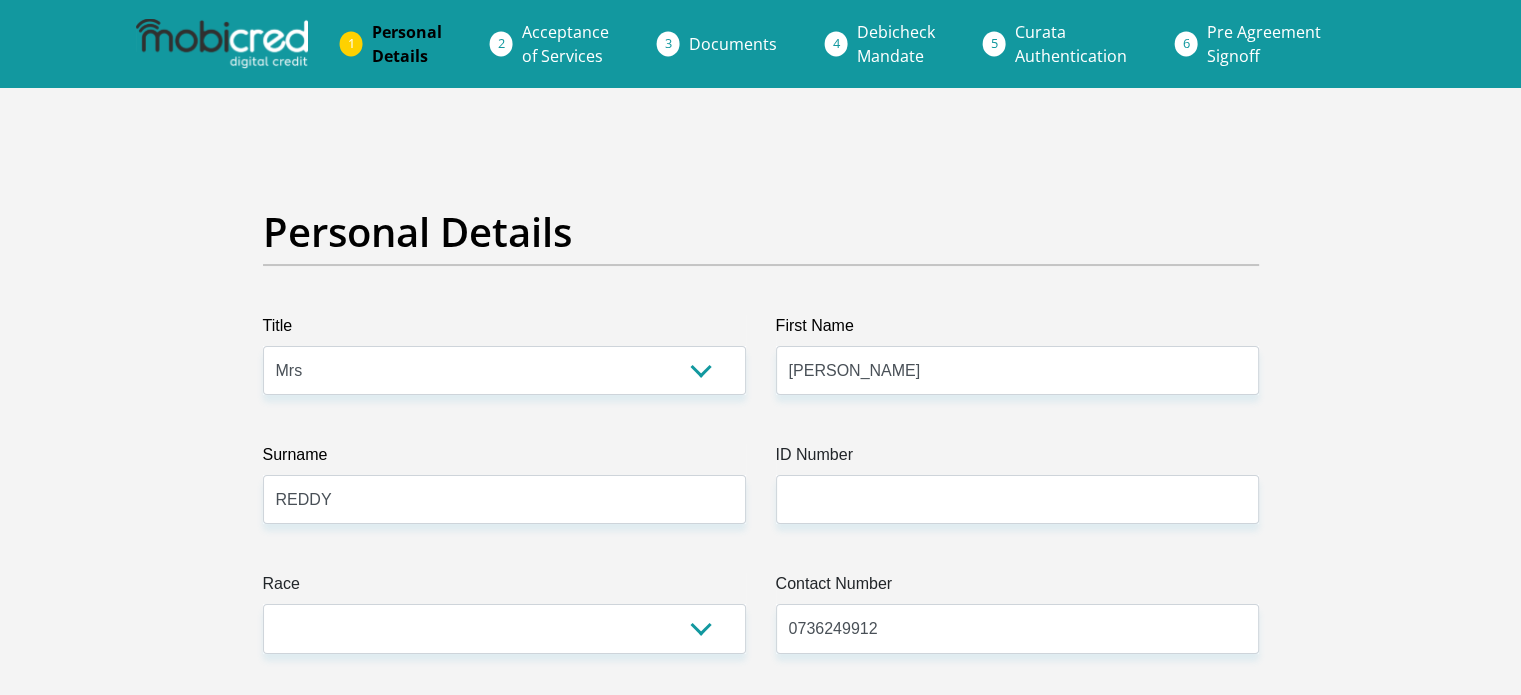 select on "ZAF" 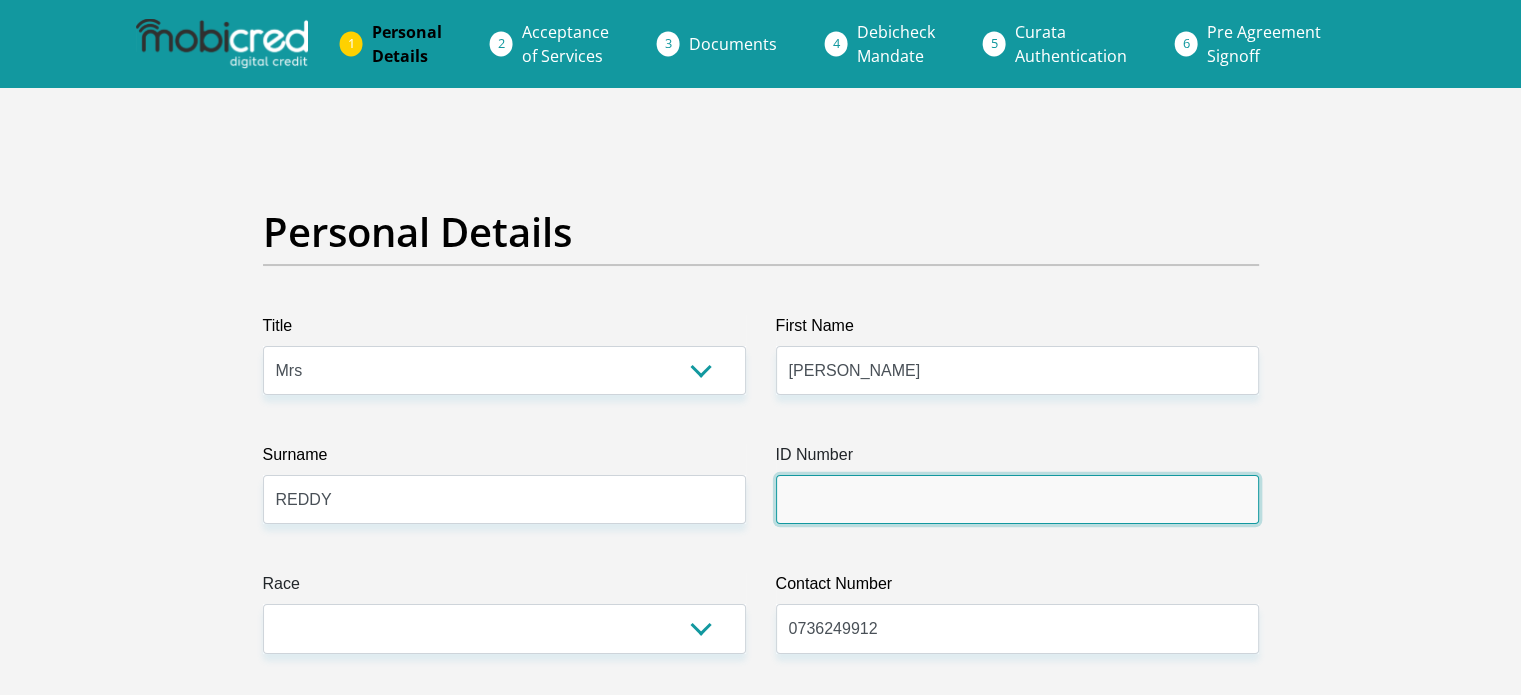 click on "ID Number" at bounding box center [1017, 499] 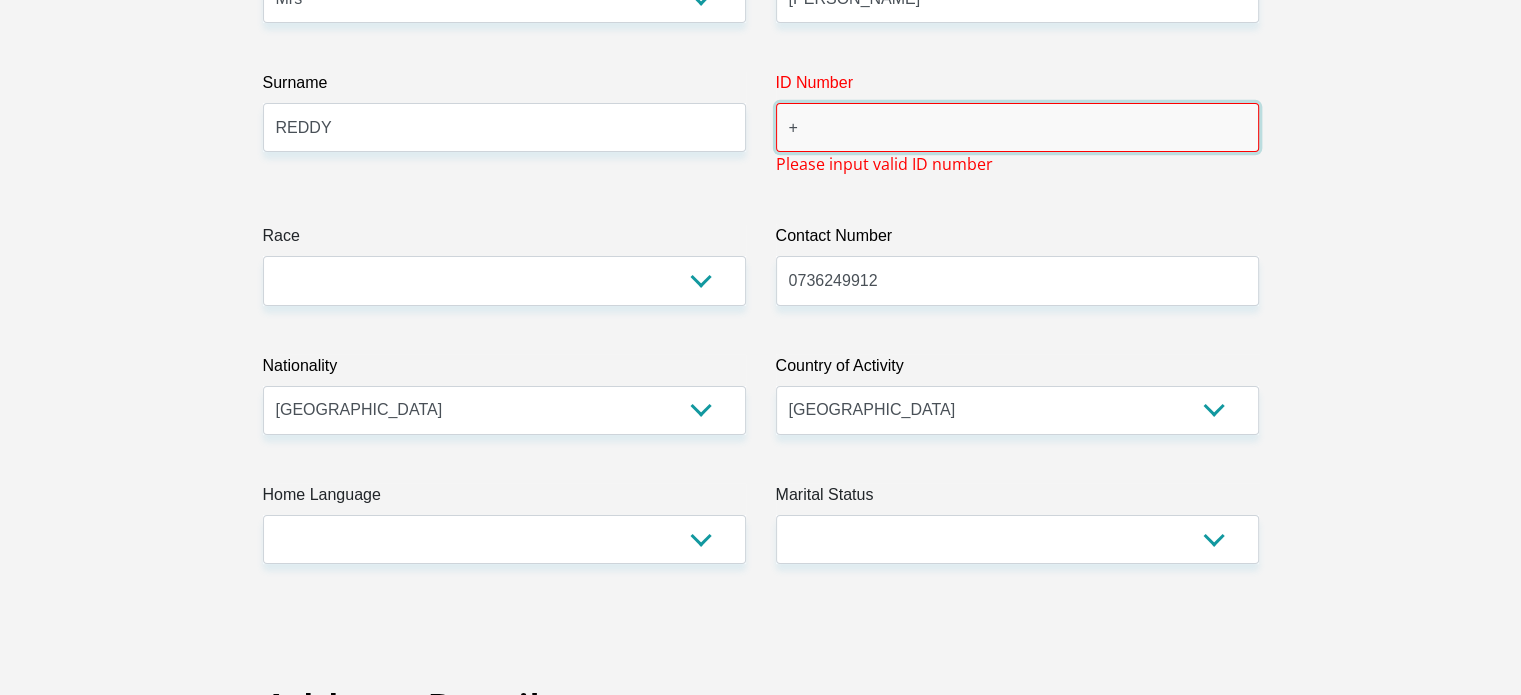 scroll, scrollTop: 0, scrollLeft: 0, axis: both 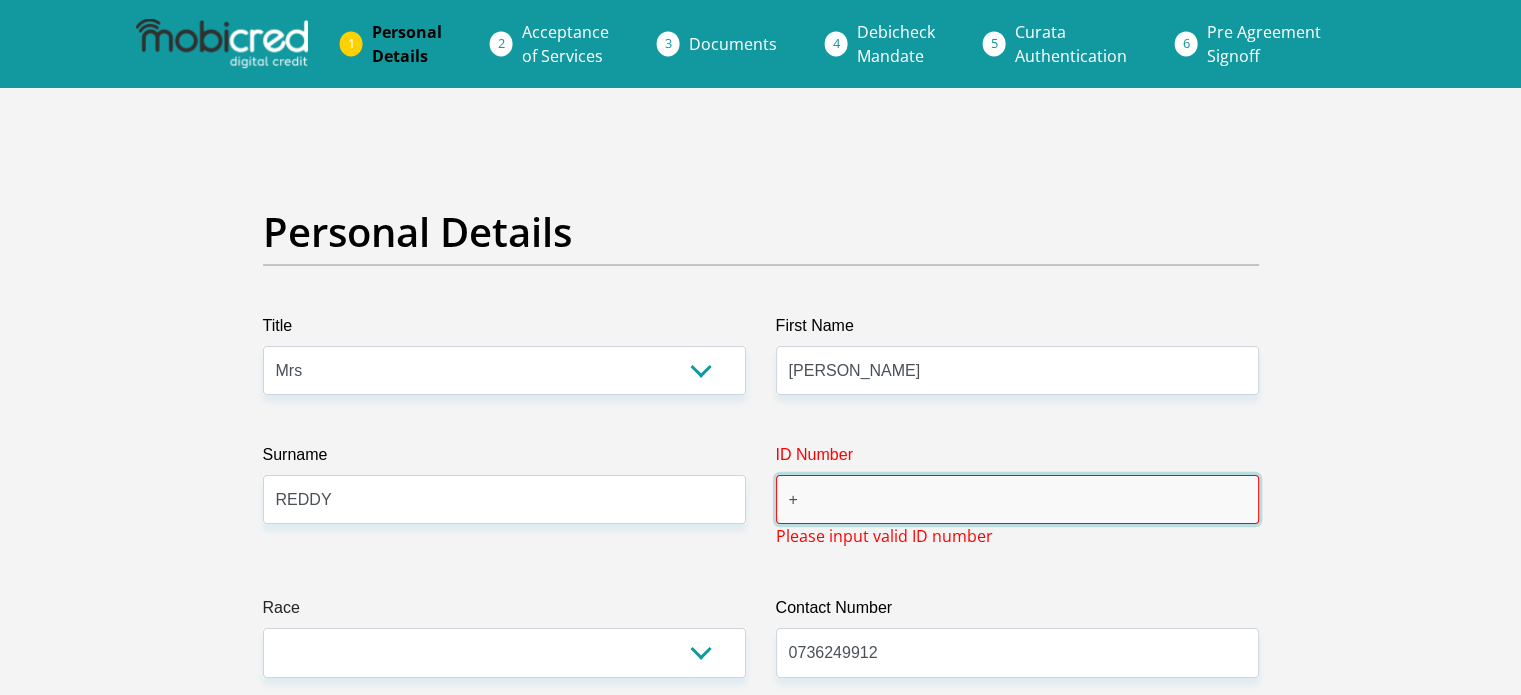 click on "+" at bounding box center [1017, 499] 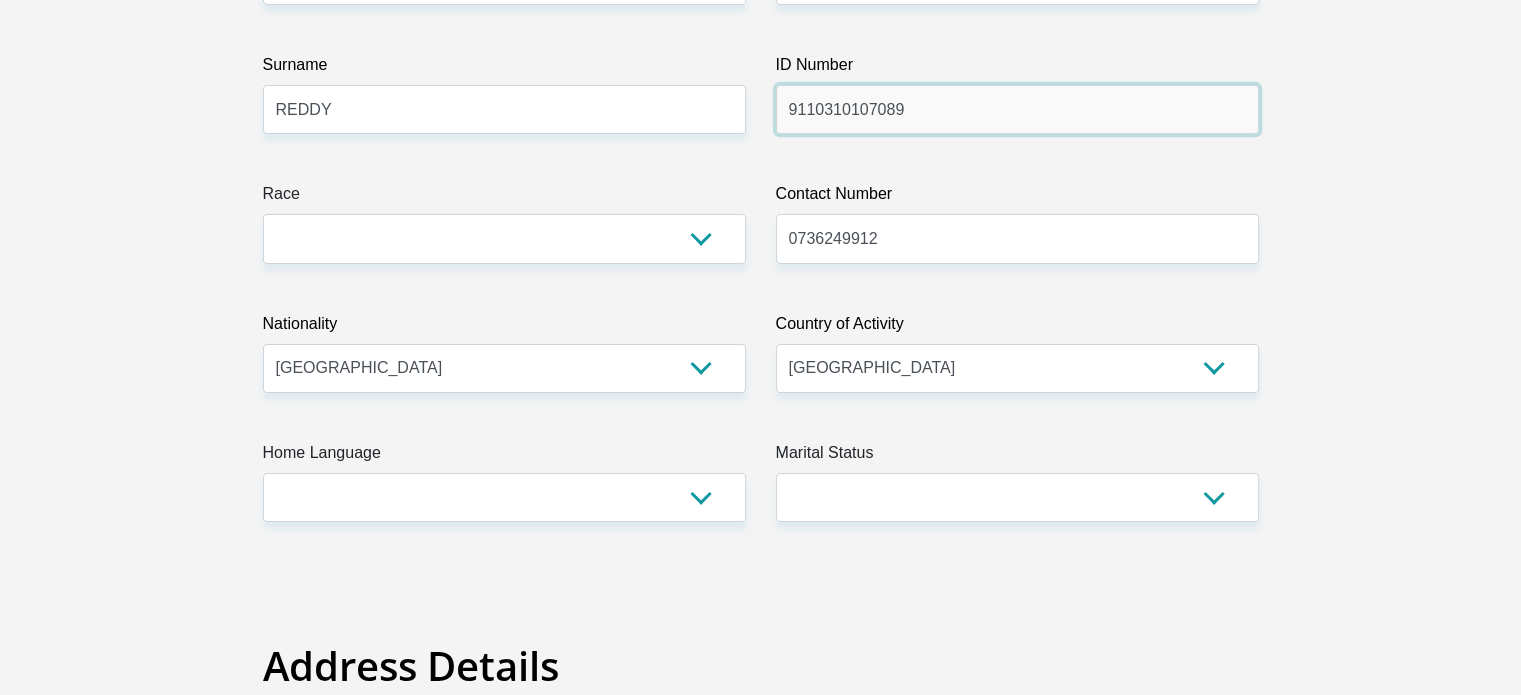 scroll, scrollTop: 400, scrollLeft: 0, axis: vertical 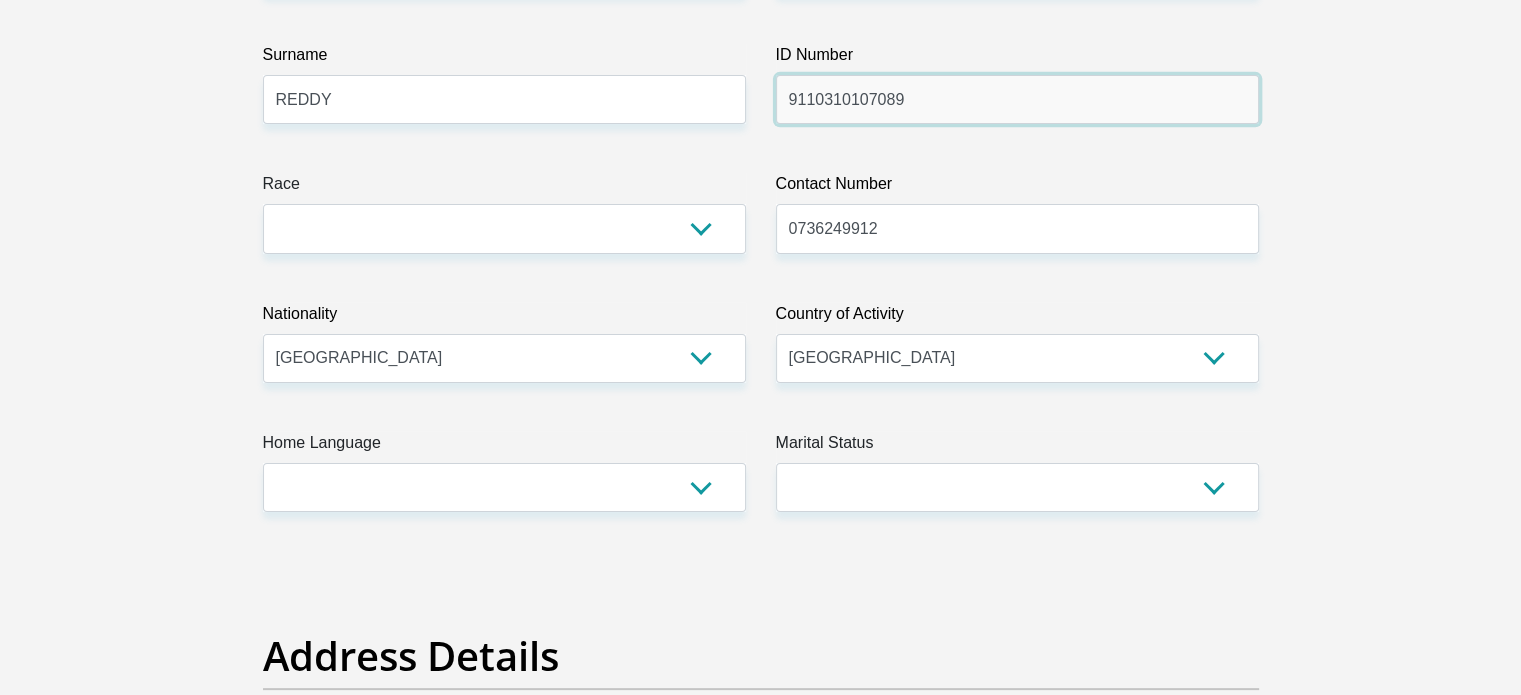 type on "9110310107089" 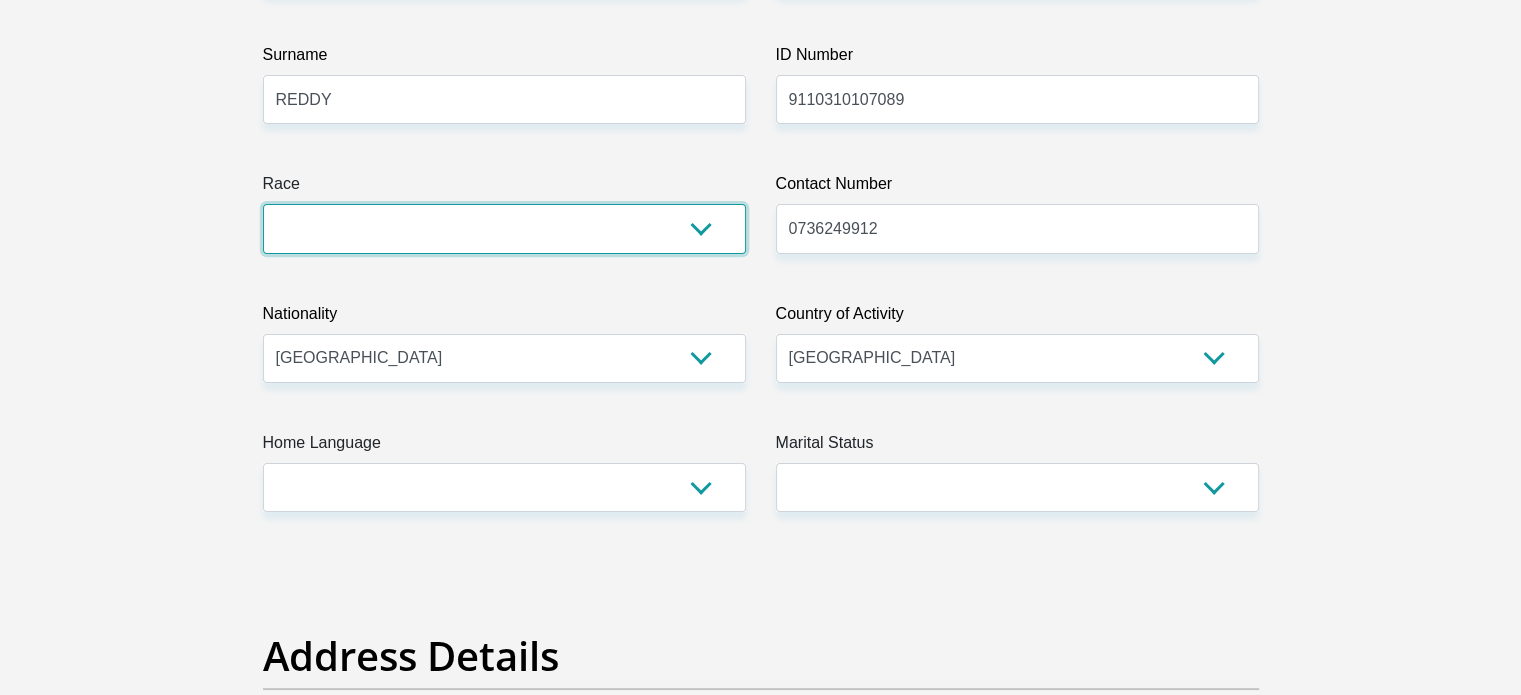 click on "Black
Coloured
Indian
White
Other" at bounding box center (504, 228) 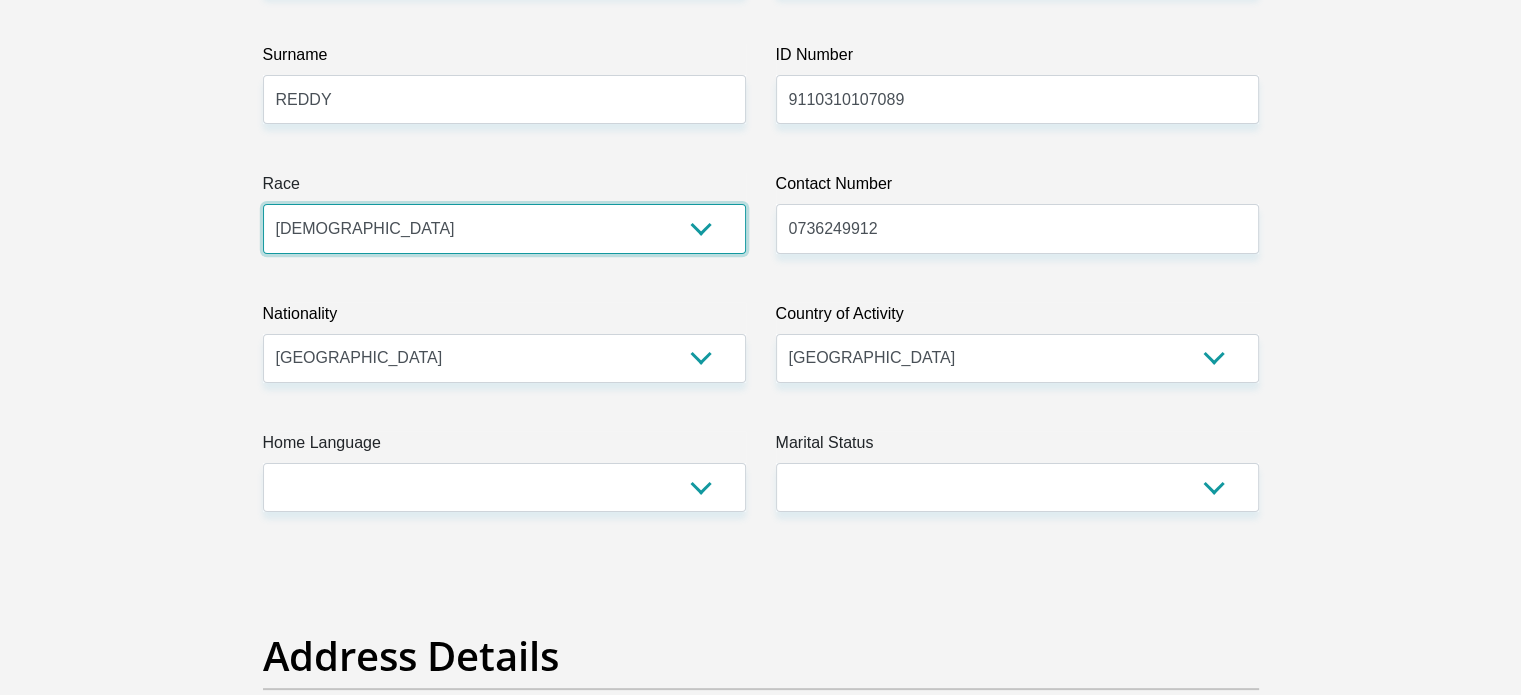 click on "Black
Coloured
Indian
White
Other" at bounding box center (504, 228) 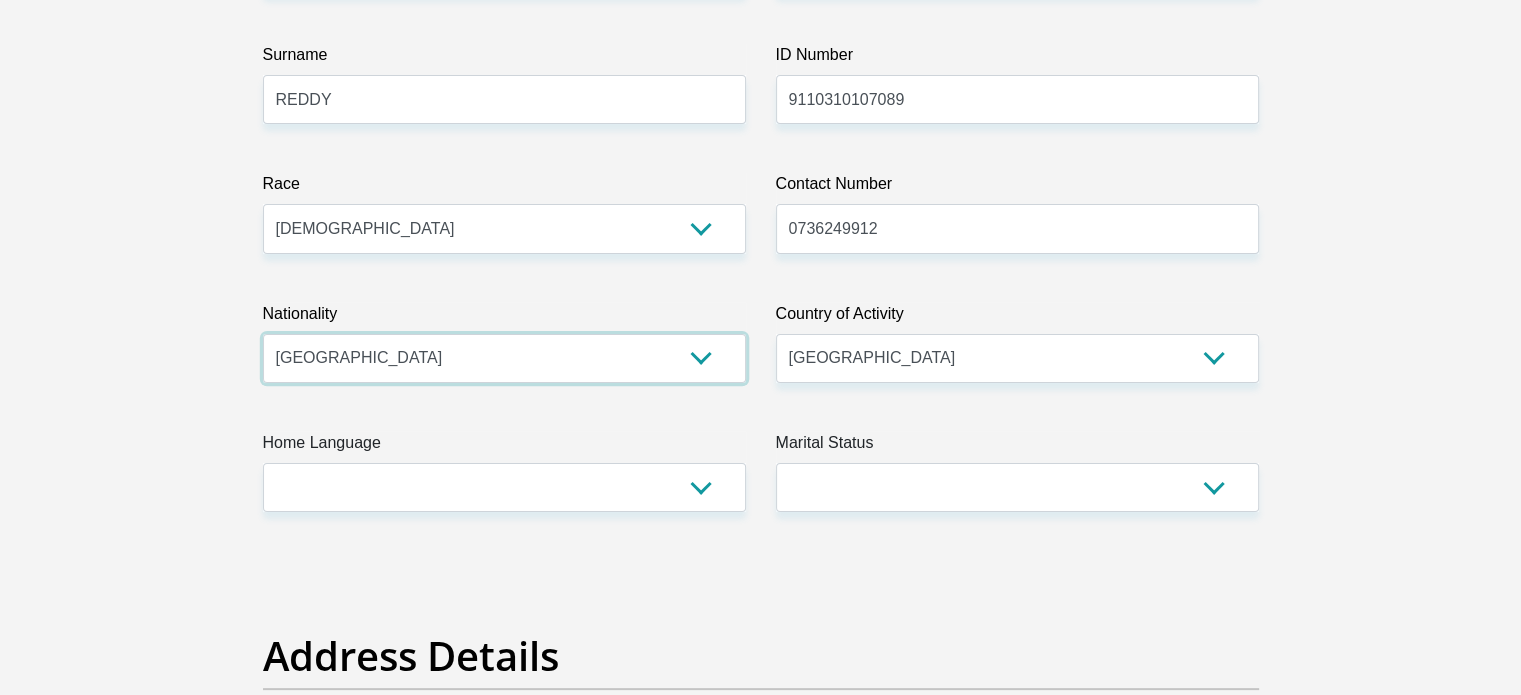 click on "South Africa
Afghanistan
Aland Islands
Albania
Algeria
America Samoa
American Virgin Islands
Andorra
Angola
Anguilla
Antarctica
Antigua and Barbuda
Argentina
Armenia
Aruba
Ascension Island
Australia
Austria
Azerbaijan
Bahamas
Bahrain
Bangladesh
Barbados
Chad" at bounding box center (504, 358) 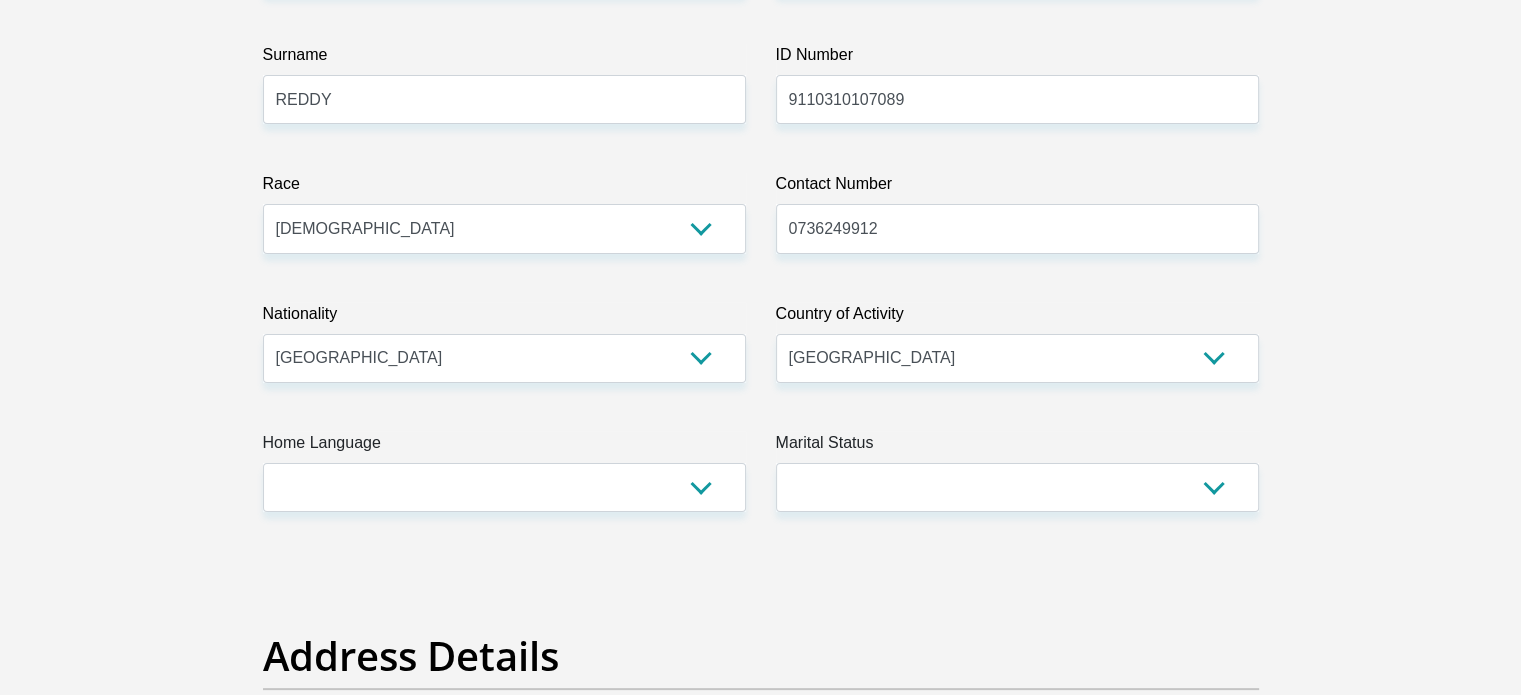 drag, startPoint x: 466, startPoint y: 451, endPoint x: 455, endPoint y: 468, distance: 20.248457 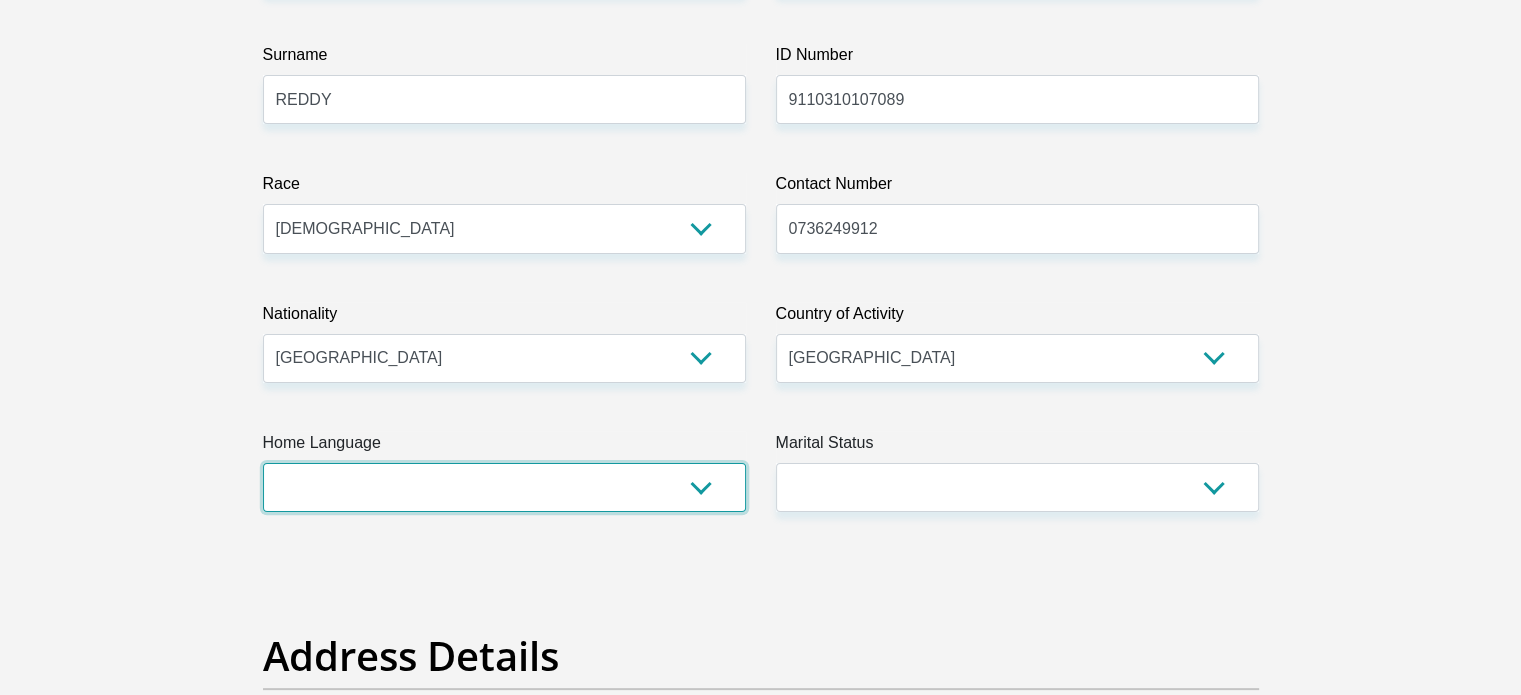 click on "Afrikaans
English
Sepedi
South Ndebele
Southern Sotho
Swati
Tsonga
Tswana
Venda
Xhosa
Zulu
Other" at bounding box center [504, 487] 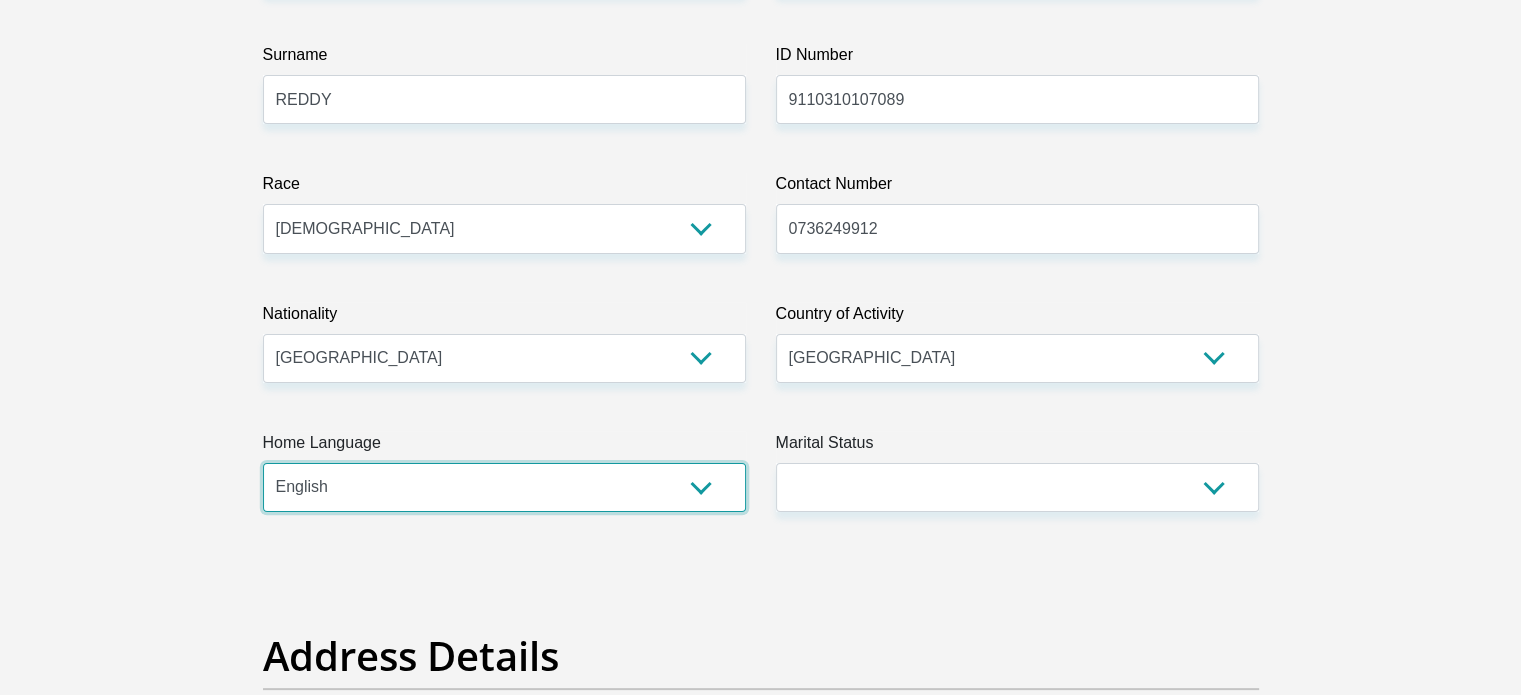 click on "Afrikaans
English
Sepedi
South Ndebele
Southern Sotho
Swati
Tsonga
Tswana
Venda
Xhosa
Zulu
Other" at bounding box center (504, 487) 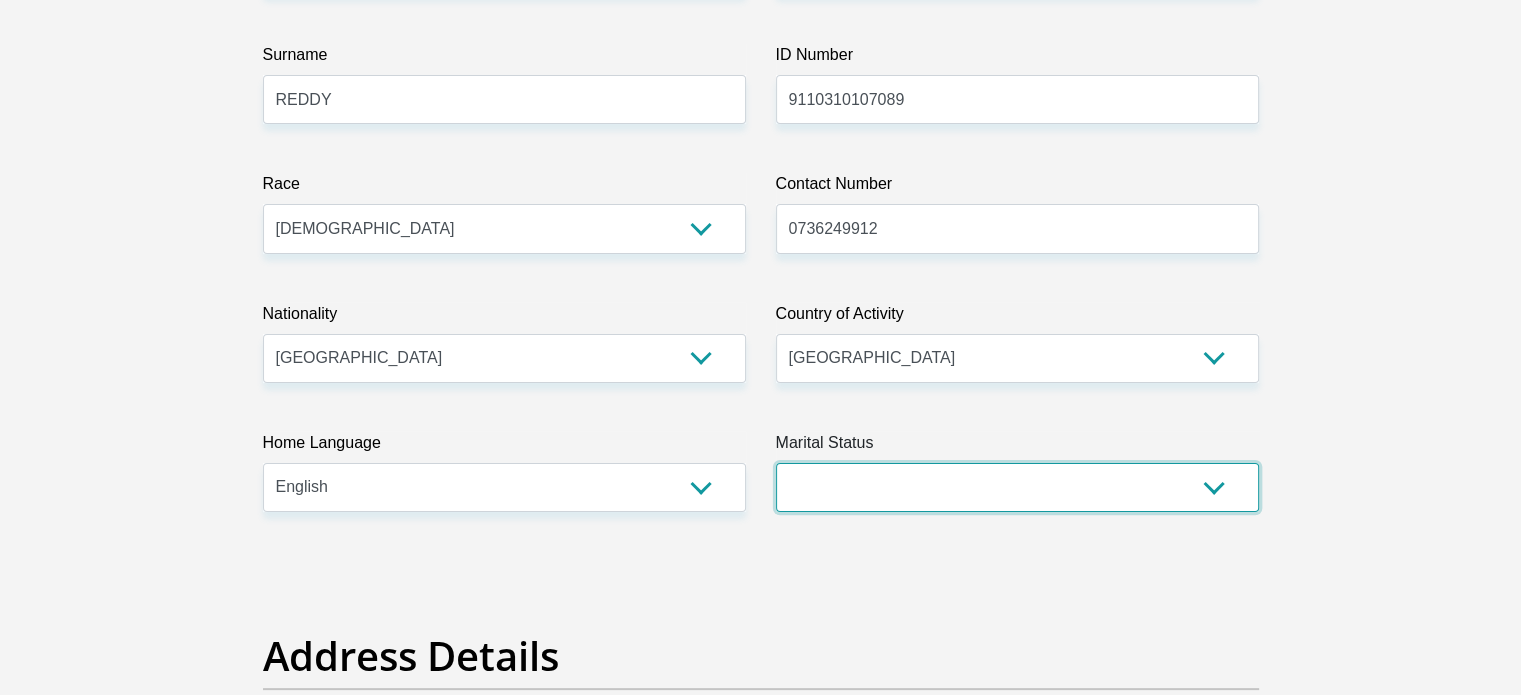 click on "Married ANC
Single
Divorced
Widowed
Married COP or Customary Law" at bounding box center [1017, 487] 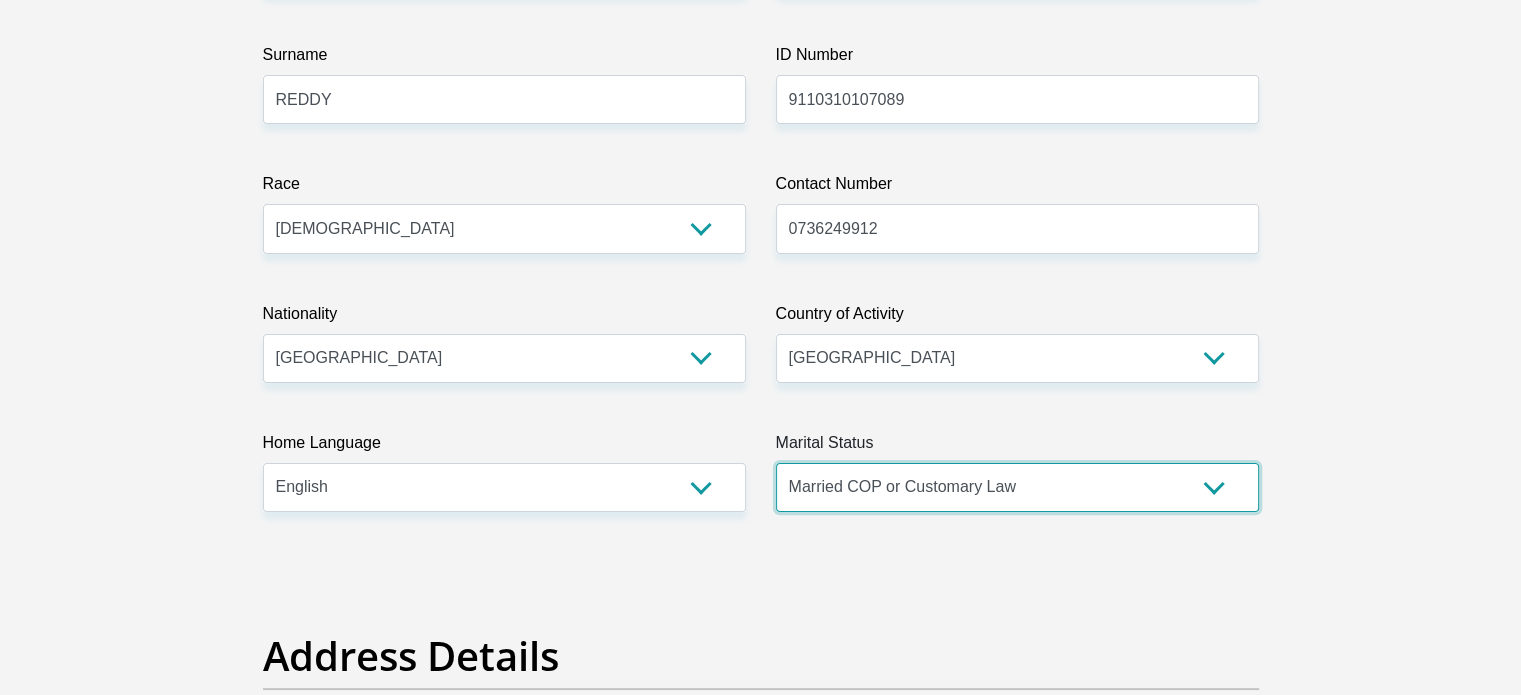 click on "Married ANC
Single
Divorced
Widowed
Married COP or Customary Law" at bounding box center (1017, 487) 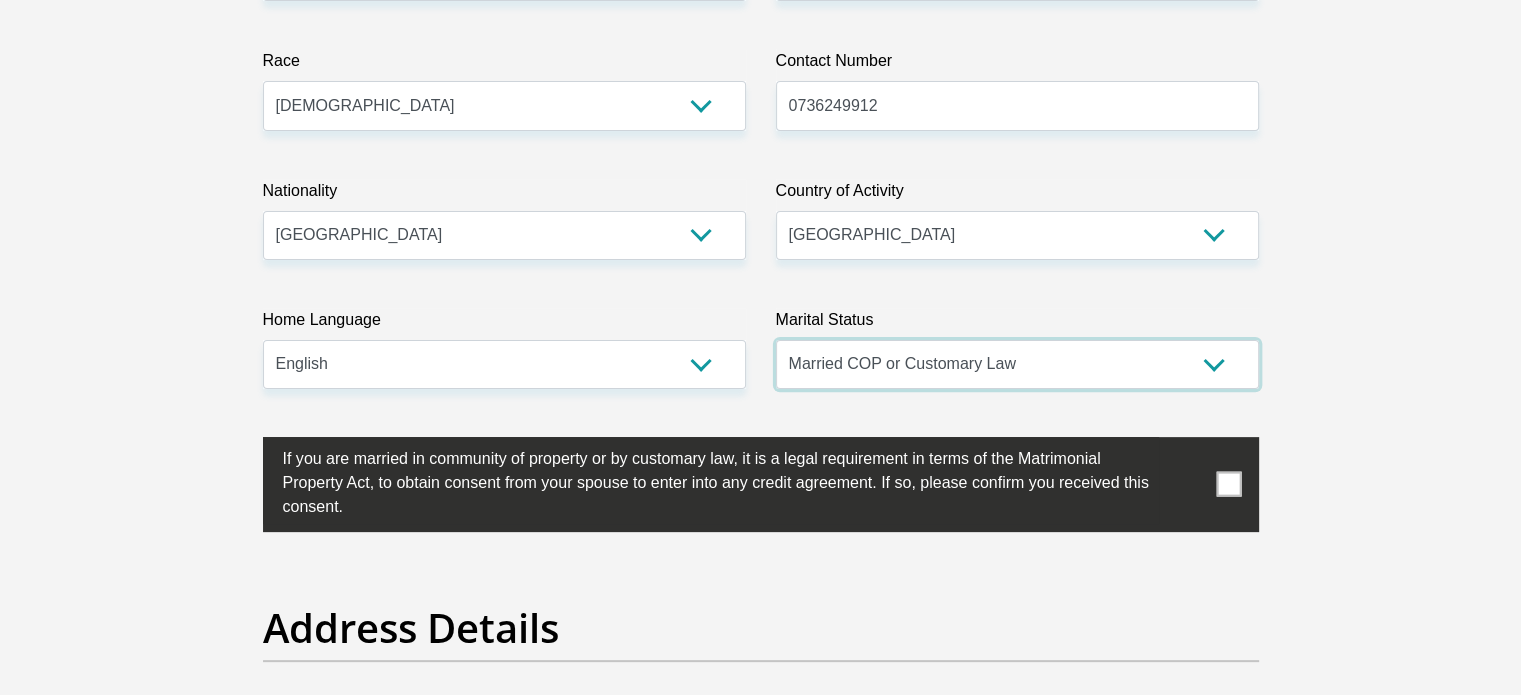 scroll, scrollTop: 700, scrollLeft: 0, axis: vertical 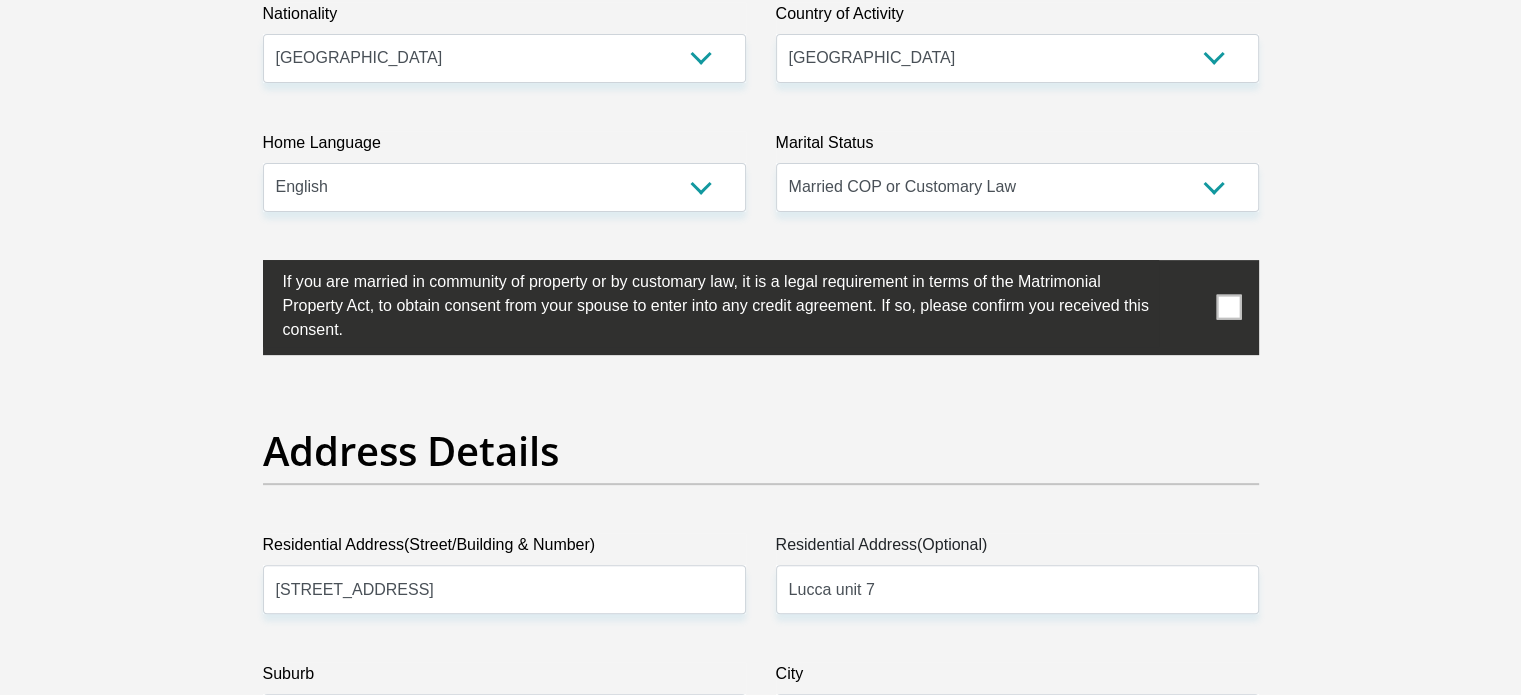 click at bounding box center (1228, 307) 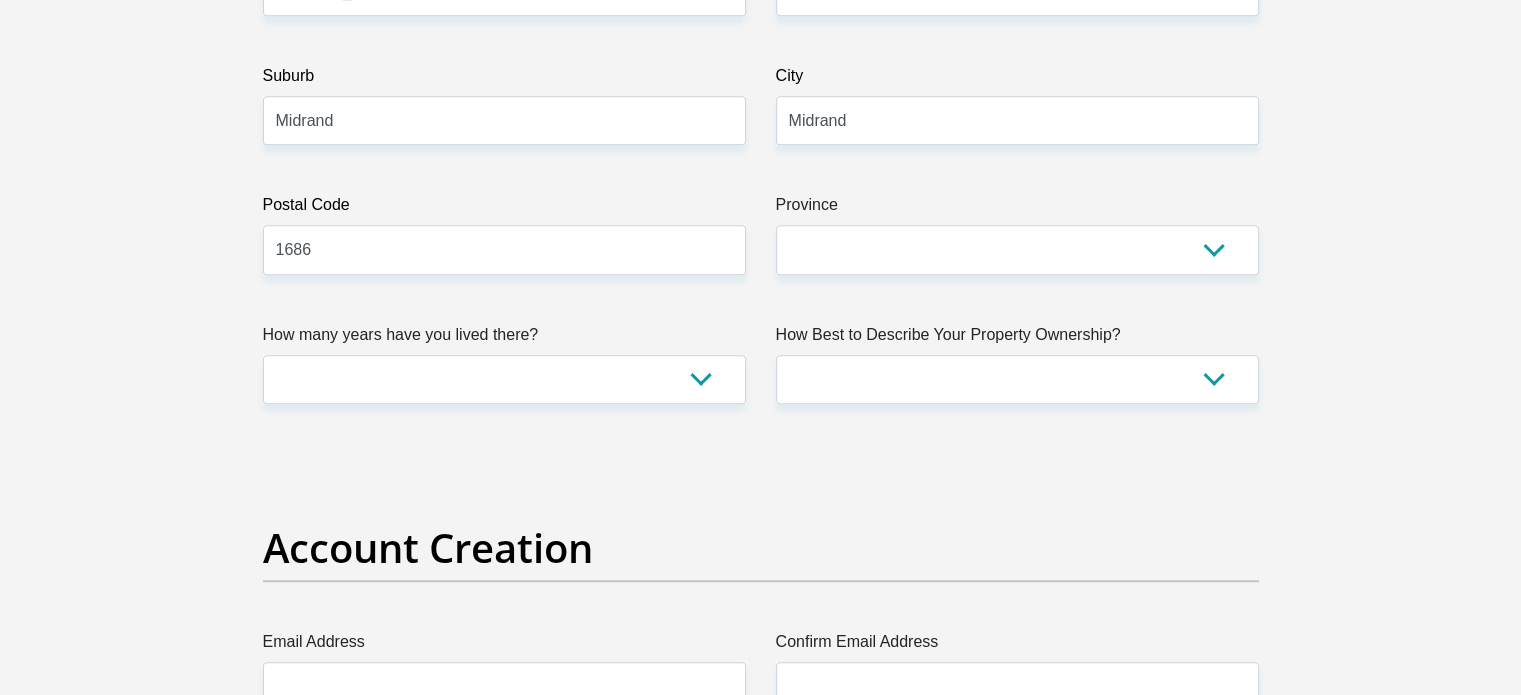 scroll, scrollTop: 1300, scrollLeft: 0, axis: vertical 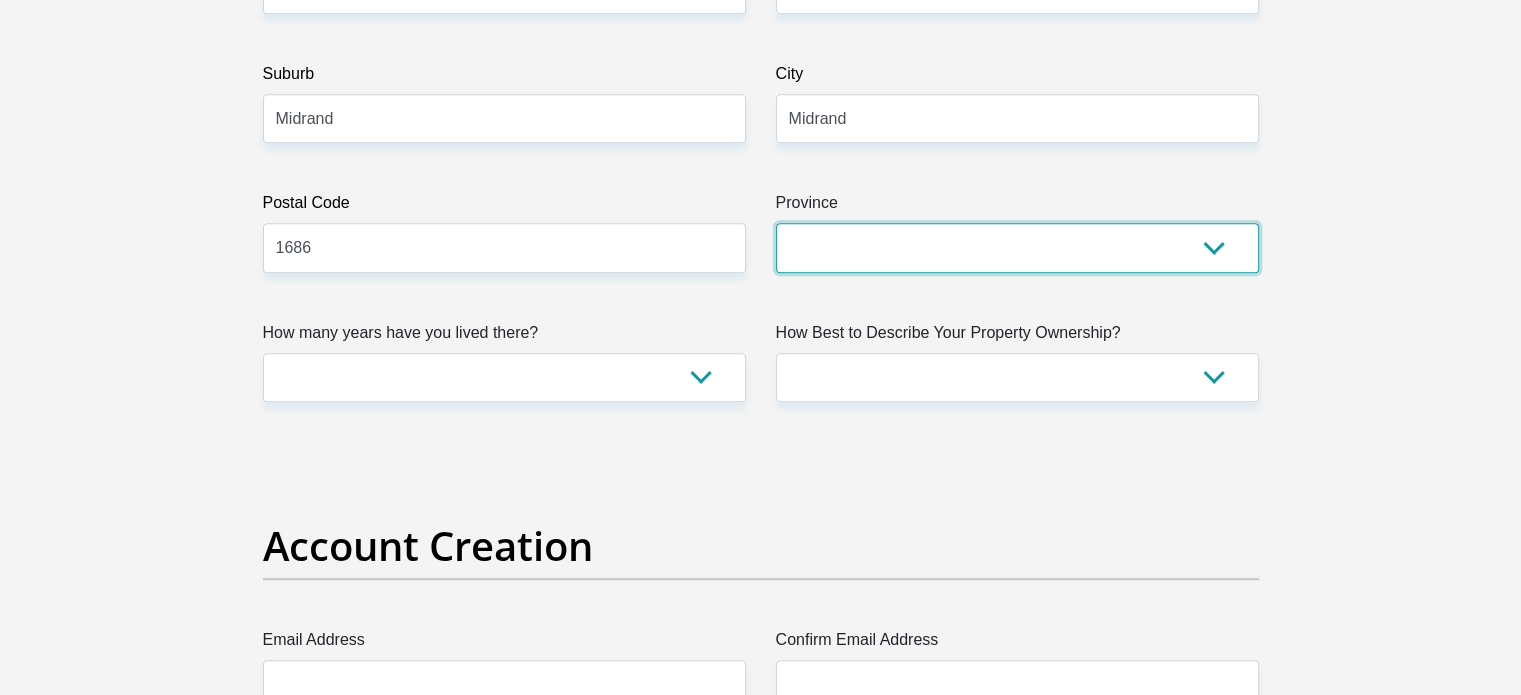 click on "Eastern Cape
Free State
[GEOGRAPHIC_DATA]
[GEOGRAPHIC_DATA][DATE]
[GEOGRAPHIC_DATA]
[GEOGRAPHIC_DATA]
[GEOGRAPHIC_DATA]
[GEOGRAPHIC_DATA]" at bounding box center [1017, 247] 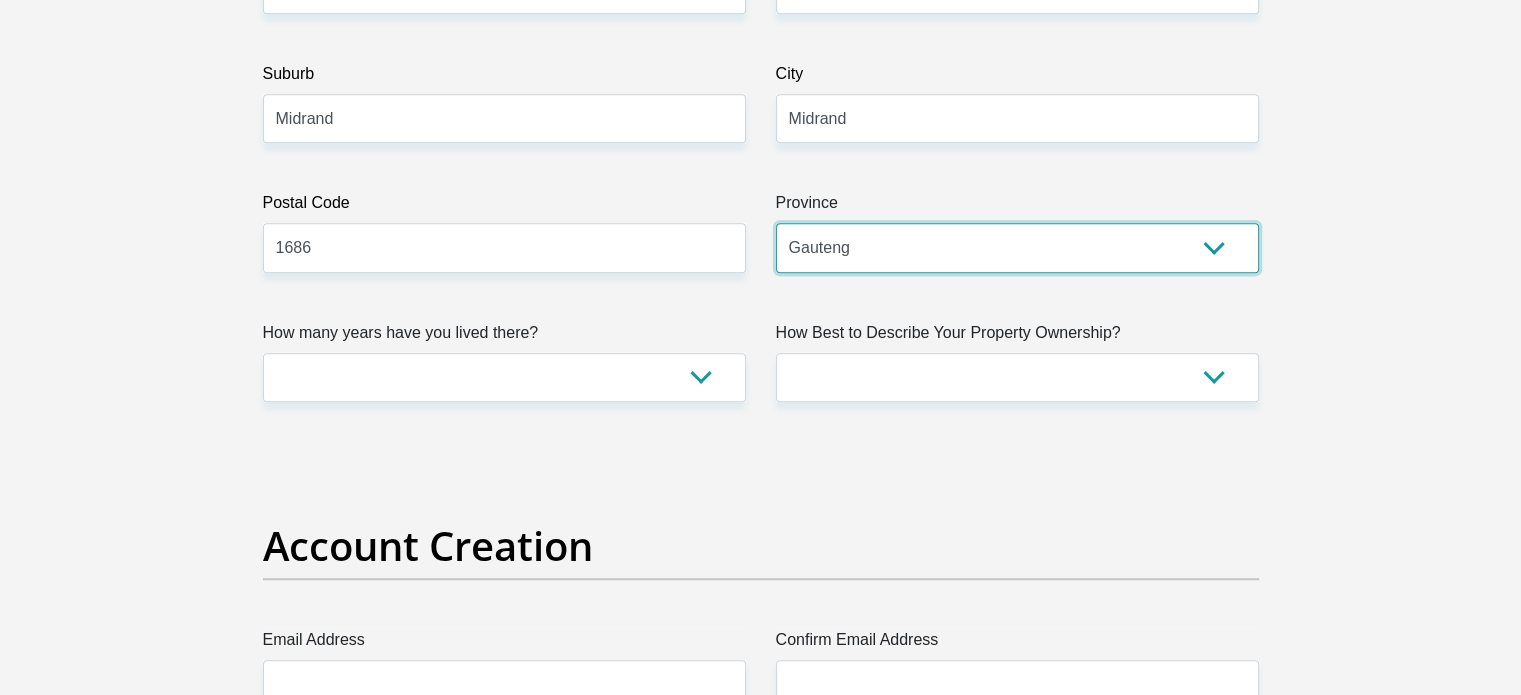 click on "Eastern Cape
Free State
Gauteng
KwaZulu-Natal
Limpopo
Mpumalanga
Northern Cape
North West
Western Cape" at bounding box center (1017, 247) 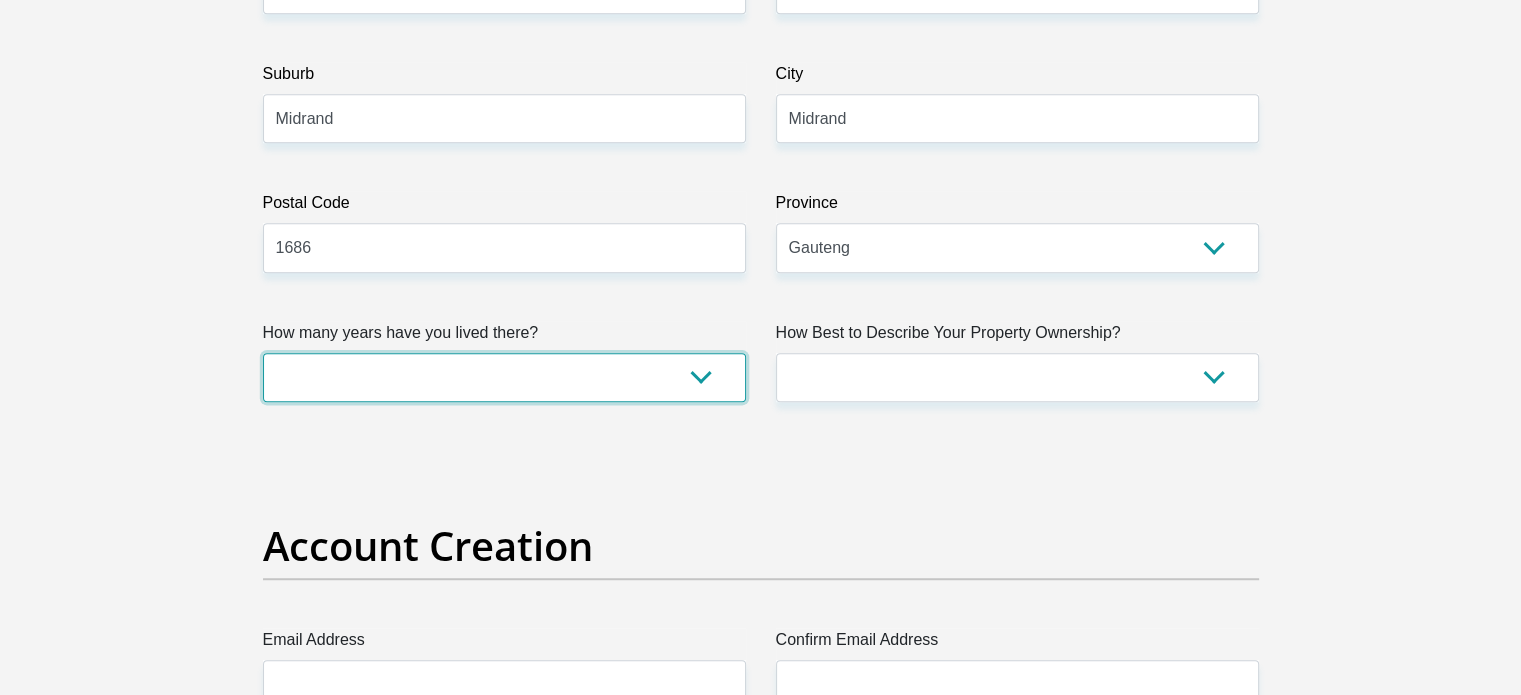 click on "less than 1 year
1-3 years
3-5 years
5+ years" at bounding box center (504, 377) 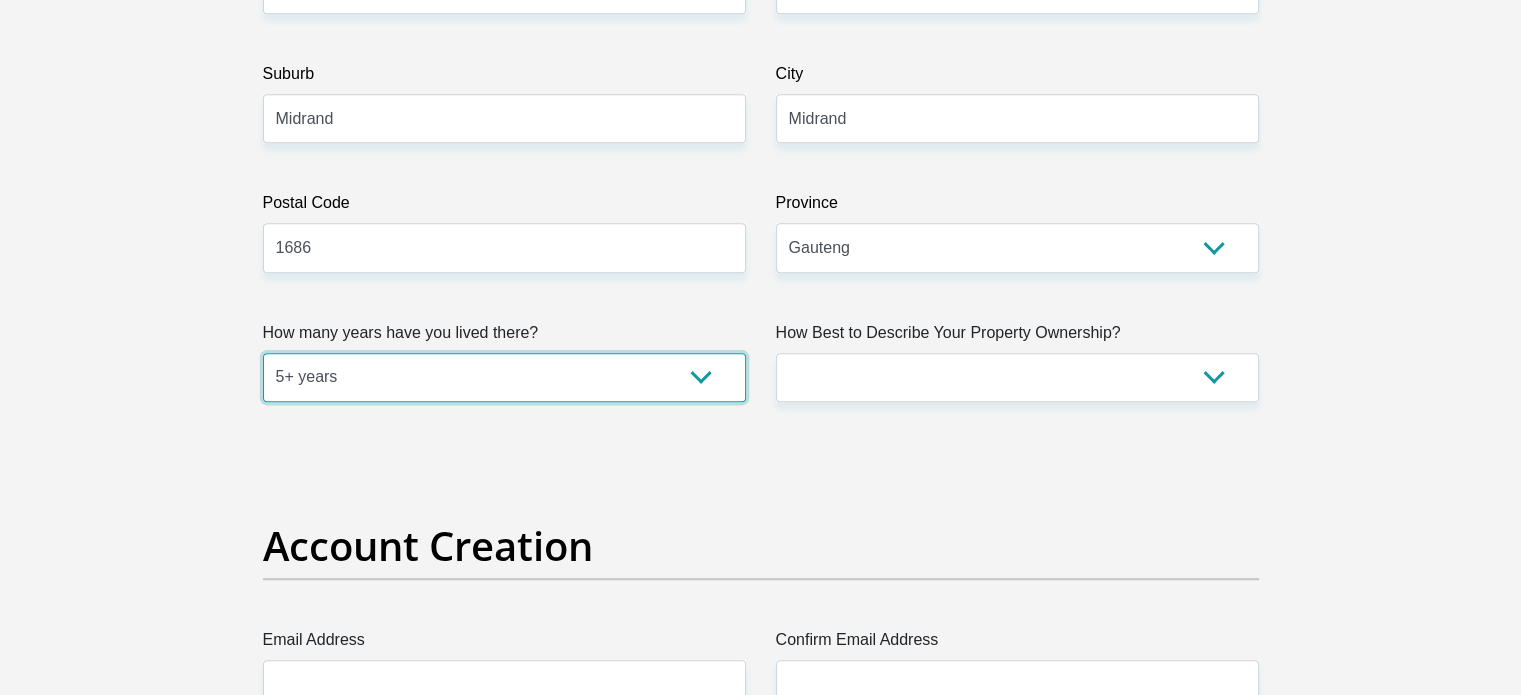 click on "less than 1 year
1-3 years
3-5 years
5+ years" at bounding box center (504, 377) 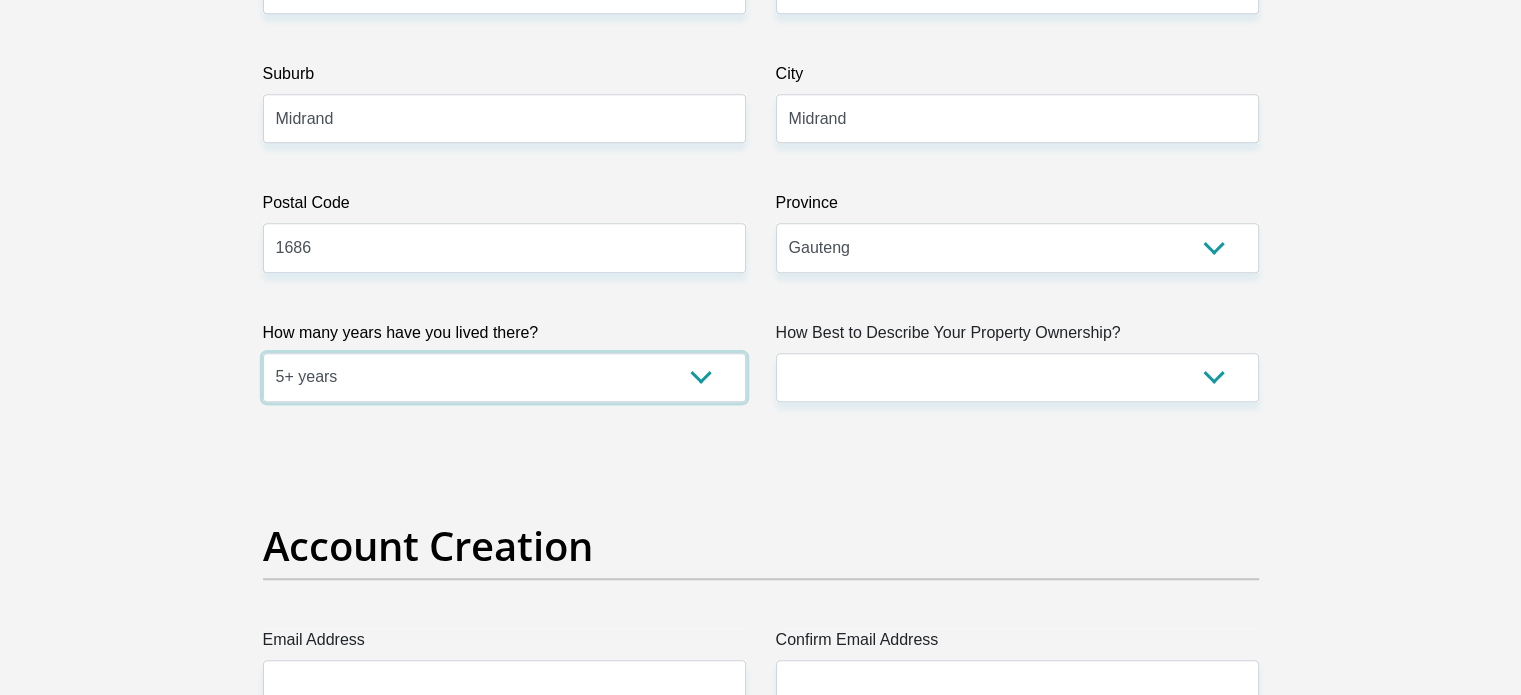 drag, startPoint x: 583, startPoint y: 400, endPoint x: 572, endPoint y: 386, distance: 17.804493 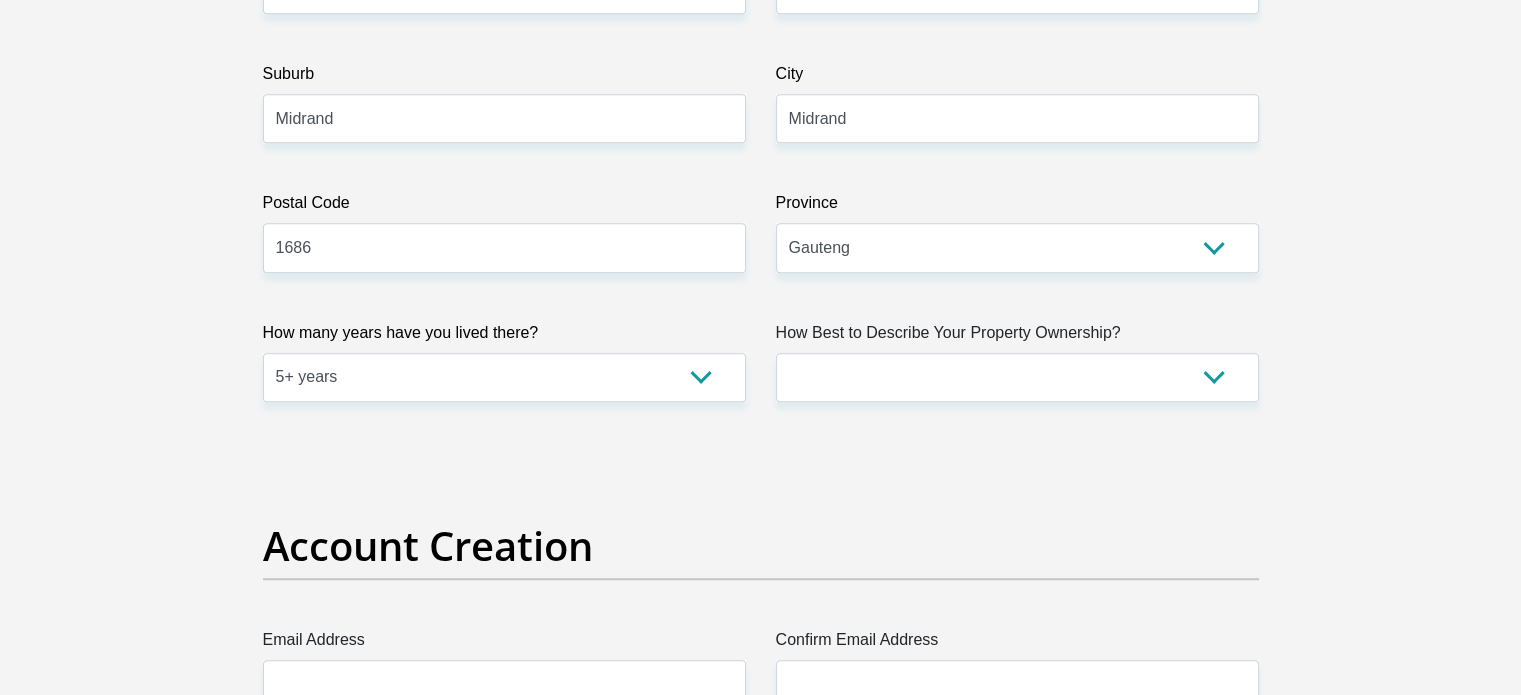 drag, startPoint x: 541, startPoint y: 403, endPoint x: 543, endPoint y: 391, distance: 12.165525 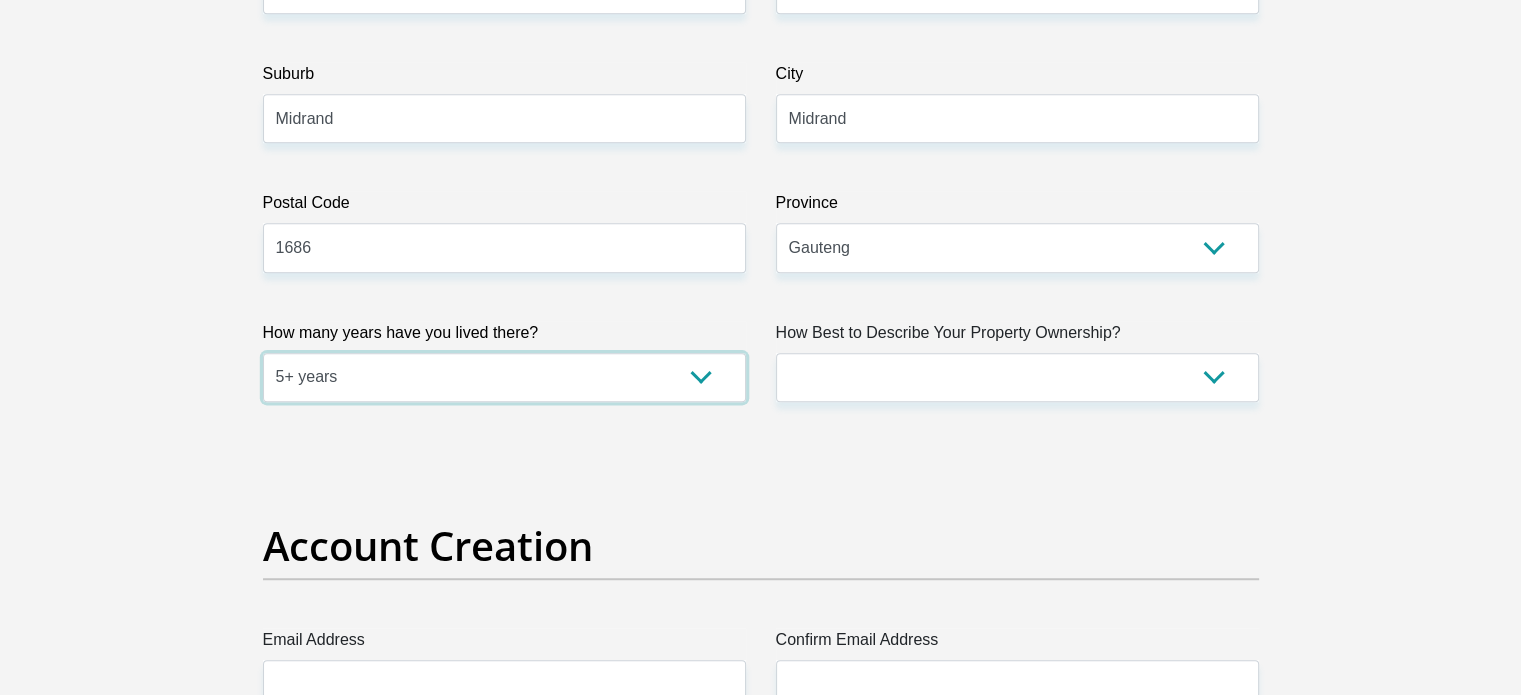 click on "less than 1 year
1-3 years
3-5 years
5+ years" at bounding box center (504, 377) 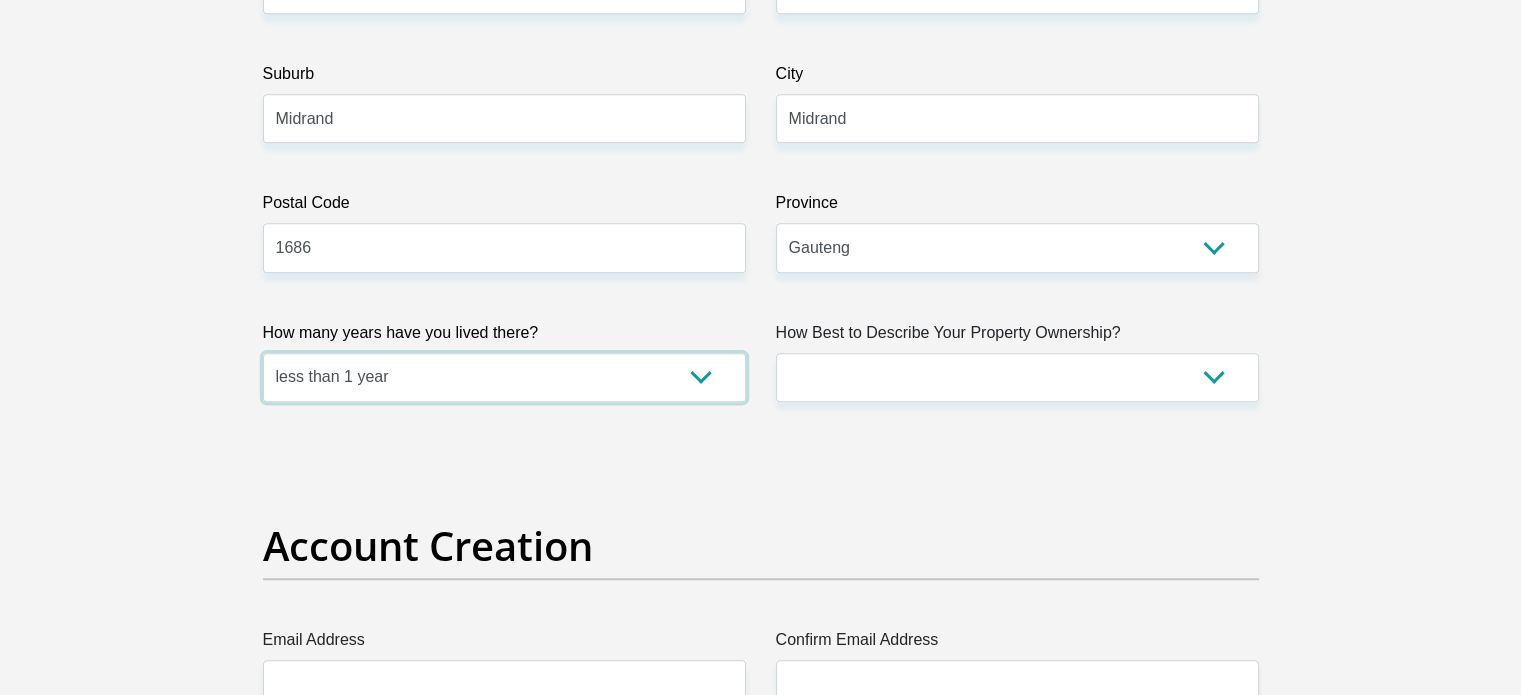 click on "less than 1 year
1-3 years
3-5 years
5+ years" at bounding box center [504, 377] 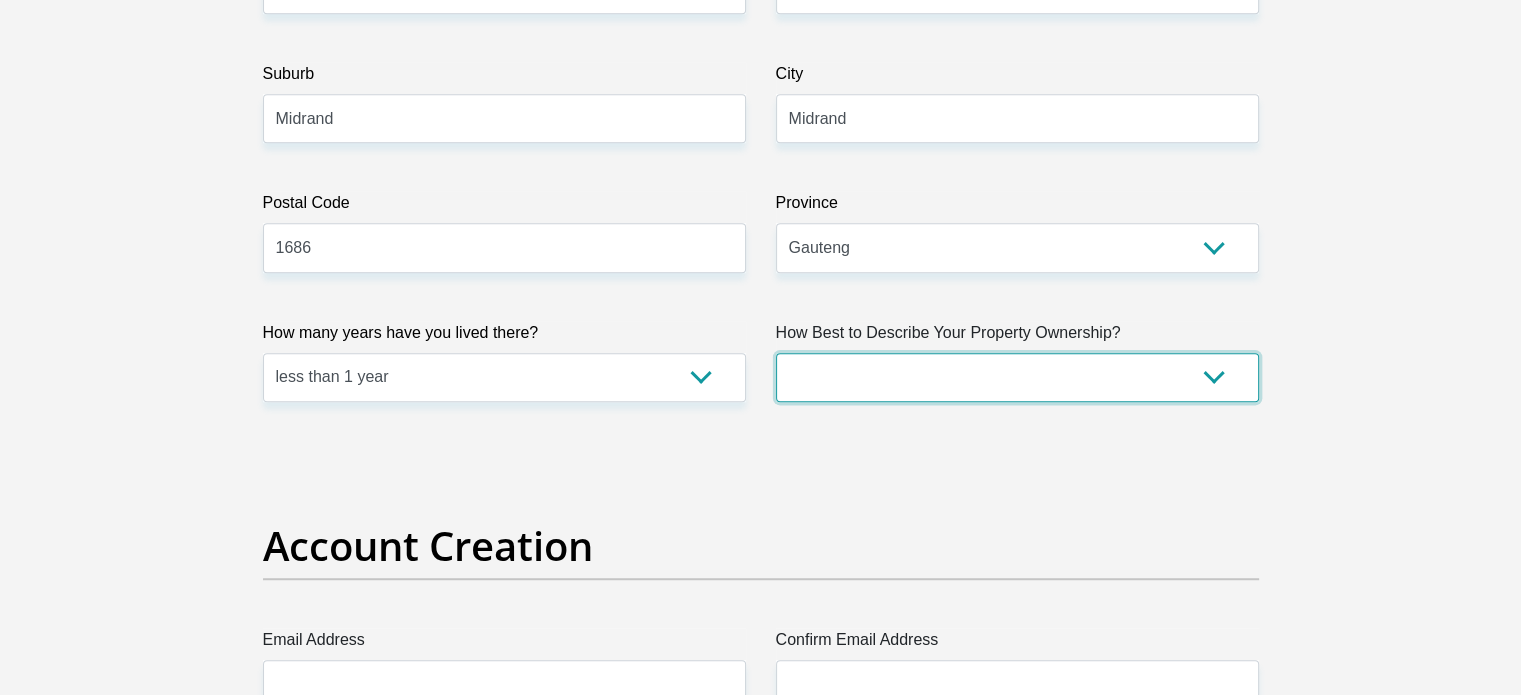 click on "Owned
Rented
Family Owned
Company Dwelling" at bounding box center [1017, 377] 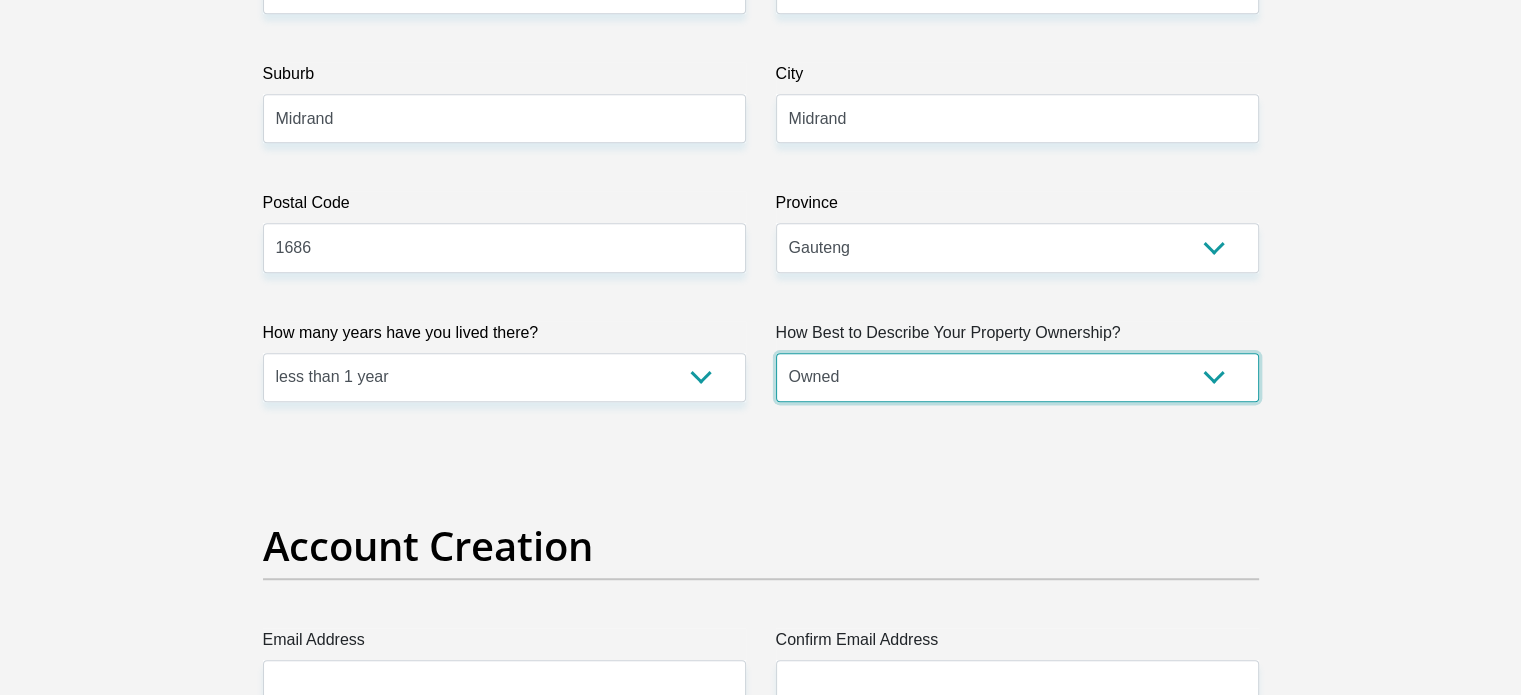 click on "Owned
Rented
Family Owned
Company Dwelling" at bounding box center [1017, 377] 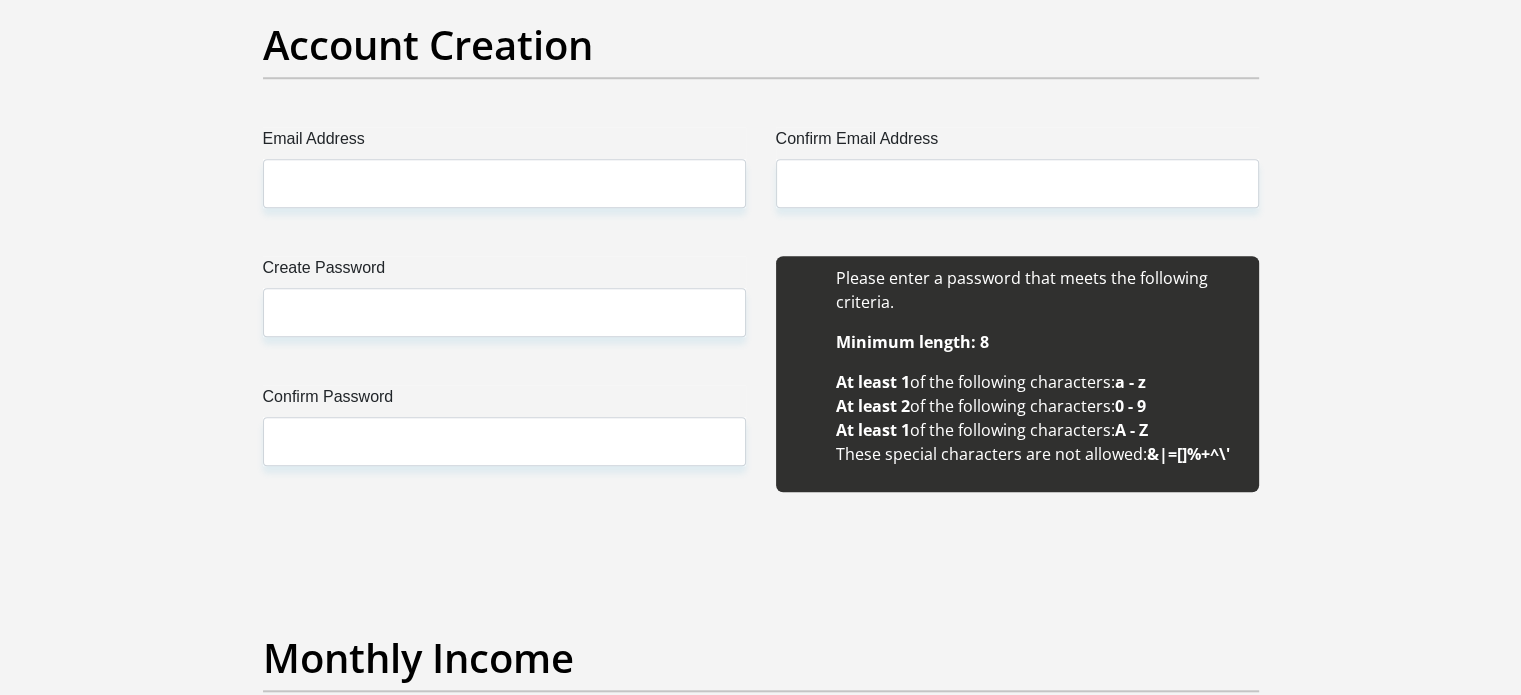 scroll, scrollTop: 1900, scrollLeft: 0, axis: vertical 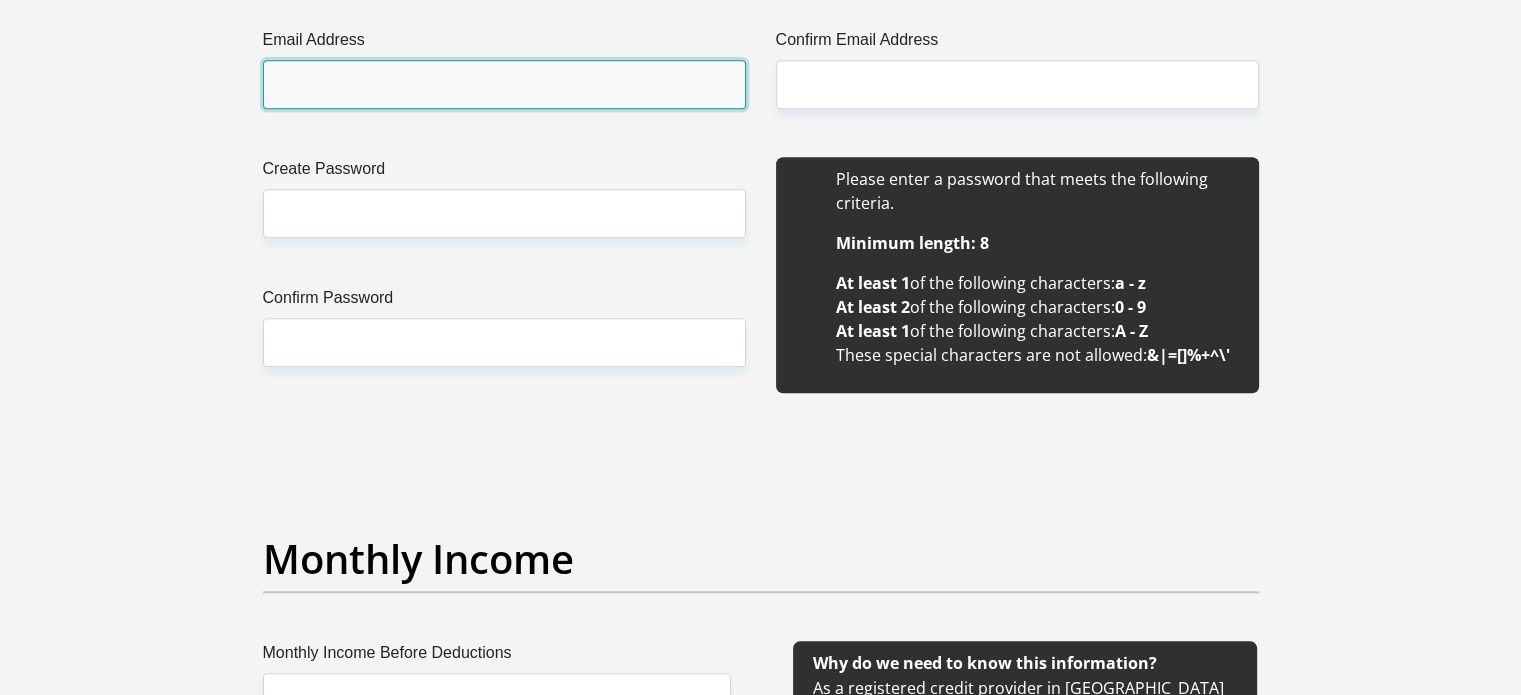 click on "Email Address" at bounding box center (504, 84) 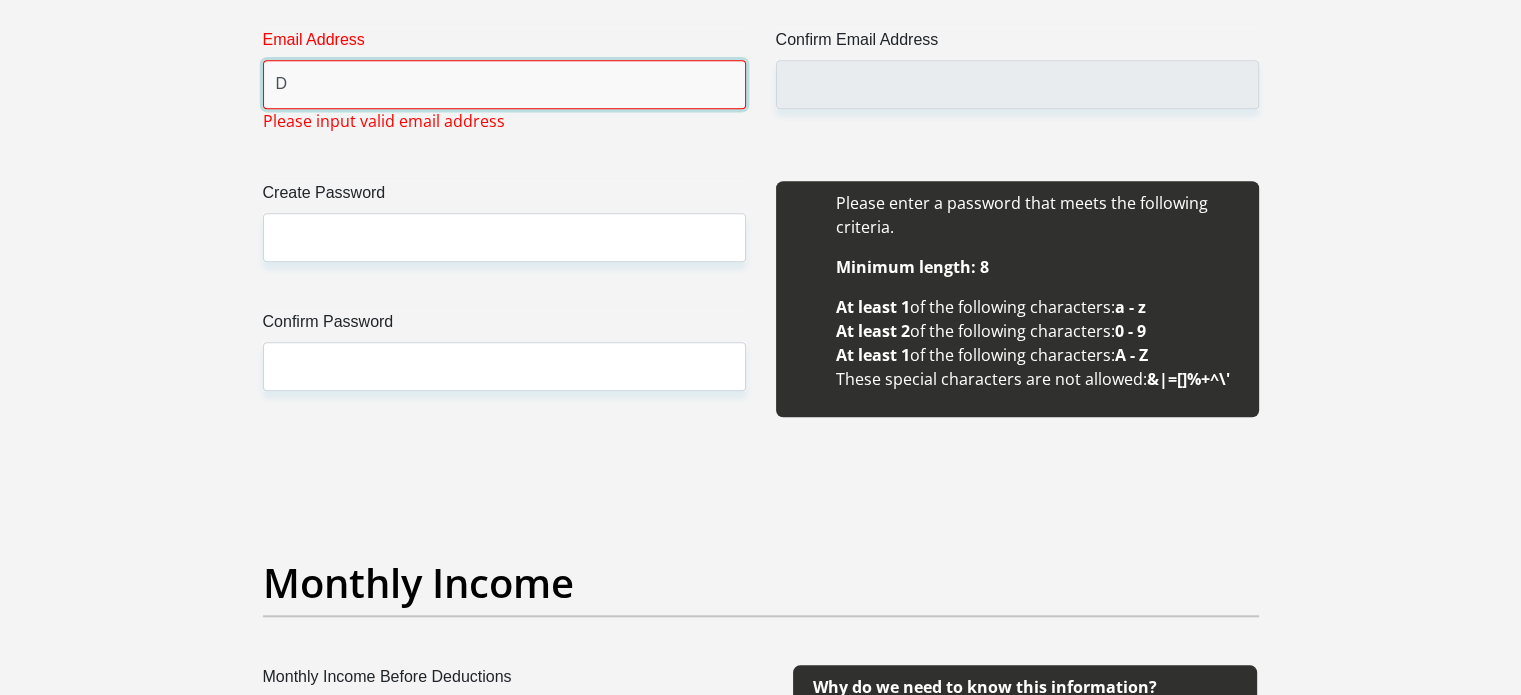 type on "Deshnee1229@gmail.com" 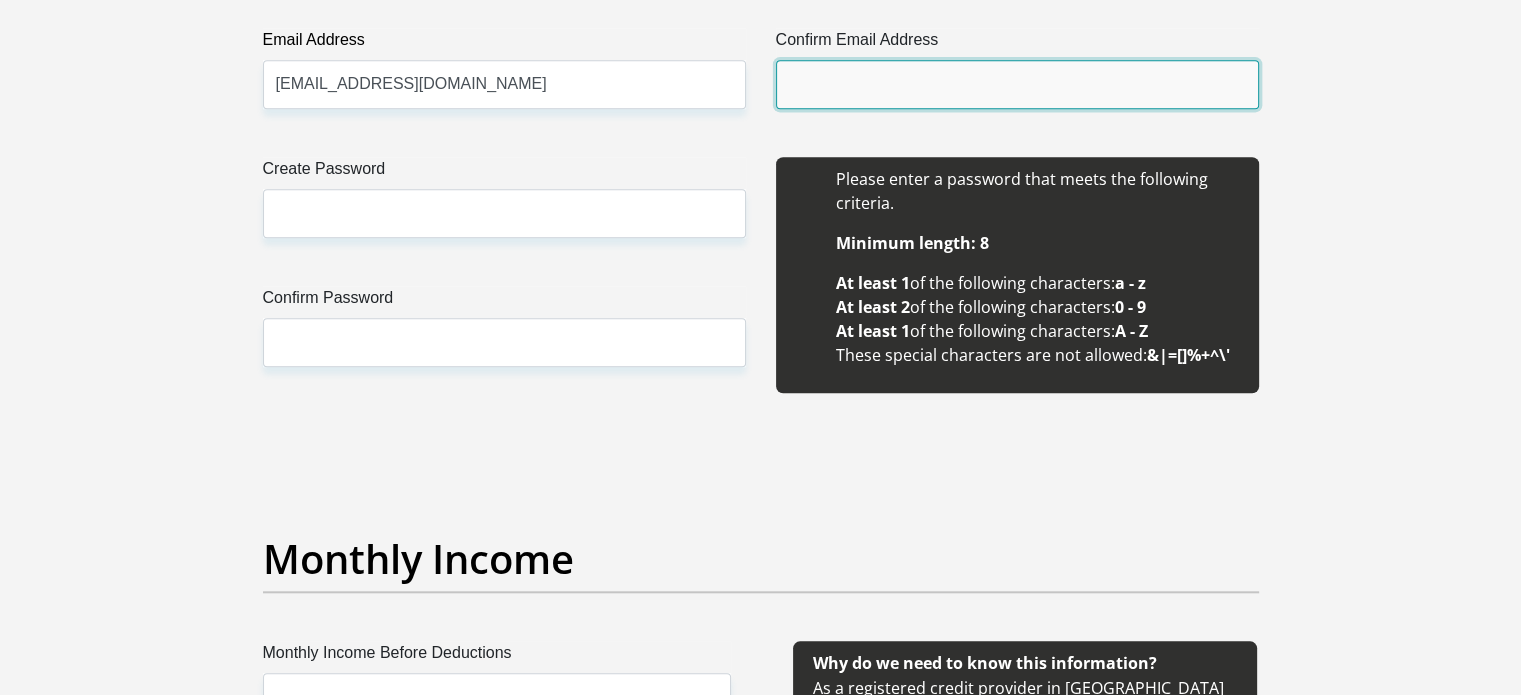 click on "Confirm Email Address" at bounding box center (1017, 84) 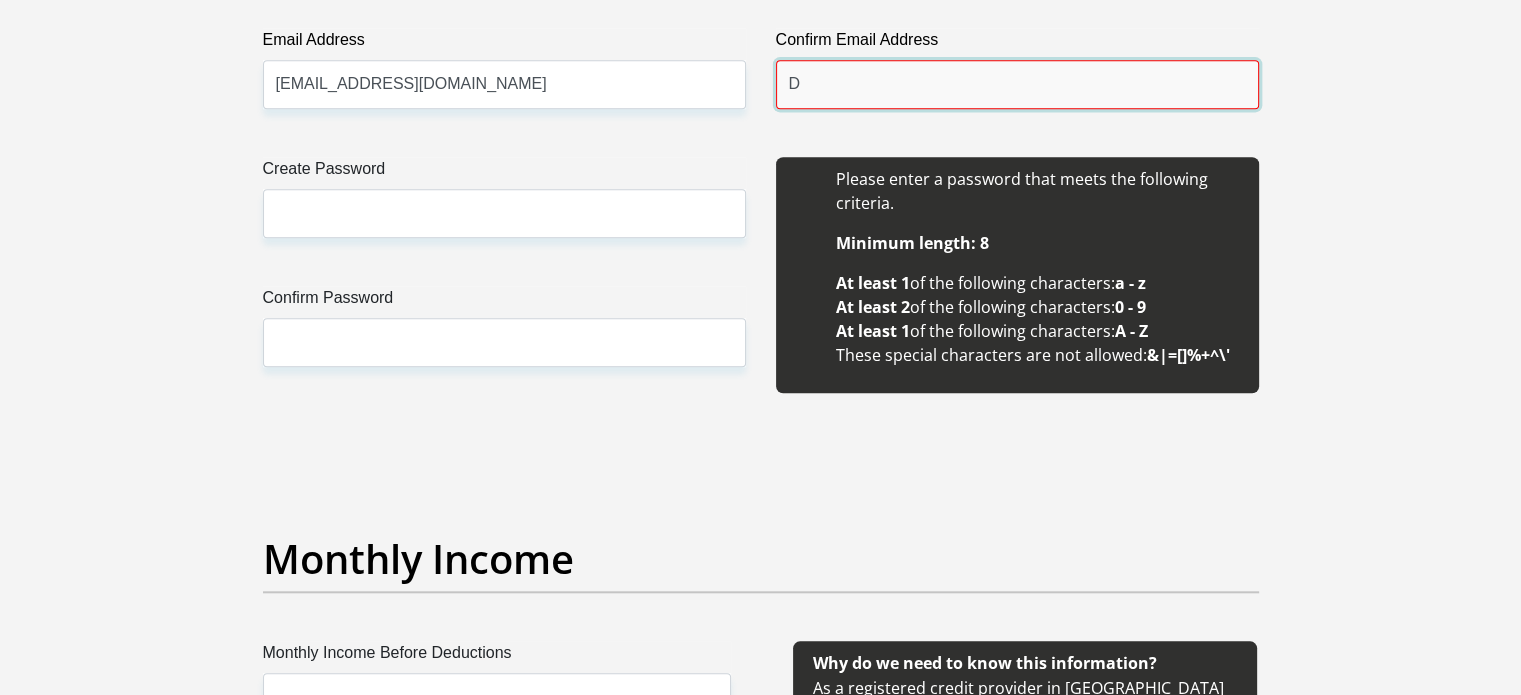 type on "Deshnee1229@gmail.com" 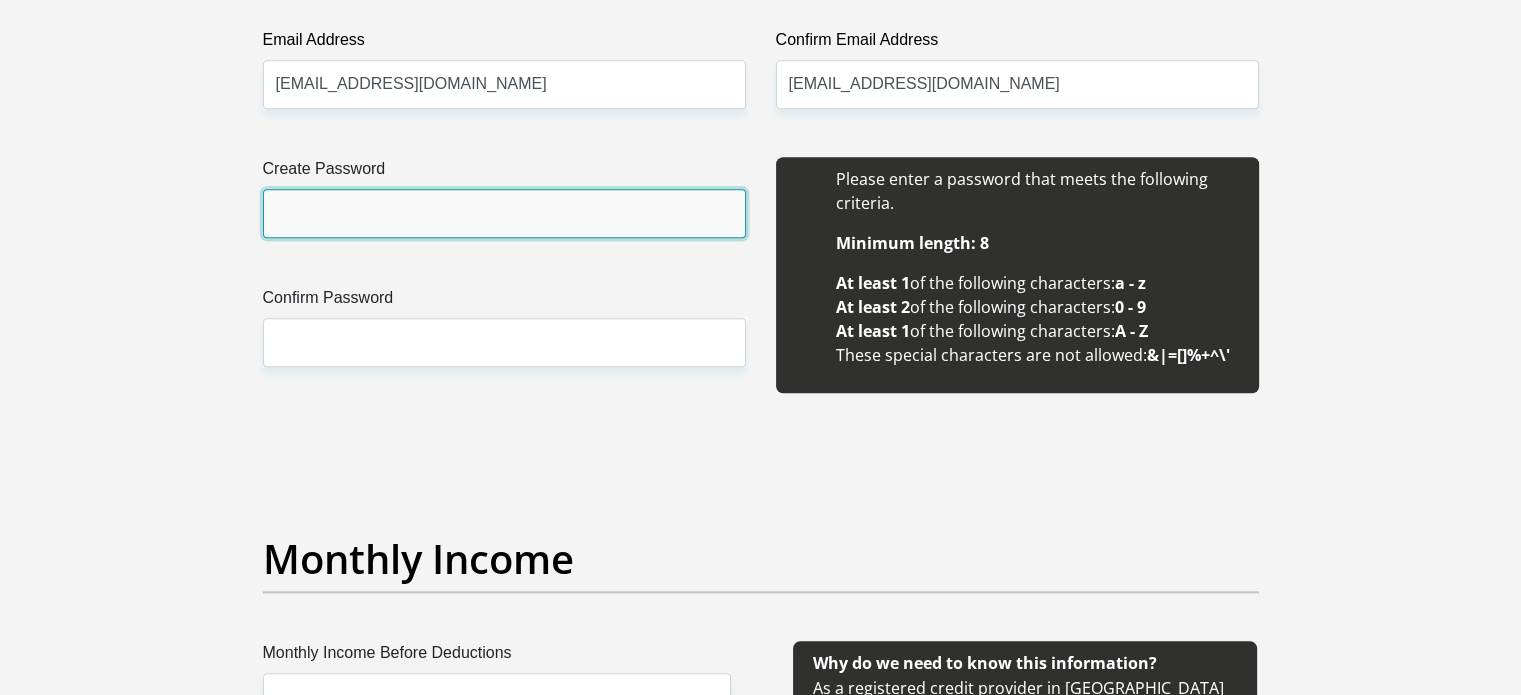 click on "Create Password" at bounding box center (504, 213) 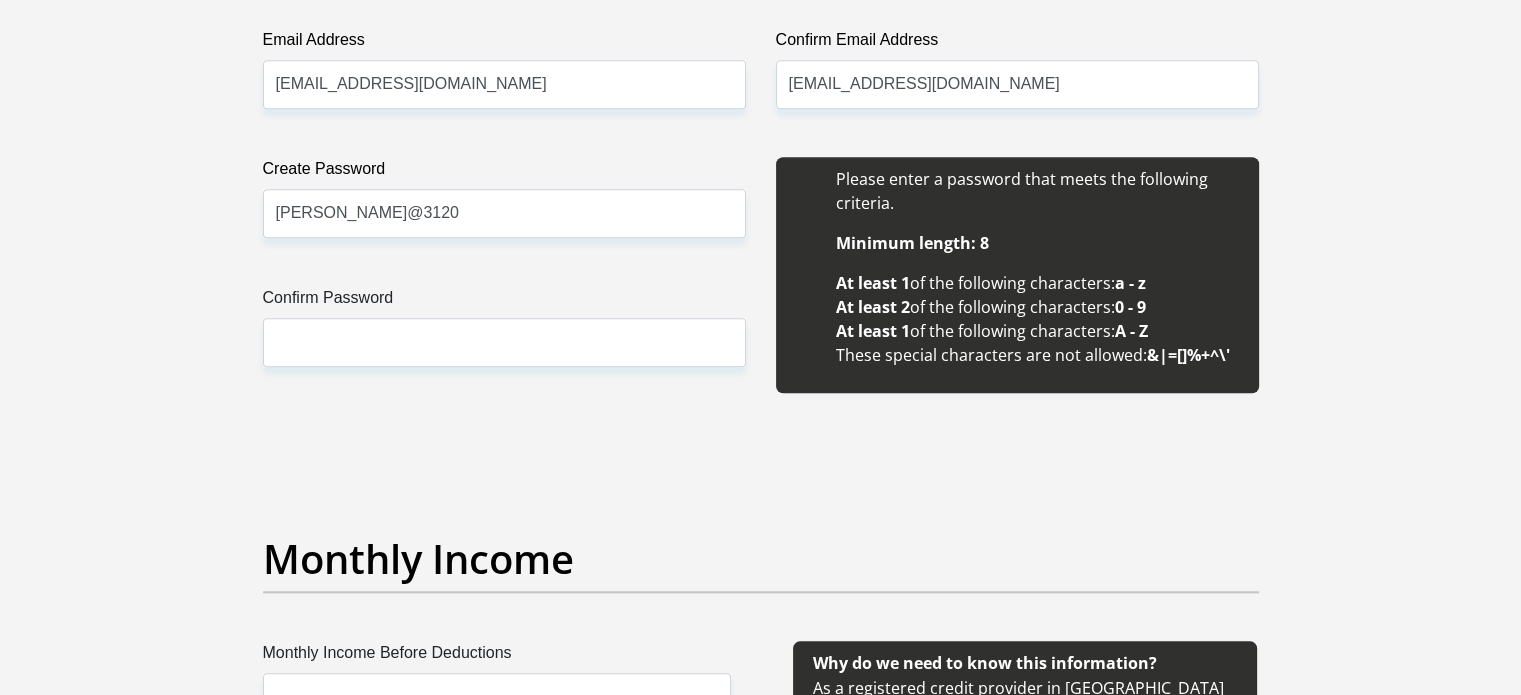 click on "Create Password
Deshnee@3120
Please input valid password
Confirm Password" at bounding box center (504, 286) 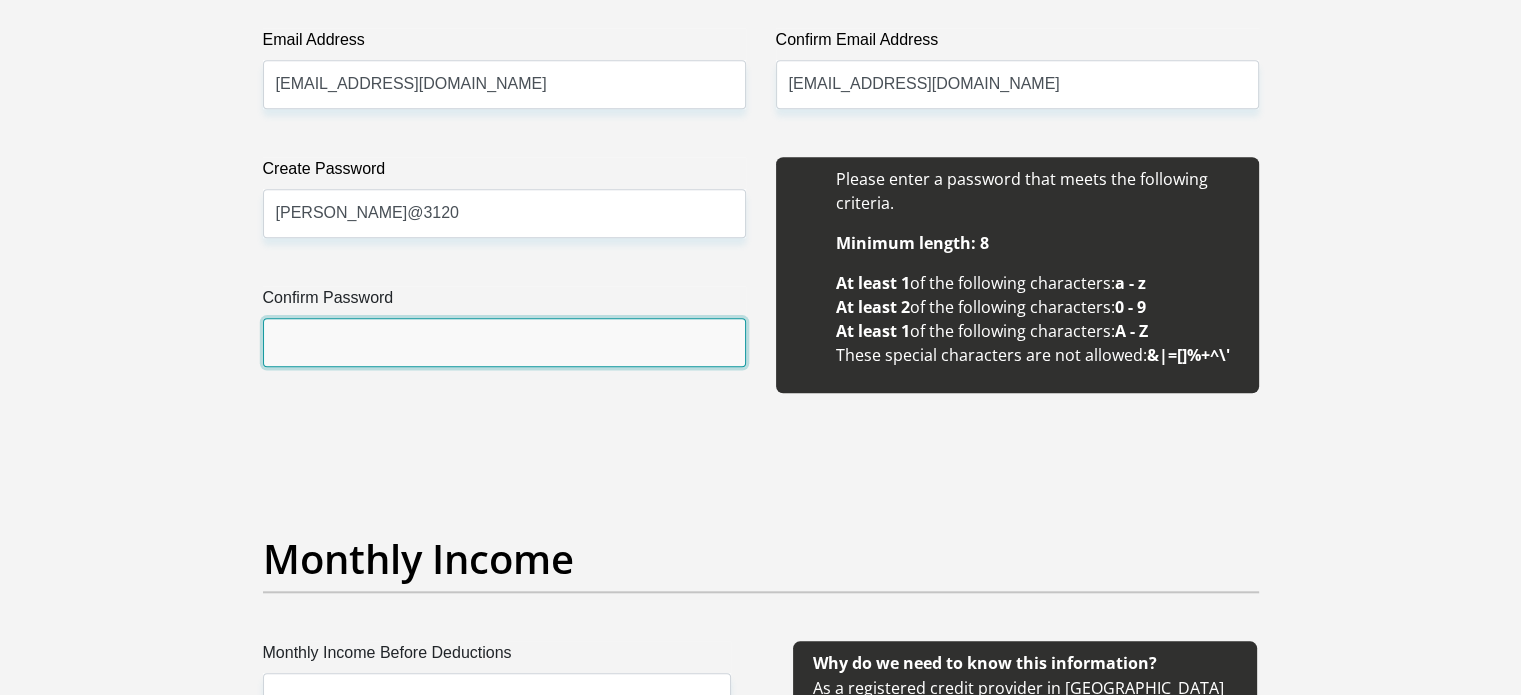 click on "Confirm Password" at bounding box center [504, 342] 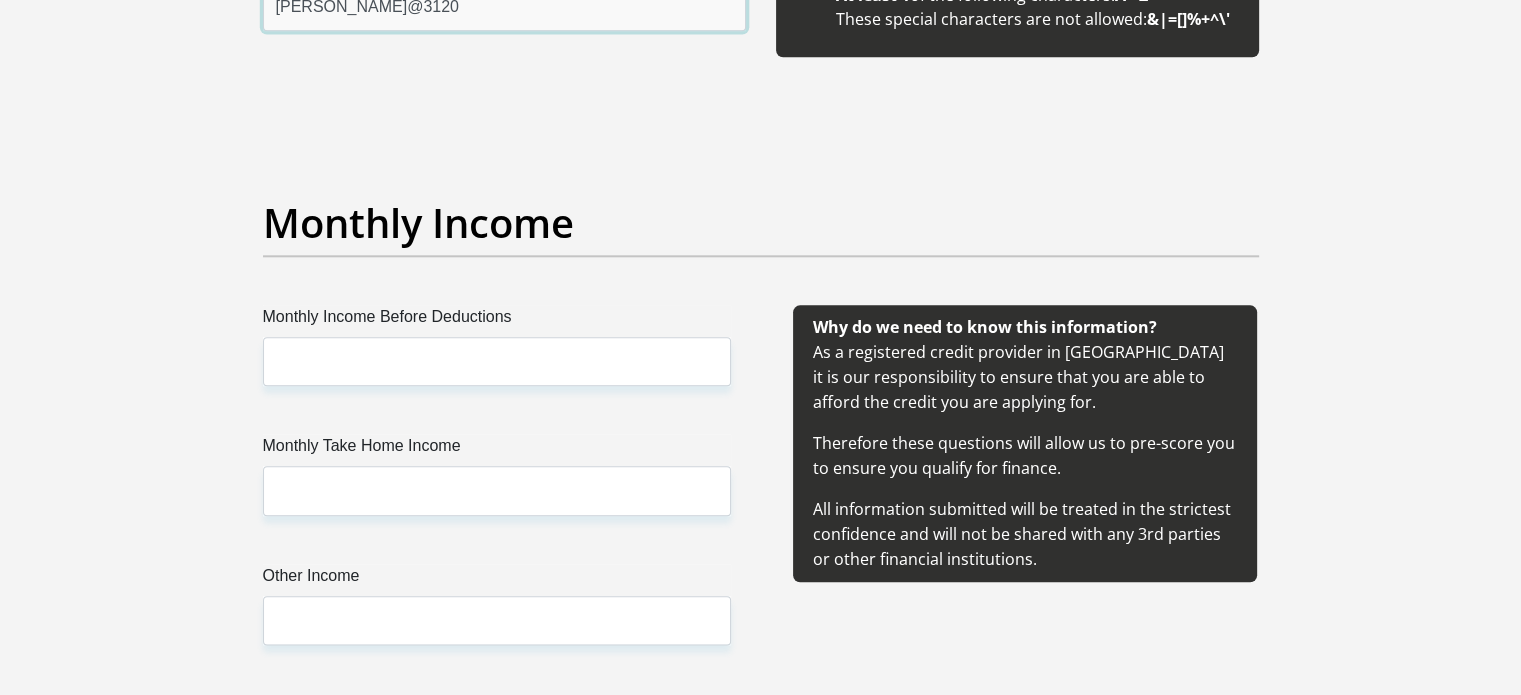 scroll, scrollTop: 2300, scrollLeft: 0, axis: vertical 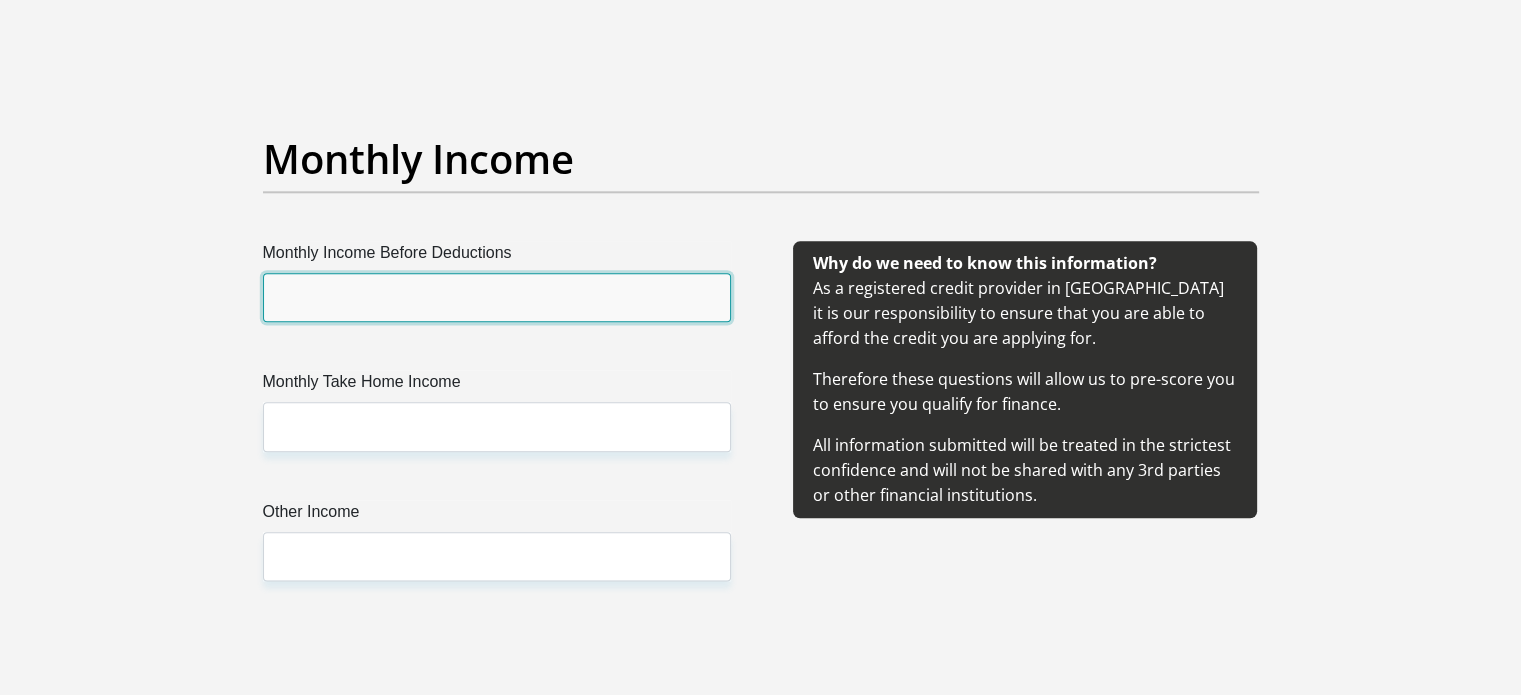 click on "Monthly Income Before Deductions" at bounding box center [497, 297] 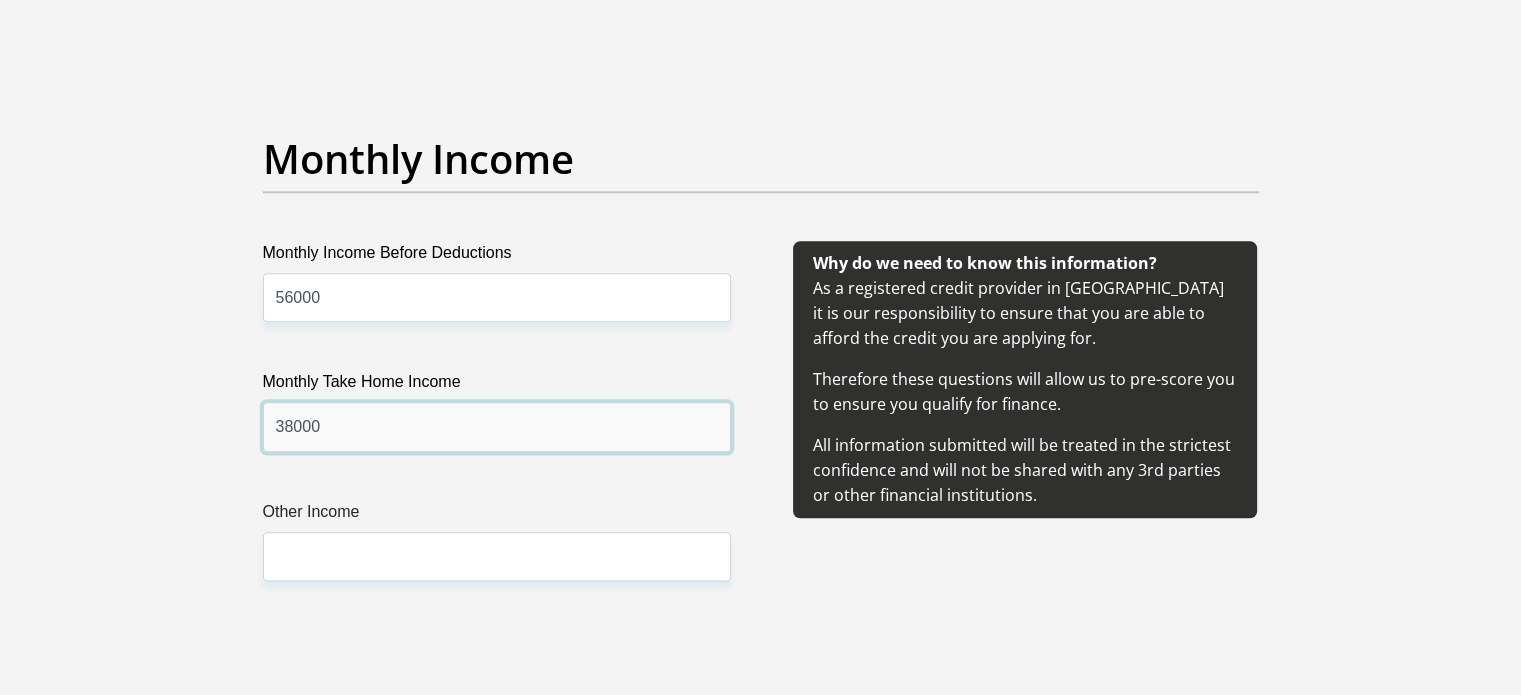 type on "38000" 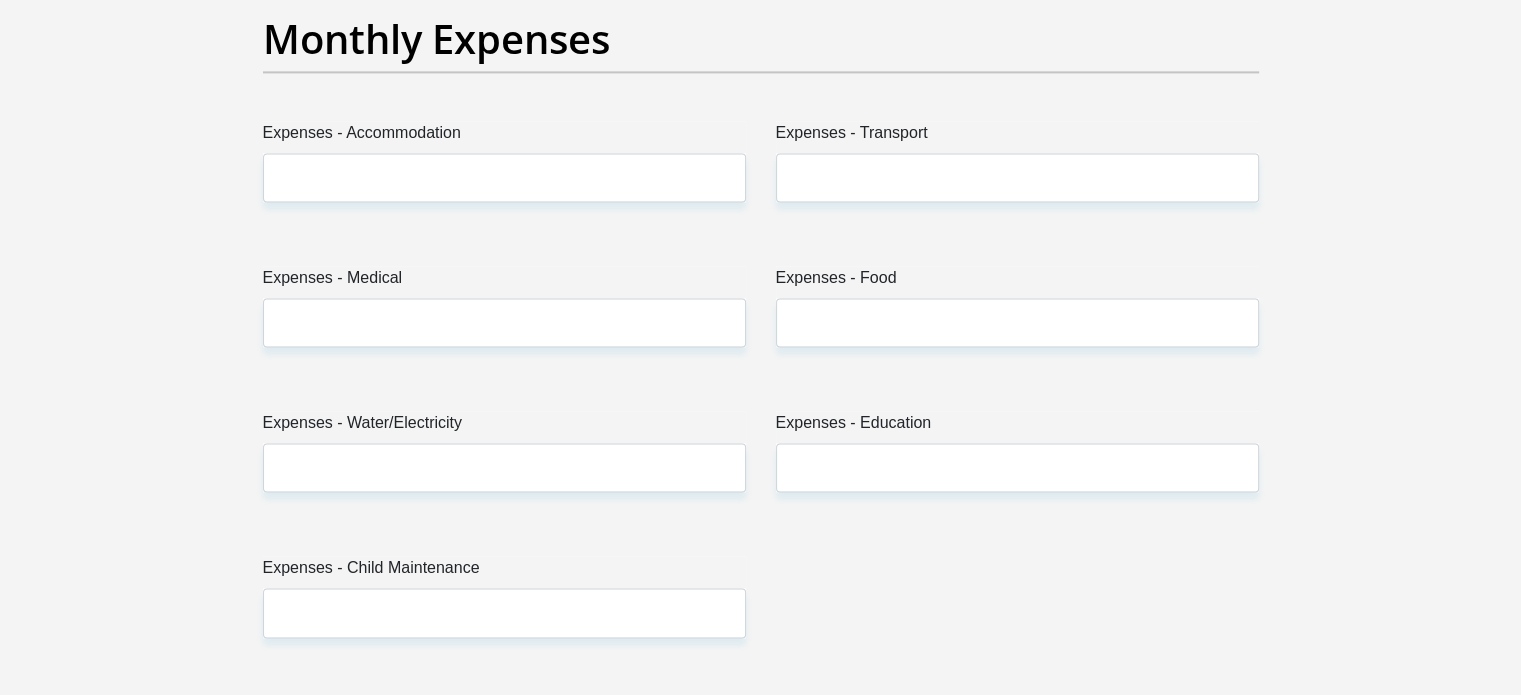 scroll, scrollTop: 3000, scrollLeft: 0, axis: vertical 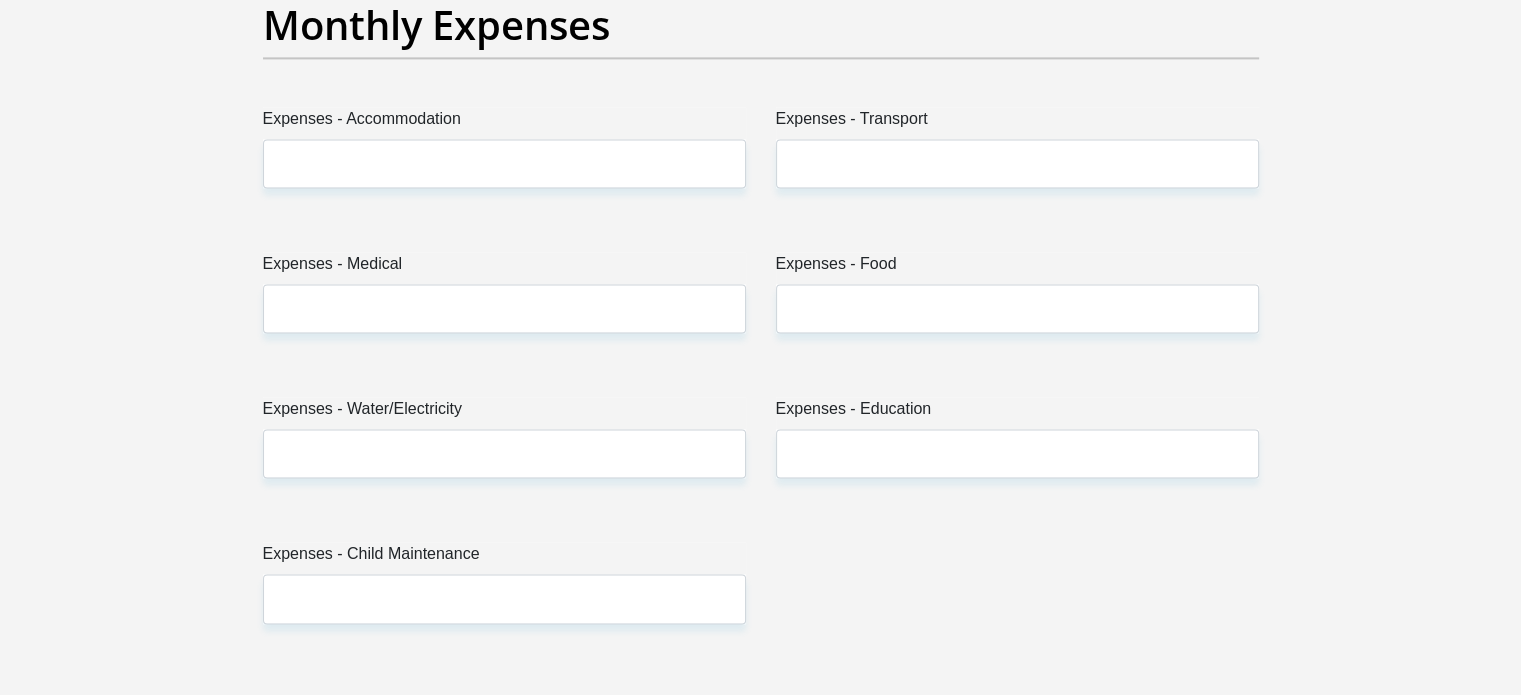 type on "0" 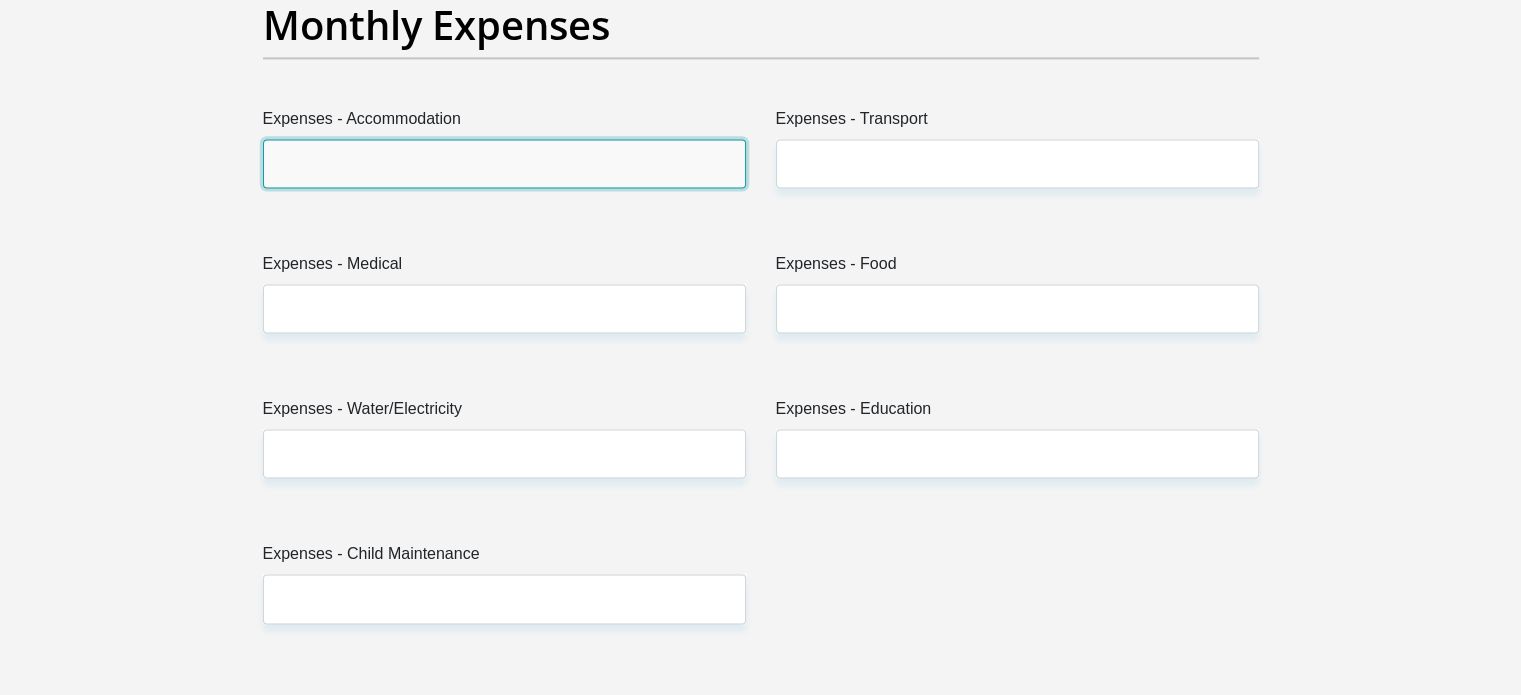 click on "Expenses - Accommodation" at bounding box center (504, 163) 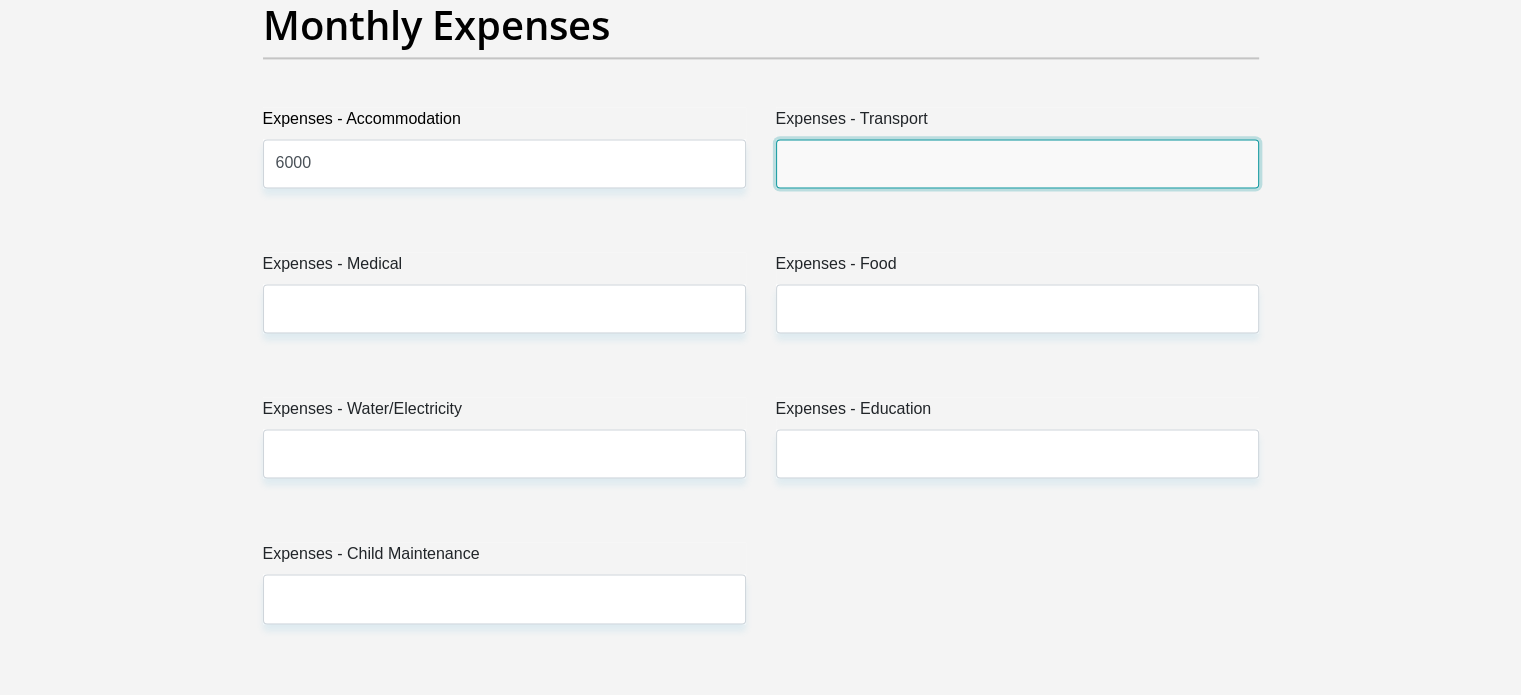 click on "Expenses - Transport" at bounding box center (1017, 163) 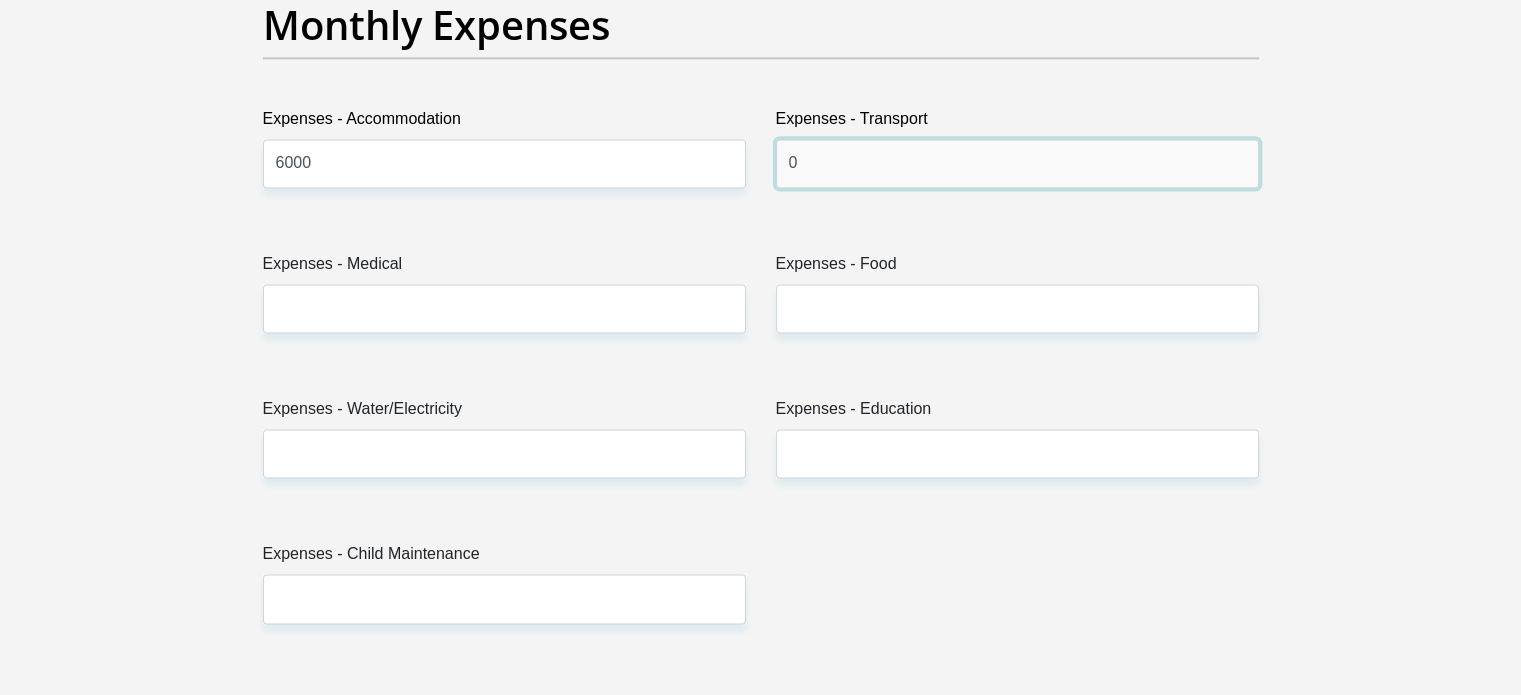 type on "0" 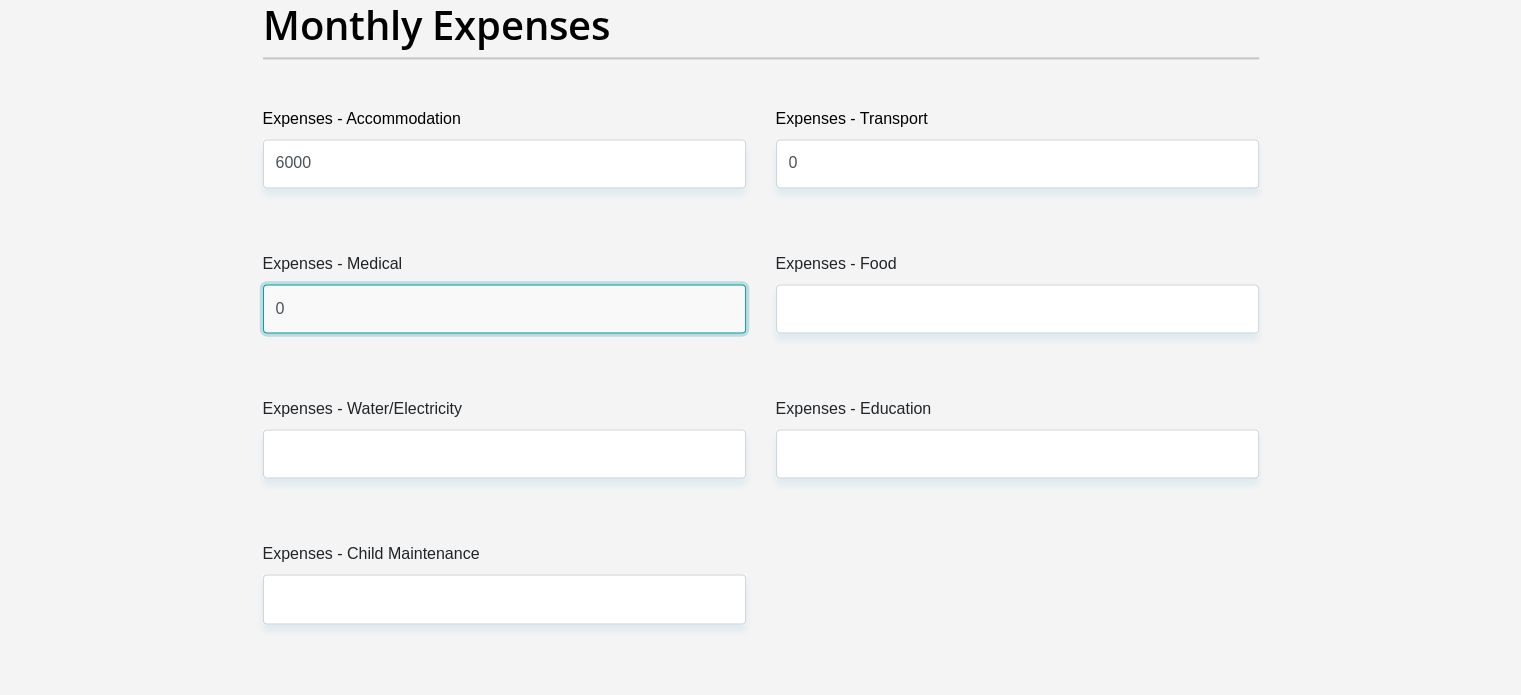 type on "0" 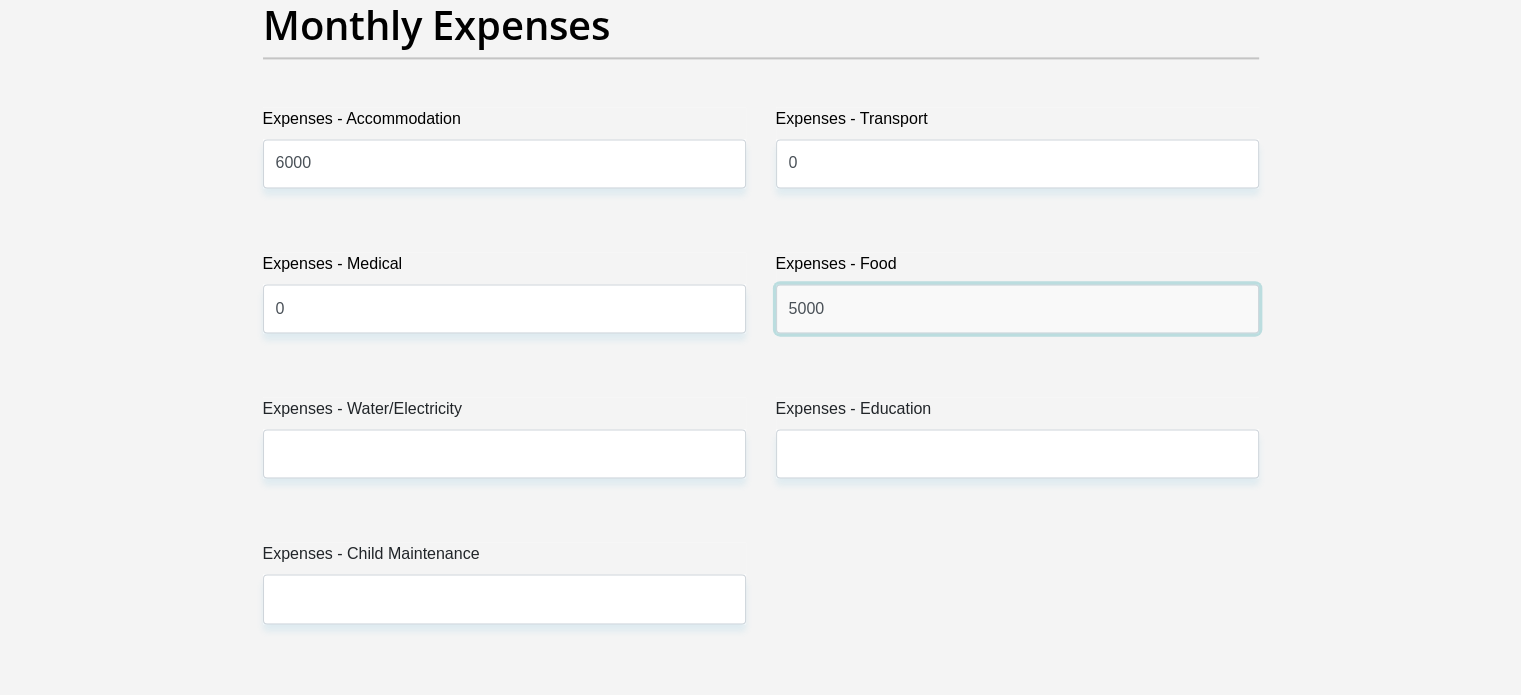 type on "5000" 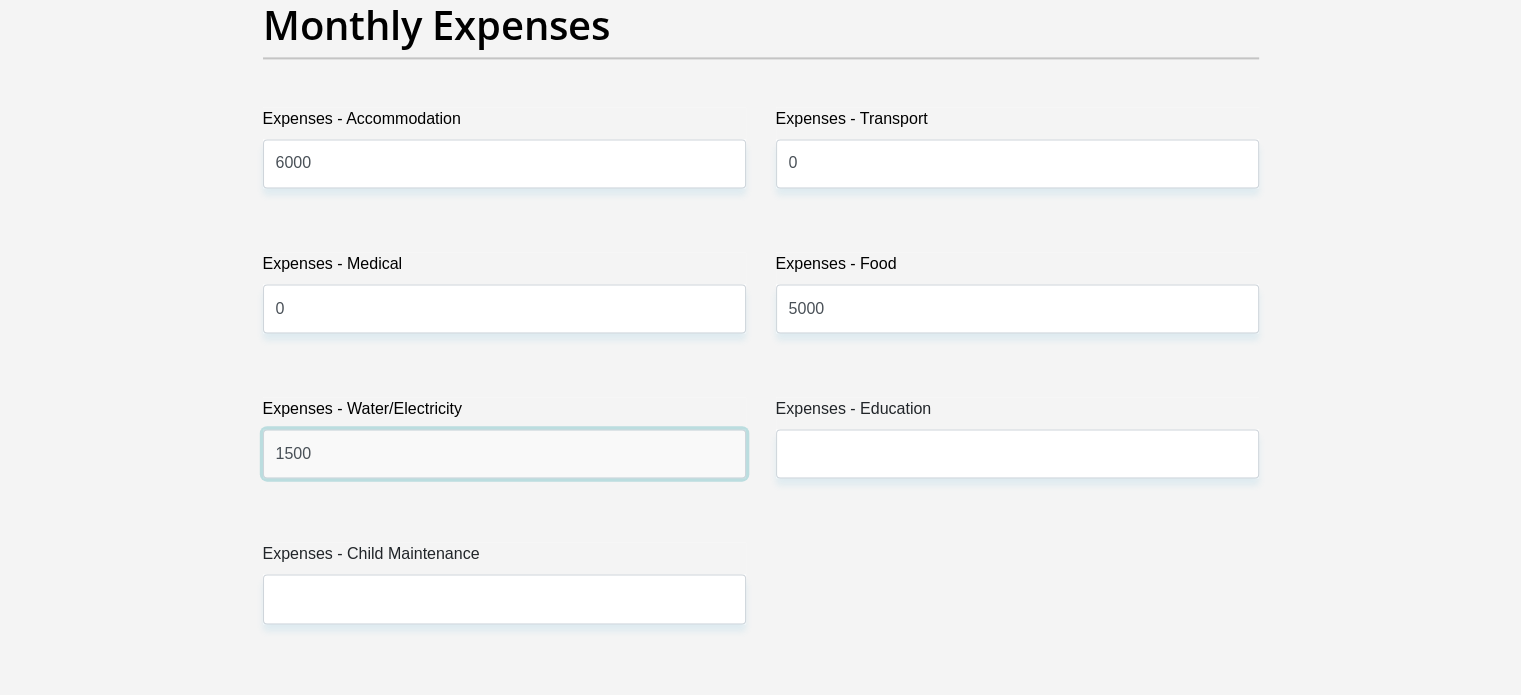 type on "1500" 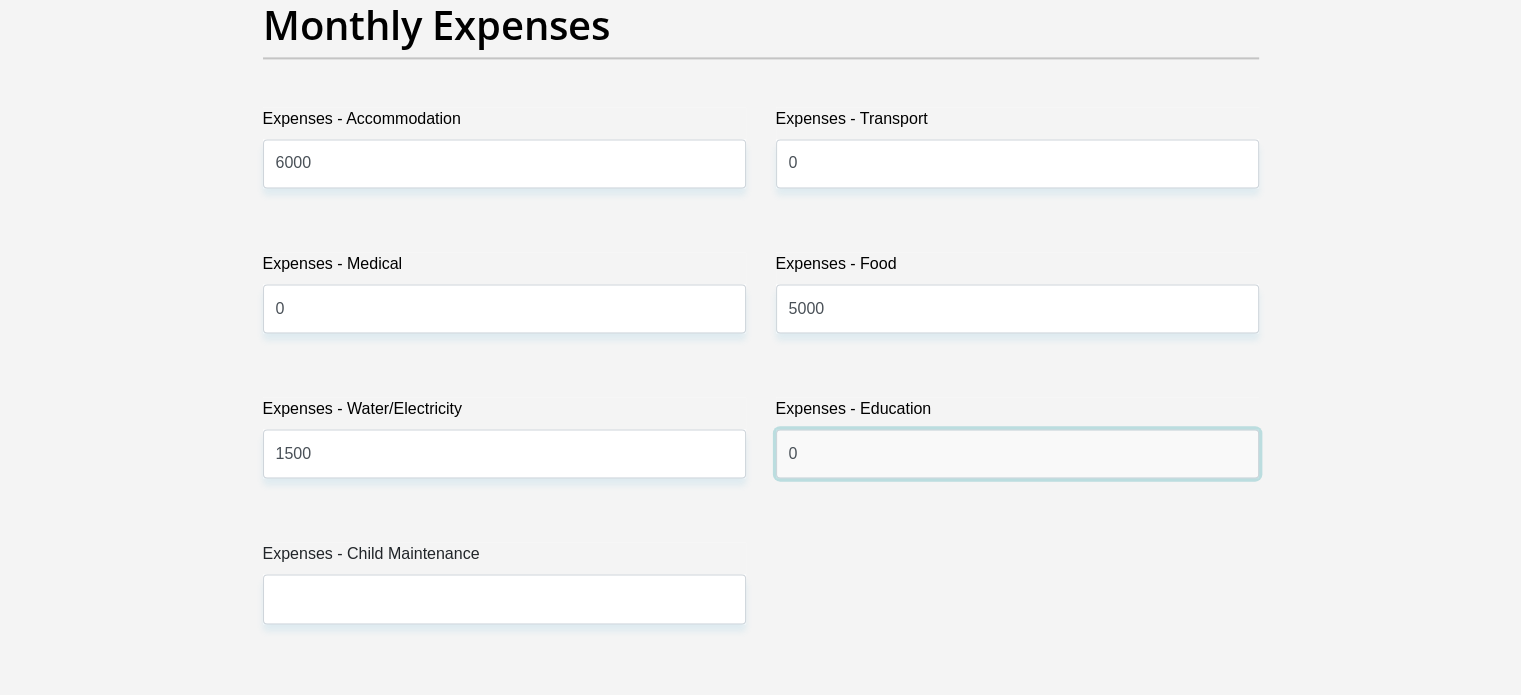 type on "0" 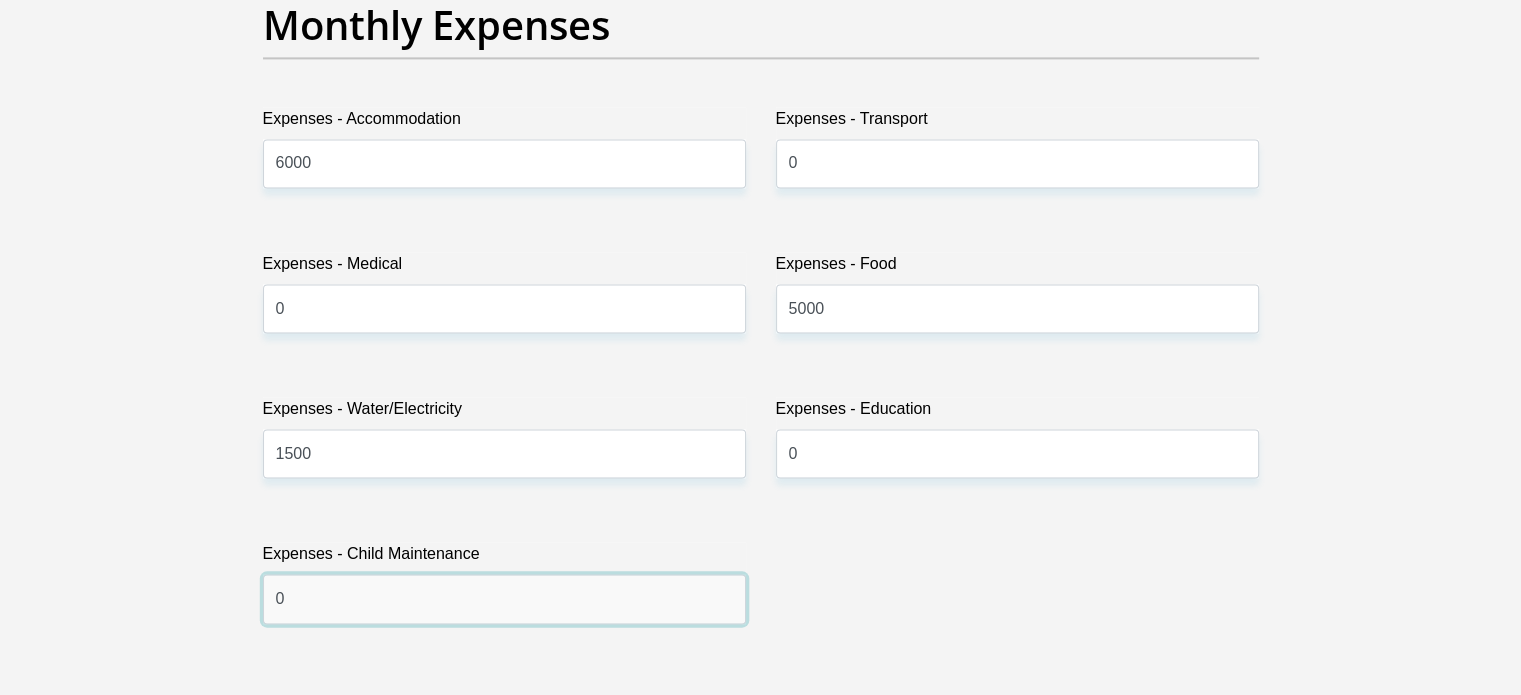 type on "0" 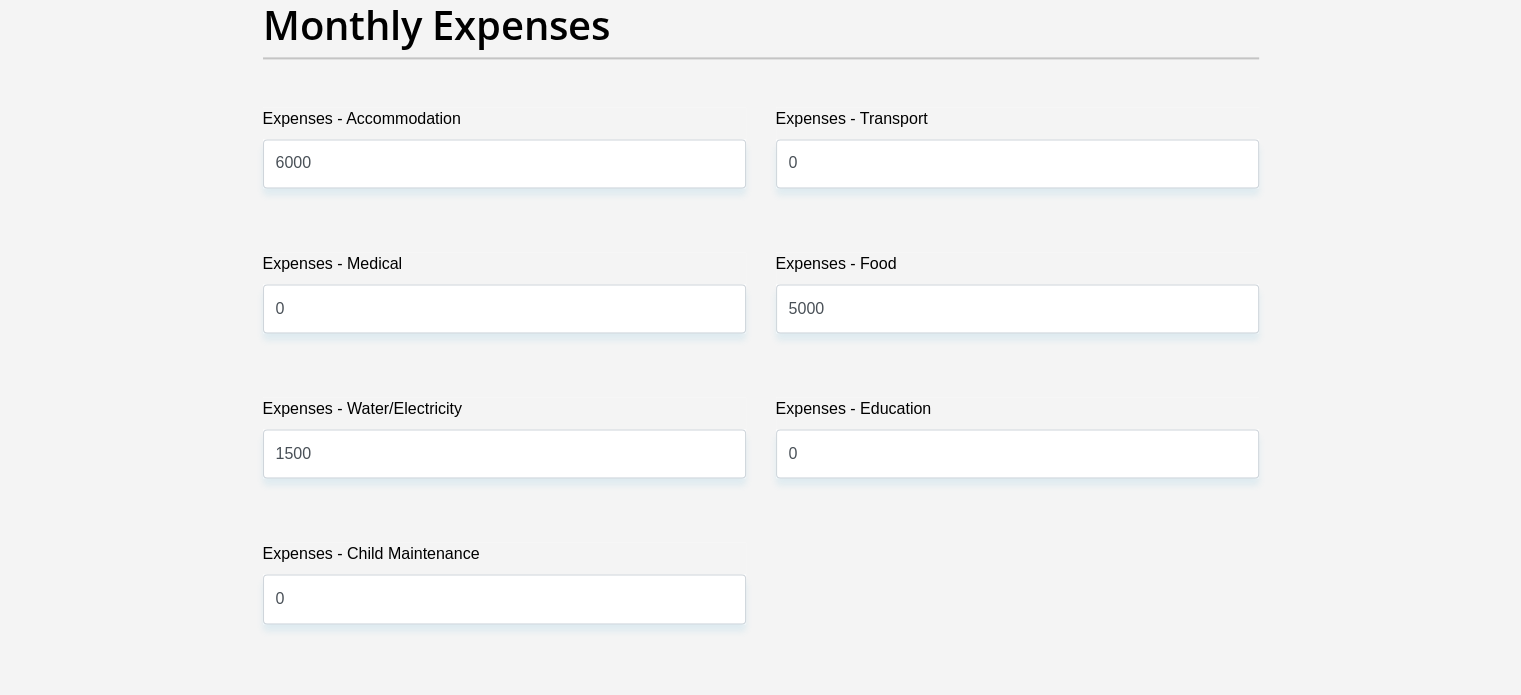 scroll, scrollTop: 3556, scrollLeft: 0, axis: vertical 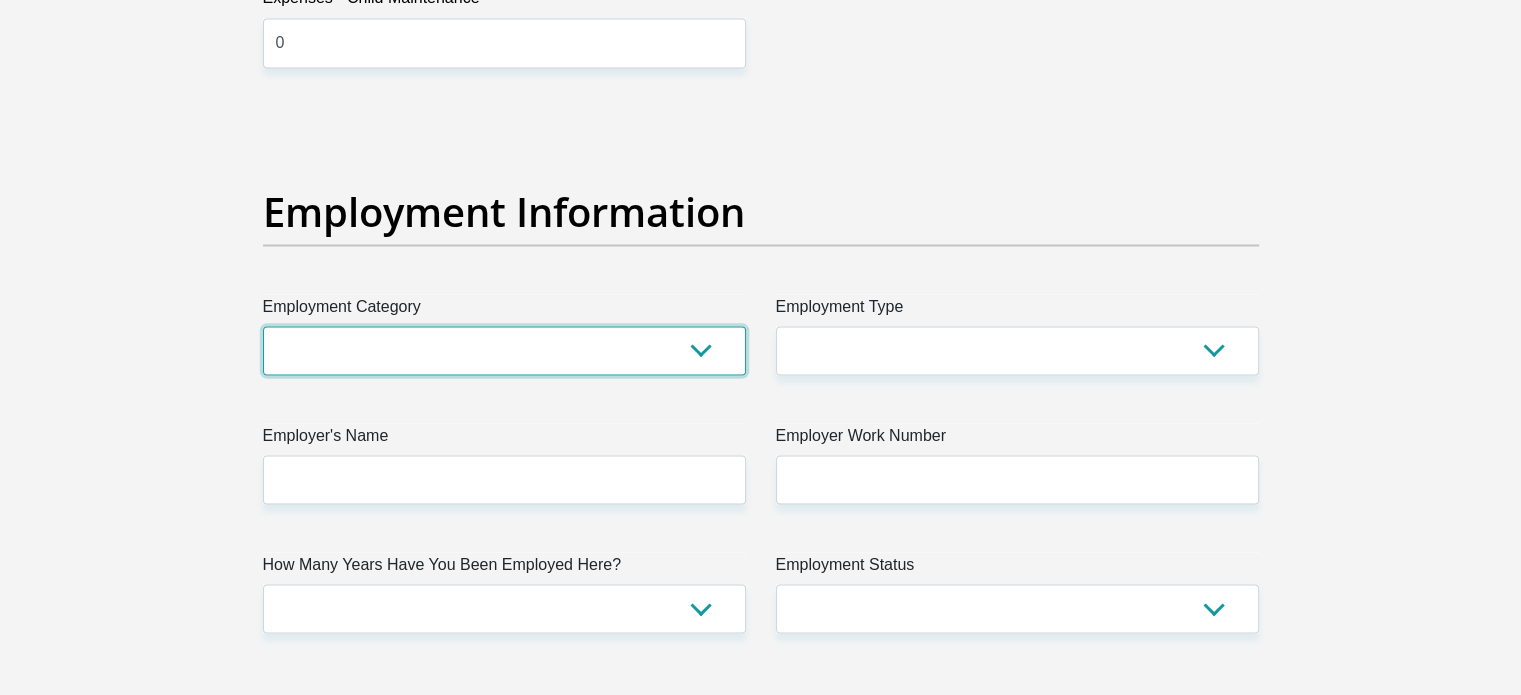 click on "AGRICULTURE
ALCOHOL & TOBACCO
CONSTRUCTION MATERIALS
METALLURGY
EQUIPMENT FOR RENEWABLE ENERGY
SPECIALIZED CONTRACTORS
CAR
GAMING (INCL. INTERNET
OTHER WHOLESALE
UNLICENSED PHARMACEUTICALS
CURRENCY EXCHANGE HOUSES
OTHER FINANCIAL INSTITUTIONS & INSURANCE
REAL ESTATE AGENTS
OIL & GAS
OTHER MATERIALS (E.G. IRON ORE)
PRECIOUS STONES & PRECIOUS METALS
POLITICAL ORGANIZATIONS
RELIGIOUS ORGANIZATIONS(NOT SECTS)
ACTI. HAVING BUSINESS DEAL WITH PUBLIC ADMINISTRATION
LAUNDROMATS" at bounding box center [504, 350] 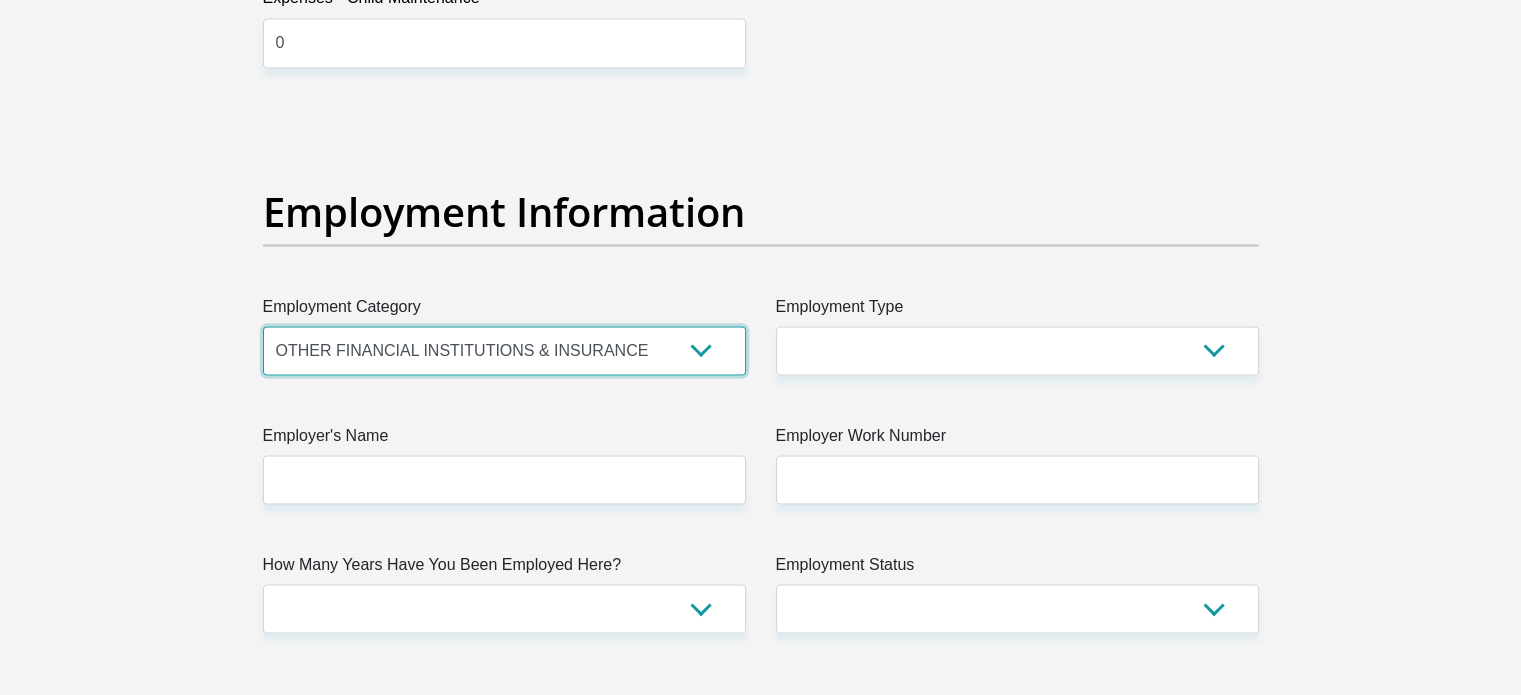 click on "AGRICULTURE
ALCOHOL & TOBACCO
CONSTRUCTION MATERIALS
METALLURGY
EQUIPMENT FOR RENEWABLE ENERGY
SPECIALIZED CONTRACTORS
CAR
GAMING (INCL. INTERNET
OTHER WHOLESALE
UNLICENSED PHARMACEUTICALS
CURRENCY EXCHANGE HOUSES
OTHER FINANCIAL INSTITUTIONS & INSURANCE
REAL ESTATE AGENTS
OIL & GAS
OTHER MATERIALS (E.G. IRON ORE)
PRECIOUS STONES & PRECIOUS METALS
POLITICAL ORGANIZATIONS
RELIGIOUS ORGANIZATIONS(NOT SECTS)
ACTI. HAVING BUSINESS DEAL WITH PUBLIC ADMINISTRATION
LAUNDROMATS" at bounding box center [504, 350] 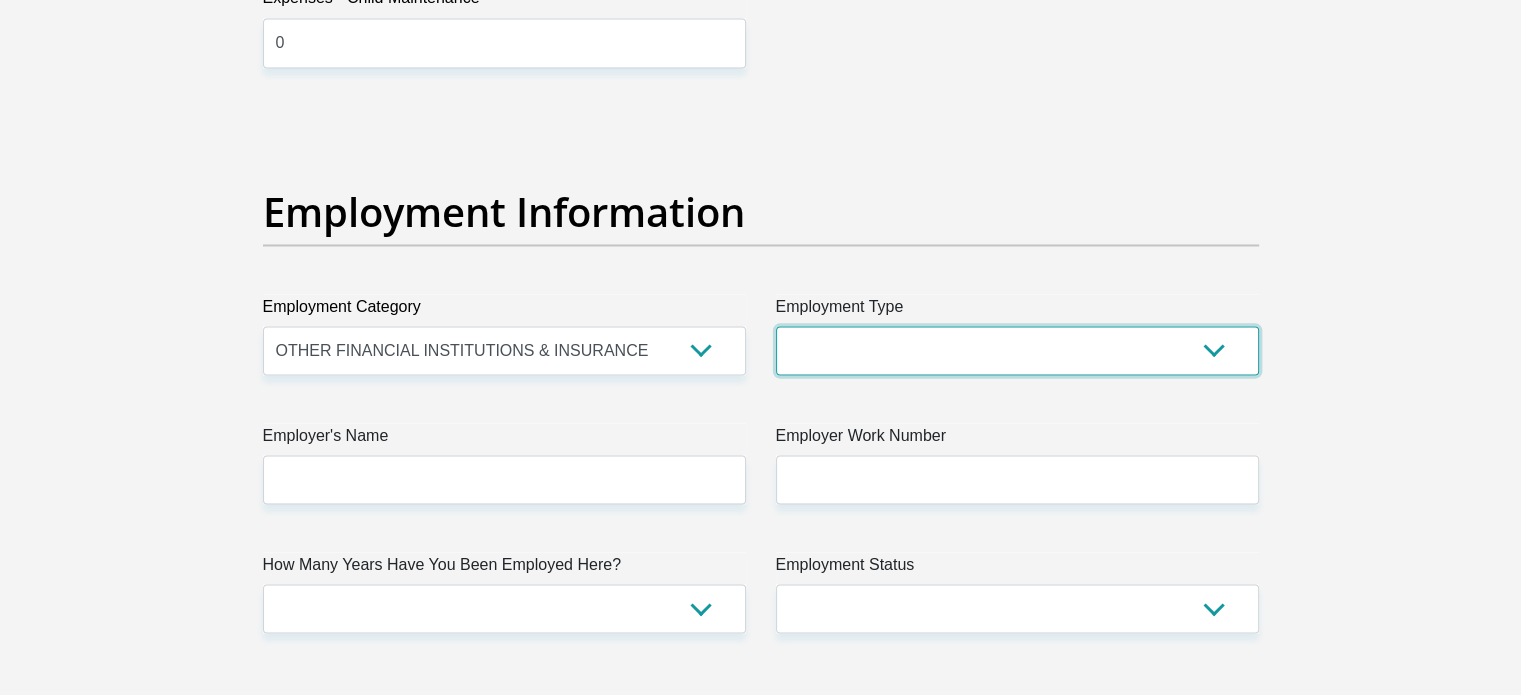 click on "College/Lecturer
Craft Seller
Creative
Driver
Executive
Farmer
Forces - Non Commissioned
Forces - Officer
Hawker
Housewife
Labourer
Licenced Professional
Manager
Miner
Non Licenced Professional
Office Staff/Clerk
Outside Worker
Pensioner
Permanent Teacher
Production/Manufacturing
Sales
Self-Employed
Semi-Professional Worker
Service Industry  Social Worker  Student" at bounding box center (1017, 350) 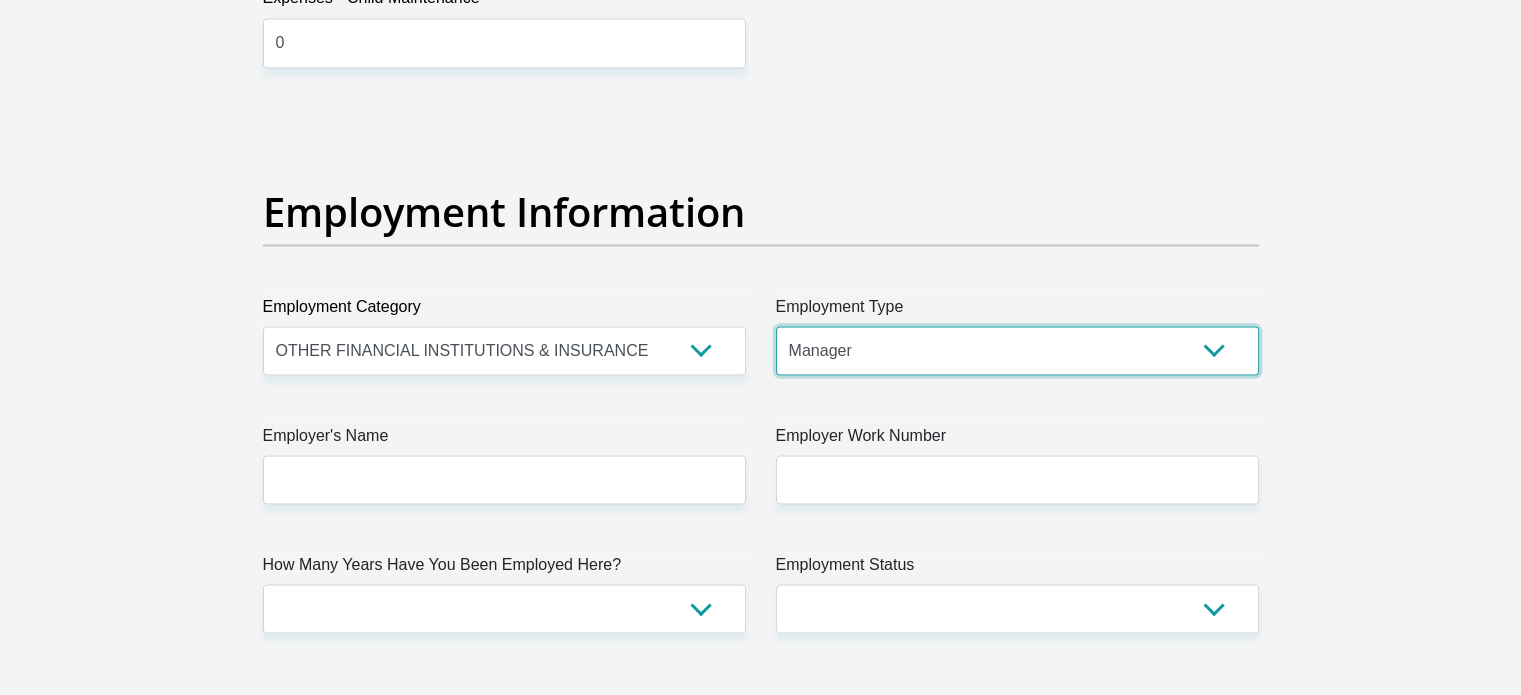 click on "College/Lecturer
Craft Seller
Creative
Driver
Executive
Farmer
Forces - Non Commissioned
Forces - Officer
Hawker
Housewife
Labourer
Licenced Professional
Manager
Miner
Non Licenced Professional
Office Staff/Clerk
Outside Worker
Pensioner
Permanent Teacher
Production/Manufacturing
Sales
Self-Employed
Semi-Professional Worker
Service Industry  Social Worker  Student" at bounding box center (1017, 350) 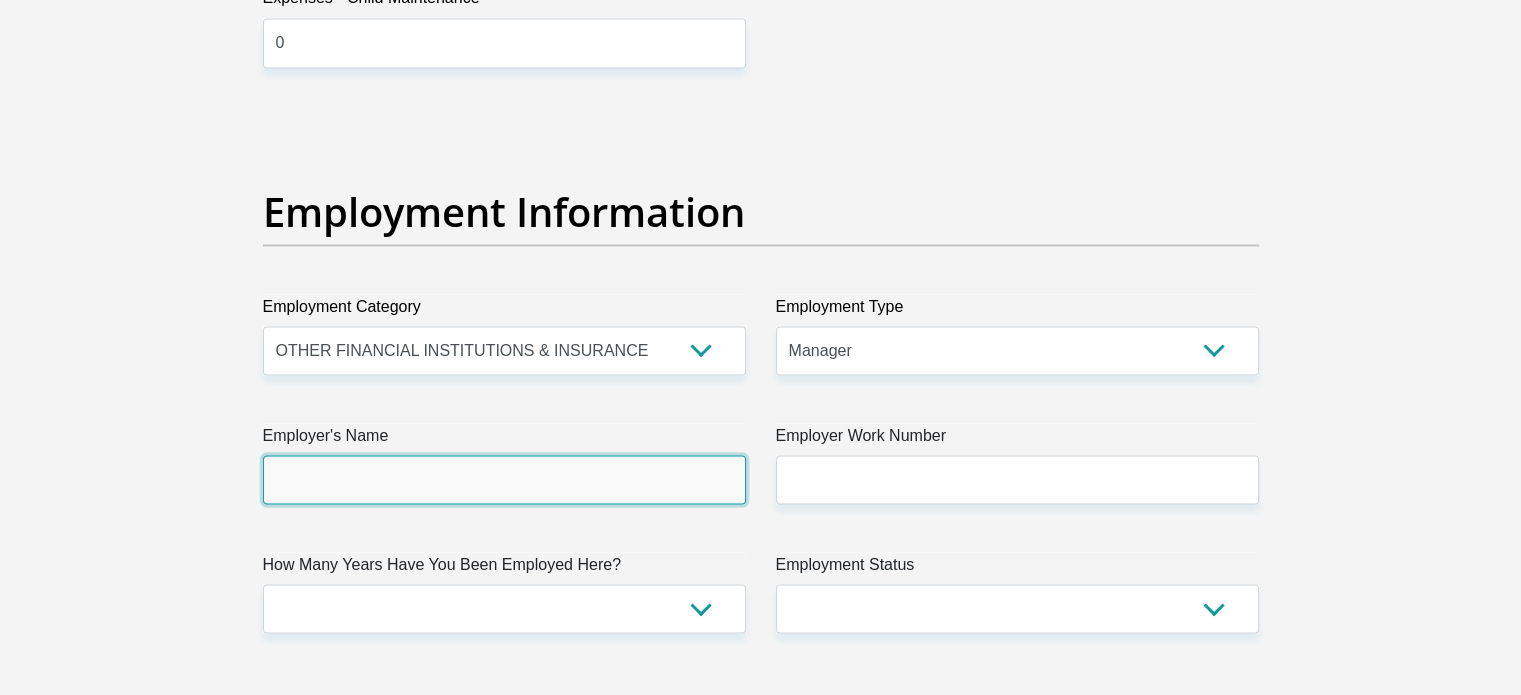 click on "Employer's Name" at bounding box center [504, 479] 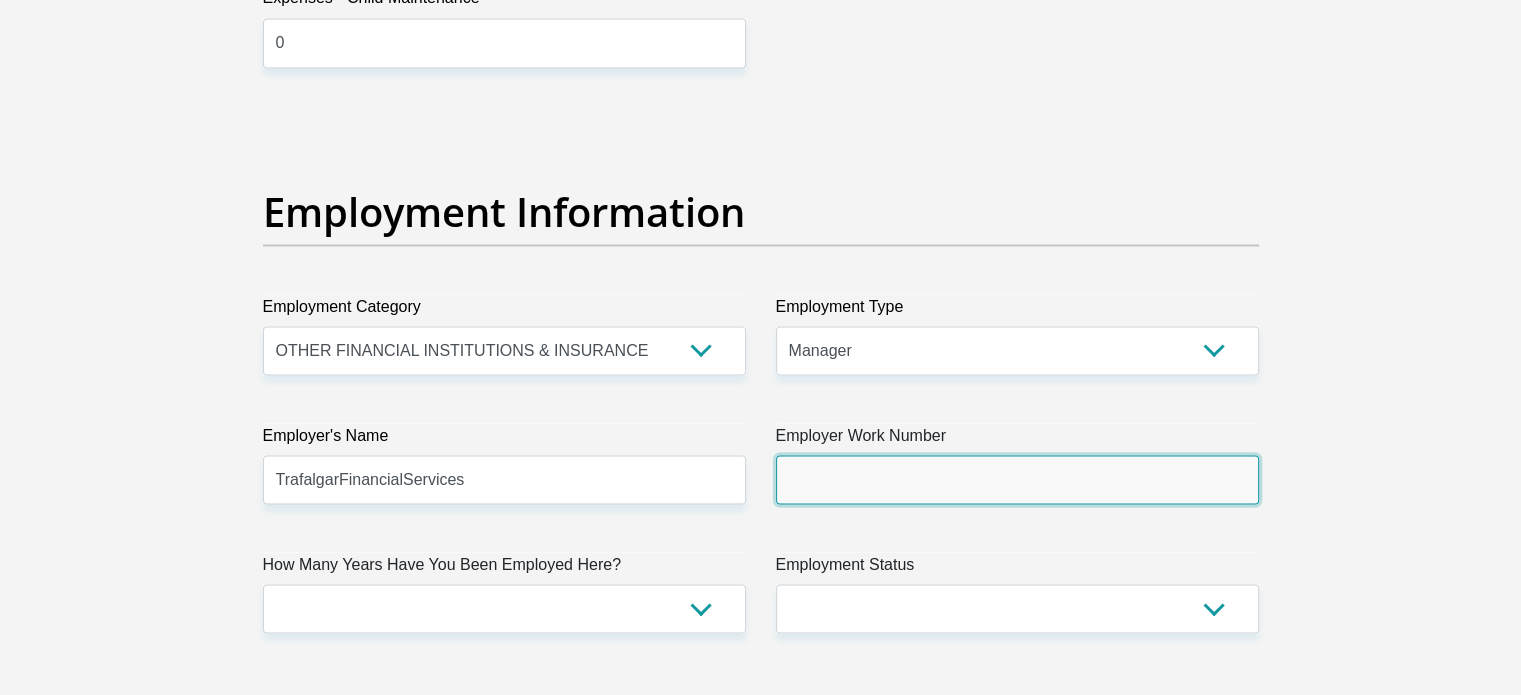 click on "Employer Work Number" at bounding box center [1017, 479] 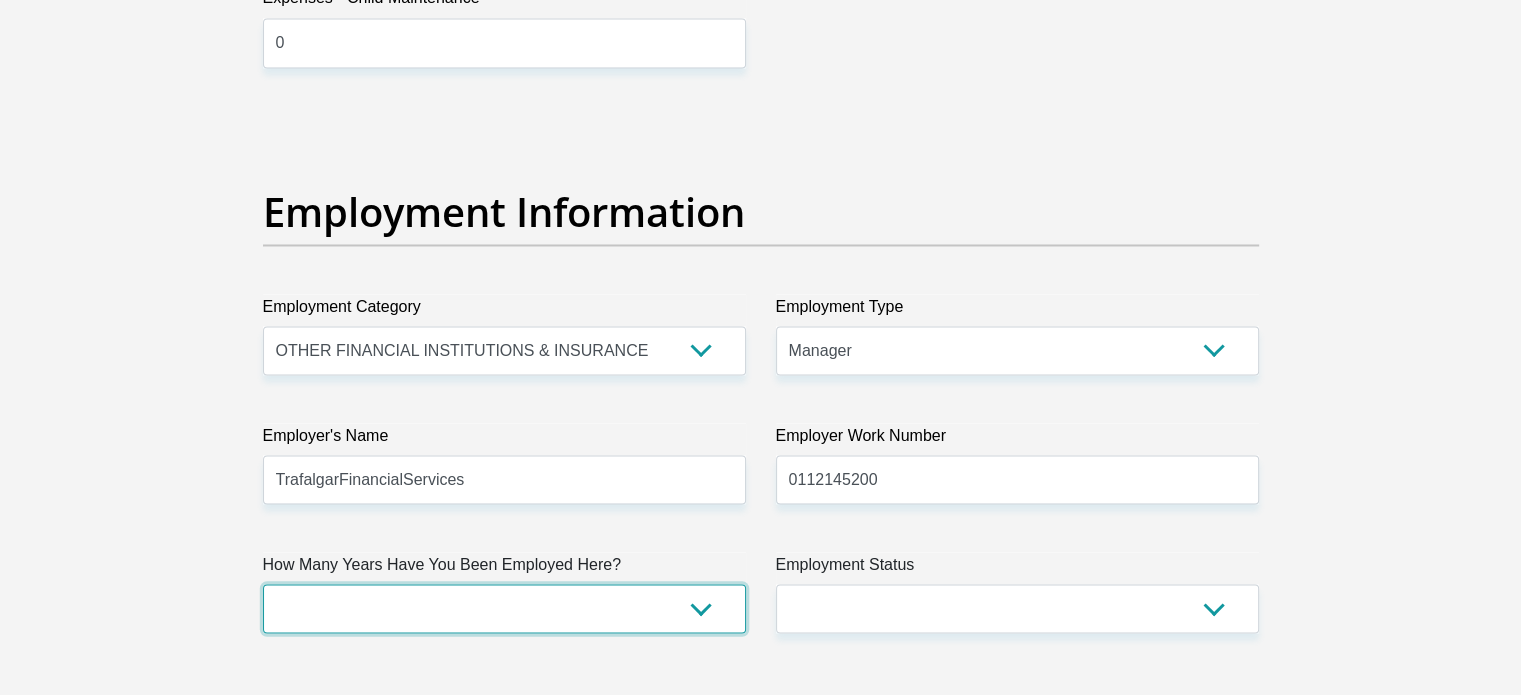 click on "less than 1 year
1-3 years
3-5 years
5+ years" at bounding box center [504, 608] 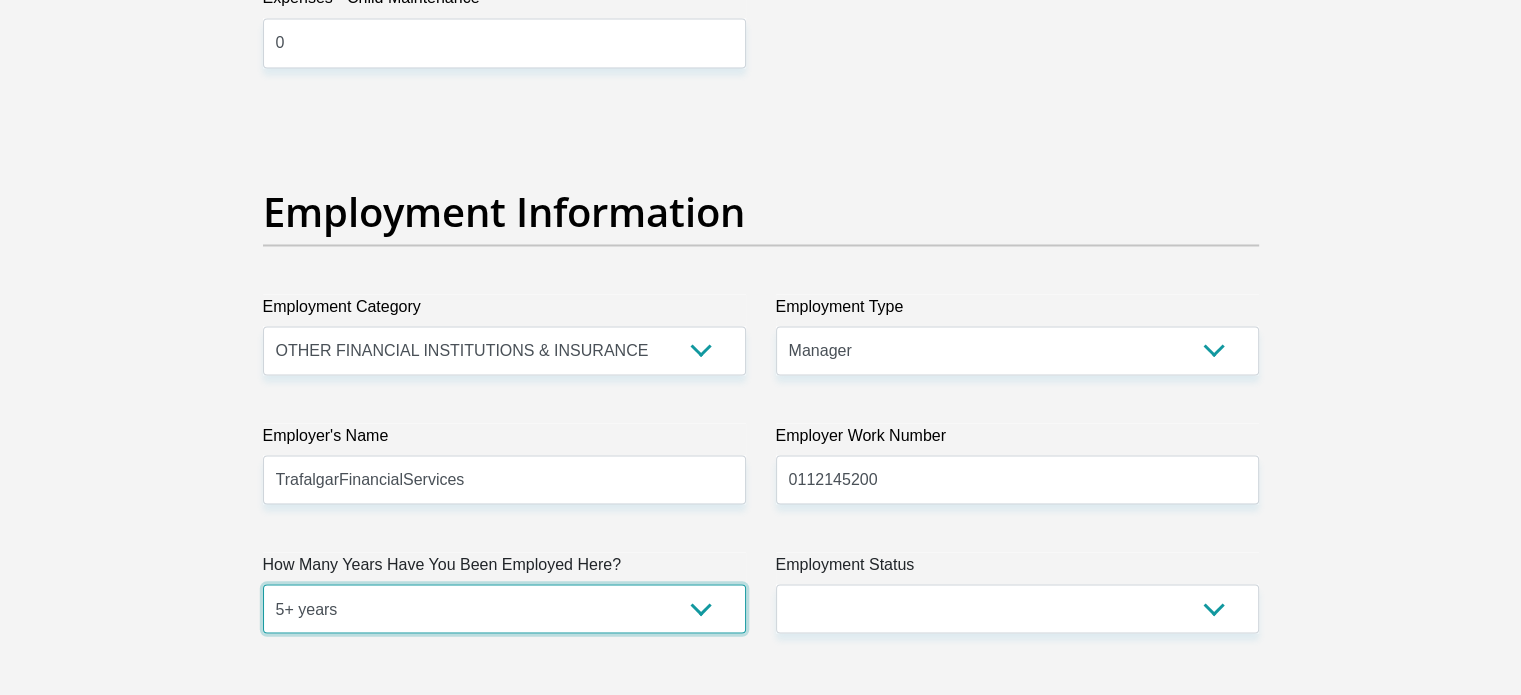 click on "less than 1 year
1-3 years
3-5 years
5+ years" at bounding box center [504, 608] 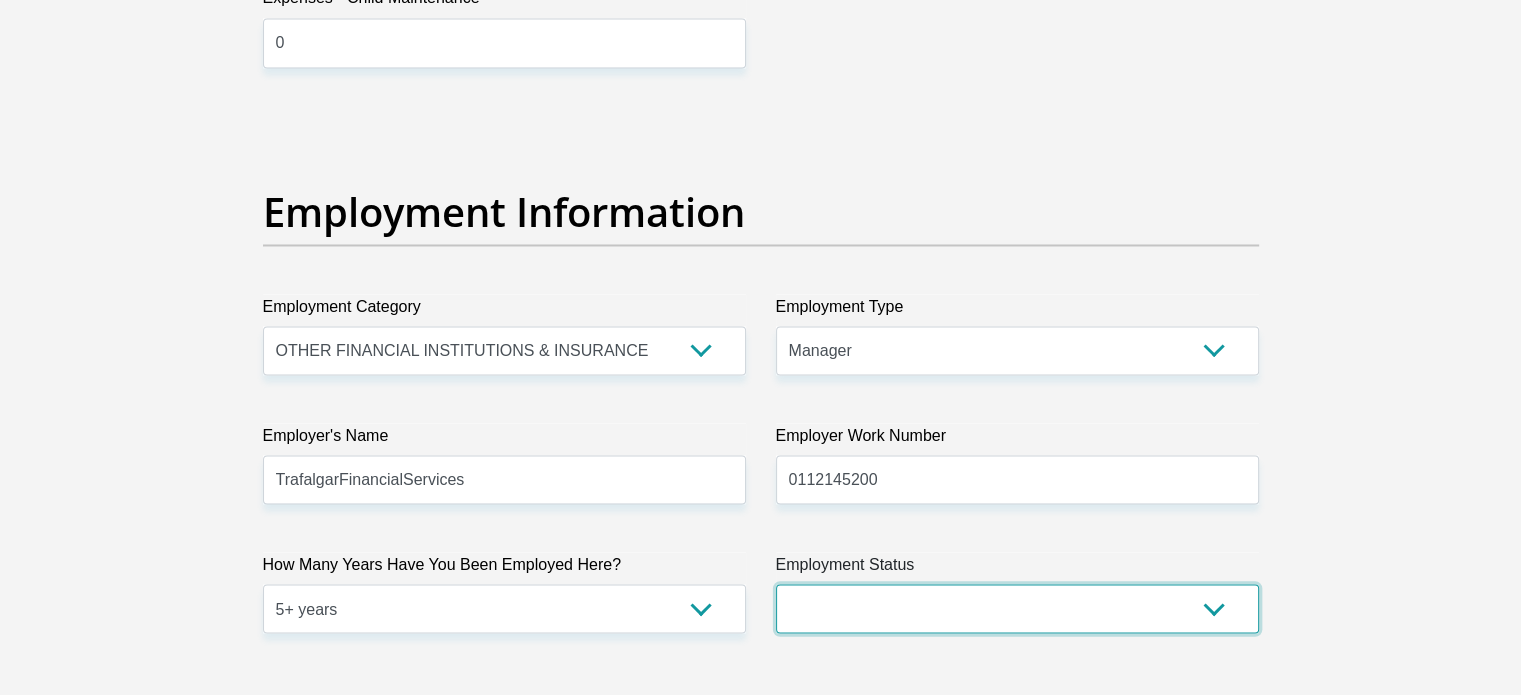 click on "Permanent/Full-time
Part-time/Casual
[DEMOGRAPHIC_DATA] Worker
Self-Employed
Housewife
Retired
Student
Medically Boarded
Disability
Unemployed" at bounding box center (1017, 608) 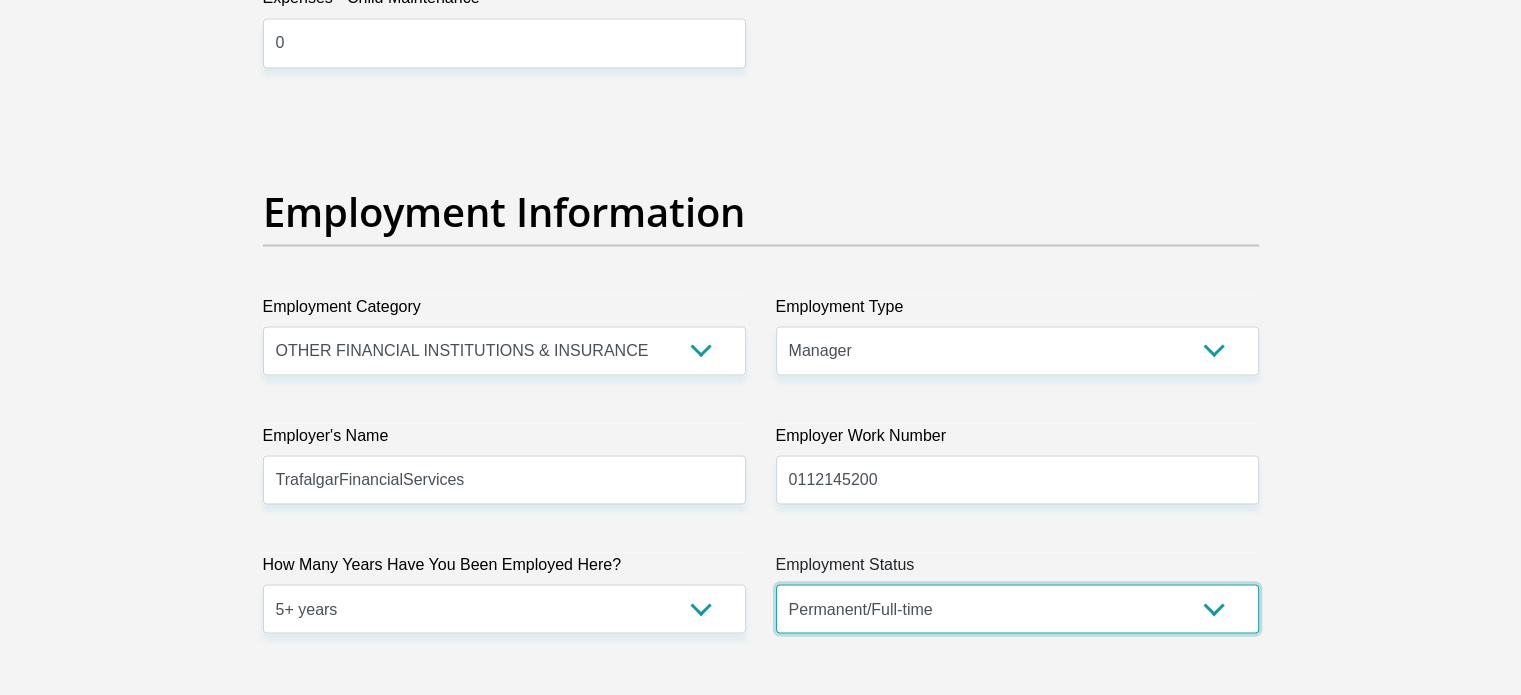 click on "Permanent/Full-time
Part-time/Casual
[DEMOGRAPHIC_DATA] Worker
Self-Employed
Housewife
Retired
Student
Medically Boarded
Disability
Unemployed" at bounding box center [1017, 608] 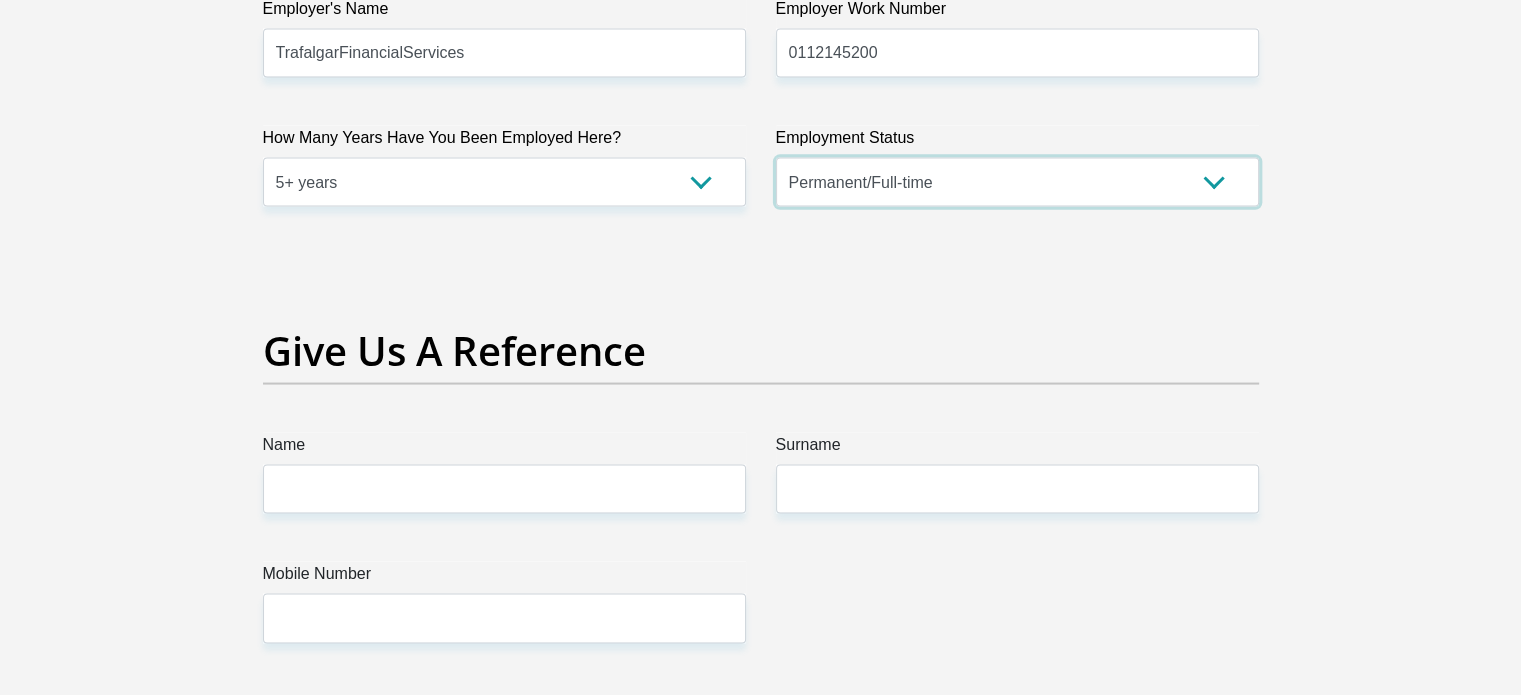 scroll, scrollTop: 4156, scrollLeft: 0, axis: vertical 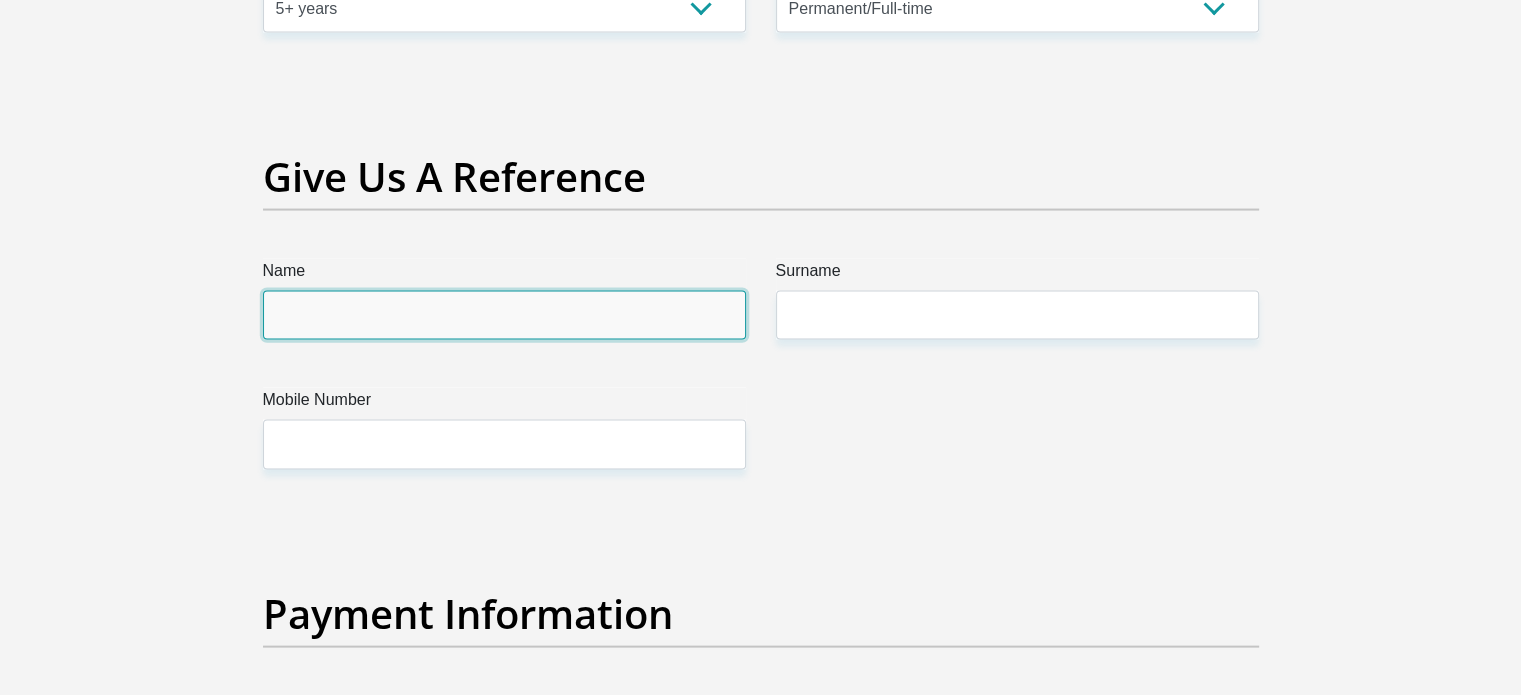 click on "Name" at bounding box center (504, 315) 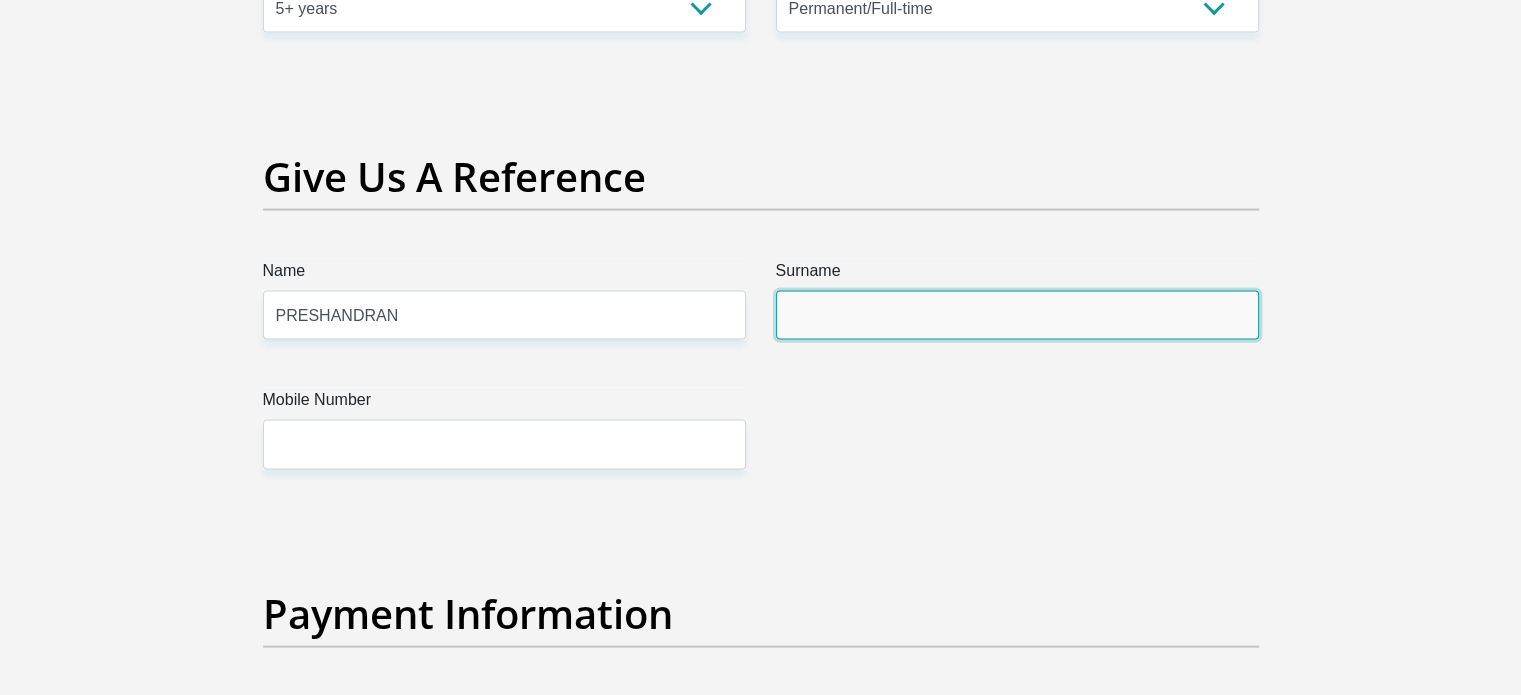 type on "REDDY" 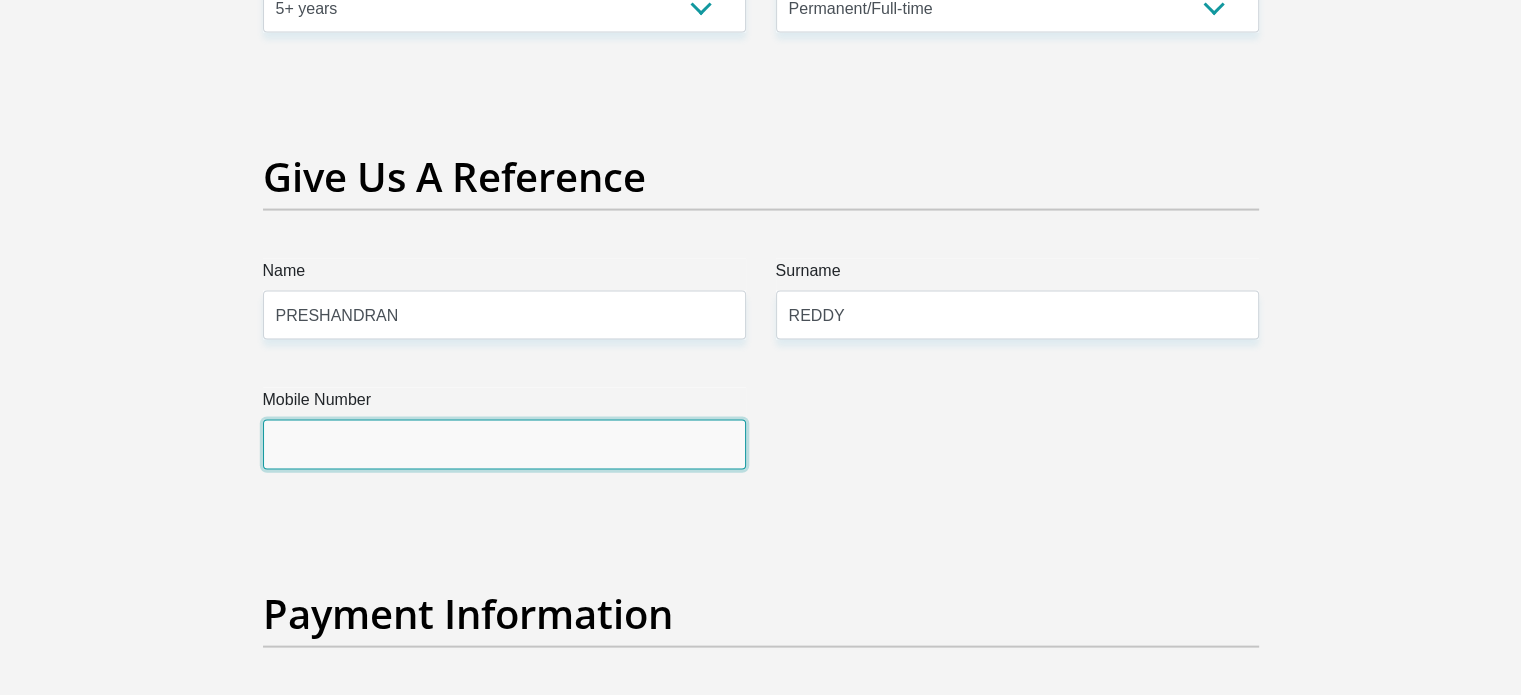 type on "0736249912" 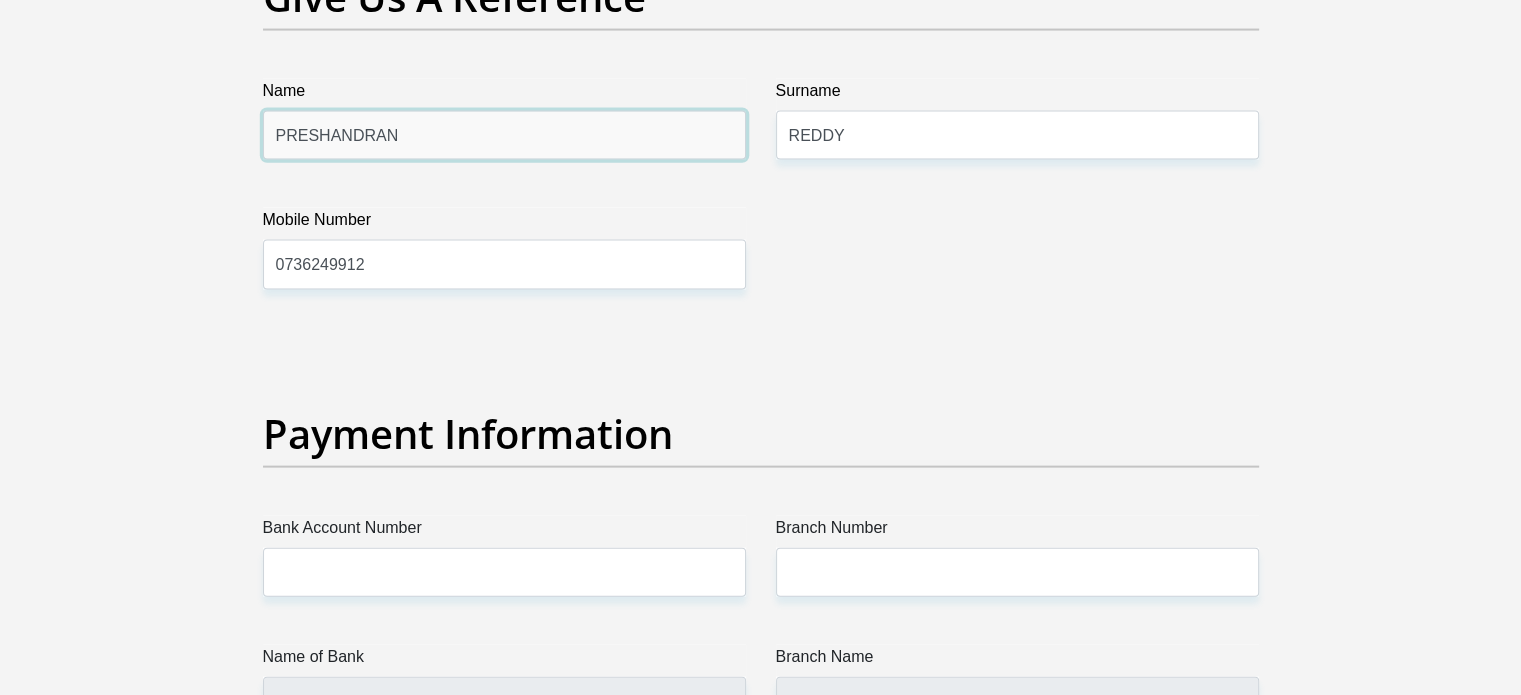 scroll, scrollTop: 4556, scrollLeft: 0, axis: vertical 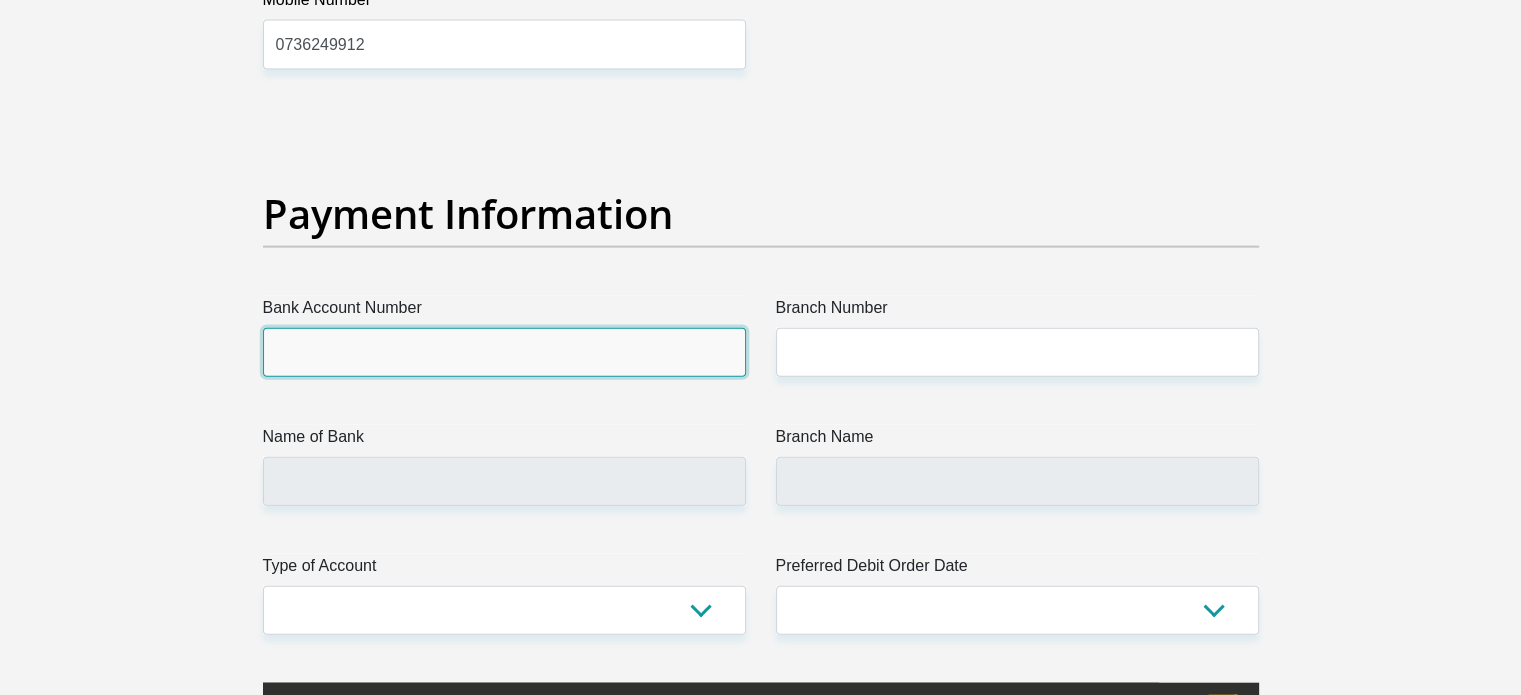 click on "Bank Account Number" at bounding box center [504, 352] 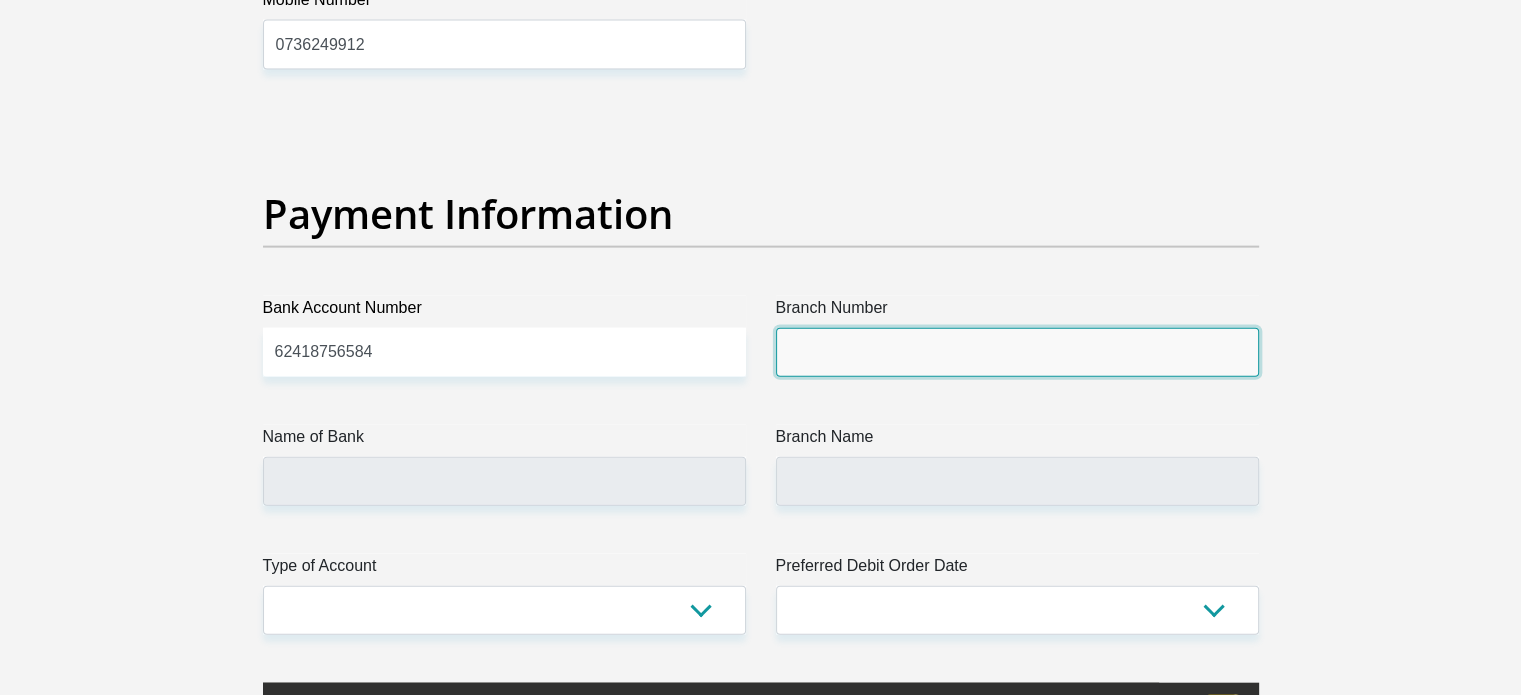 drag, startPoint x: 868, startPoint y: 343, endPoint x: 887, endPoint y: 371, distance: 33.83785 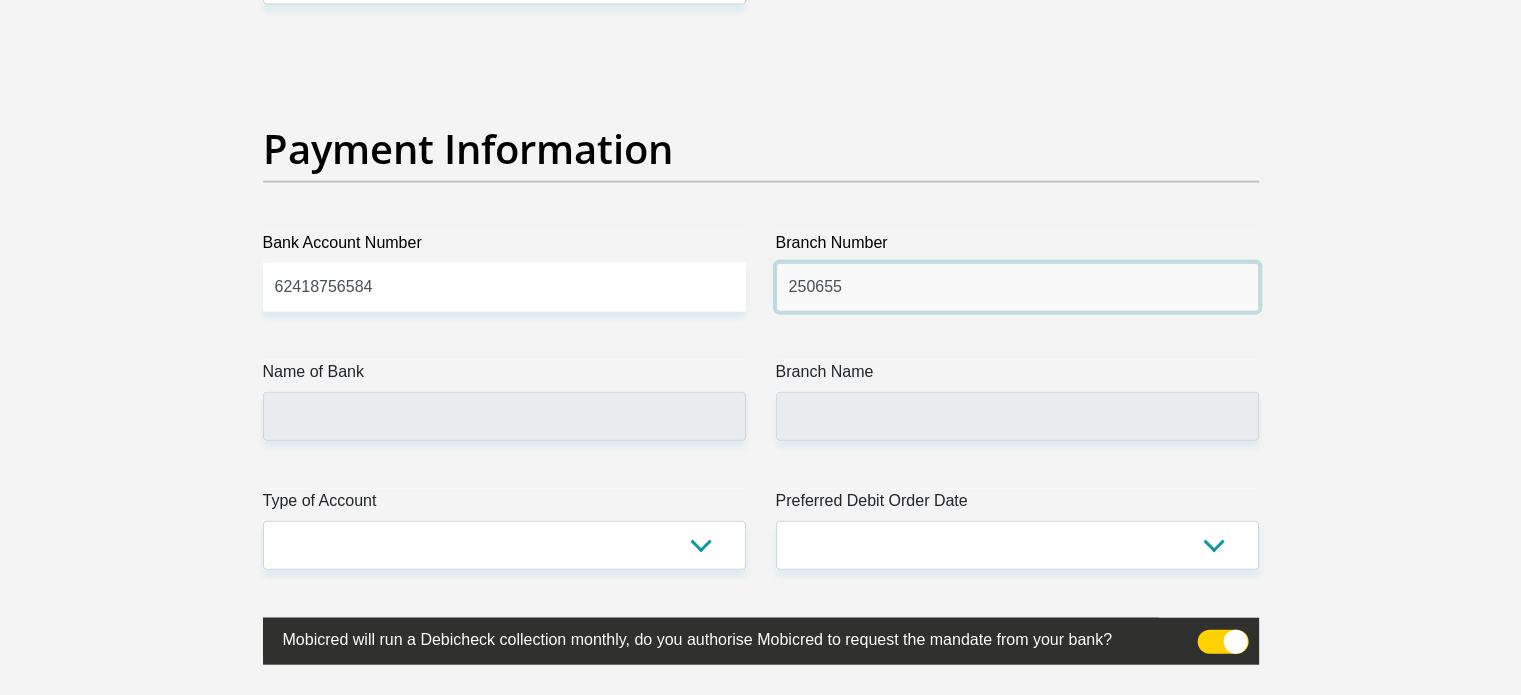 scroll, scrollTop: 4656, scrollLeft: 0, axis: vertical 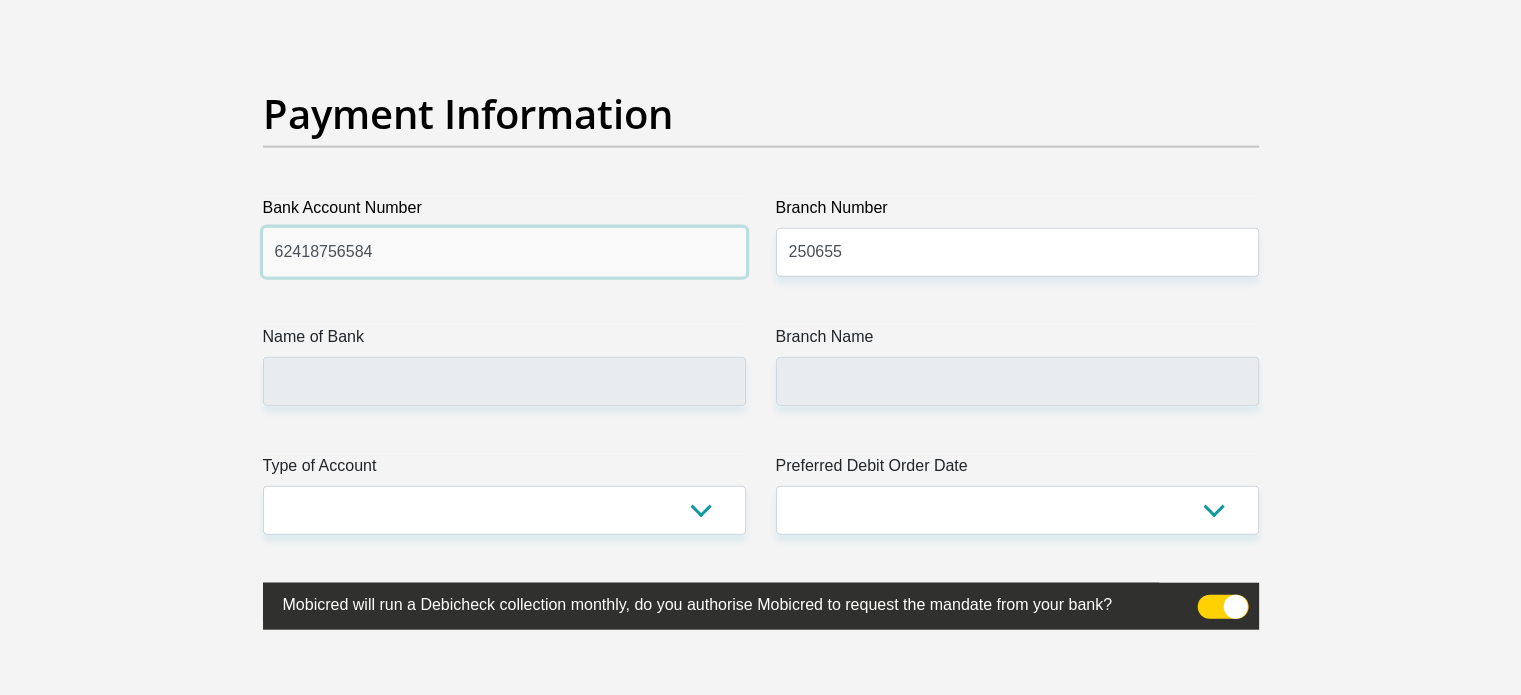 click on "62418756584" at bounding box center (504, 252) 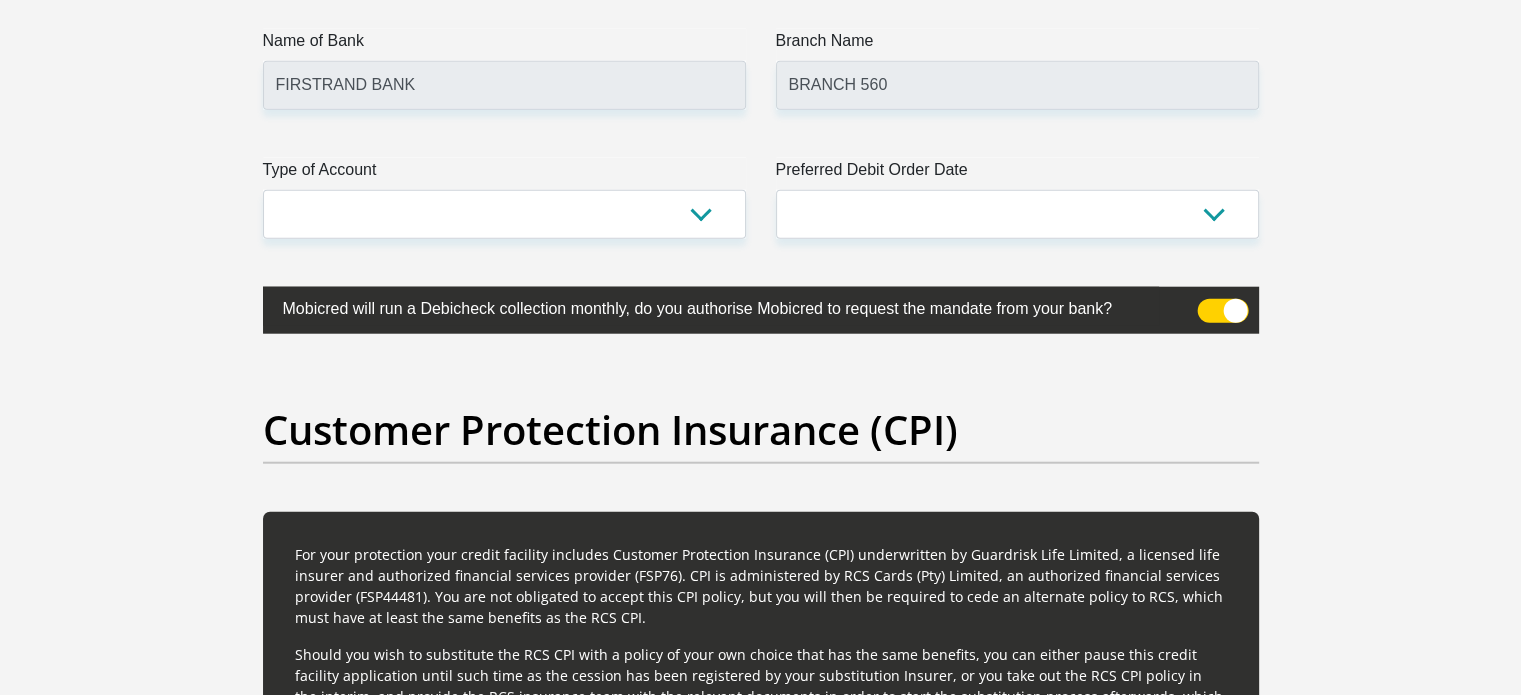 scroll, scrollTop: 4956, scrollLeft: 0, axis: vertical 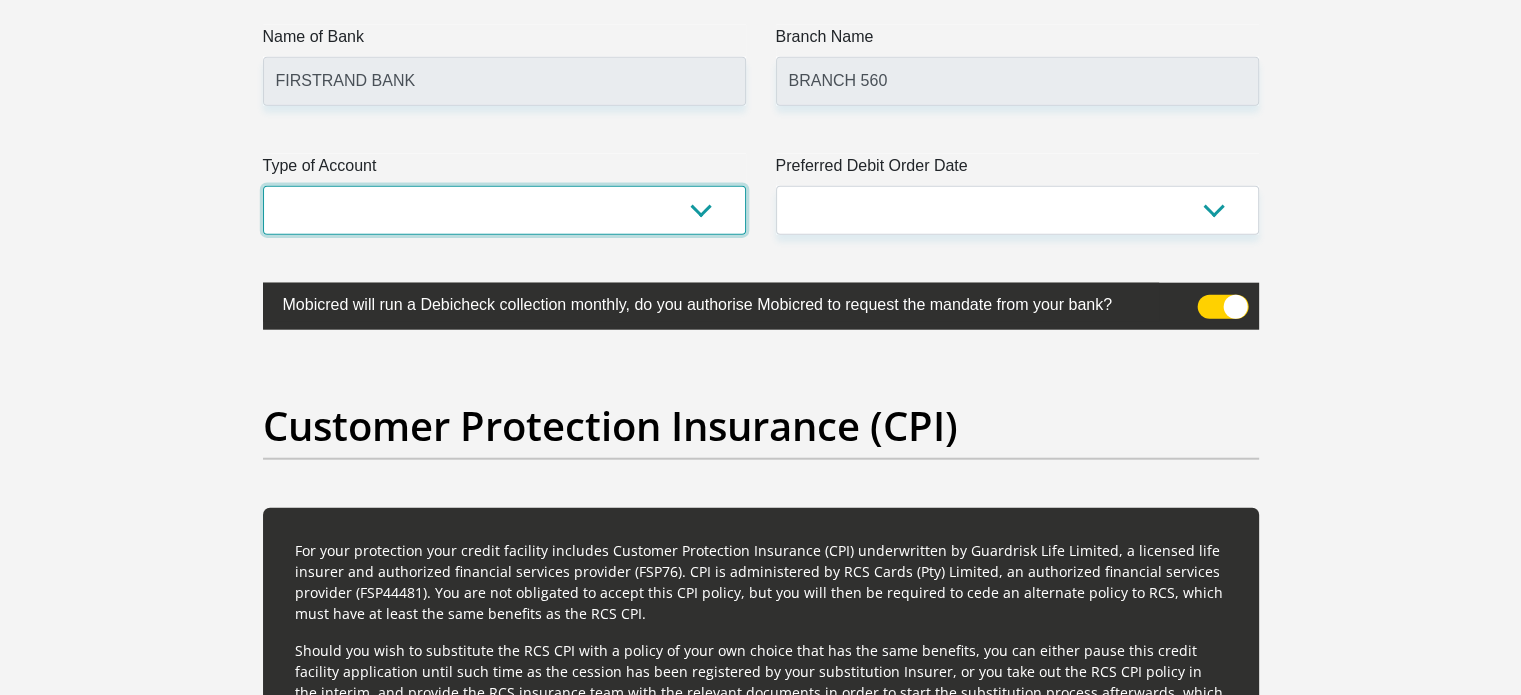 click on "Cheque
Savings" at bounding box center [504, 210] 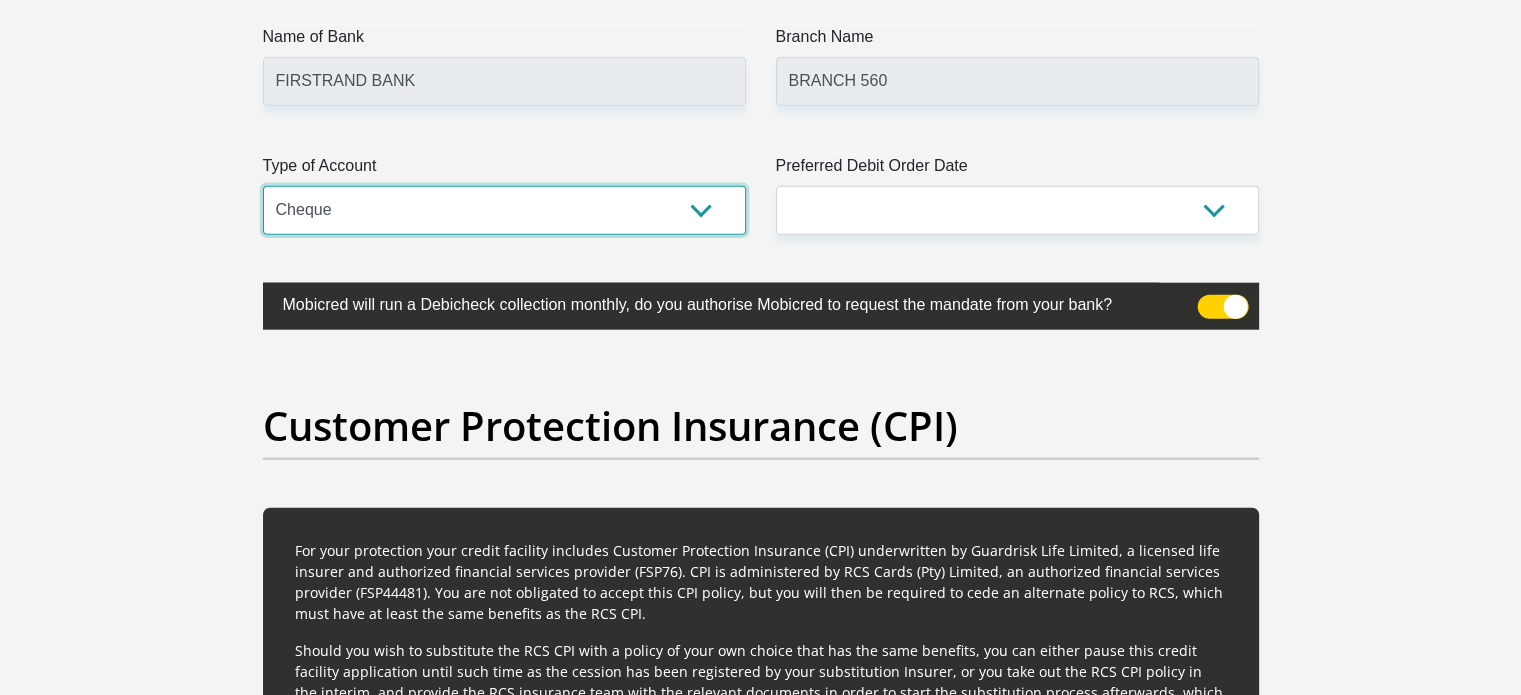 click on "Cheque
Savings" at bounding box center [504, 210] 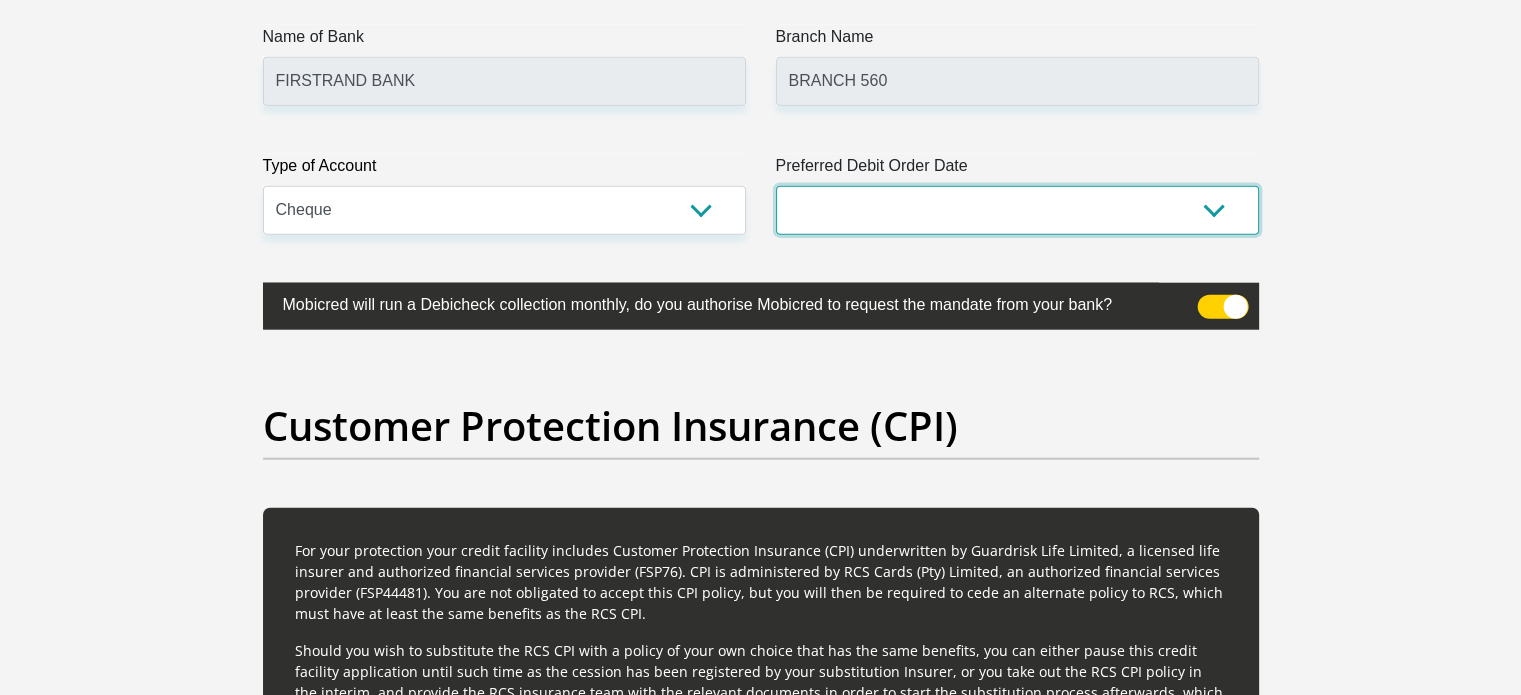 click on "1st
2nd
3rd
4th
5th
7th
18th
19th
20th
21st
22nd
23rd
24th
25th
26th
27th
28th
29th
30th" at bounding box center (1017, 210) 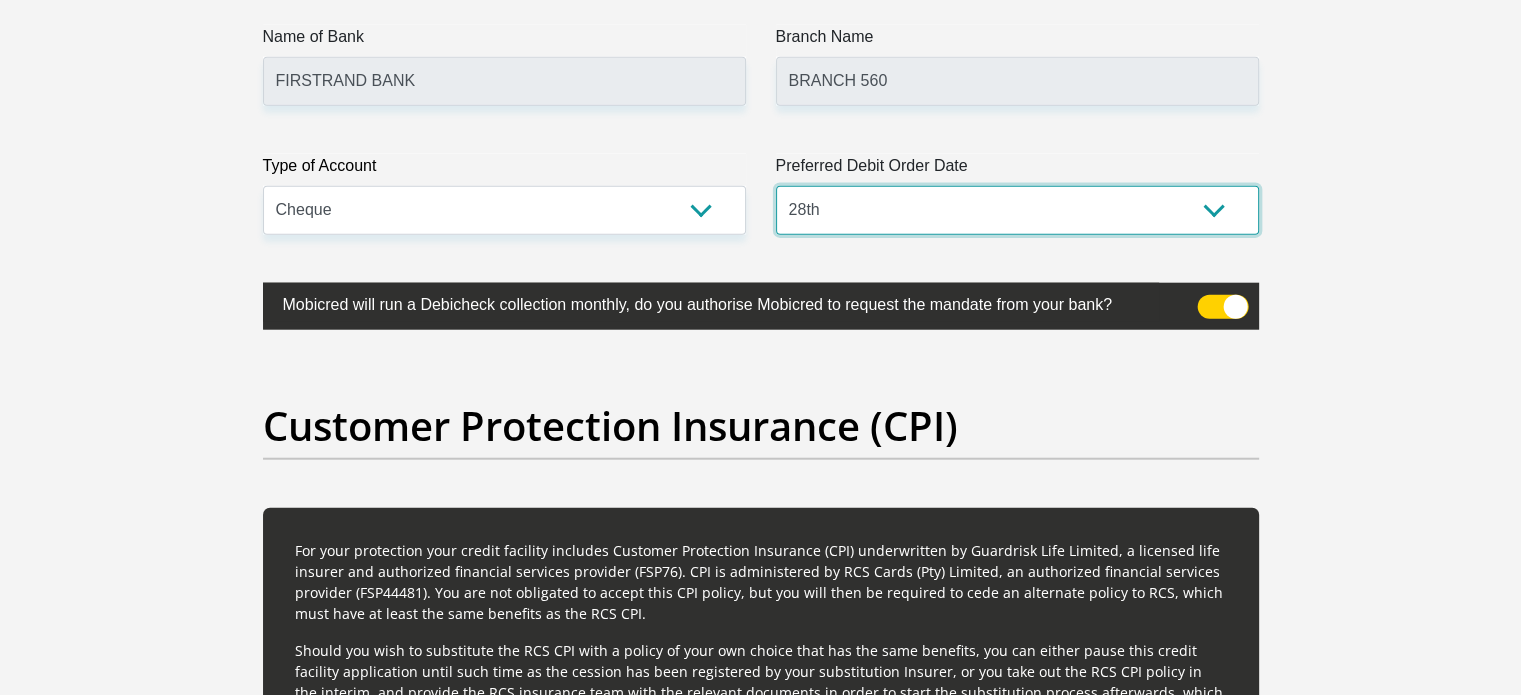 click on "1st
2nd
3rd
4th
5th
7th
18th
19th
20th
21st
22nd
23rd
24th
25th
26th
27th
28th
29th
30th" at bounding box center [1017, 210] 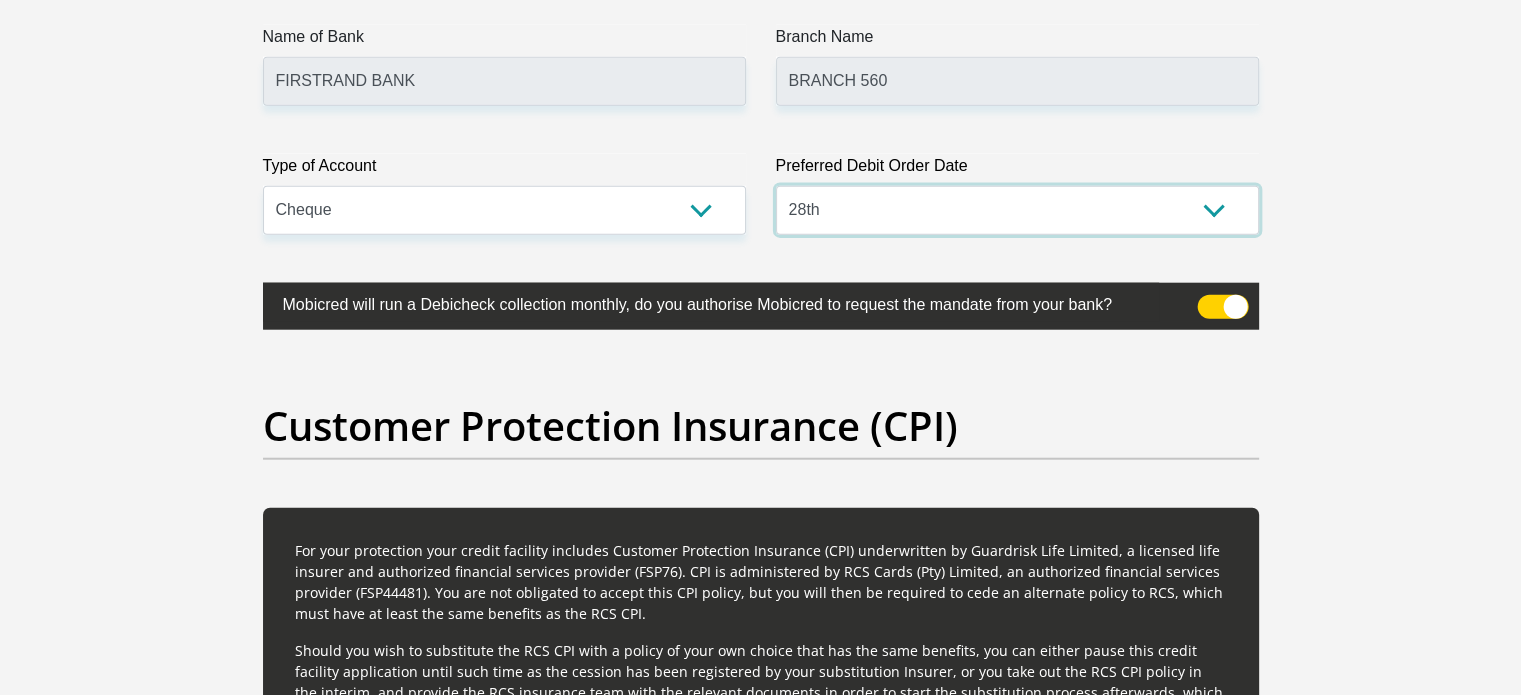 drag, startPoint x: 949, startPoint y: 197, endPoint x: 940, endPoint y: 227, distance: 31.320919 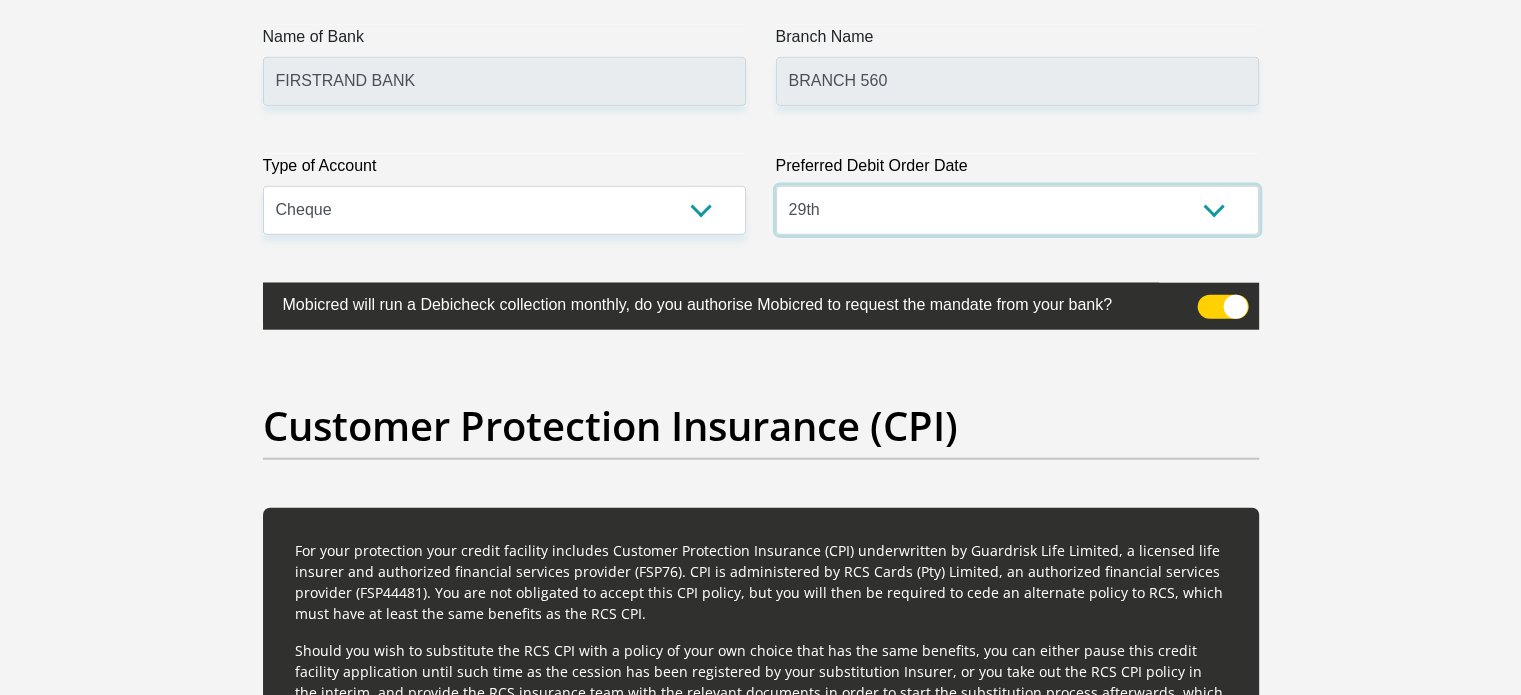 click on "1st
2nd
3rd
4th
5th
7th
18th
19th
20th
21st
22nd
23rd
24th
25th
26th
27th
28th
29th
30th" at bounding box center [1017, 210] 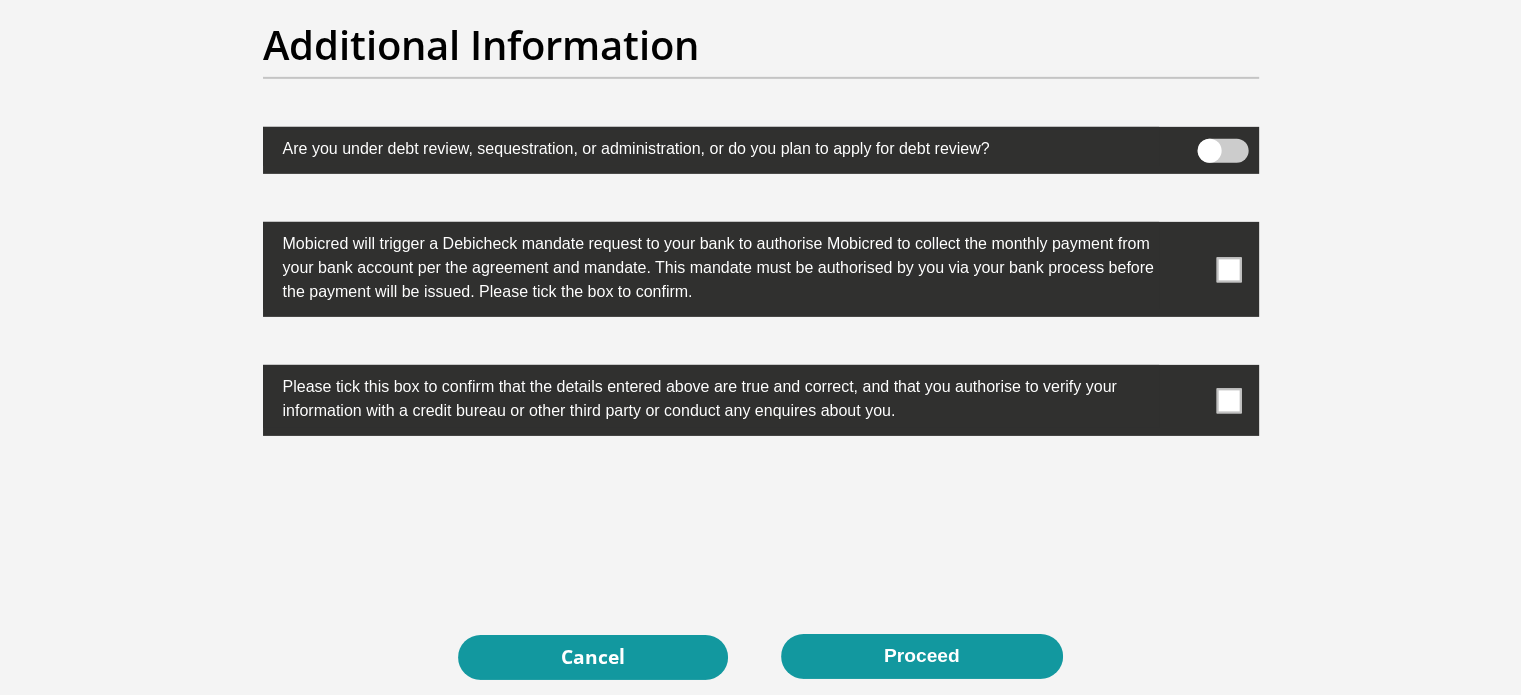 scroll, scrollTop: 6356, scrollLeft: 0, axis: vertical 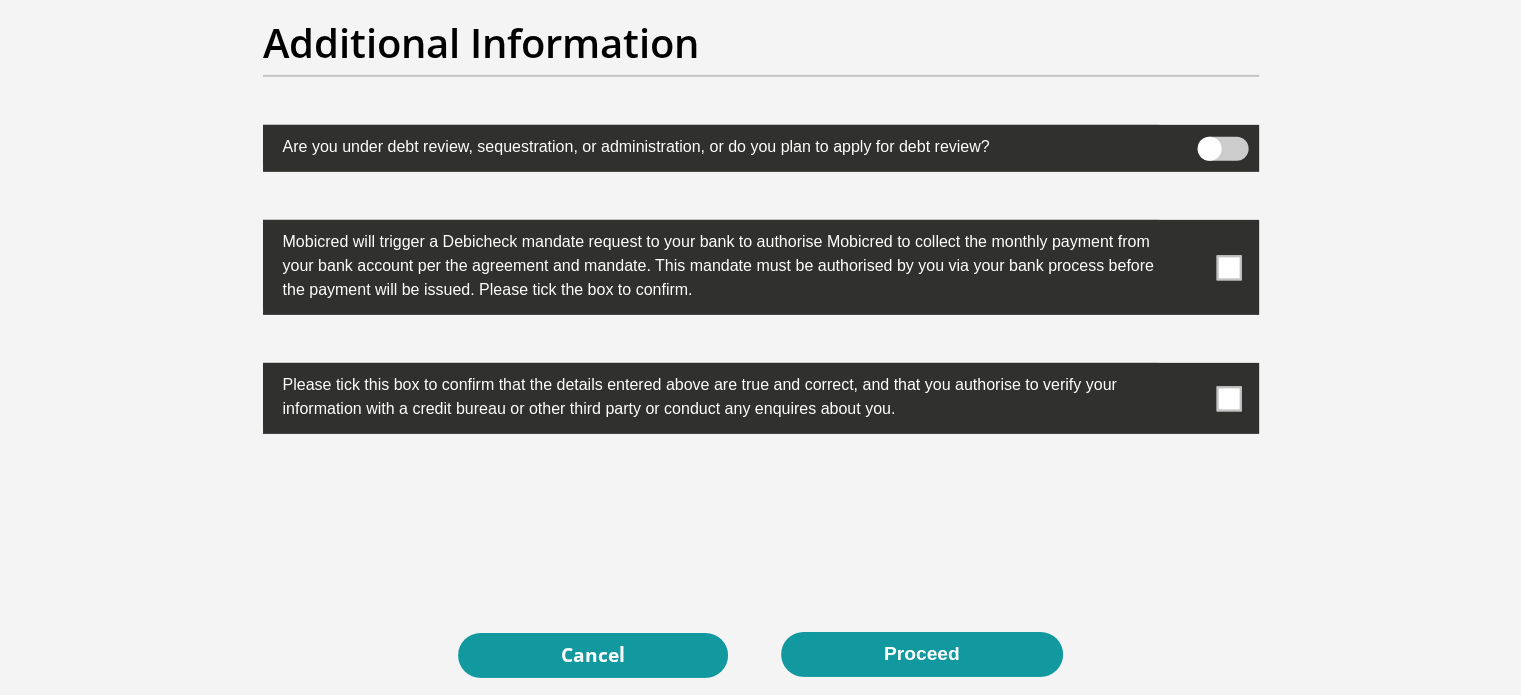 drag, startPoint x: 1236, startPoint y: 263, endPoint x: 1232, endPoint y: 304, distance: 41.19466 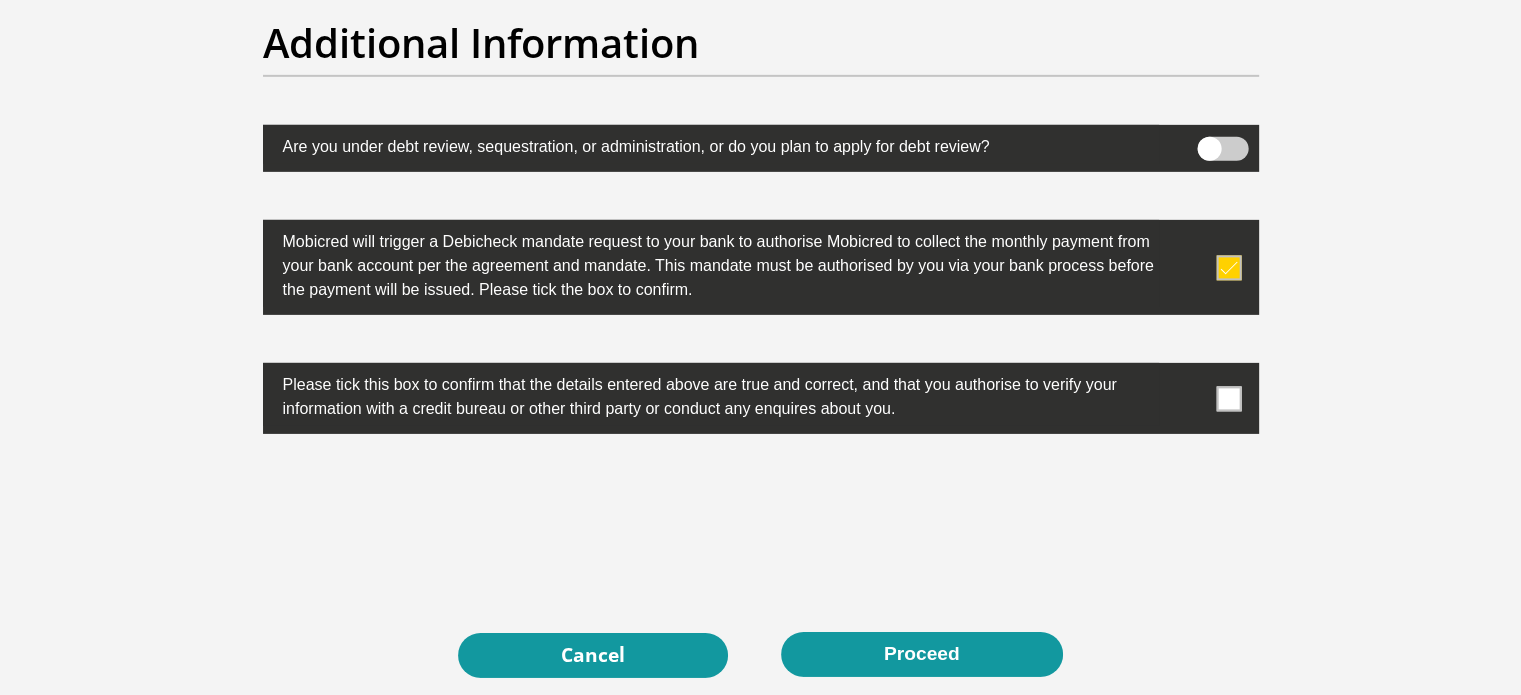 click at bounding box center (1228, 398) 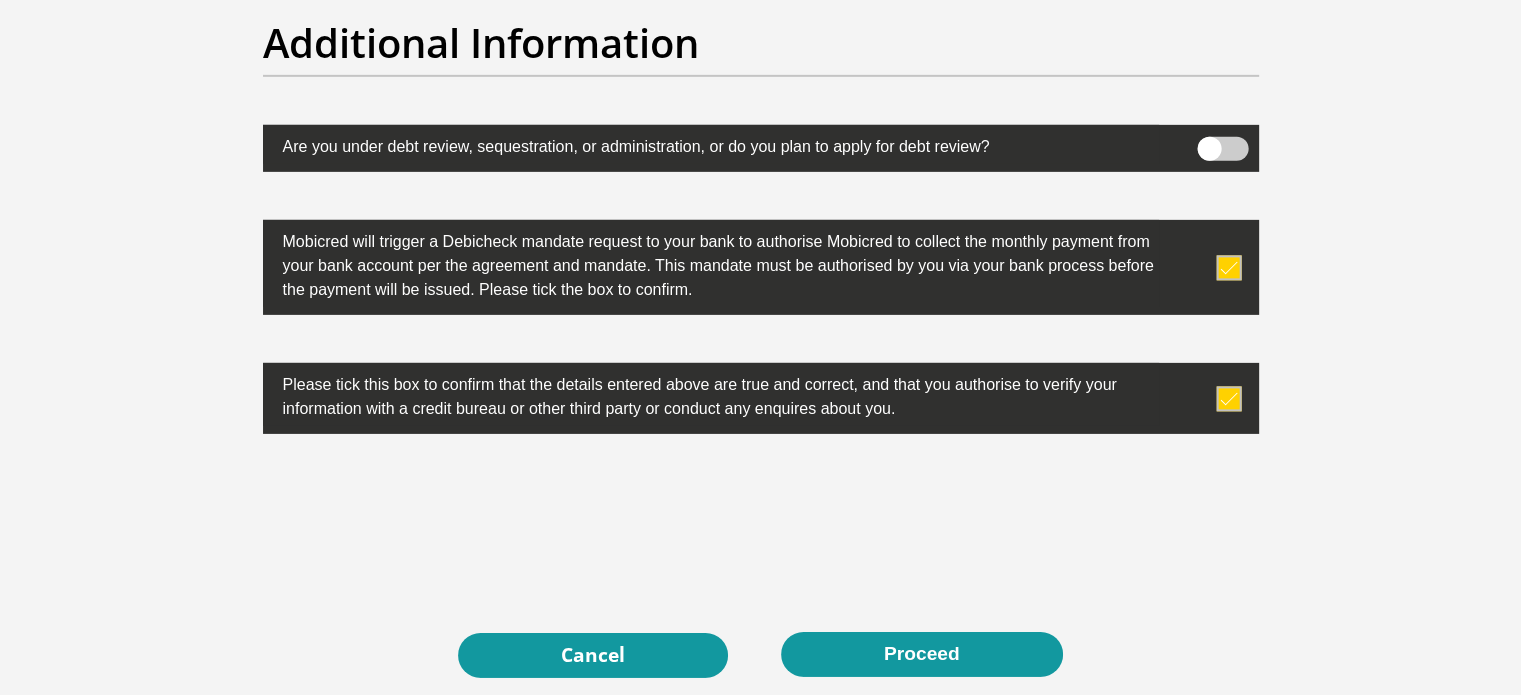 drag, startPoint x: 865, startPoint y: 648, endPoint x: 922, endPoint y: 71, distance: 579.8086 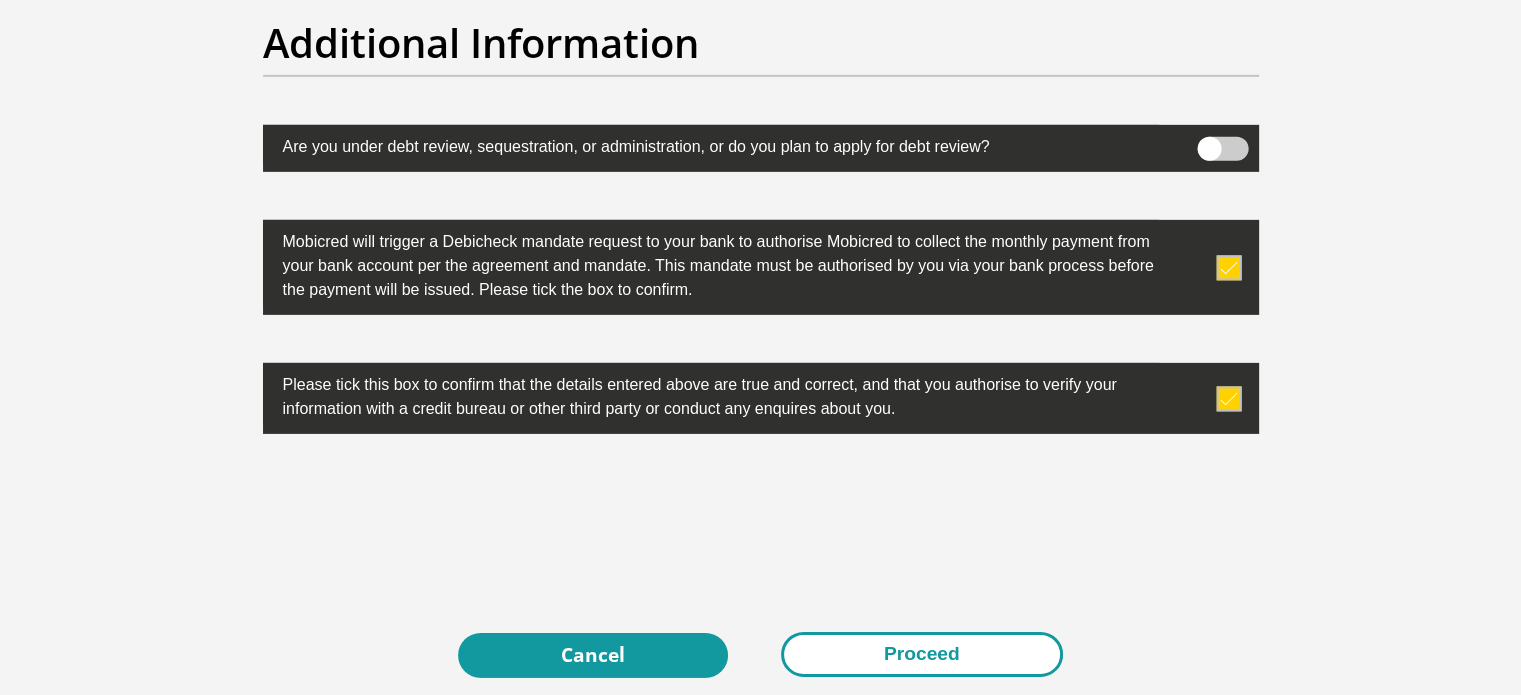 click on "Proceed" at bounding box center [922, 654] 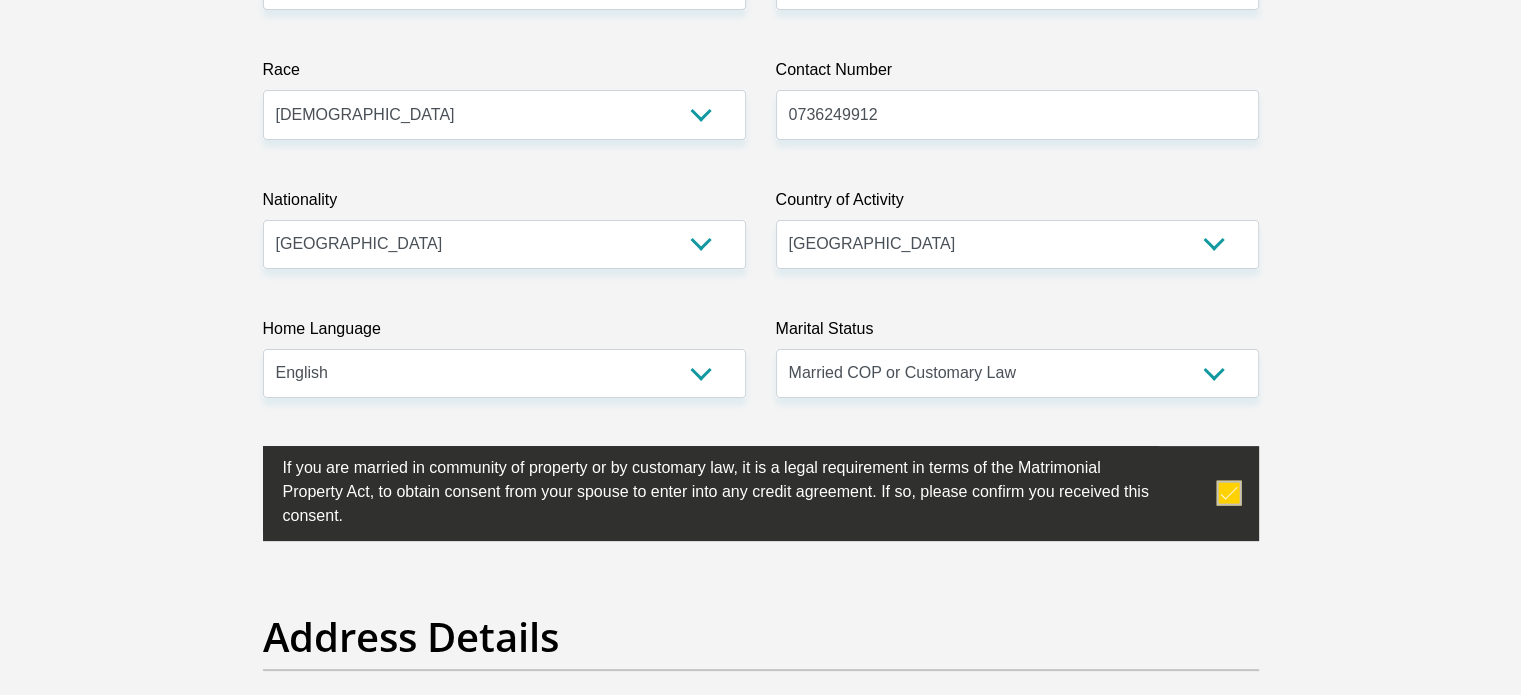 scroll, scrollTop: 256, scrollLeft: 0, axis: vertical 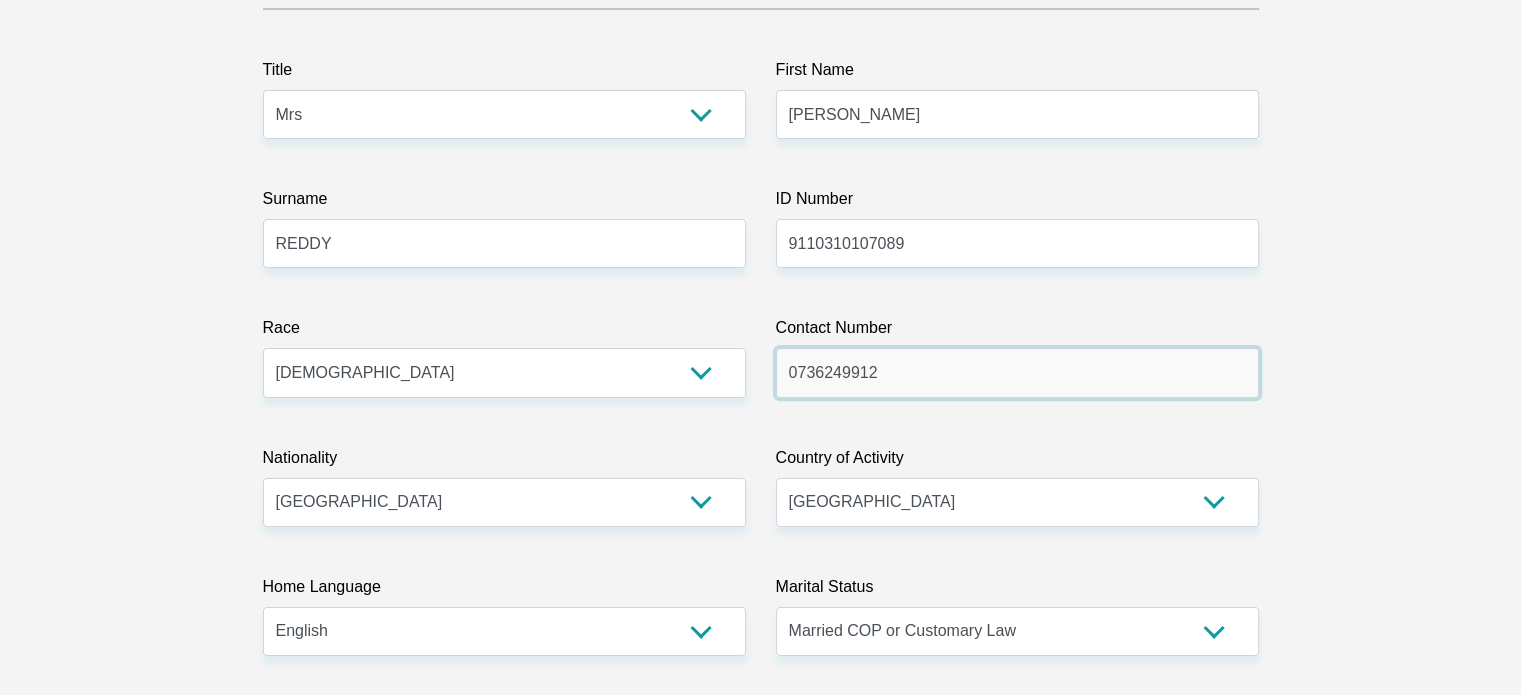 drag, startPoint x: 915, startPoint y: 374, endPoint x: 605, endPoint y: 353, distance: 310.71048 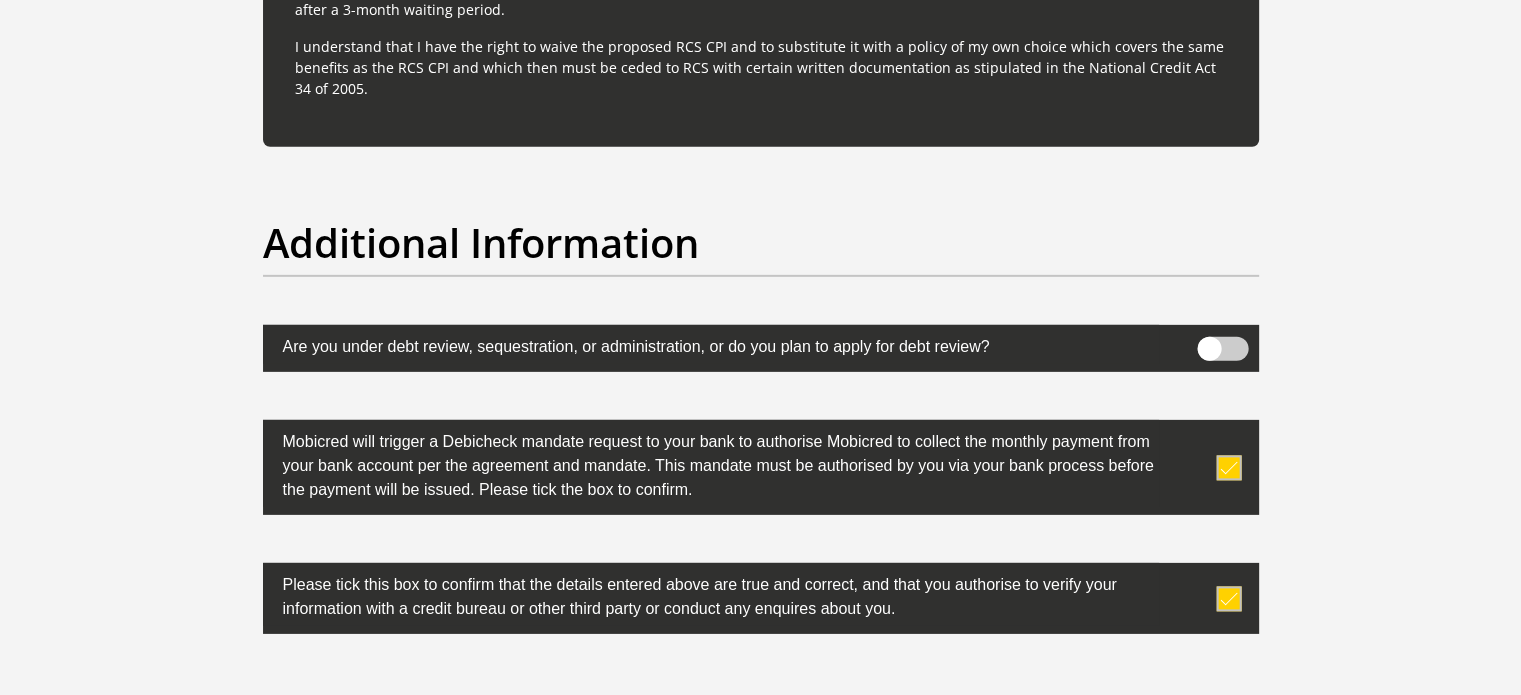 scroll, scrollTop: 6571, scrollLeft: 0, axis: vertical 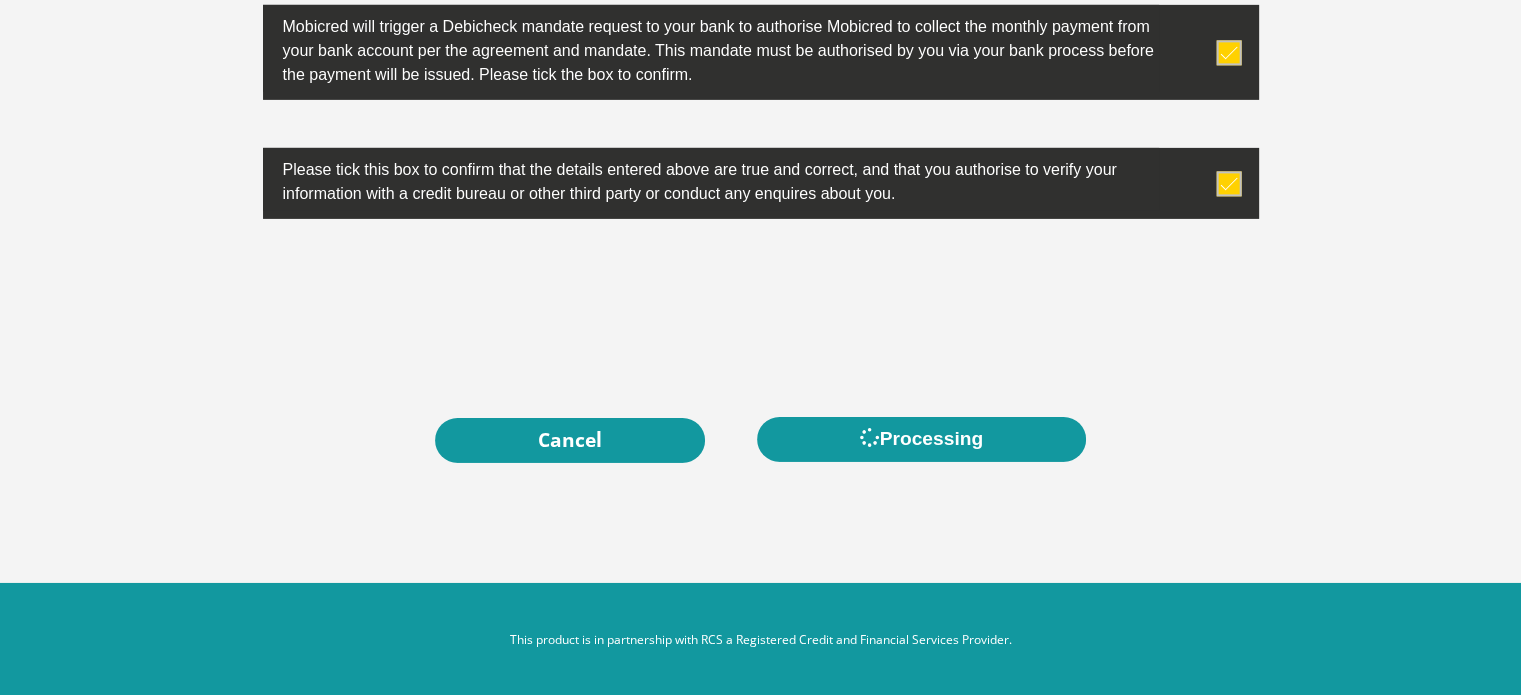 type on "0780308221" 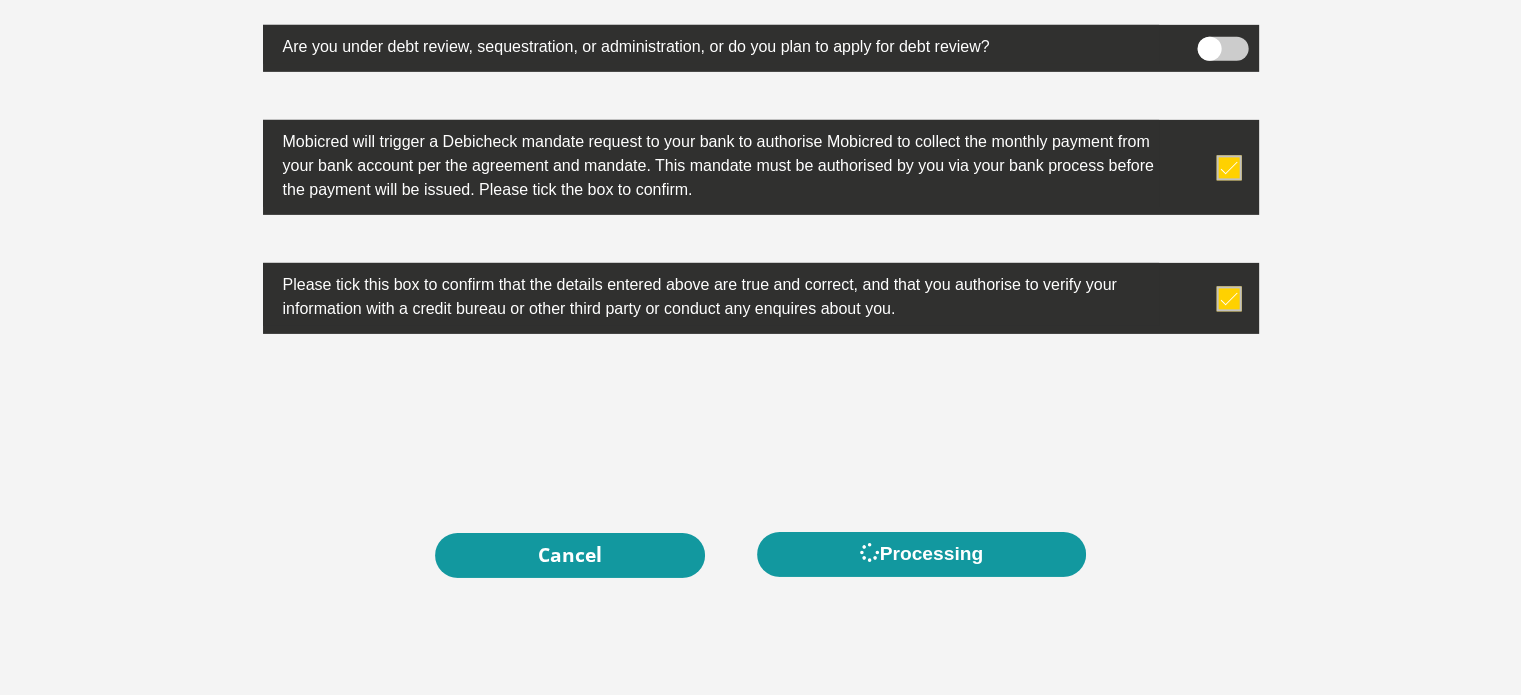 scroll, scrollTop: 6571, scrollLeft: 0, axis: vertical 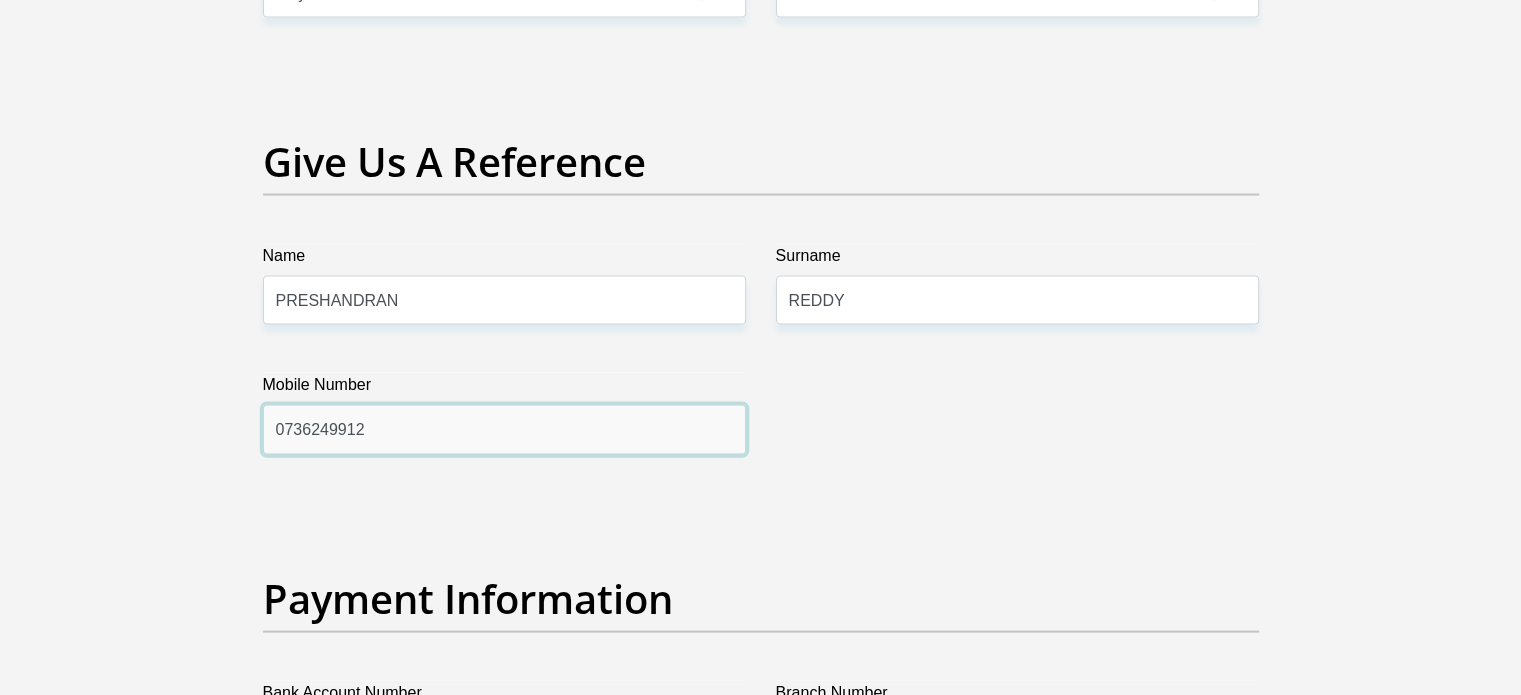 click on "0736249912" at bounding box center [504, 429] 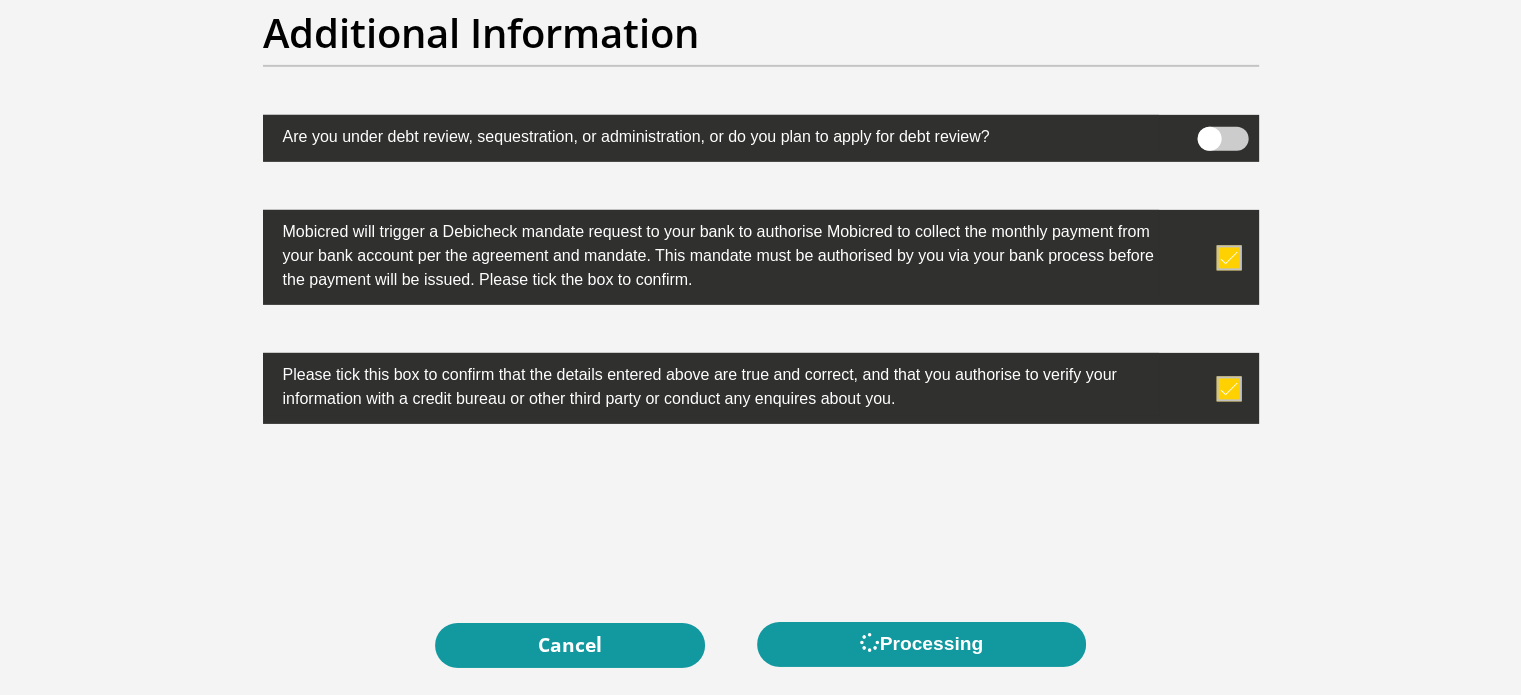 scroll, scrollTop: 6571, scrollLeft: 0, axis: vertical 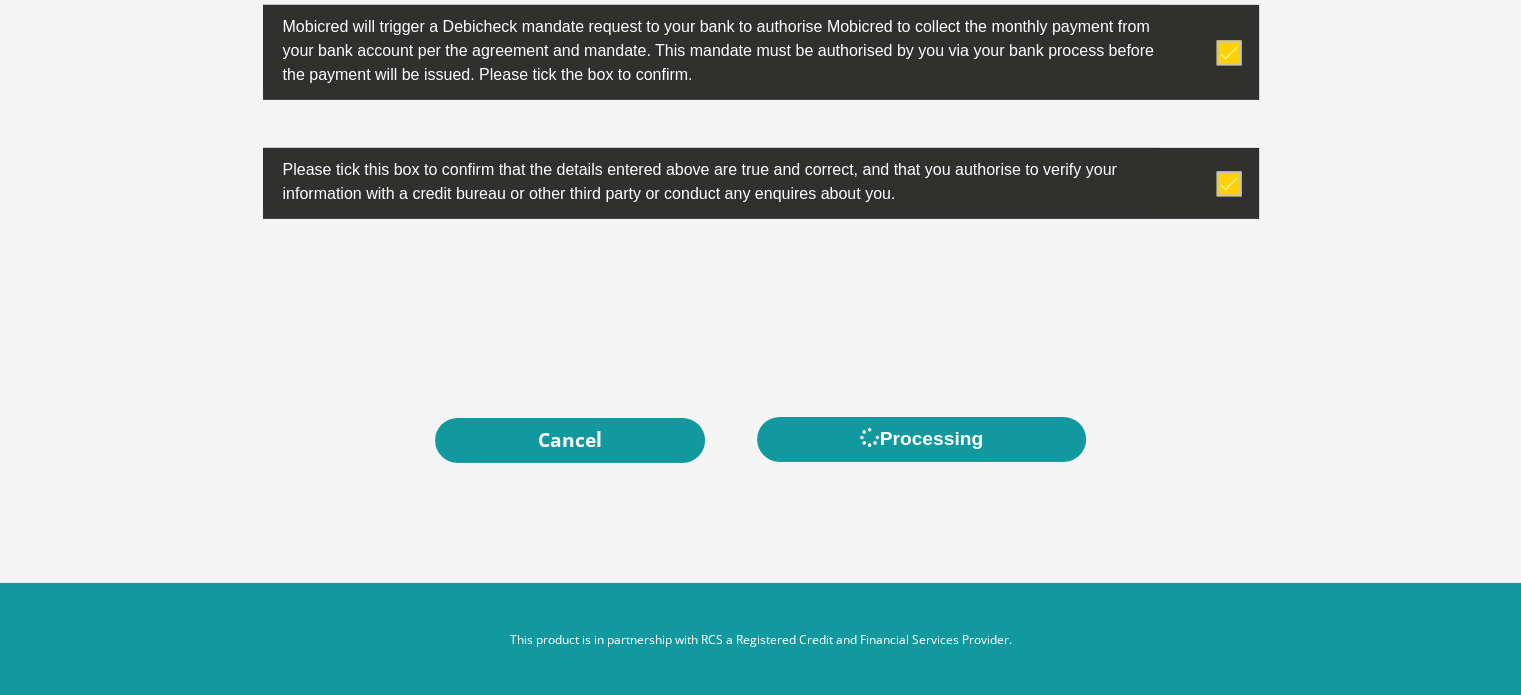 click on "Title
Mr
Ms
Mrs
Dr
Other
First Name
Deshnee
Surname
REDDY
ID Number
9110310107089
Please input valid ID number
Race
Black
Coloured
Indian
White
Other
Contact Number
0780308221
Please input valid contact number
Nationality
South Africa
Afghanistan  Aland Islands  Albania" at bounding box center (761, -2897) 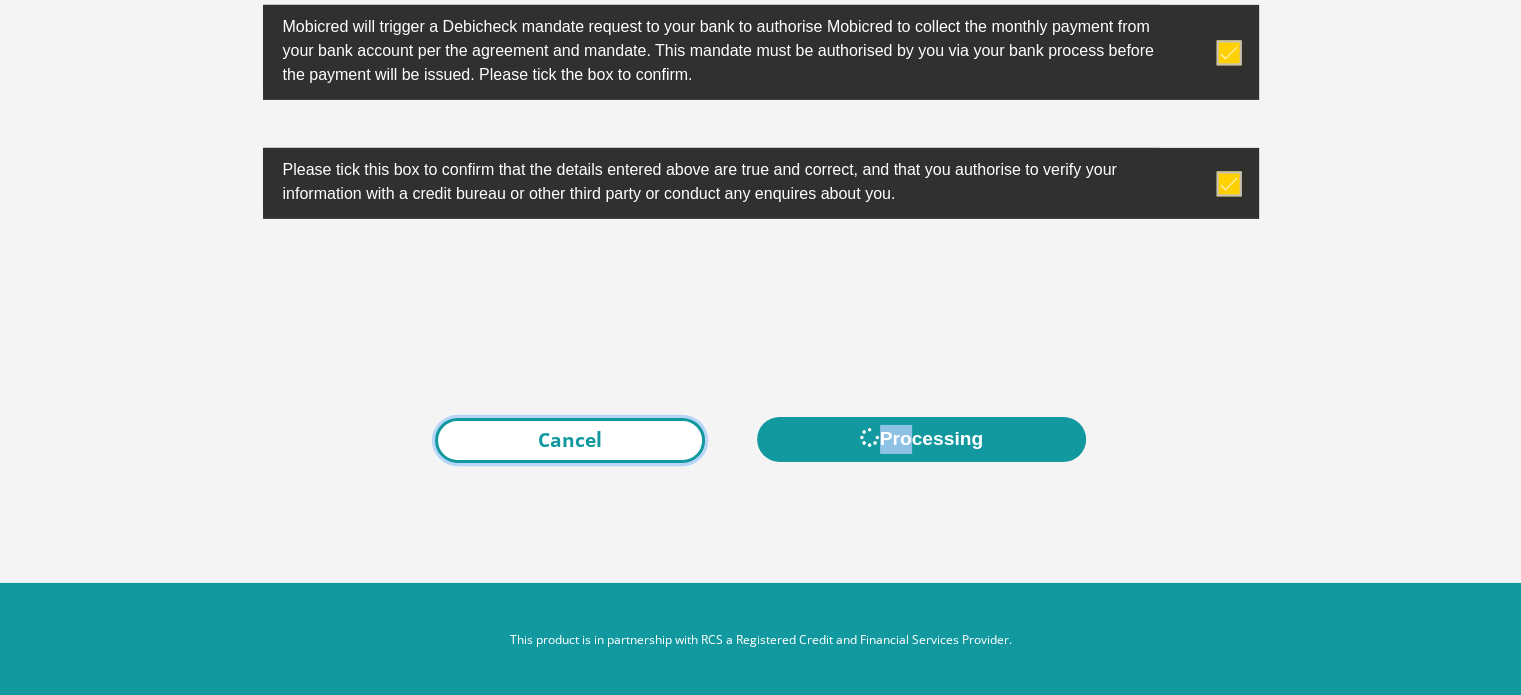 click on "Cancel" at bounding box center (570, 440) 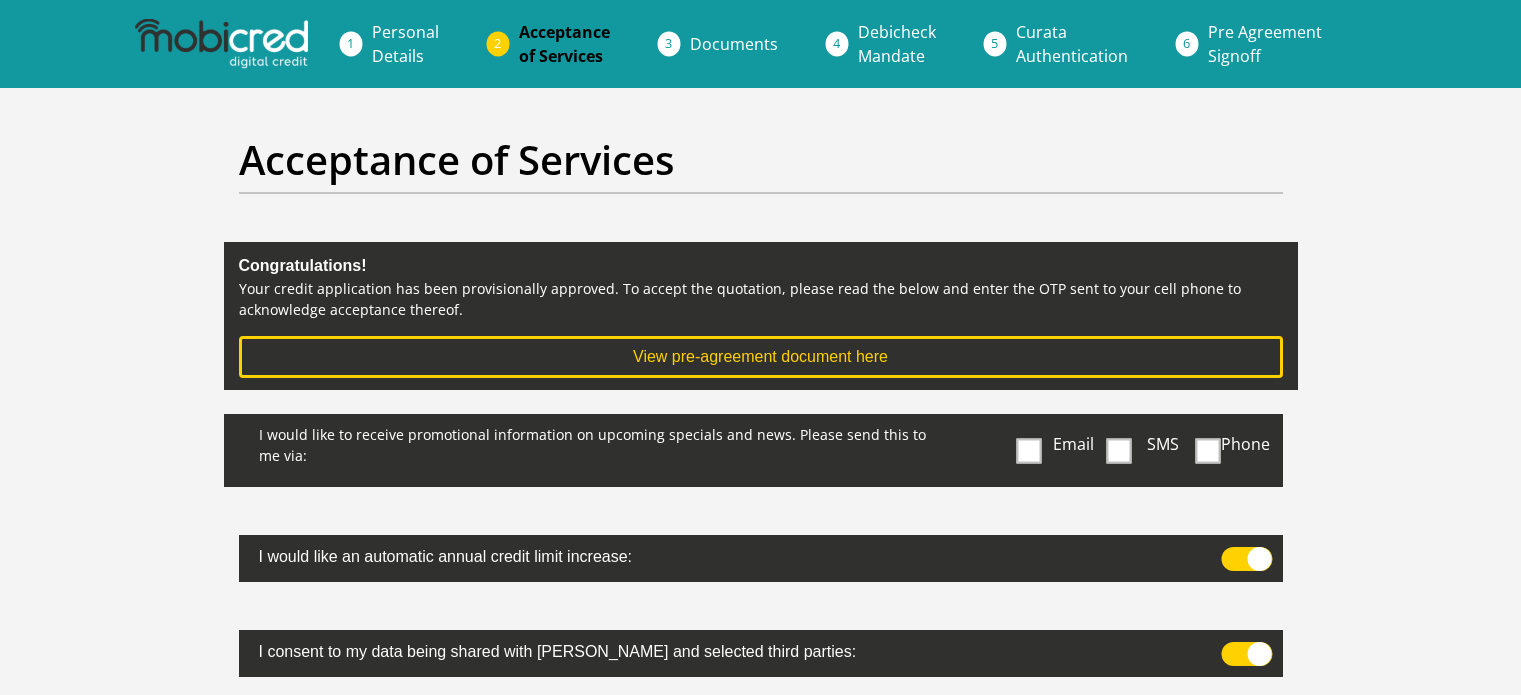 scroll, scrollTop: 0, scrollLeft: 0, axis: both 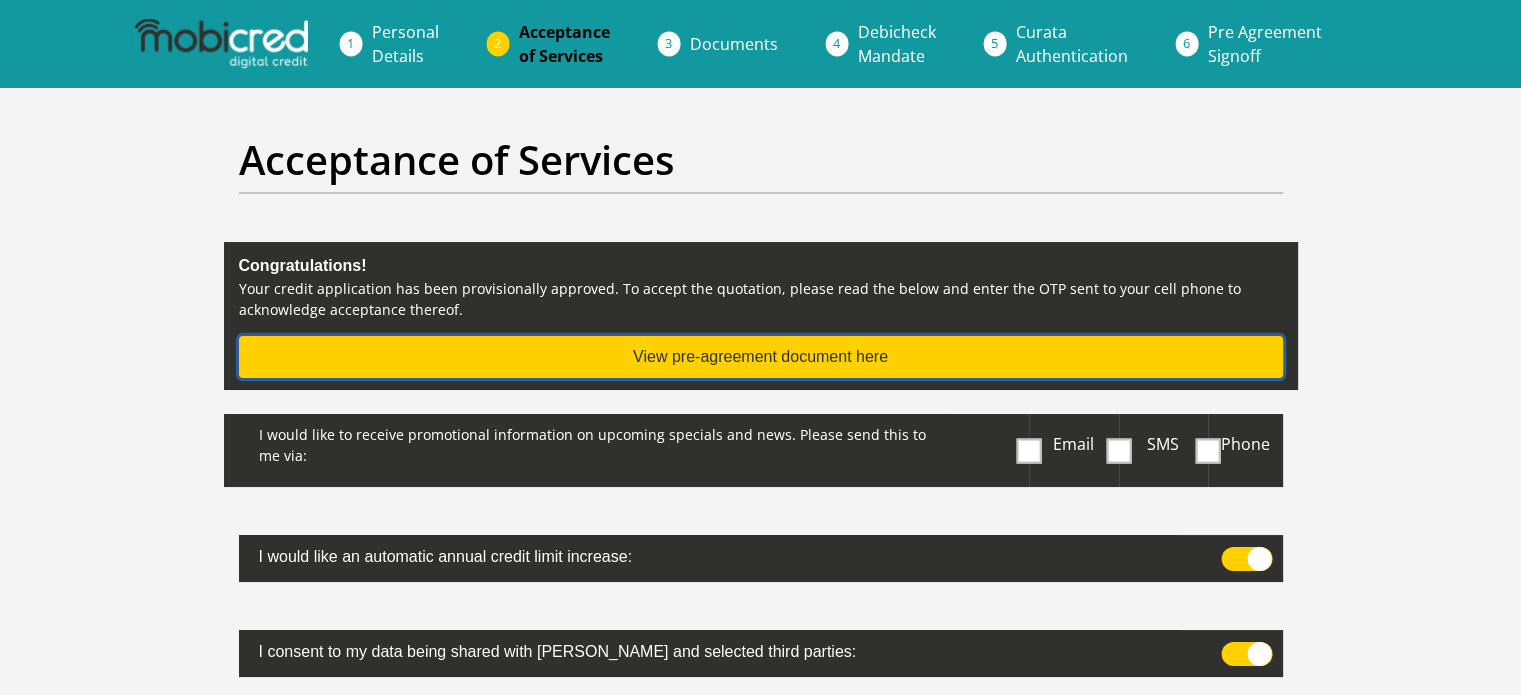 click on "View pre-agreement document here" at bounding box center [761, 357] 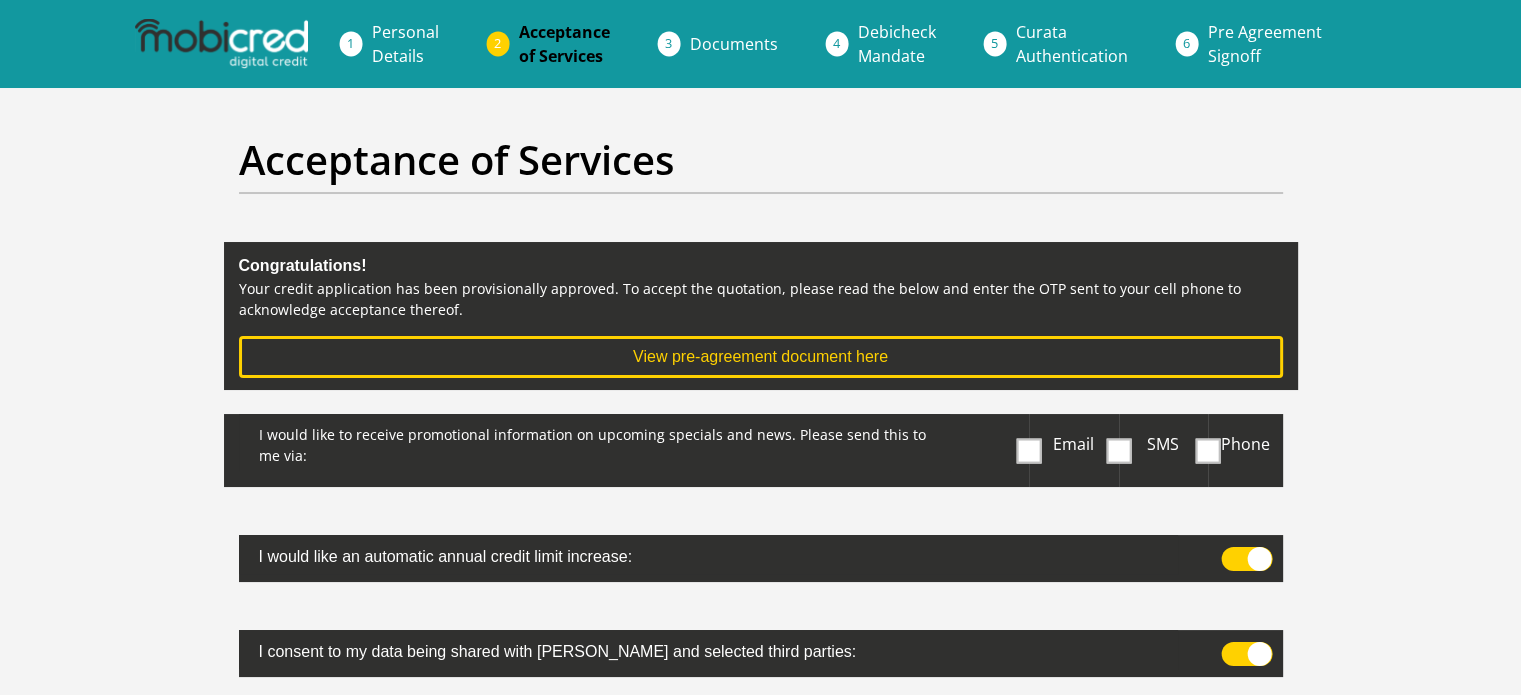drag, startPoint x: 1033, startPoint y: 451, endPoint x: 1076, endPoint y: 447, distance: 43.185646 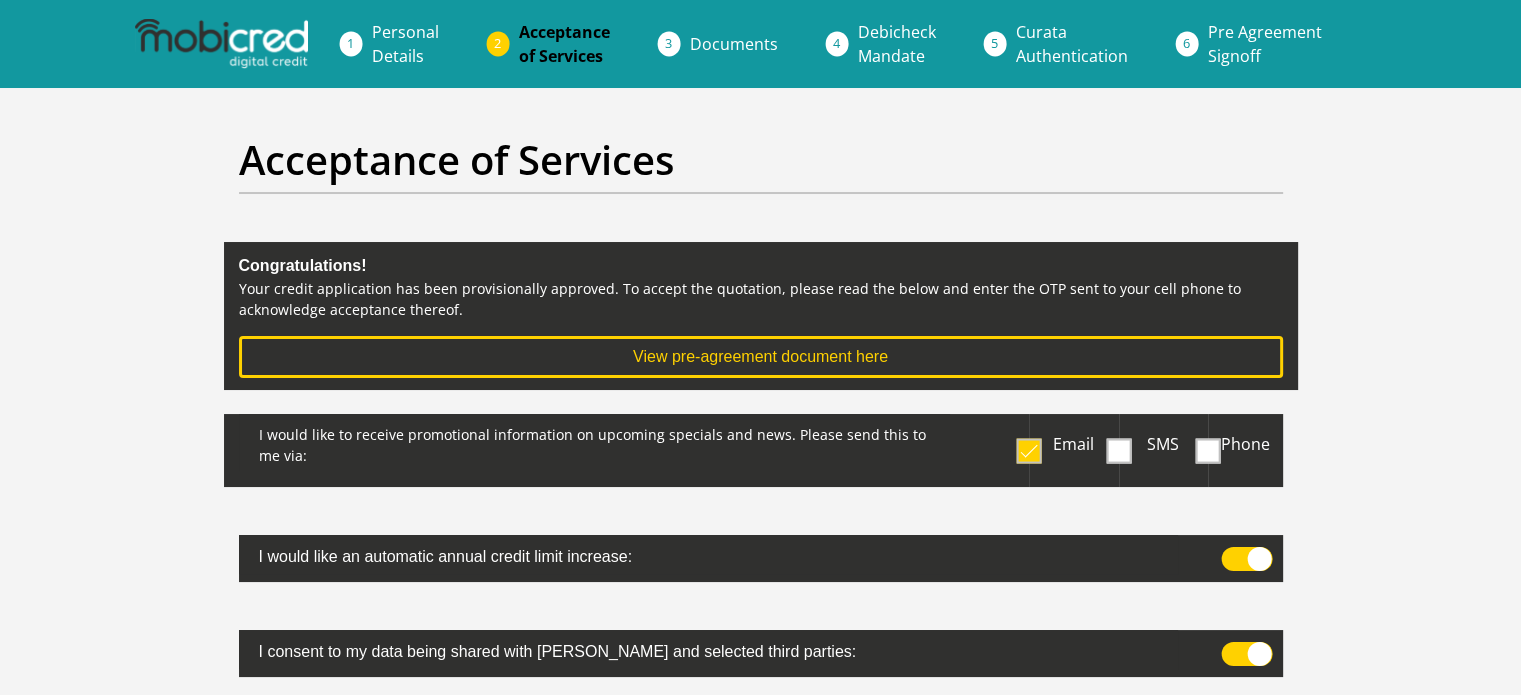 click at bounding box center (1118, 450) 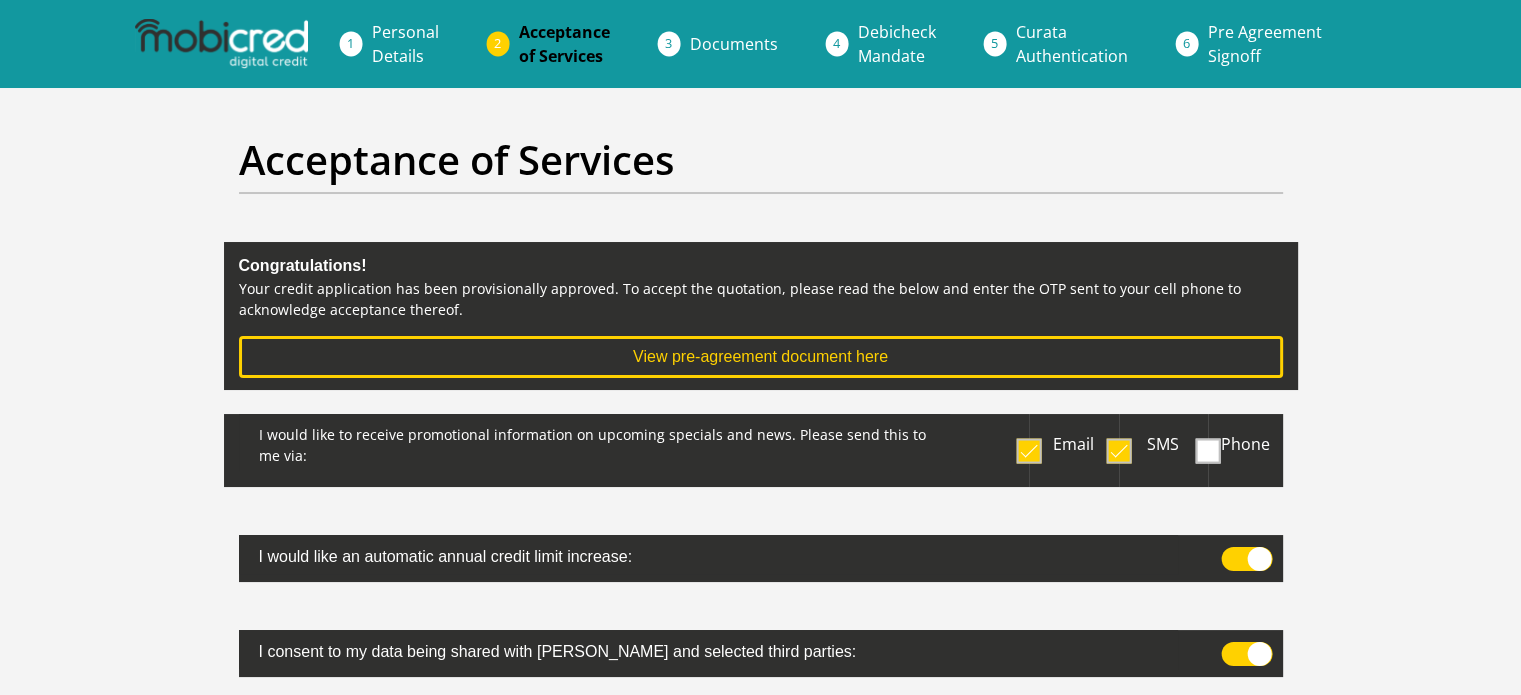 click at bounding box center (1246, 559) 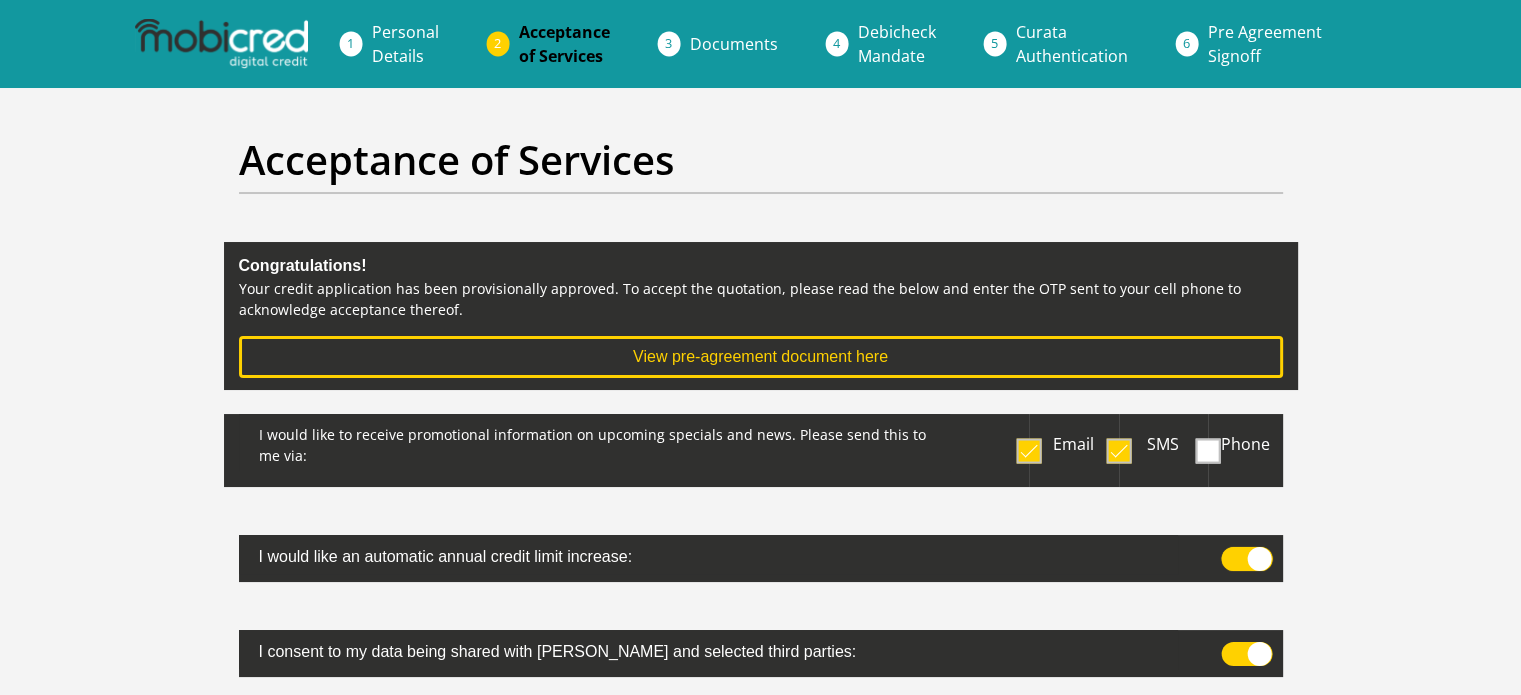 click at bounding box center [1230, 552] 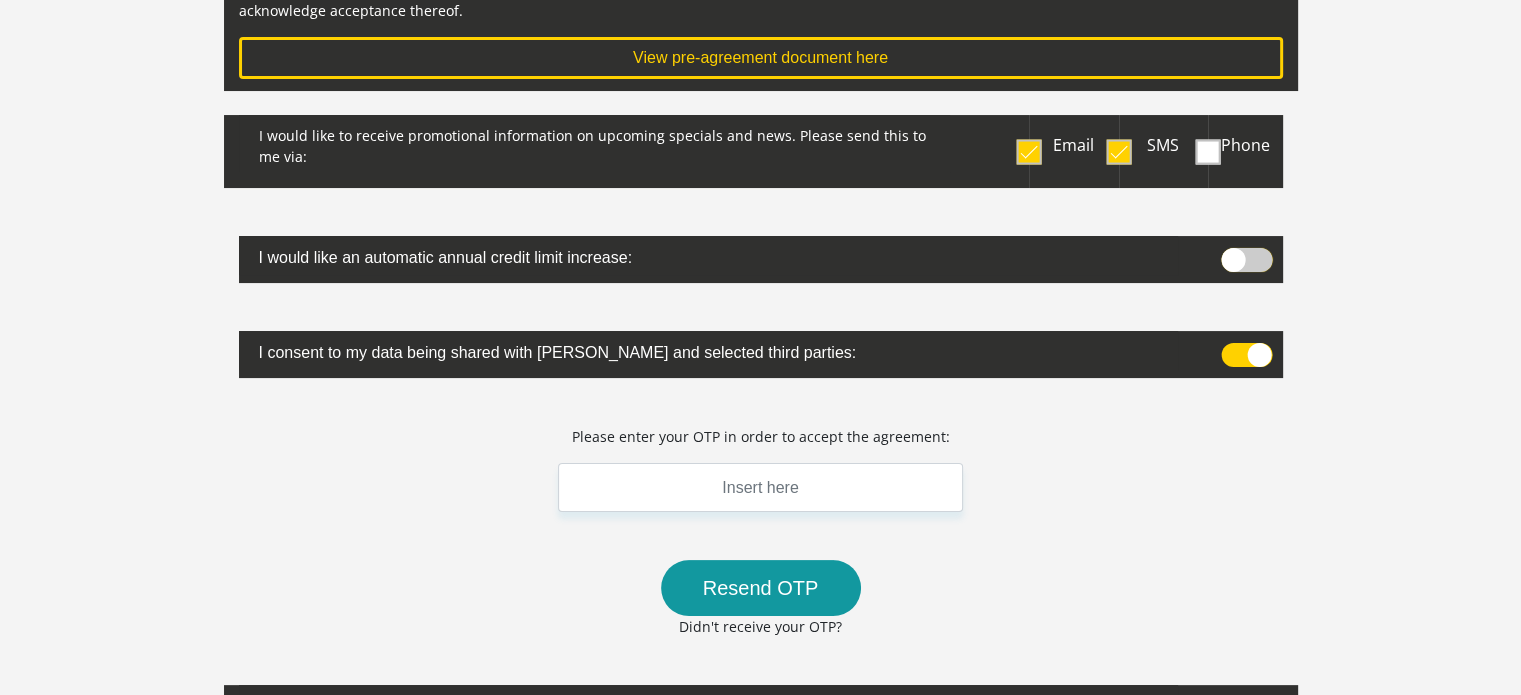 scroll, scrollTop: 300, scrollLeft: 0, axis: vertical 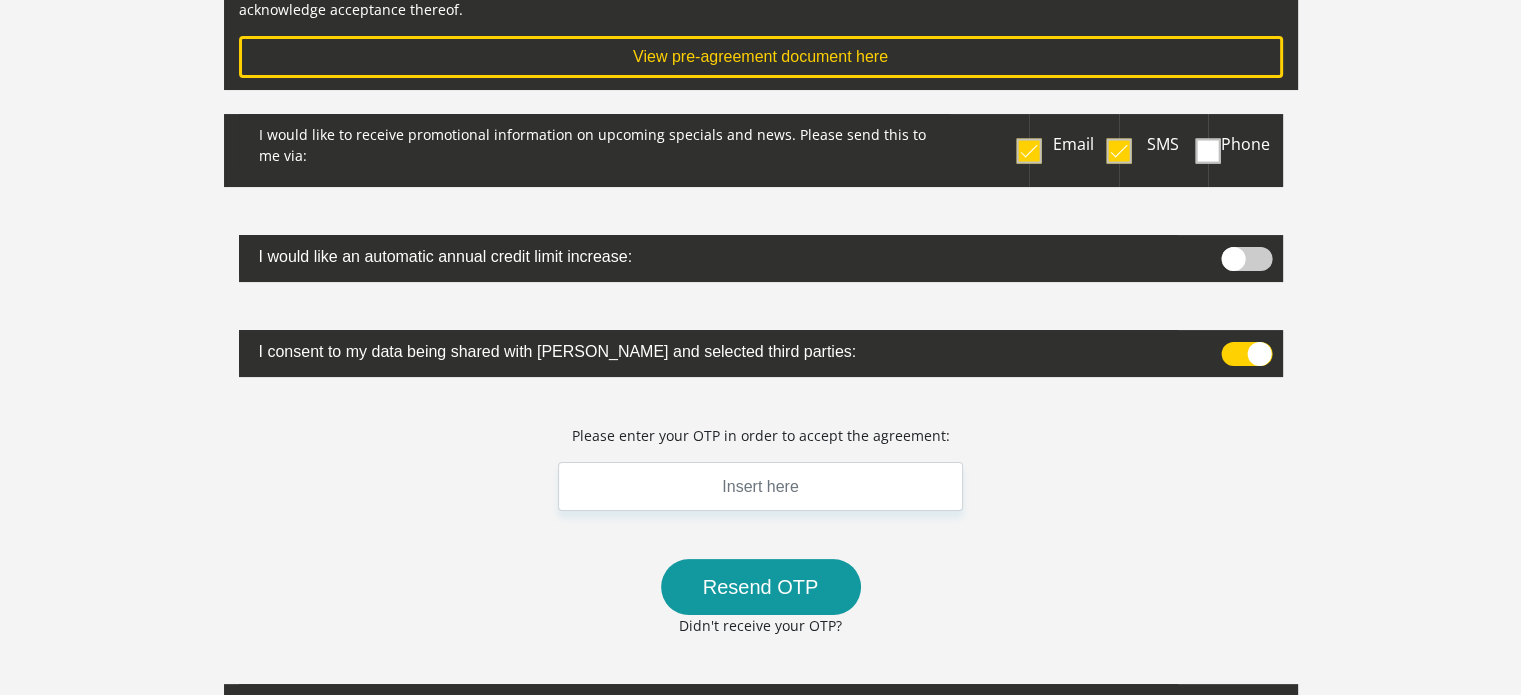 click at bounding box center (761, 353) 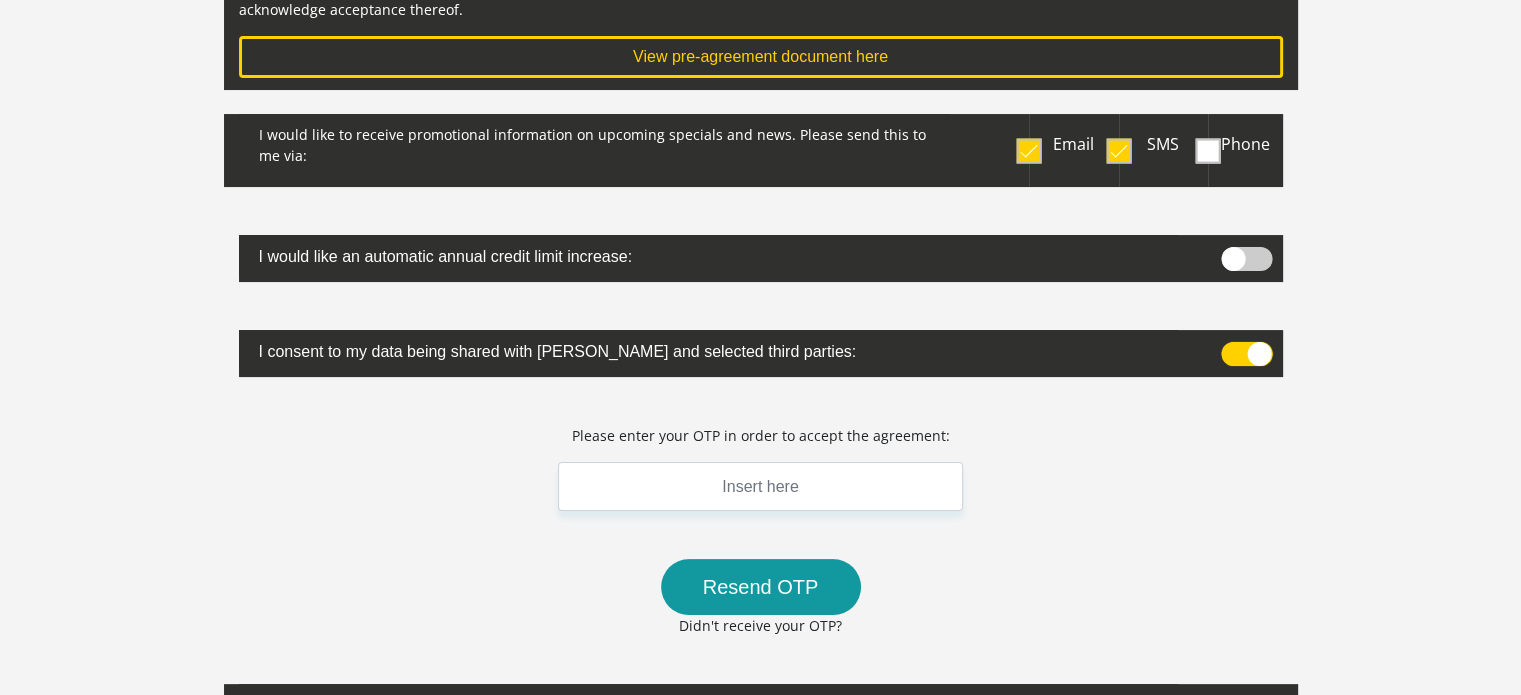 click at bounding box center (1230, 347) 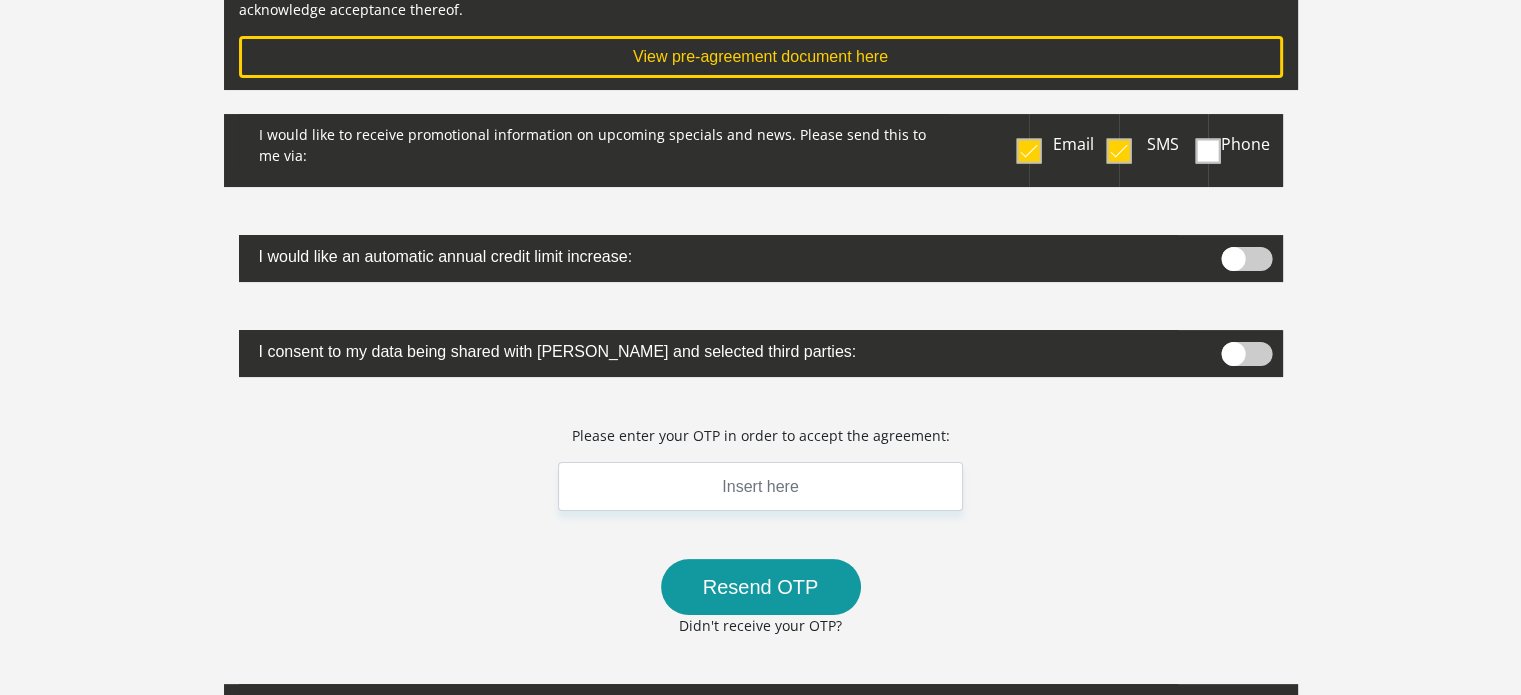 click at bounding box center [1246, 354] 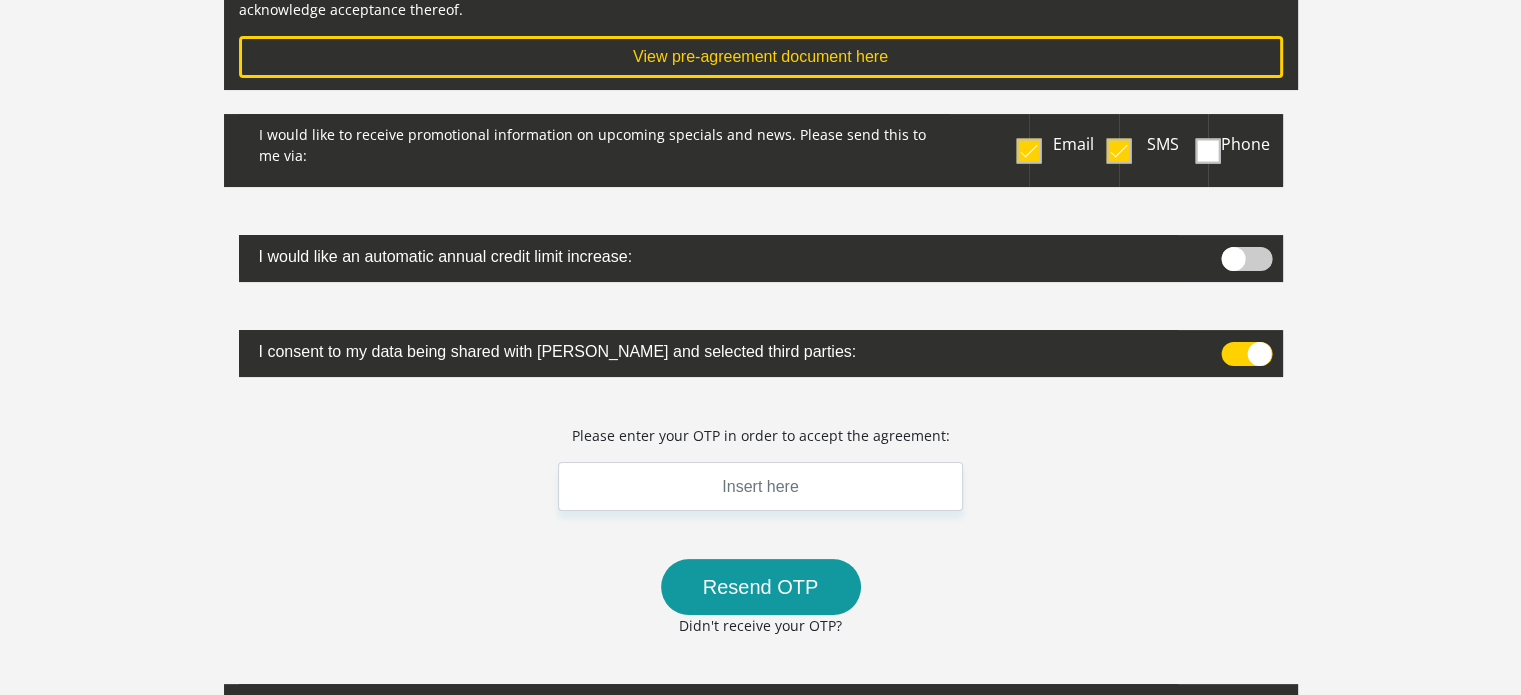 click at bounding box center [1246, 354] 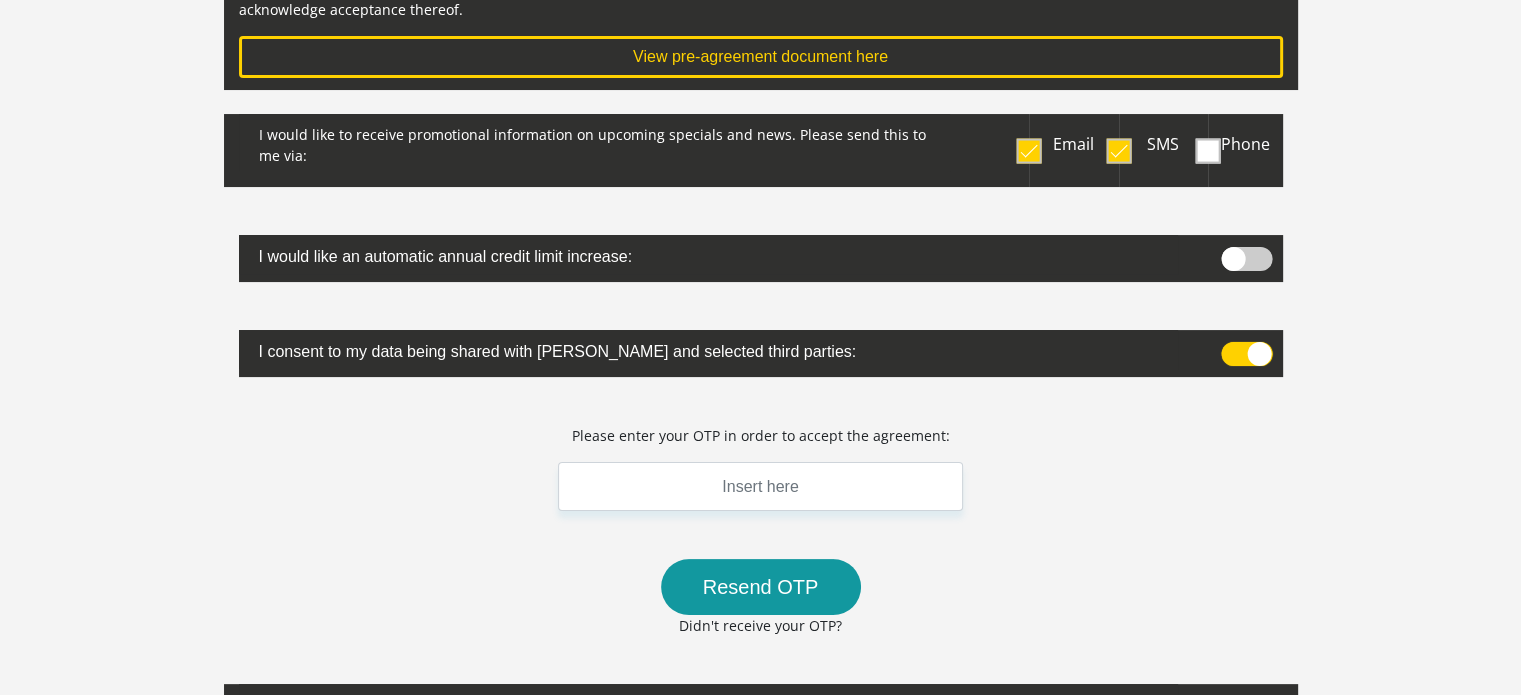 click at bounding box center (1230, 347) 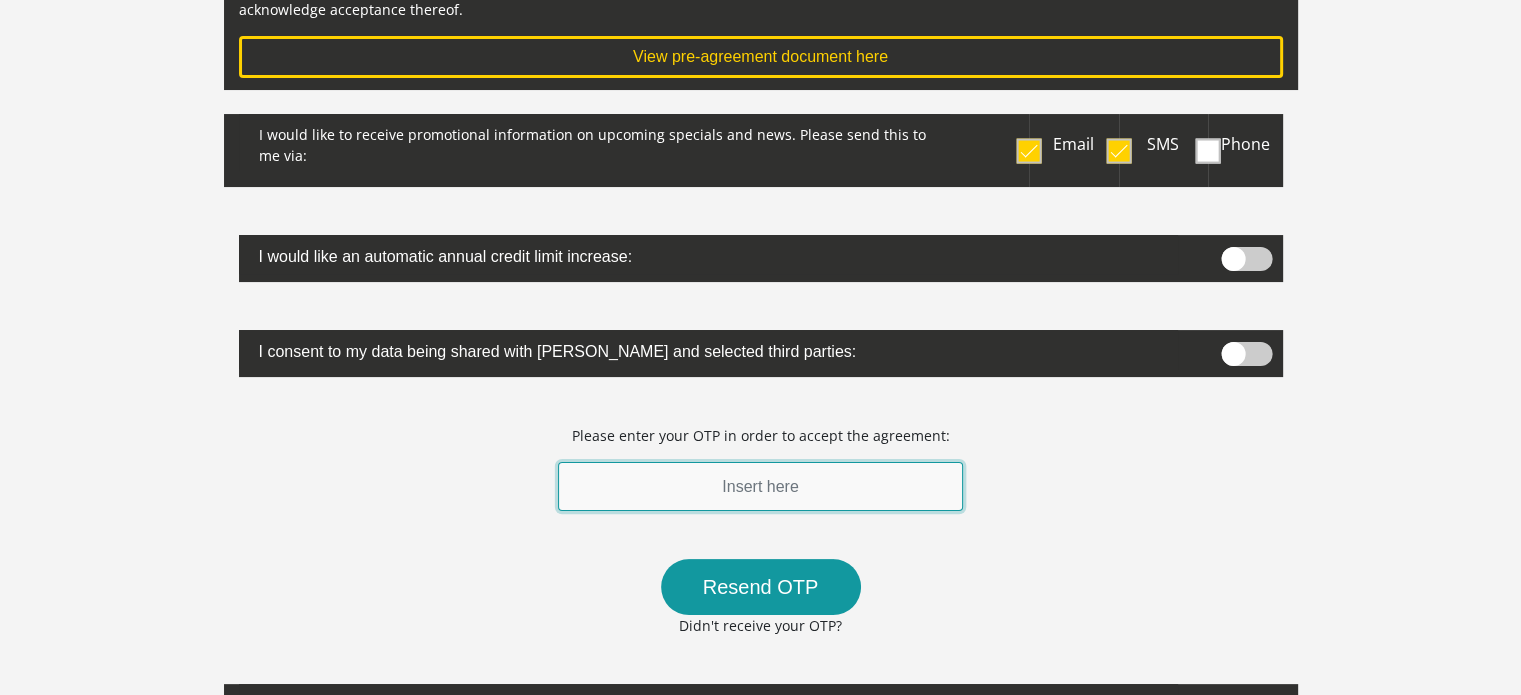 click at bounding box center [761, 486] 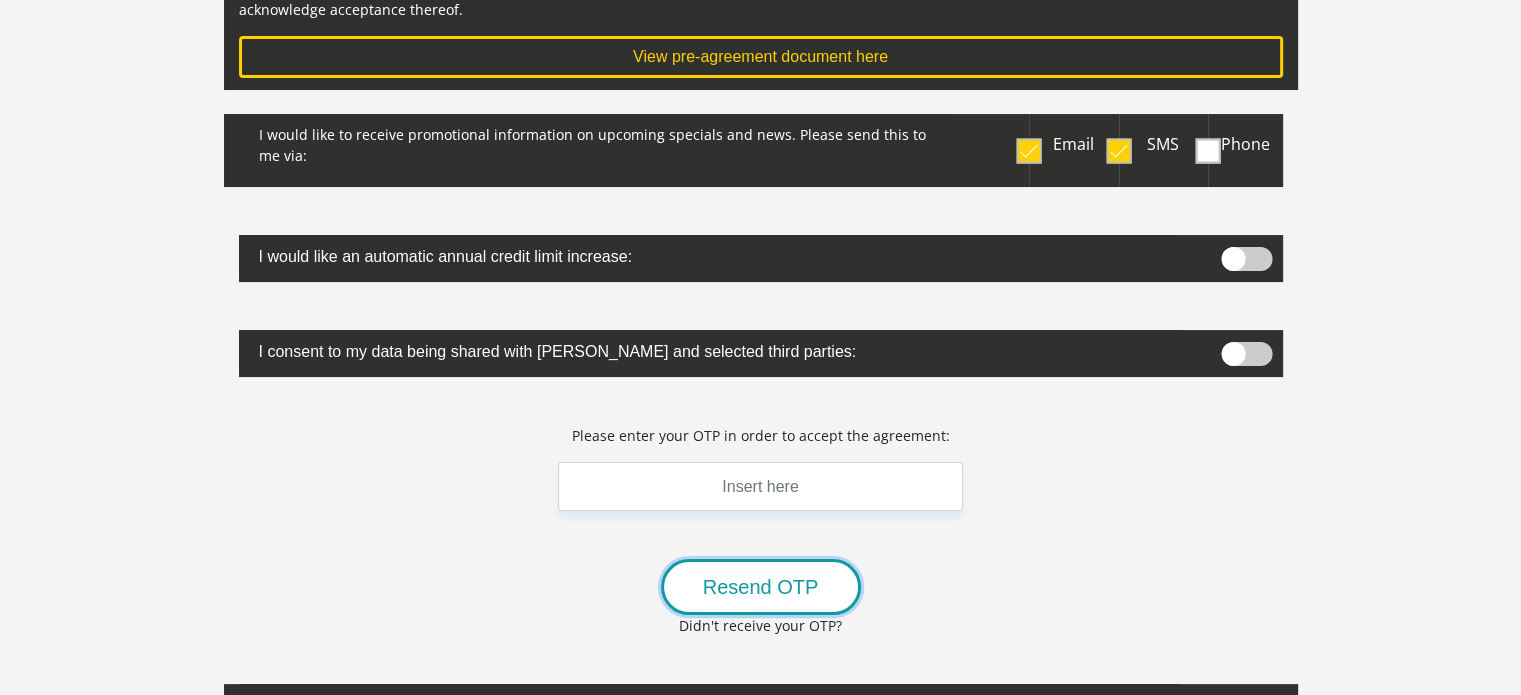 click on "Resend OTP" at bounding box center (761, 587) 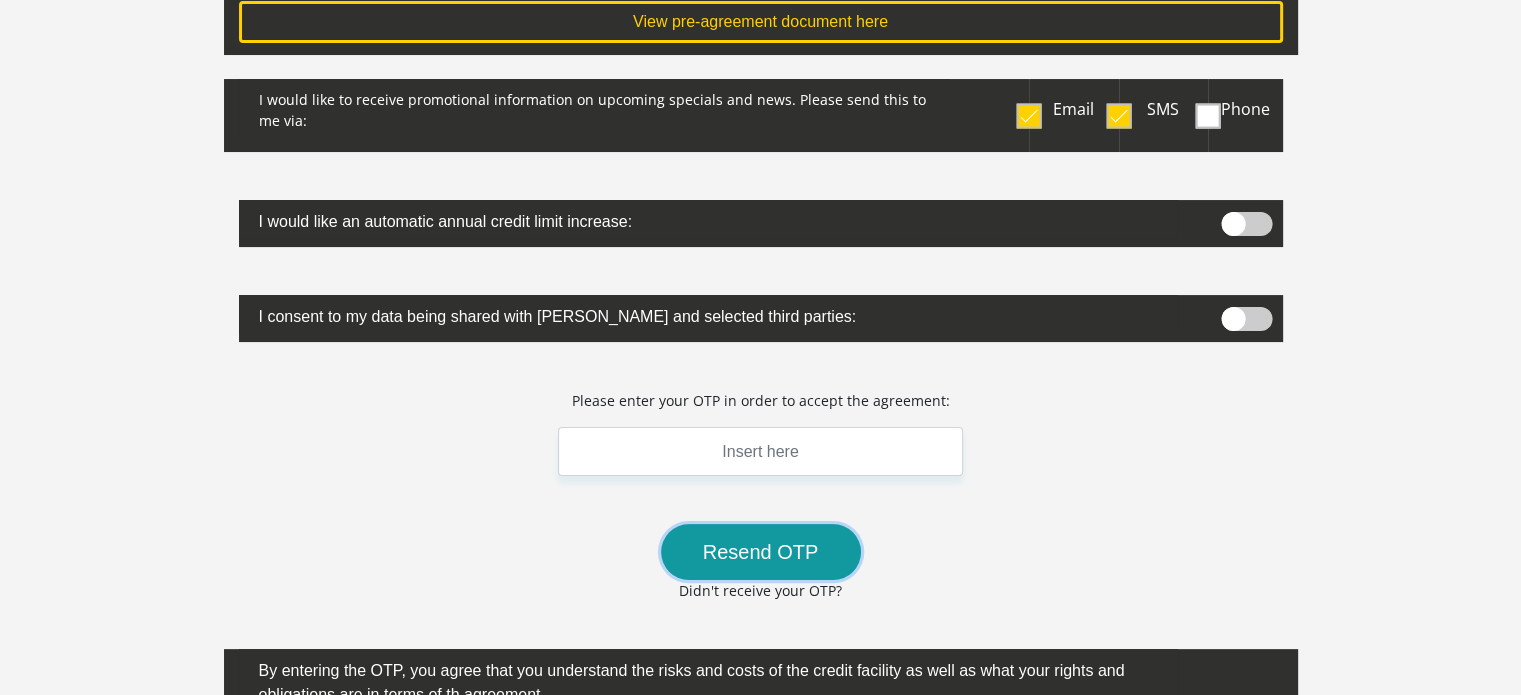 scroll, scrollTop: 600, scrollLeft: 0, axis: vertical 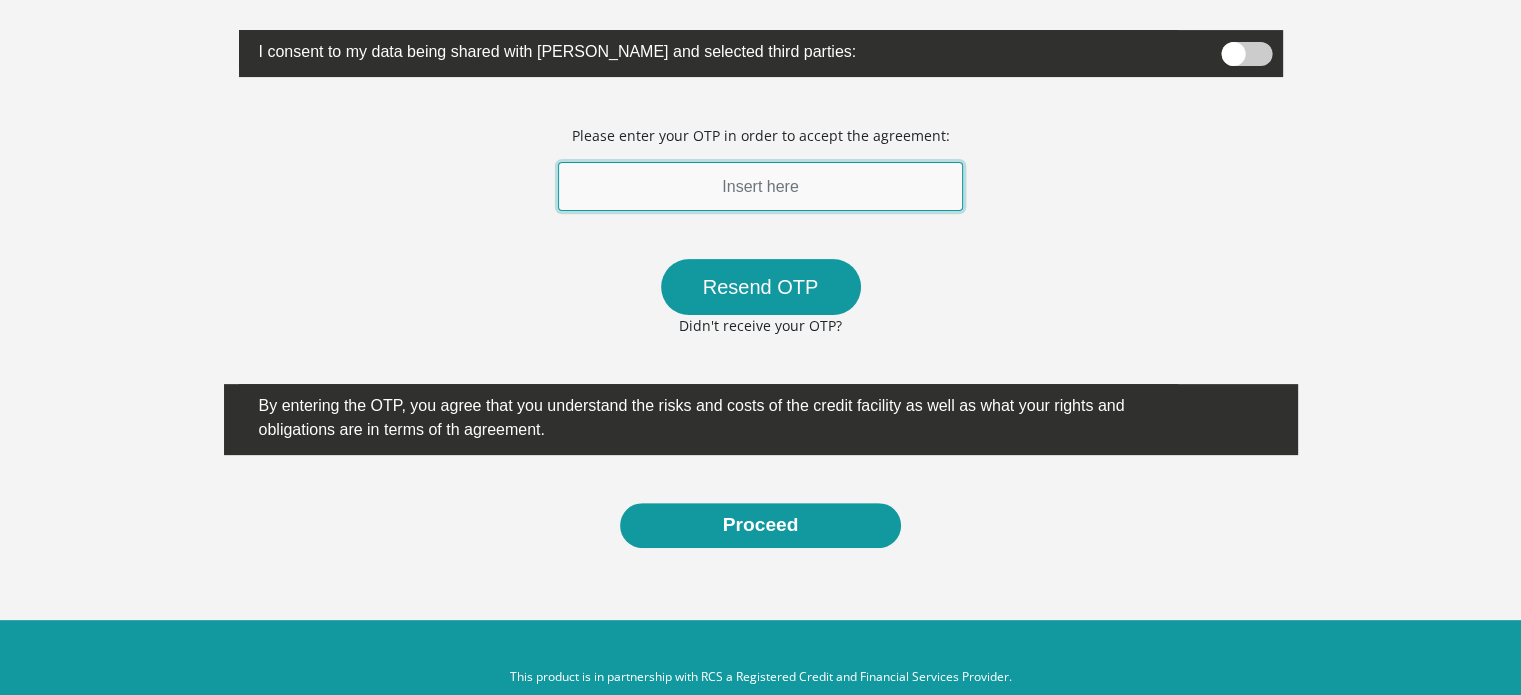 drag, startPoint x: 757, startPoint y: 191, endPoint x: 754, endPoint y: 179, distance: 12.369317 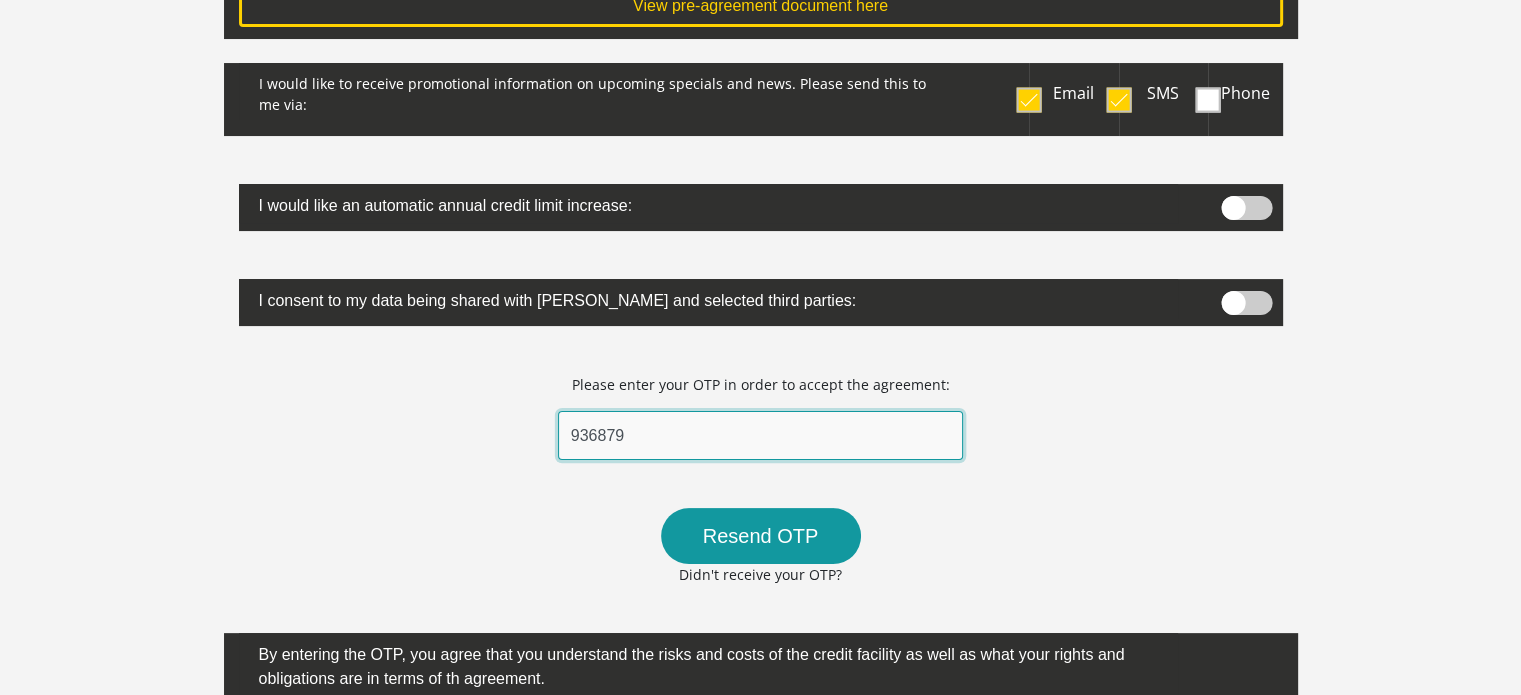 scroll, scrollTop: 0, scrollLeft: 0, axis: both 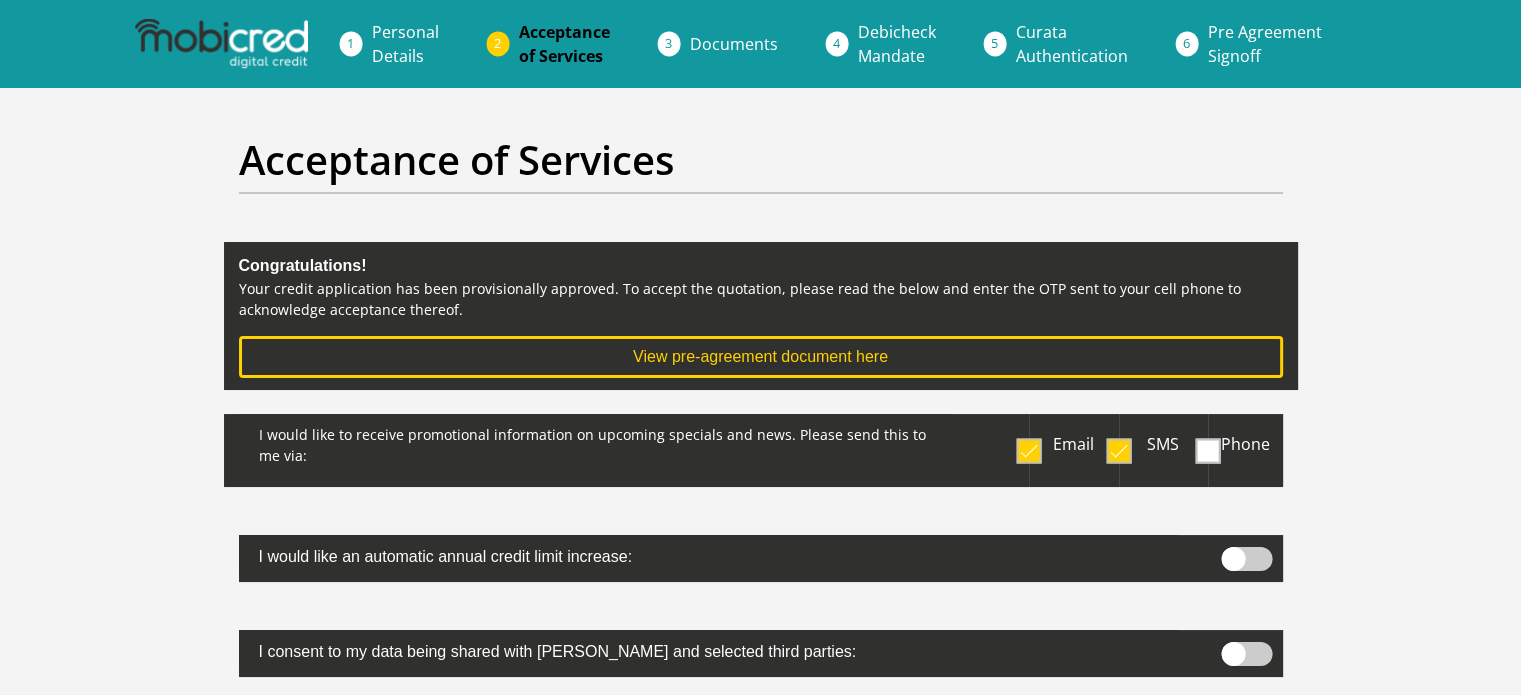 type on "936879" 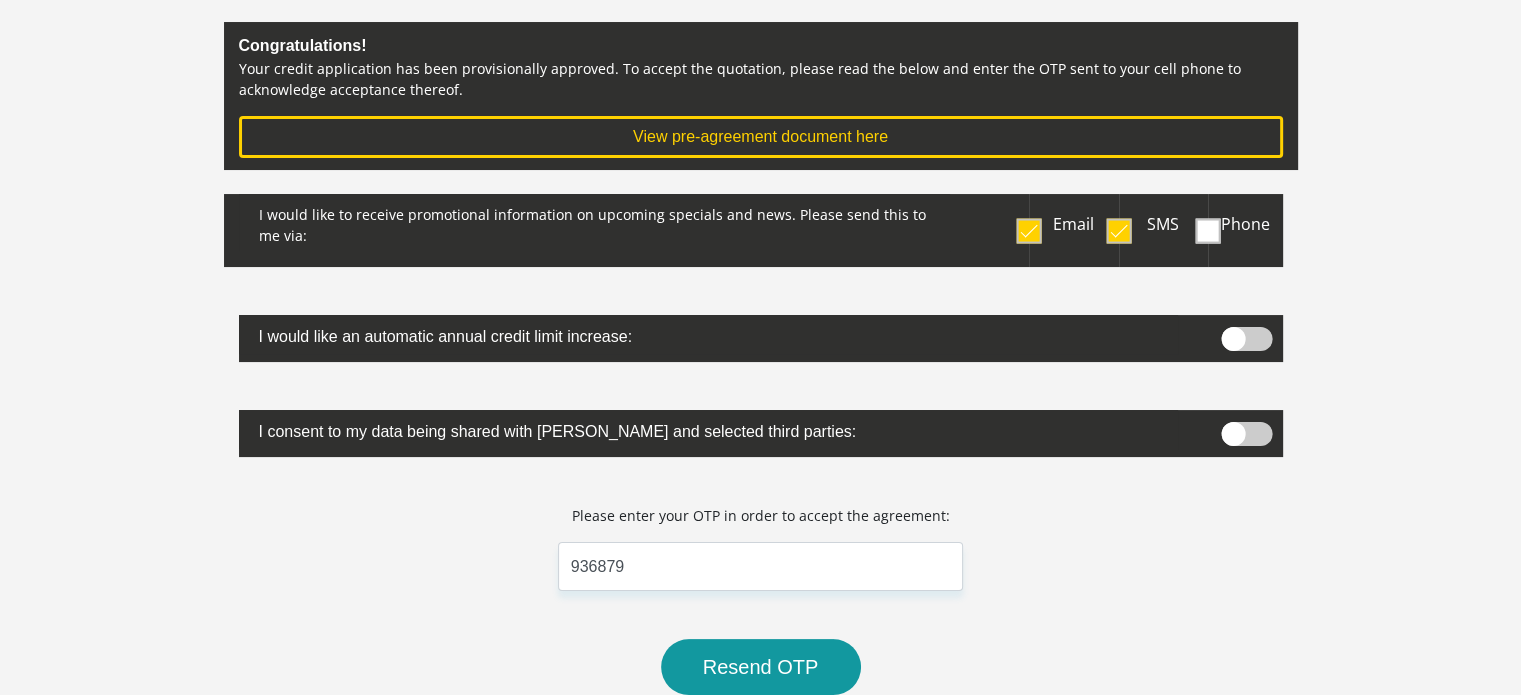 scroll, scrollTop: 0, scrollLeft: 0, axis: both 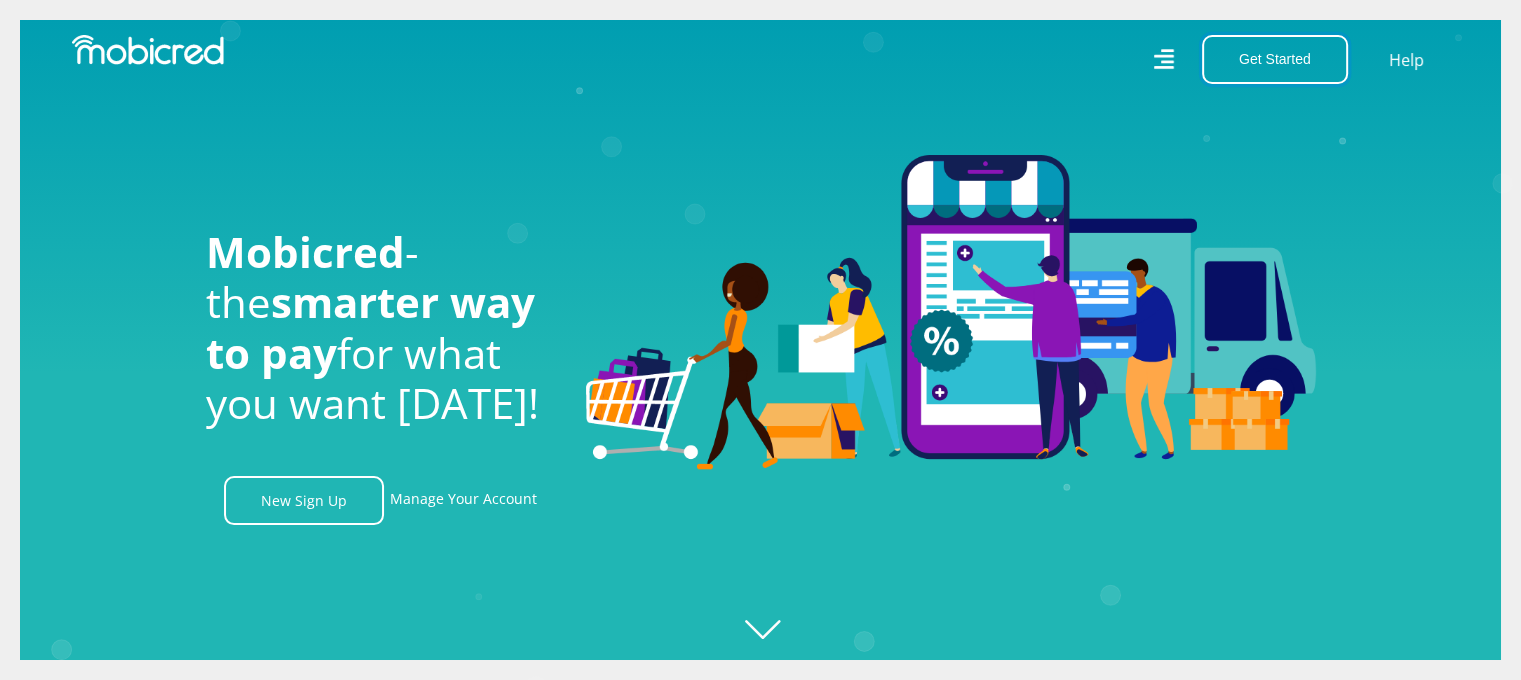 drag, startPoint x: 1255, startPoint y: 56, endPoint x: 1384, endPoint y: 423, distance: 389.01157 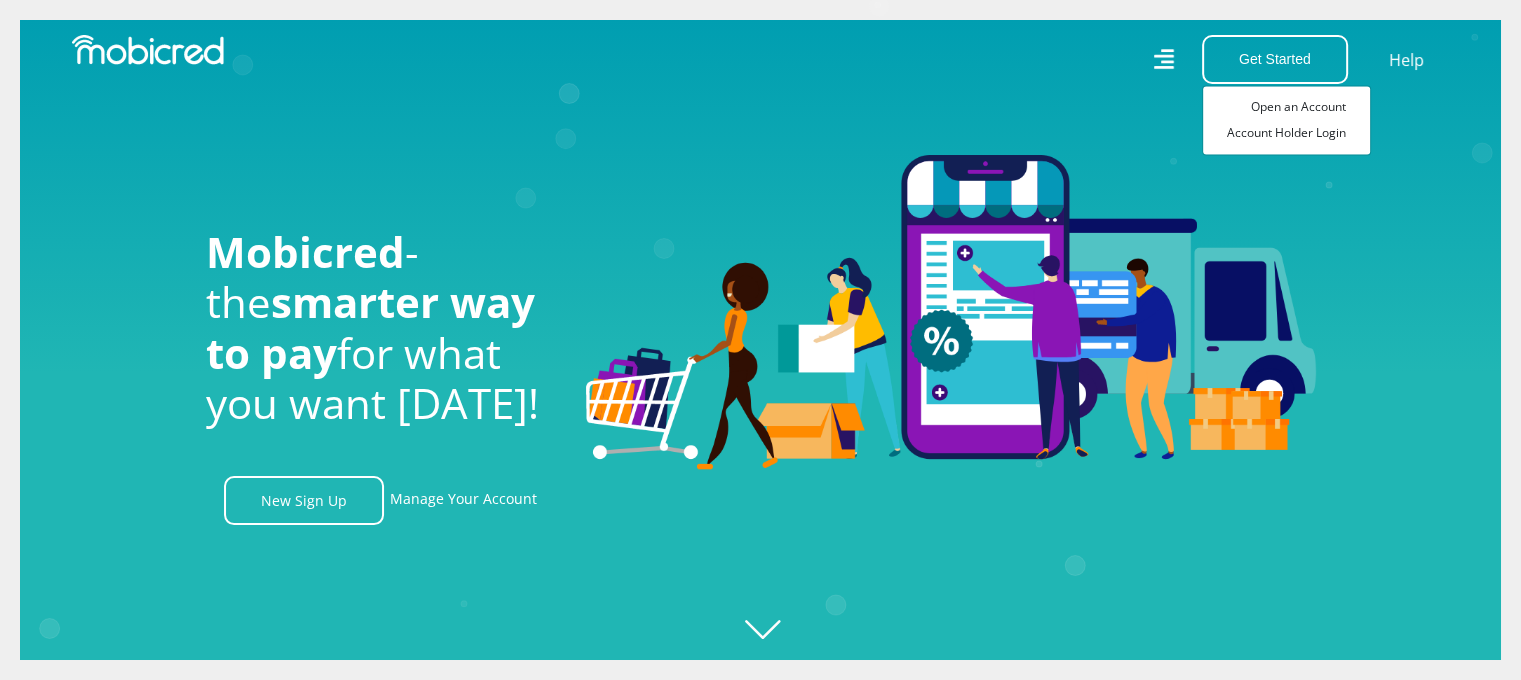scroll, scrollTop: 0, scrollLeft: 1424, axis: horizontal 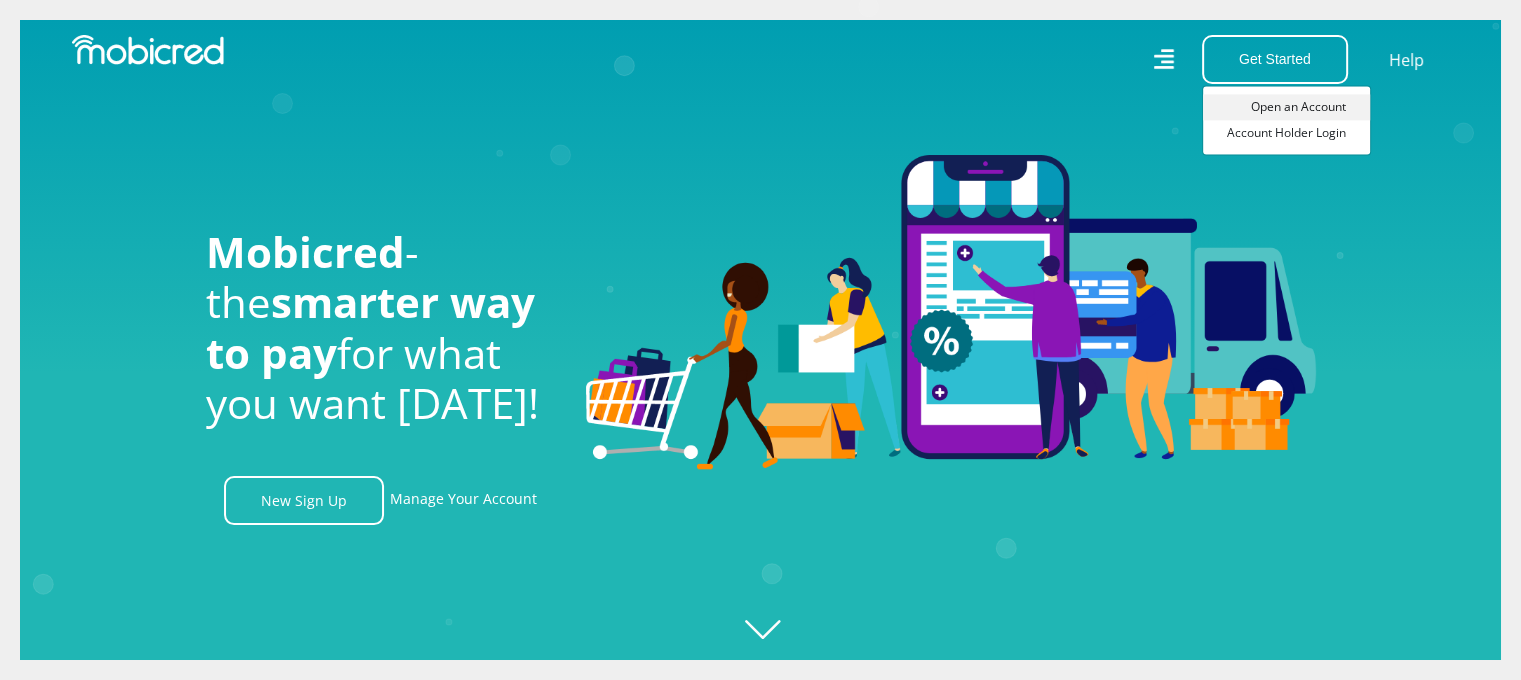 click on "Open an Account" at bounding box center [1286, 107] 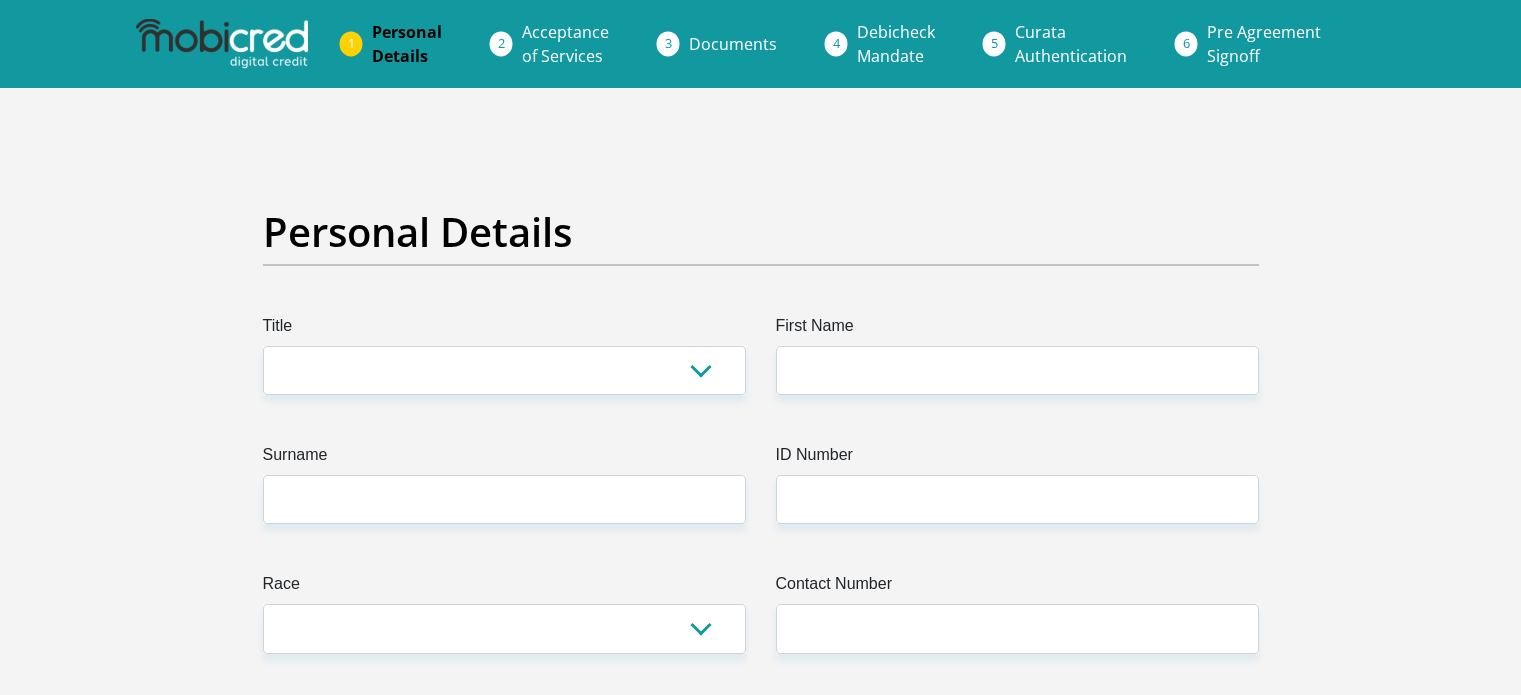 scroll, scrollTop: 0, scrollLeft: 0, axis: both 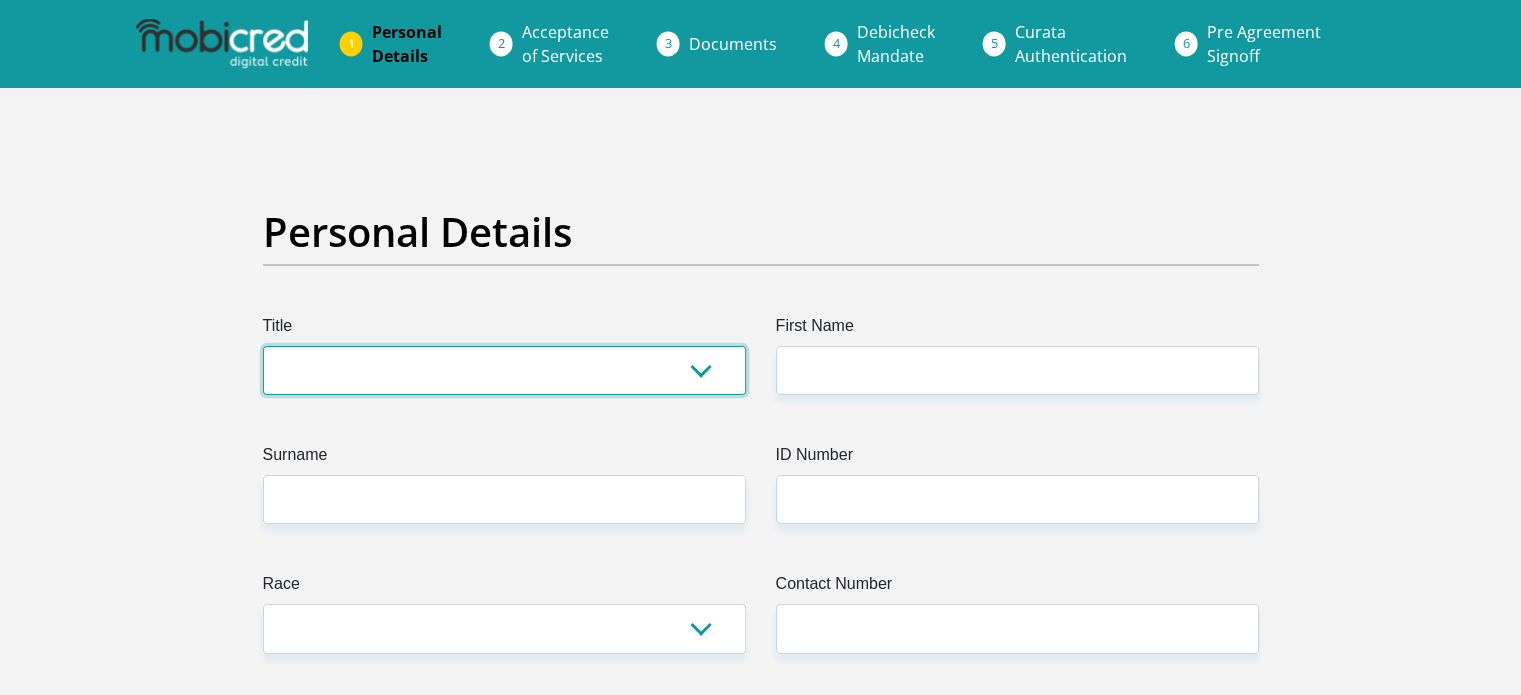 click on "Mr
Ms
Mrs
Dr
[PERSON_NAME]" at bounding box center (504, 370) 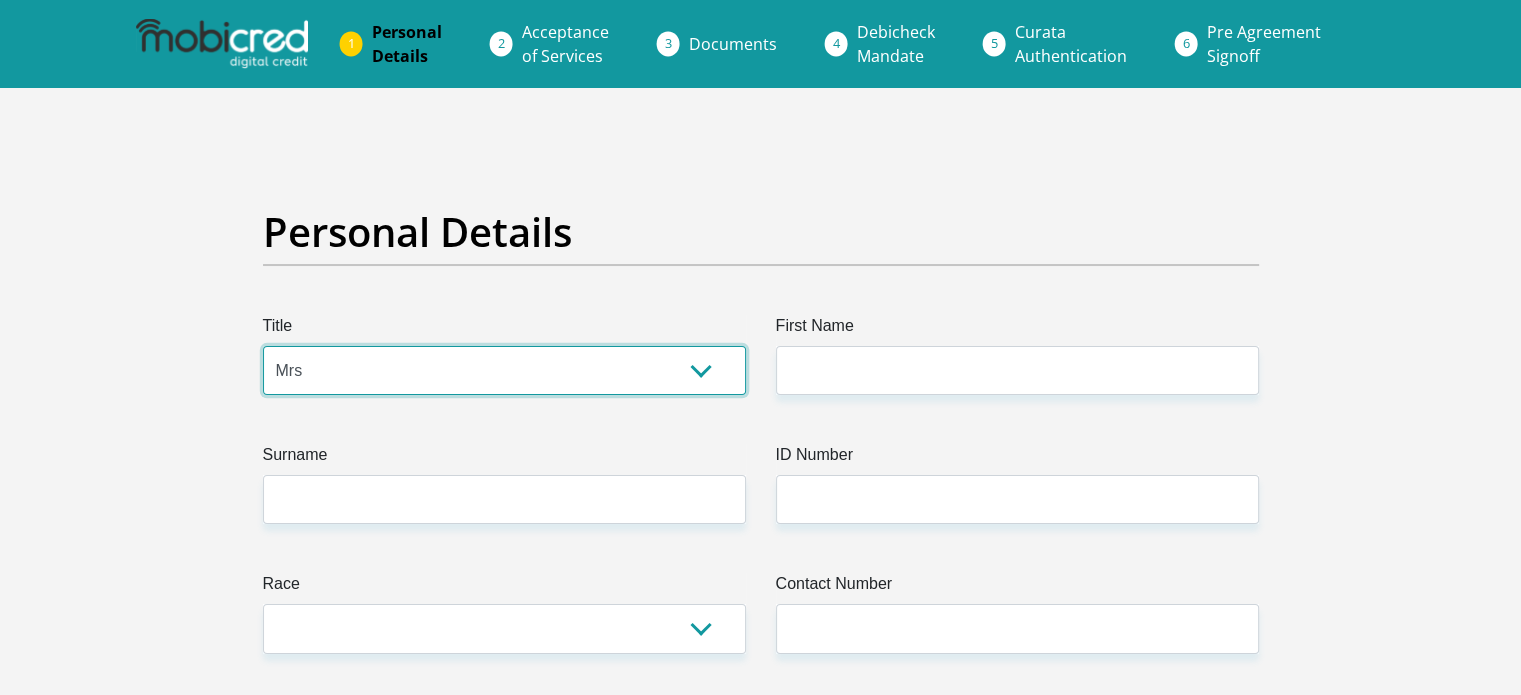click on "Mr
Ms
Mrs
Dr
[PERSON_NAME]" at bounding box center (504, 370) 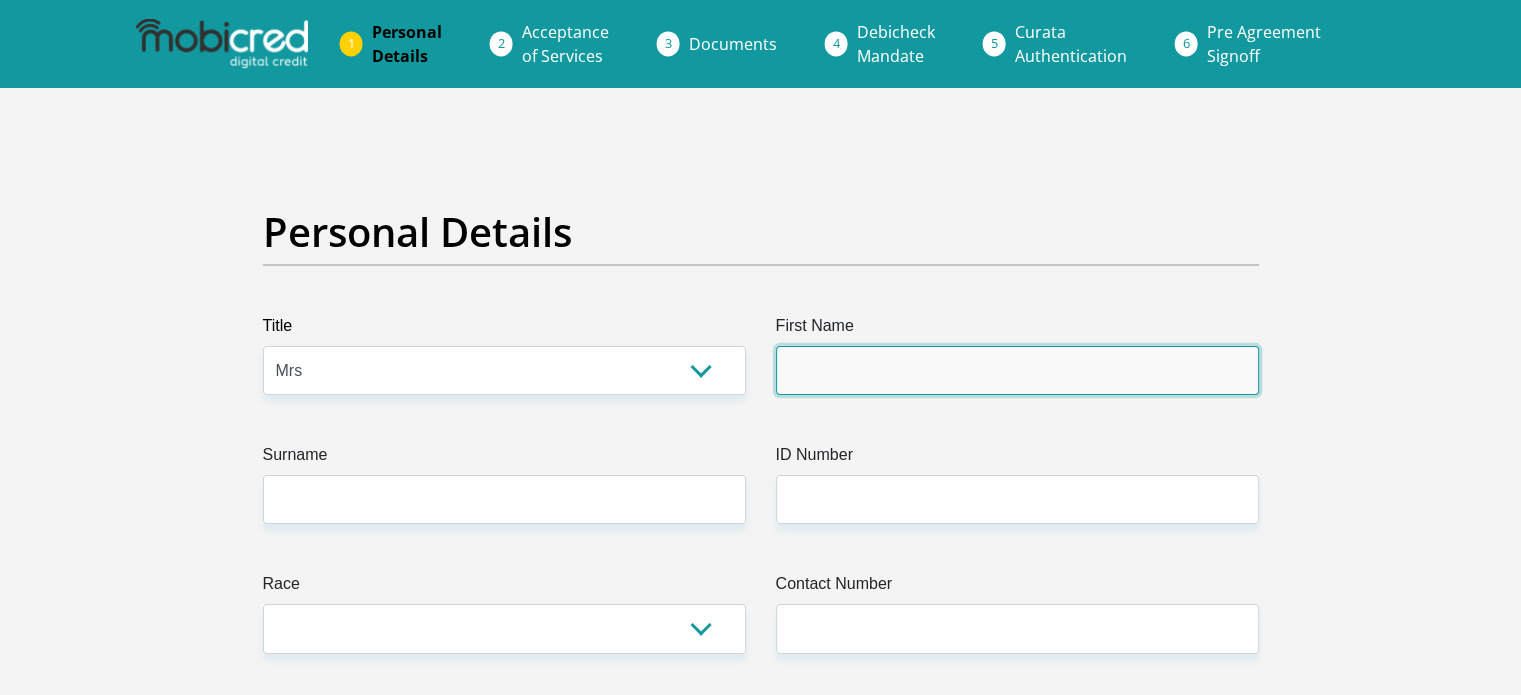 drag, startPoint x: 786, startPoint y: 377, endPoint x: 818, endPoint y: 396, distance: 37.215588 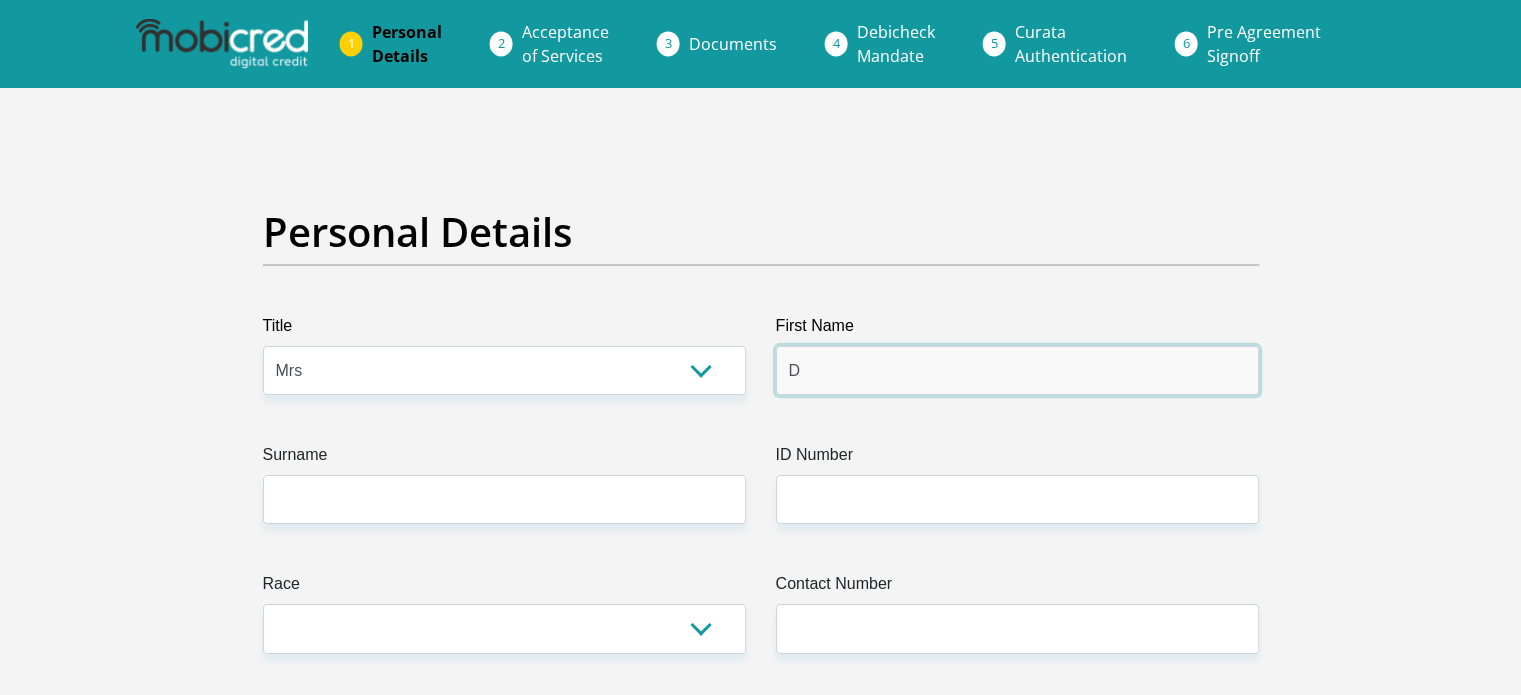 type on "[PERSON_NAME]" 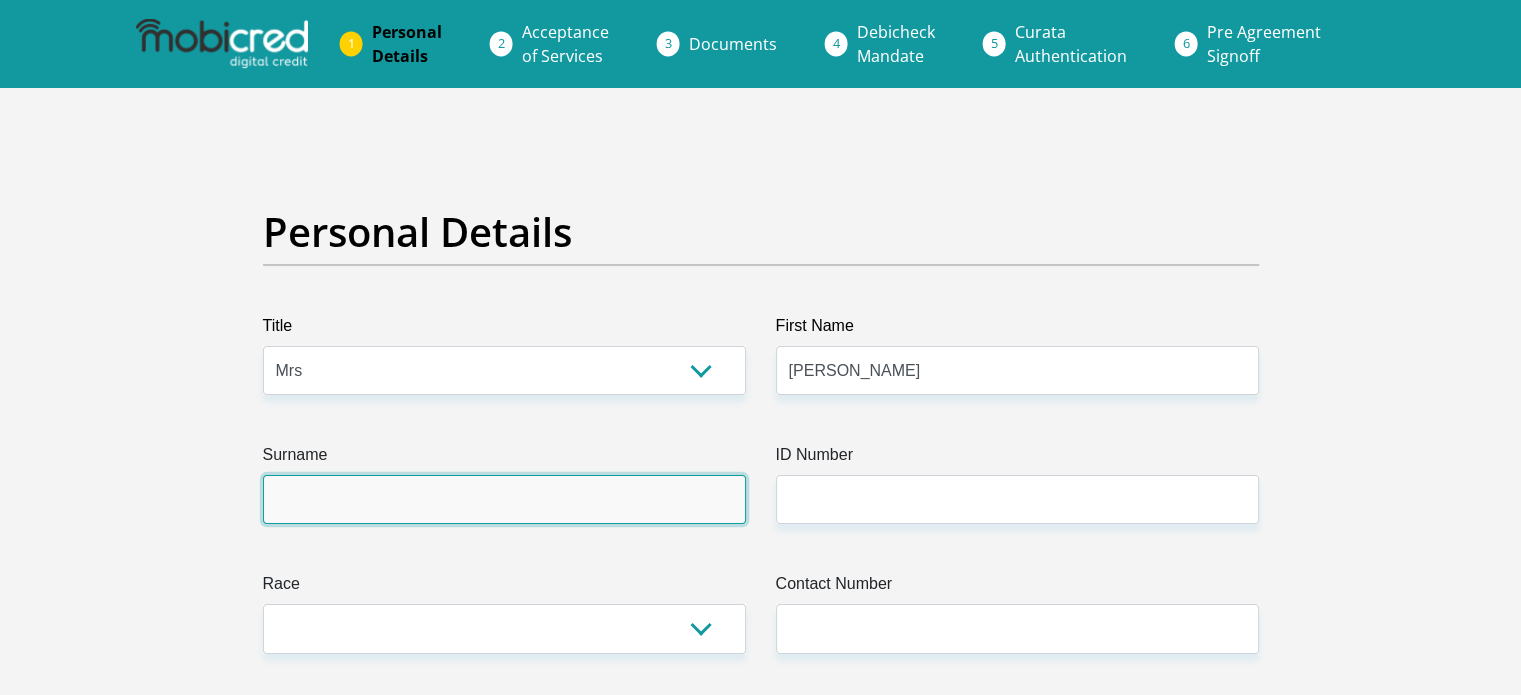 click on "Surname" at bounding box center [504, 499] 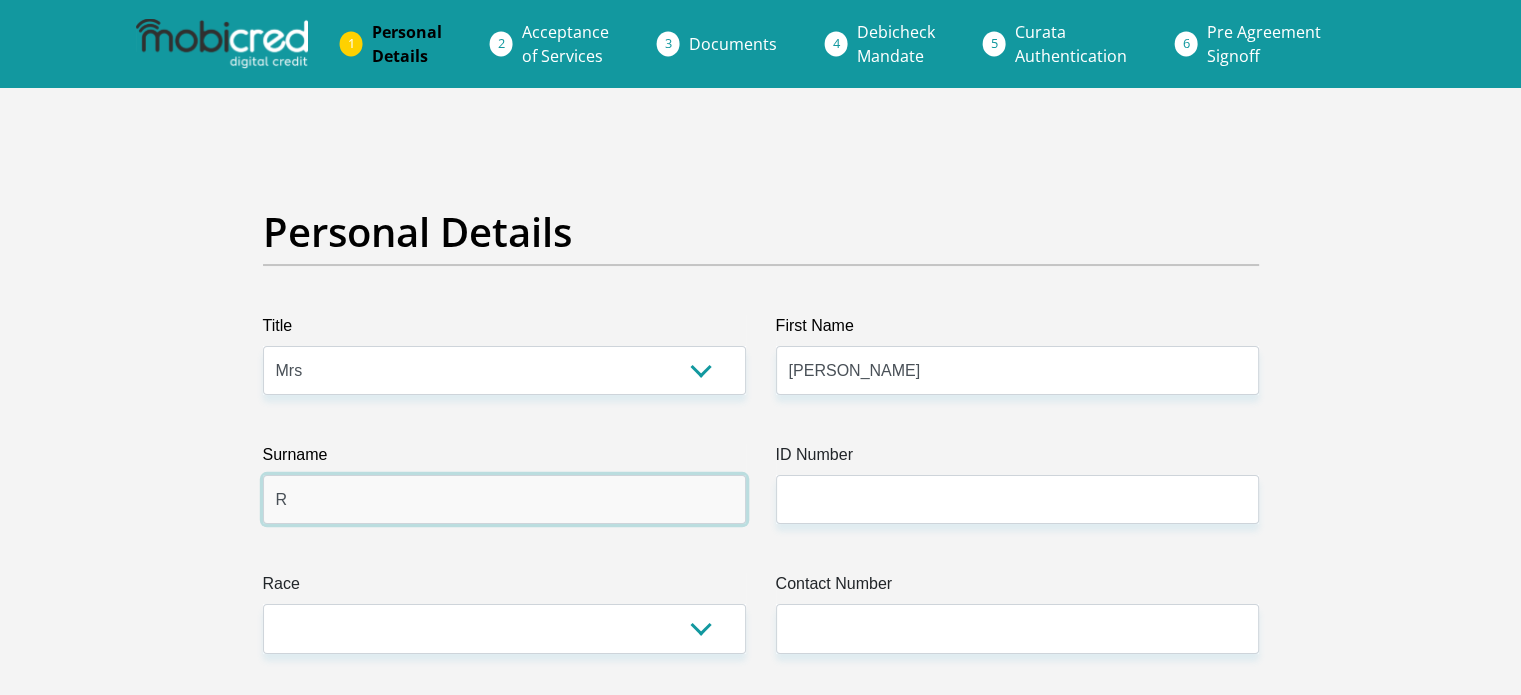 type on "REDDY" 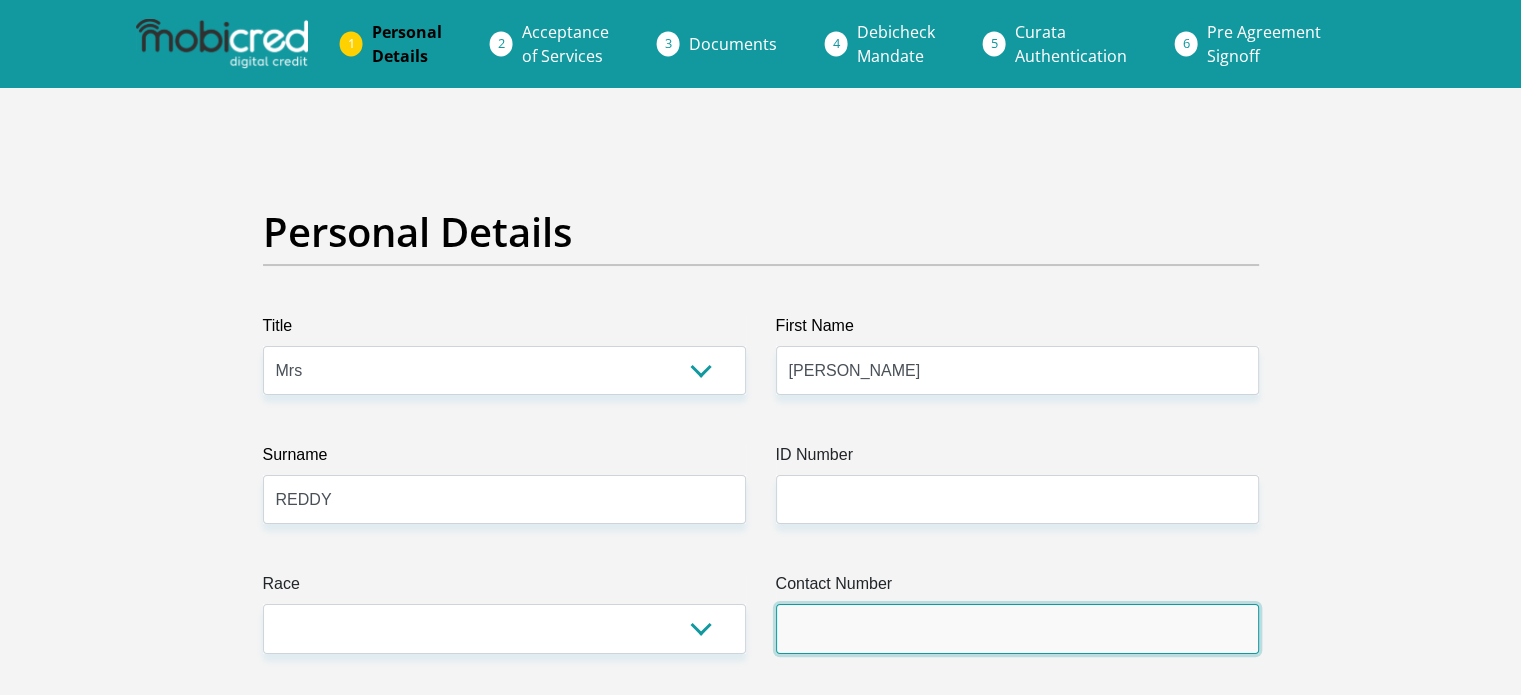 type on "0736249912" 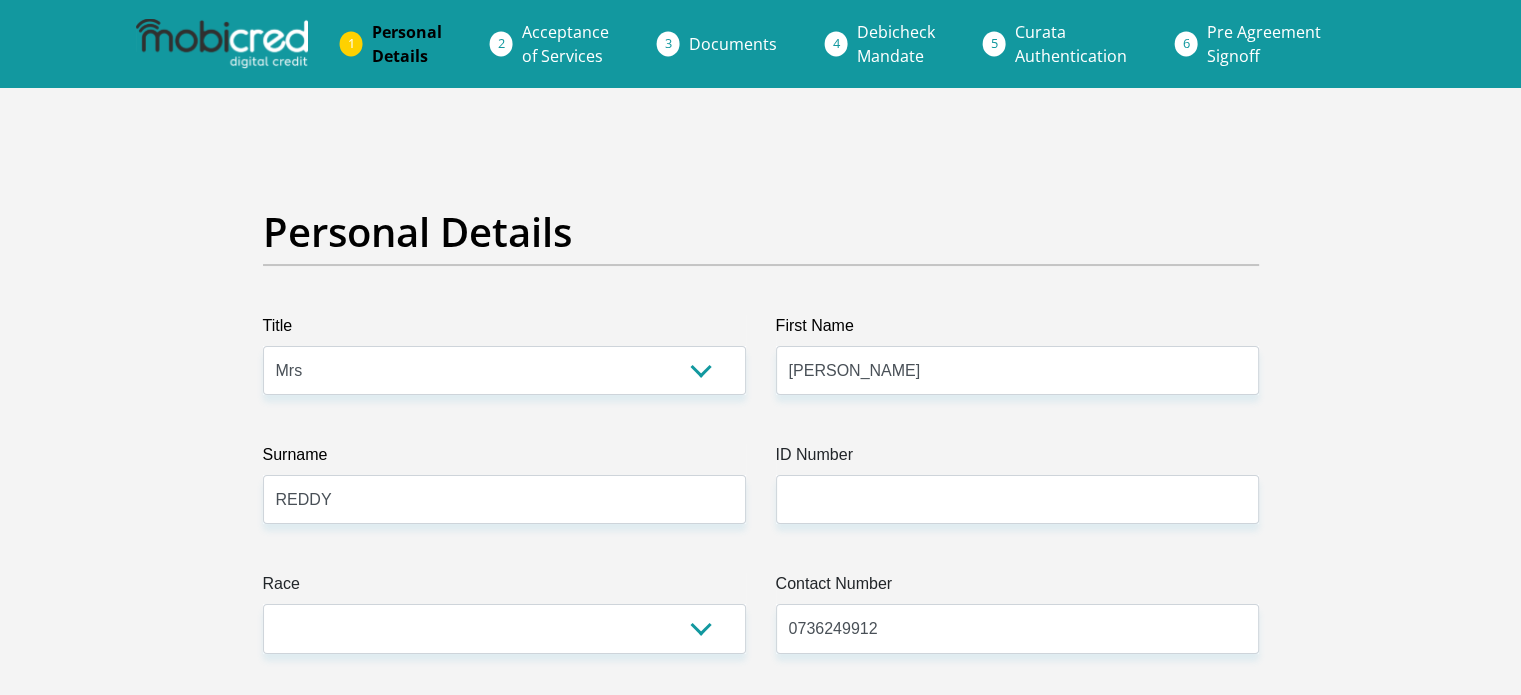 select on "ZAF" 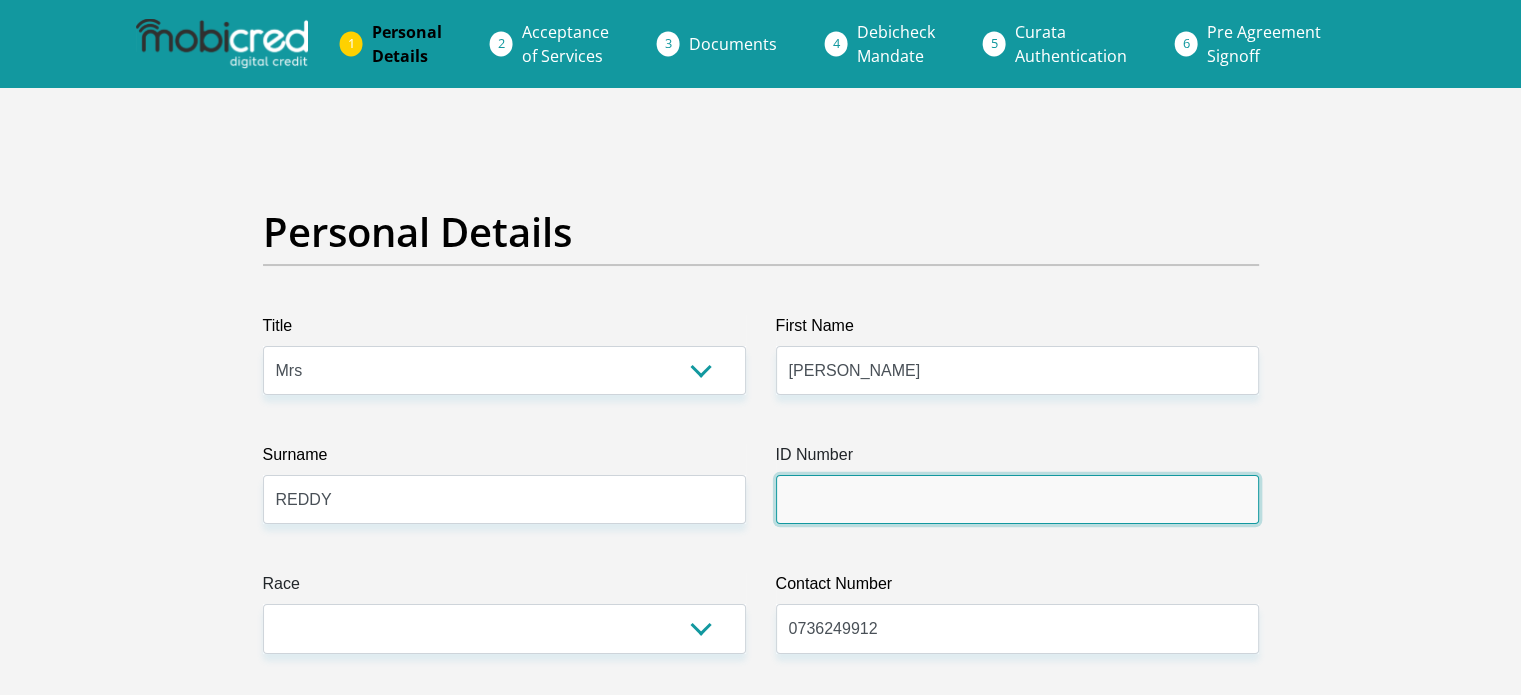 click on "ID Number" at bounding box center [1017, 499] 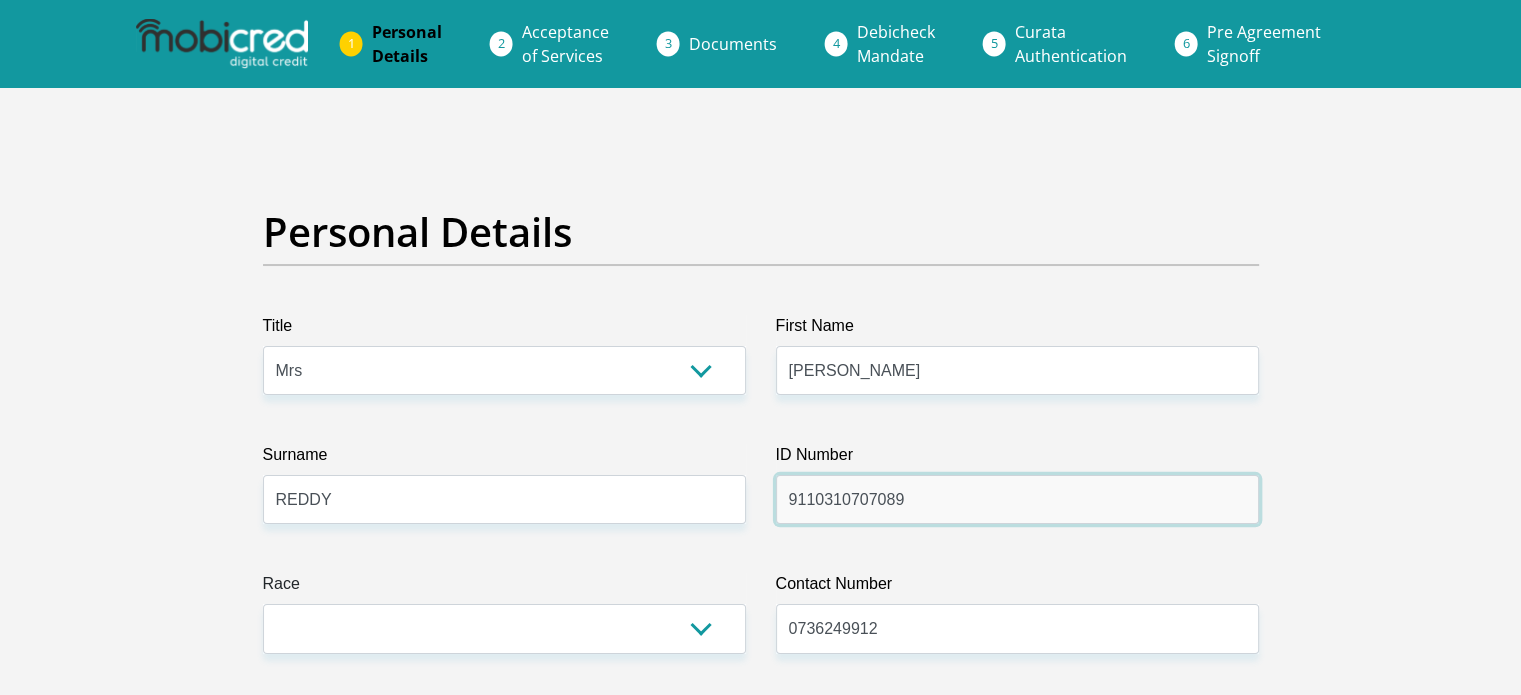 type on "9110310707089" 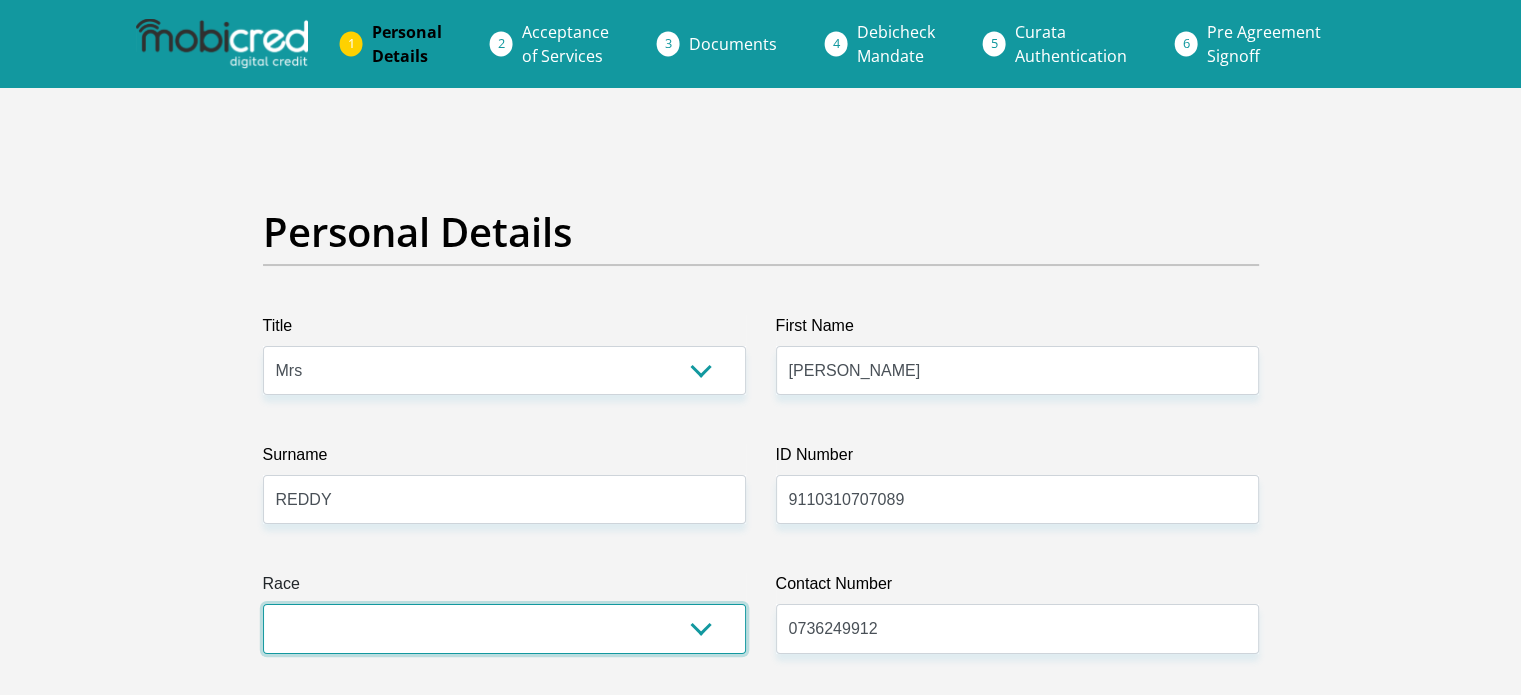 select on "3" 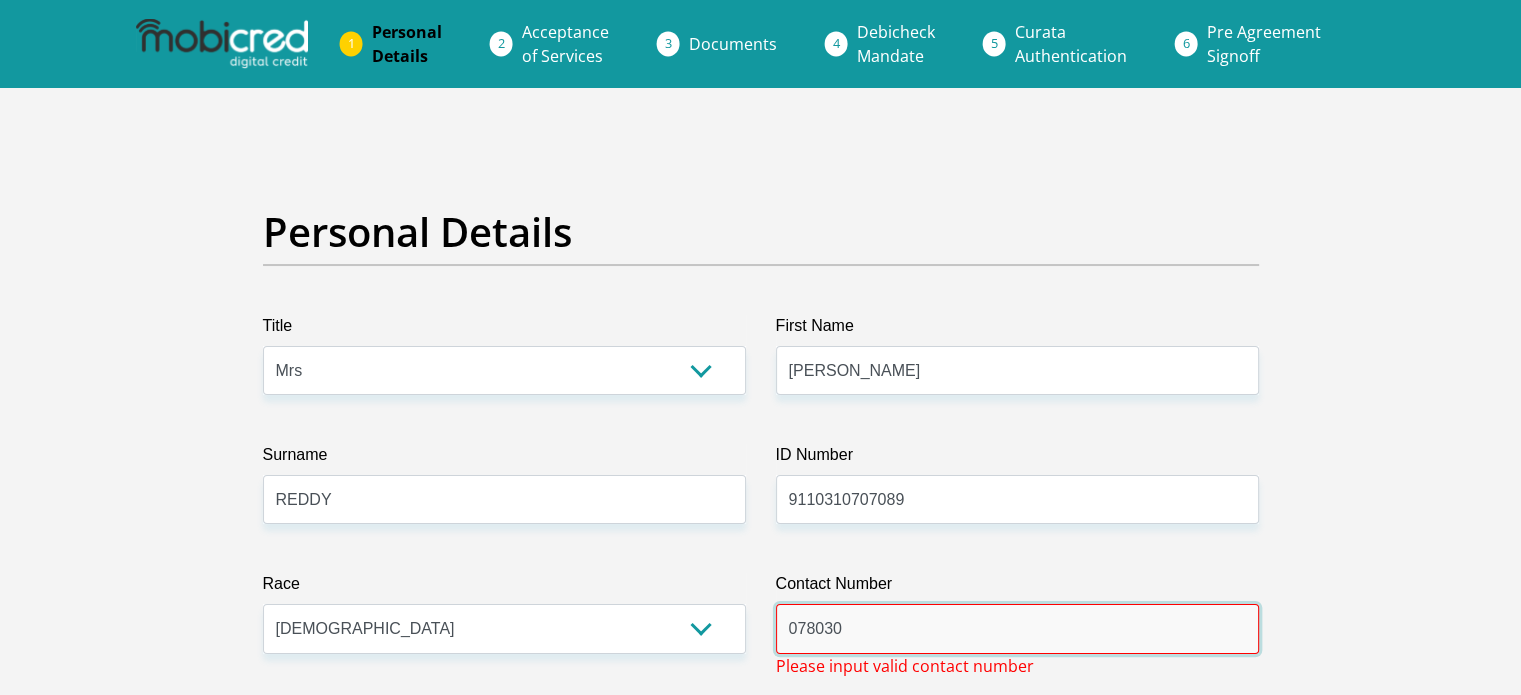 type on "0780308221" 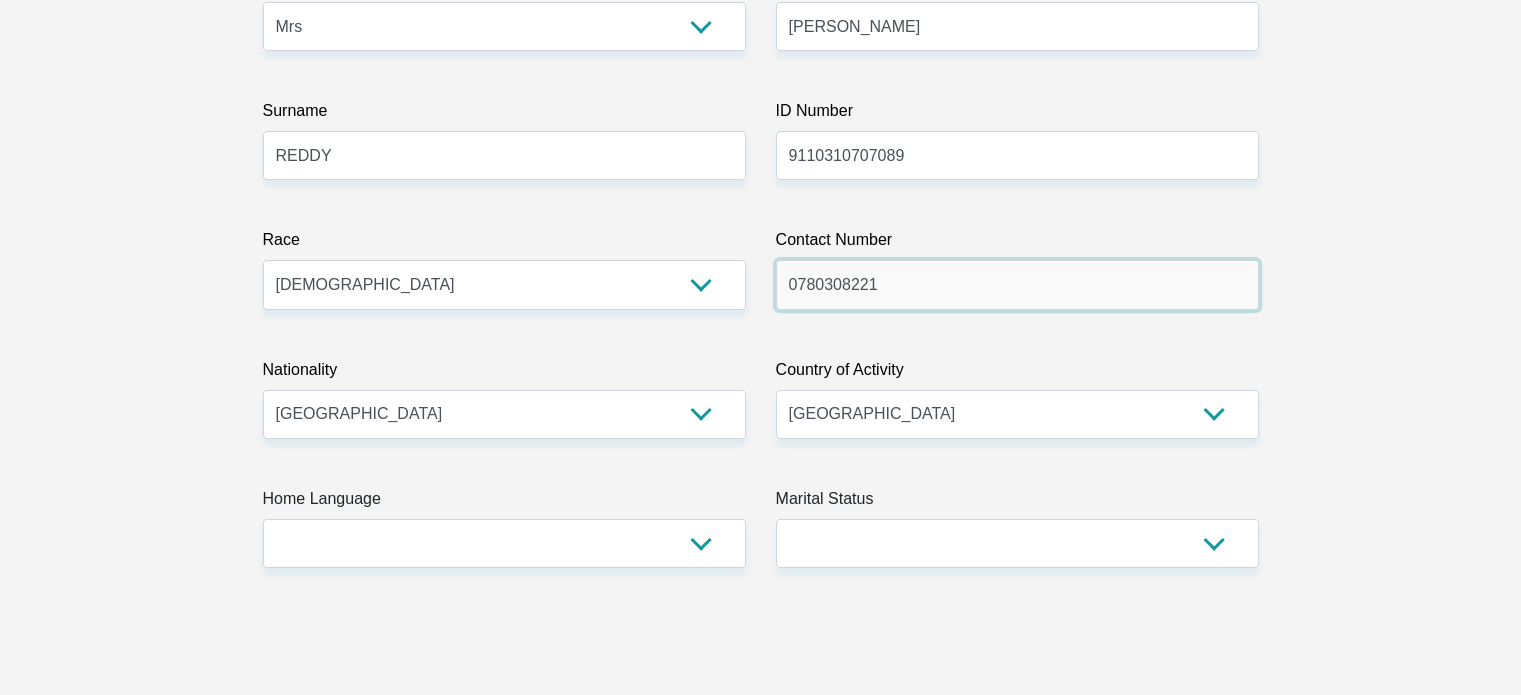 scroll, scrollTop: 500, scrollLeft: 0, axis: vertical 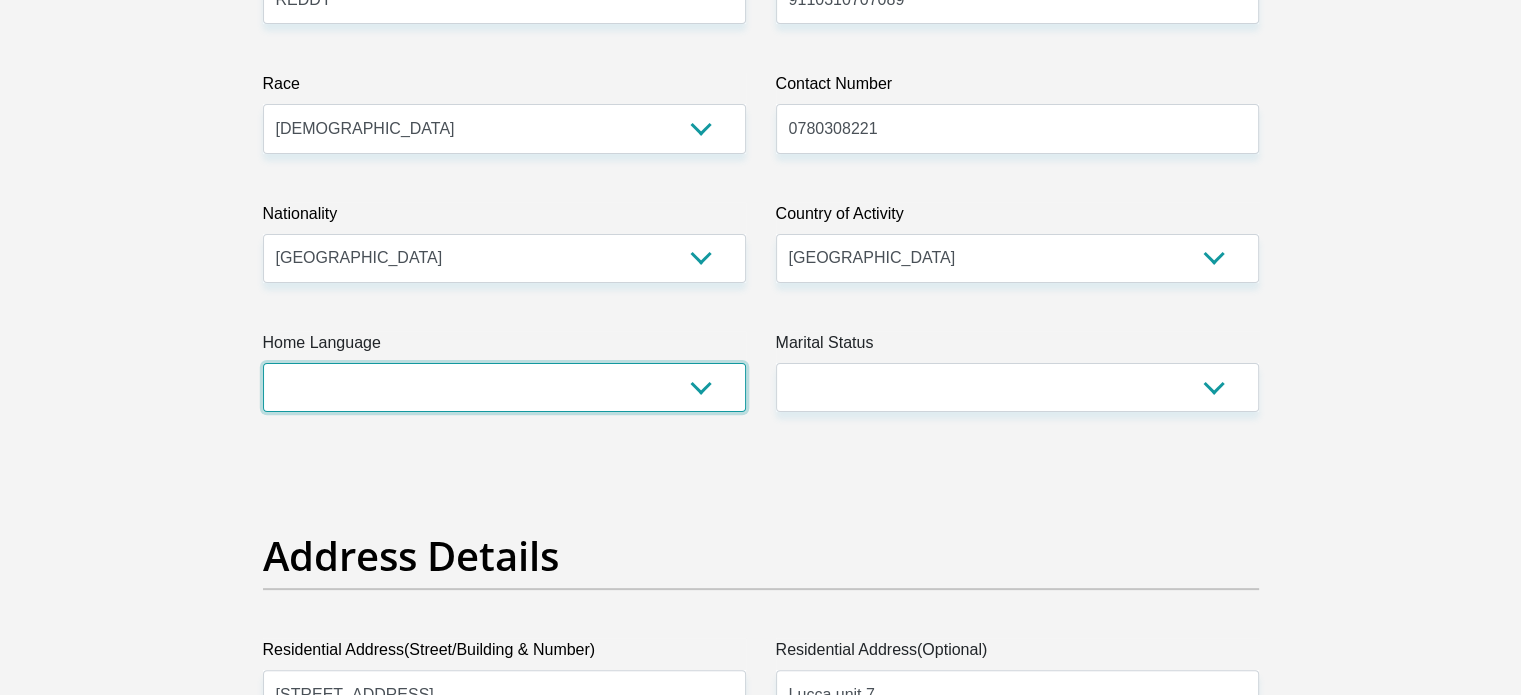 click on "Afrikaans
English
Sepedi
South Ndebele
Southern Sotho
Swati
Tsonga
Tswana
Venda
Xhosa
Zulu
Other" at bounding box center [504, 387] 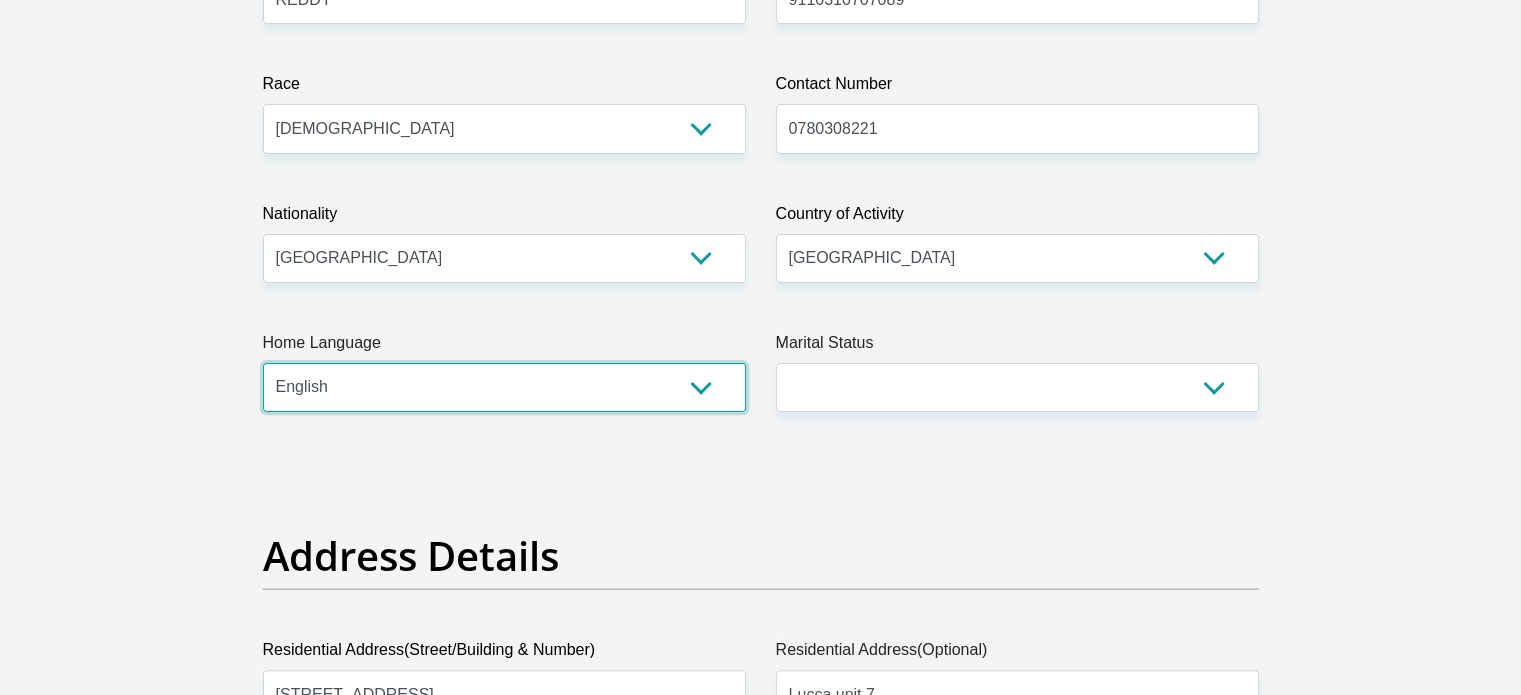 click on "Afrikaans
English
Sepedi
South Ndebele
Southern Sotho
Swati
Tsonga
Tswana
Venda
Xhosa
Zulu
Other" at bounding box center [504, 387] 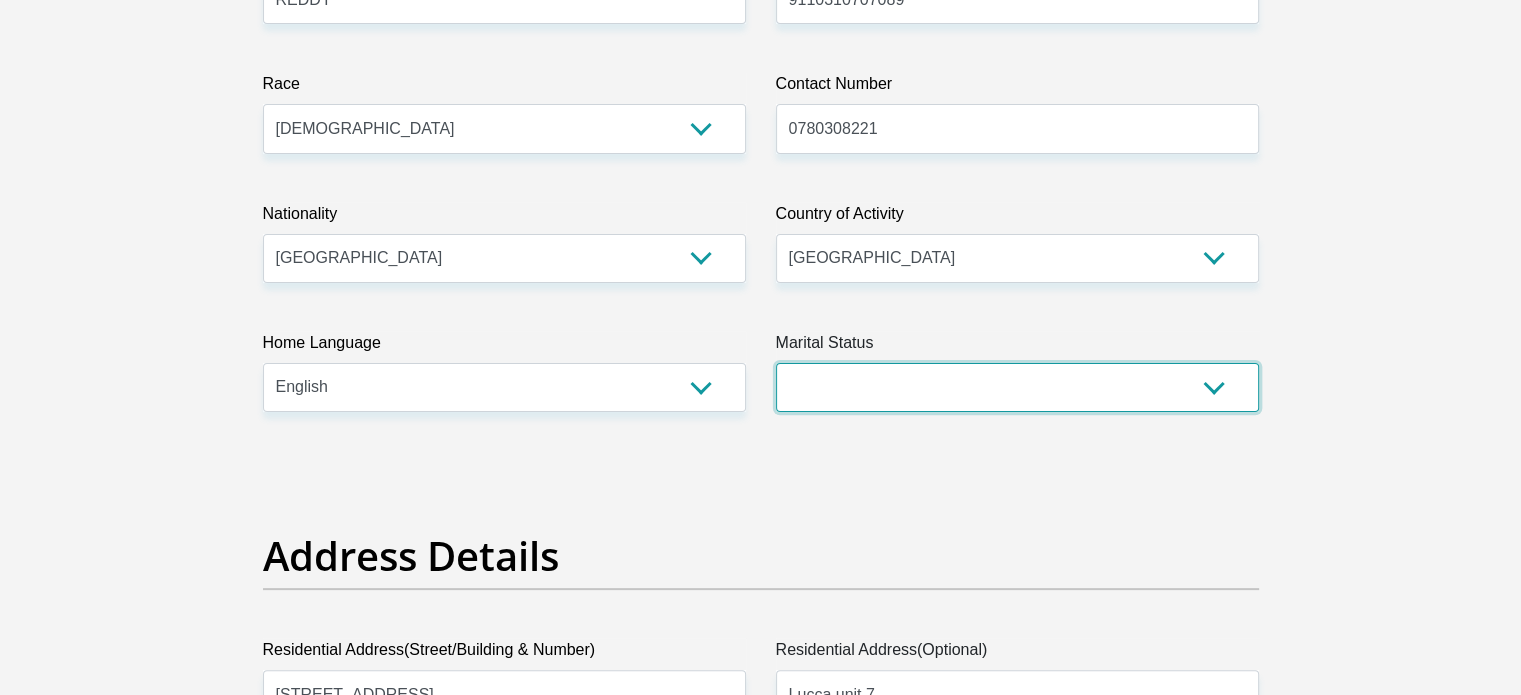 click on "Married ANC
Single
Divorced
Widowed
Married COP or Customary Law" at bounding box center [1017, 387] 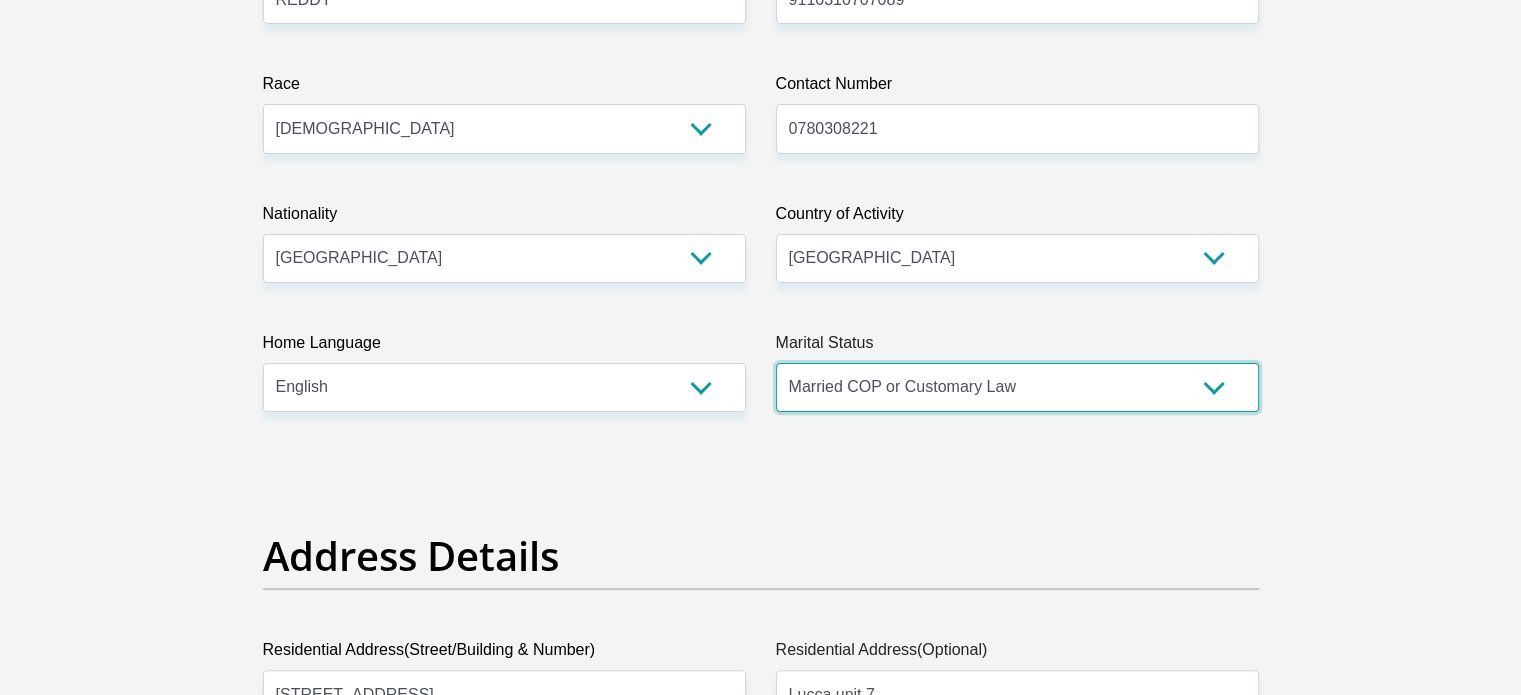 click on "Married ANC
Single
Divorced
Widowed
Married COP or Customary Law" at bounding box center (1017, 387) 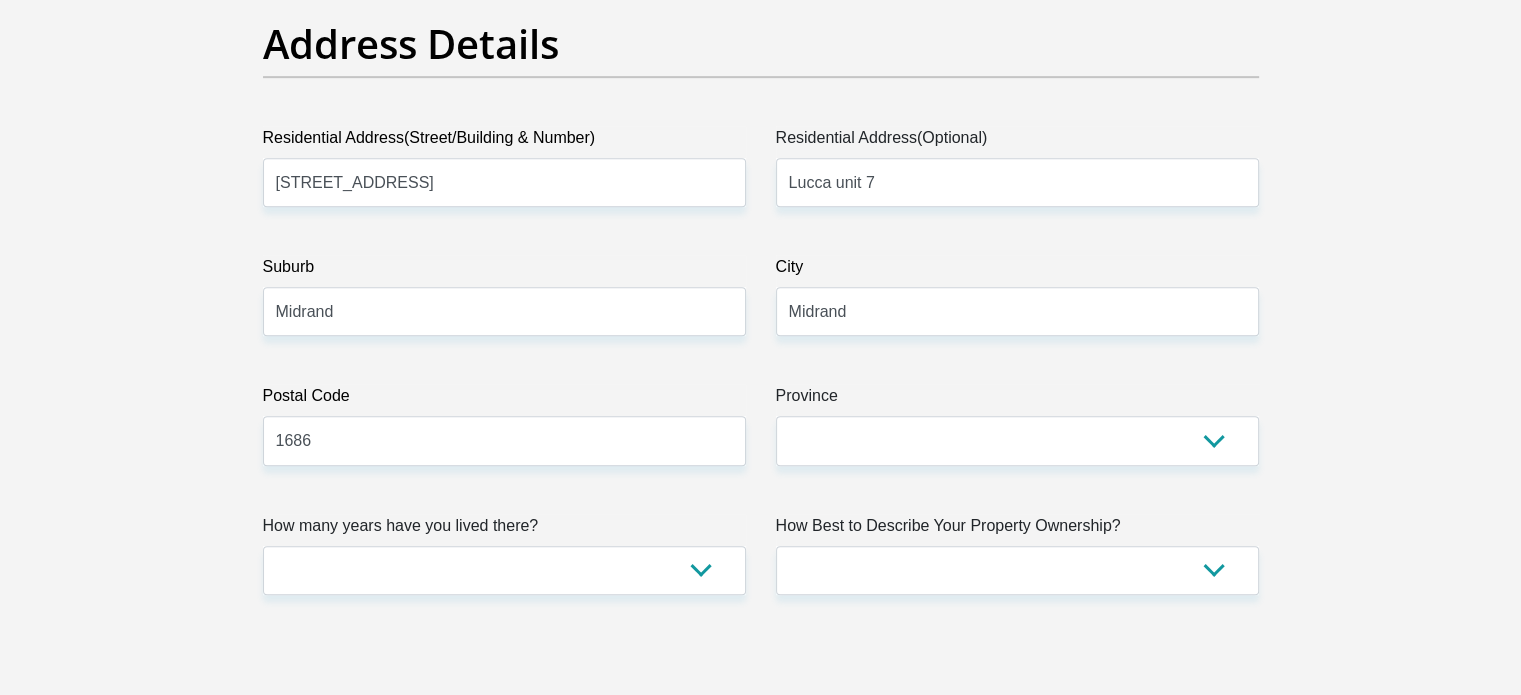 scroll, scrollTop: 1300, scrollLeft: 0, axis: vertical 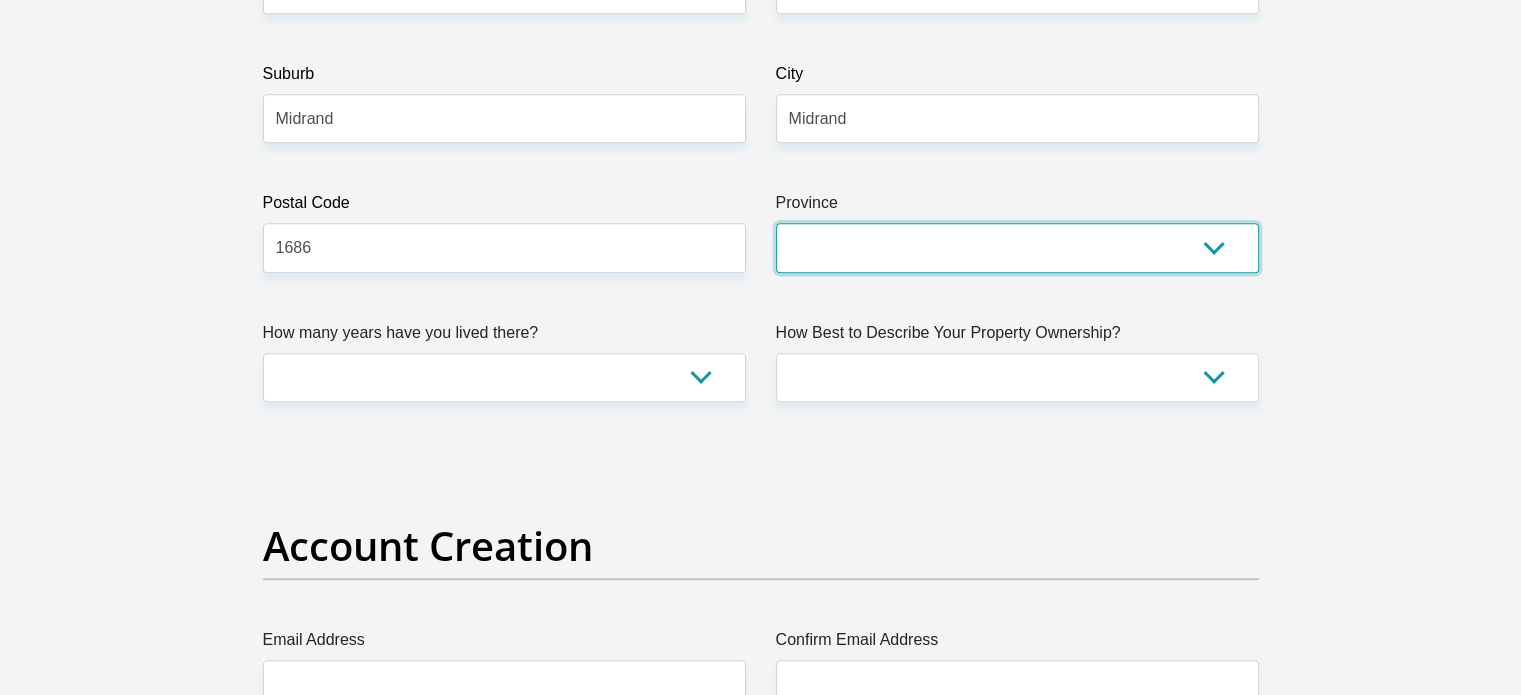 click on "Eastern Cape
Free State
Gauteng
KwaZulu-Natal
Limpopo
Mpumalanga
Northern Cape
North West
Western Cape" at bounding box center (1017, 247) 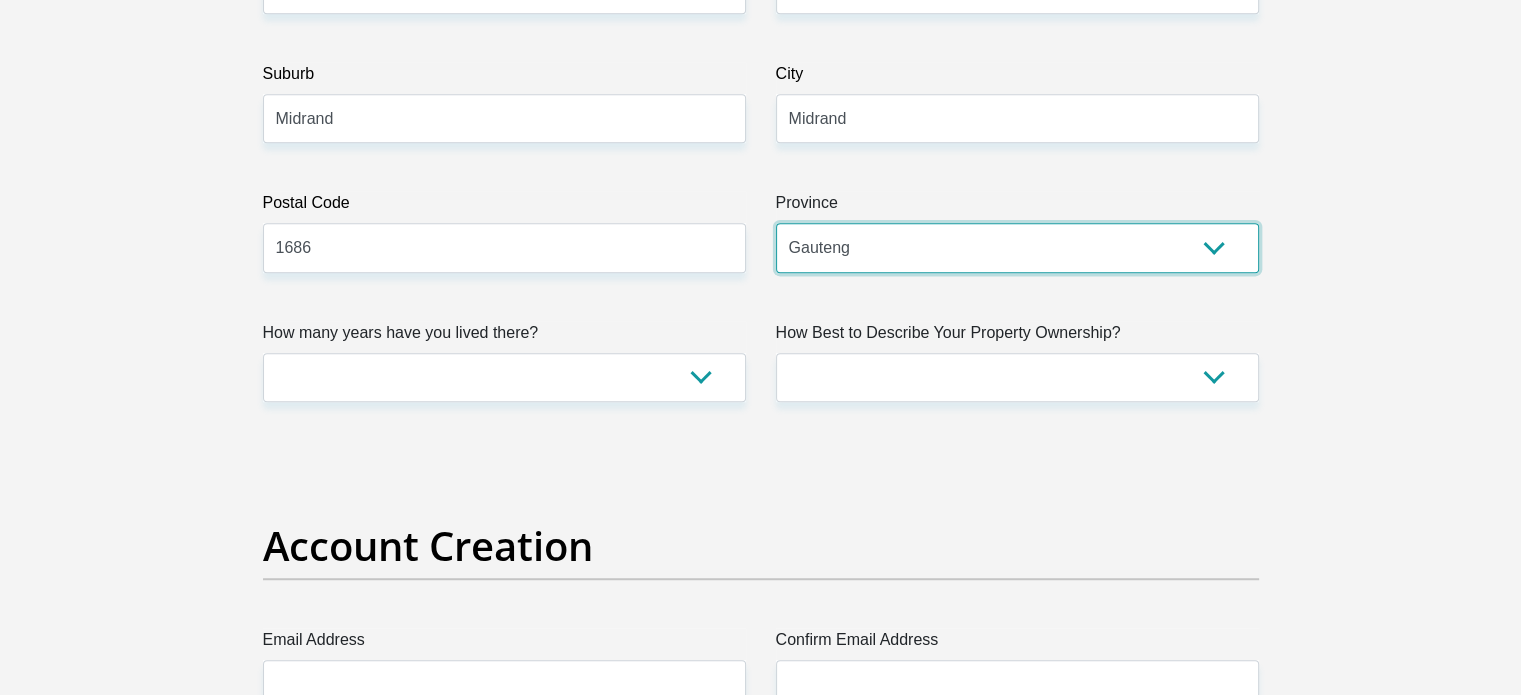 click on "Eastern Cape
Free State
Gauteng
KwaZulu-Natal
Limpopo
Mpumalanga
Northern Cape
North West
Western Cape" at bounding box center (1017, 247) 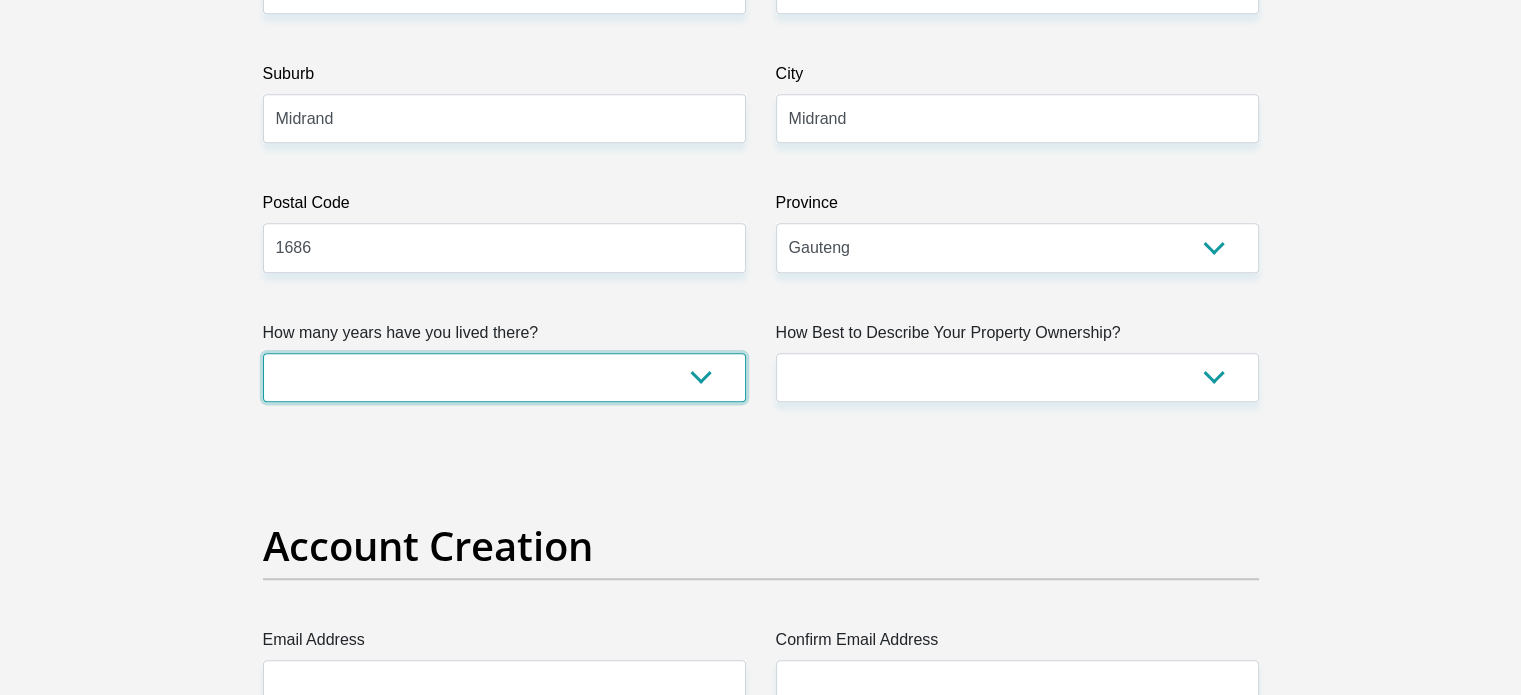 click on "less than 1 year
1-3 years
3-5 years
5+ years" at bounding box center [504, 377] 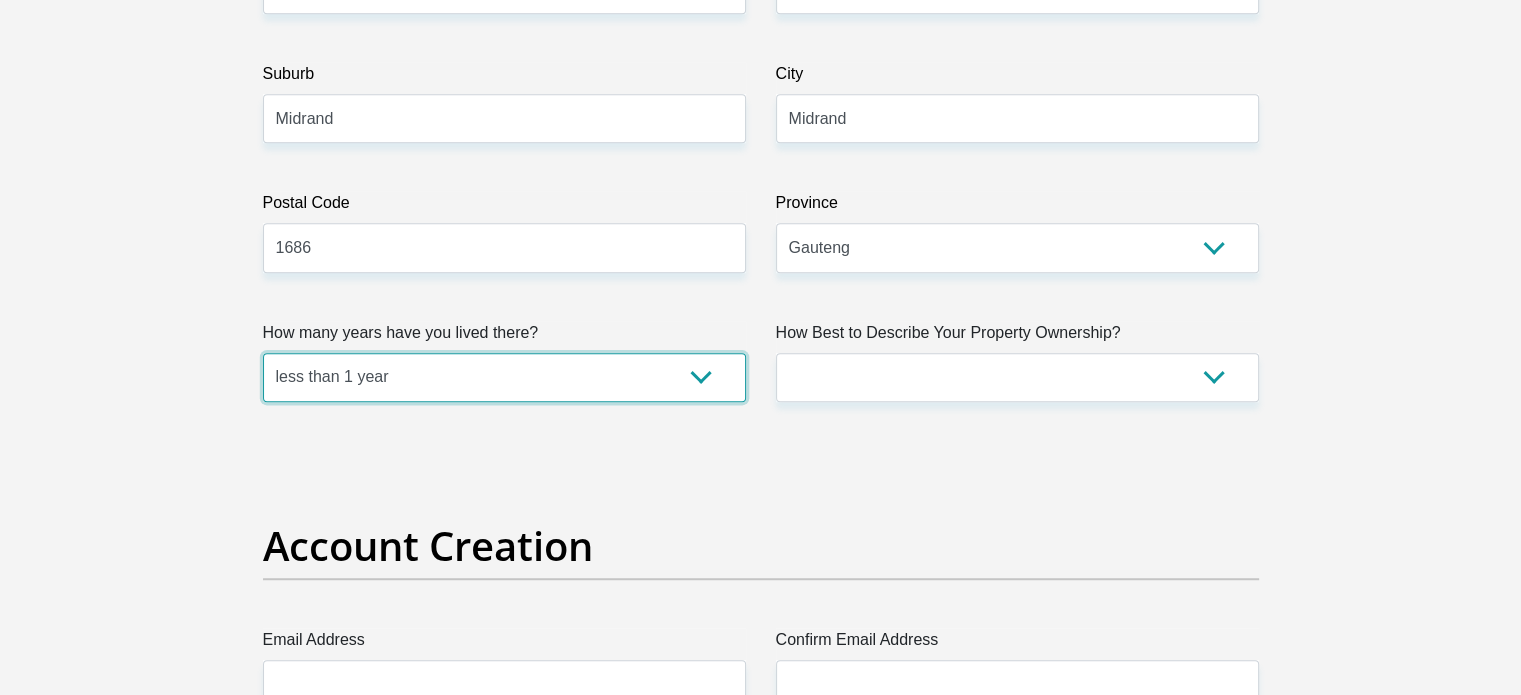 click on "less than 1 year
1-3 years
3-5 years
5+ years" at bounding box center (504, 377) 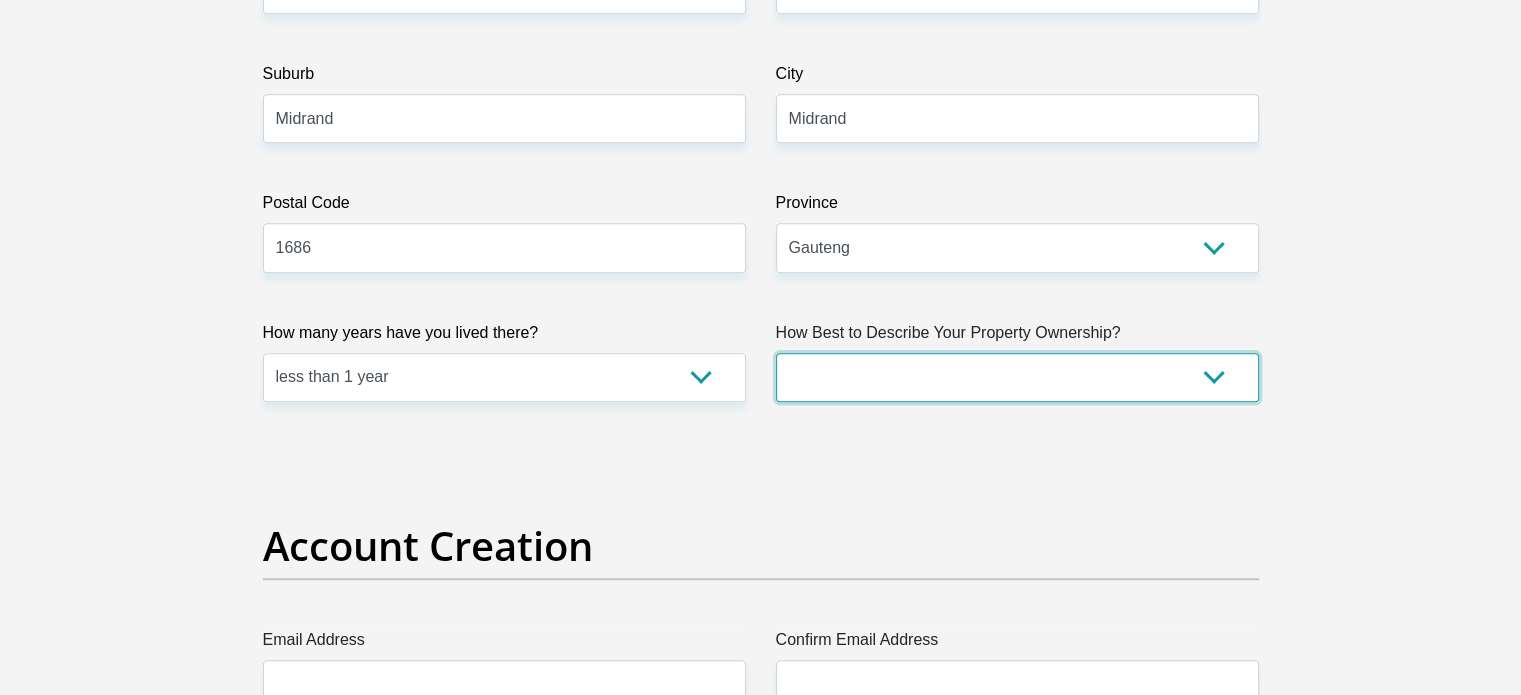 click on "Owned
Rented
Family Owned
Company Dwelling" at bounding box center (1017, 377) 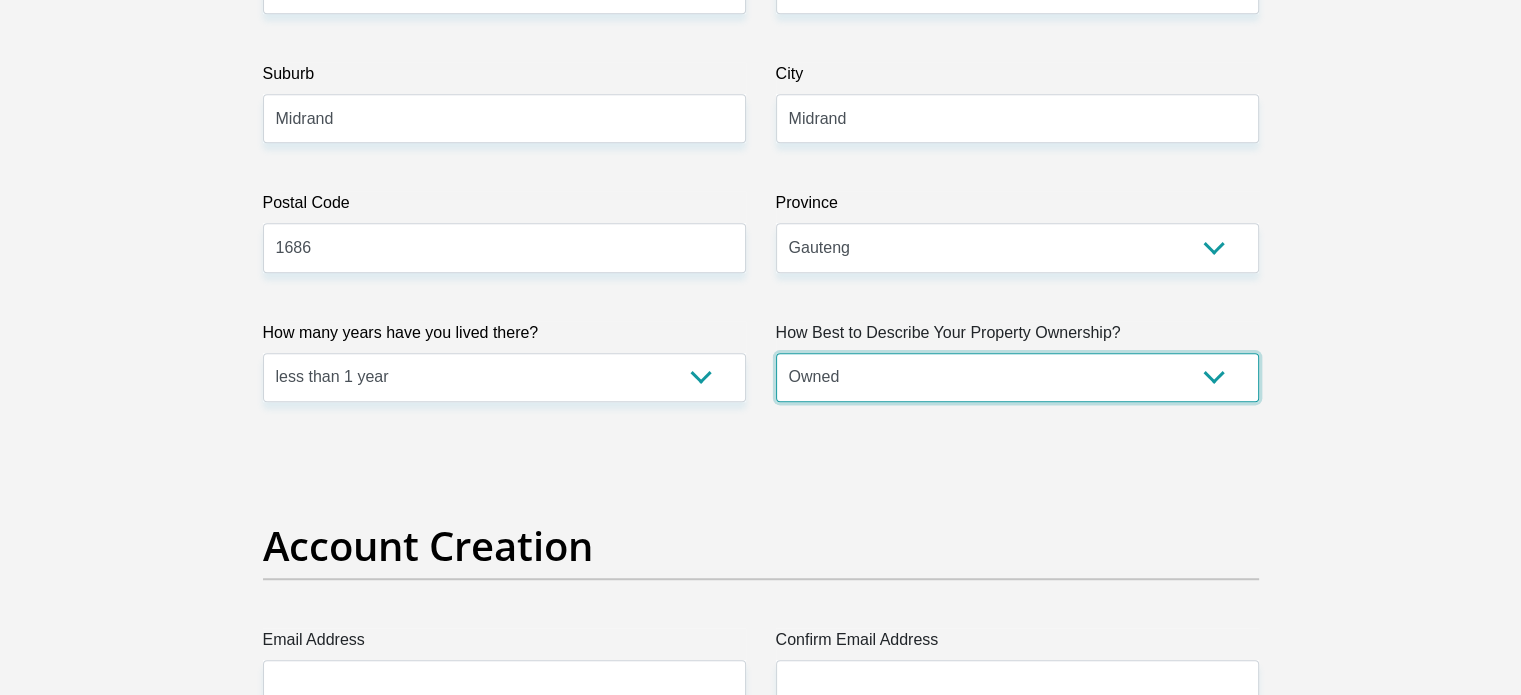 click on "Owned
Rented
Family Owned
Company Dwelling" at bounding box center (1017, 377) 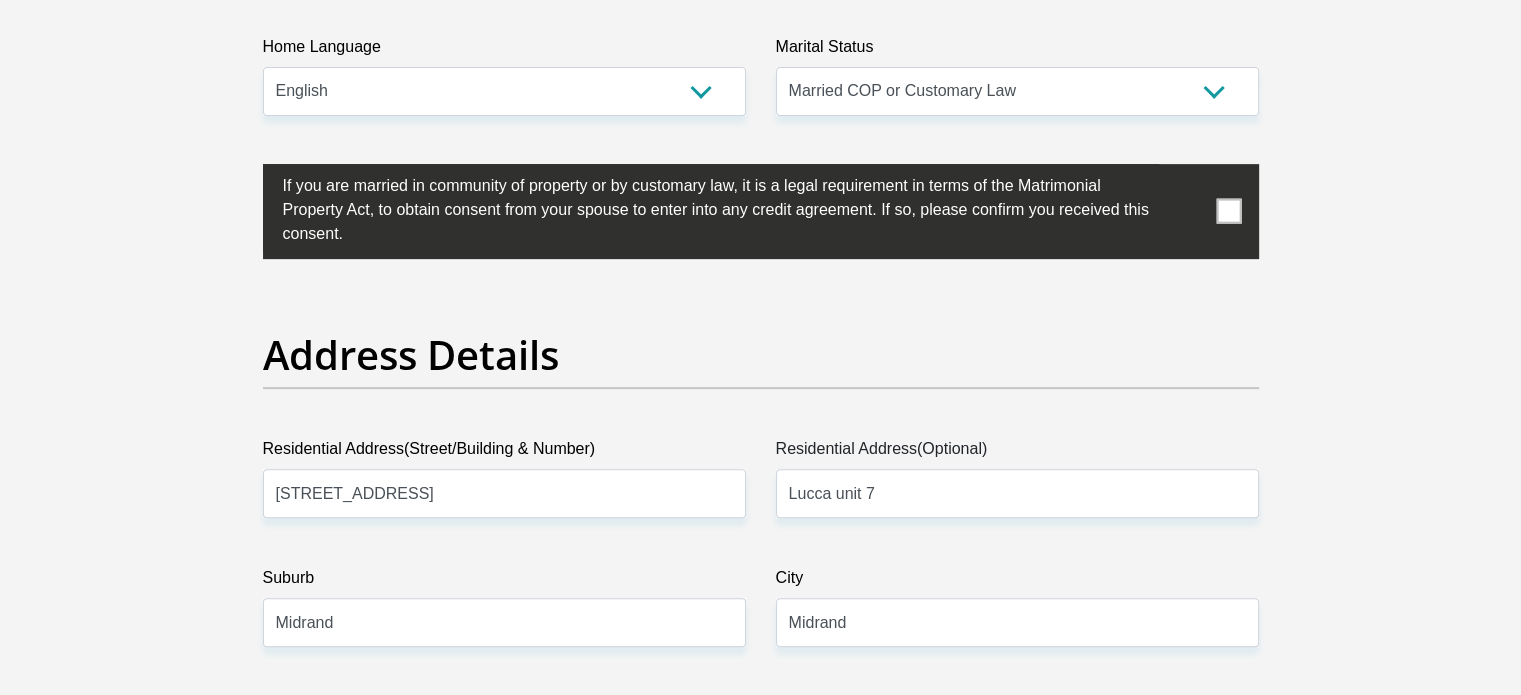 scroll, scrollTop: 700, scrollLeft: 0, axis: vertical 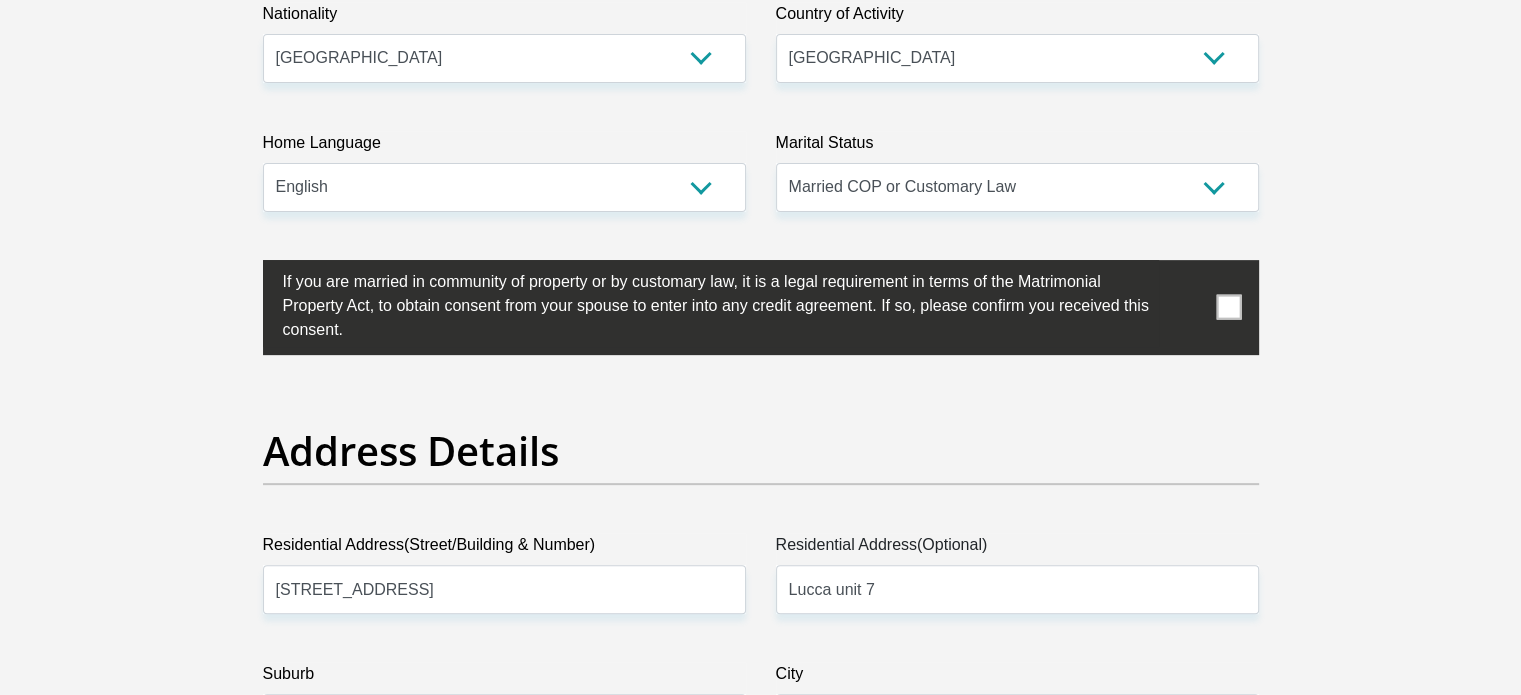 click at bounding box center [1228, 307] 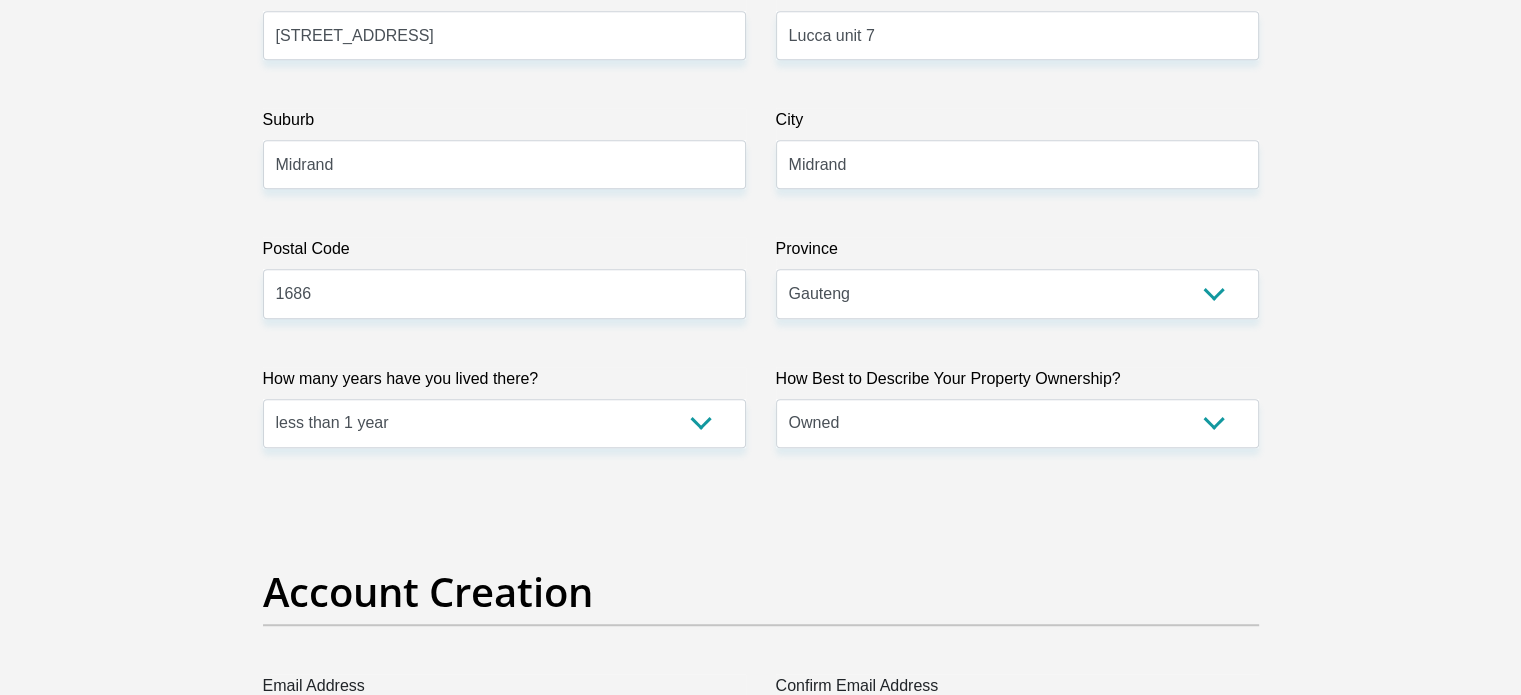 scroll, scrollTop: 1600, scrollLeft: 0, axis: vertical 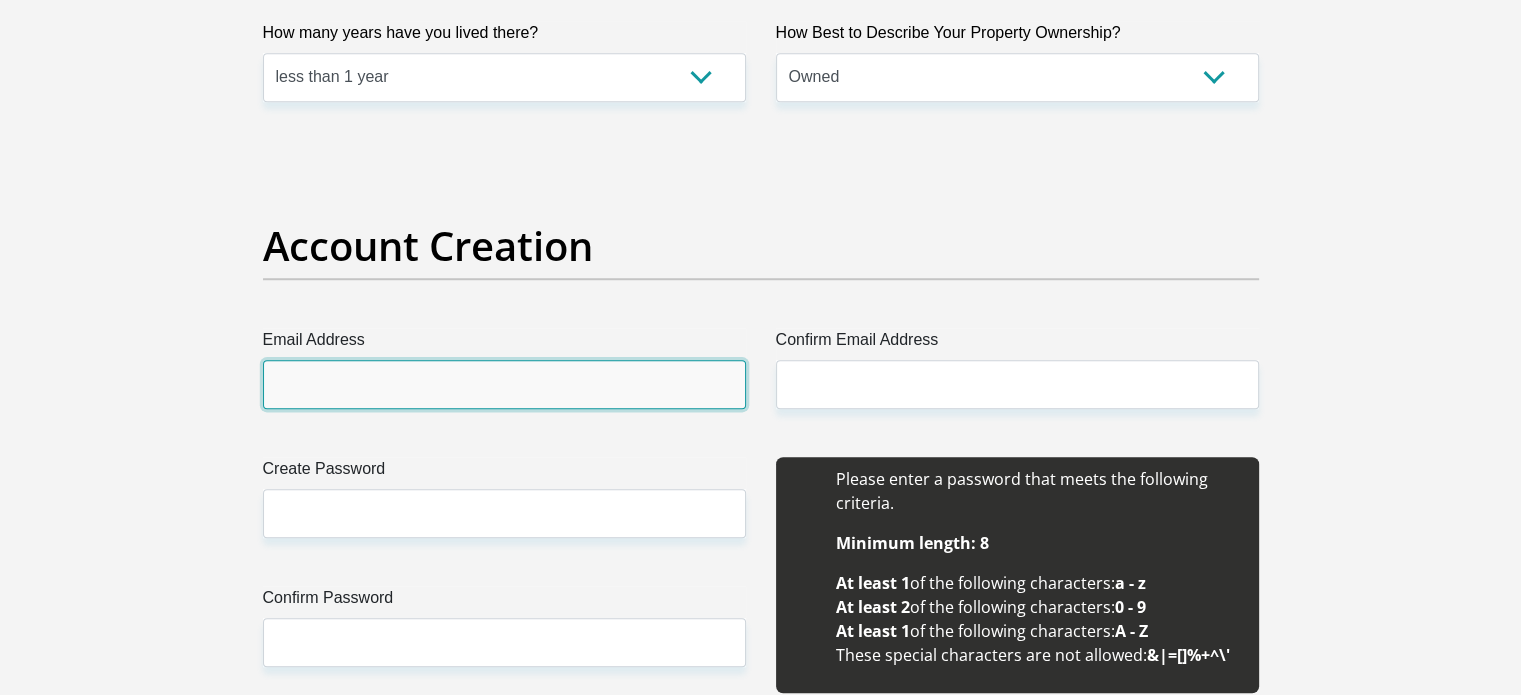 click on "Email Address" at bounding box center (504, 384) 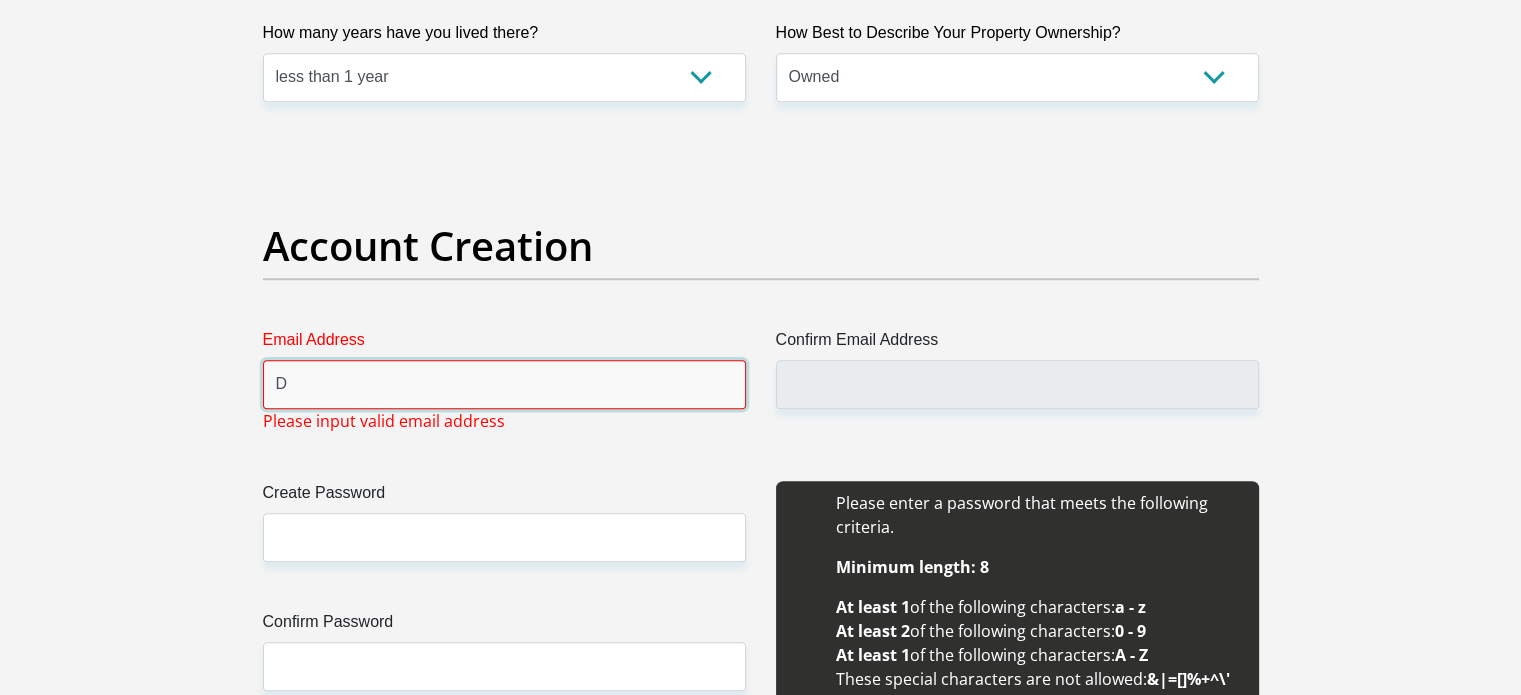 type on "Deshnee1229@gmail.com" 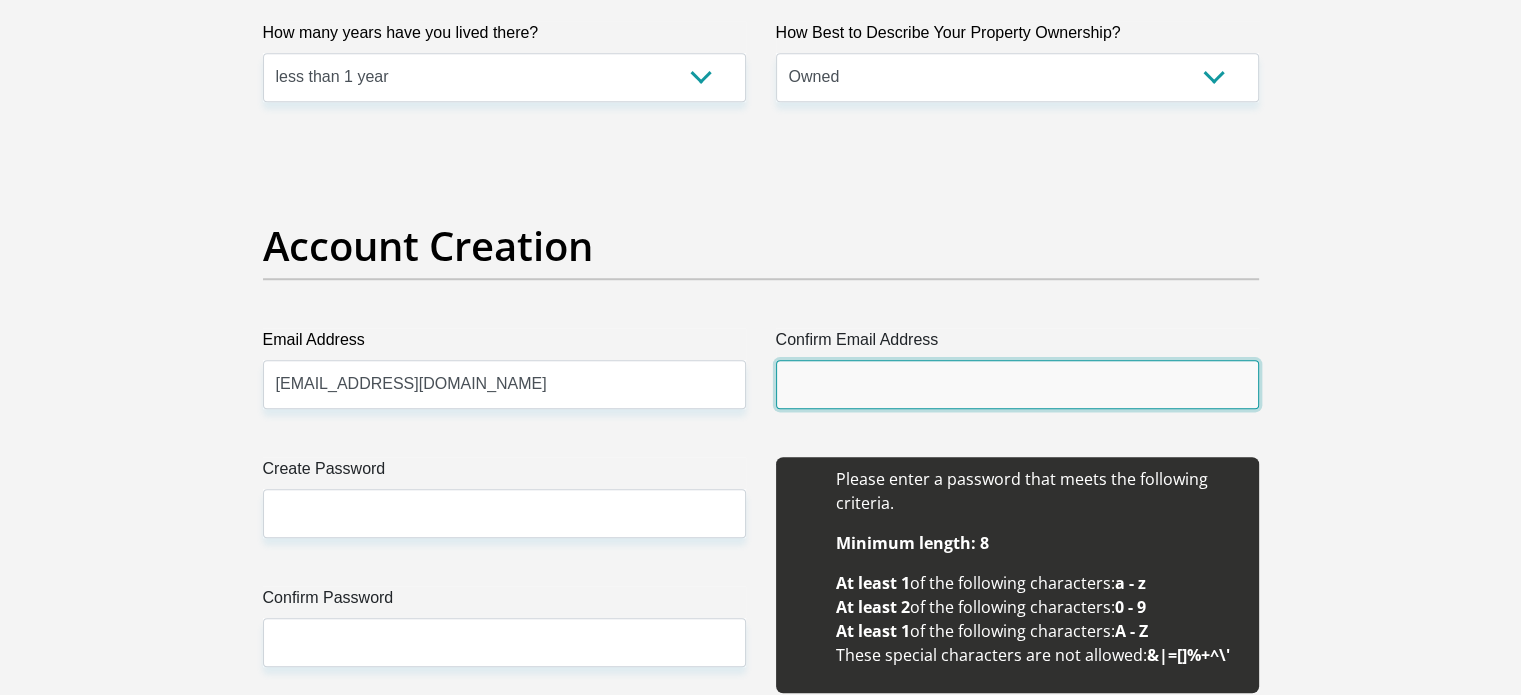 click on "Confirm Email Address" at bounding box center (1017, 384) 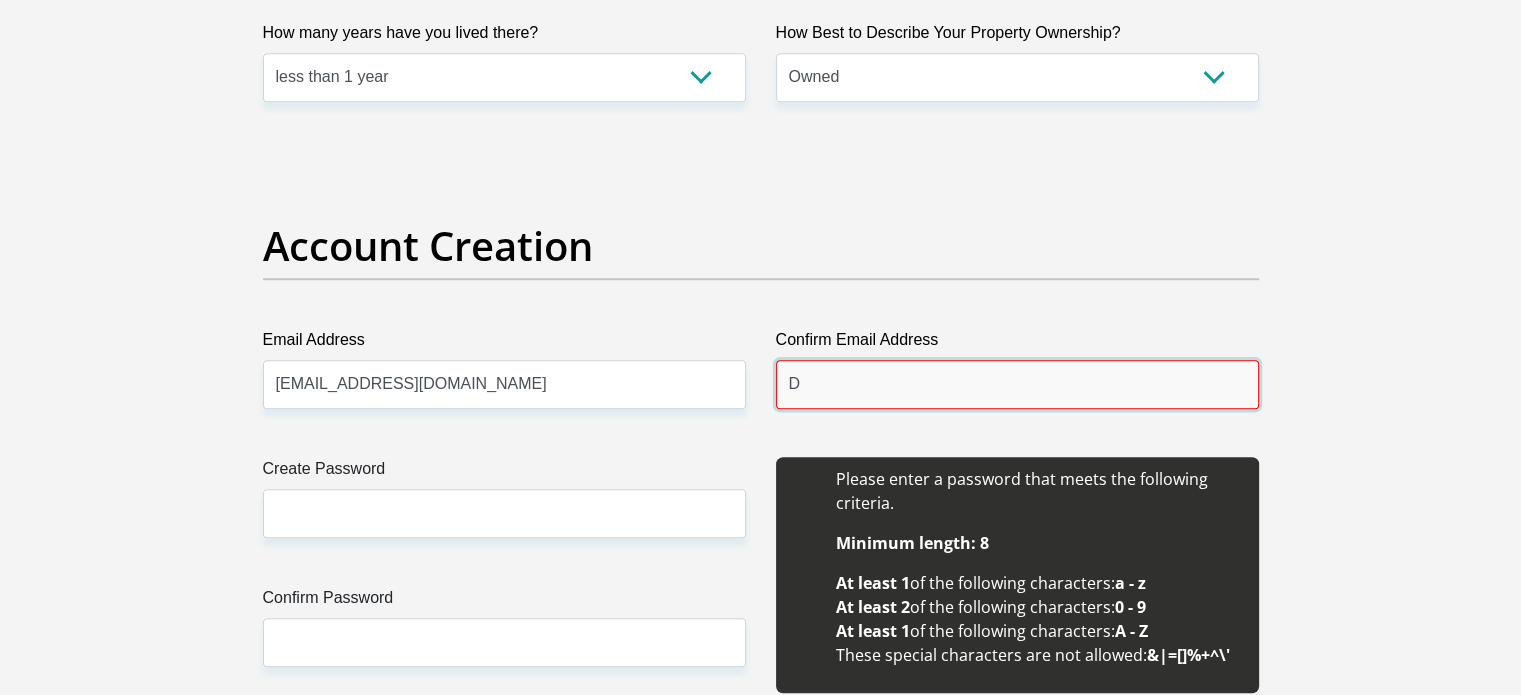 type on "Deshnee1229@gmail.com" 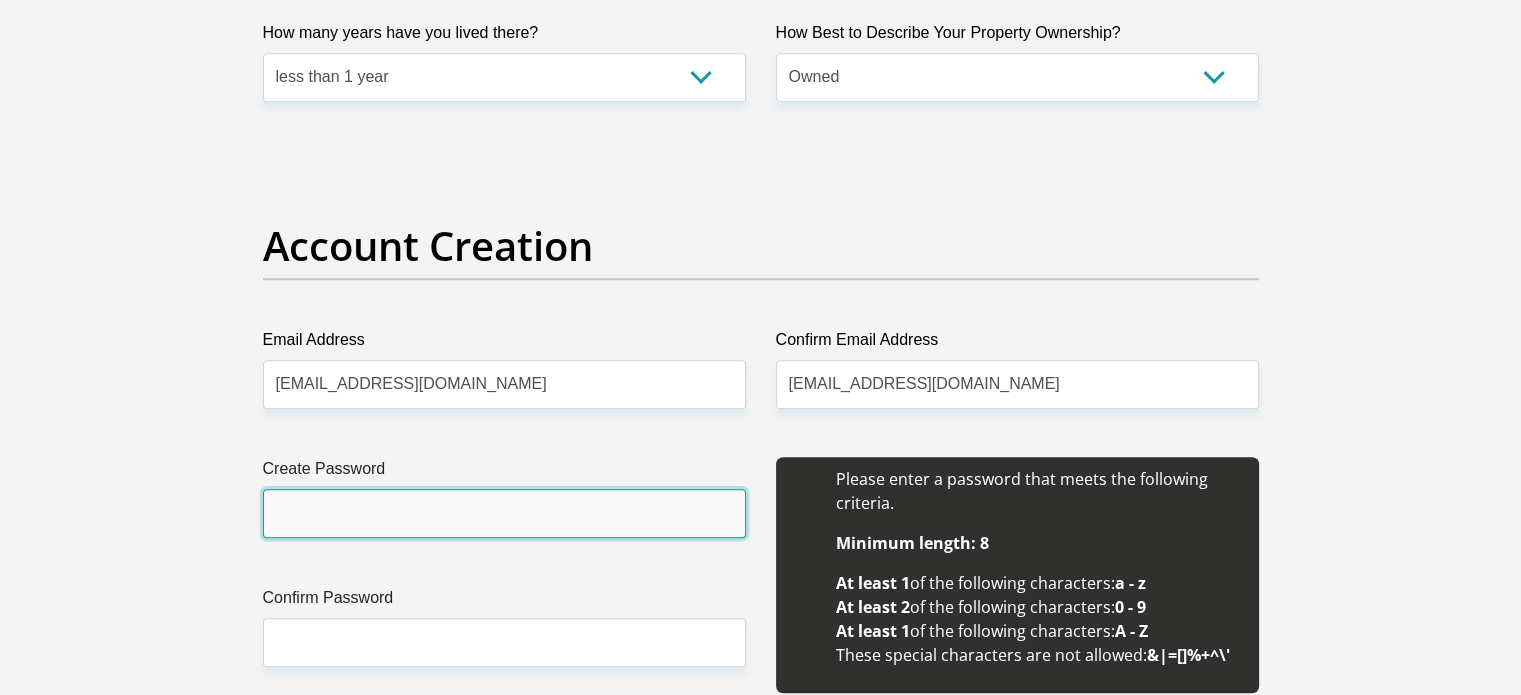 click on "Create Password" at bounding box center (504, 513) 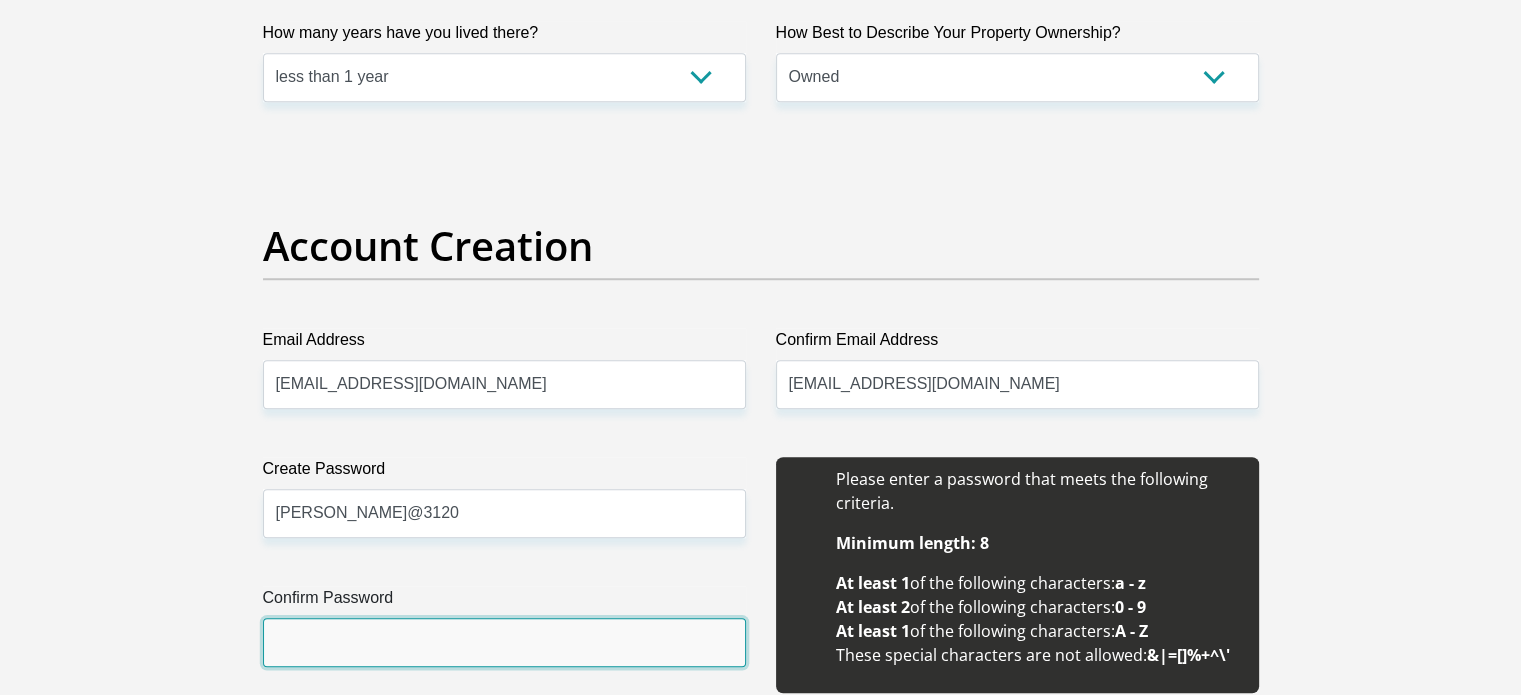 click on "Confirm Password" at bounding box center [504, 642] 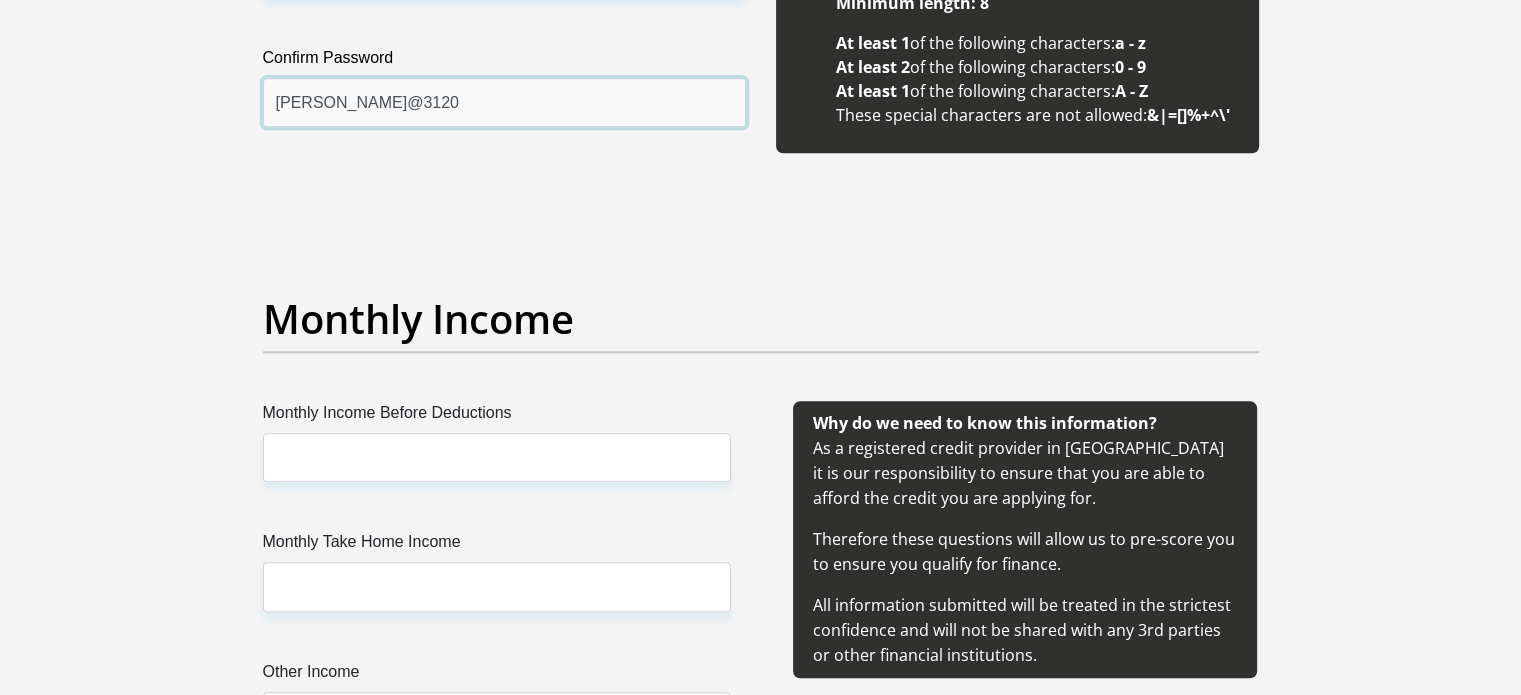 scroll, scrollTop: 2200, scrollLeft: 0, axis: vertical 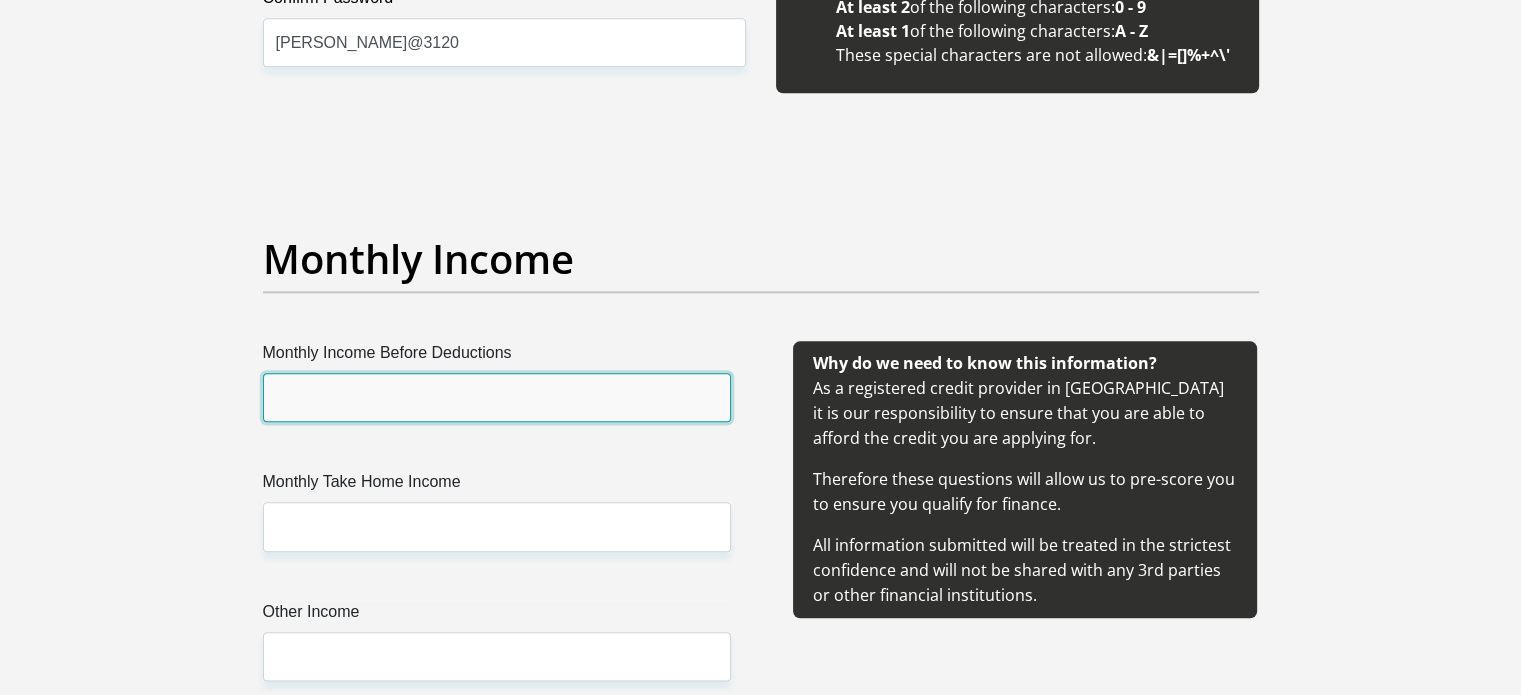 drag, startPoint x: 549, startPoint y: 390, endPoint x: 524, endPoint y: 423, distance: 41.400482 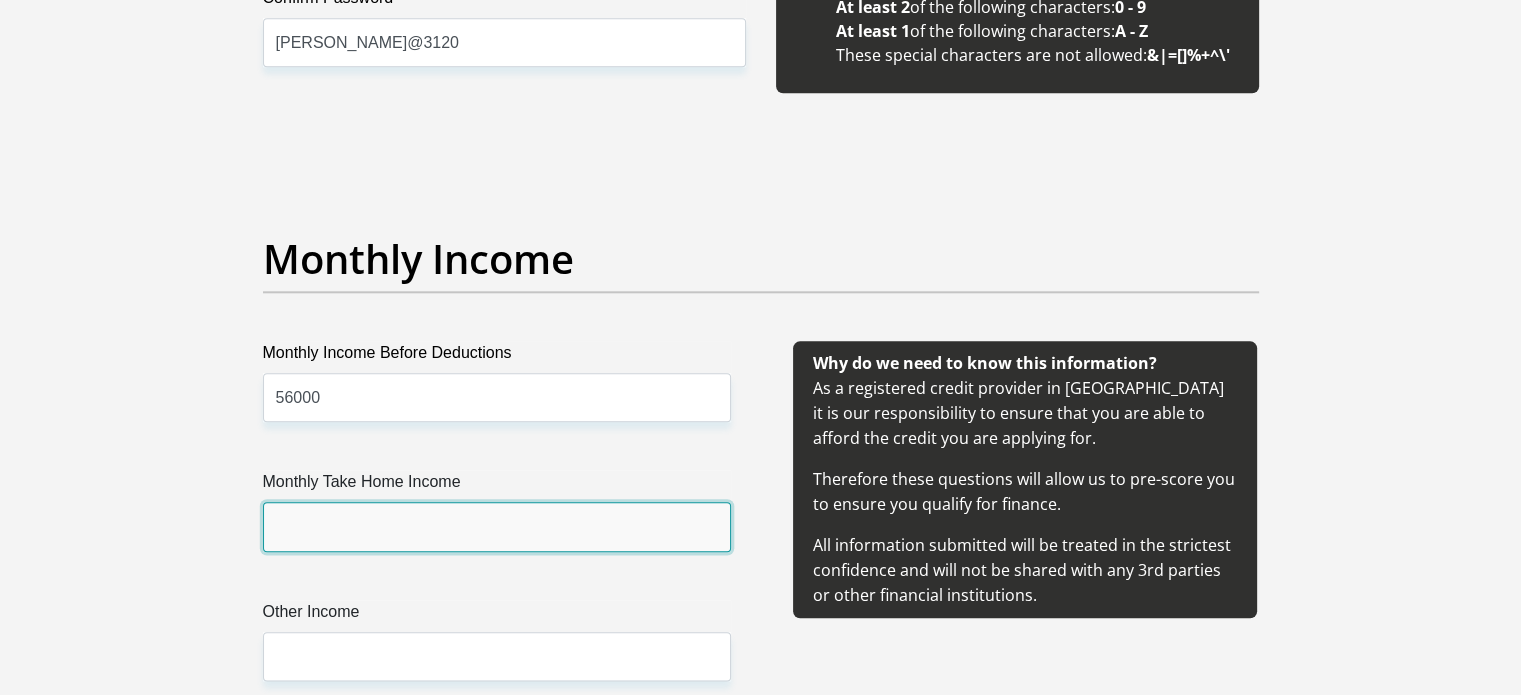 click on "Monthly Take Home Income" at bounding box center [497, 526] 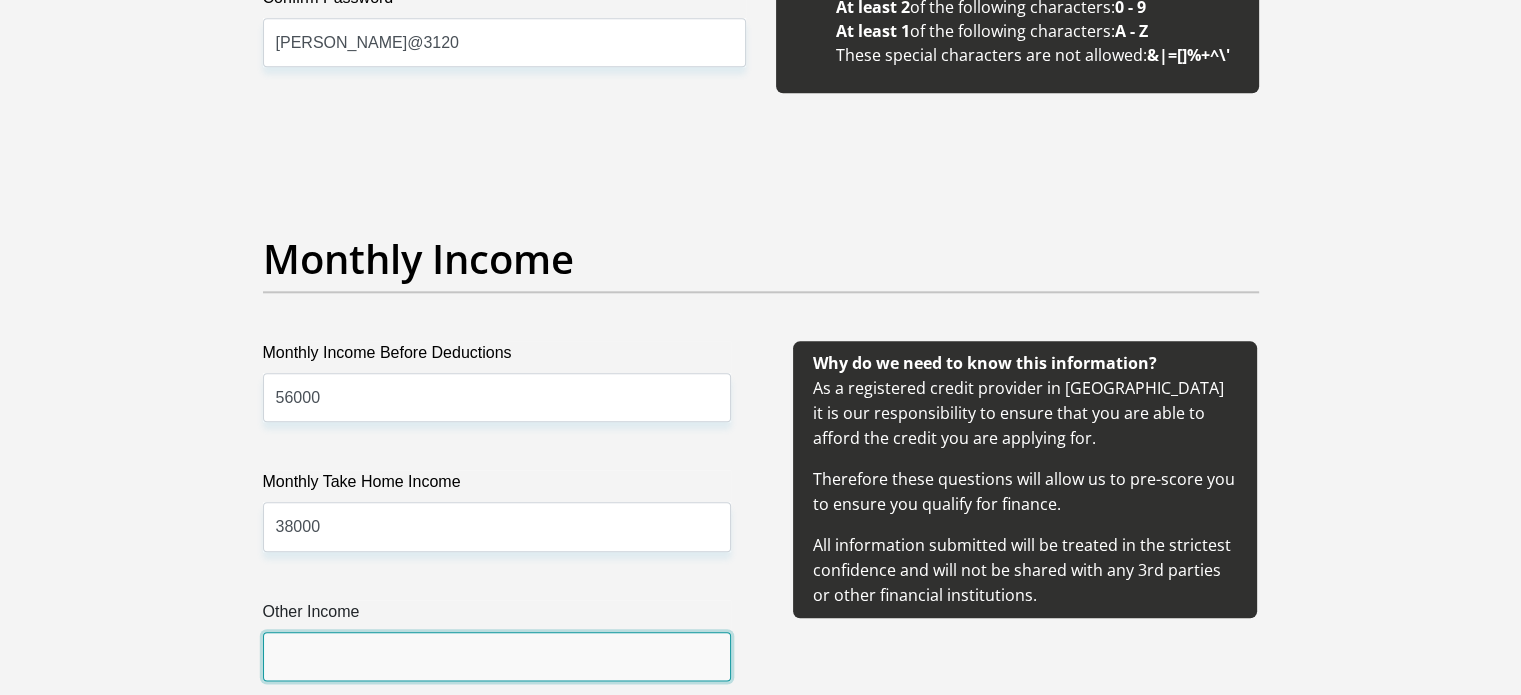 click on "Other Income" at bounding box center (497, 656) 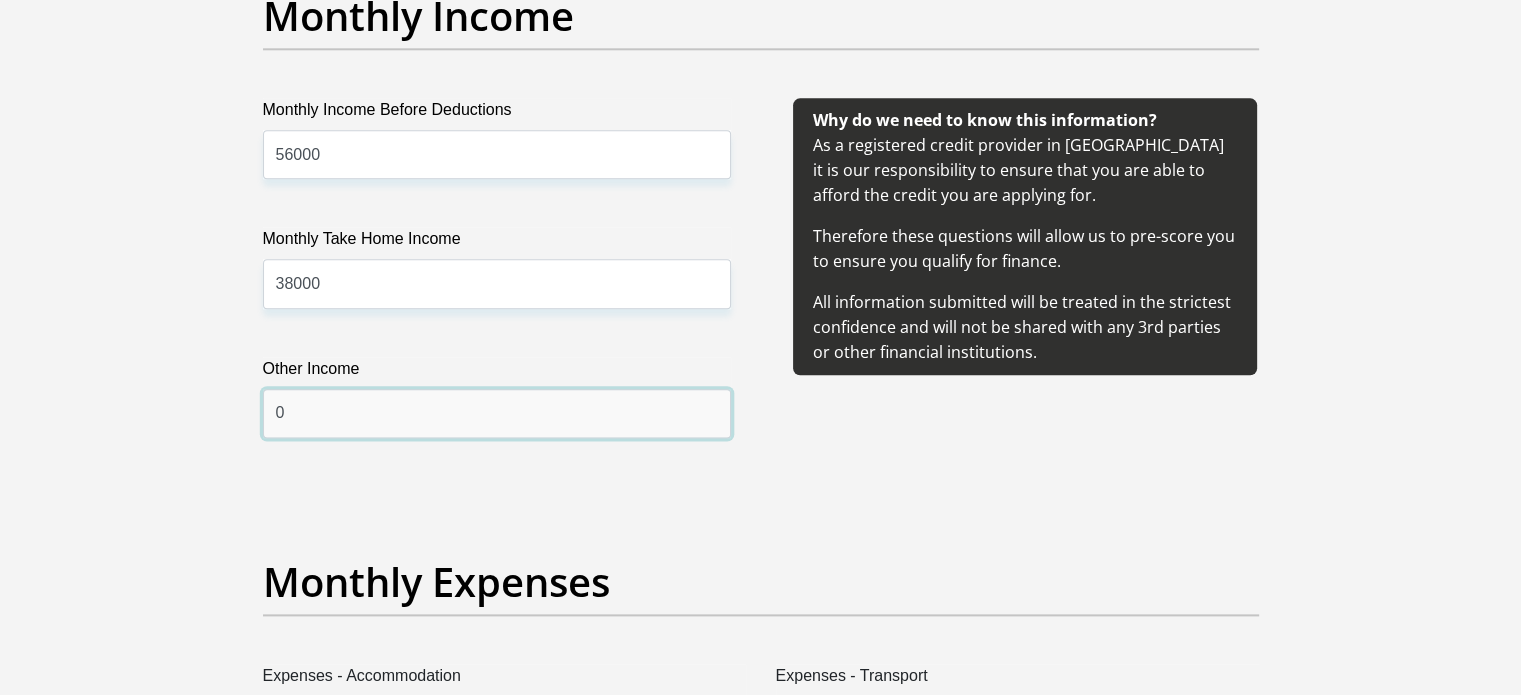 scroll, scrollTop: 2700, scrollLeft: 0, axis: vertical 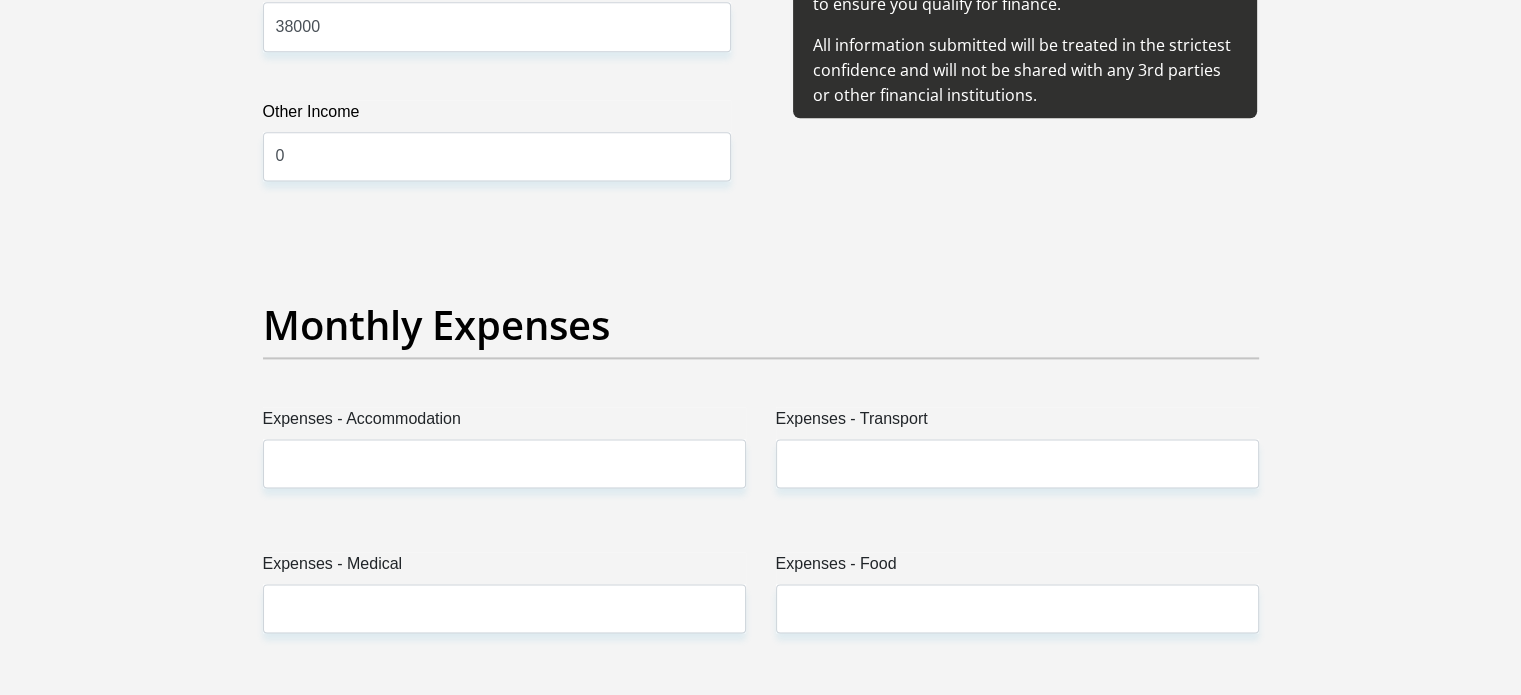 drag, startPoint x: 440, startPoint y: 491, endPoint x: 441, endPoint y: 475, distance: 16.03122 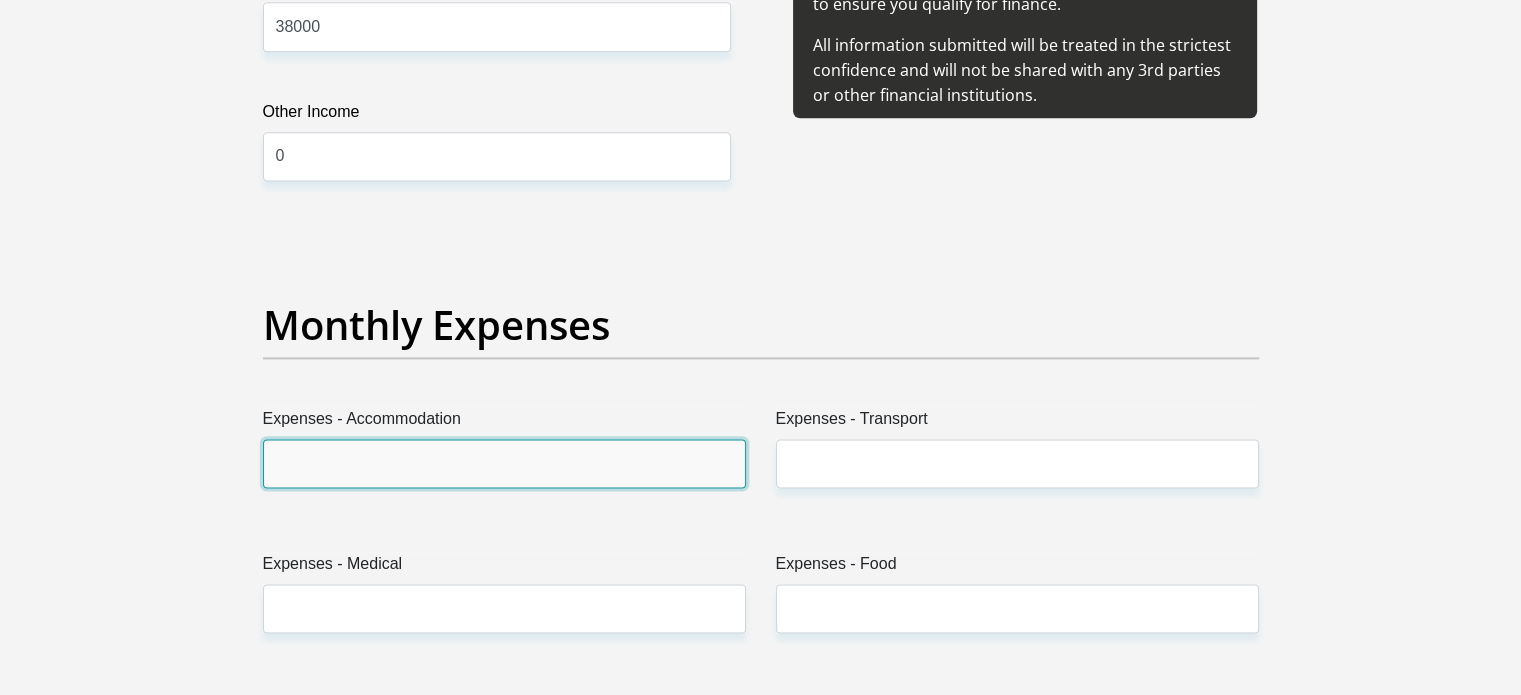 click on "Expenses - Accommodation" at bounding box center [504, 463] 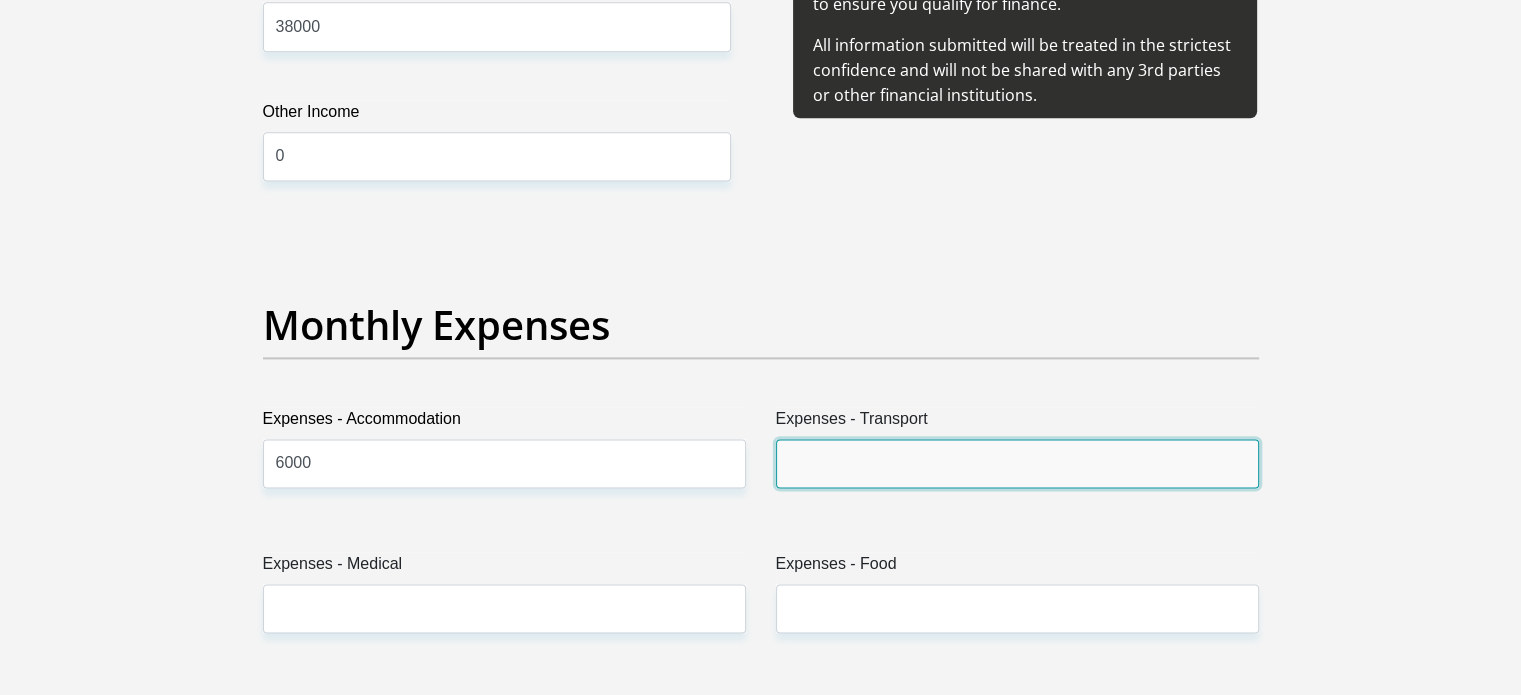 drag, startPoint x: 896, startPoint y: 444, endPoint x: 908, endPoint y: 452, distance: 14.422205 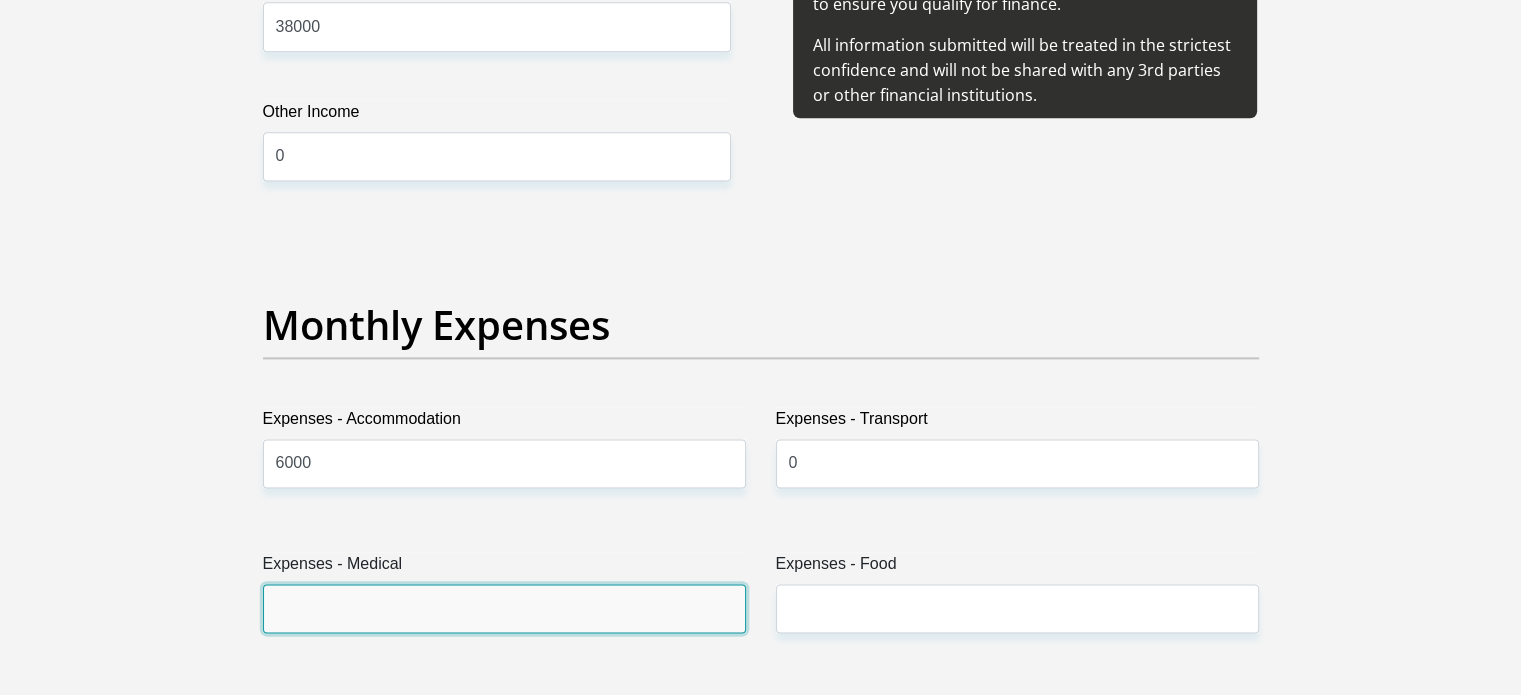 drag, startPoint x: 592, startPoint y: 603, endPoint x: 584, endPoint y: 587, distance: 17.888544 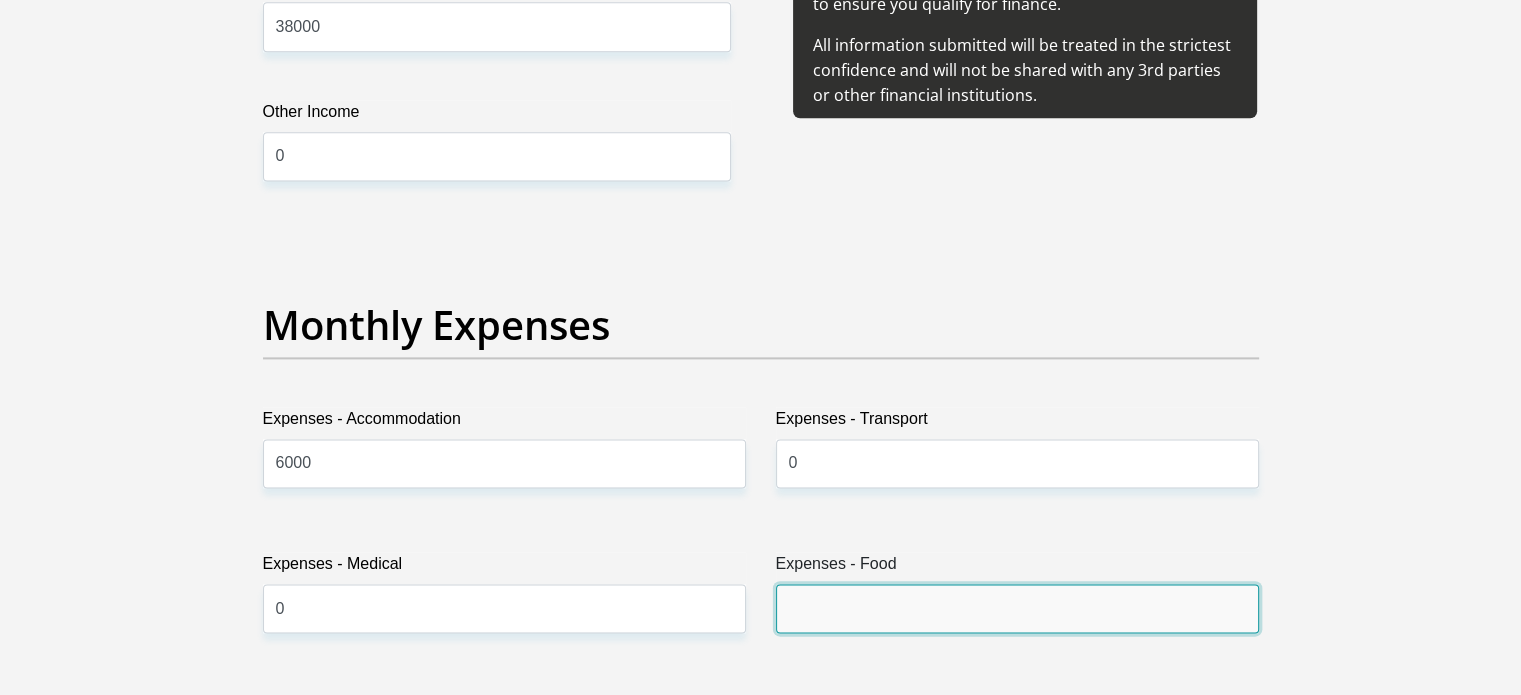 click on "Expenses - Food" at bounding box center (1017, 608) 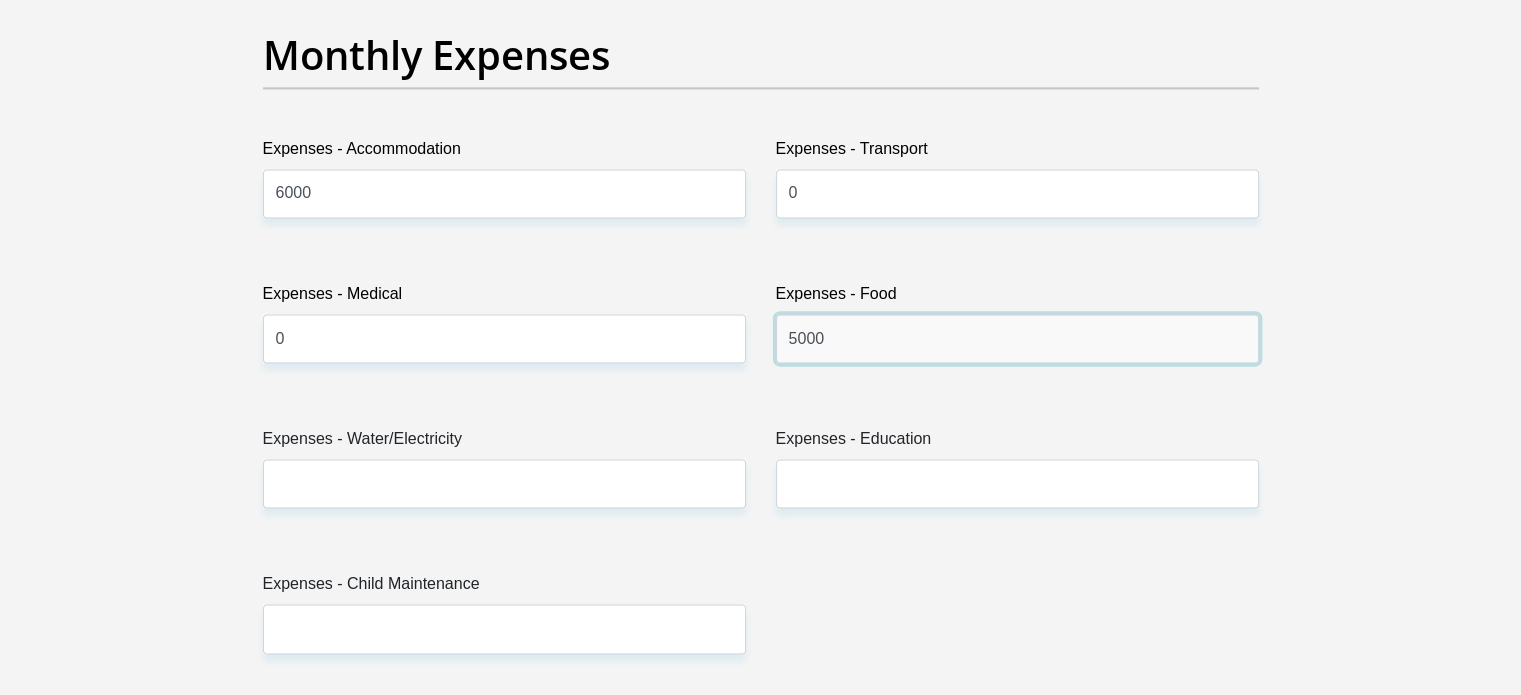 scroll, scrollTop: 3300, scrollLeft: 0, axis: vertical 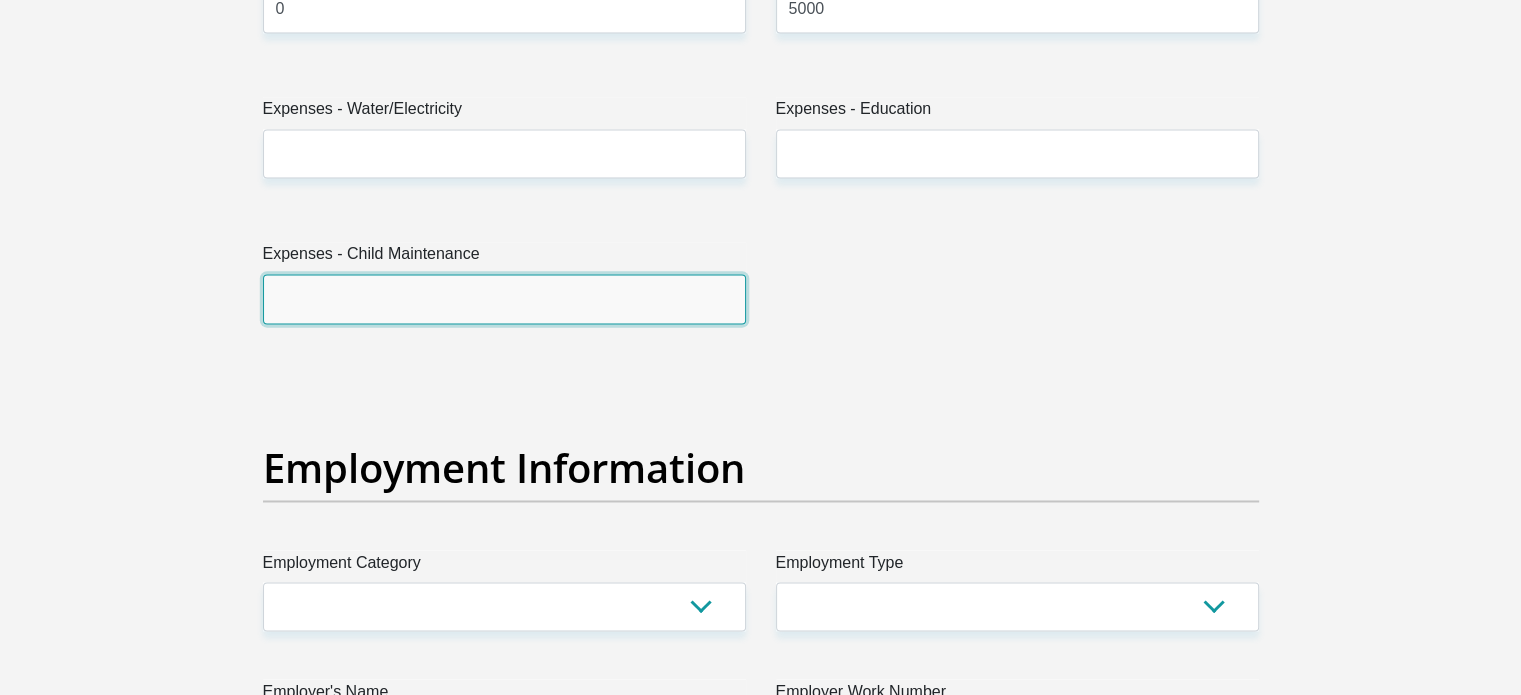 click on "Expenses - Child Maintenance" at bounding box center (504, 298) 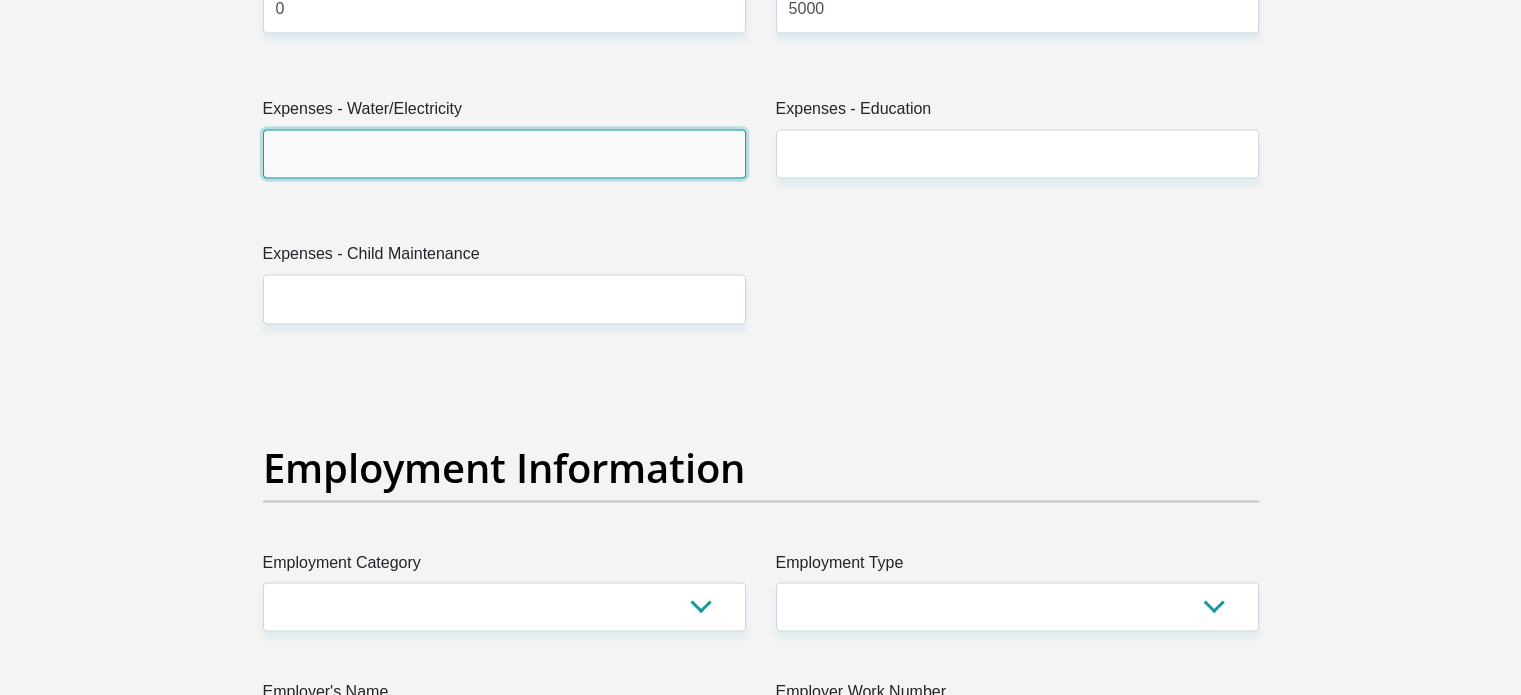 drag, startPoint x: 499, startPoint y: 143, endPoint x: 483, endPoint y: 163, distance: 25.612497 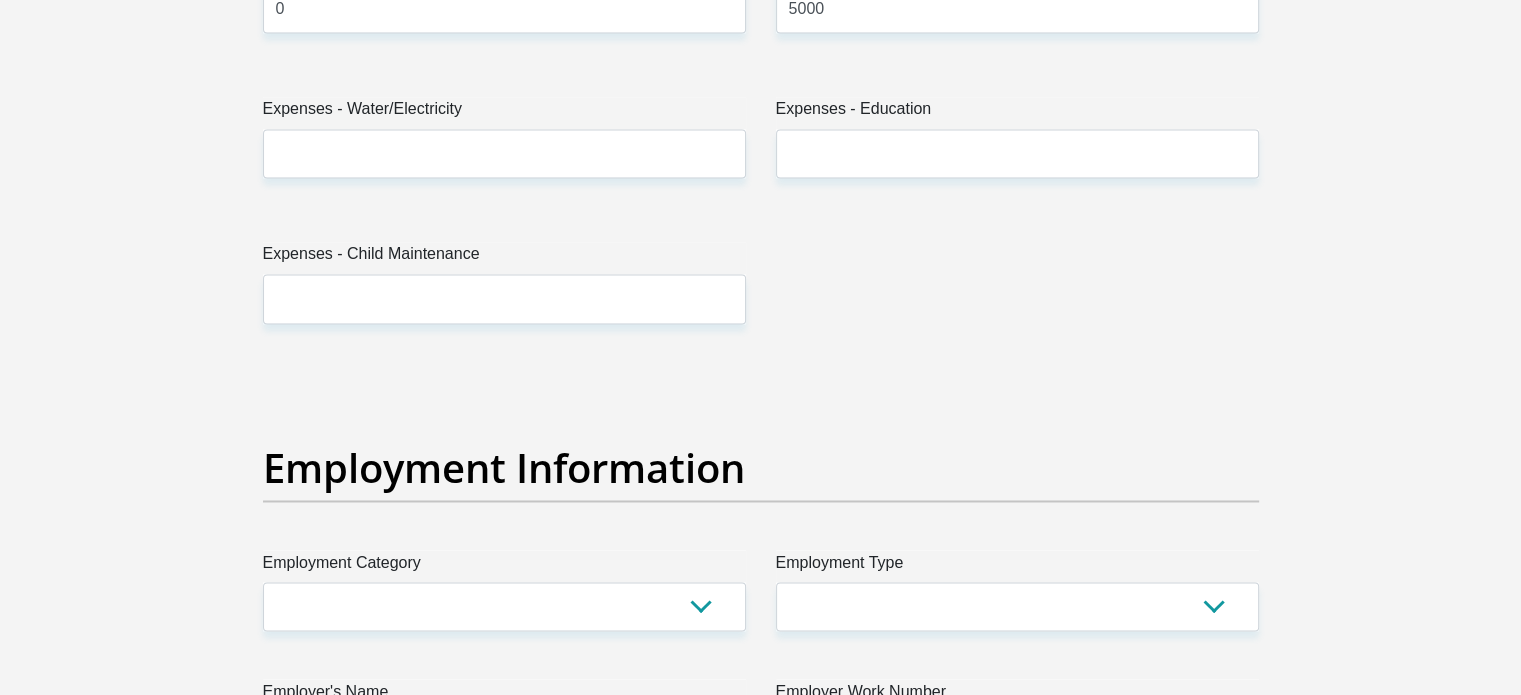 type on "PRESHANDRAN" 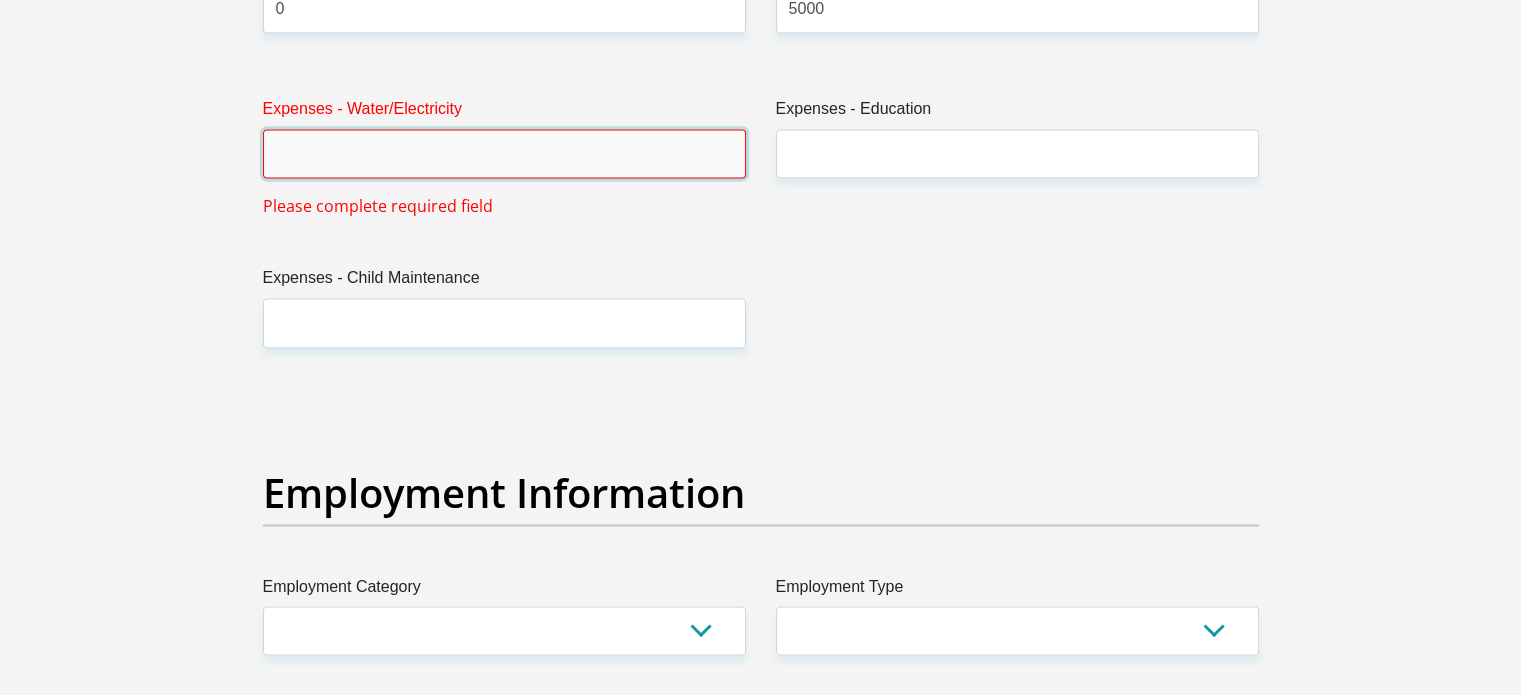 click on "Expenses - Water/Electricity" at bounding box center (504, 153) 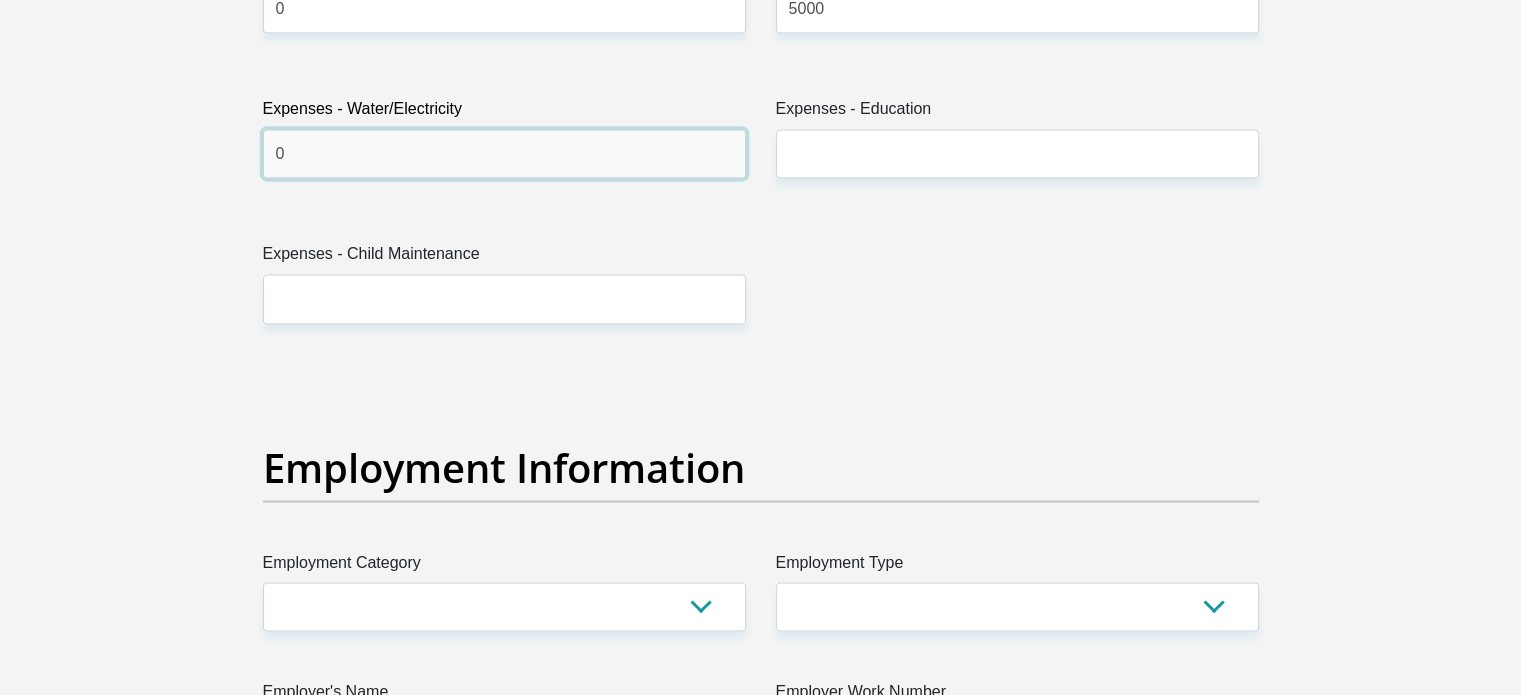 type on "0" 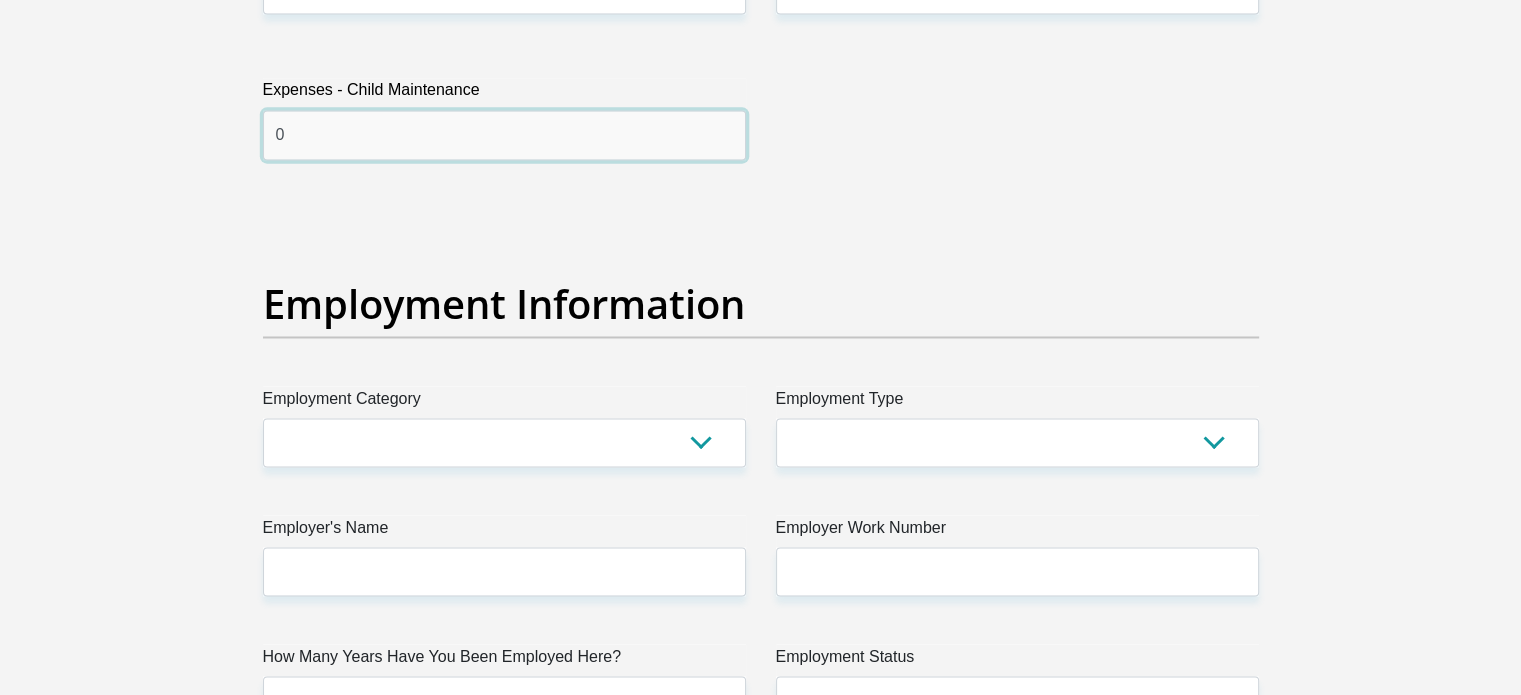 scroll, scrollTop: 3700, scrollLeft: 0, axis: vertical 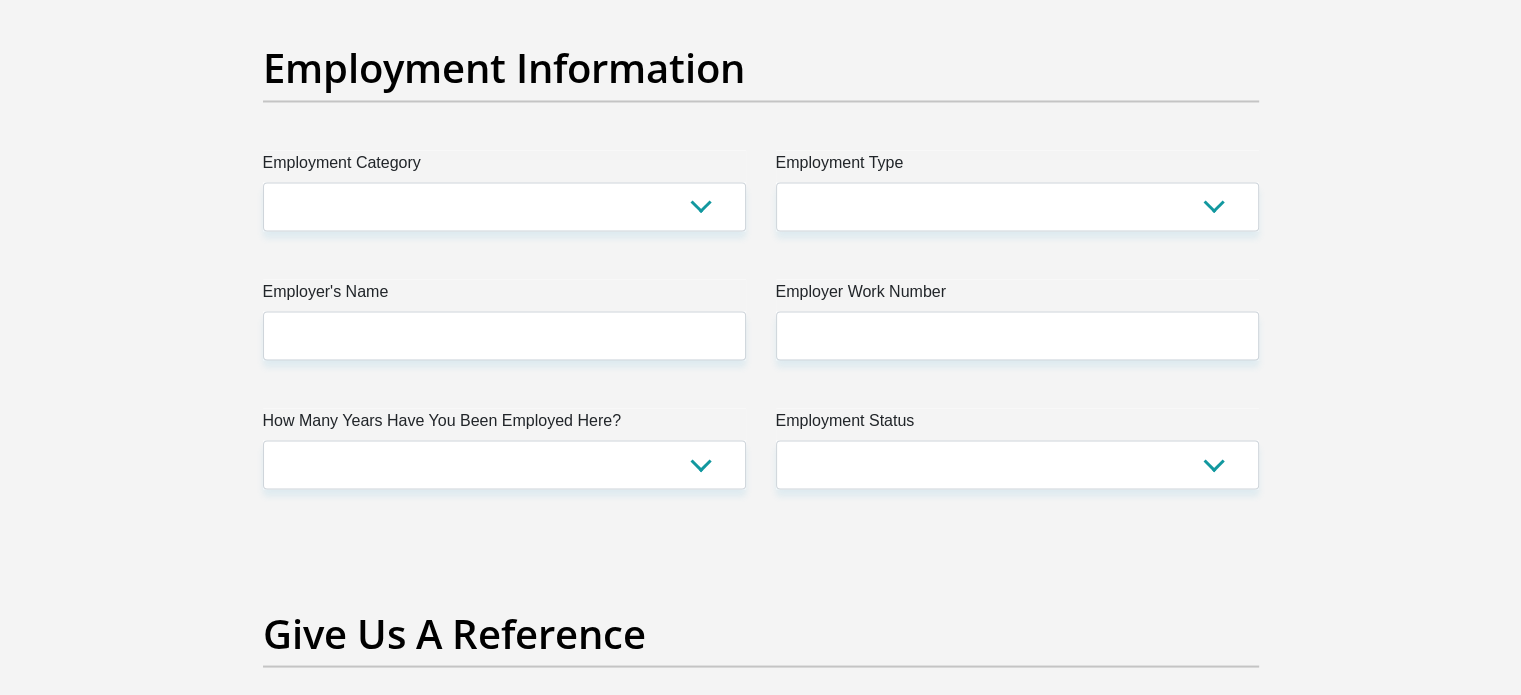 type on "0" 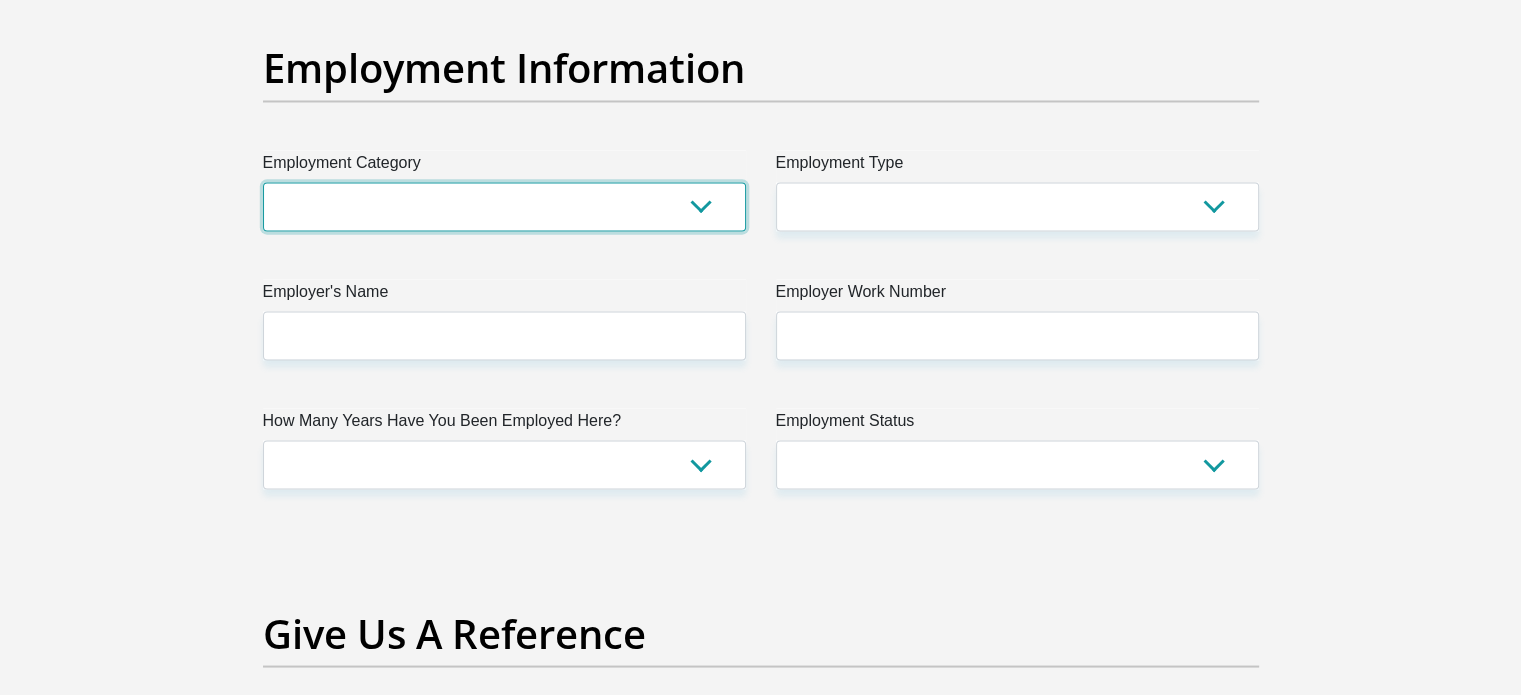 click on "AGRICULTURE
ALCOHOL & TOBACCO
CONSTRUCTION MATERIALS
METALLURGY
EQUIPMENT FOR RENEWABLE ENERGY
SPECIALIZED CONTRACTORS
CAR
GAMING (INCL. INTERNET
OTHER WHOLESALE
UNLICENSED PHARMACEUTICALS
CURRENCY EXCHANGE HOUSES
OTHER FINANCIAL INSTITUTIONS & INSURANCE
REAL ESTATE AGENTS
OIL & GAS
OTHER MATERIALS (E.G. IRON ORE)
PRECIOUS STONES & PRECIOUS METALS
POLITICAL ORGANIZATIONS
RELIGIOUS ORGANIZATIONS(NOT SECTS)
ACTI. HAVING BUSINESS DEAL WITH PUBLIC ADMINISTRATION
LAUNDROMATS" at bounding box center (504, 206) 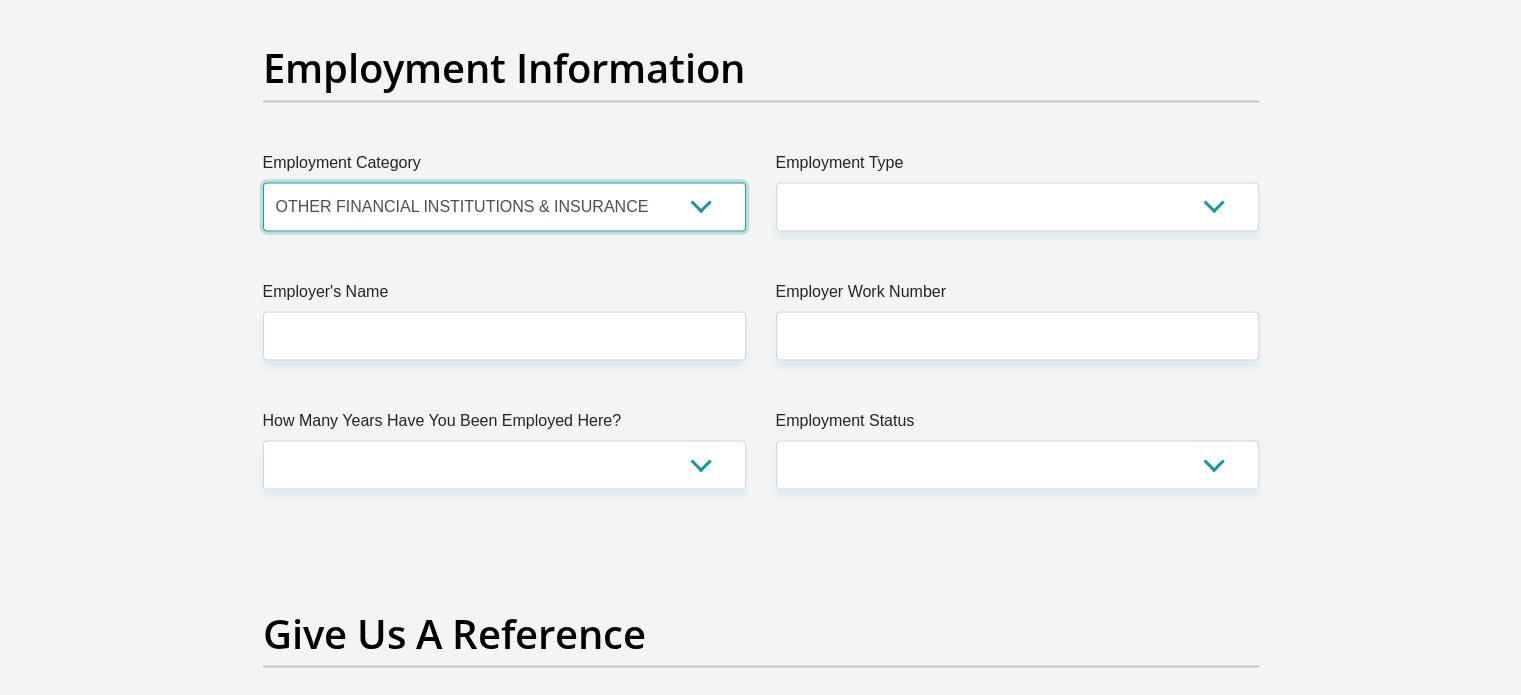 click on "AGRICULTURE
ALCOHOL & TOBACCO
CONSTRUCTION MATERIALS
METALLURGY
EQUIPMENT FOR RENEWABLE ENERGY
SPECIALIZED CONTRACTORS
CAR
GAMING (INCL. INTERNET
OTHER WHOLESALE
UNLICENSED PHARMACEUTICALS
CURRENCY EXCHANGE HOUSES
OTHER FINANCIAL INSTITUTIONS & INSURANCE
REAL ESTATE AGENTS
OIL & GAS
OTHER MATERIALS (E.G. IRON ORE)
PRECIOUS STONES & PRECIOUS METALS
POLITICAL ORGANIZATIONS
RELIGIOUS ORGANIZATIONS(NOT SECTS)
ACTI. HAVING BUSINESS DEAL WITH PUBLIC ADMINISTRATION
LAUNDROMATS" at bounding box center (504, 206) 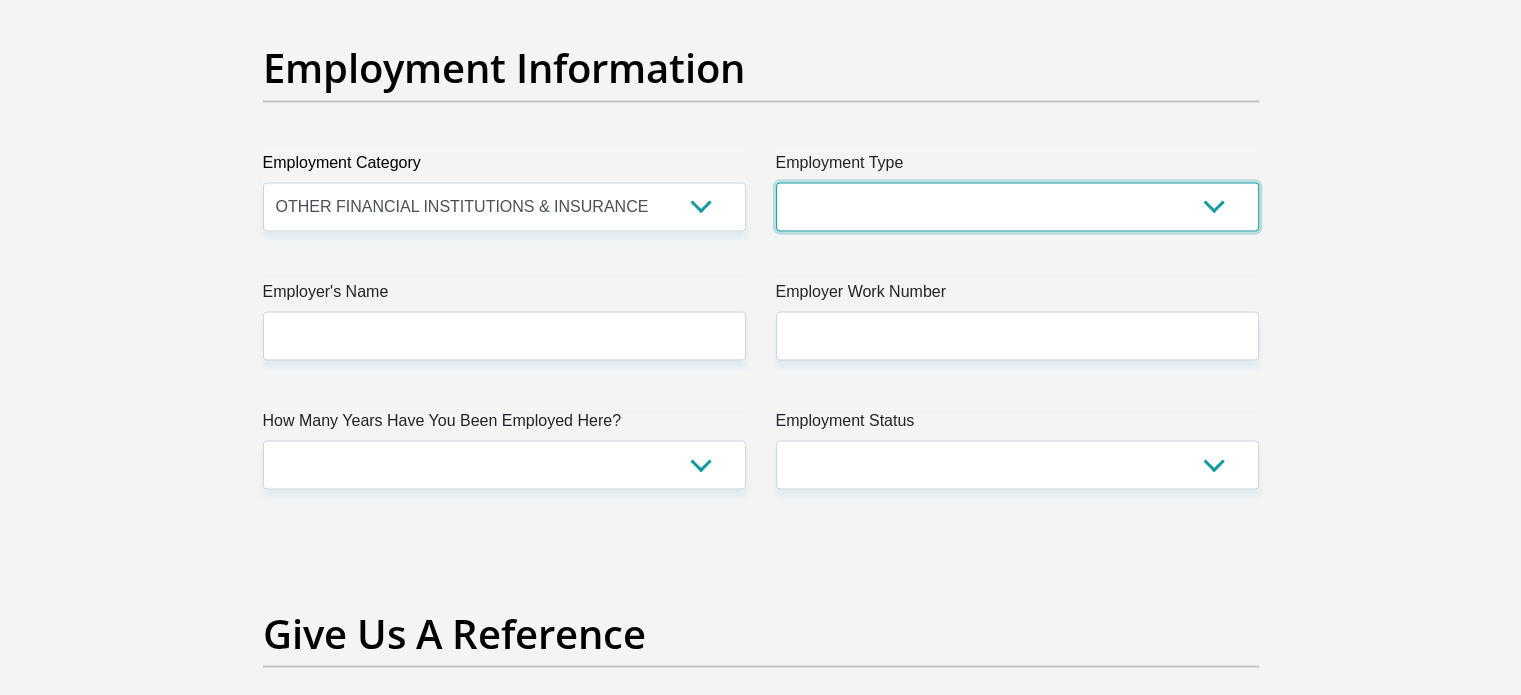 click on "College/Lecturer
Craft Seller
Creative
Driver
Executive
Farmer
Forces - Non Commissioned
Forces - Officer
Hawker
Housewife
Labourer
Licenced Professional
Manager
Miner
Non Licenced Professional
Office Staff/Clerk
Outside Worker
Pensioner
Permanent Teacher
Production/Manufacturing
Sales
Self-Employed
Semi-Professional Worker
Service Industry  Social Worker  Student" at bounding box center (1017, 206) 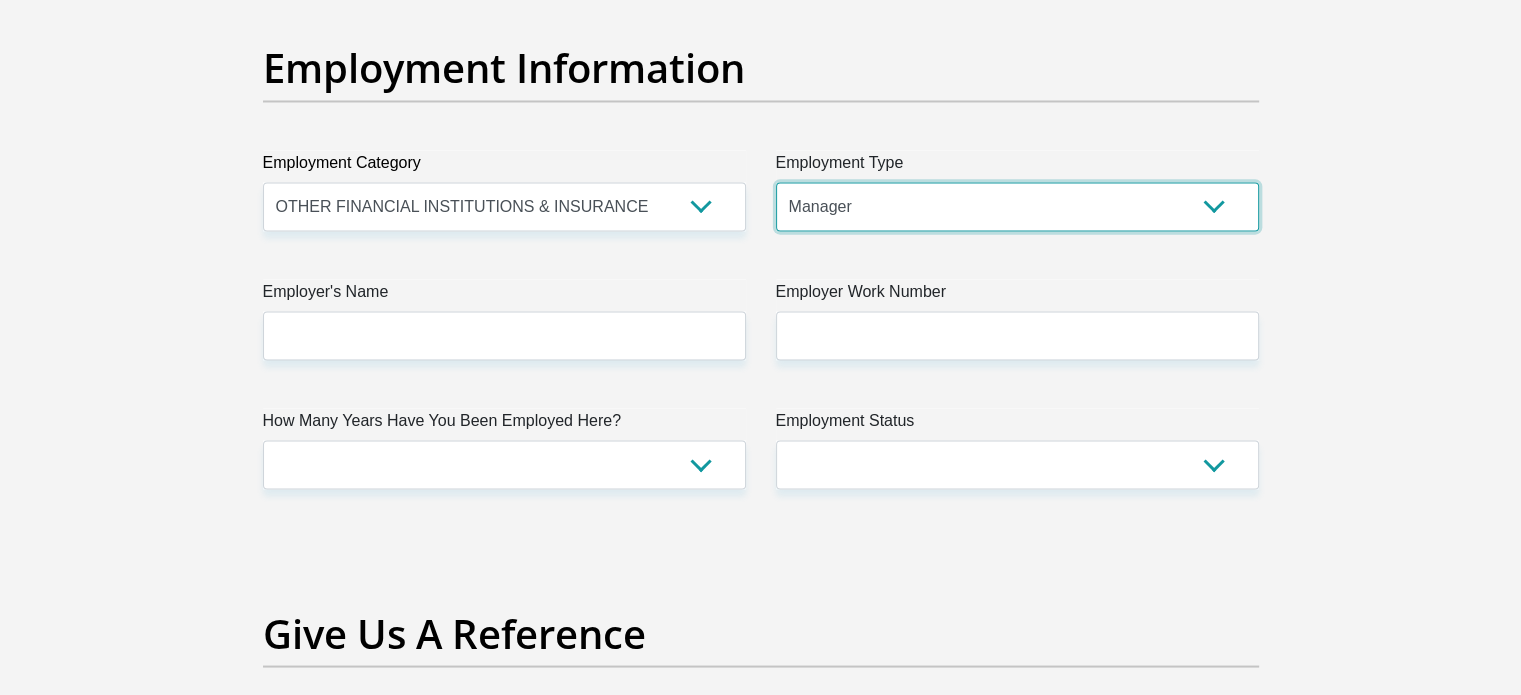 click on "College/Lecturer
Craft Seller
Creative
Driver
Executive
Farmer
Forces - Non Commissioned
Forces - Officer
Hawker
Housewife
Labourer
Licenced Professional
Manager
Miner
Non Licenced Professional
Office Staff/Clerk
Outside Worker
Pensioner
Permanent Teacher
Production/Manufacturing
Sales
Self-Employed
Semi-Professional Worker
Service Industry  Social Worker  Student" at bounding box center [1017, 206] 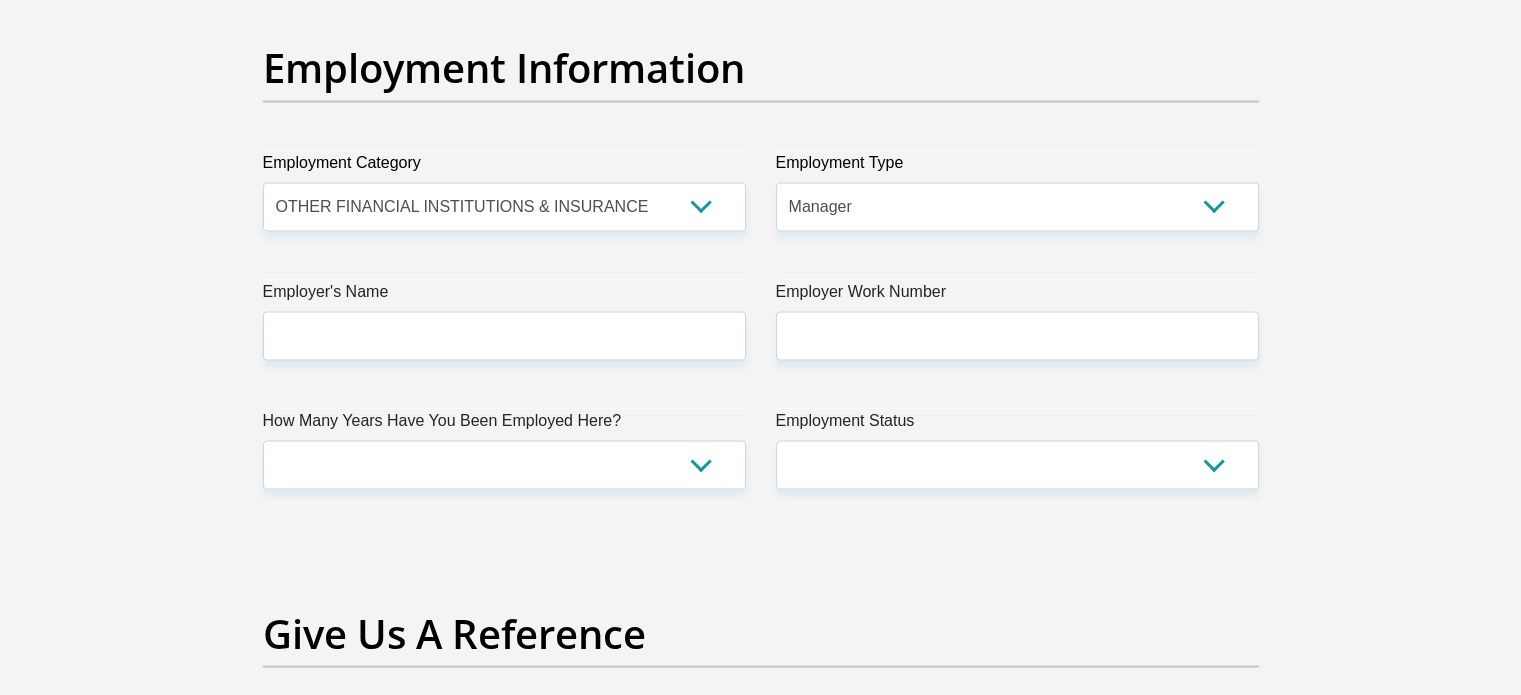 drag, startPoint x: 612, startPoint y: 302, endPoint x: 592, endPoint y: 327, distance: 32.01562 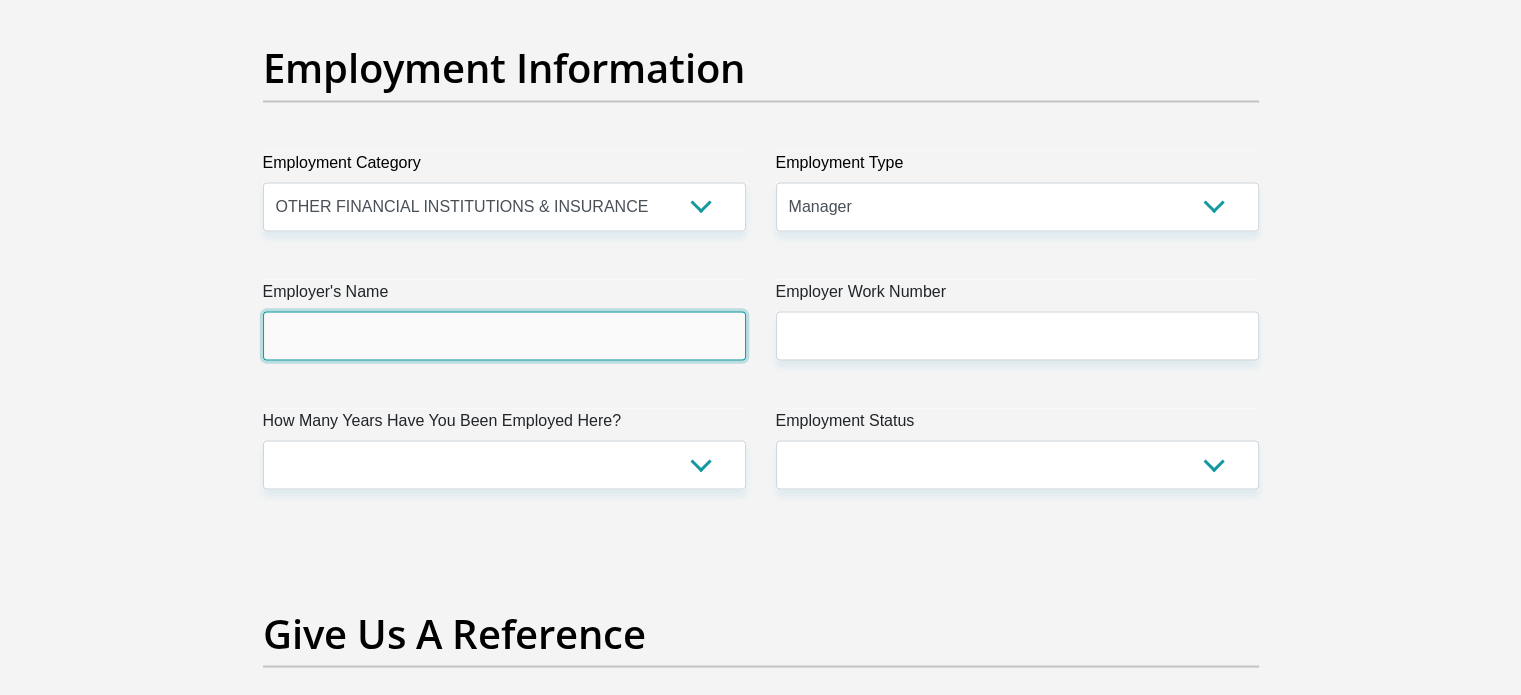 click on "Employer's Name" at bounding box center (504, 335) 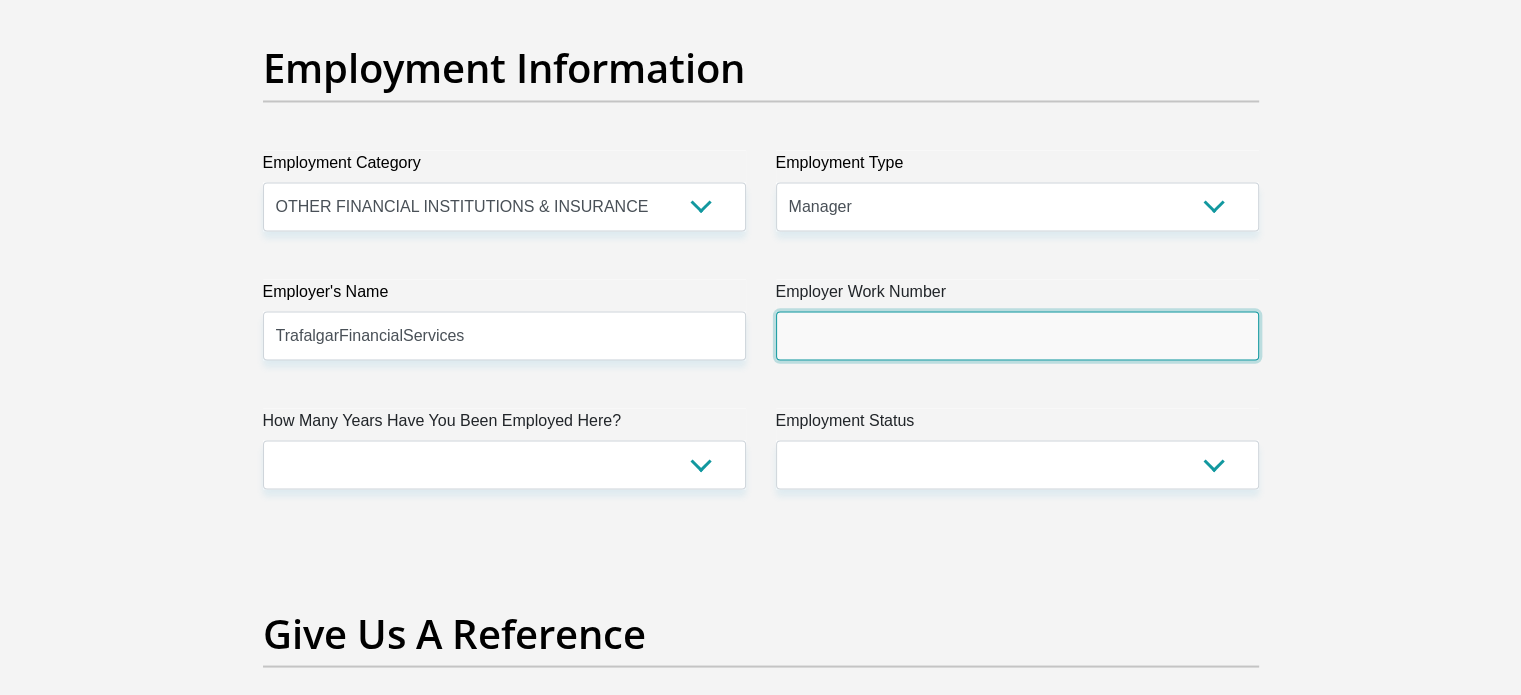 click on "Employer Work Number" at bounding box center [1017, 335] 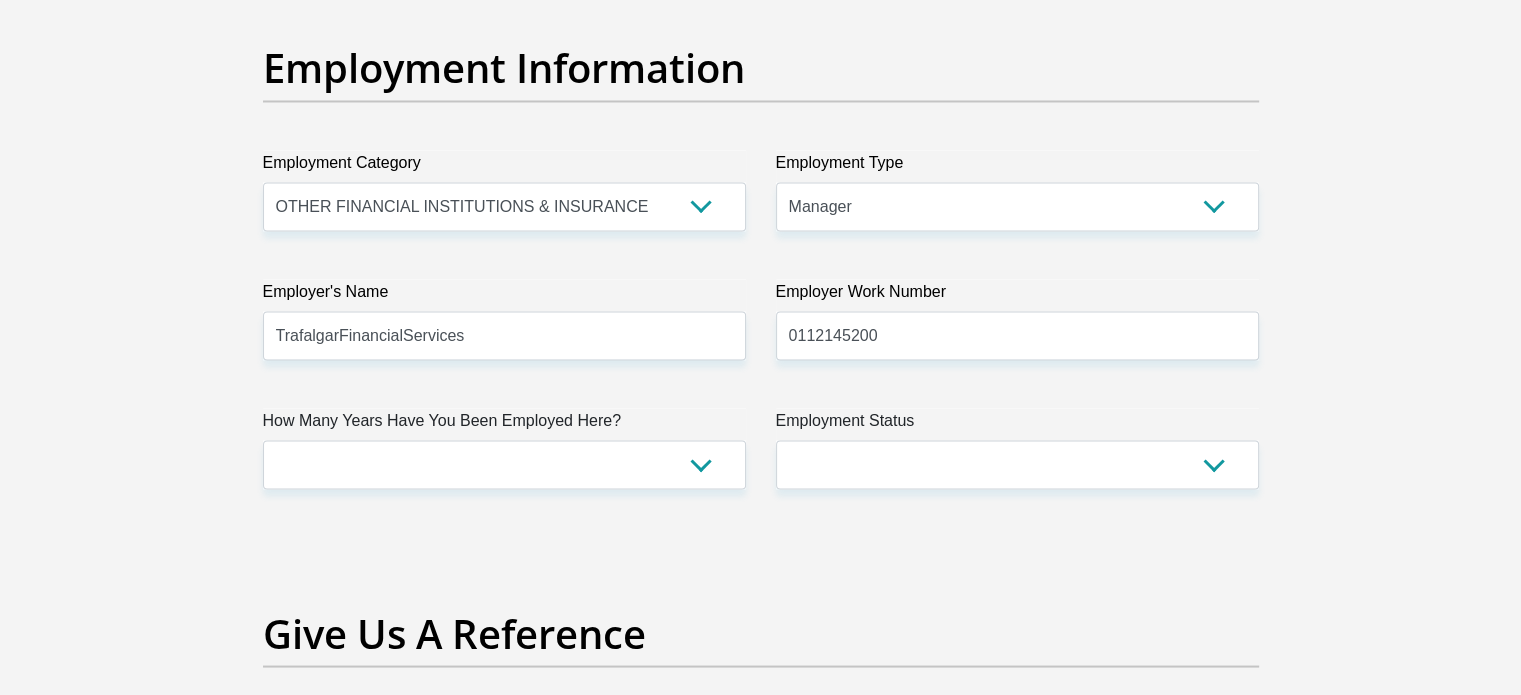 click on "Title
Mr
Ms
Mrs
Dr
Other
First Name
Deshnee
Surname
REDDY
ID Number
9110310707089
Please input valid ID number
Race
Black
Coloured
Indian
White
Other
Contact Number
0780308221
Please input valid contact number
Nationality
South Africa
Afghanistan
Aland Islands  Albania  Algeria" at bounding box center [761, -85] 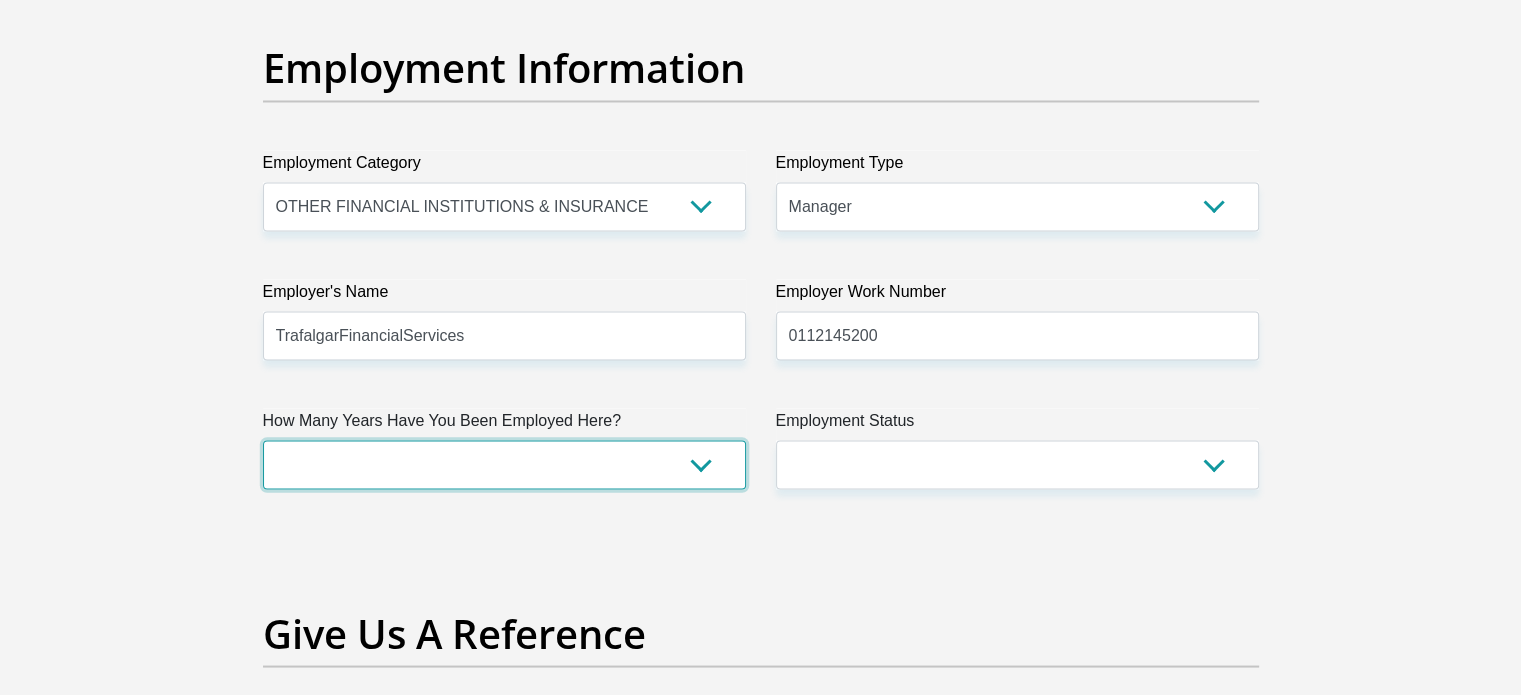 click on "less than 1 year
1-3 years
3-5 years
5+ years" at bounding box center [504, 464] 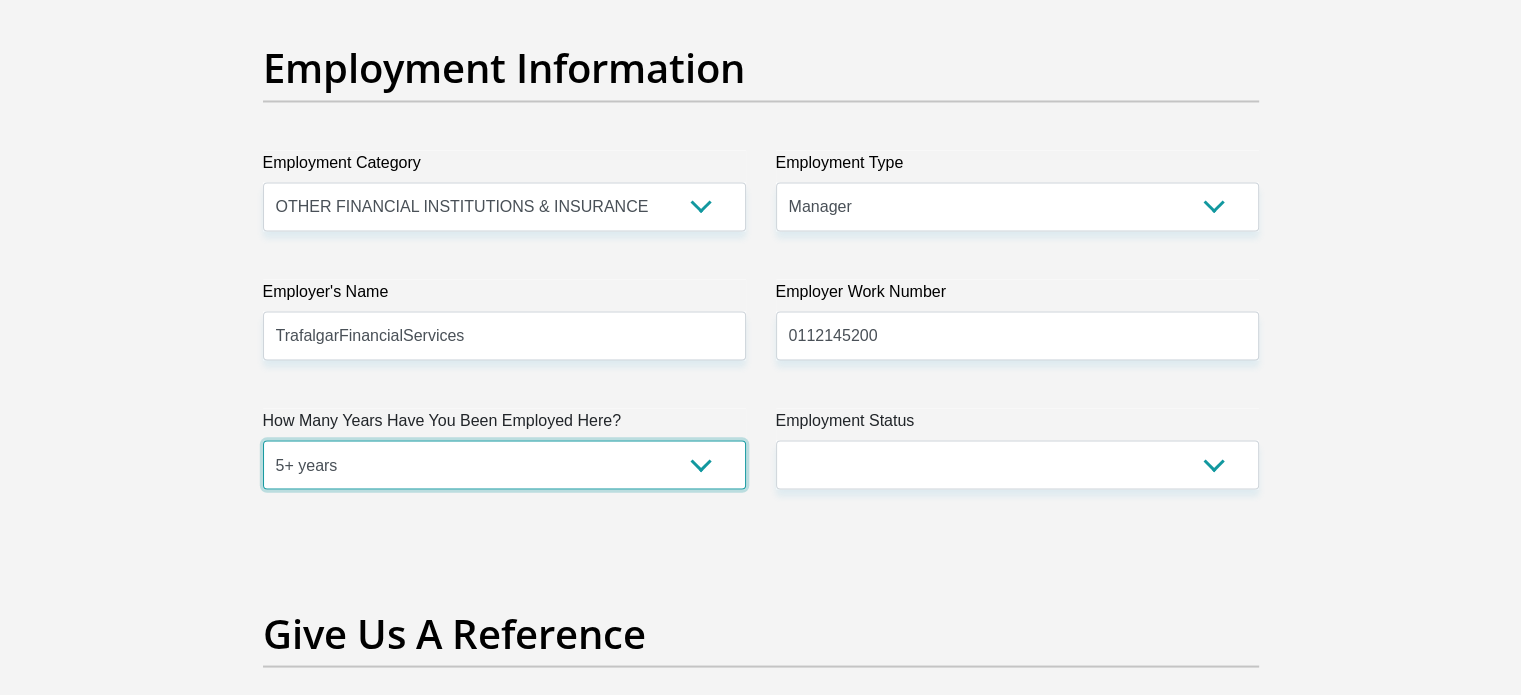 click on "less than 1 year
1-3 years
3-5 years
5+ years" at bounding box center (504, 464) 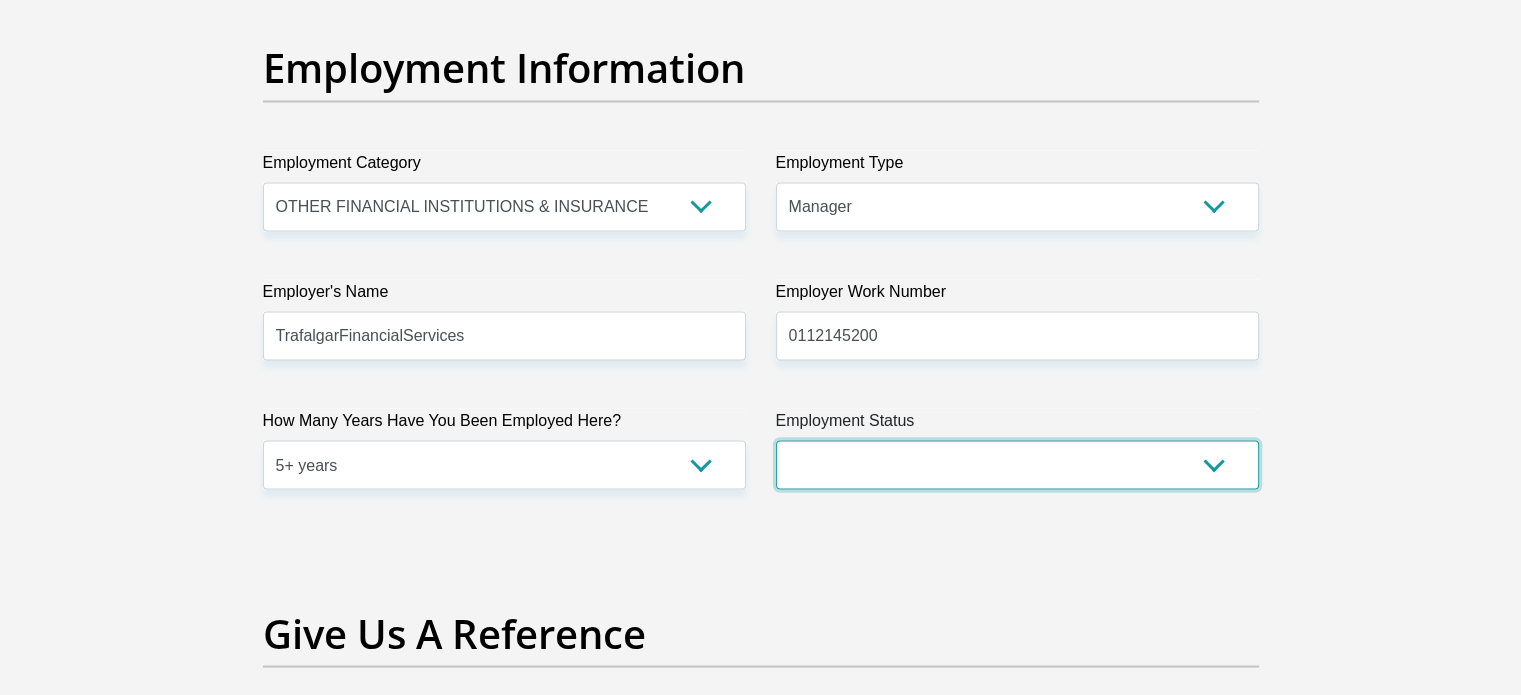 click on "Permanent/Full-time
Part-time/Casual
Contract Worker
Self-Employed
Housewife
Retired
Student
Medically Boarded
Disability
Unemployed" at bounding box center (1017, 464) 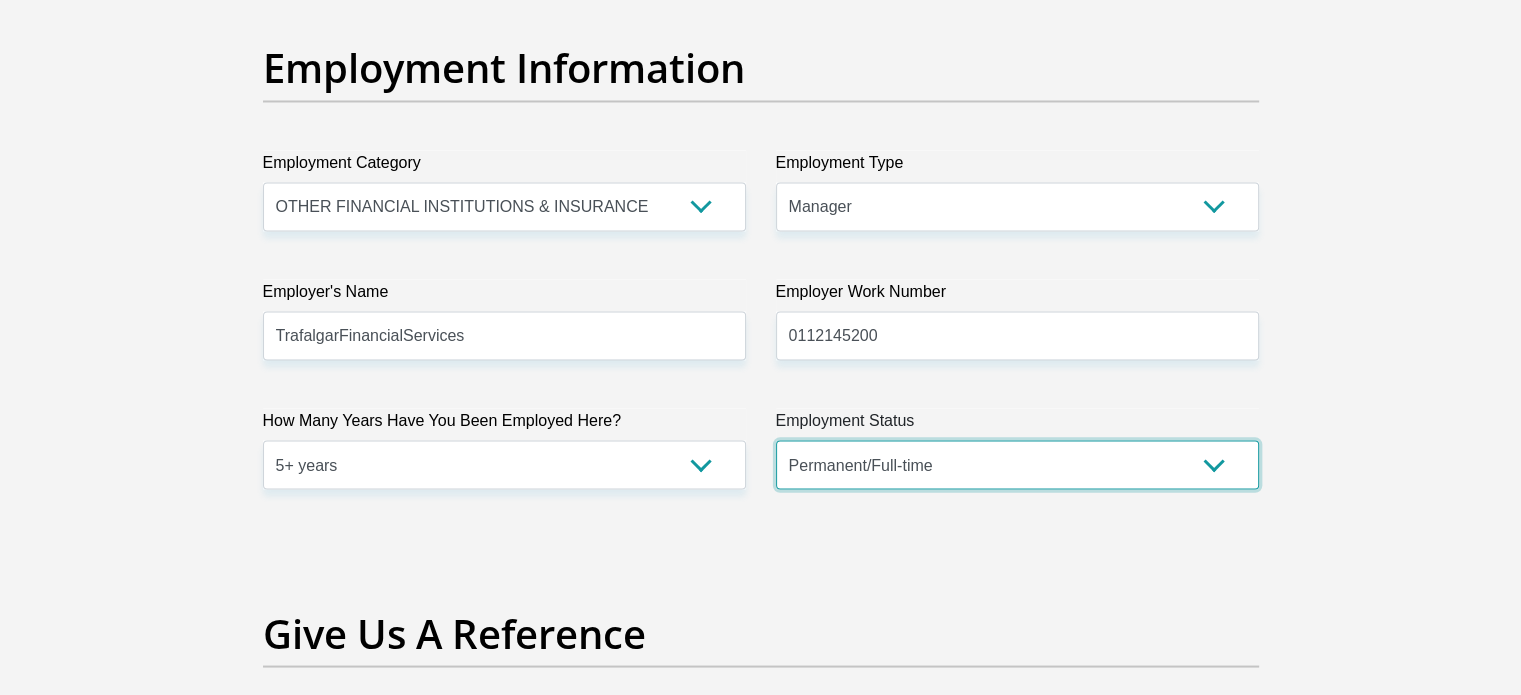 click on "Permanent/Full-time
Part-time/Casual
Contract Worker
Self-Employed
Housewife
Retired
Student
Medically Boarded
Disability
Unemployed" at bounding box center [1017, 464] 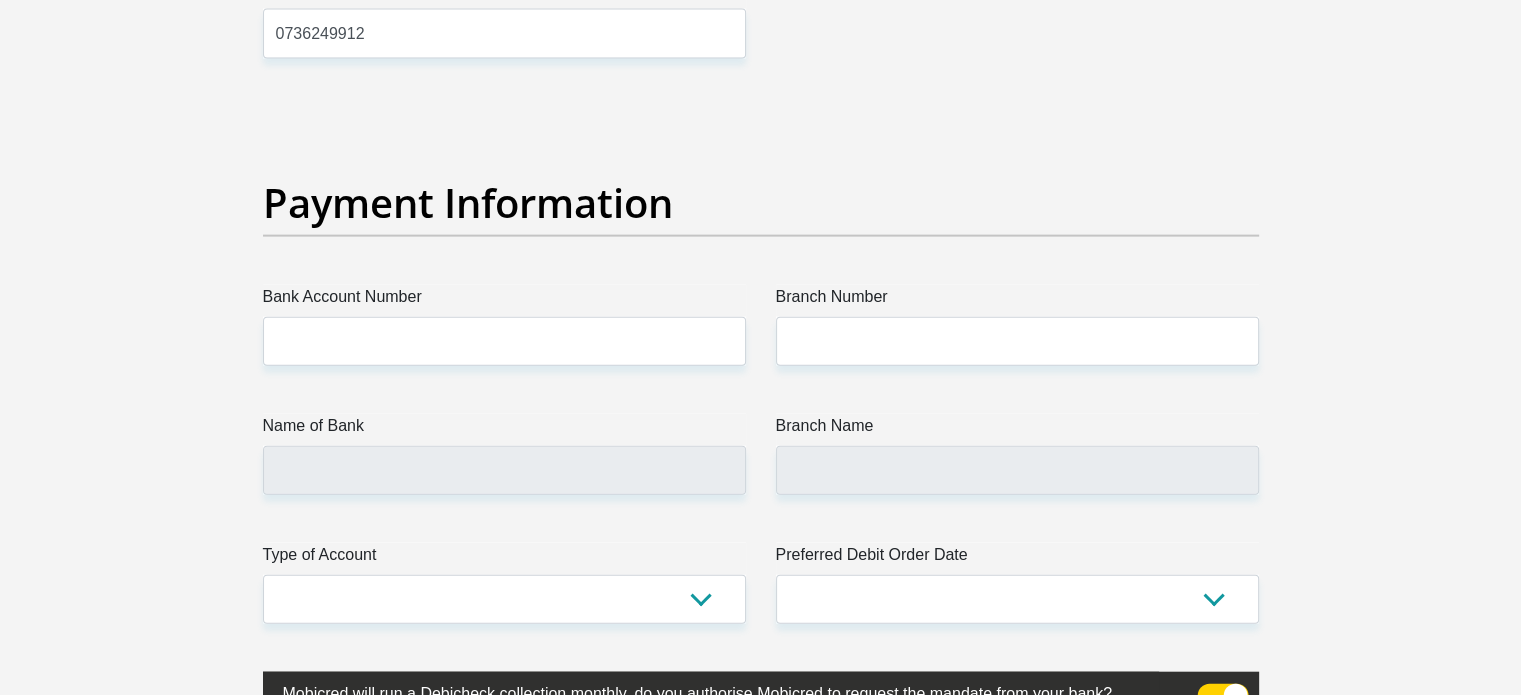 scroll, scrollTop: 4600, scrollLeft: 0, axis: vertical 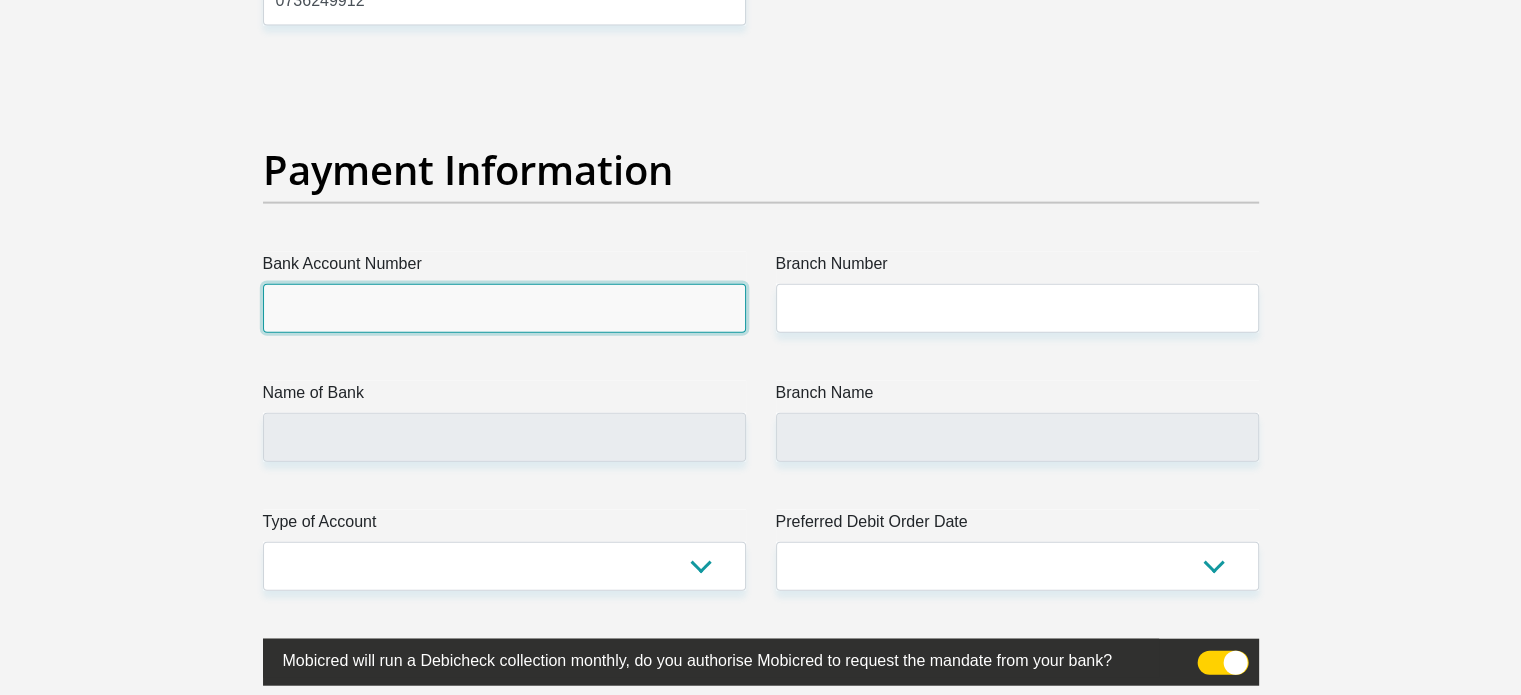 click on "Bank Account Number" at bounding box center [504, 308] 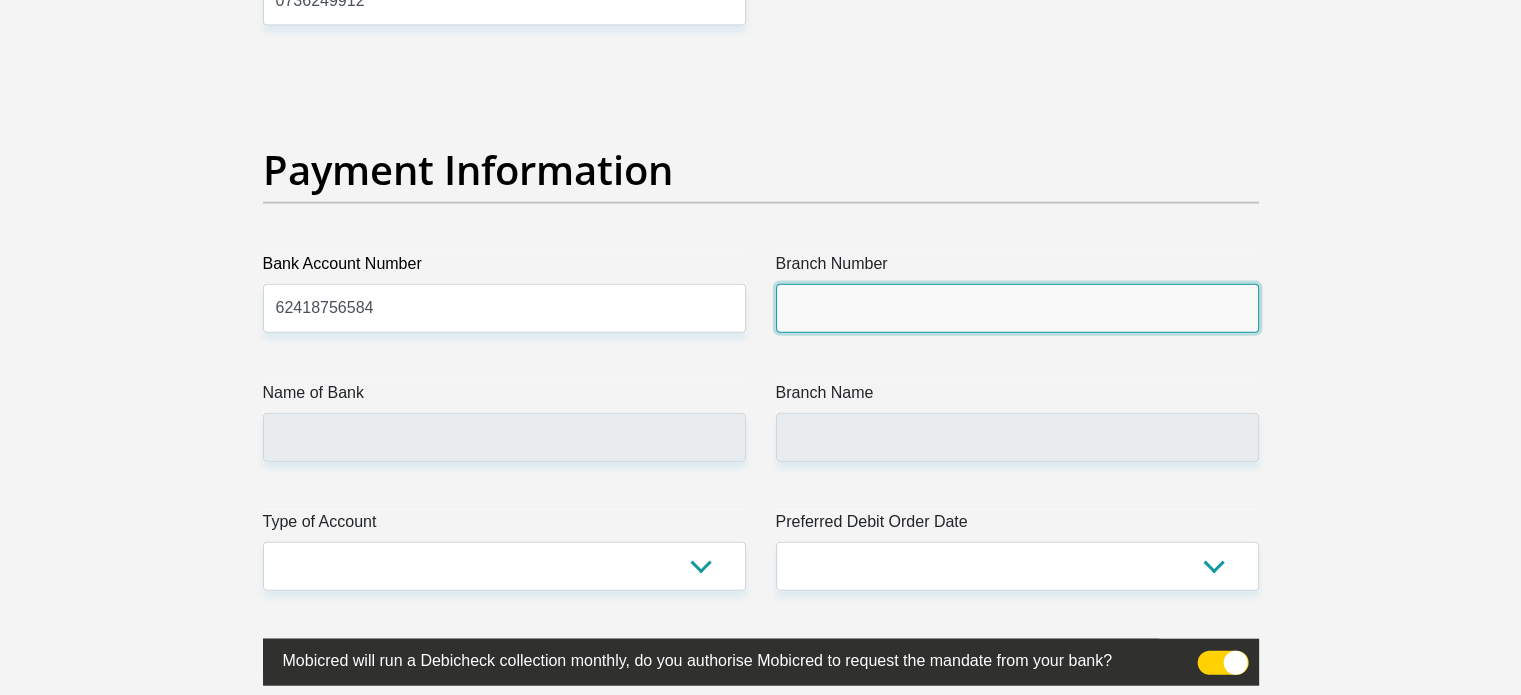 click on "Branch Number" at bounding box center (1017, 308) 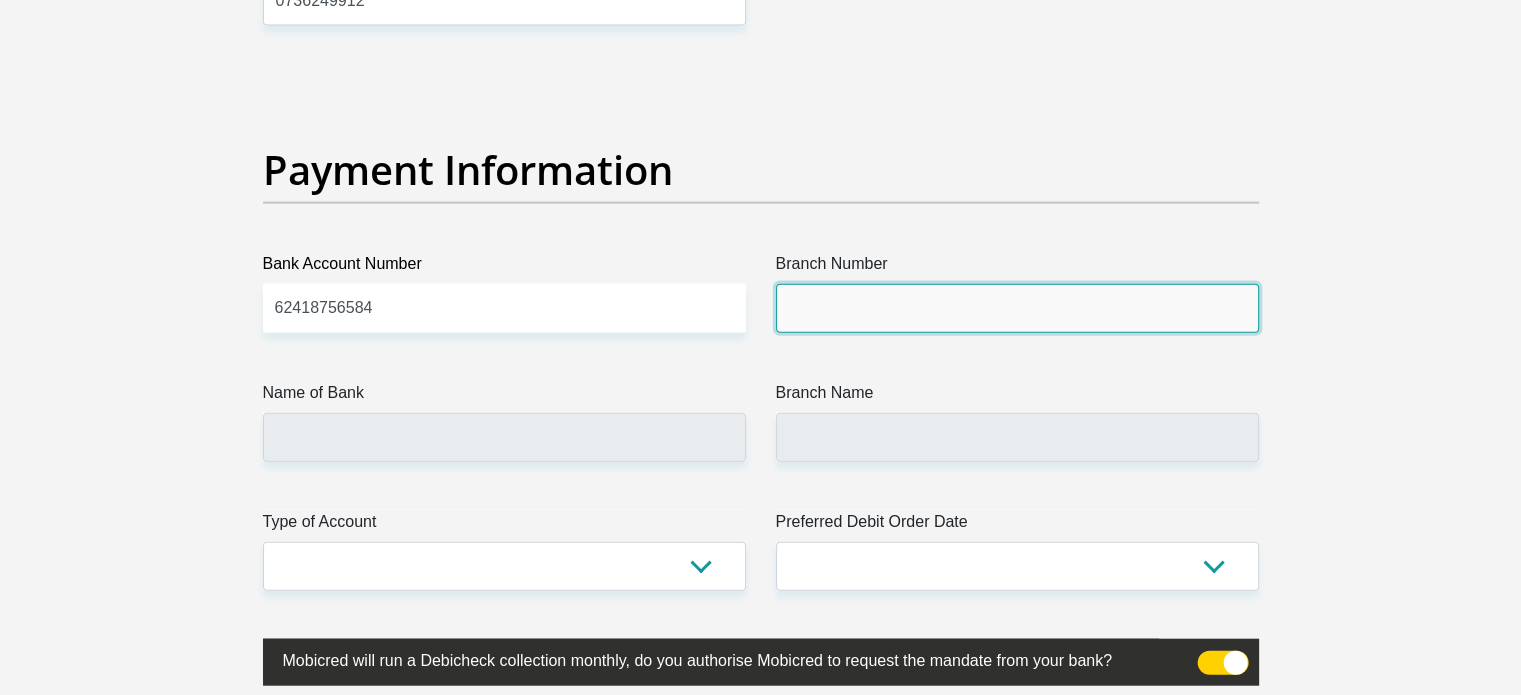 type on "250655" 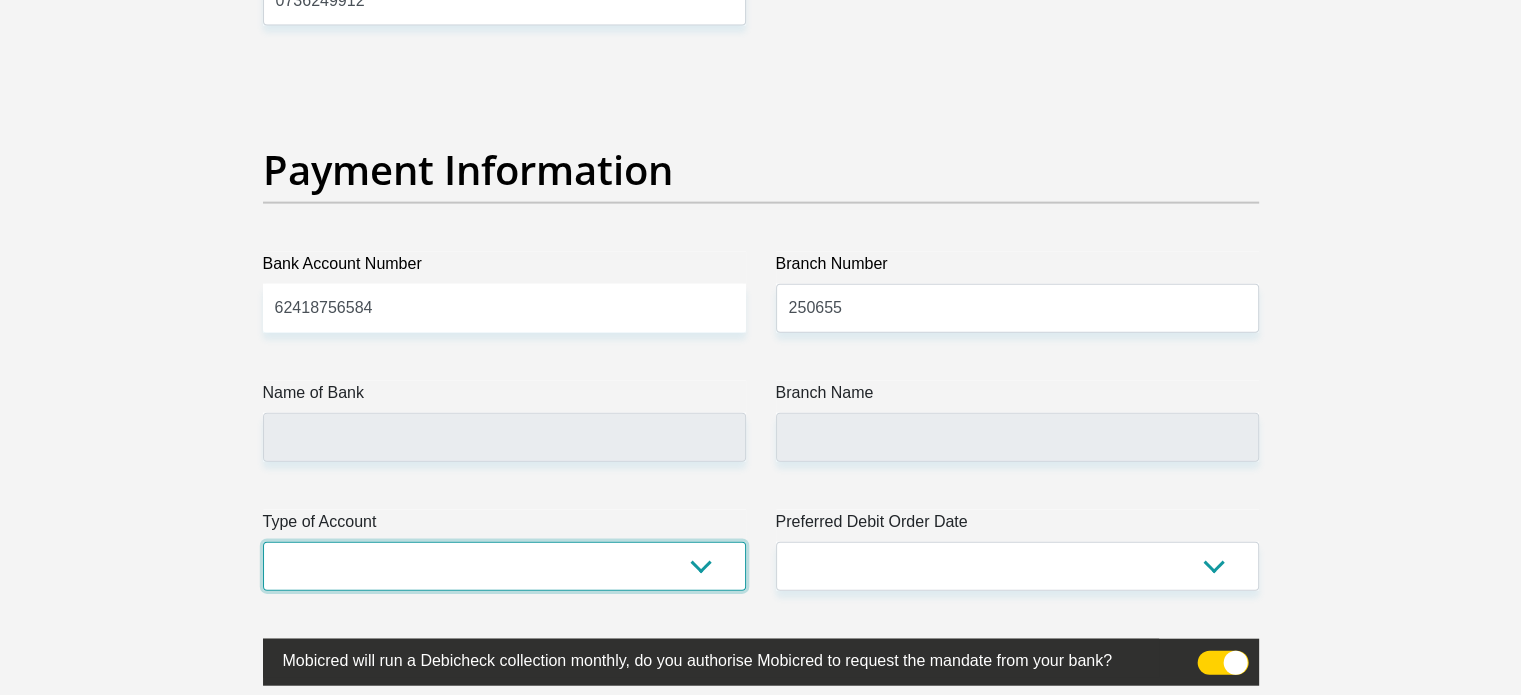 click on "Cheque
Savings" at bounding box center (504, 566) 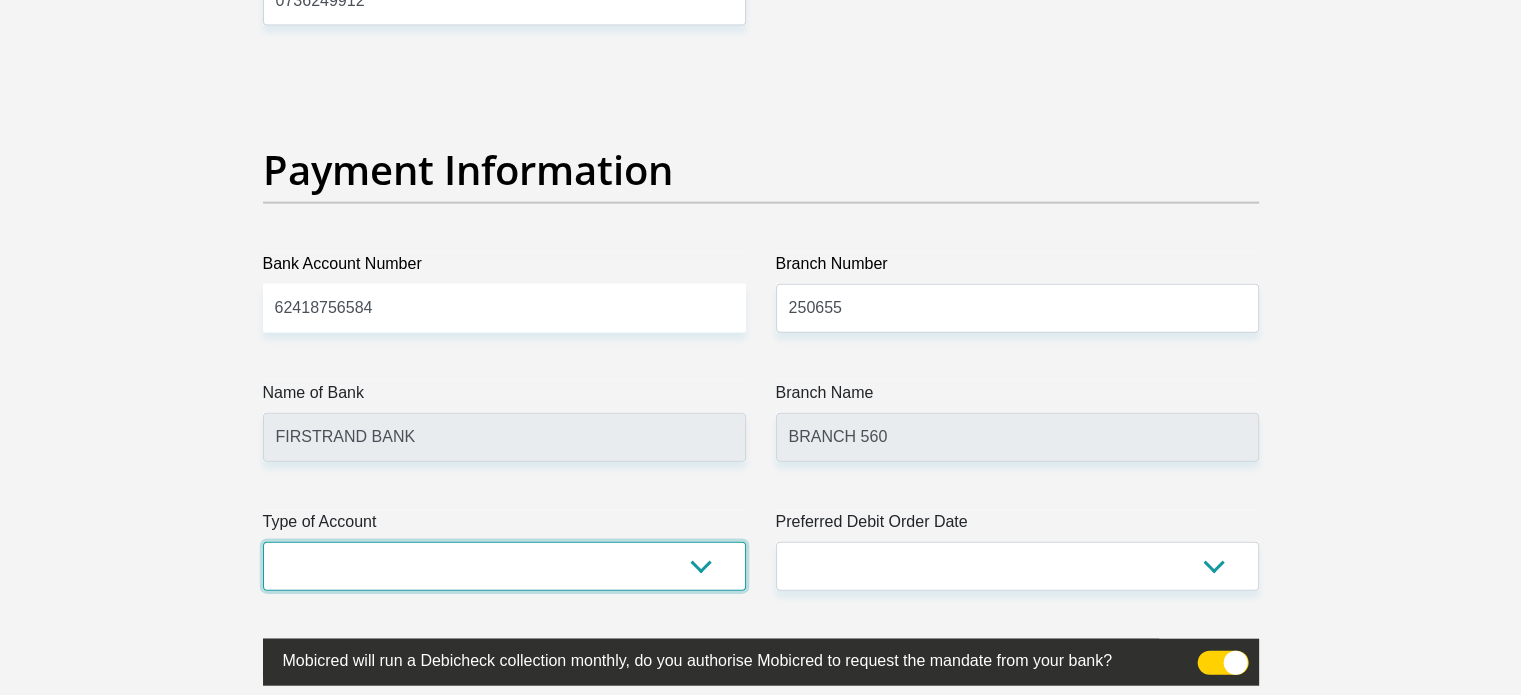 select on "CUR" 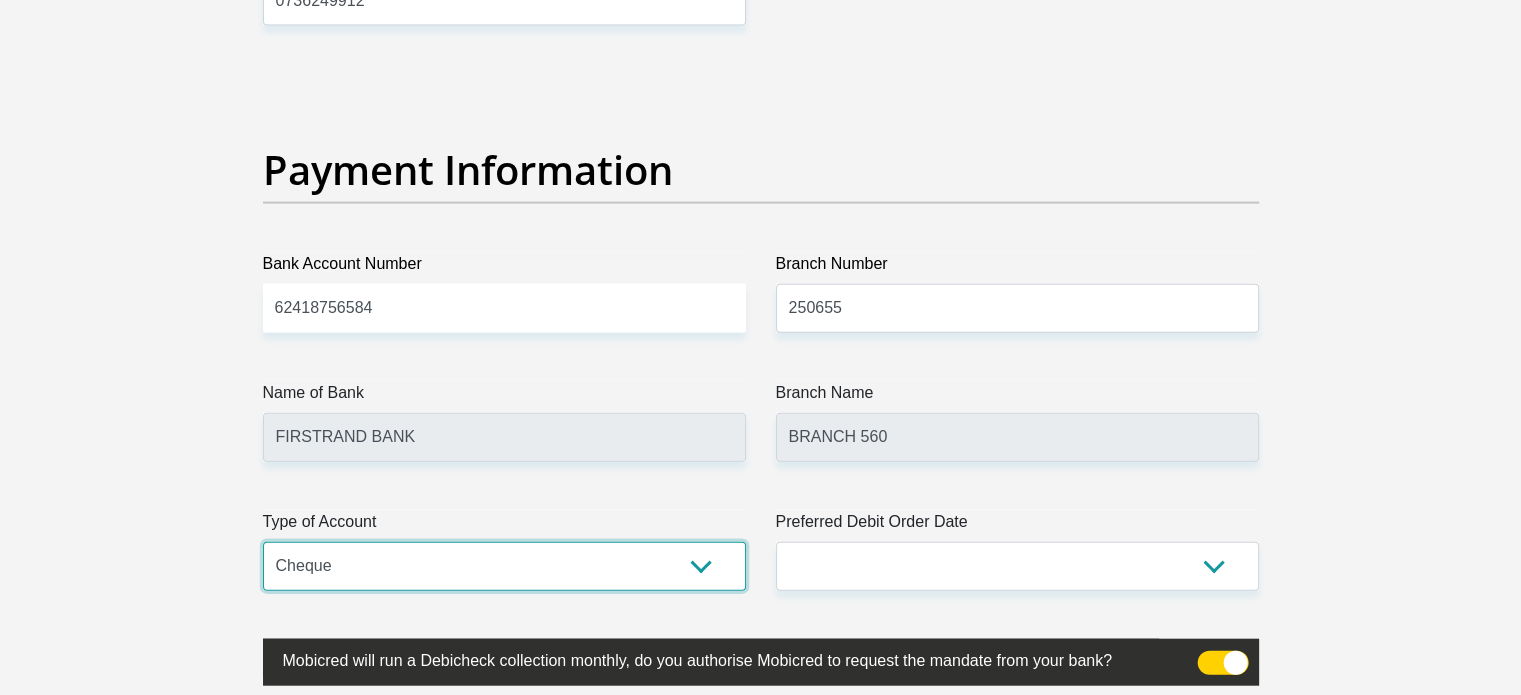 click on "Cheque
Savings" at bounding box center [504, 566] 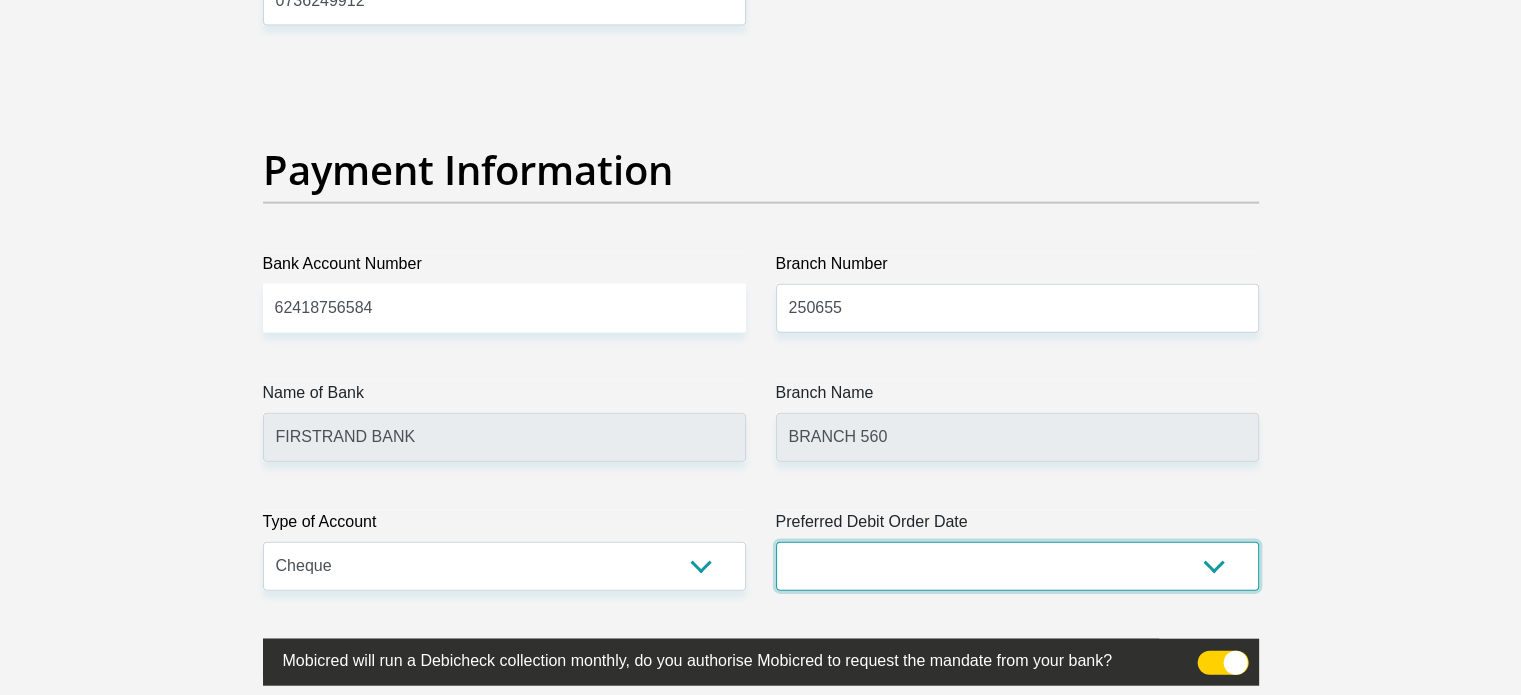 click on "1st
2nd
3rd
4th
5th
7th
18th
19th
20th
21st
22nd
23rd
24th
25th
26th
27th
28th
29th
30th" at bounding box center (1017, 566) 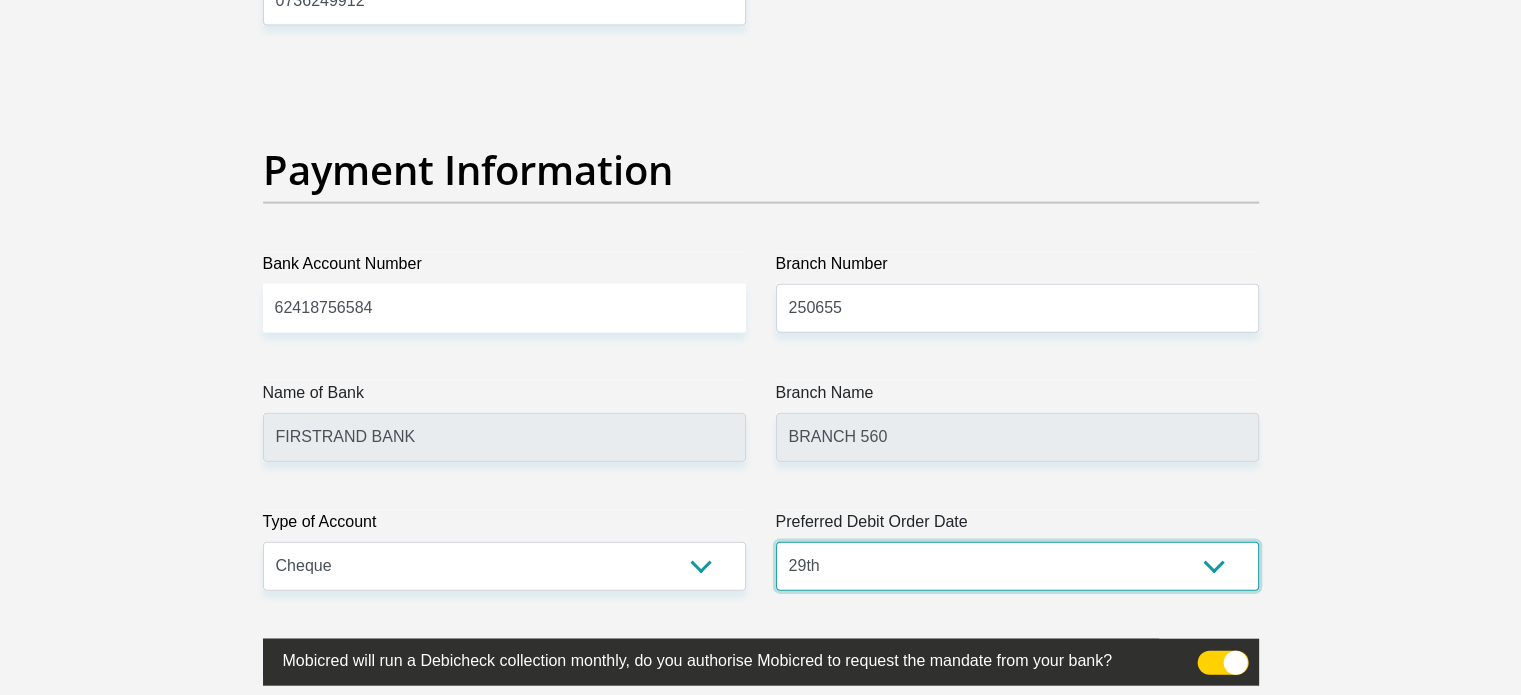 click on "1st
2nd
3rd
4th
5th
7th
18th
19th
20th
21st
22nd
23rd
24th
25th
26th
27th
28th
29th
30th" at bounding box center [1017, 566] 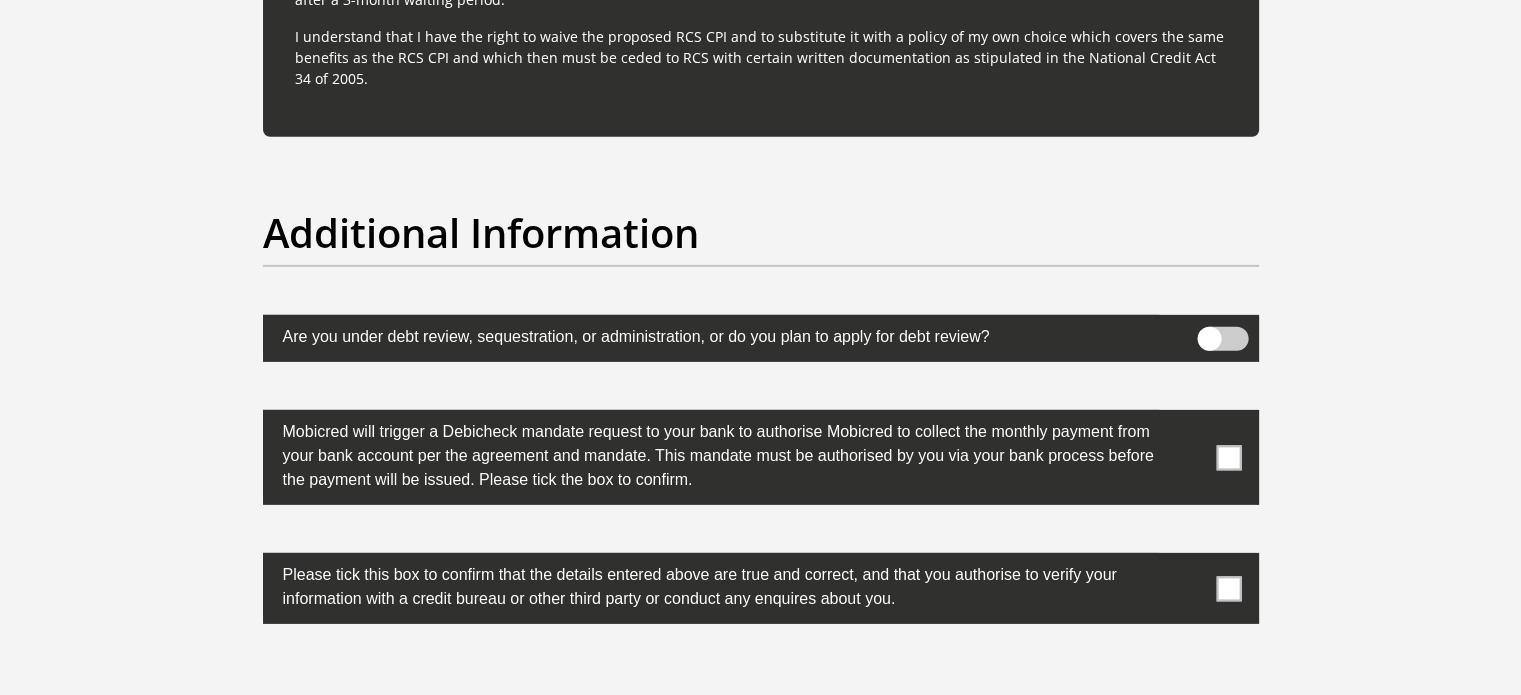 scroll, scrollTop: 6300, scrollLeft: 0, axis: vertical 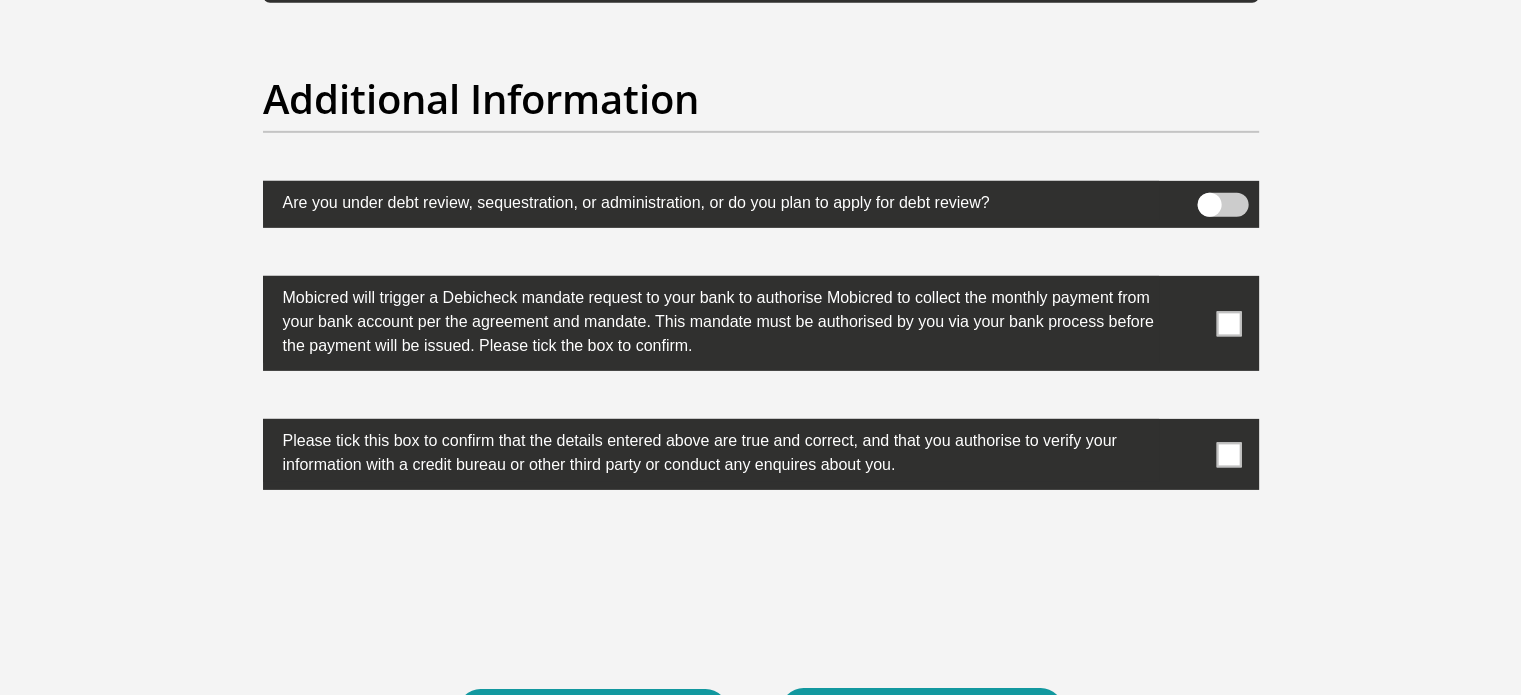 click at bounding box center [1228, 323] 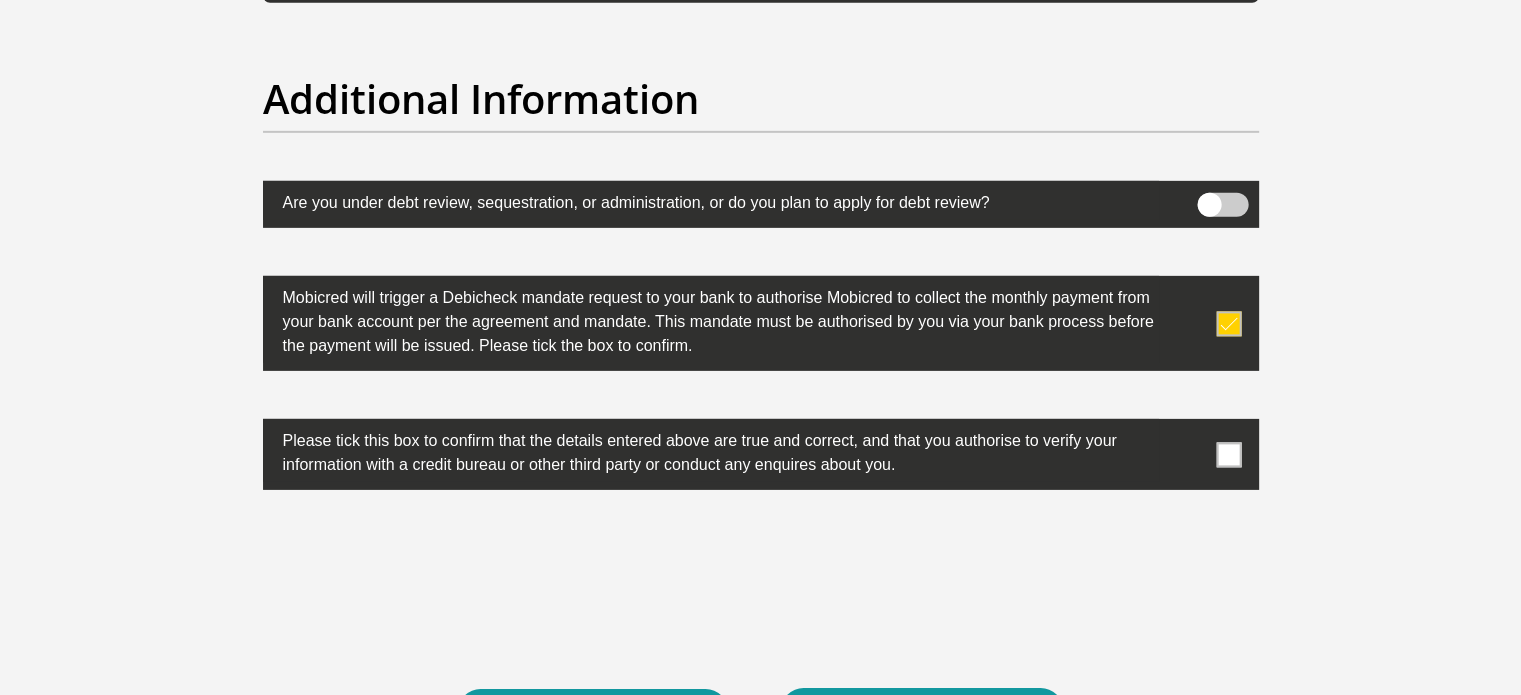 click at bounding box center (1228, 454) 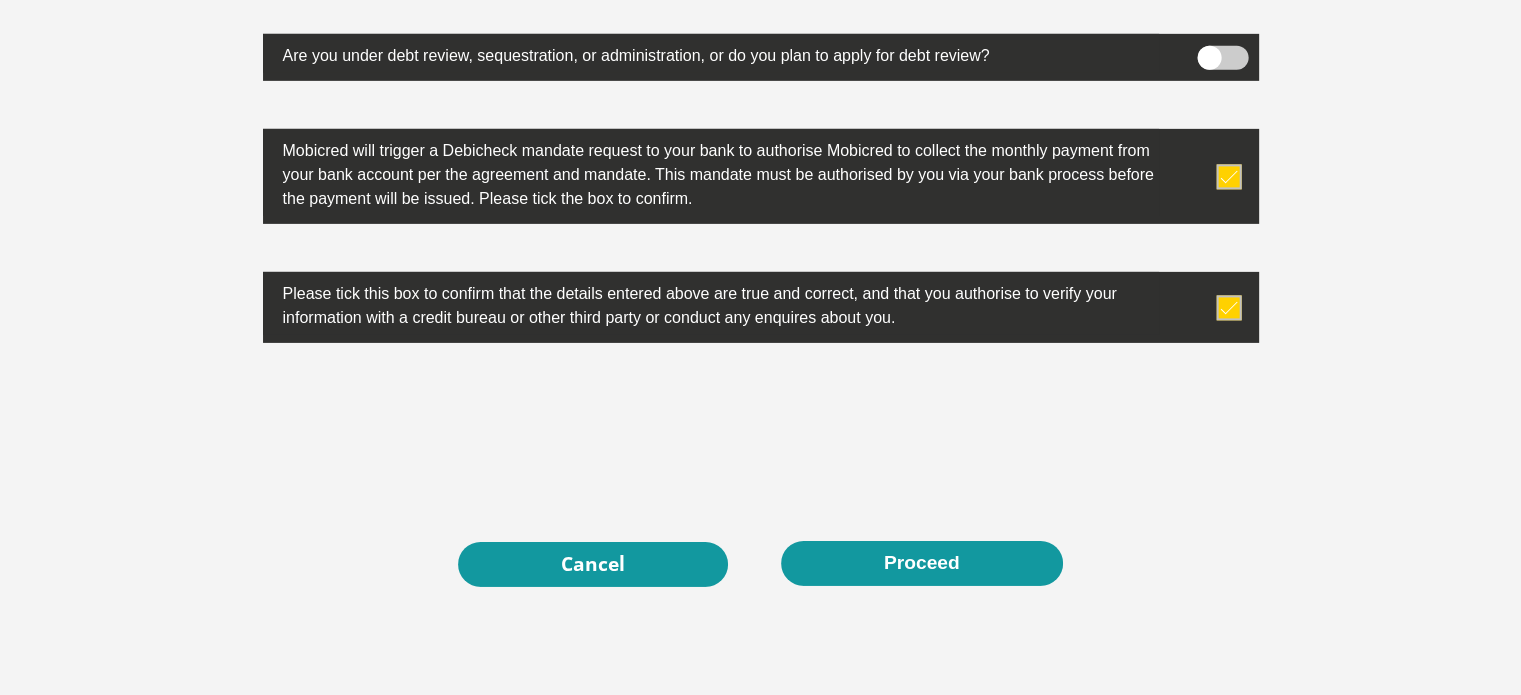 scroll, scrollTop: 6571, scrollLeft: 0, axis: vertical 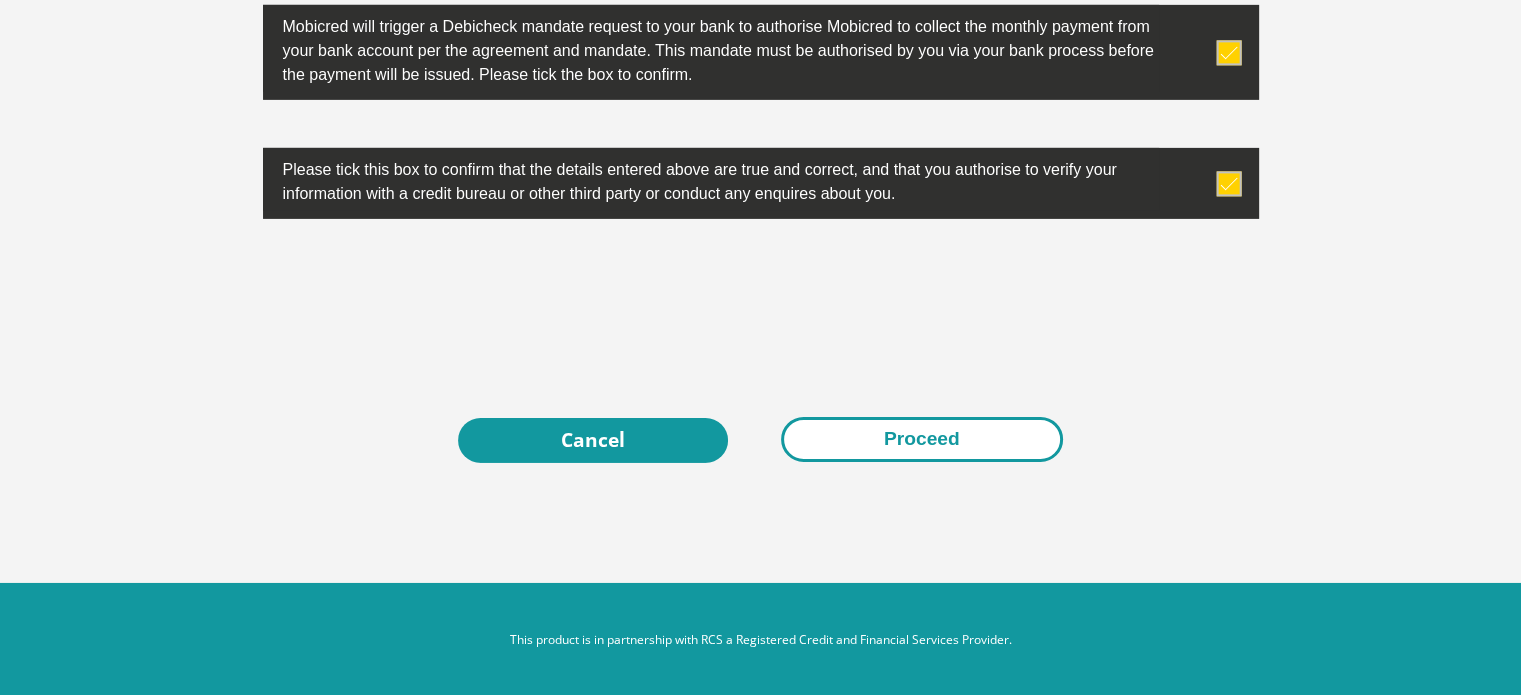 click on "Proceed" at bounding box center (922, 439) 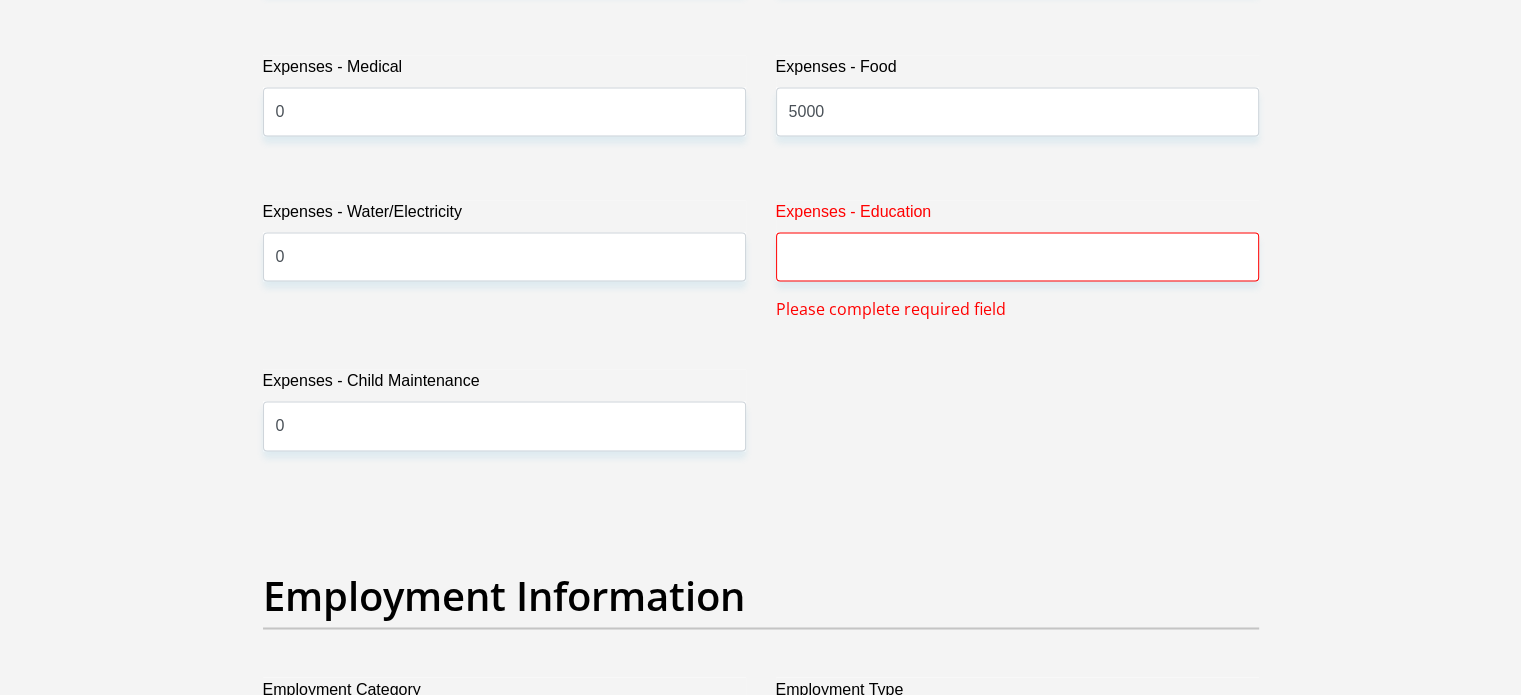 scroll, scrollTop: 3192, scrollLeft: 0, axis: vertical 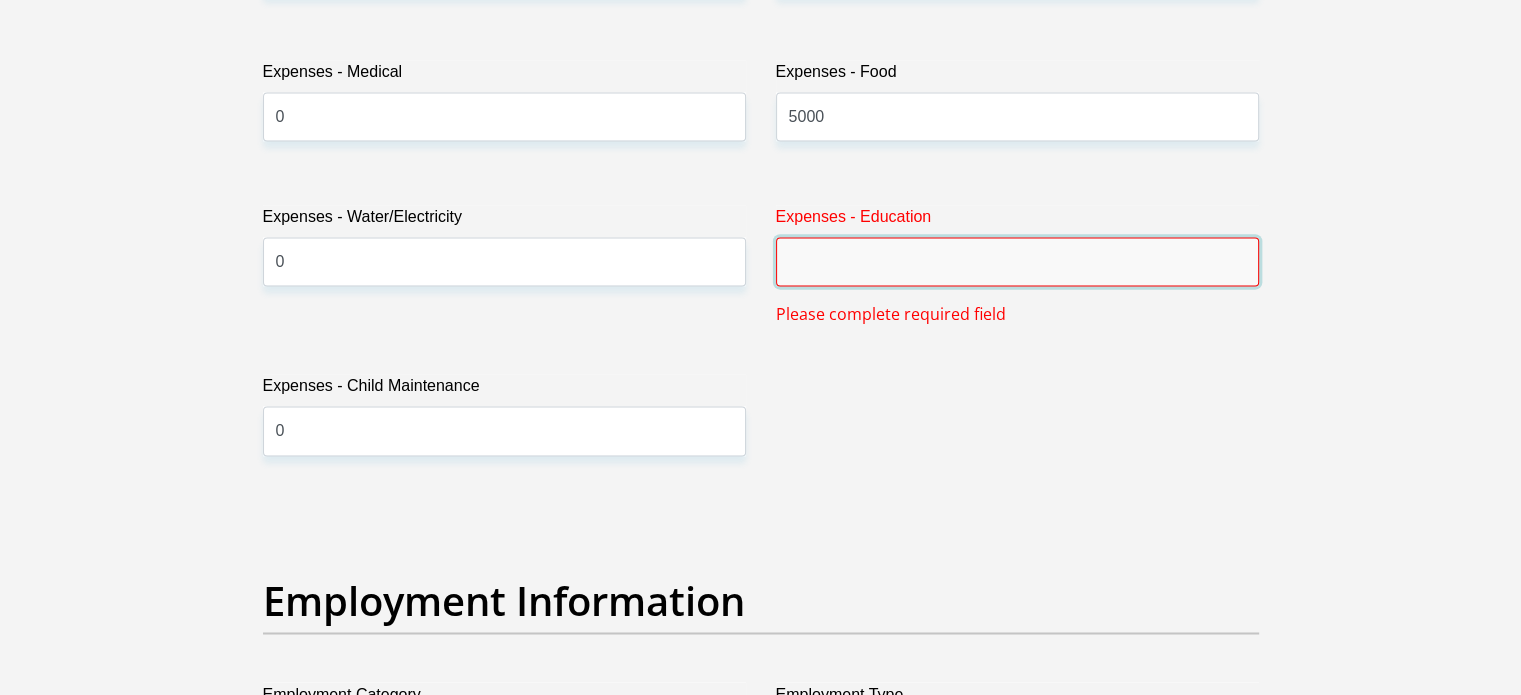click on "Expenses - Education" at bounding box center [1017, 261] 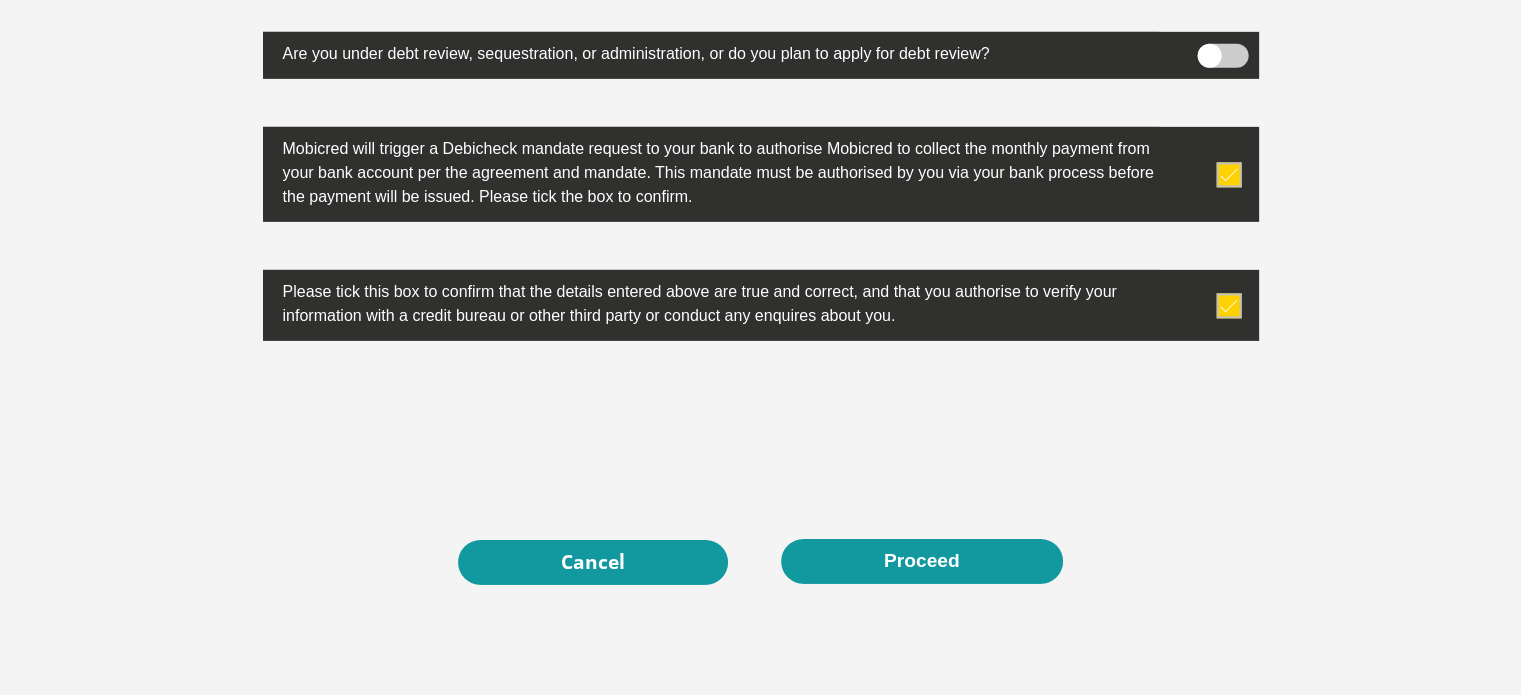 scroll, scrollTop: 6571, scrollLeft: 0, axis: vertical 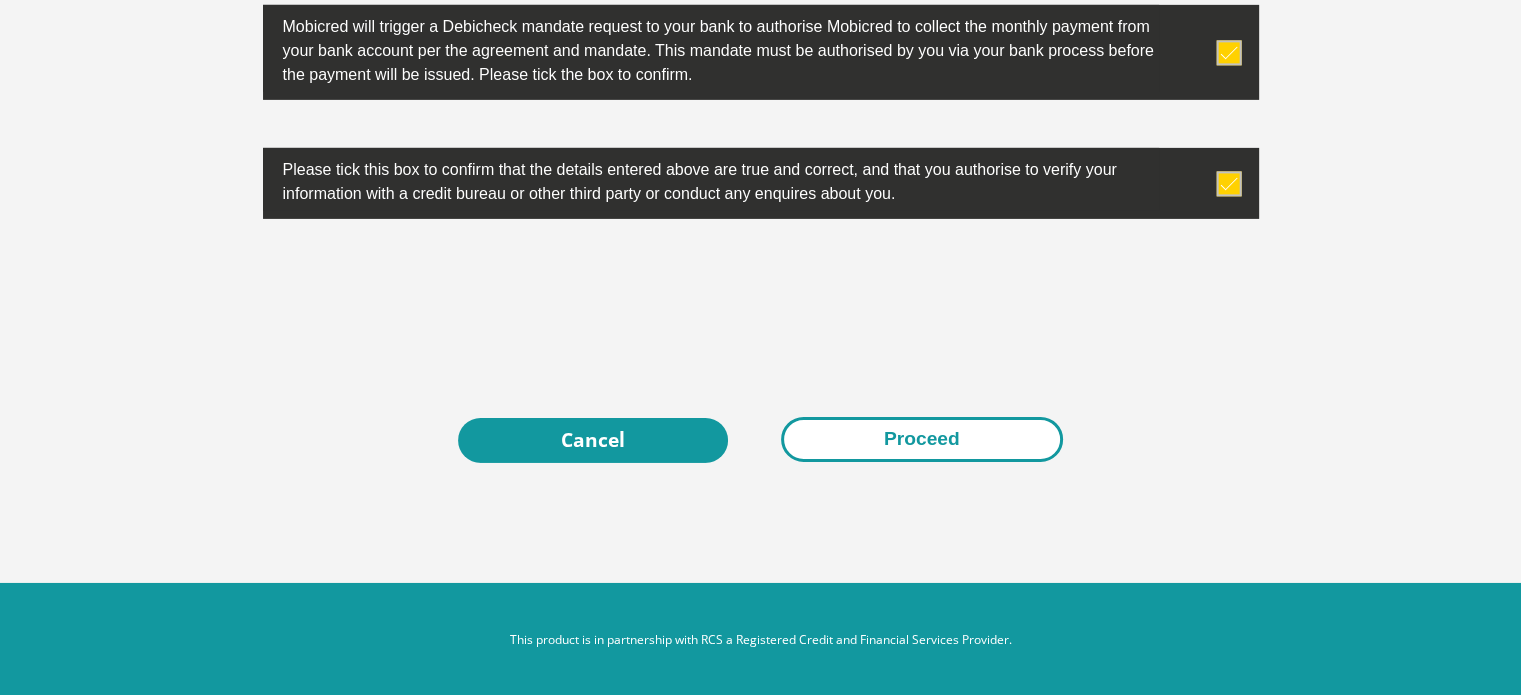 click on "Proceed" at bounding box center (922, 439) 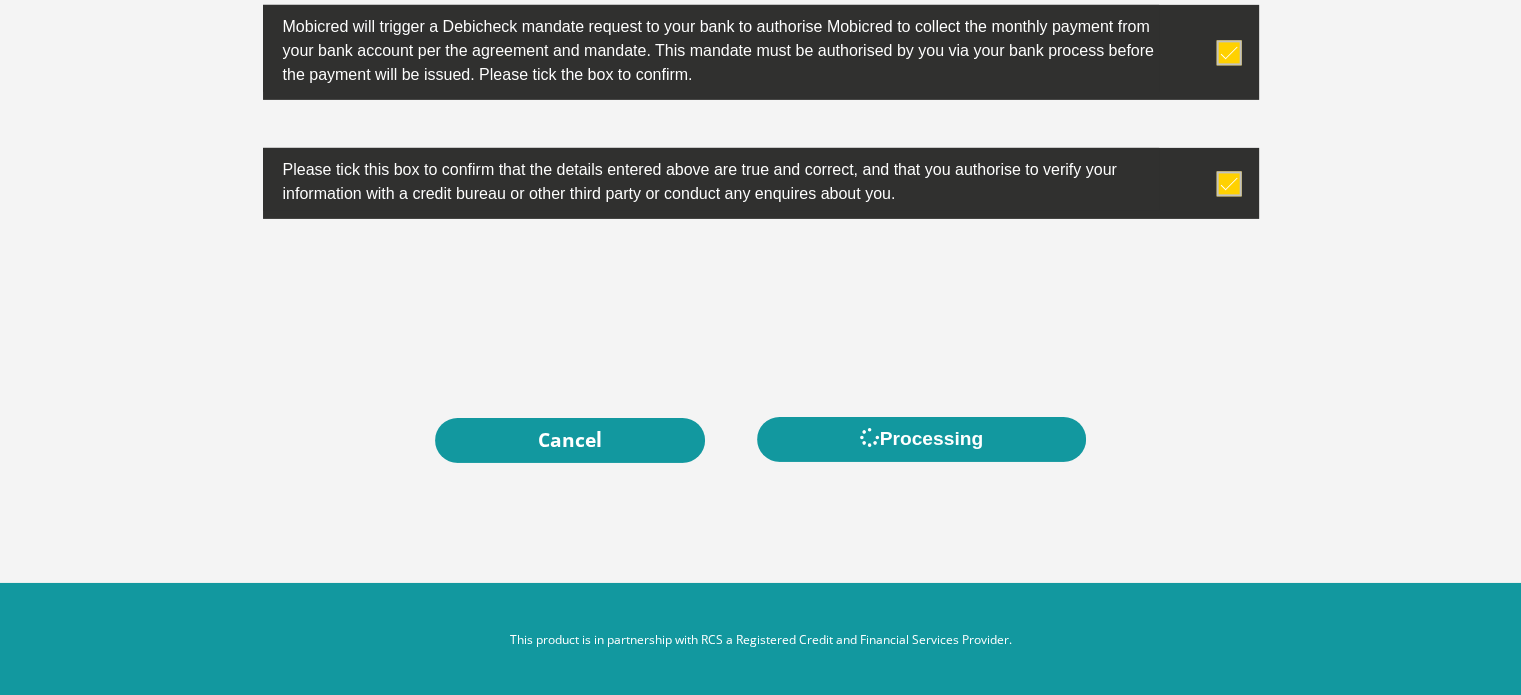 scroll, scrollTop: 0, scrollLeft: 0, axis: both 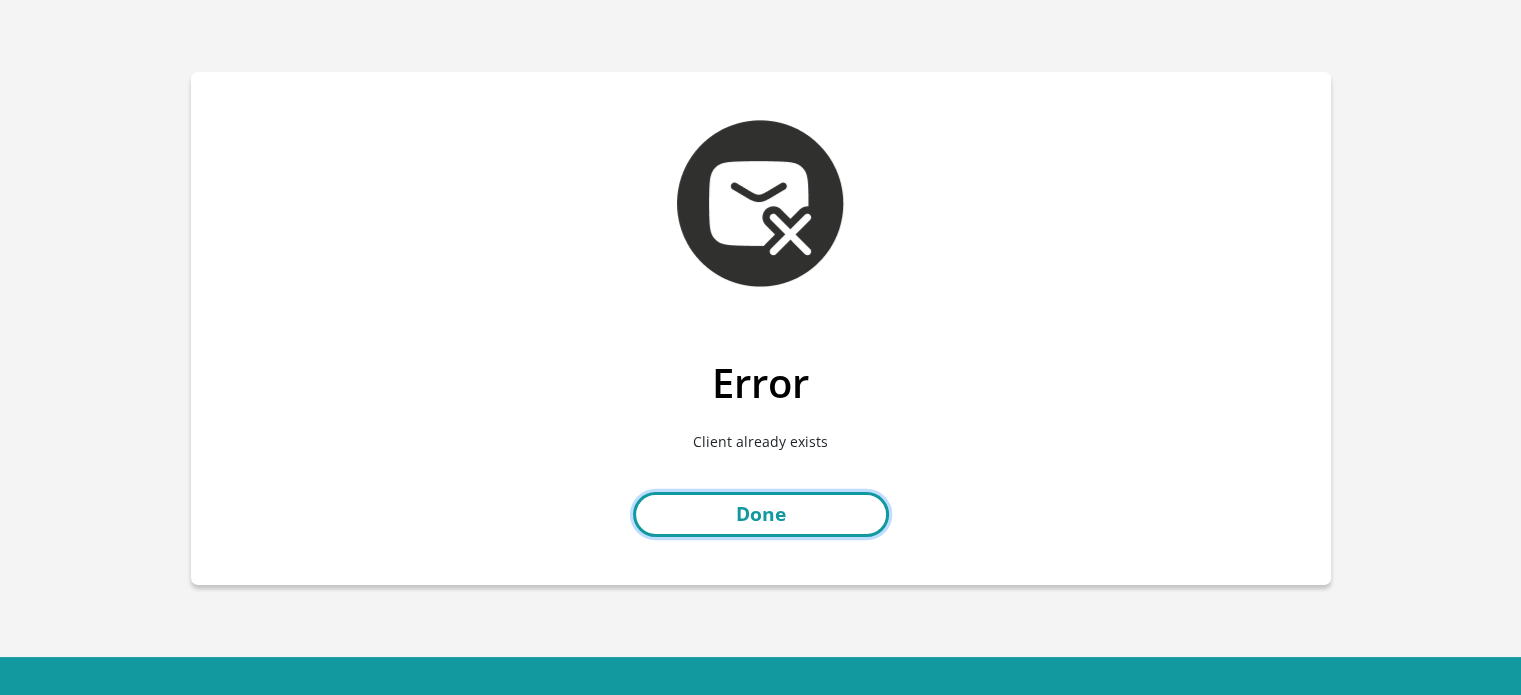 click on "Done" at bounding box center [761, 514] 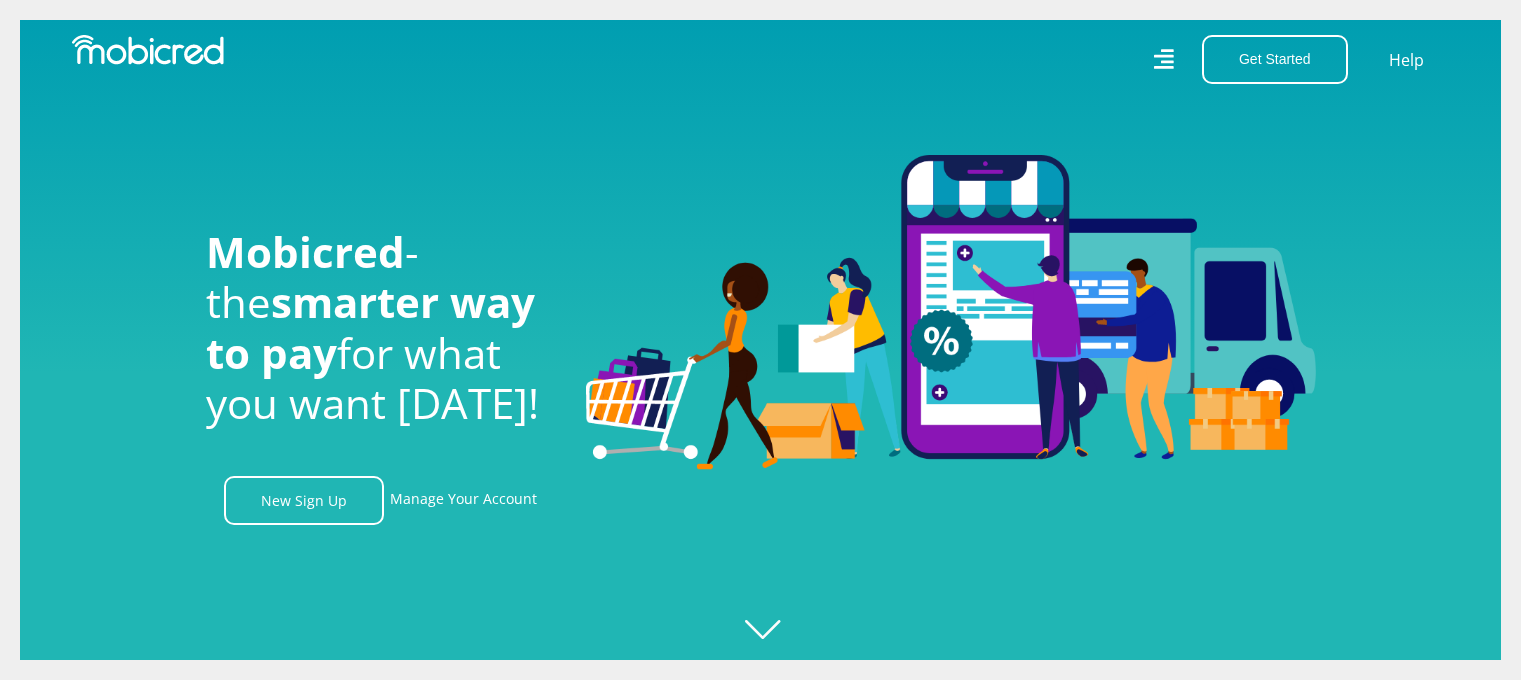 scroll, scrollTop: 0, scrollLeft: 0, axis: both 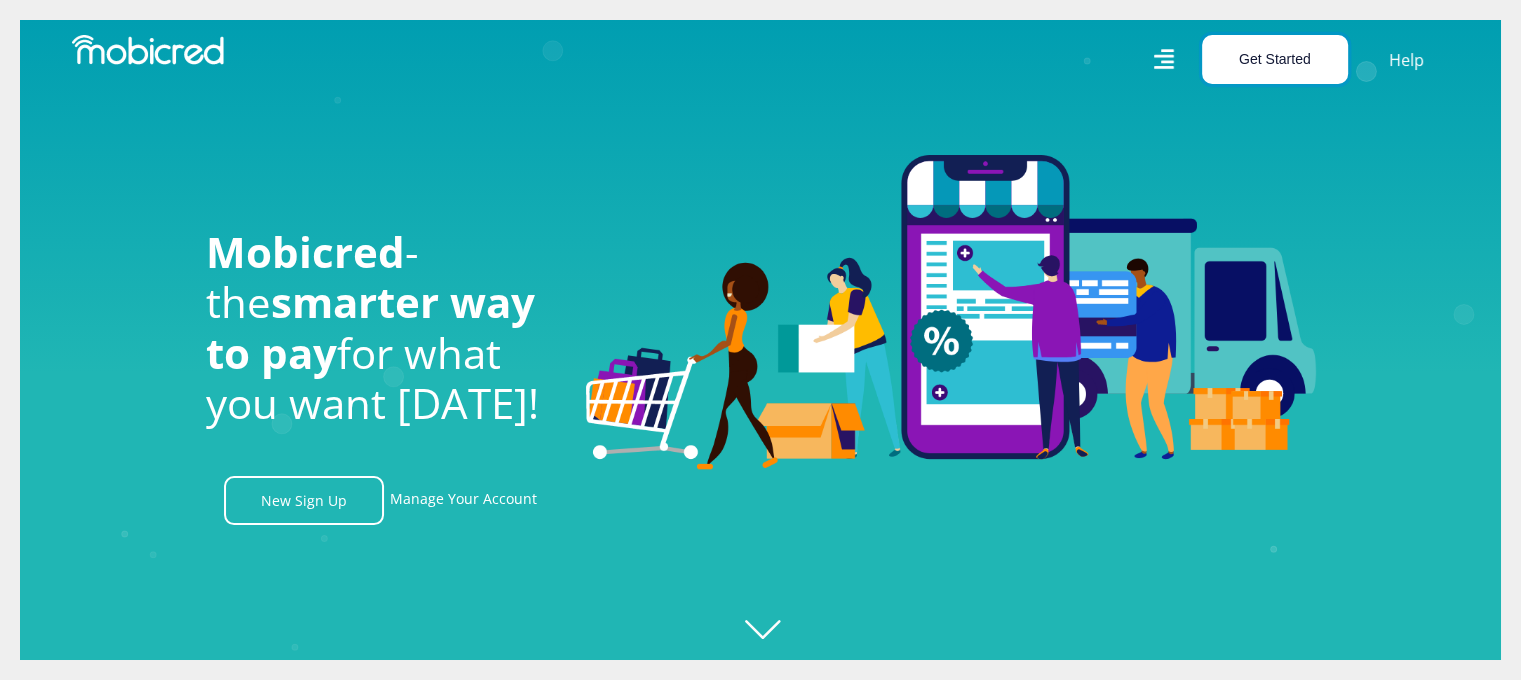 click on "Get Started" at bounding box center [1275, 59] 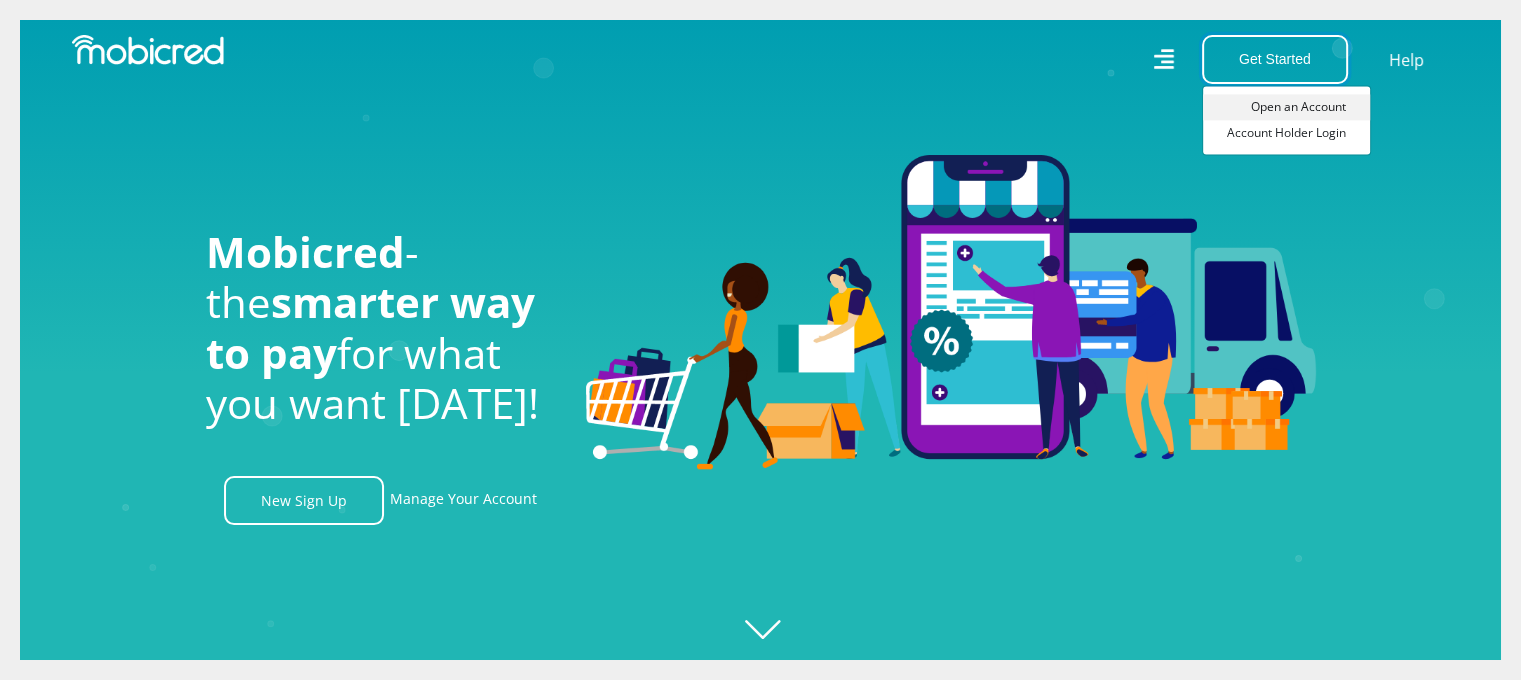 scroll, scrollTop: 0, scrollLeft: 1424, axis: horizontal 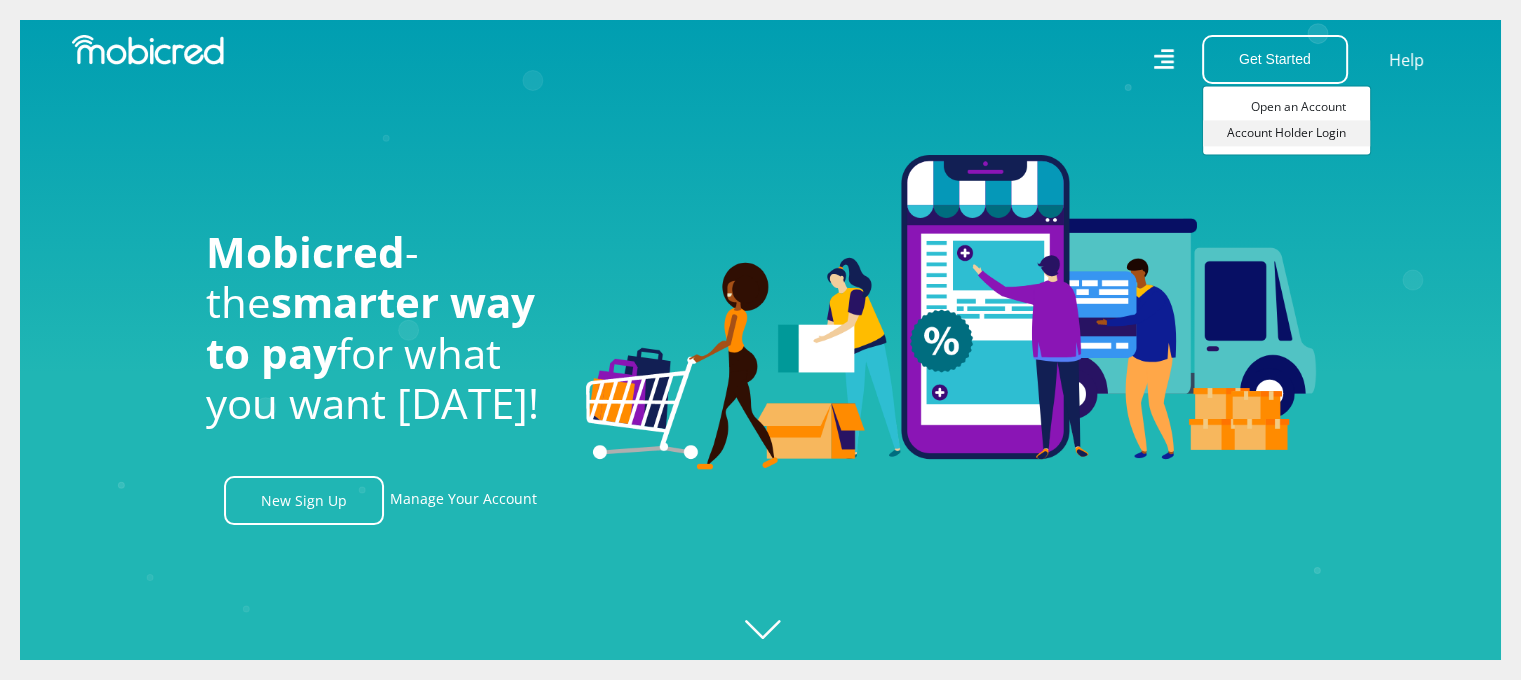 click on "Account Holder Login" at bounding box center [1286, 133] 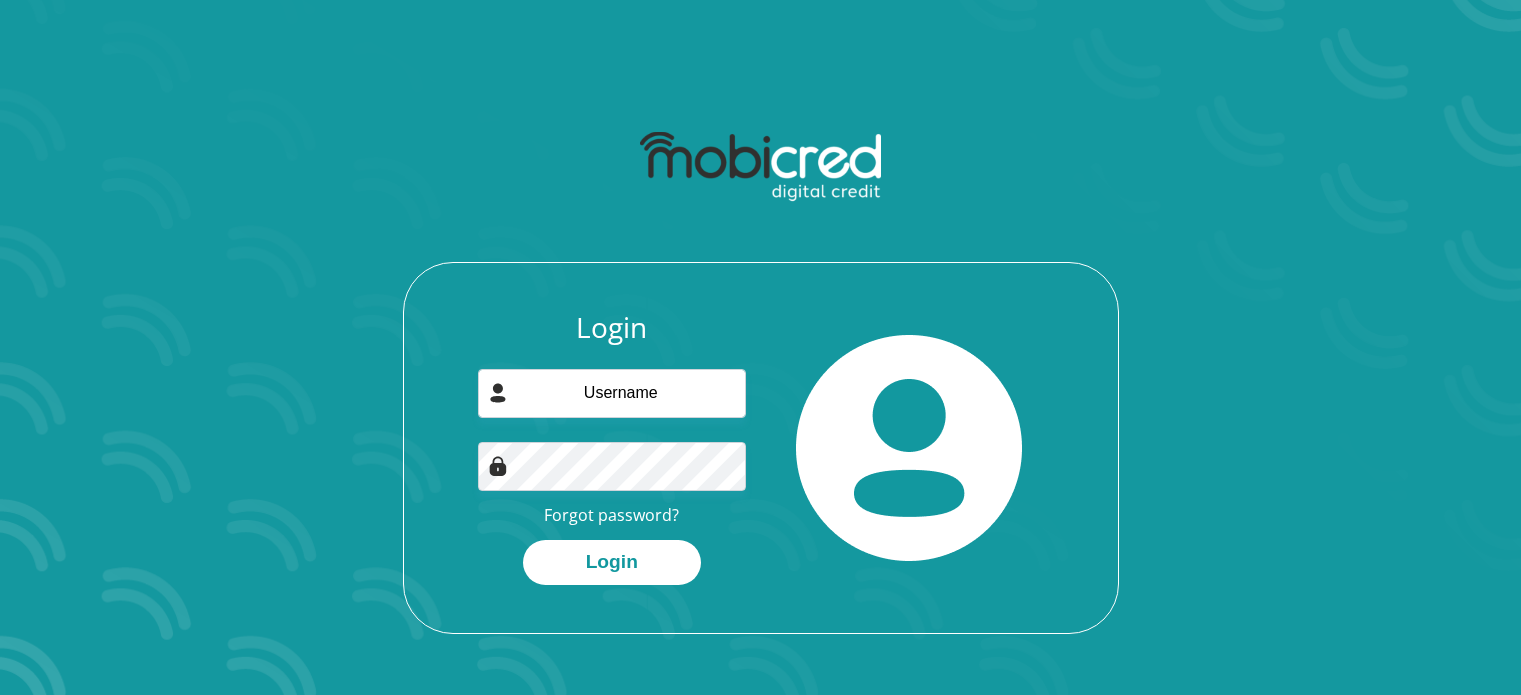 scroll, scrollTop: 0, scrollLeft: 0, axis: both 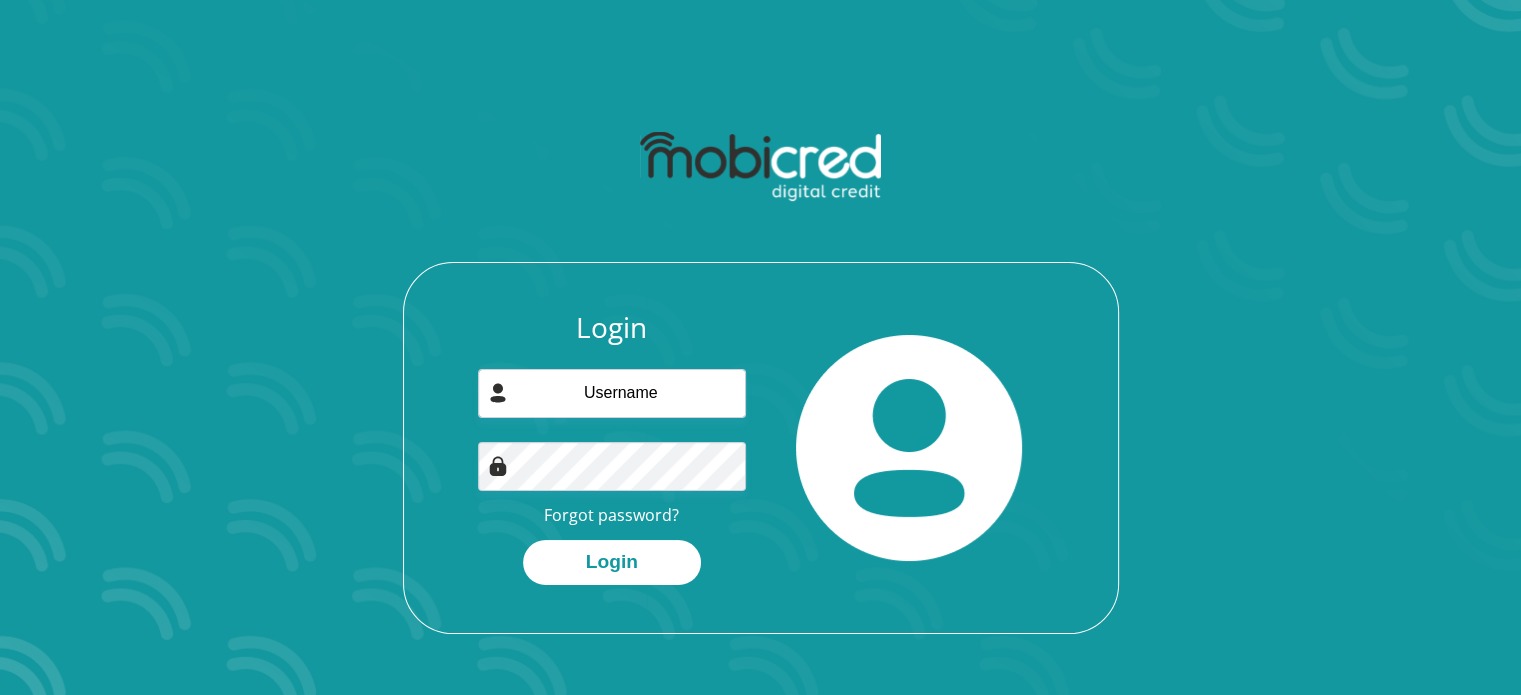 click on "Login
Forgot password?
Login" at bounding box center [612, 448] 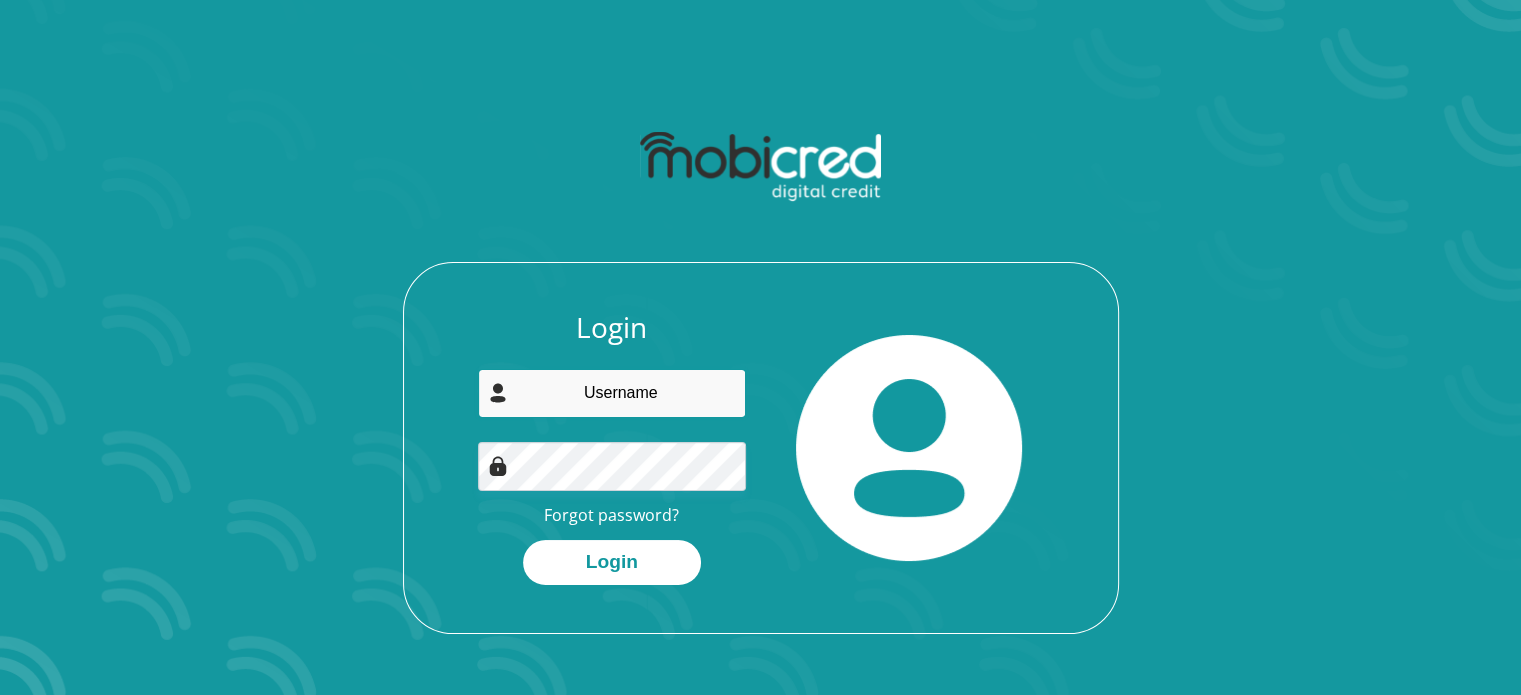 click at bounding box center (612, 393) 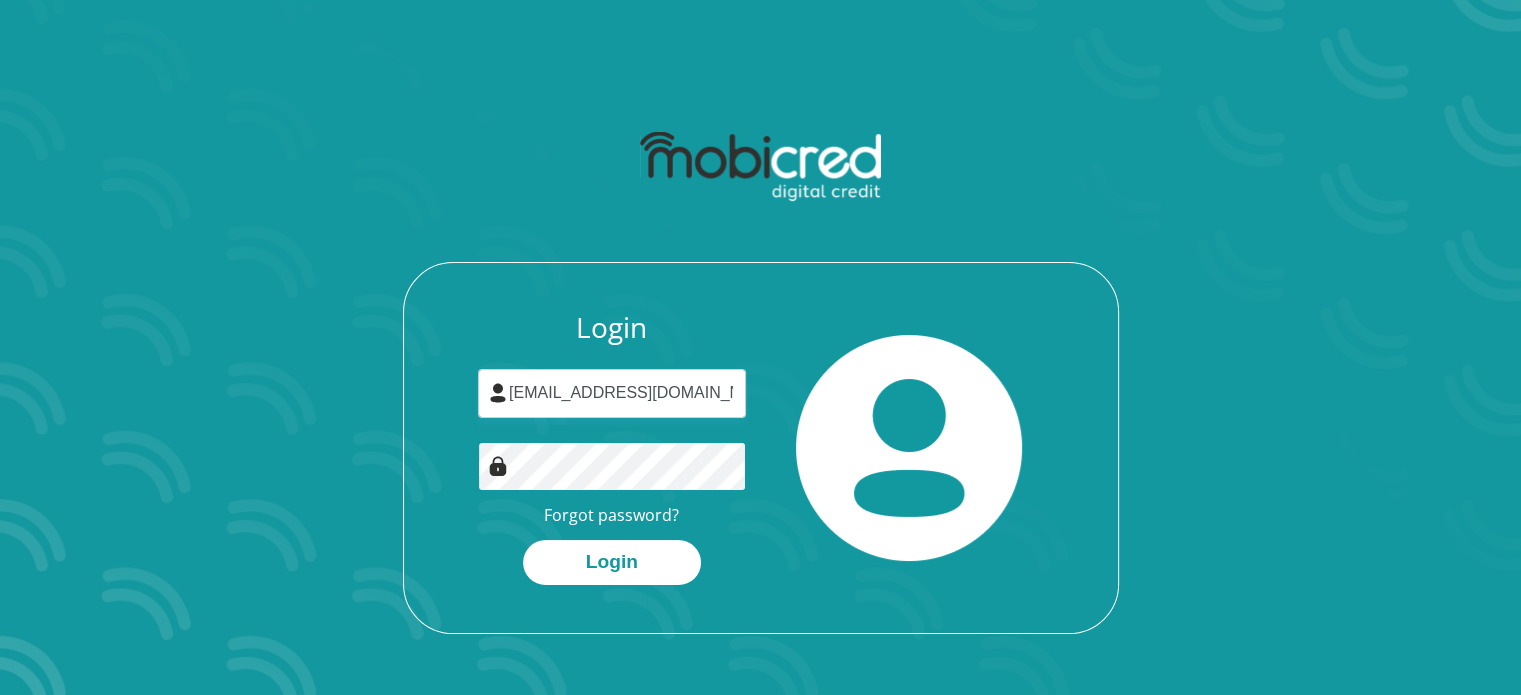 click on "Login
[EMAIL_ADDRESS][DOMAIN_NAME]
Forgot password?
Login" at bounding box center (761, 472) 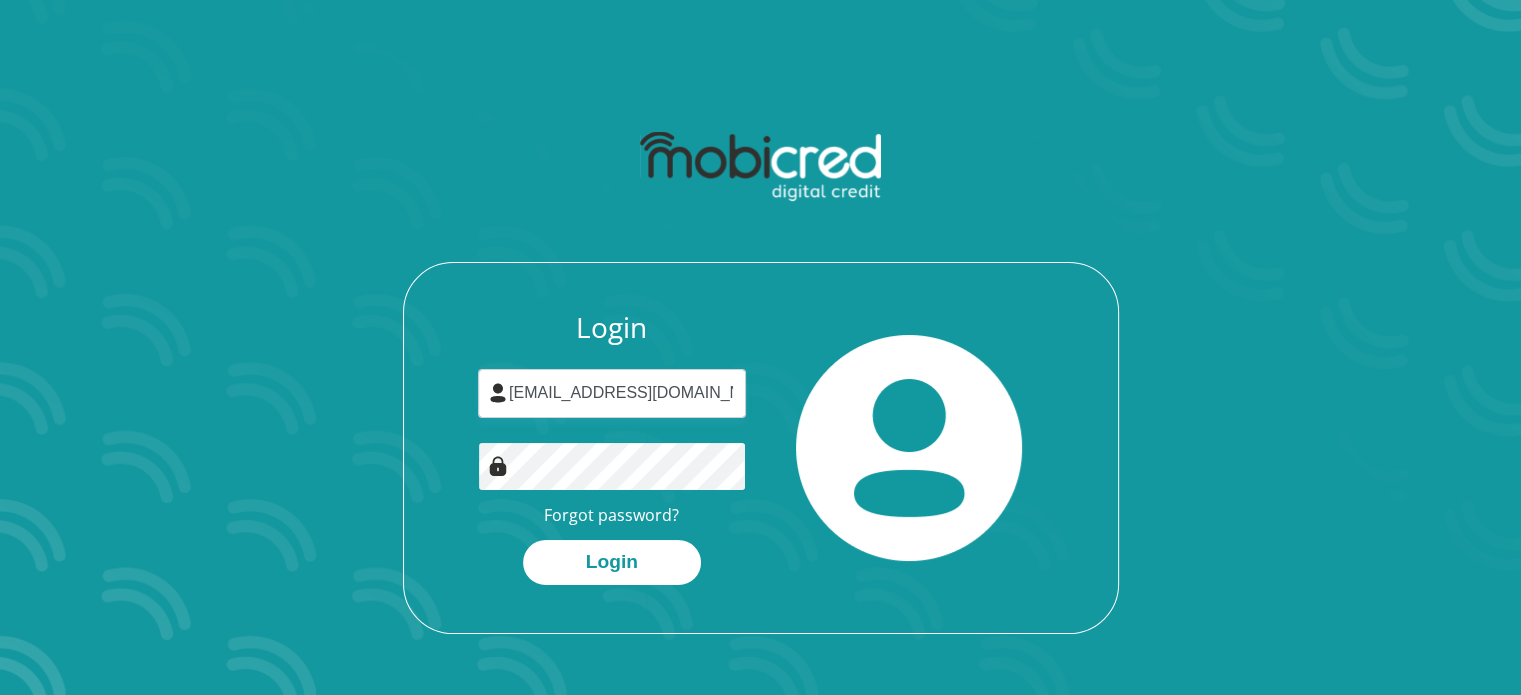 click on "Login" at bounding box center (612, 562) 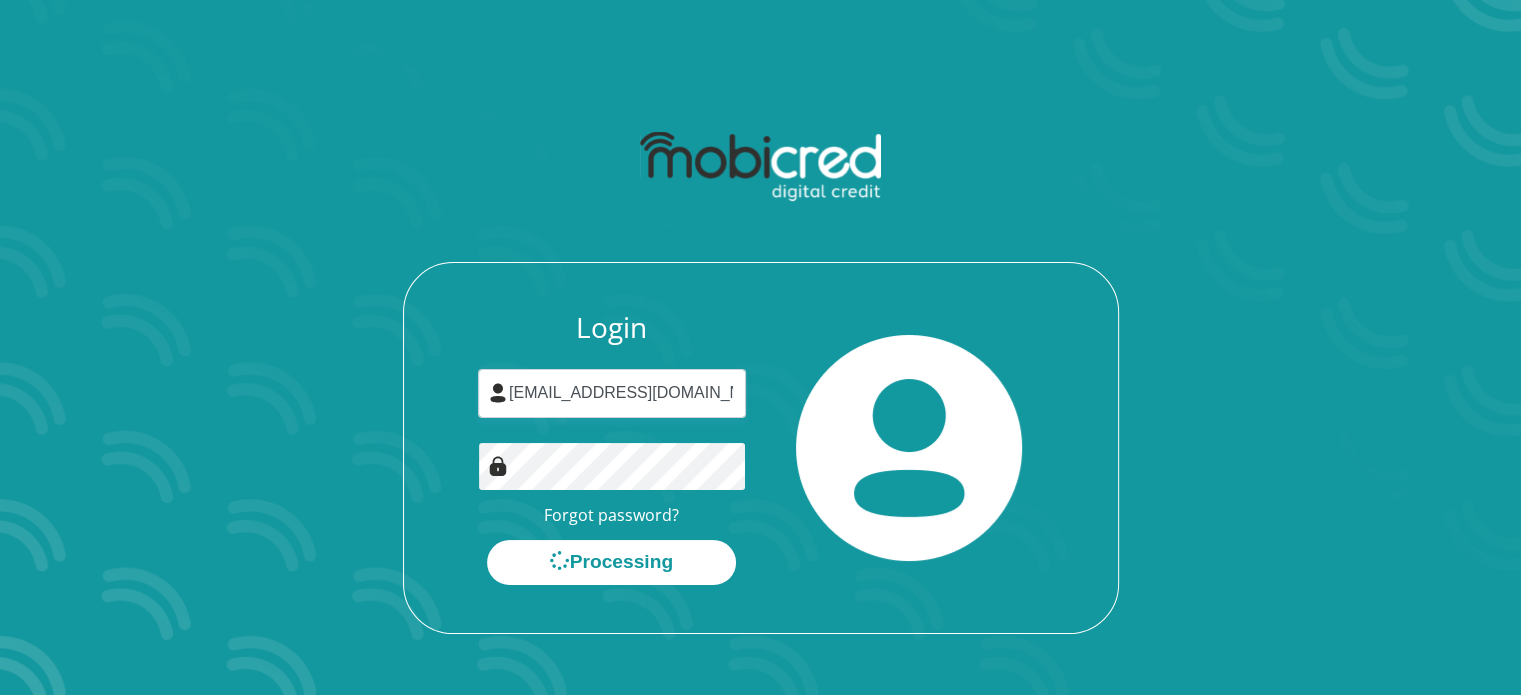 scroll, scrollTop: 0, scrollLeft: 0, axis: both 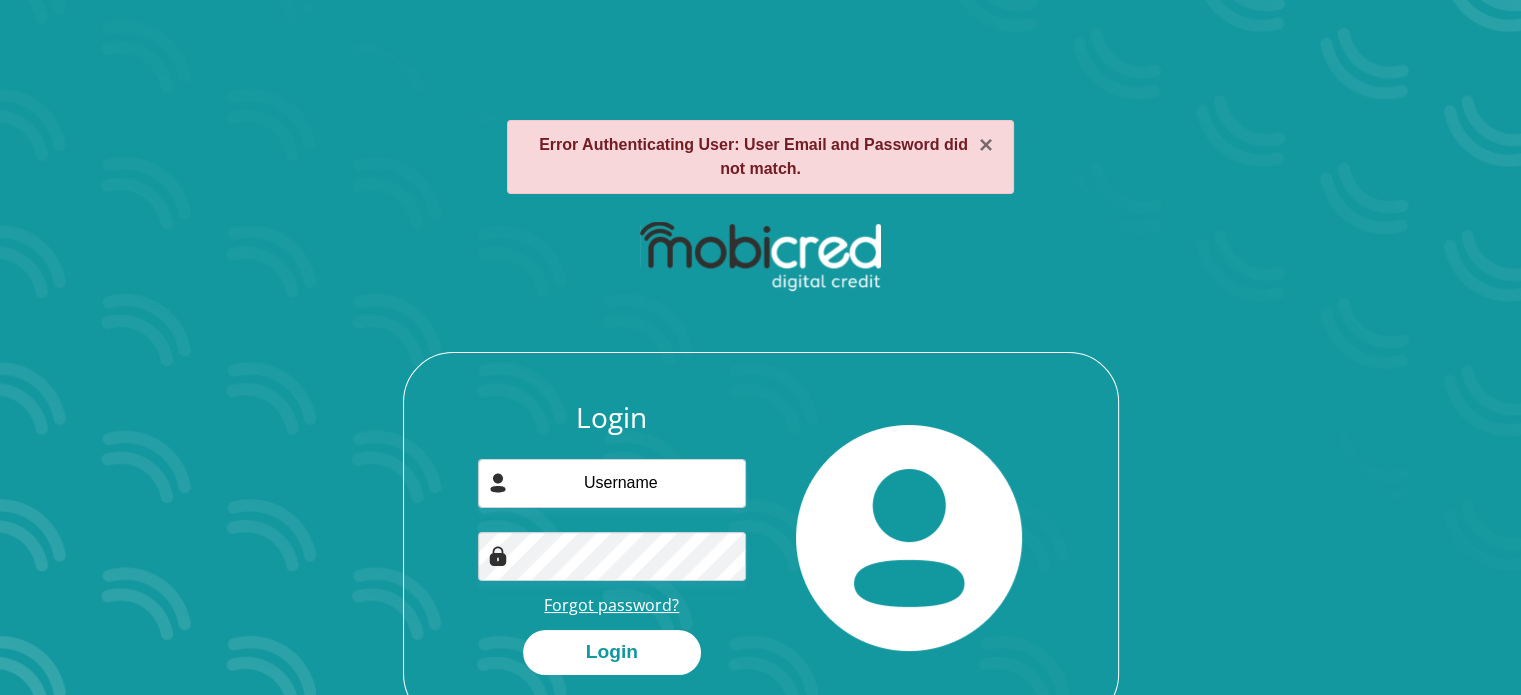 click on "Forgot password?" at bounding box center [611, 605] 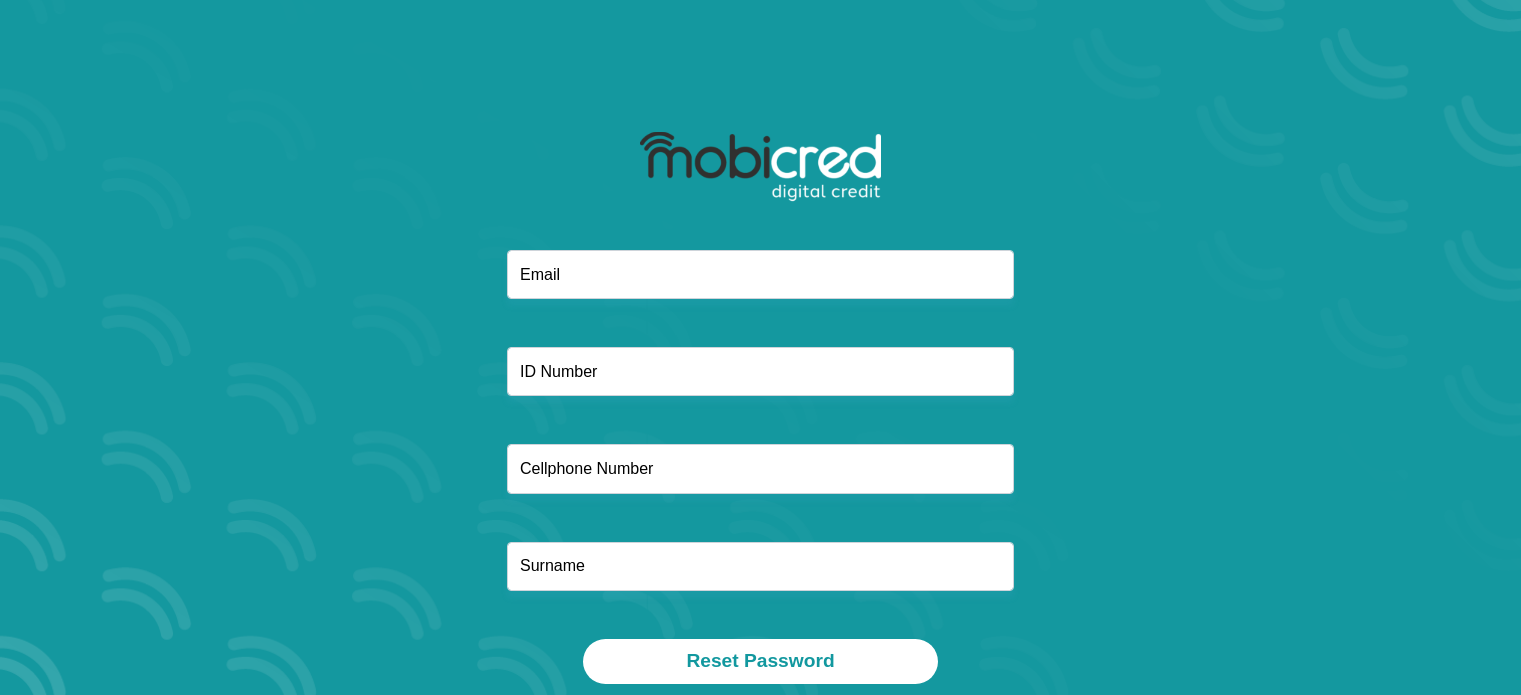 scroll, scrollTop: 0, scrollLeft: 0, axis: both 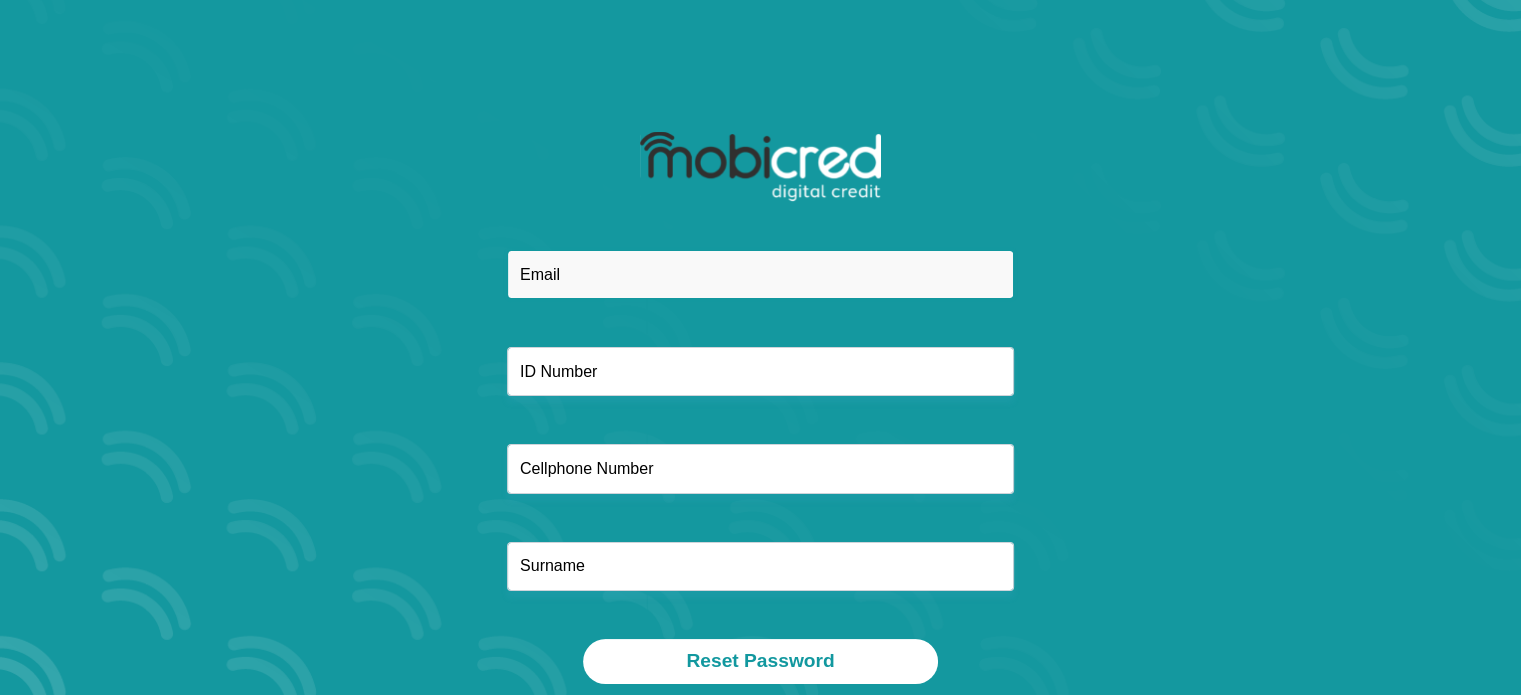 click at bounding box center (760, 274) 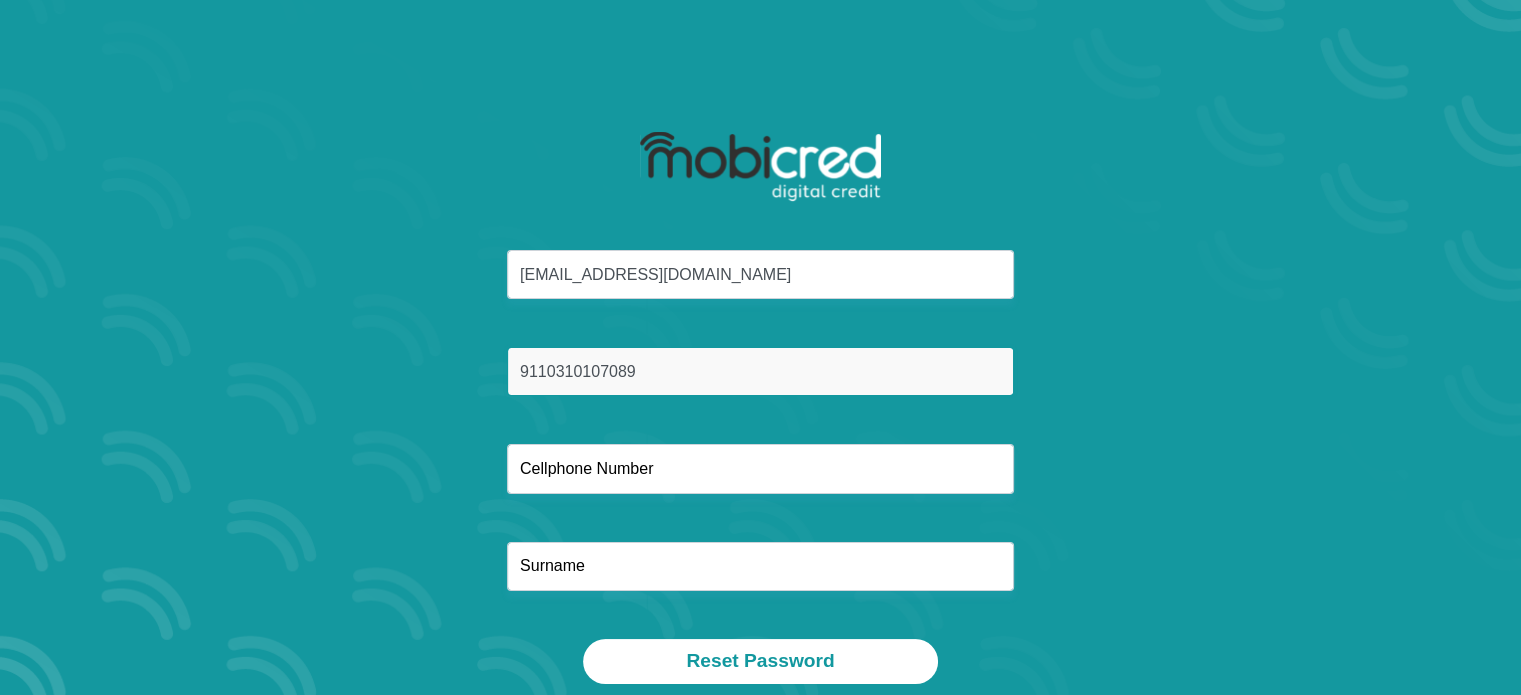 type on "9110310107089" 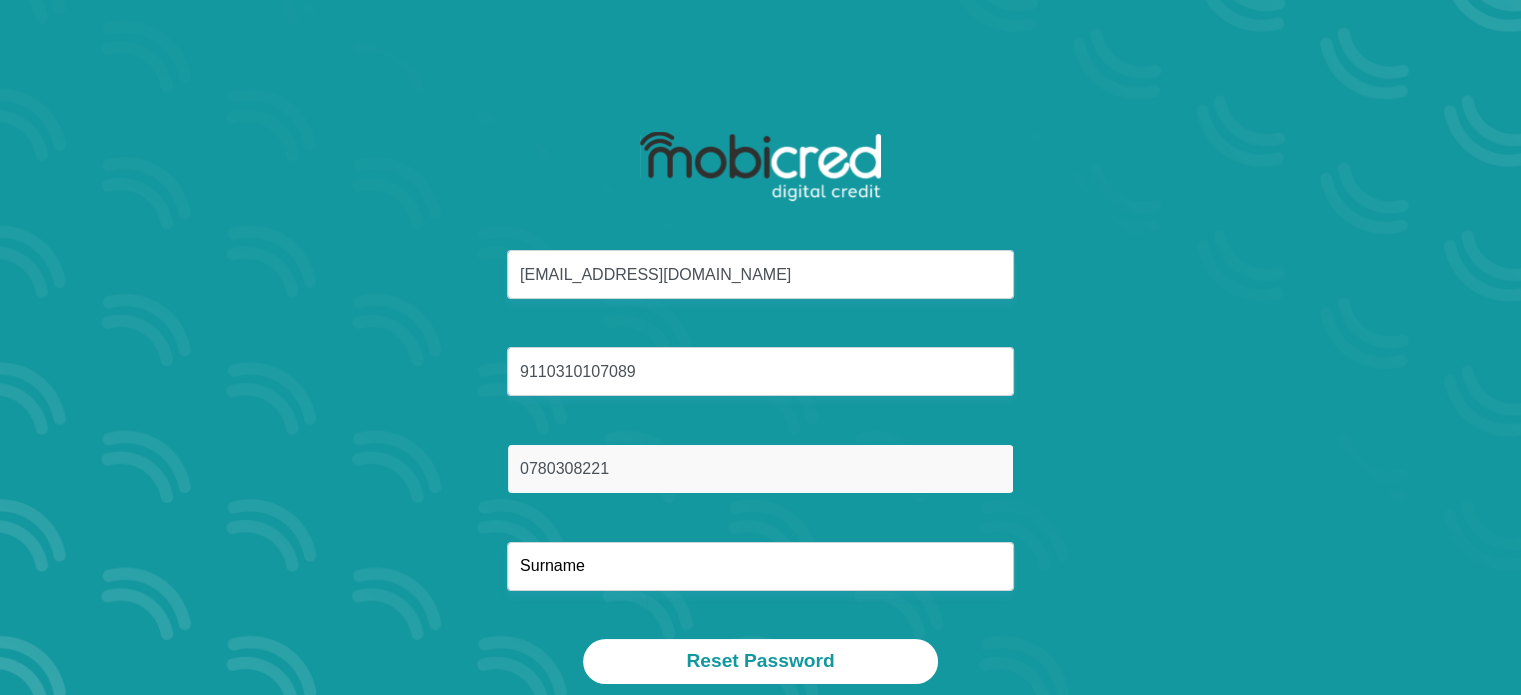 type on "0780308221" 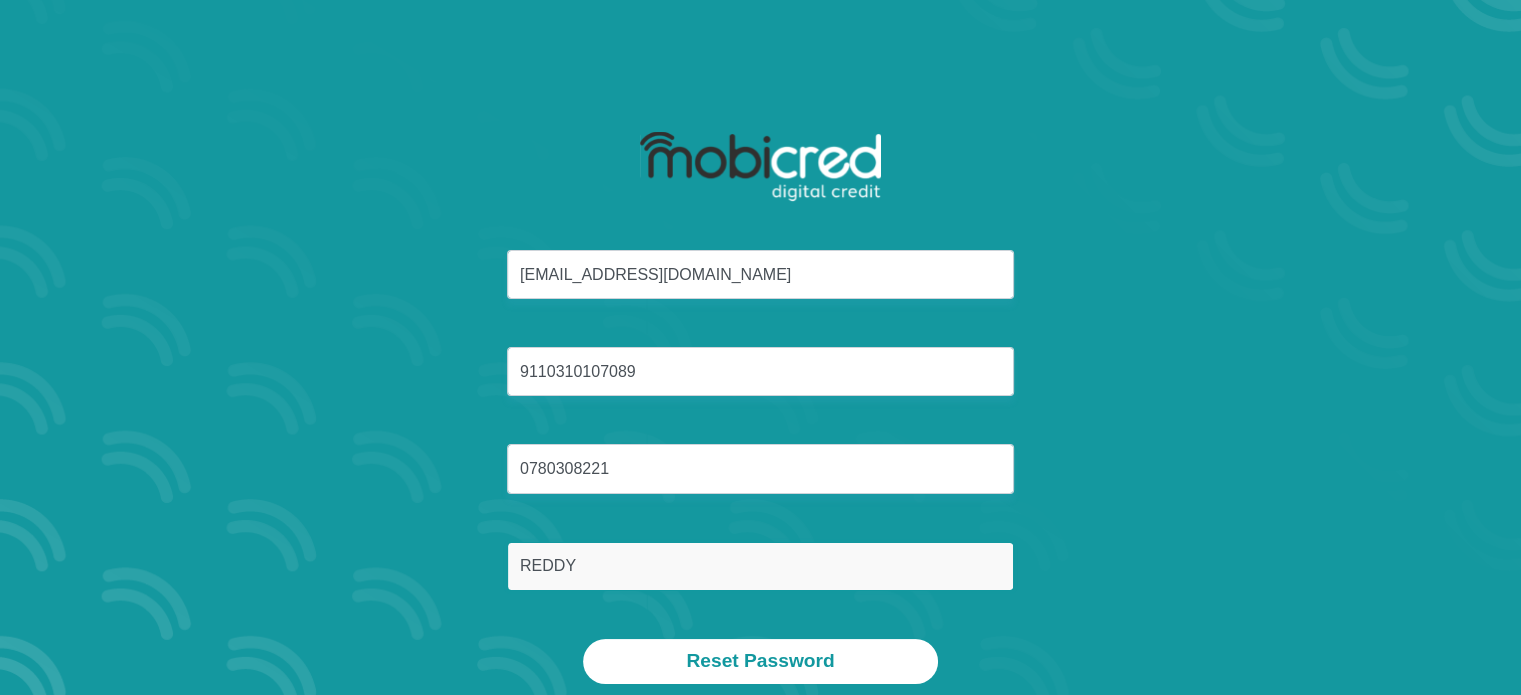 type on "REDDY" 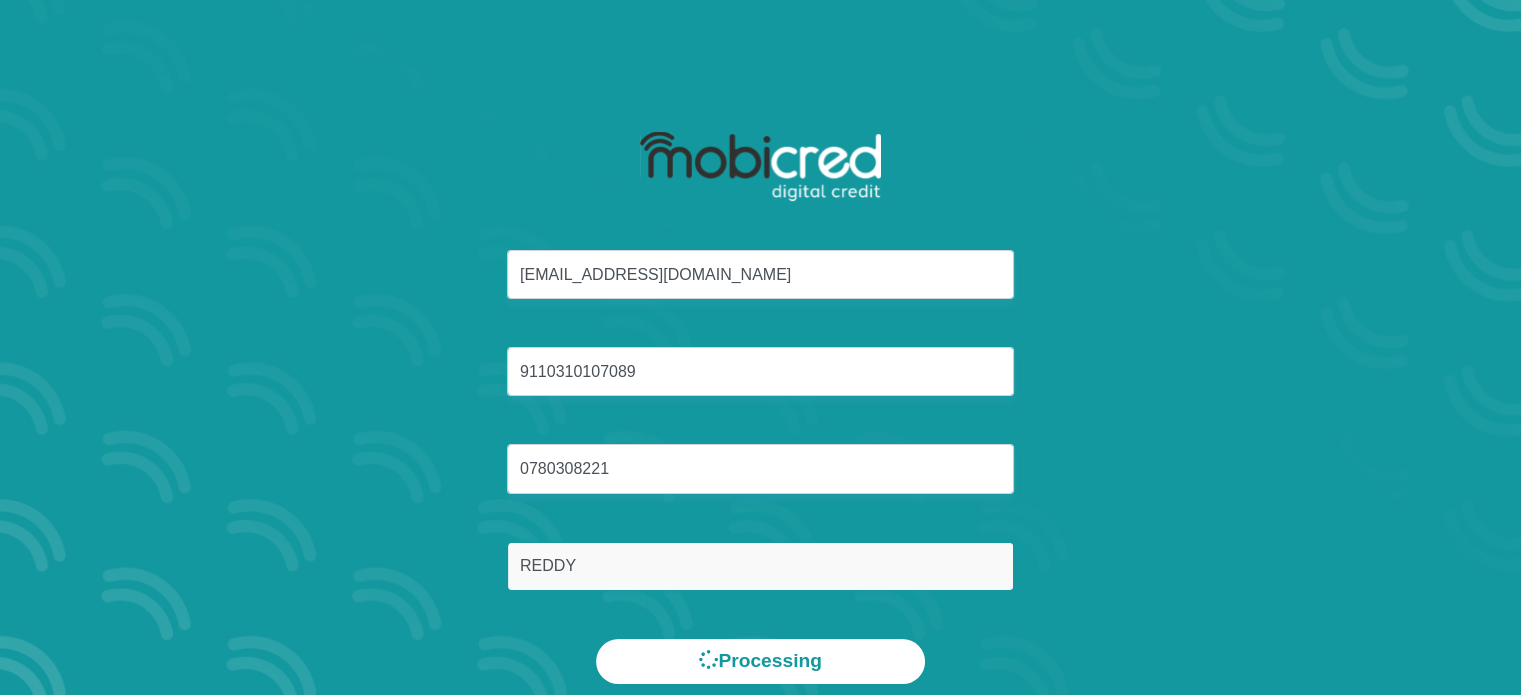 scroll, scrollTop: 0, scrollLeft: 0, axis: both 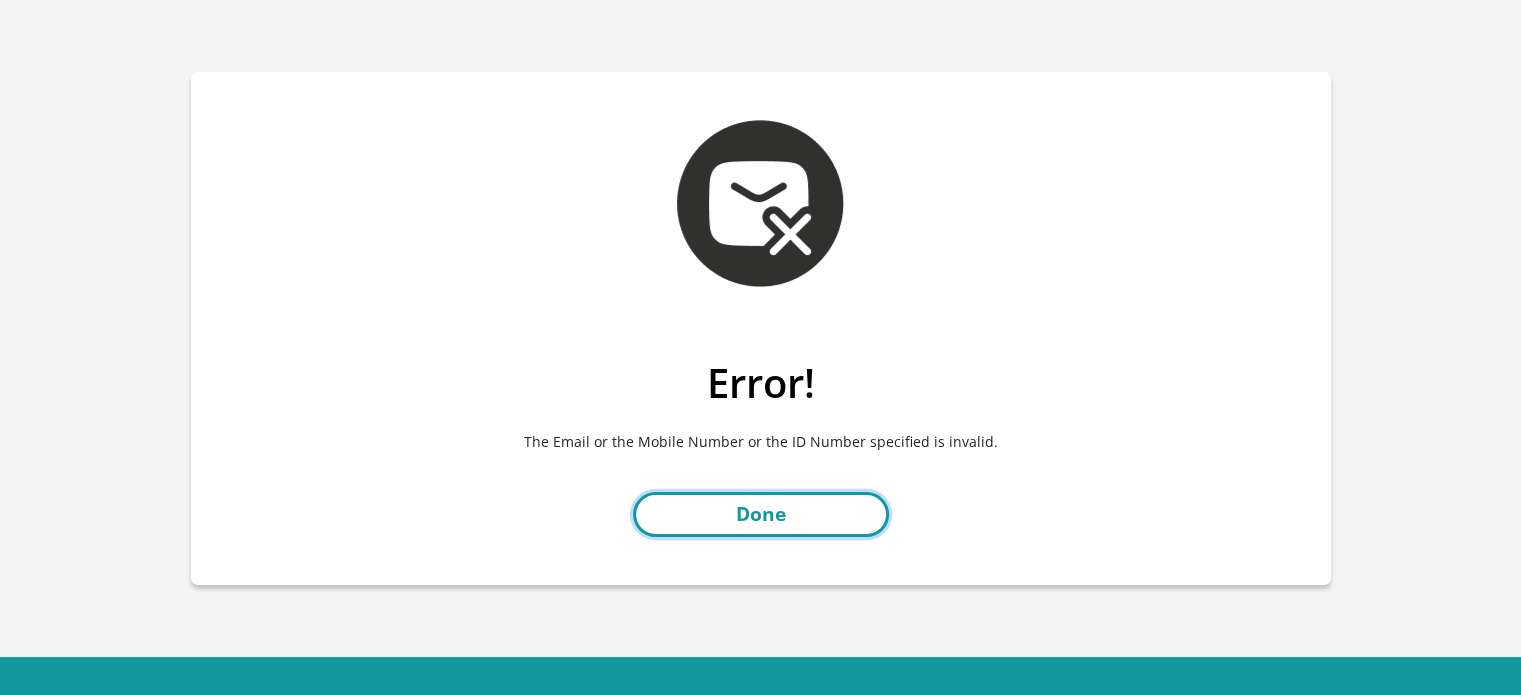 click on "Done" at bounding box center [761, 514] 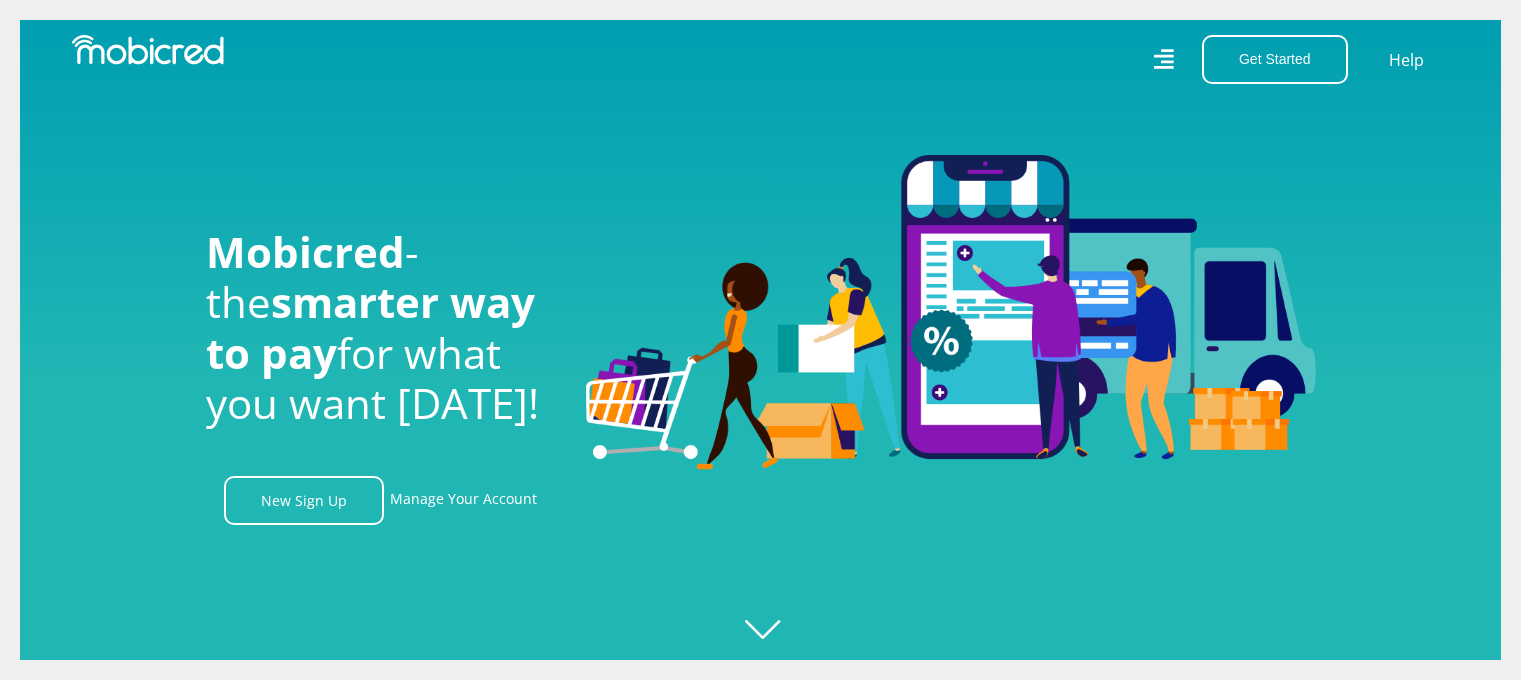 scroll, scrollTop: 0, scrollLeft: 0, axis: both 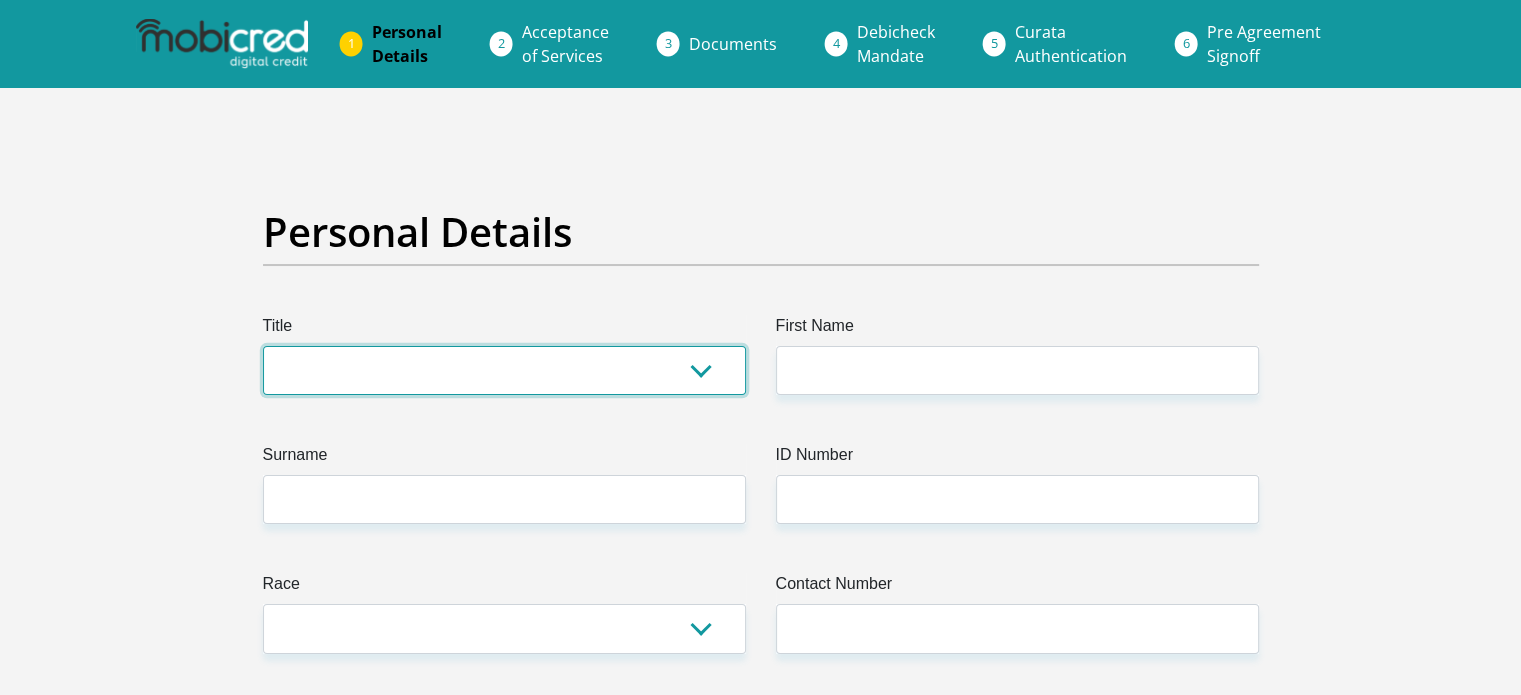 click on "Mr
Ms
Mrs
Dr
Other" at bounding box center [504, 370] 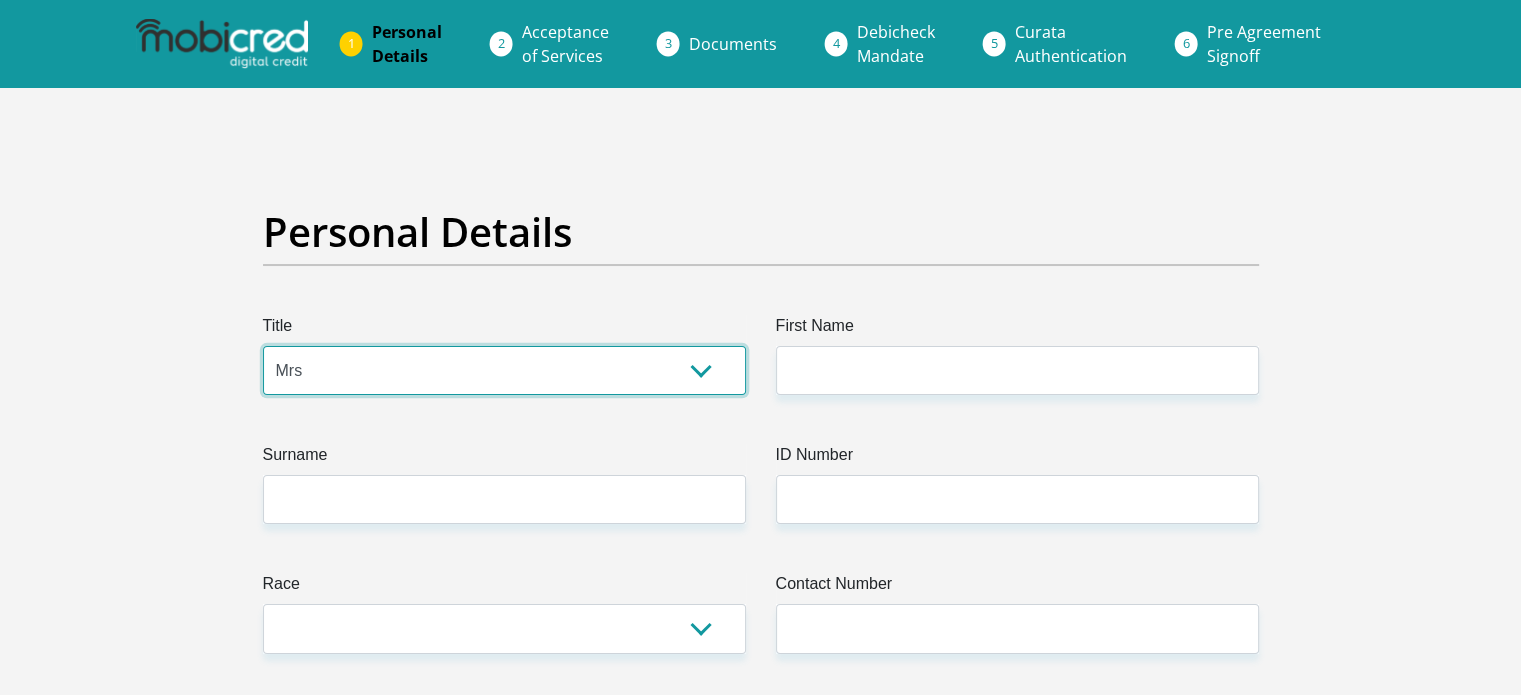 click on "Mr
Ms
Mrs
Dr
[PERSON_NAME]" at bounding box center [504, 370] 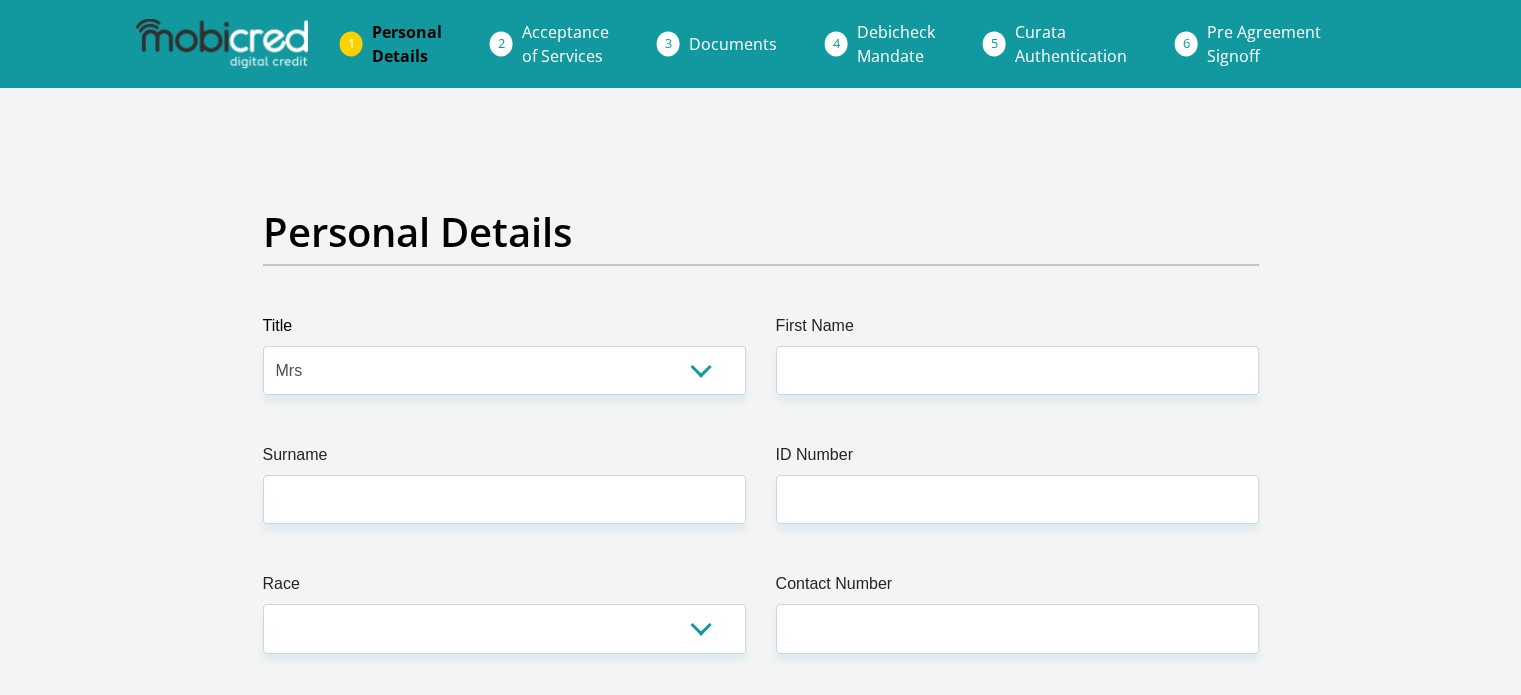 drag, startPoint x: 943, startPoint y: 335, endPoint x: 928, endPoint y: 370, distance: 38.078865 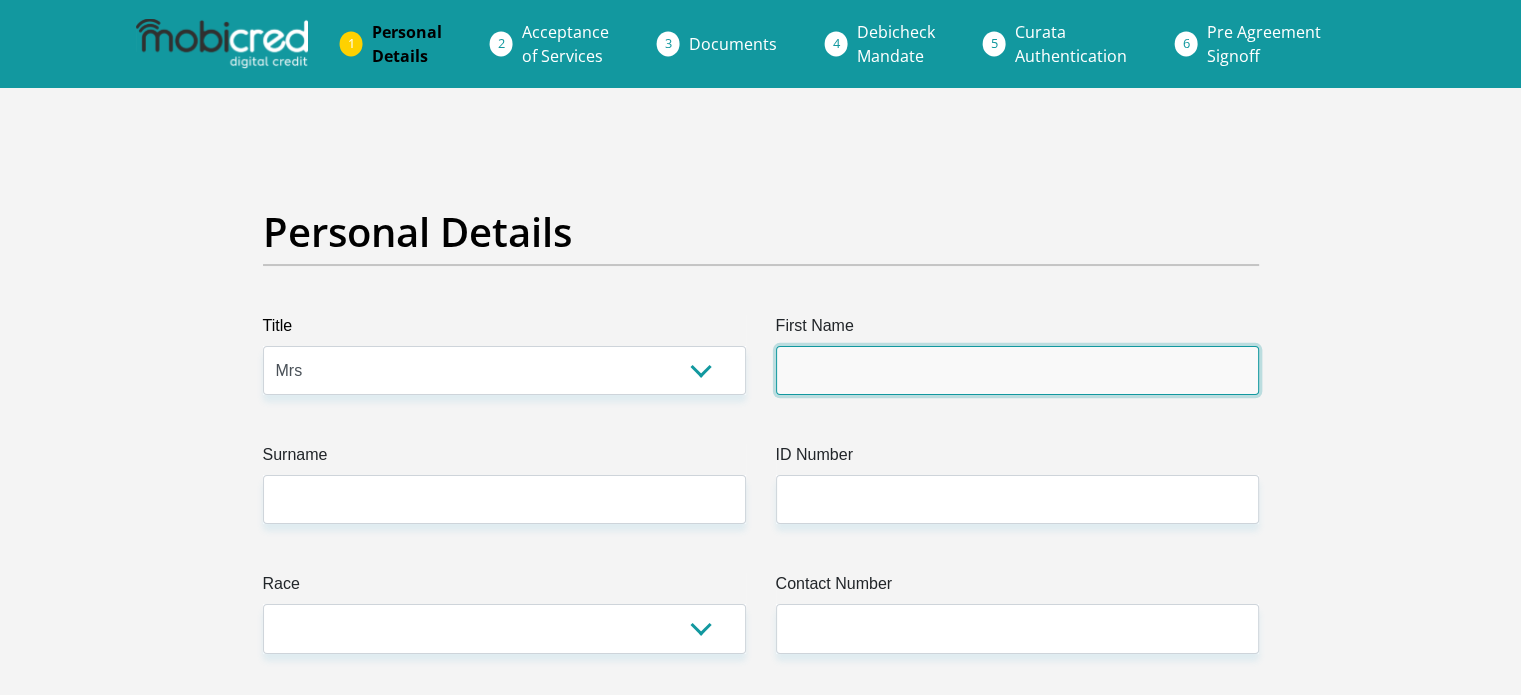 click on "First Name" at bounding box center [1017, 370] 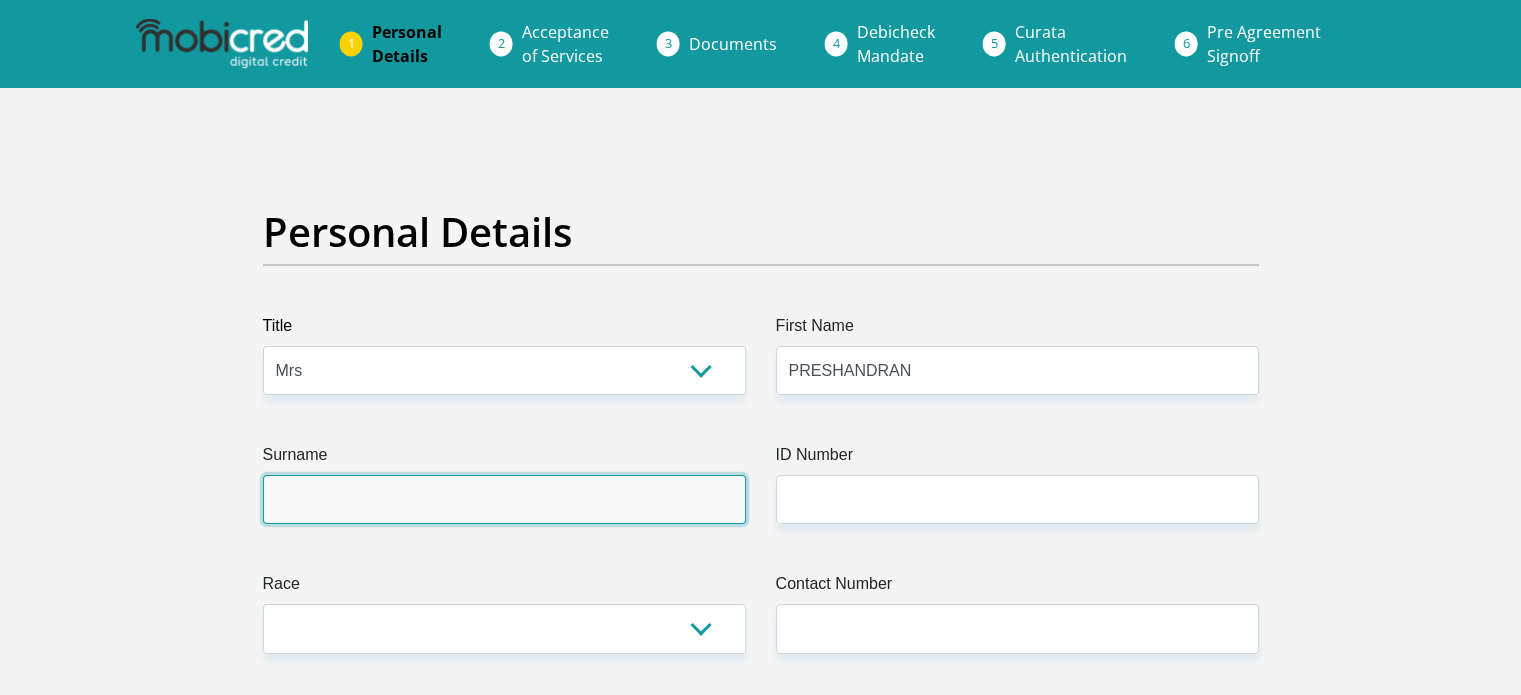 type on "REDDY" 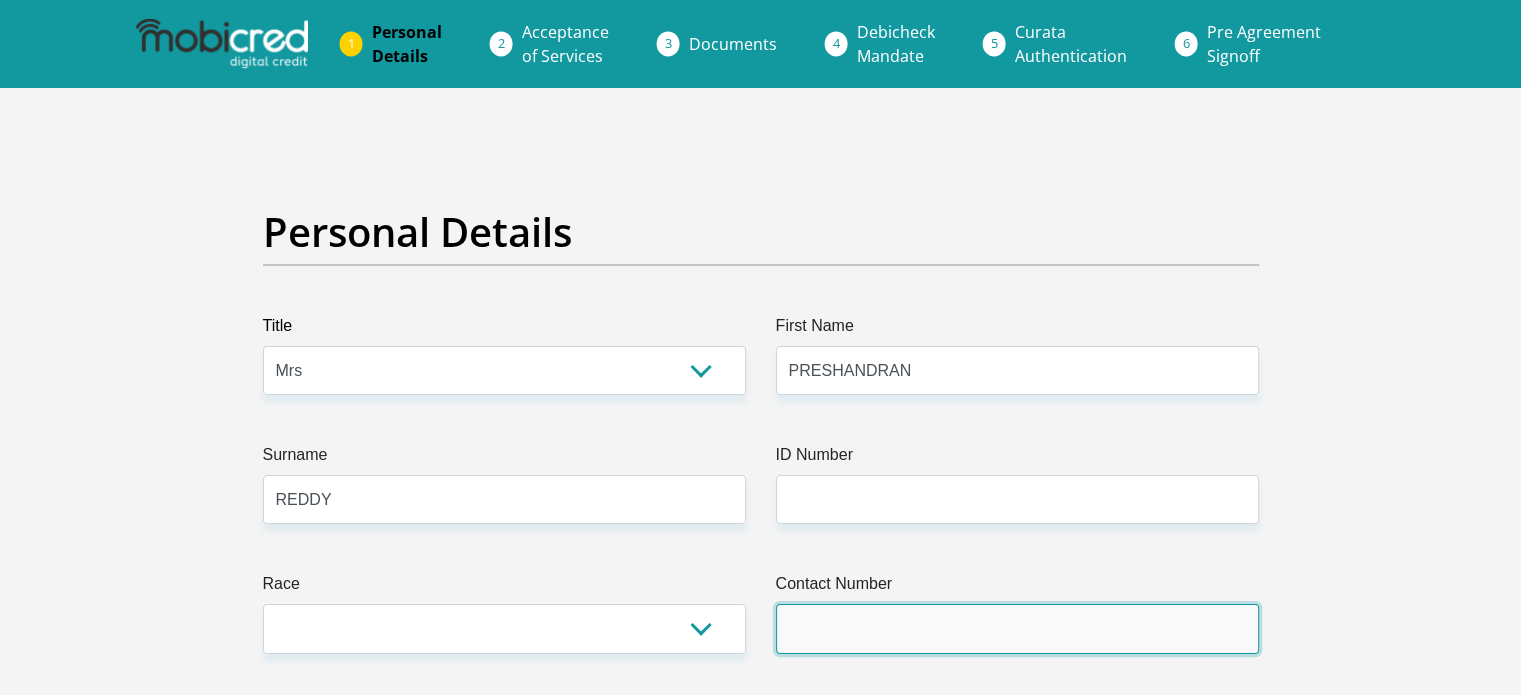 type on "0736249912" 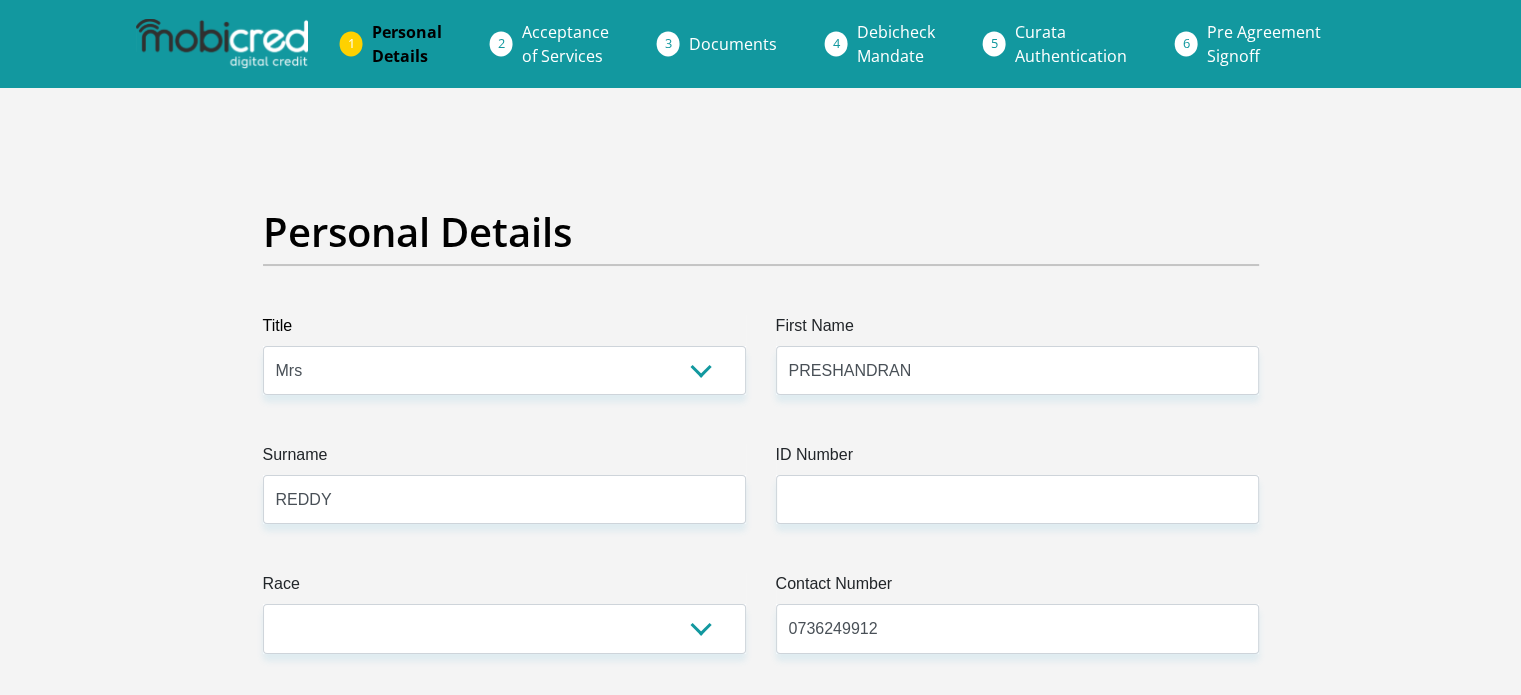 select on "ZAF" 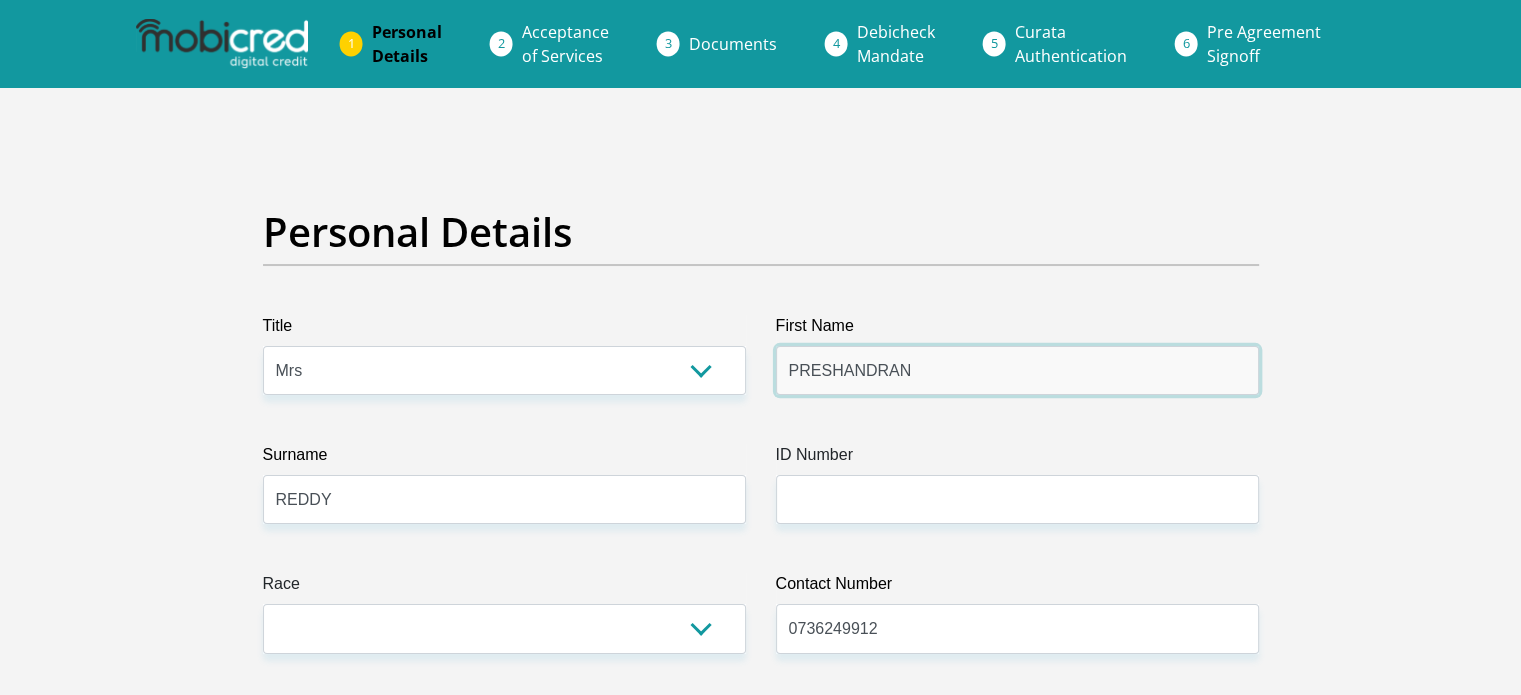 drag, startPoint x: 928, startPoint y: 373, endPoint x: 723, endPoint y: 339, distance: 207.80038 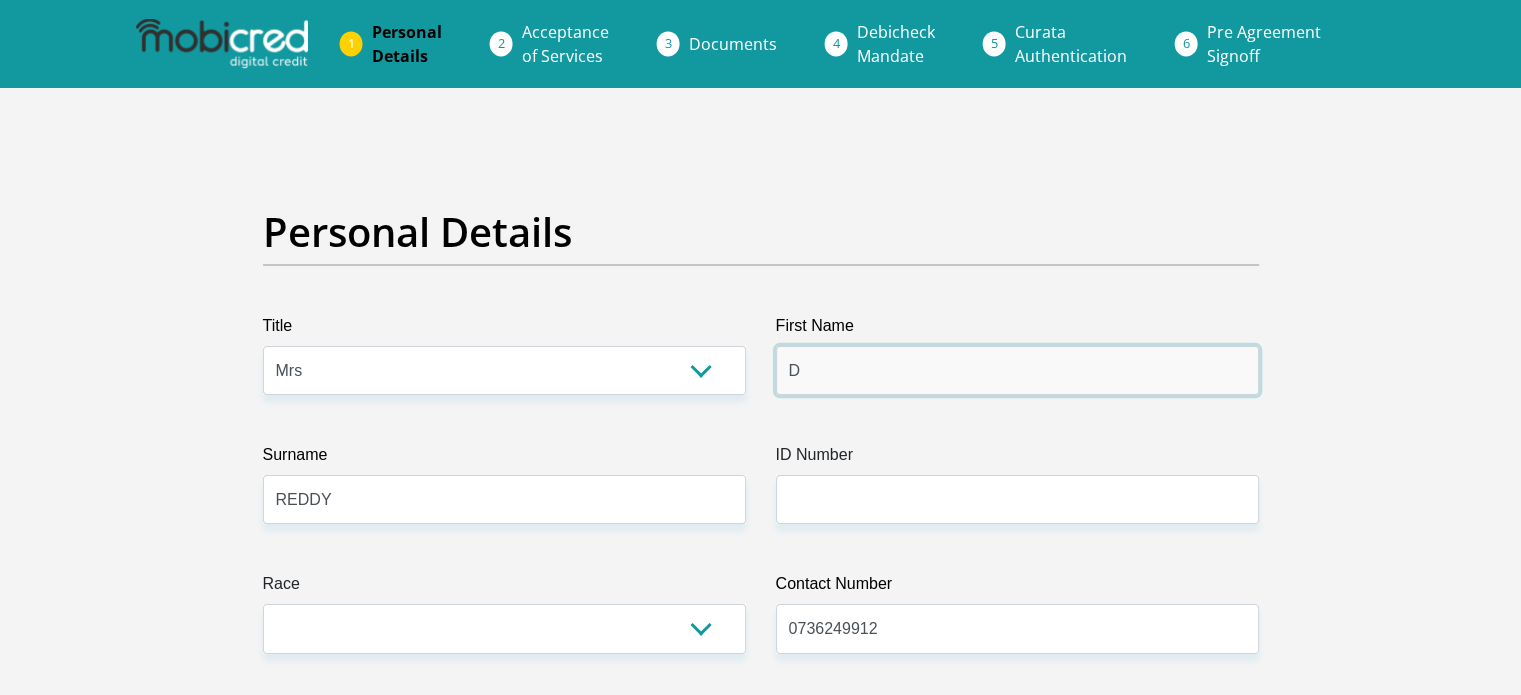 type on "Deshnee" 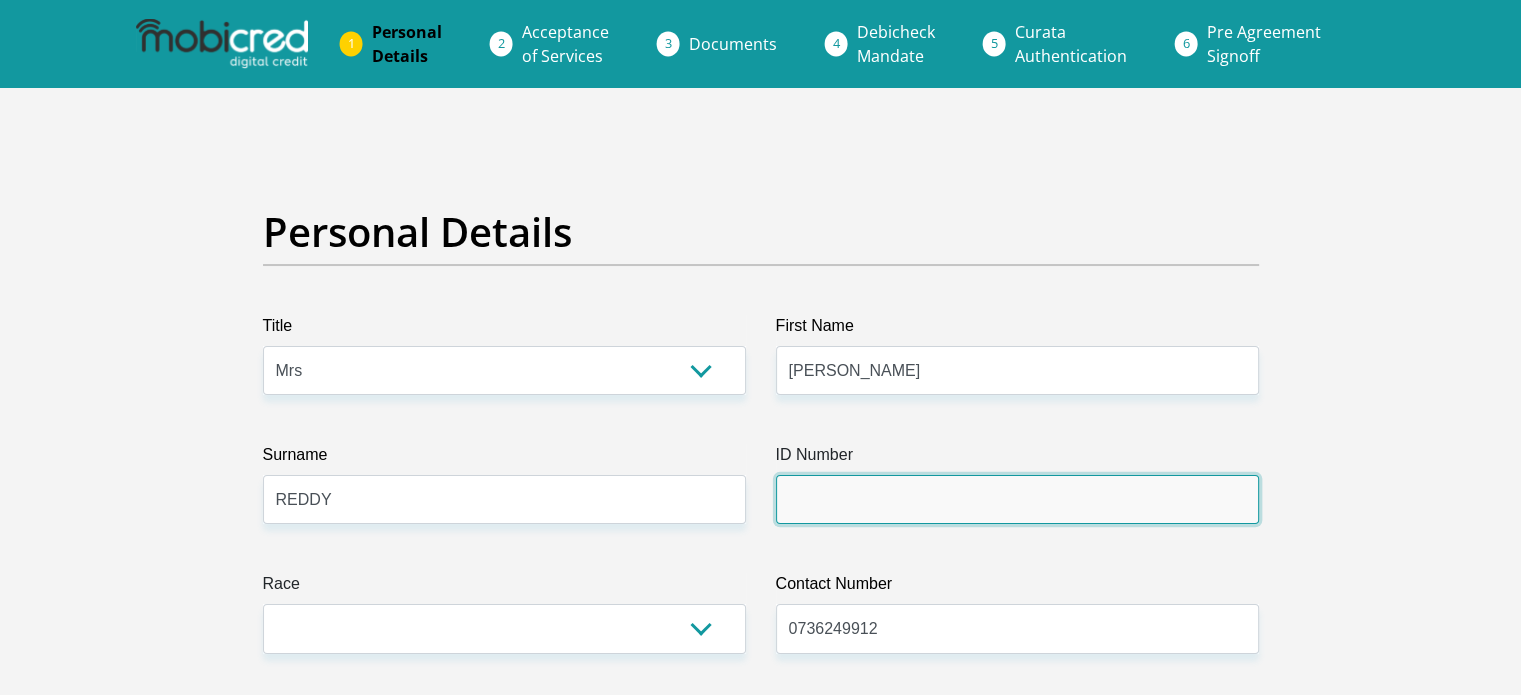 click on "ID Number" at bounding box center [1017, 499] 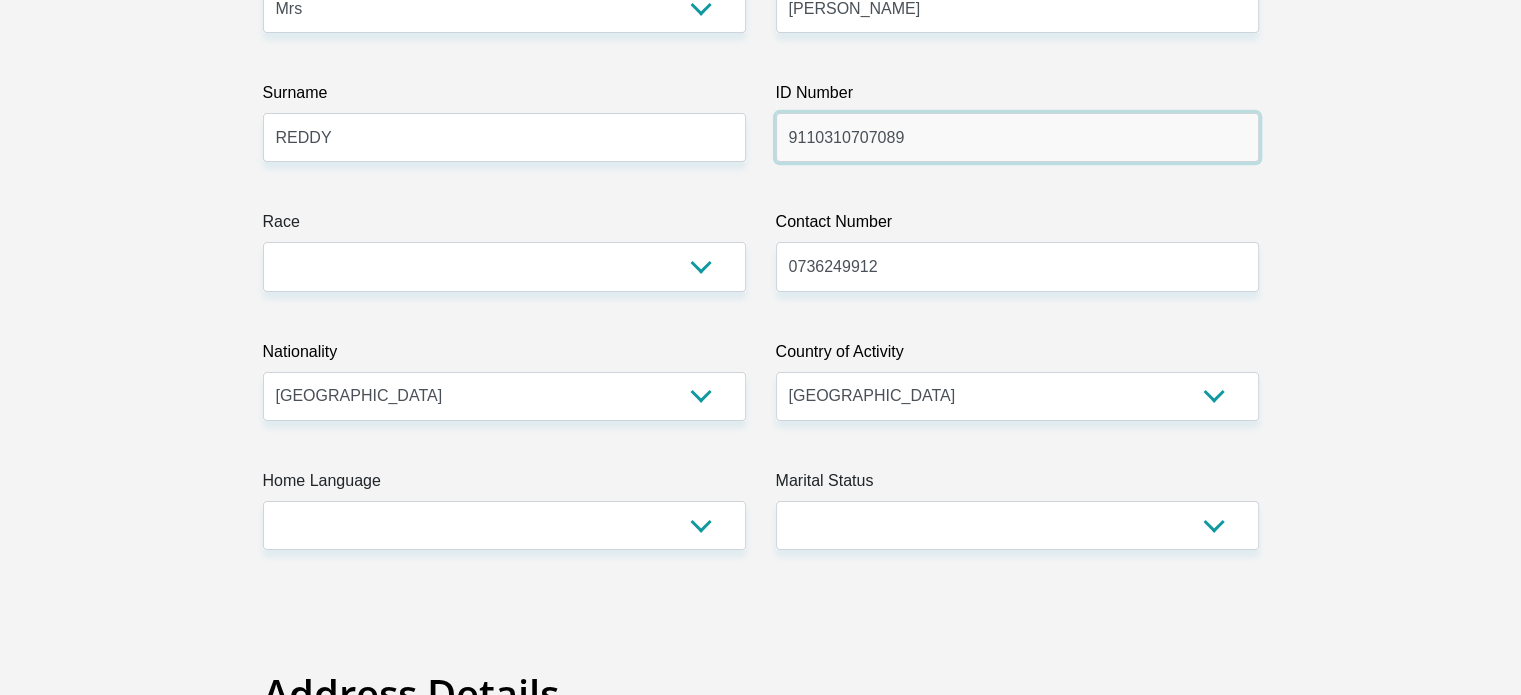 scroll, scrollTop: 400, scrollLeft: 0, axis: vertical 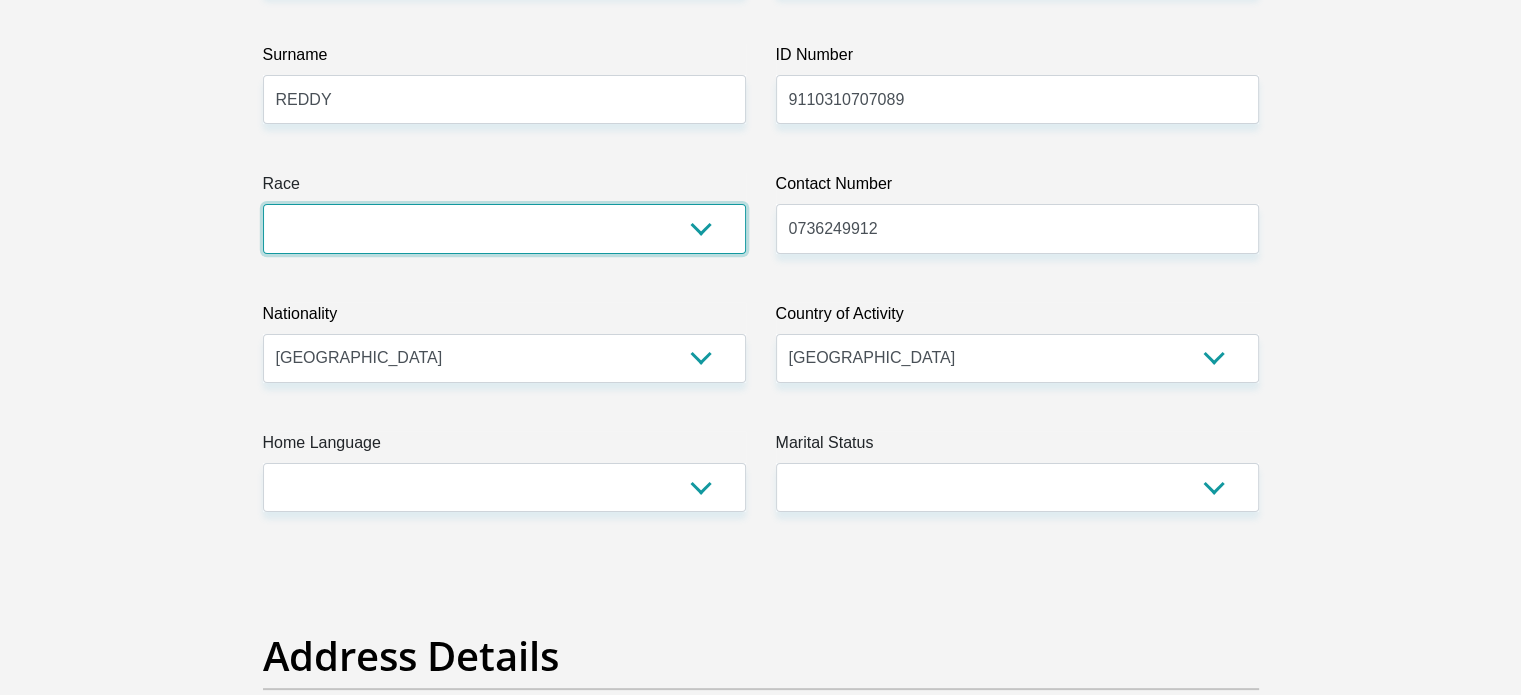 click on "Black
Coloured
Indian
White
Other" at bounding box center [504, 228] 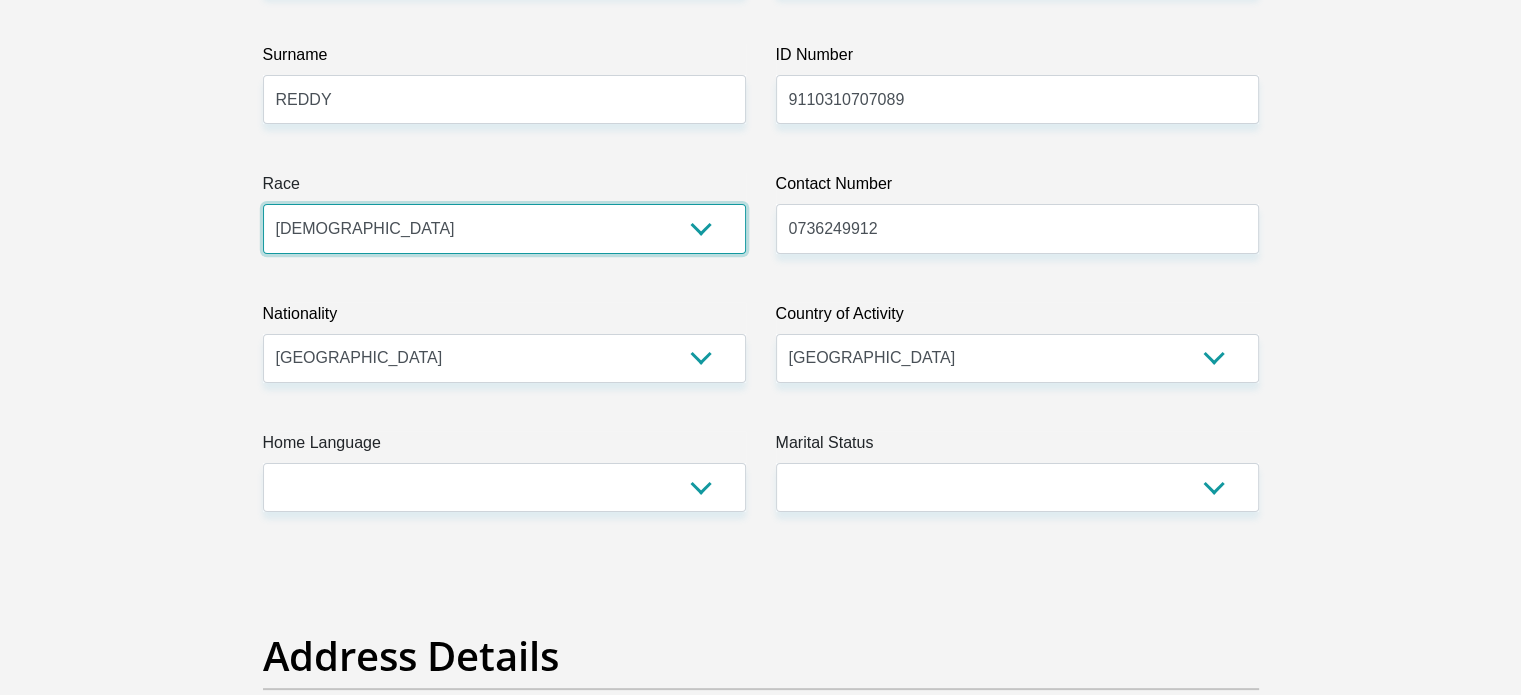 click on "Black
Coloured
Indian
White
Other" at bounding box center [504, 228] 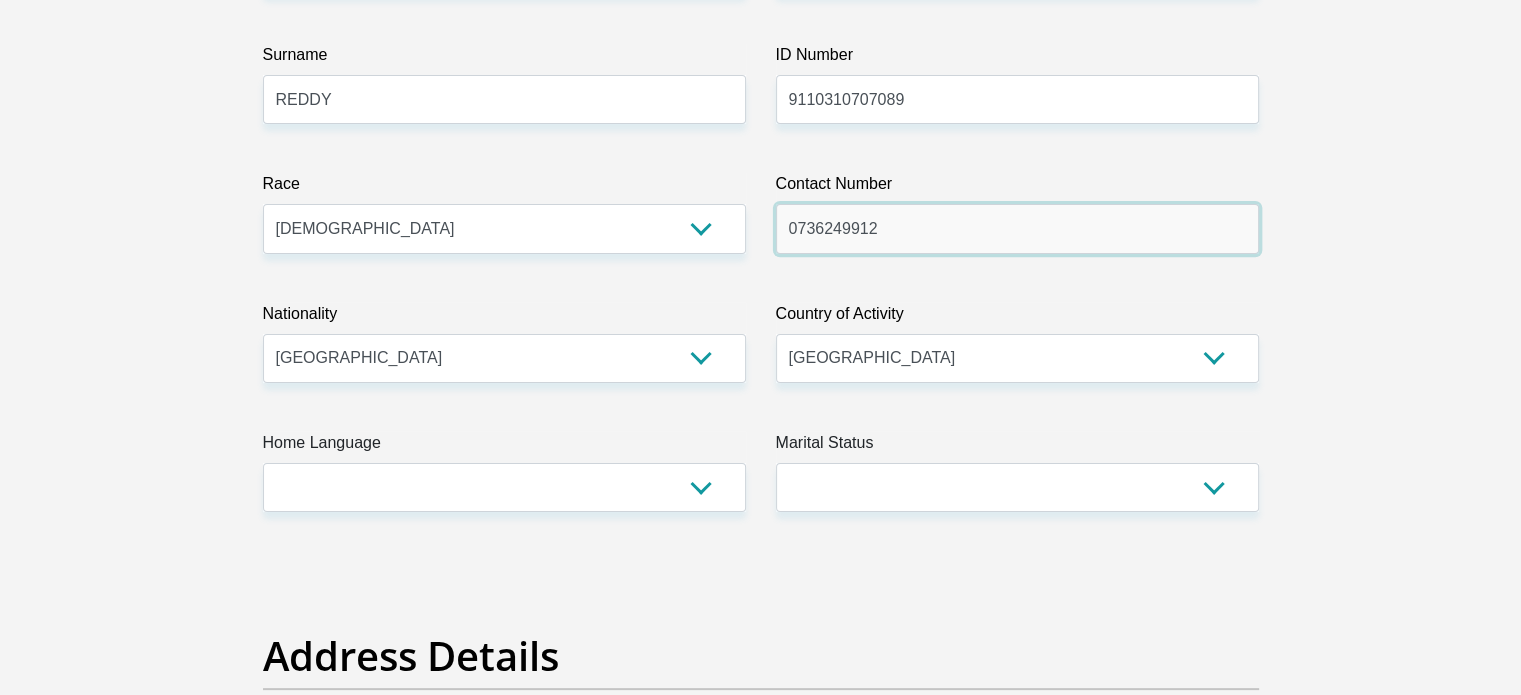 drag, startPoint x: 708, startPoint y: 223, endPoint x: 645, endPoint y: 208, distance: 64.7611 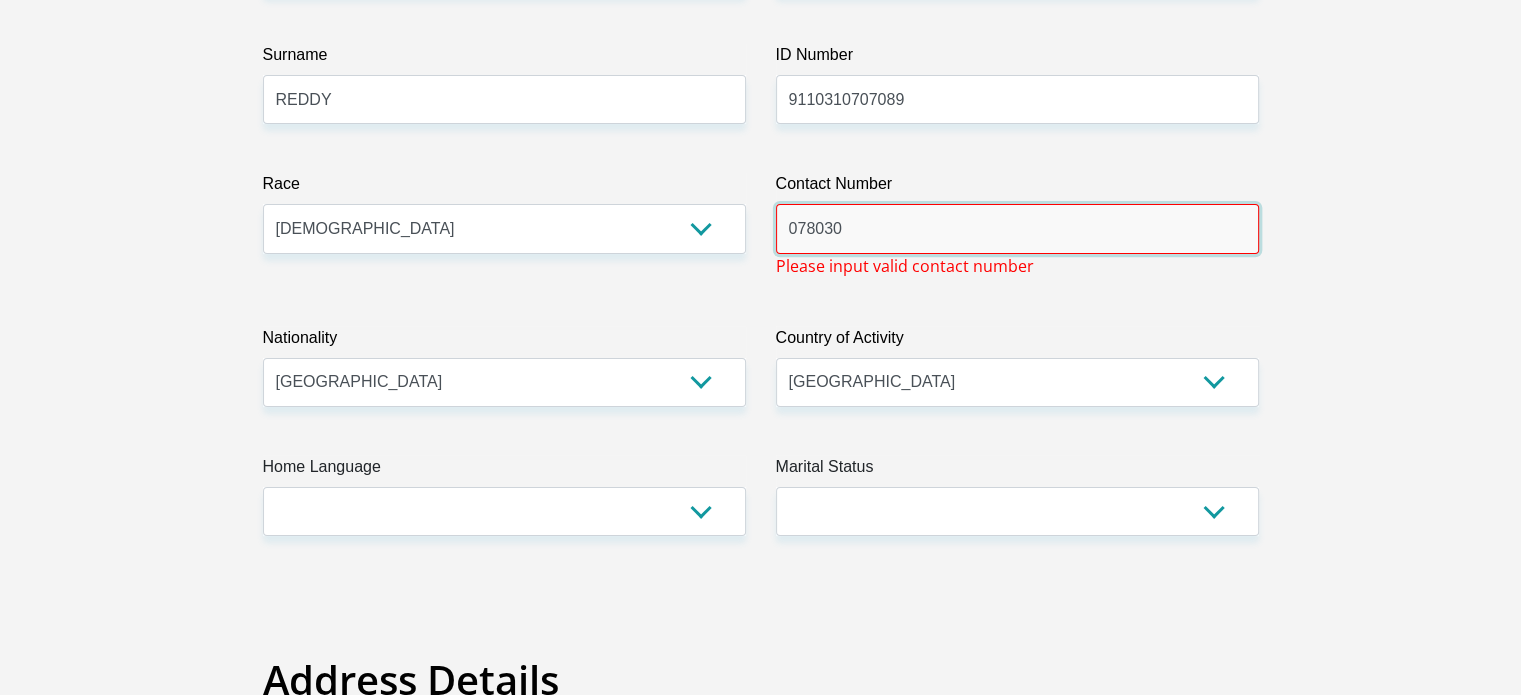 type on "0780308221" 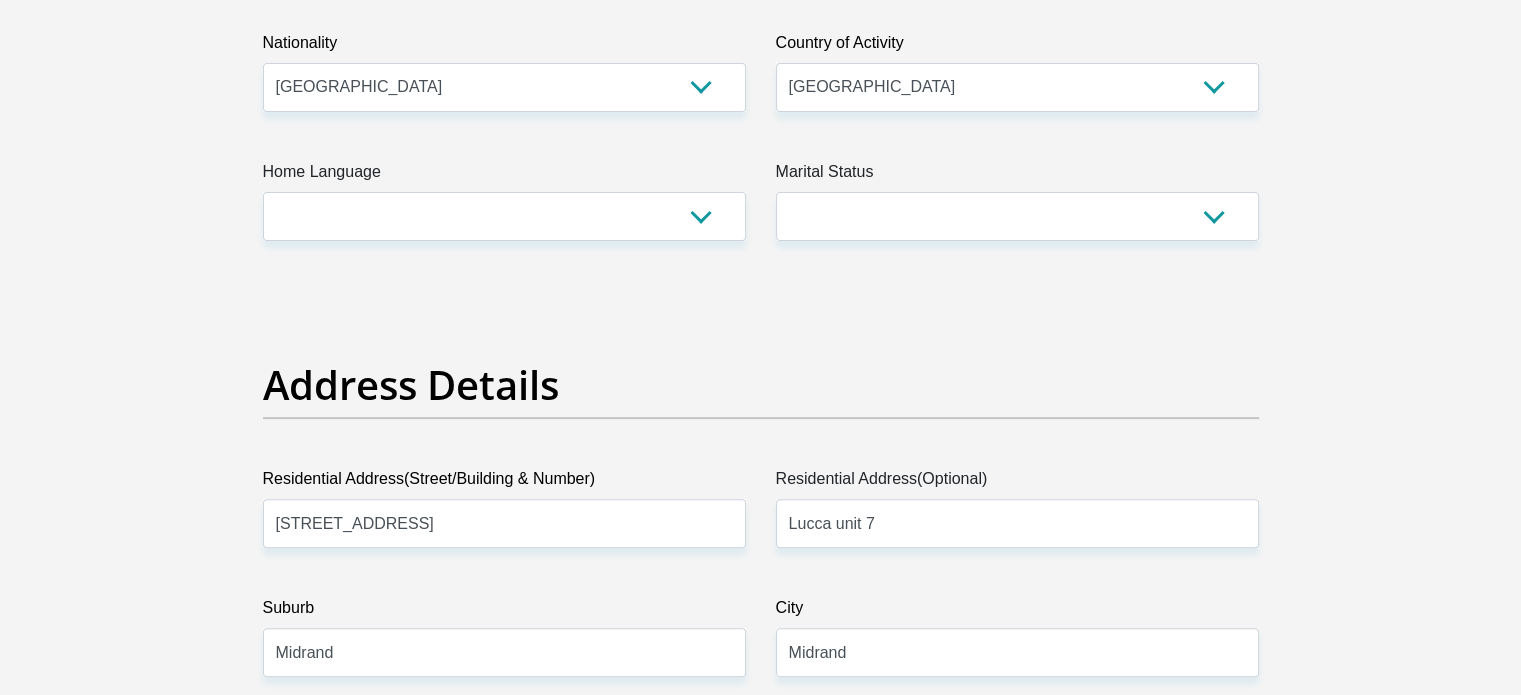 scroll, scrollTop: 700, scrollLeft: 0, axis: vertical 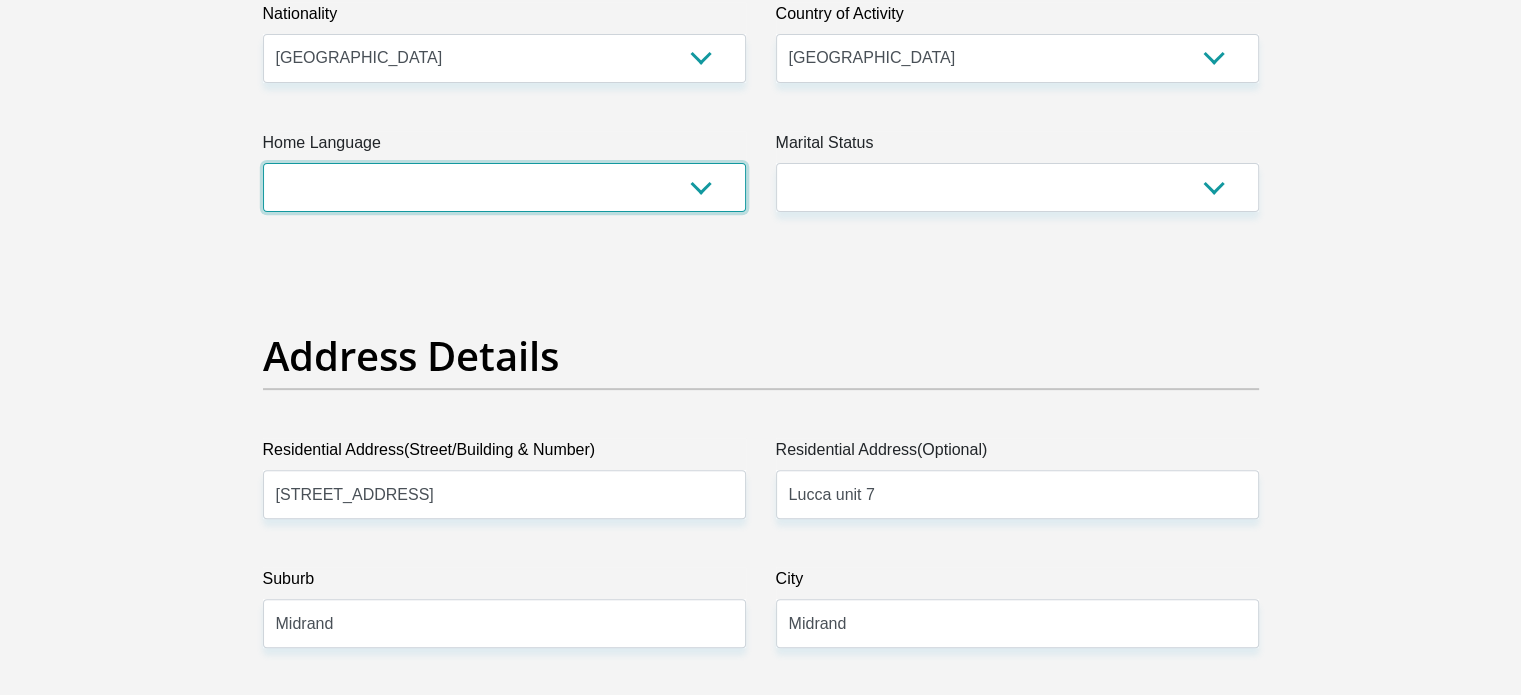click on "Afrikaans
English
Sepedi
South Ndebele
Southern Sotho
Swati
Tsonga
Tswana
Venda
Xhosa
Zulu
Other" at bounding box center [504, 187] 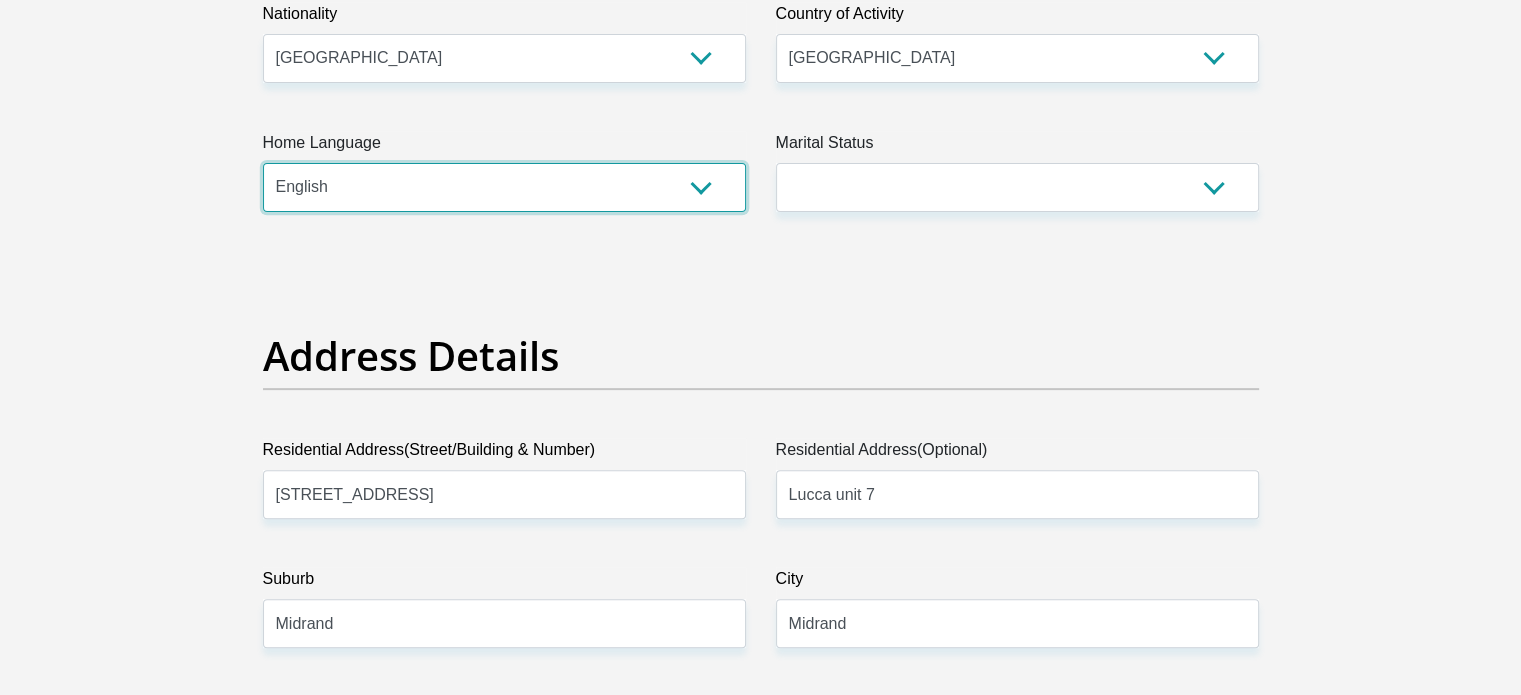 click on "Afrikaans
English
Sepedi
South Ndebele
Southern Sotho
Swati
Tsonga
Tswana
Venda
Xhosa
Zulu
Other" at bounding box center [504, 187] 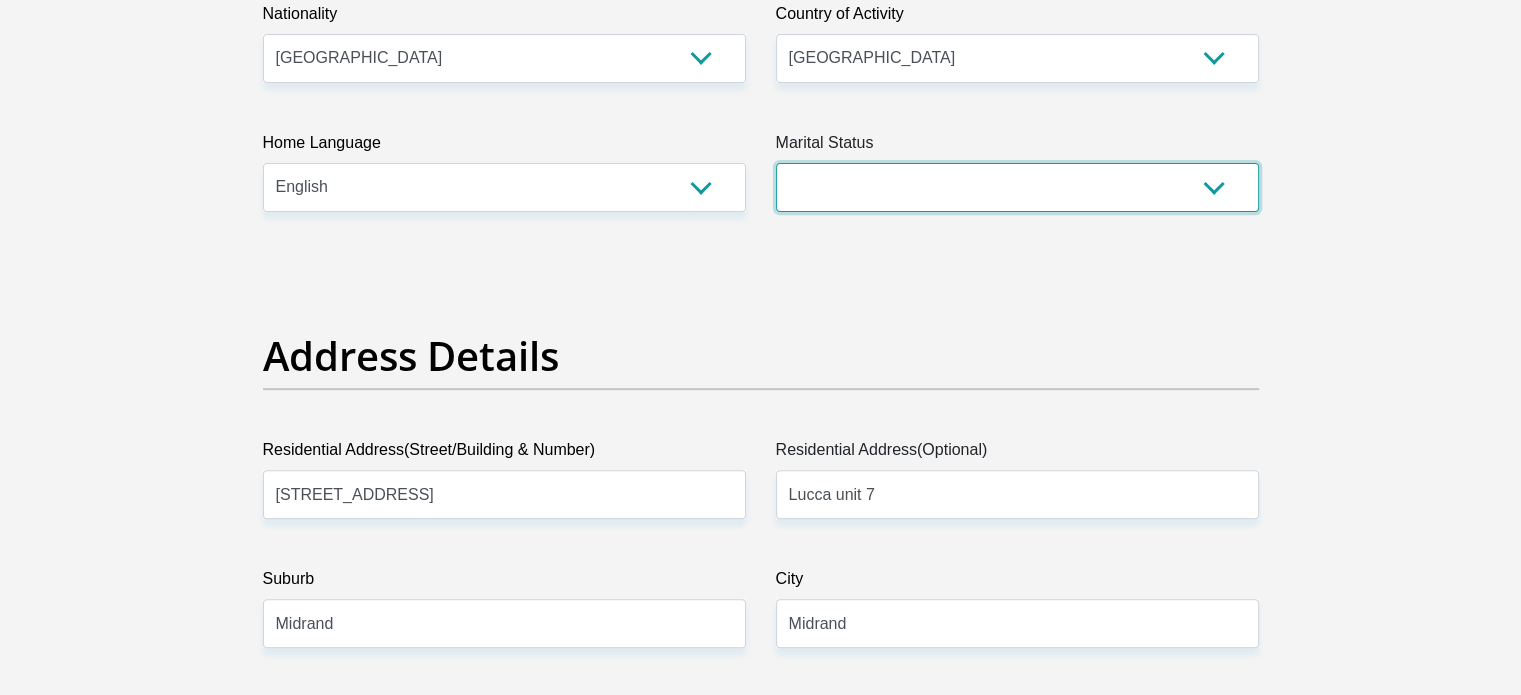 click on "Married ANC
Single
Divorced
Widowed
Married COP or Customary Law" at bounding box center (1017, 187) 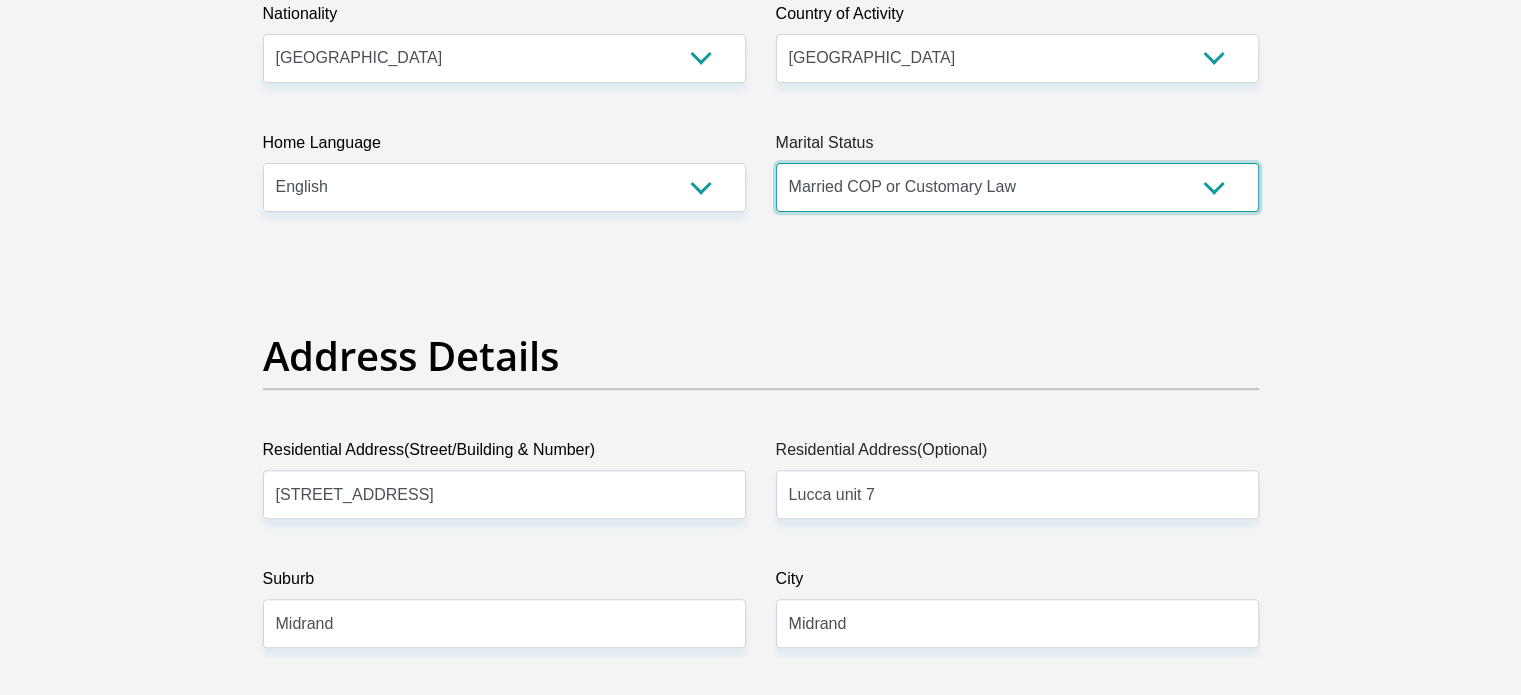 click on "Married ANC
Single
Divorced
Widowed
Married COP or Customary Law" at bounding box center (1017, 187) 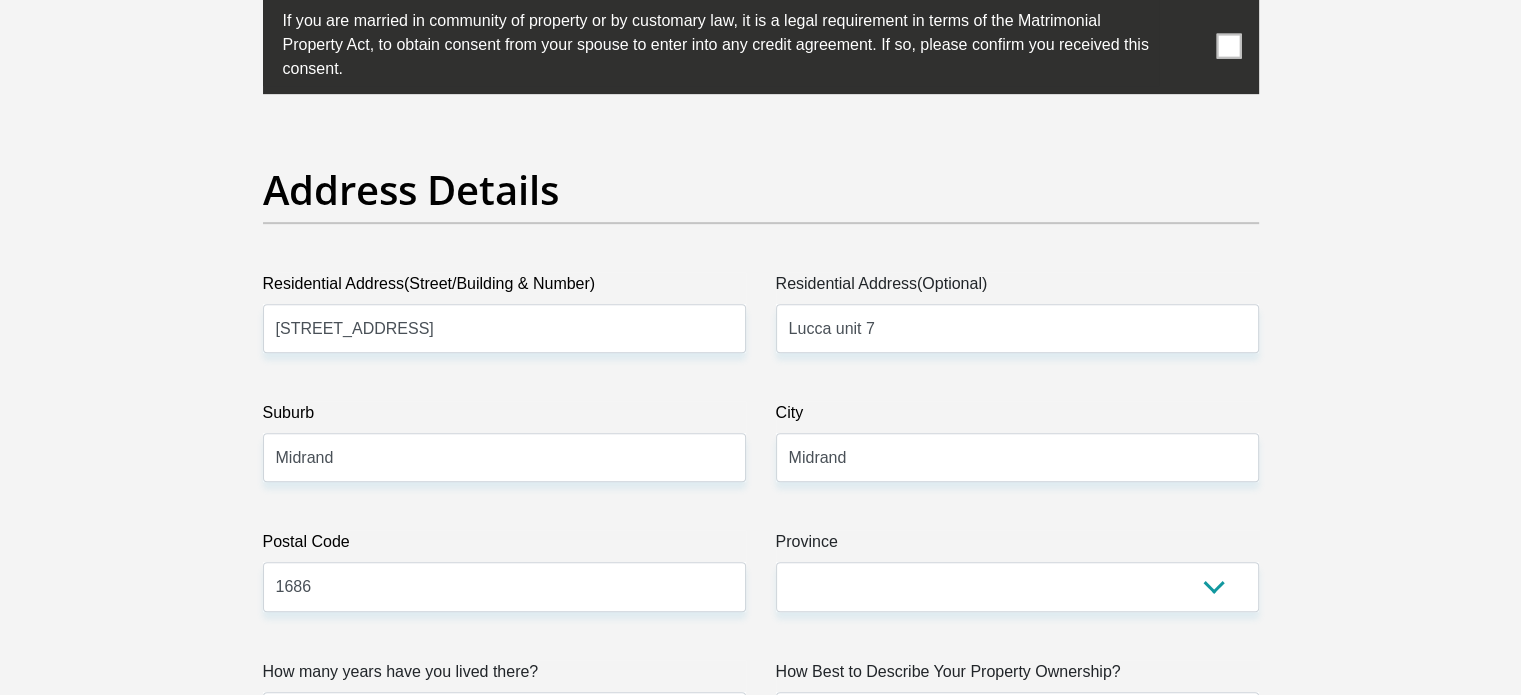 scroll, scrollTop: 1200, scrollLeft: 0, axis: vertical 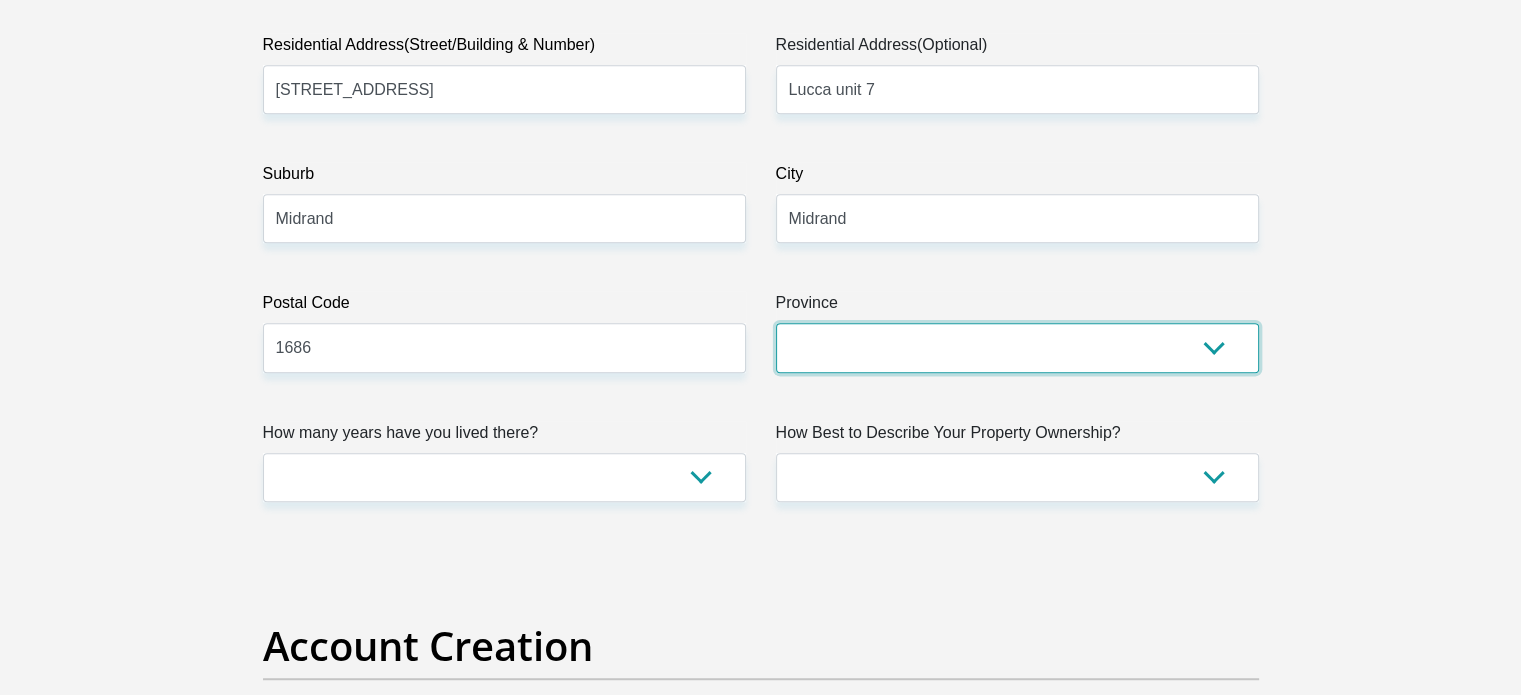 drag, startPoint x: 827, startPoint y: 337, endPoint x: 852, endPoint y: 359, distance: 33.30165 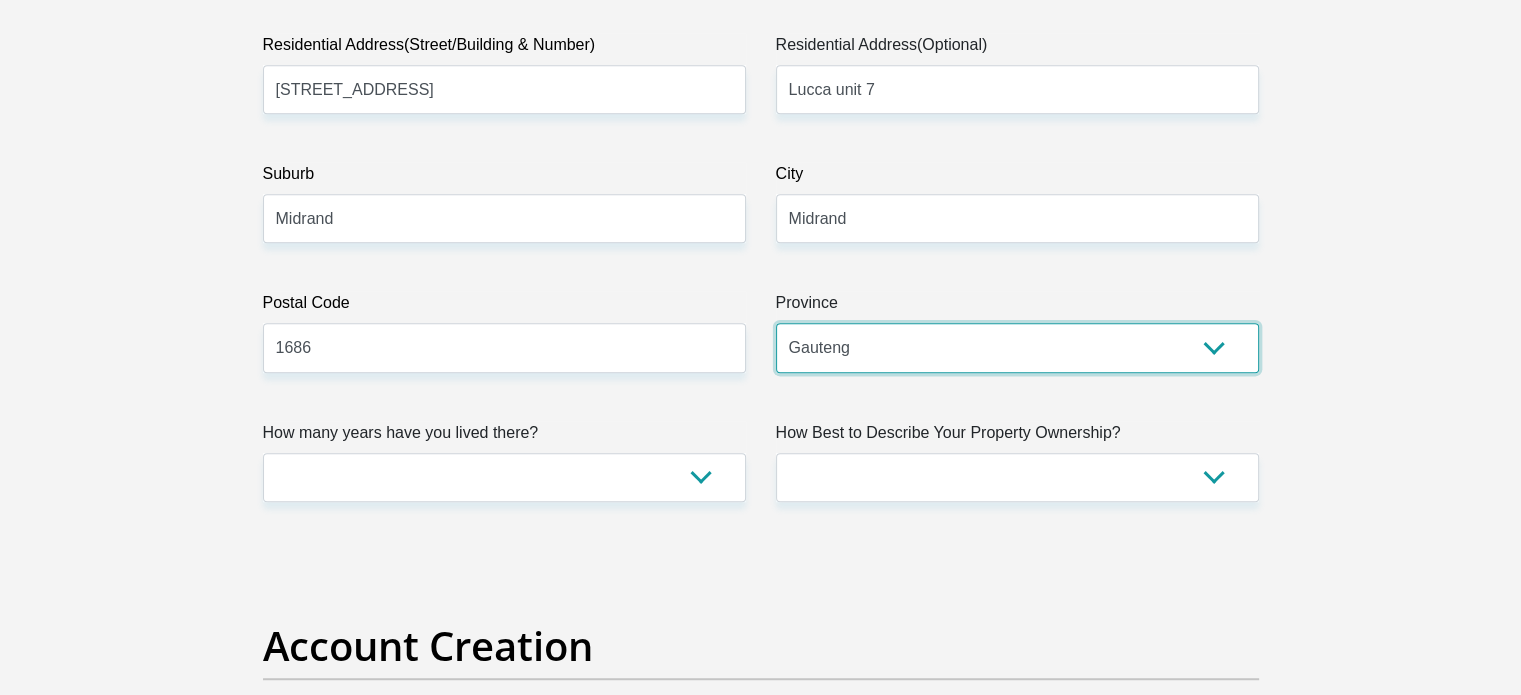 click on "Eastern Cape
Free State
Gauteng
KwaZulu-Natal
Limpopo
Mpumalanga
Northern Cape
North West
Western Cape" at bounding box center [1017, 347] 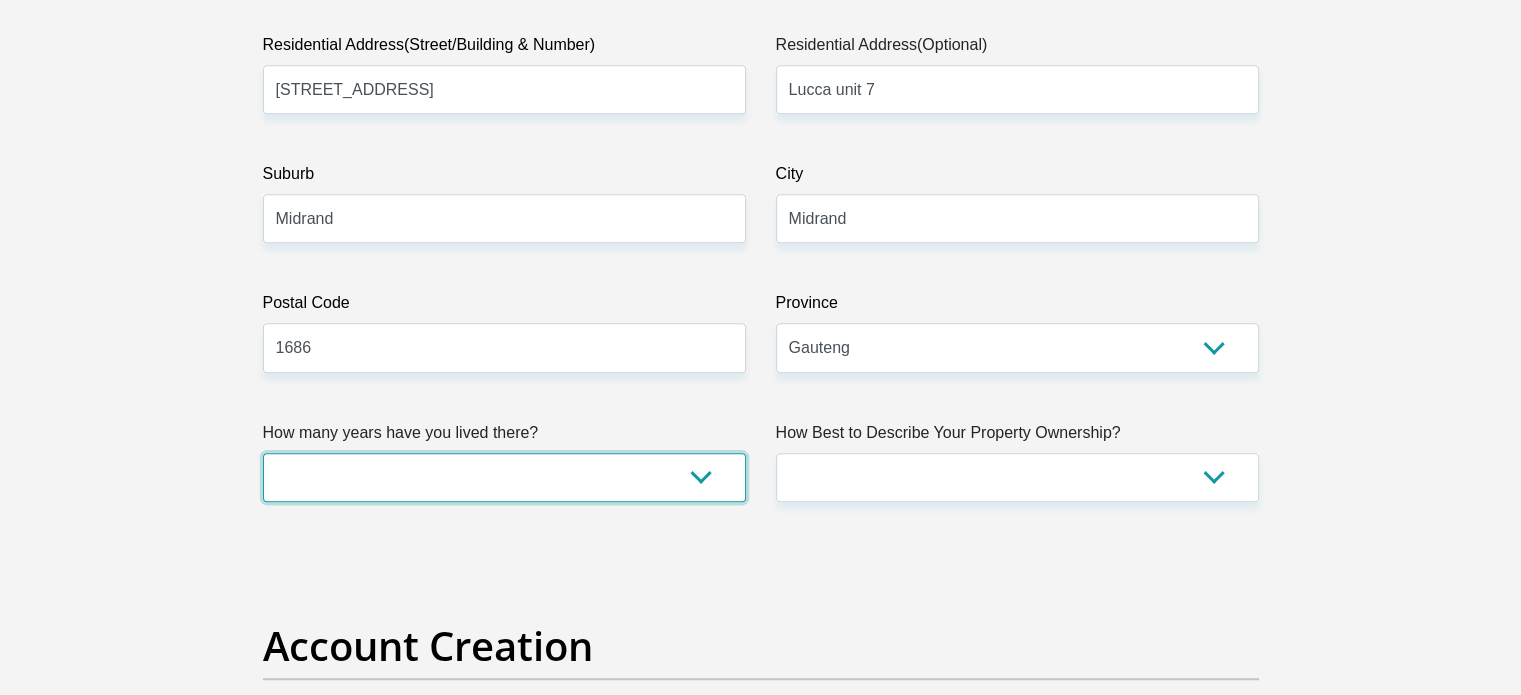 click on "less than 1 year
1-3 years
3-5 years
5+ years" at bounding box center [504, 477] 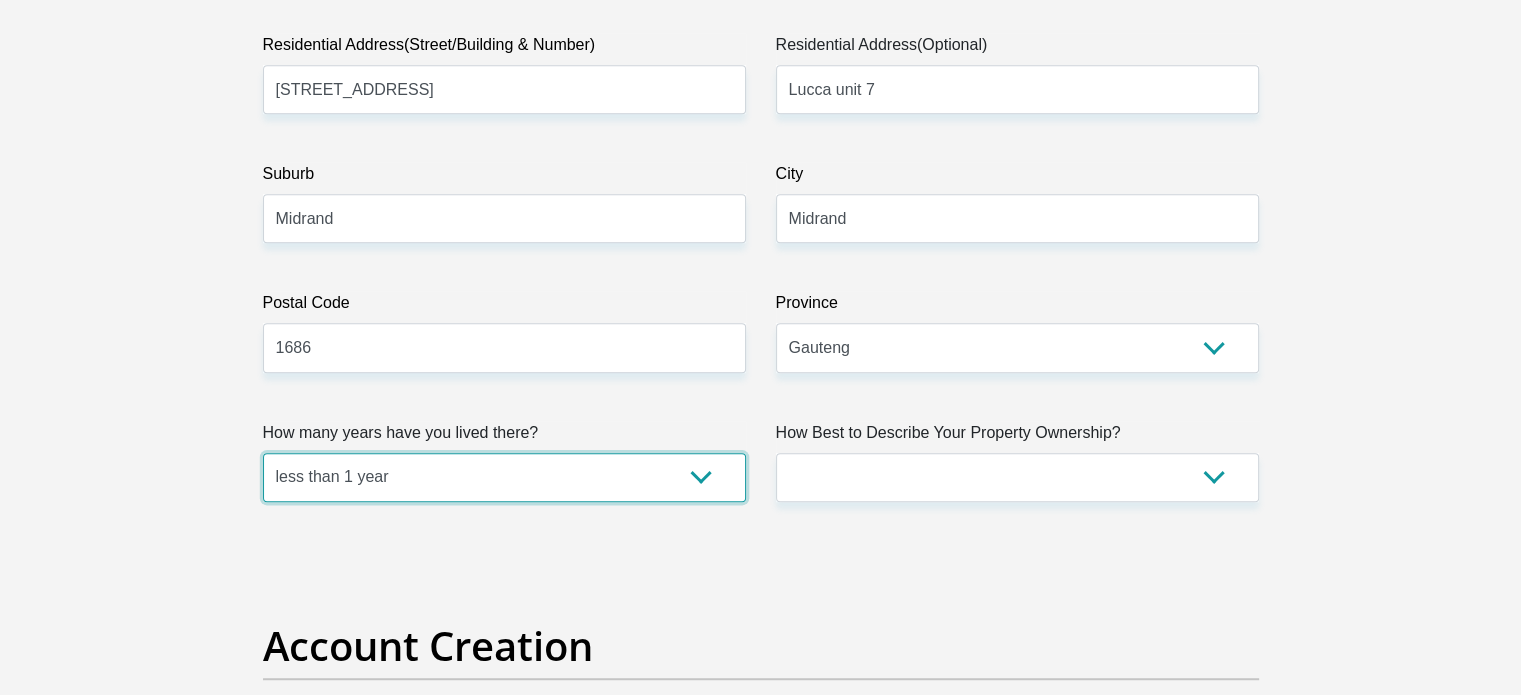 click on "less than 1 year
1-3 years
3-5 years
5+ years" at bounding box center [504, 477] 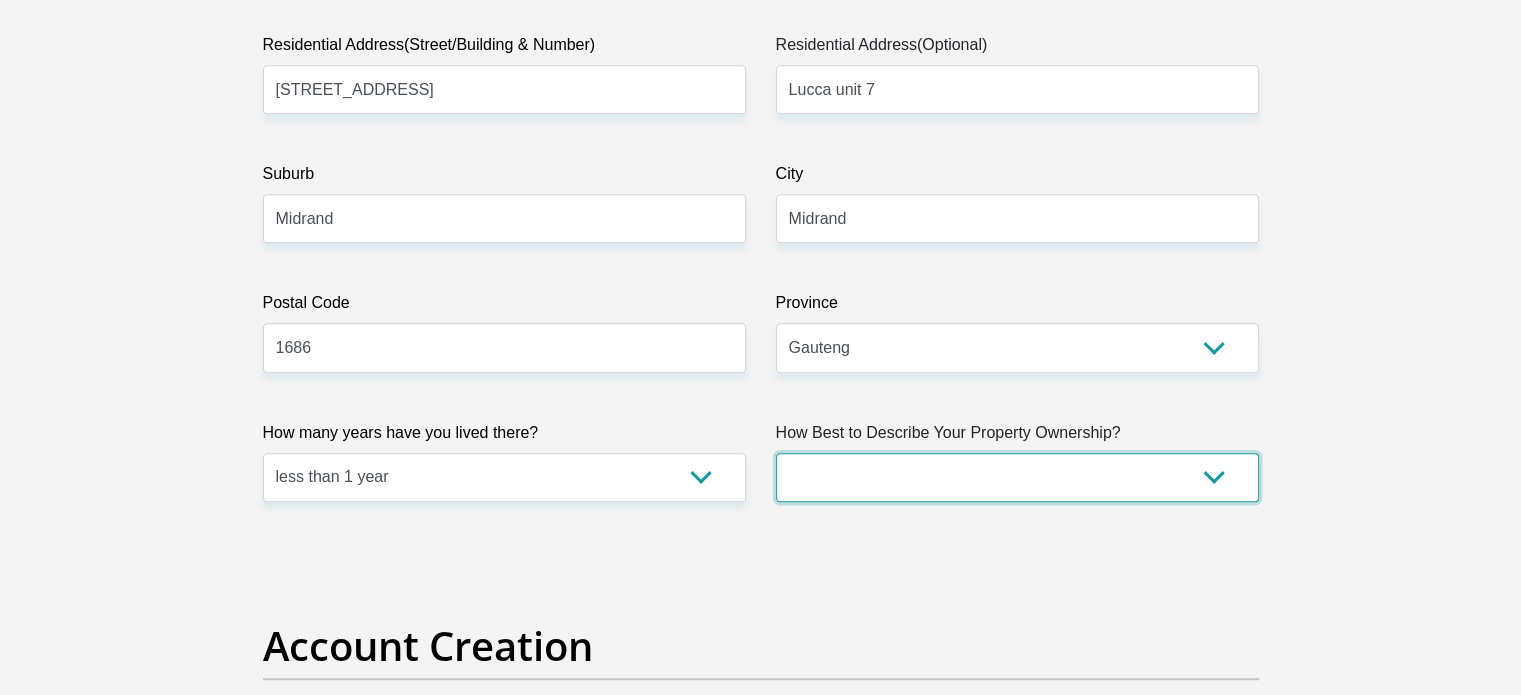 click on "Owned
Rented
Family Owned
Company Dwelling" at bounding box center [1017, 477] 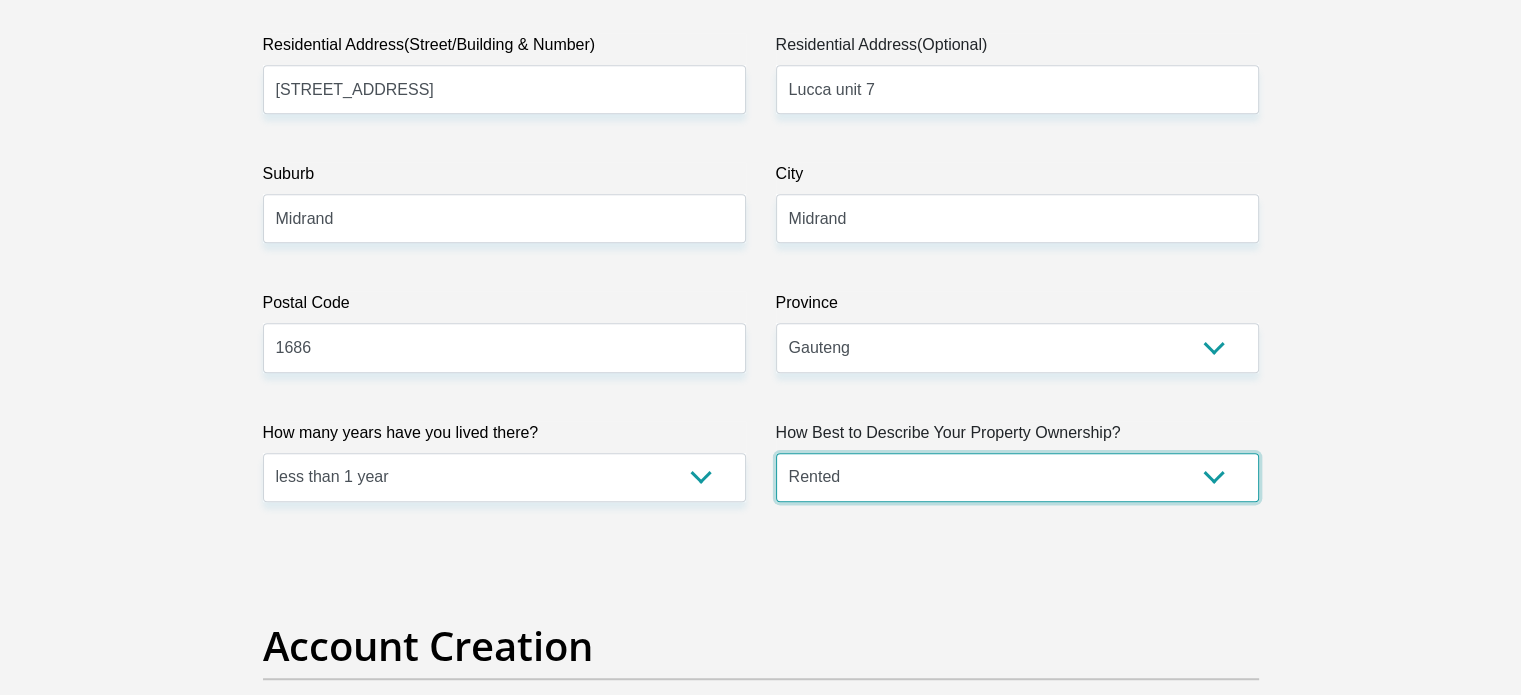 click on "Owned
Rented
Family Owned
Company Dwelling" at bounding box center (1017, 477) 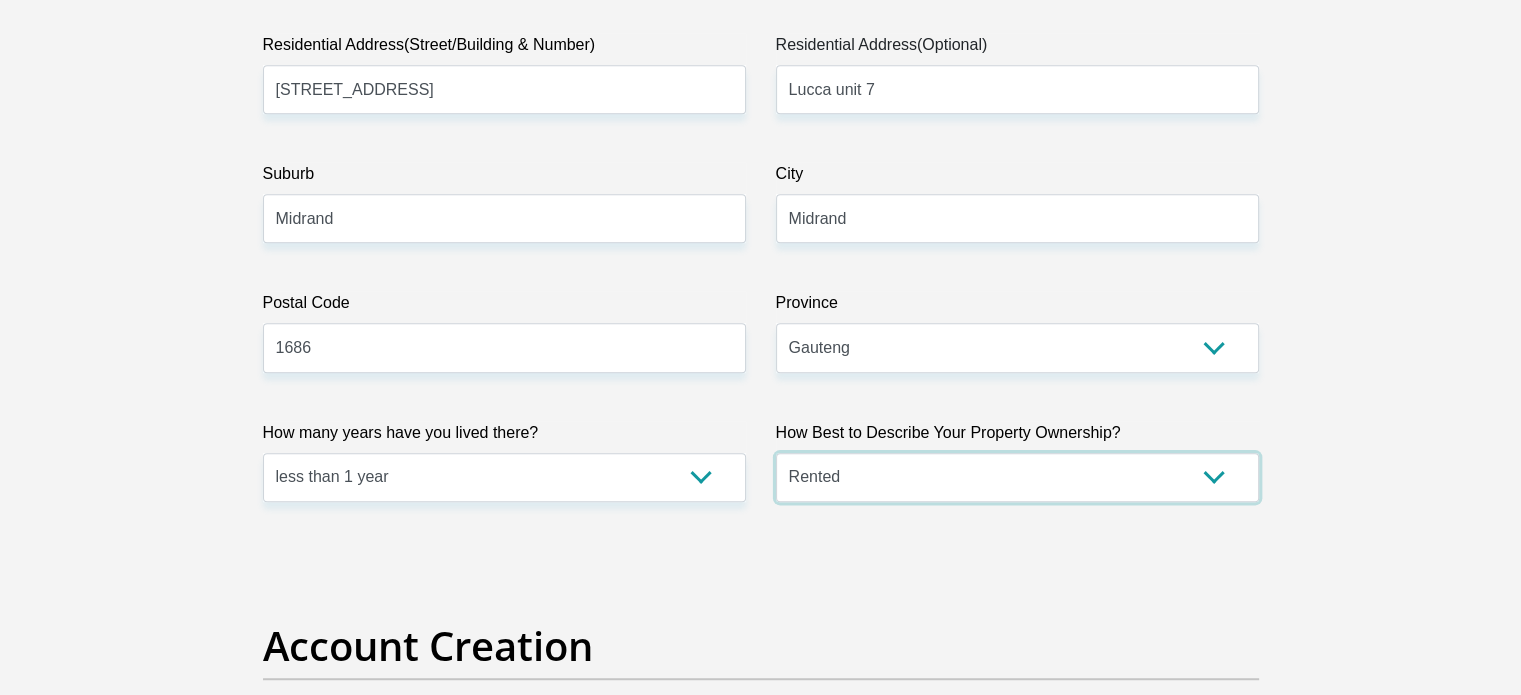 click on "Owned
Rented
Family Owned
Company Dwelling" at bounding box center (1017, 477) 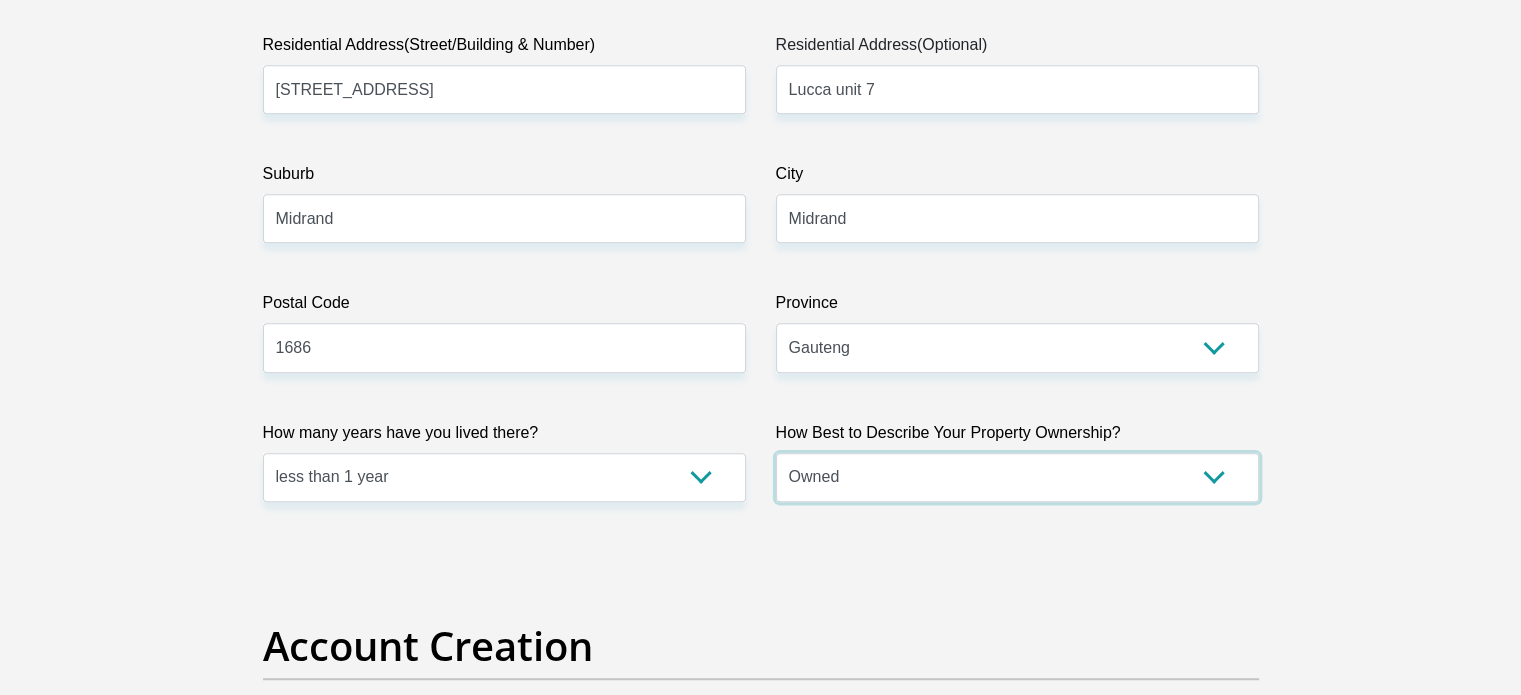 click on "Owned
Rented
Family Owned
Company Dwelling" at bounding box center (1017, 477) 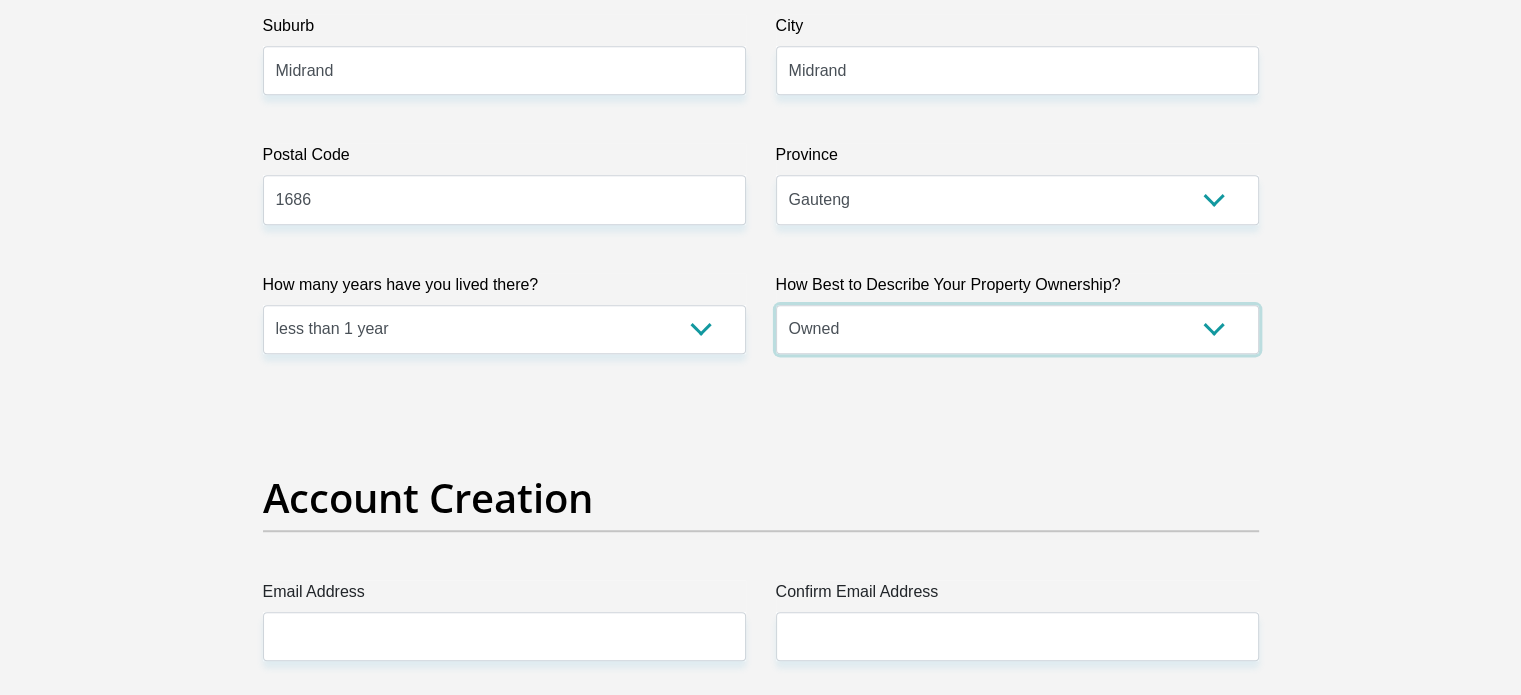 scroll, scrollTop: 1700, scrollLeft: 0, axis: vertical 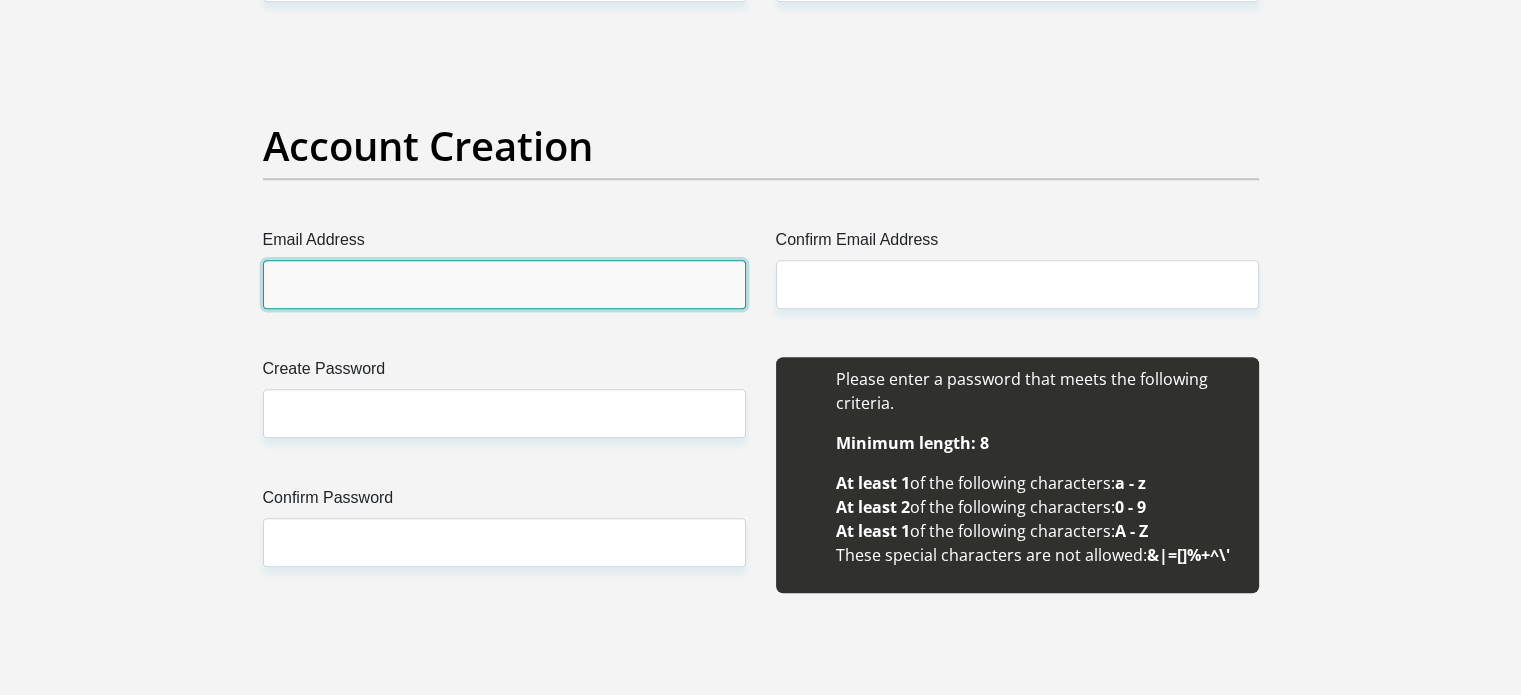 click on "Email Address" at bounding box center (504, 284) 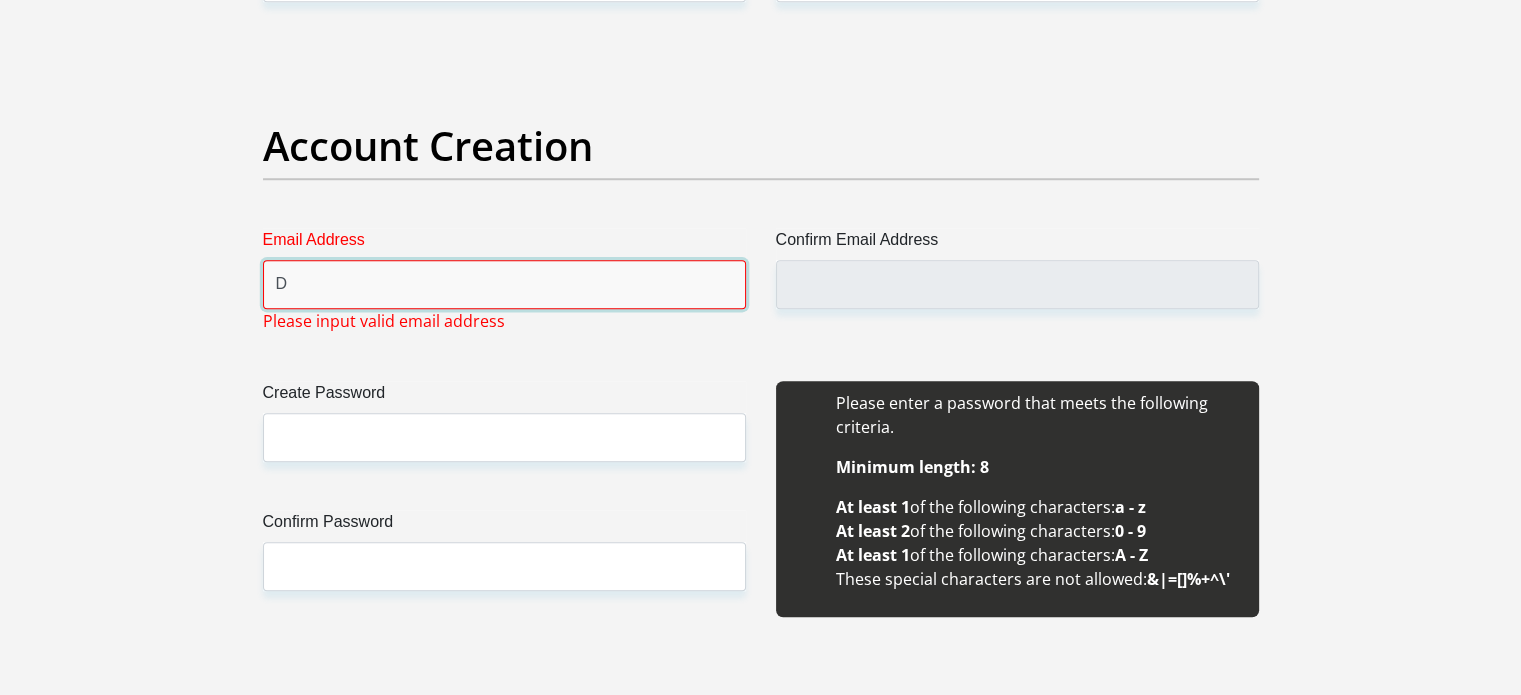 type on "Deshnee1229@gmail.com" 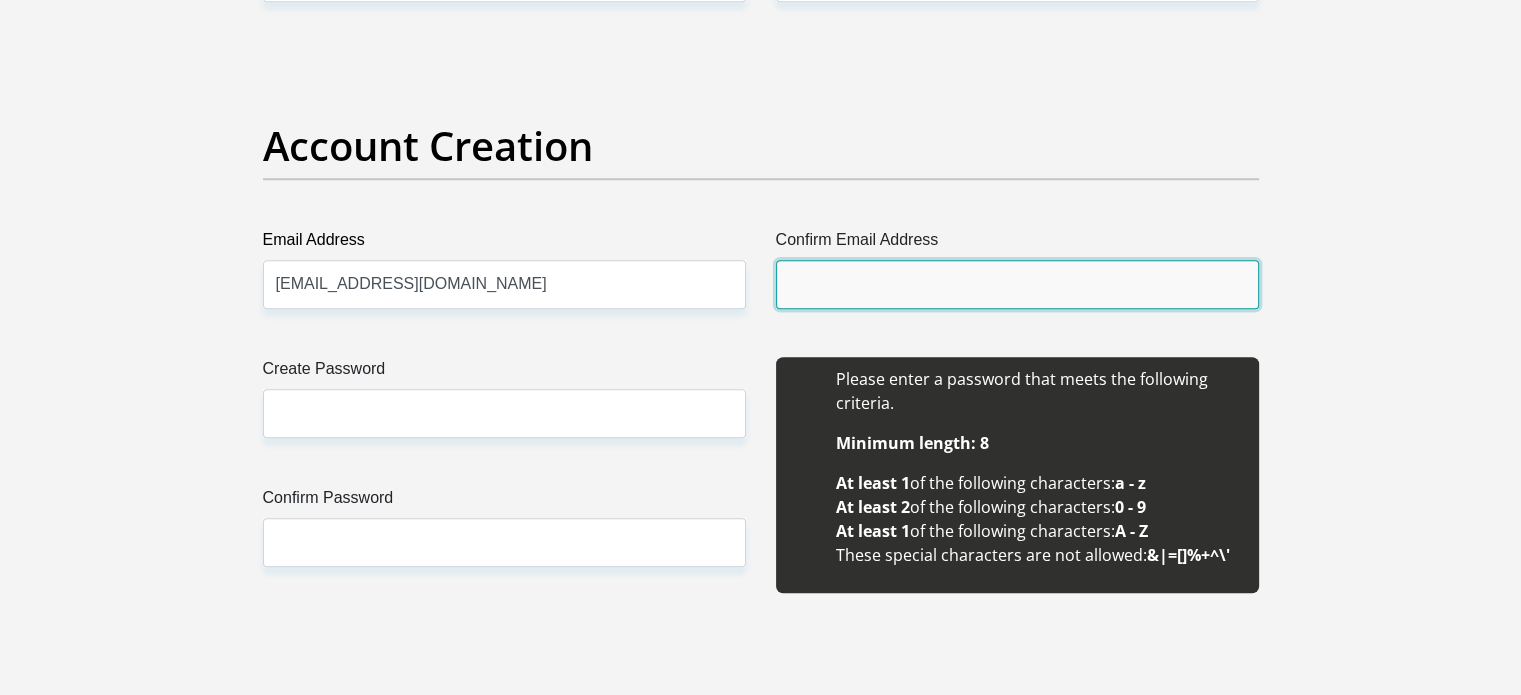 click on "Confirm Email Address" at bounding box center [1017, 284] 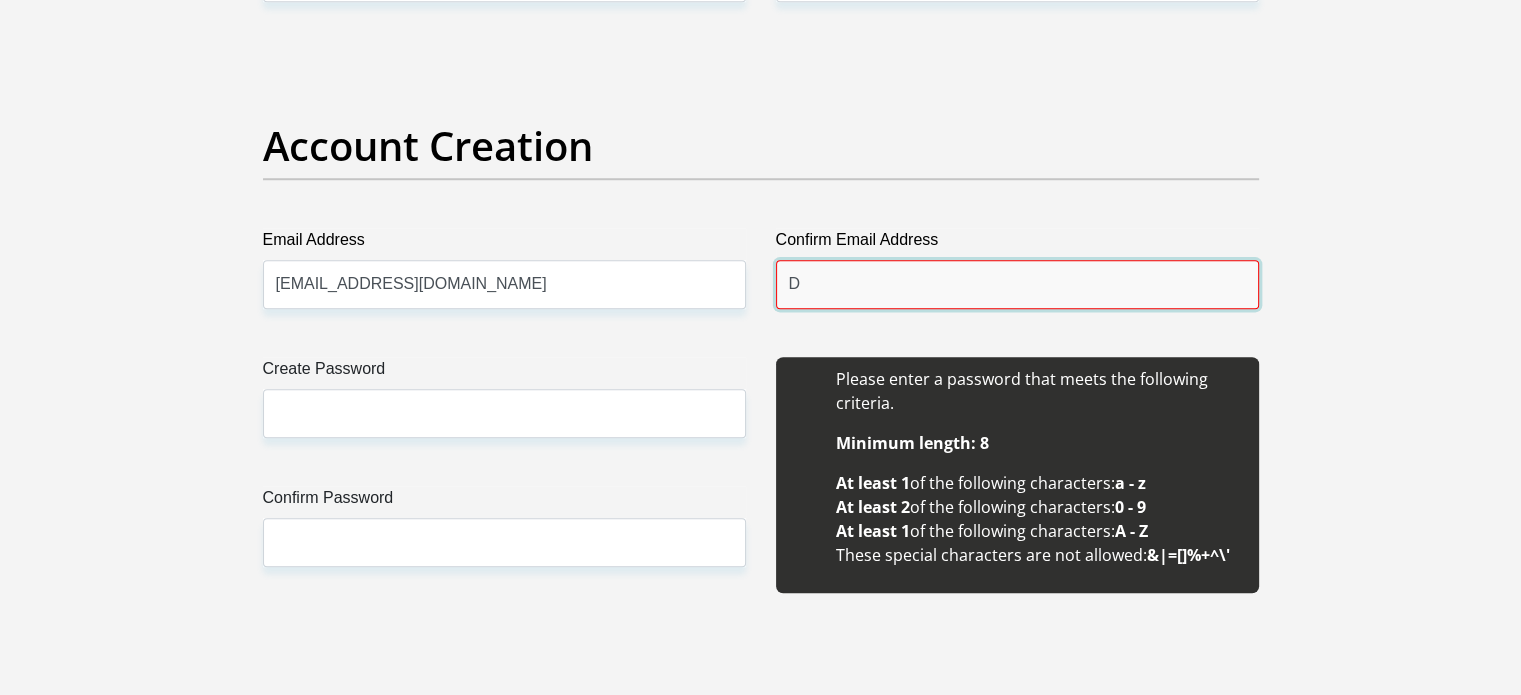 type on "D" 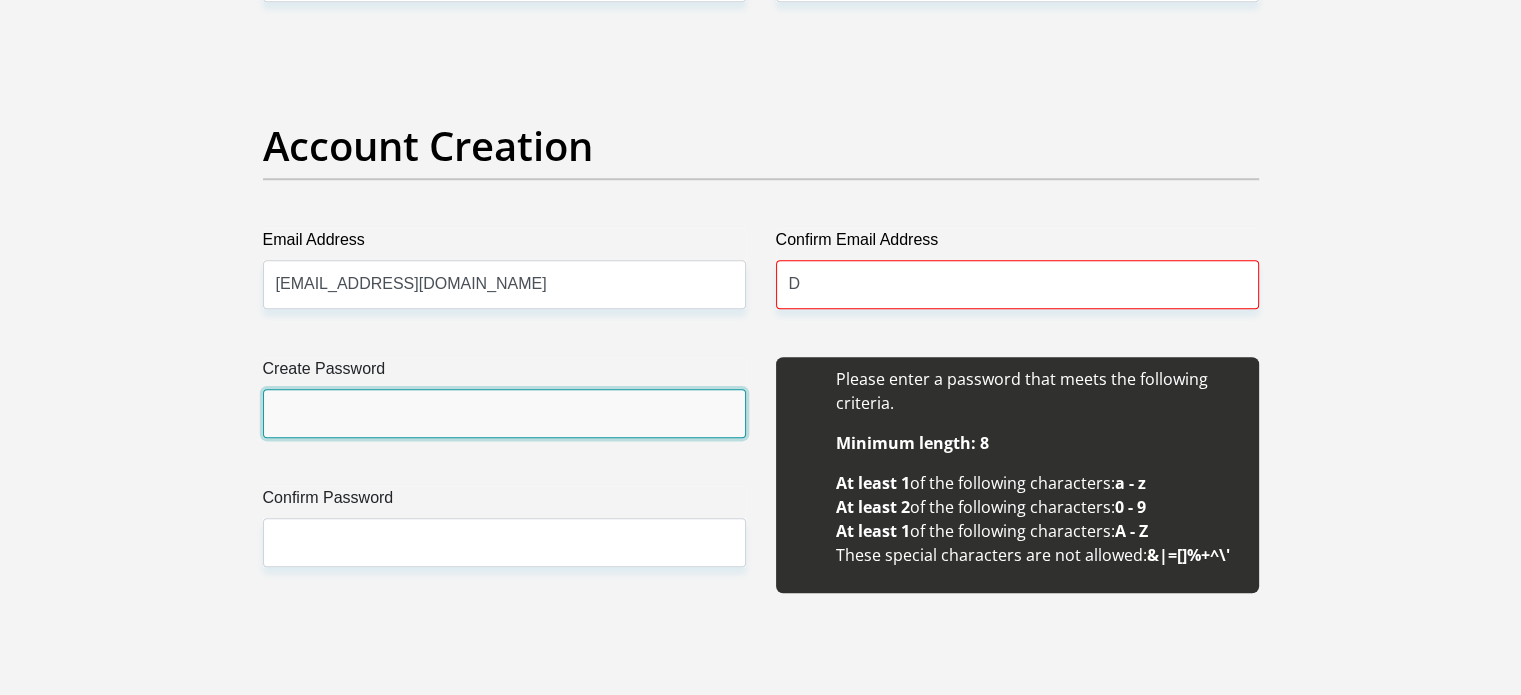click on "Create Password" at bounding box center [504, 413] 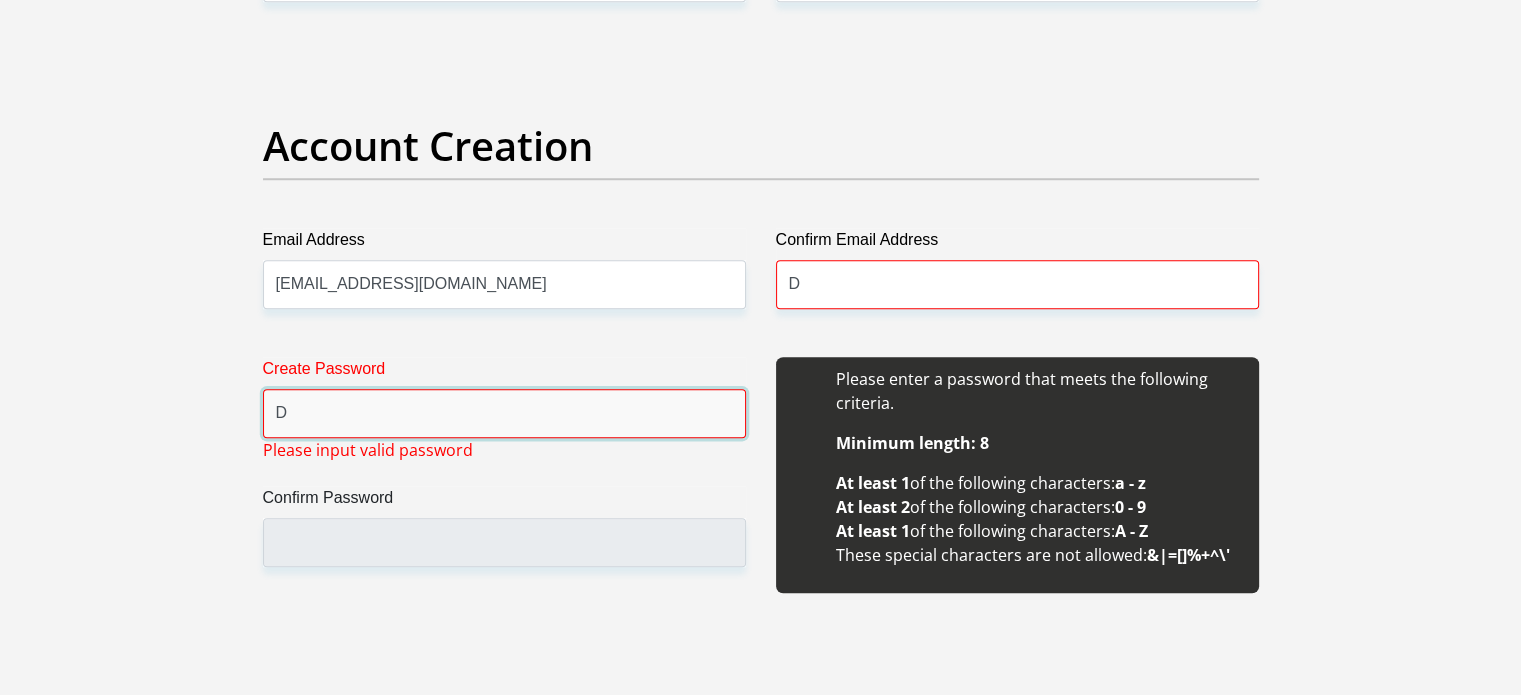 type on "Deshnee@3120" 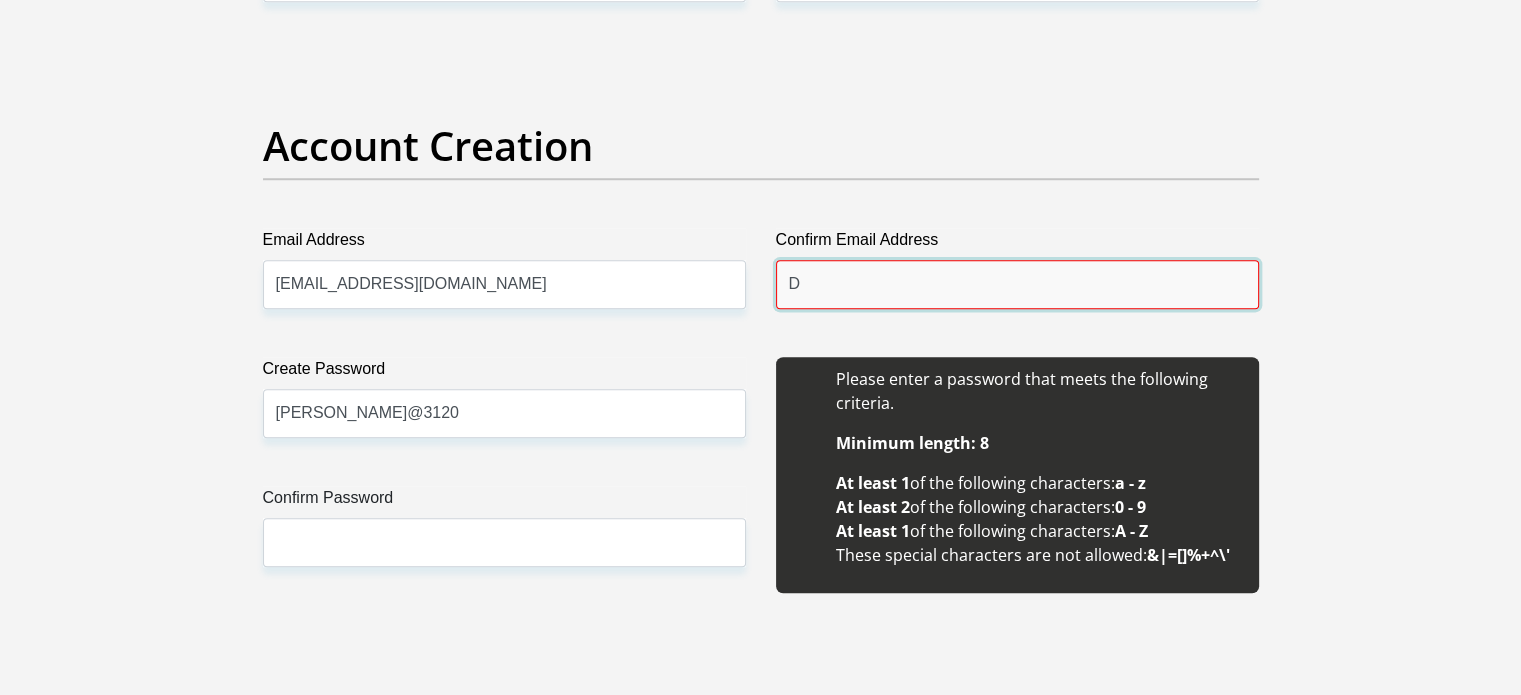 drag, startPoint x: 900, startPoint y: 278, endPoint x: 904, endPoint y: 294, distance: 16.492422 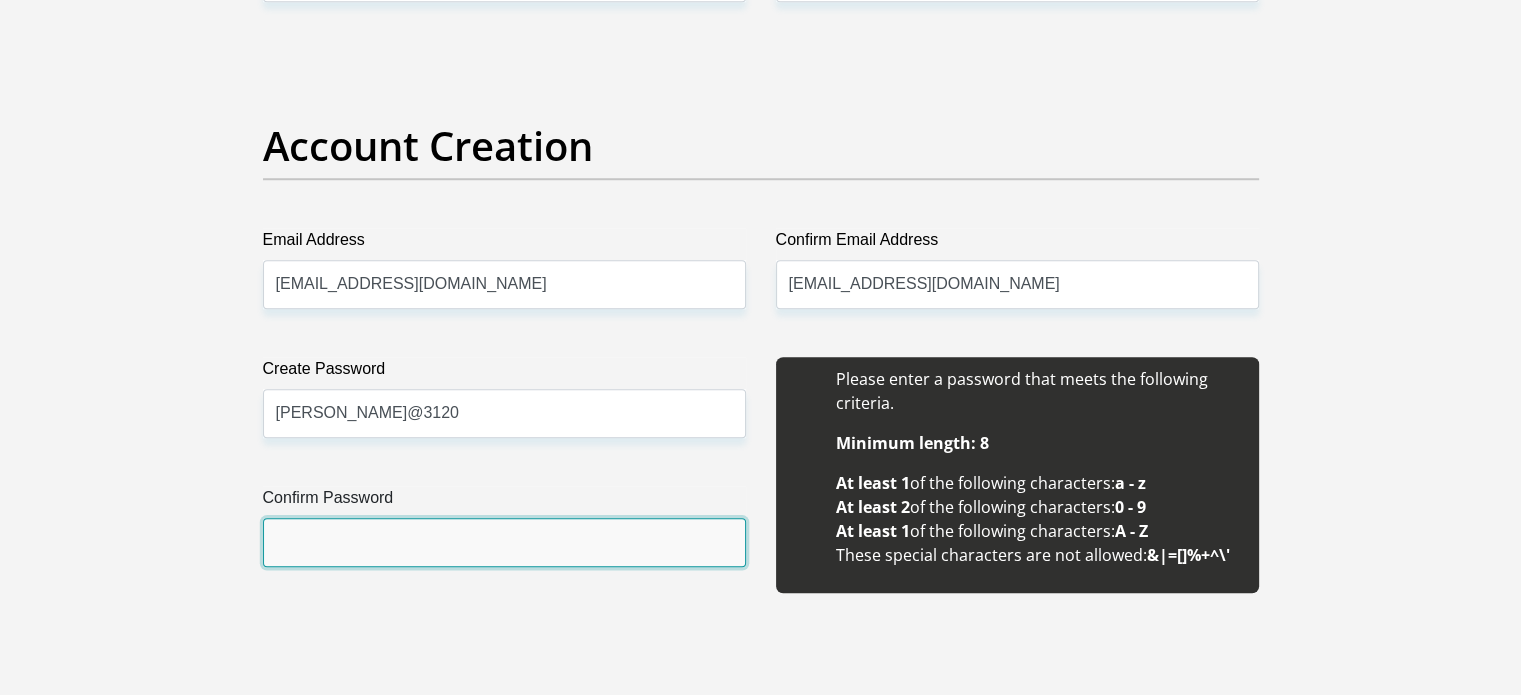 click on "Confirm Password" at bounding box center [504, 542] 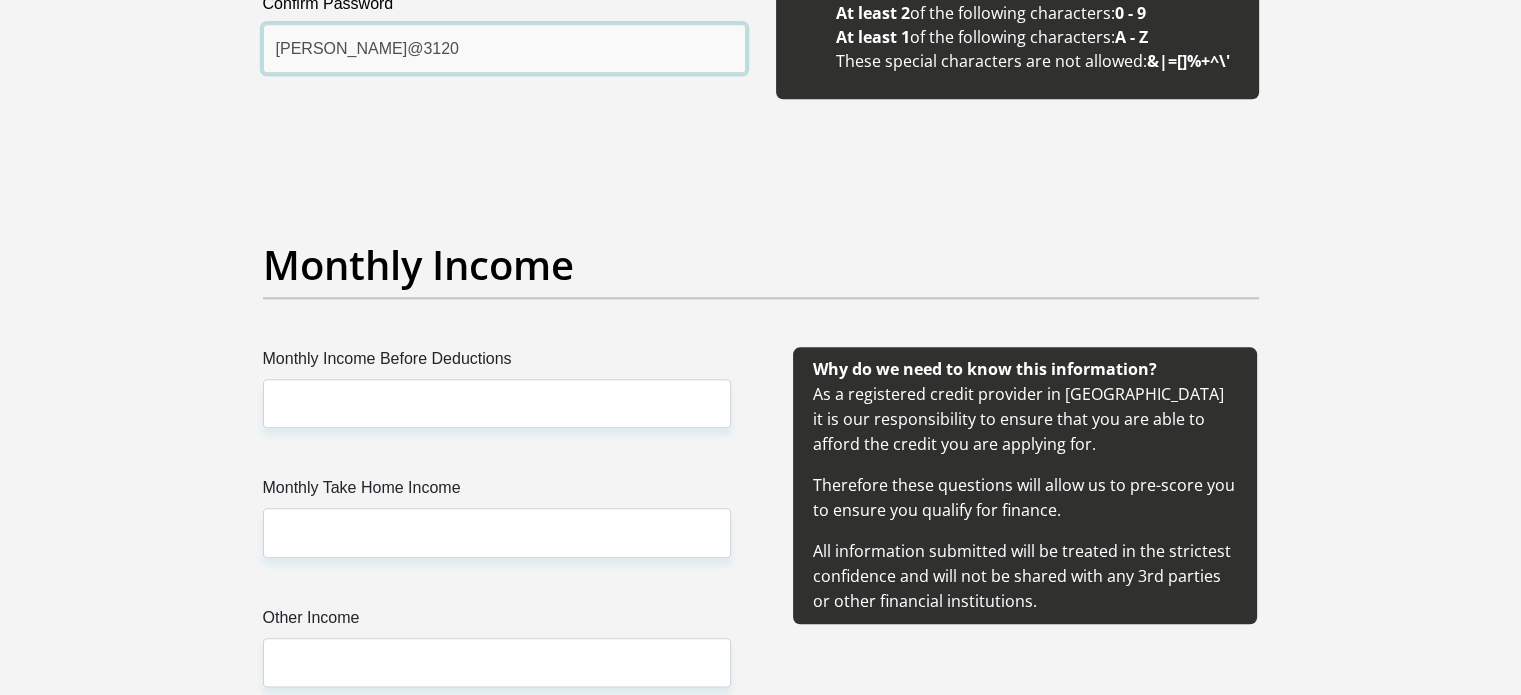 scroll, scrollTop: 2200, scrollLeft: 0, axis: vertical 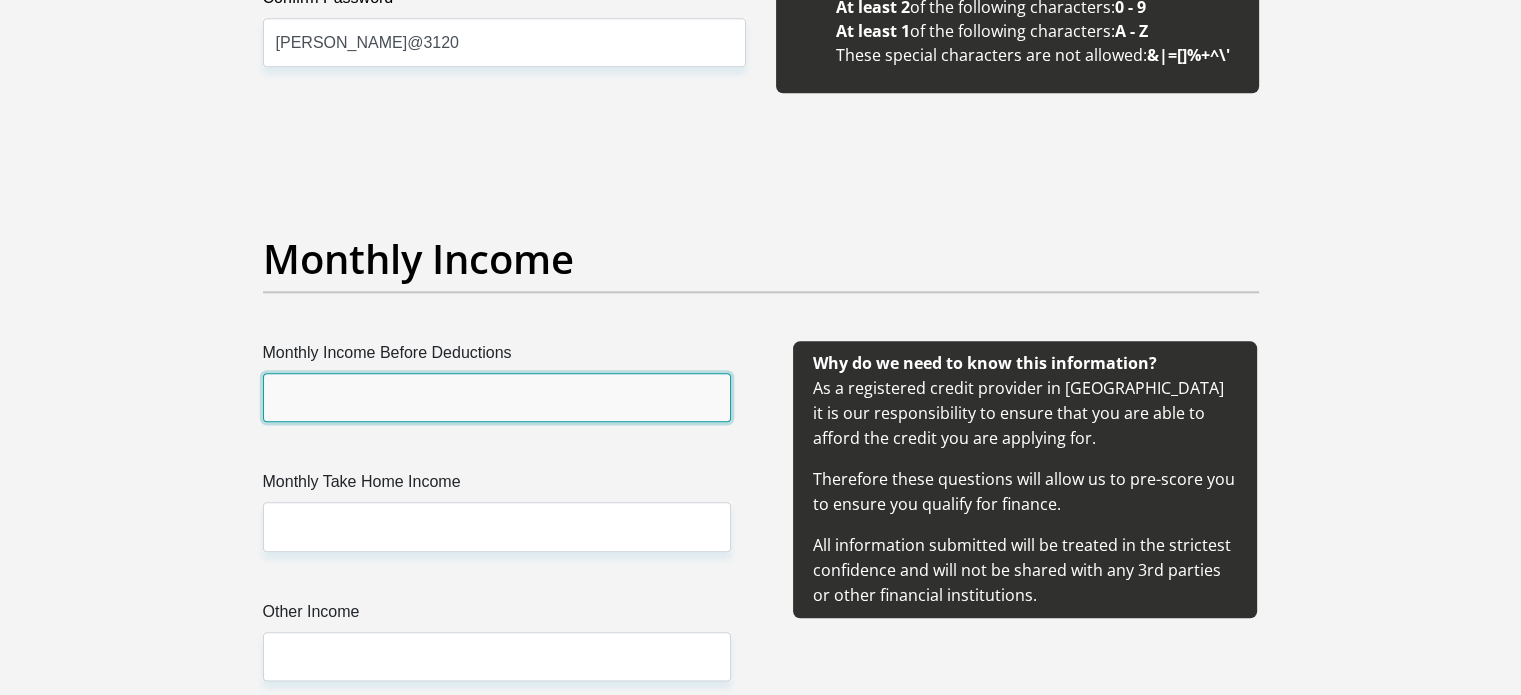 click on "Monthly Income Before Deductions" at bounding box center (497, 397) 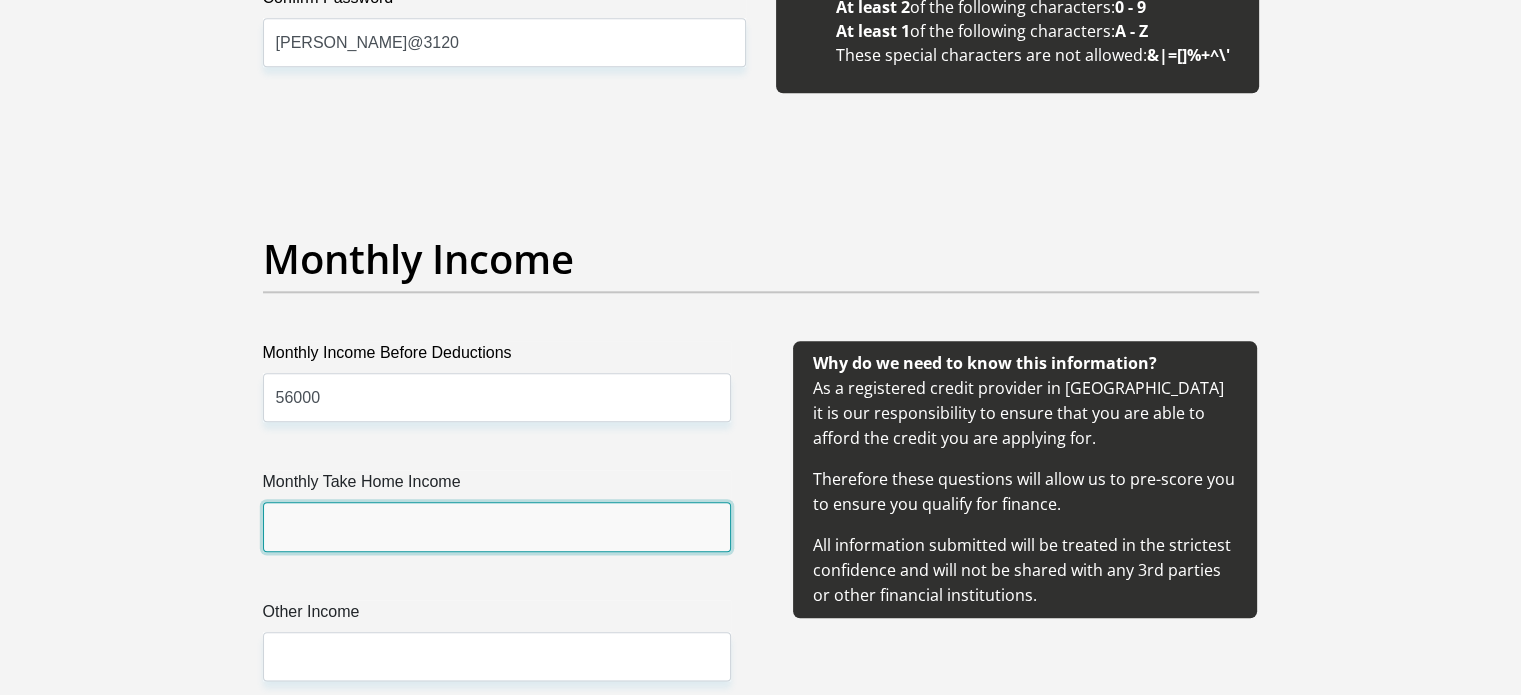 click on "Monthly Take Home Income" at bounding box center [497, 526] 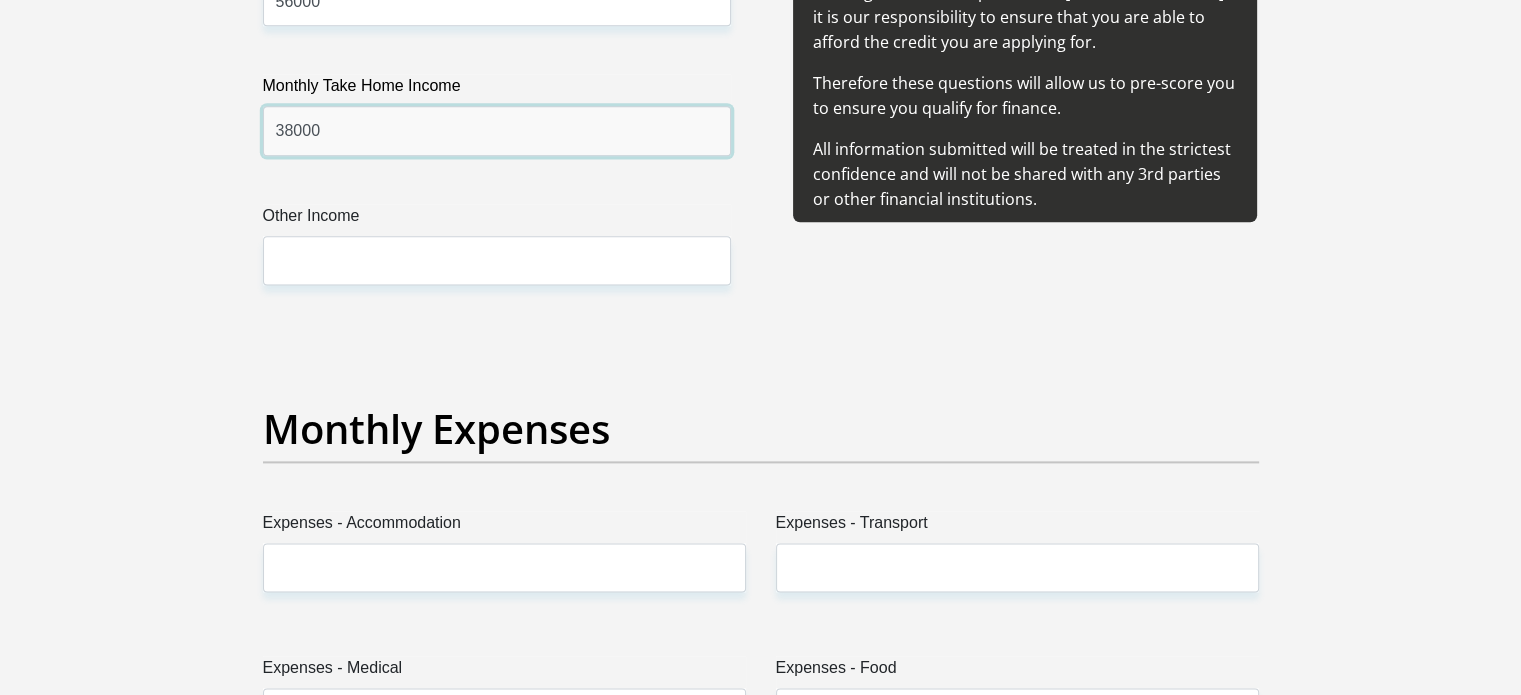 scroll, scrollTop: 2600, scrollLeft: 0, axis: vertical 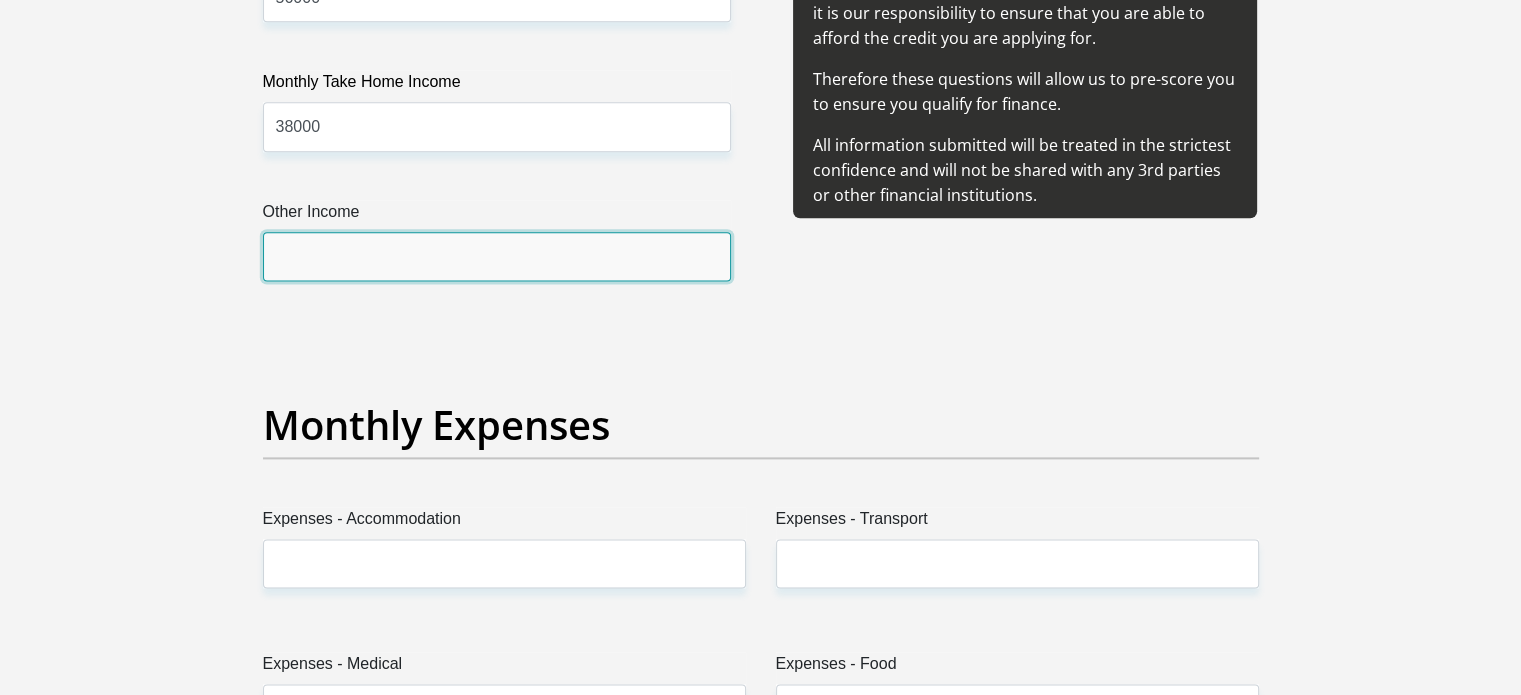 click on "Other Income" at bounding box center (497, 256) 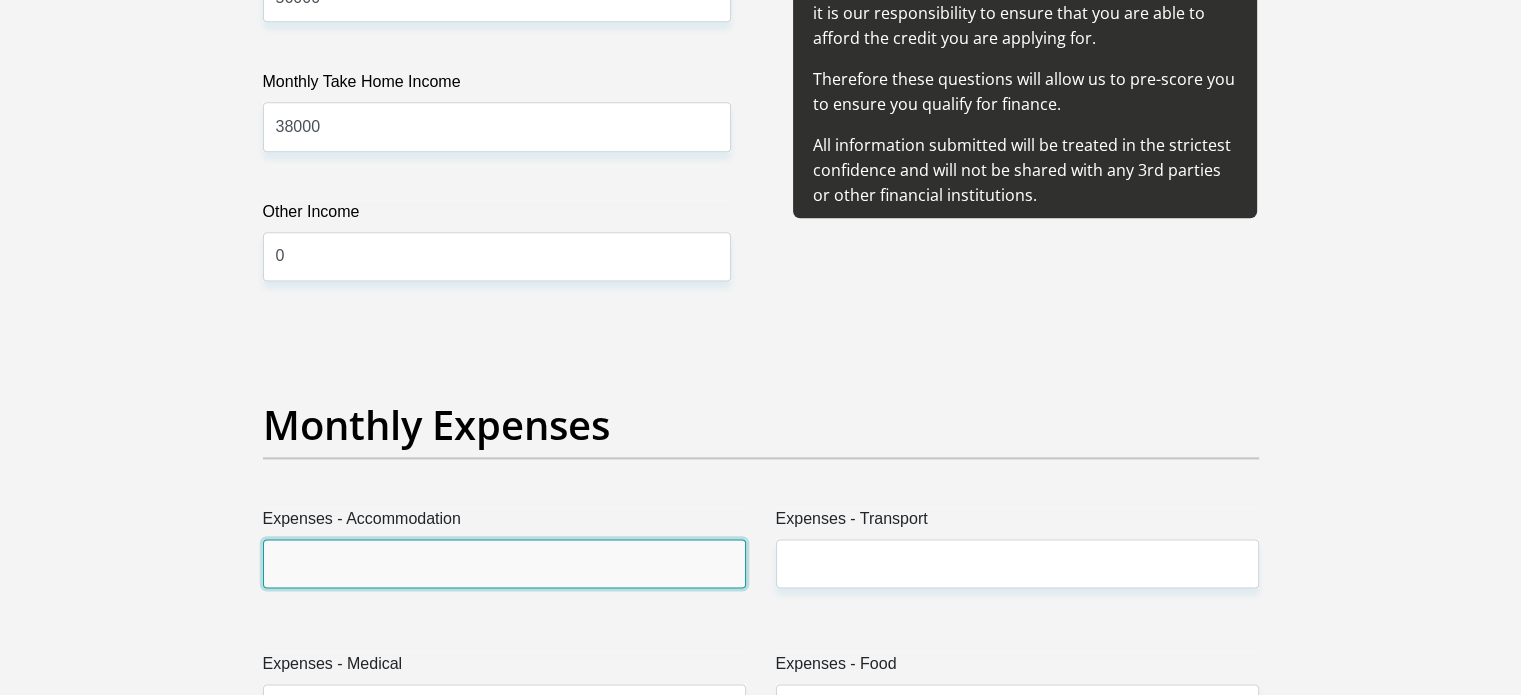 drag, startPoint x: 393, startPoint y: 554, endPoint x: 401, endPoint y: 535, distance: 20.615528 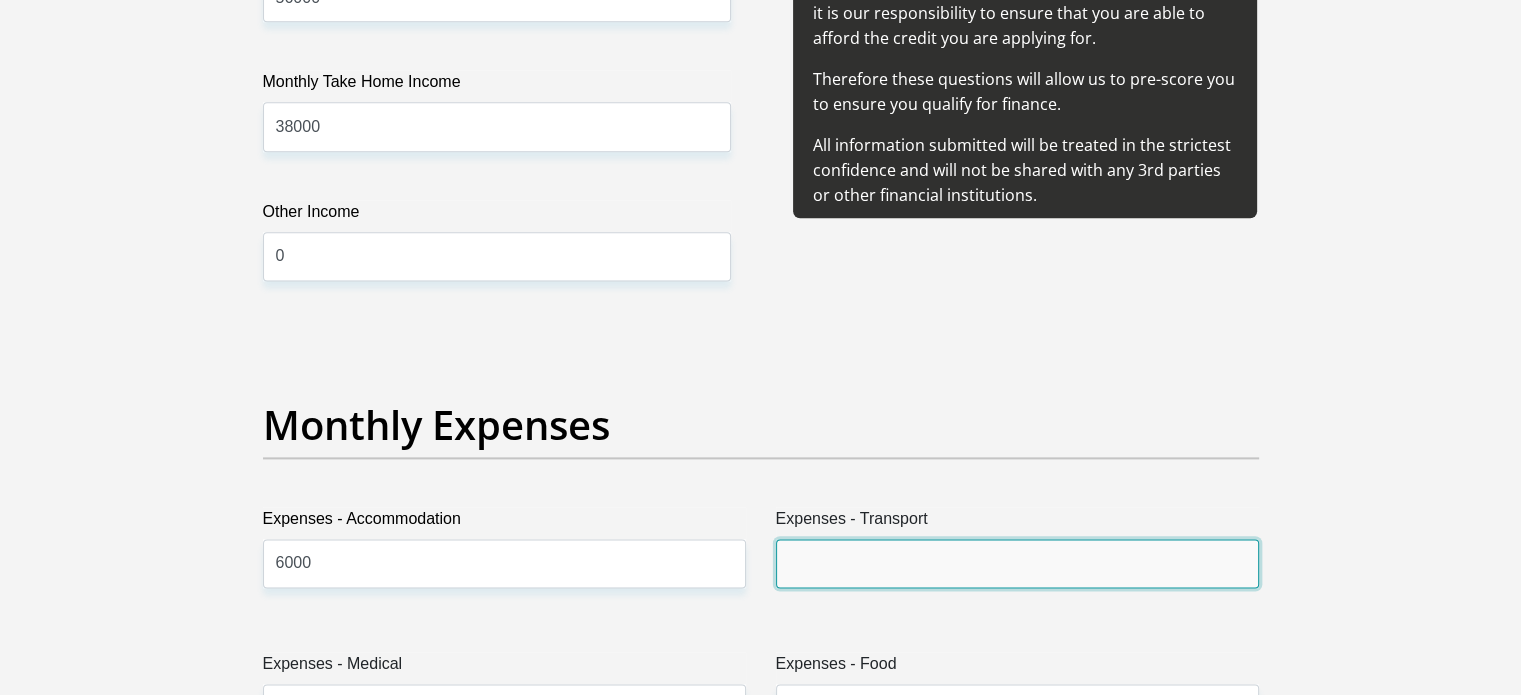 click on "Expenses - Transport" at bounding box center (1017, 563) 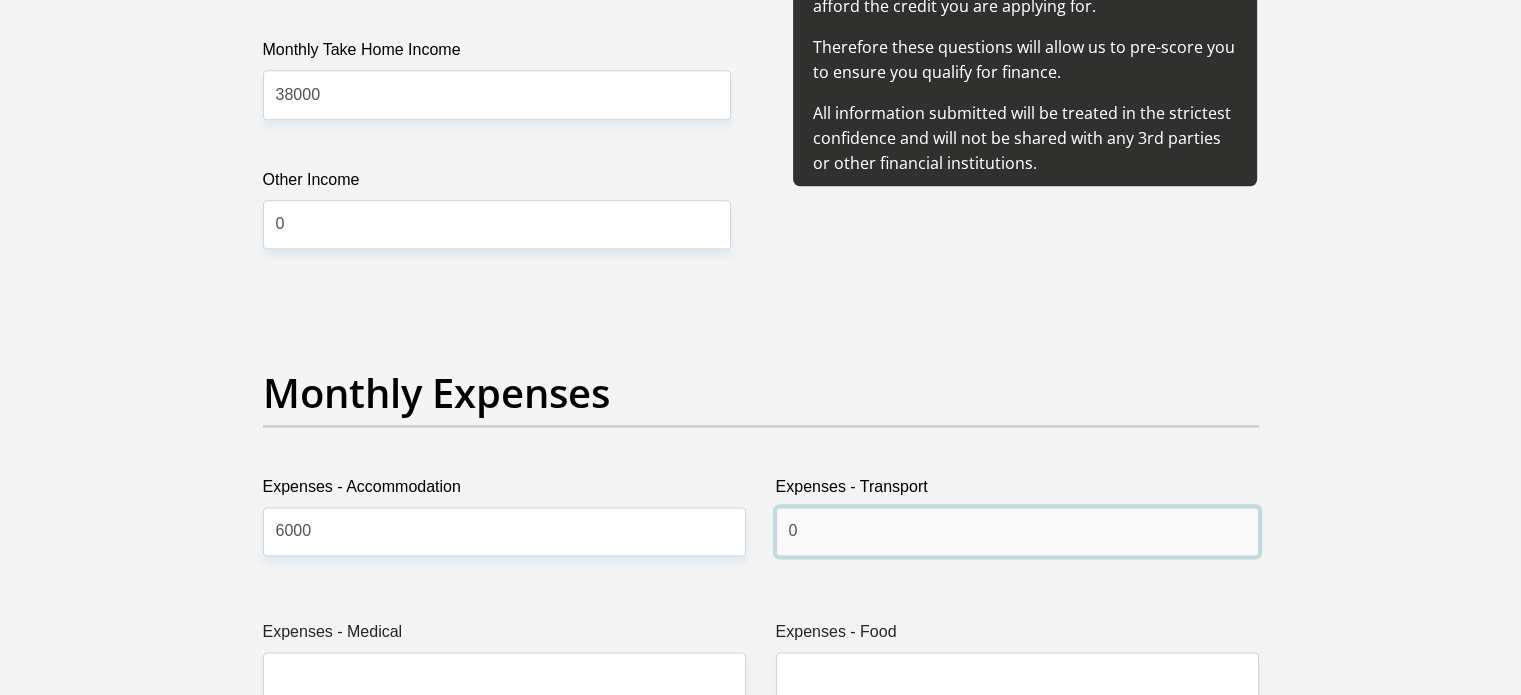 scroll, scrollTop: 3200, scrollLeft: 0, axis: vertical 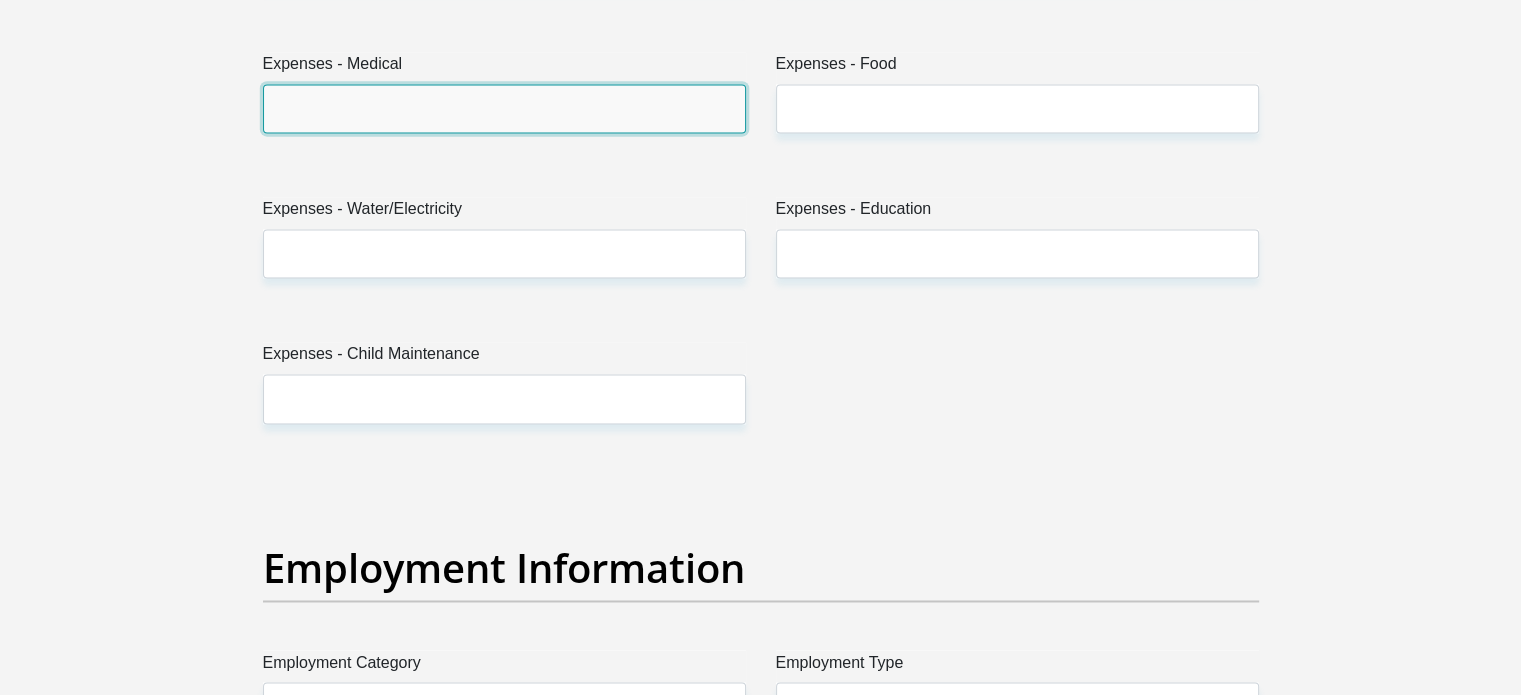 click on "Expenses - Medical" at bounding box center (504, 108) 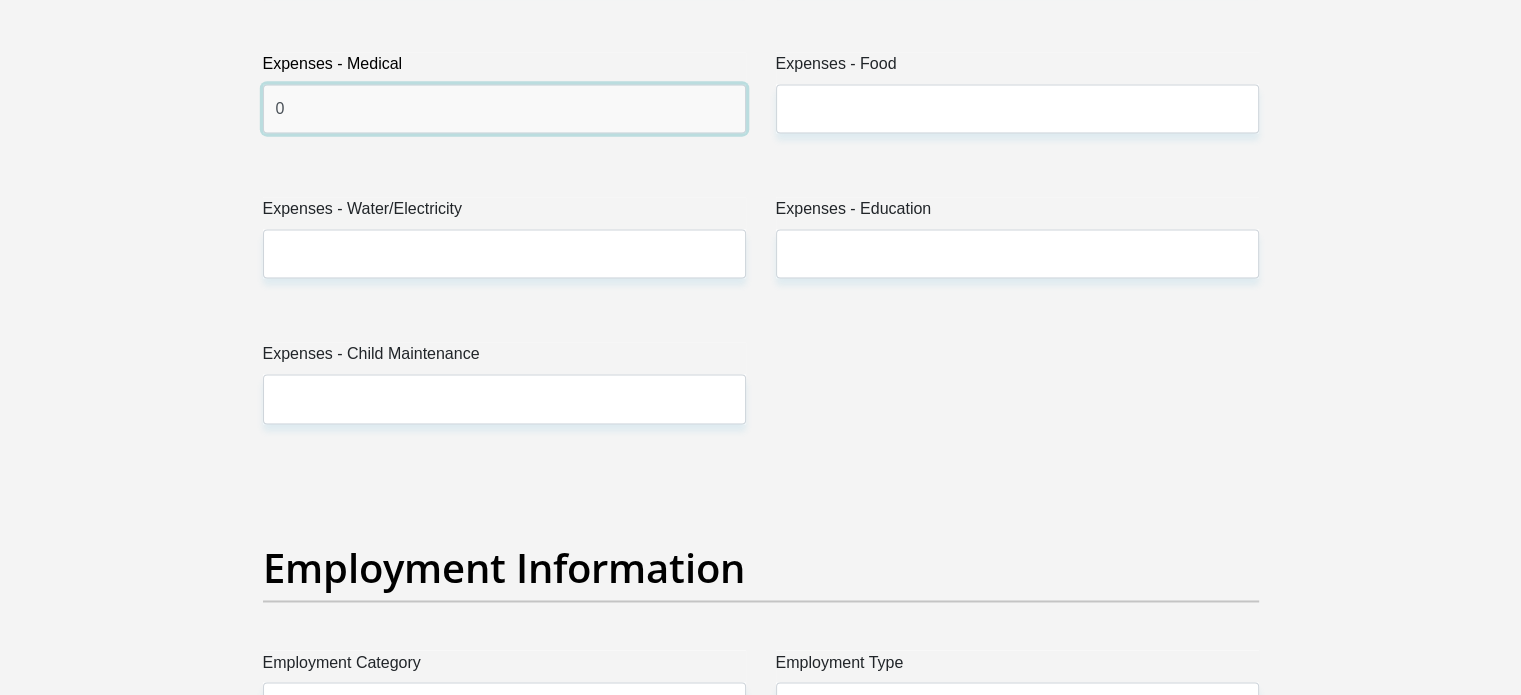type on "0" 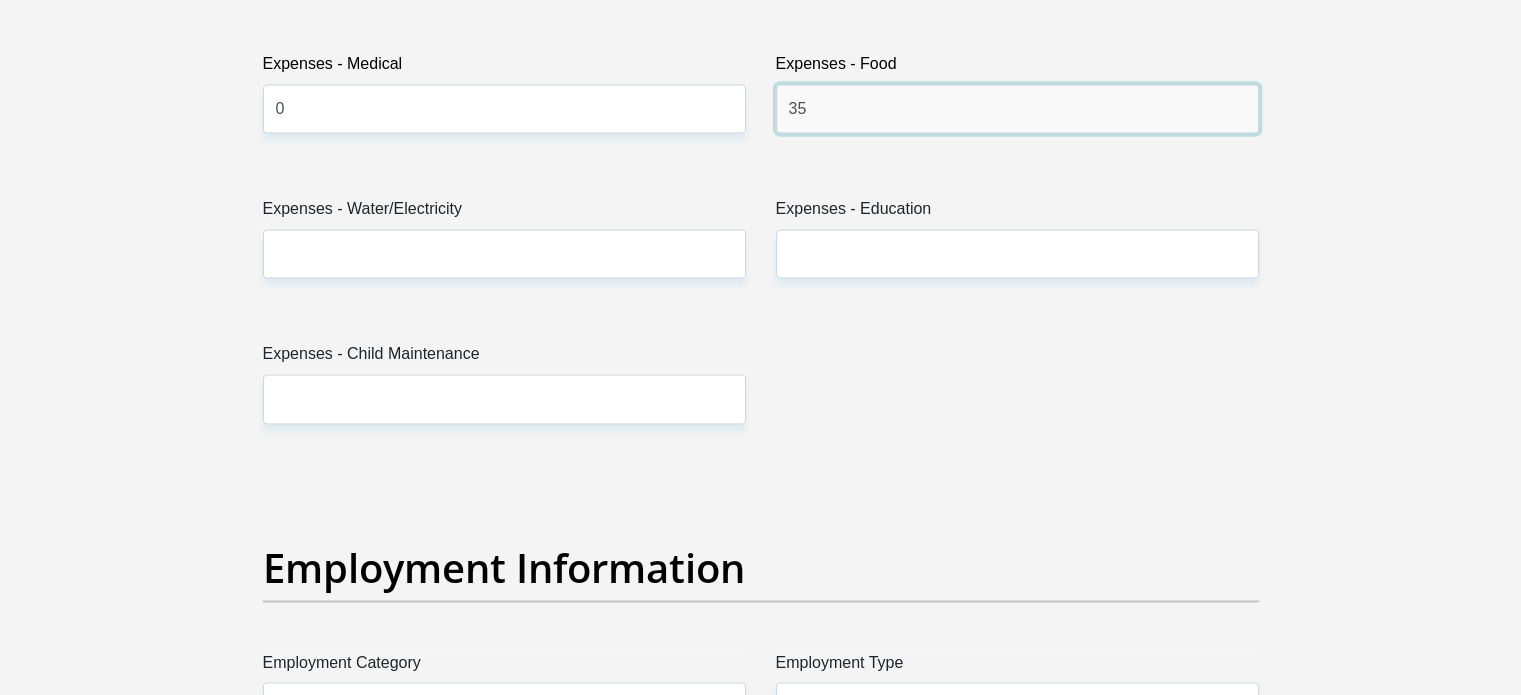 type on "3" 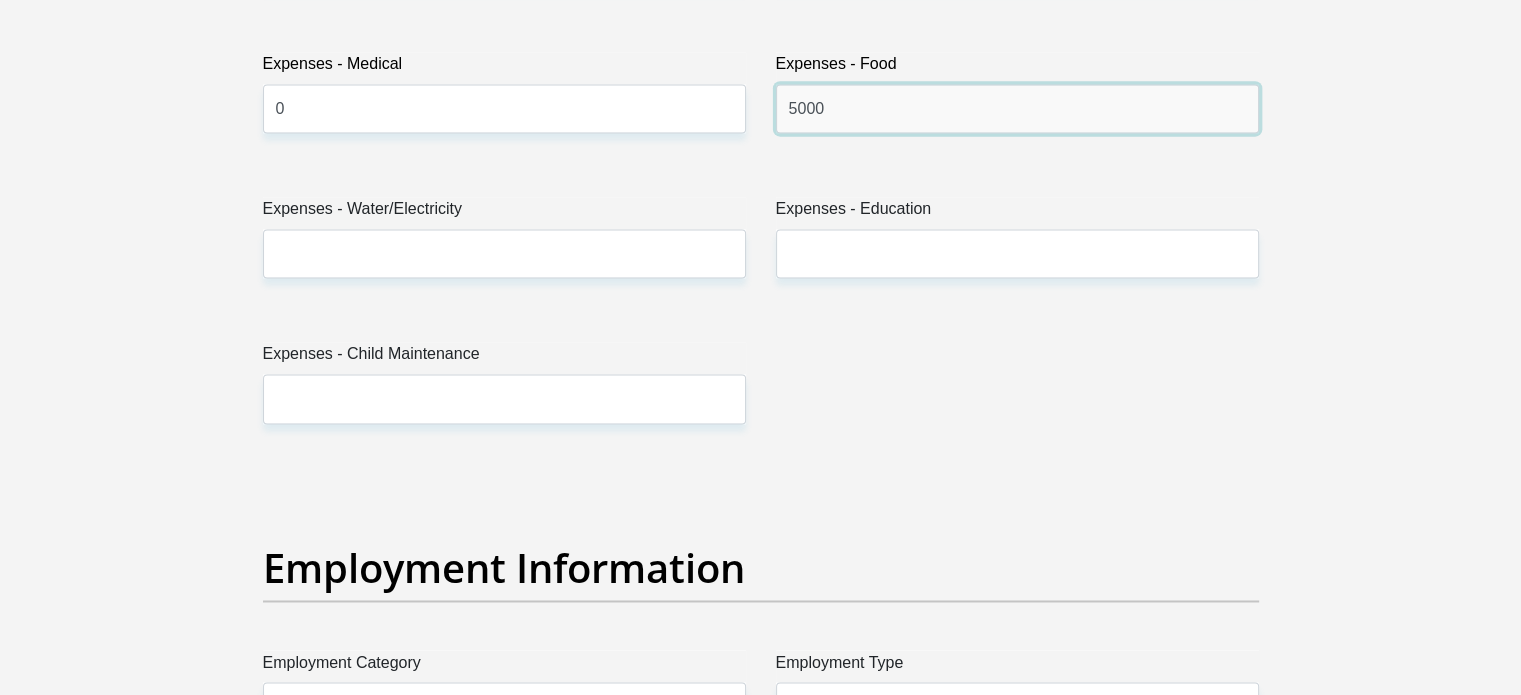 type on "5000" 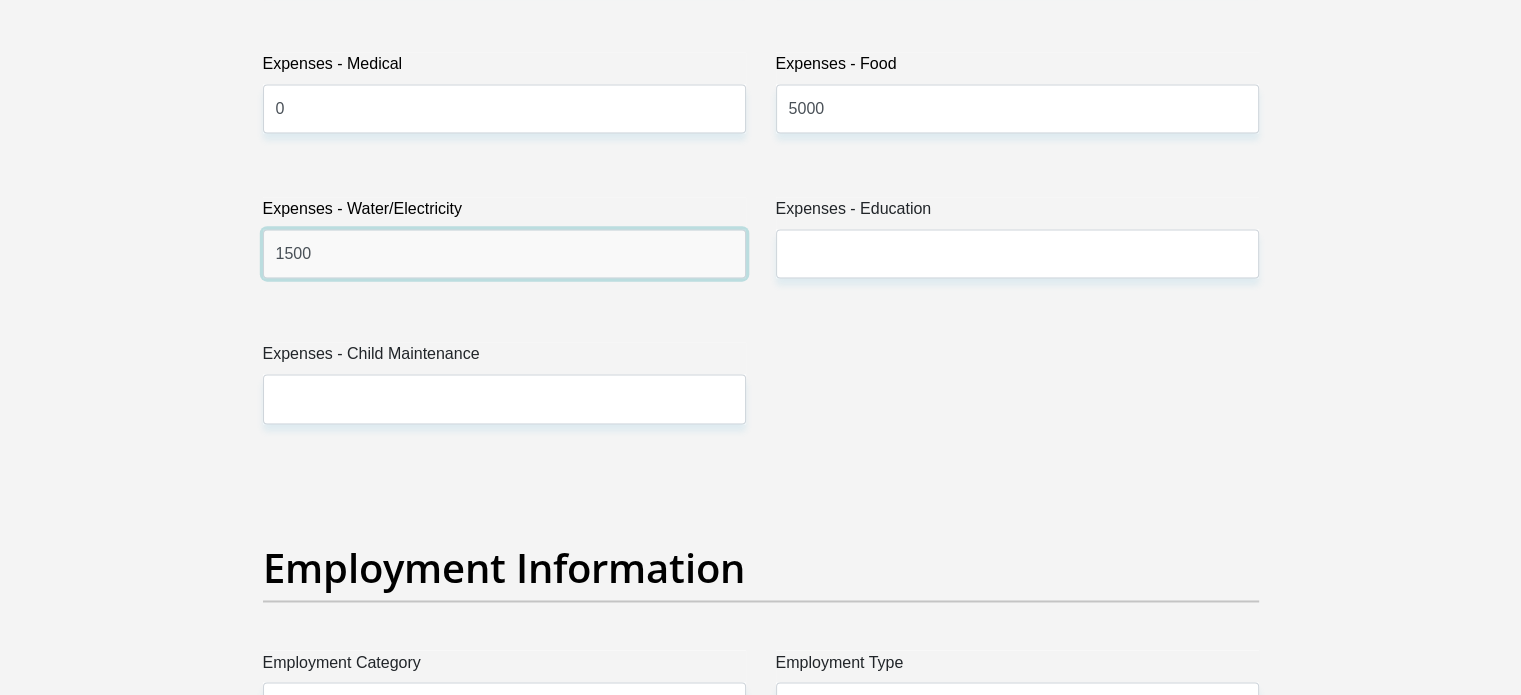 type on "1500" 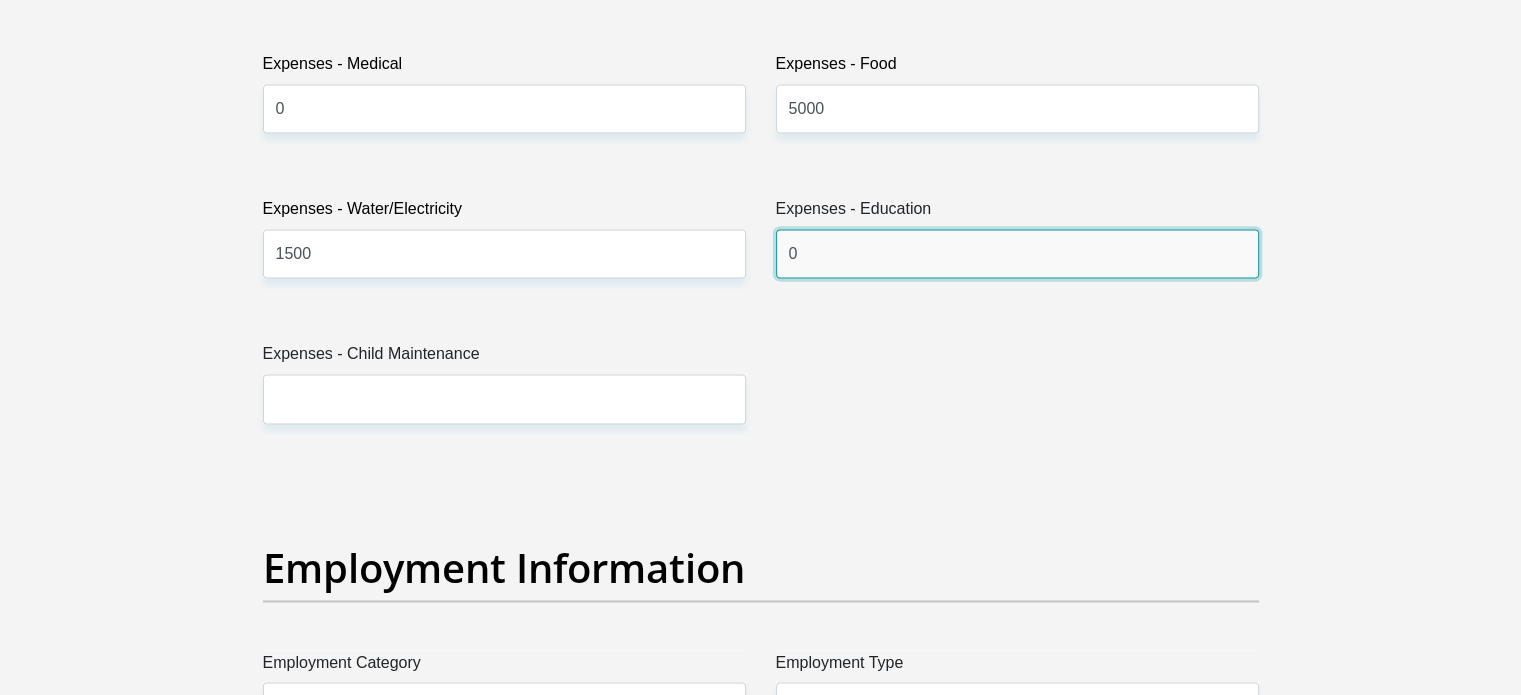 type on "0" 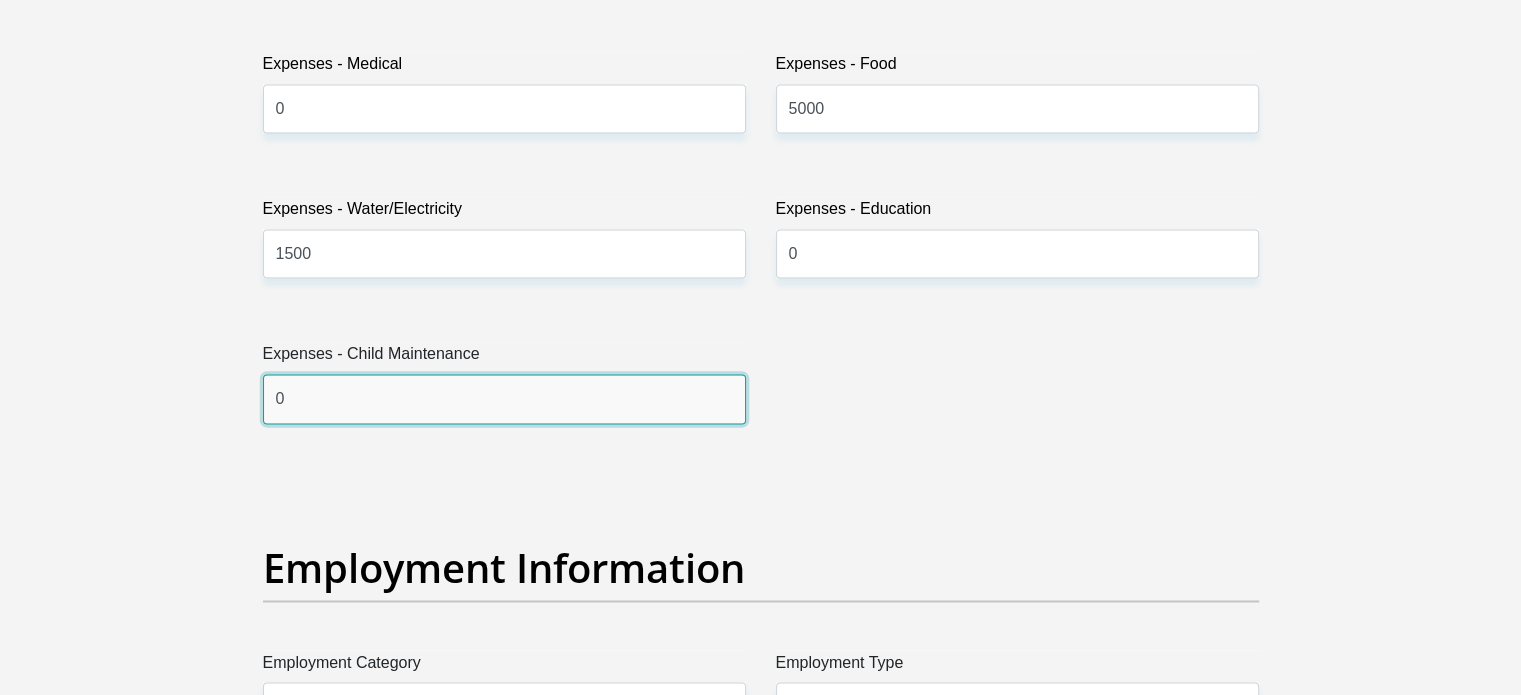 type on "0" 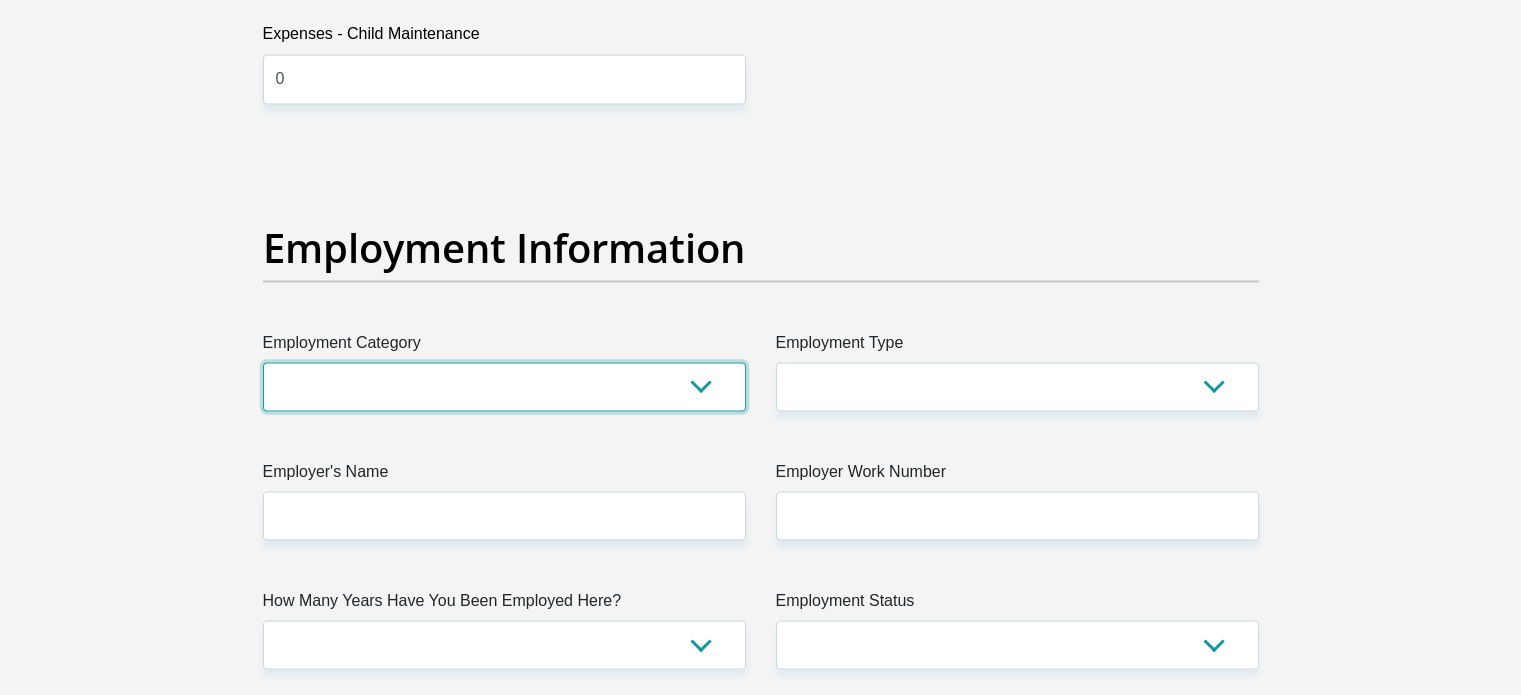 scroll, scrollTop: 3633, scrollLeft: 0, axis: vertical 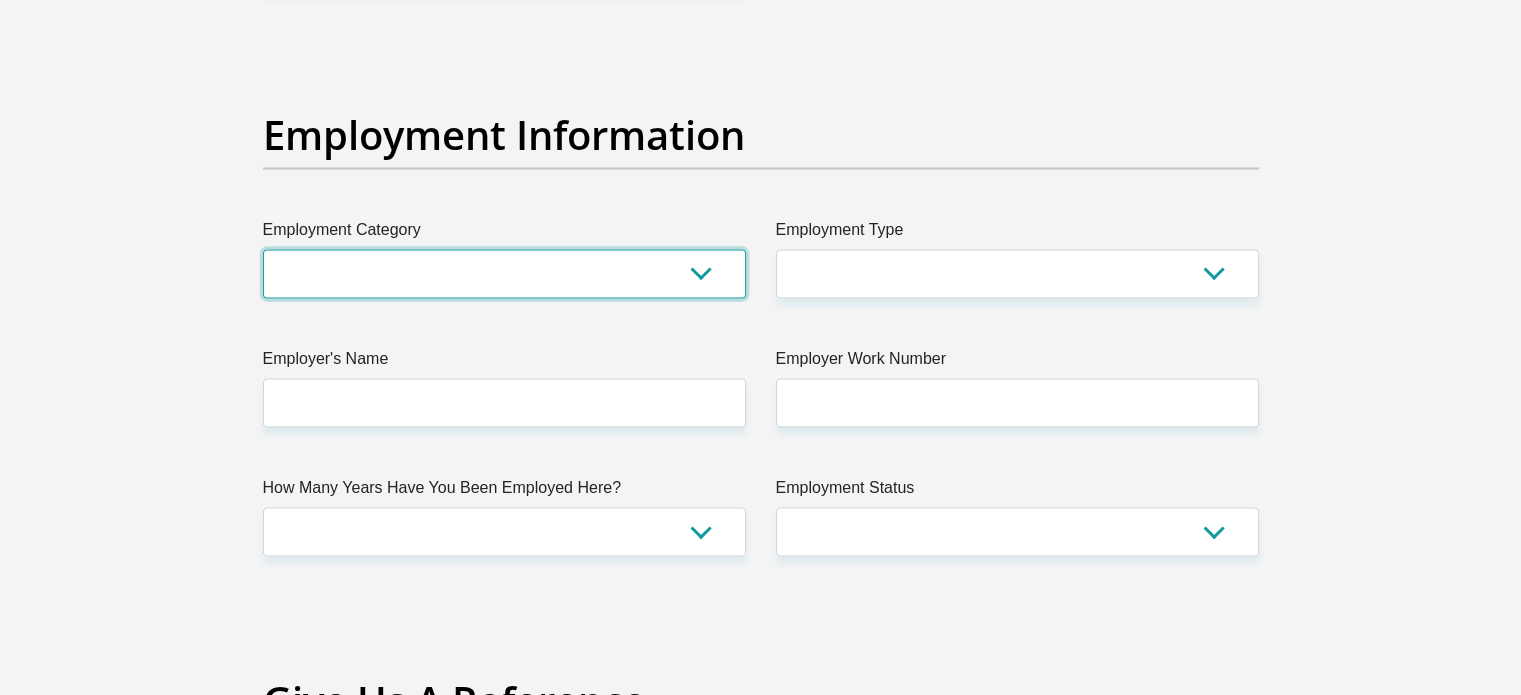 click on "AGRICULTURE
ALCOHOL & TOBACCO
CONSTRUCTION MATERIALS
METALLURGY
EQUIPMENT FOR RENEWABLE ENERGY
SPECIALIZED CONTRACTORS
CAR
GAMING (INCL. INTERNET
OTHER WHOLESALE
UNLICENSED PHARMACEUTICALS
CURRENCY EXCHANGE HOUSES
OTHER FINANCIAL INSTITUTIONS & INSURANCE
REAL ESTATE AGENTS
OIL & GAS
OTHER MATERIALS (E.G. IRON ORE)
PRECIOUS STONES & PRECIOUS METALS
POLITICAL ORGANIZATIONS
RELIGIOUS ORGANIZATIONS(NOT SECTS)
ACTI. HAVING BUSINESS DEAL WITH PUBLIC ADMINISTRATION
LAUNDROMATS" at bounding box center [504, 273] 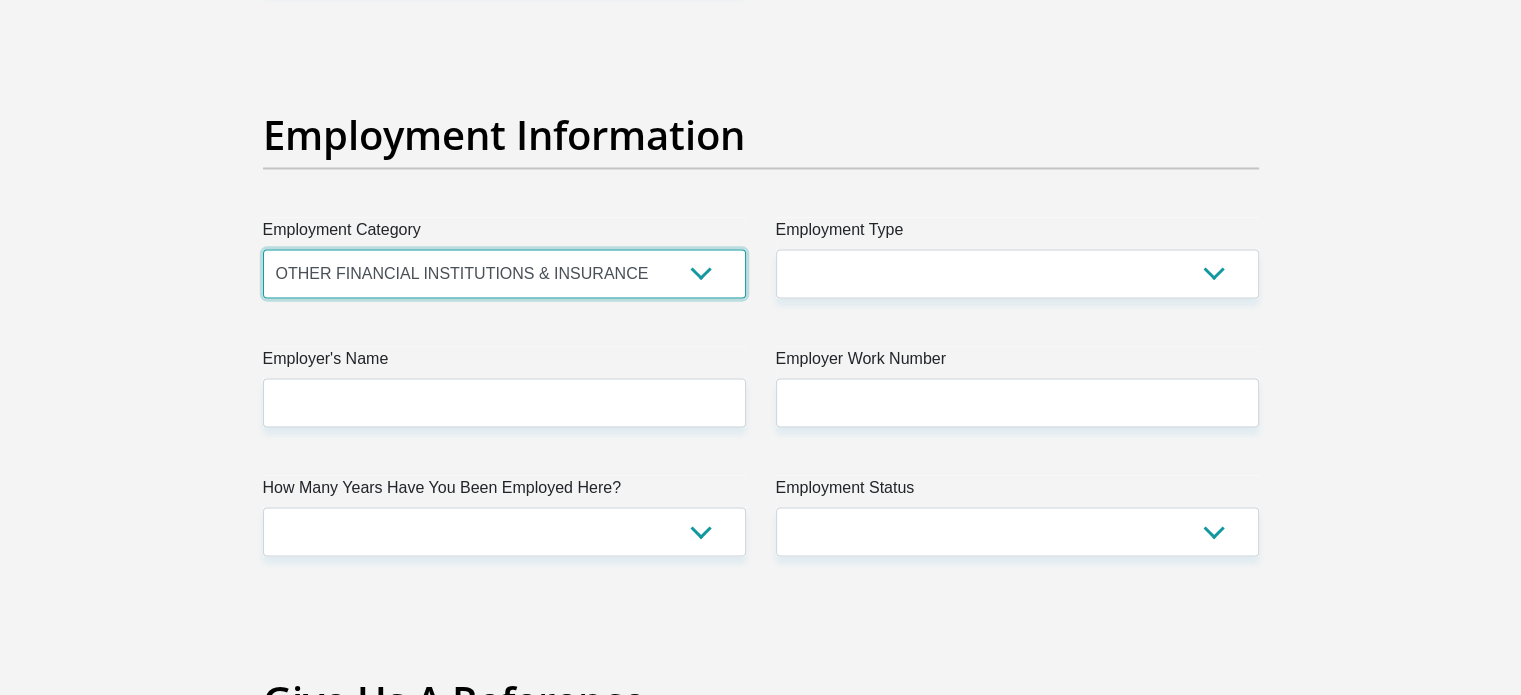 click on "AGRICULTURE
ALCOHOL & TOBACCO
CONSTRUCTION MATERIALS
METALLURGY
EQUIPMENT FOR RENEWABLE ENERGY
SPECIALIZED CONTRACTORS
CAR
GAMING (INCL. INTERNET
OTHER WHOLESALE
UNLICENSED PHARMACEUTICALS
CURRENCY EXCHANGE HOUSES
OTHER FINANCIAL INSTITUTIONS & INSURANCE
REAL ESTATE AGENTS
OIL & GAS
OTHER MATERIALS (E.G. IRON ORE)
PRECIOUS STONES & PRECIOUS METALS
POLITICAL ORGANIZATIONS
RELIGIOUS ORGANIZATIONS(NOT SECTS)
ACTI. HAVING BUSINESS DEAL WITH PUBLIC ADMINISTRATION
LAUNDROMATS" at bounding box center [504, 273] 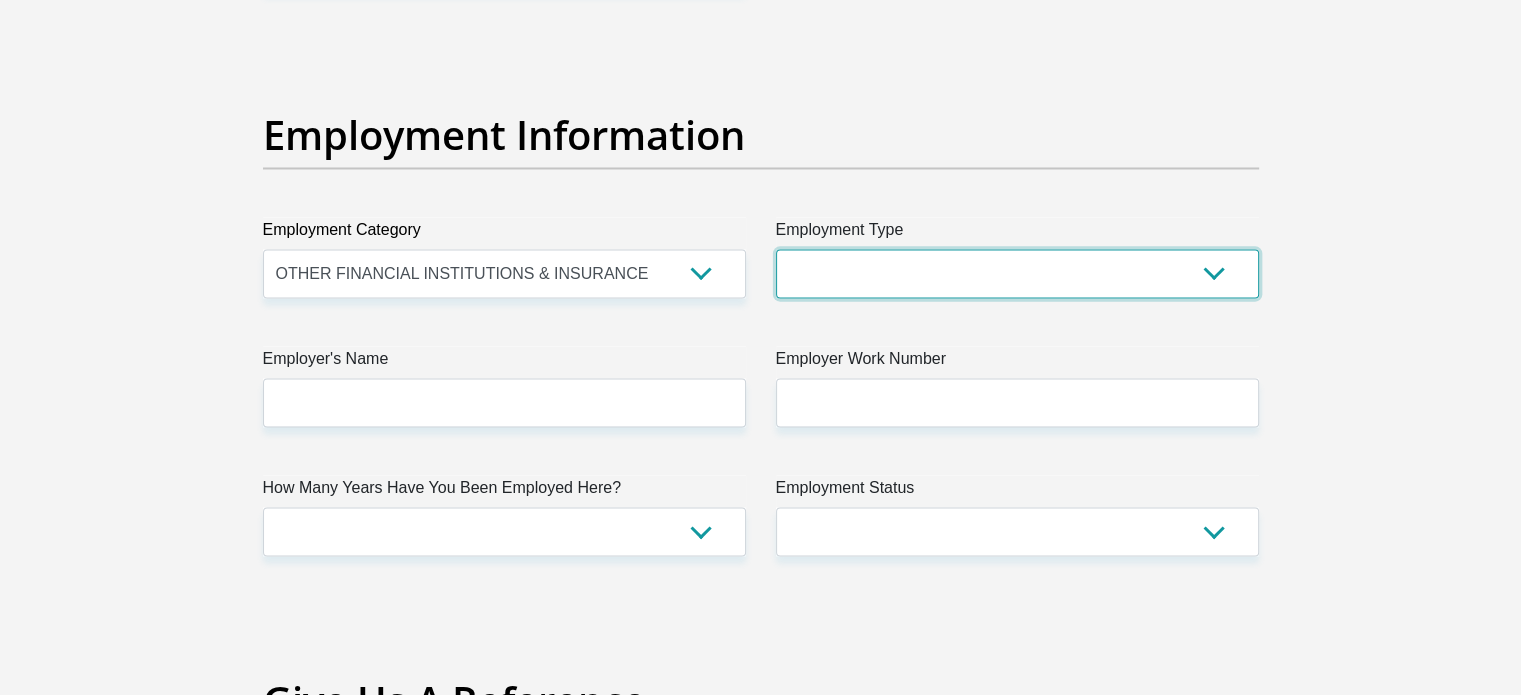 click on "College/Lecturer
Craft Seller
Creative
Driver
Executive
Farmer
Forces - Non Commissioned
Forces - Officer
Hawker
Housewife
Labourer
Licenced Professional
Manager
Miner
Non Licenced Professional
Office Staff/Clerk
Outside Worker
Pensioner
Permanent Teacher
Production/Manufacturing
Sales
Self-Employed
Semi-Professional Worker
Service Industry  Social Worker  Student" at bounding box center [1017, 273] 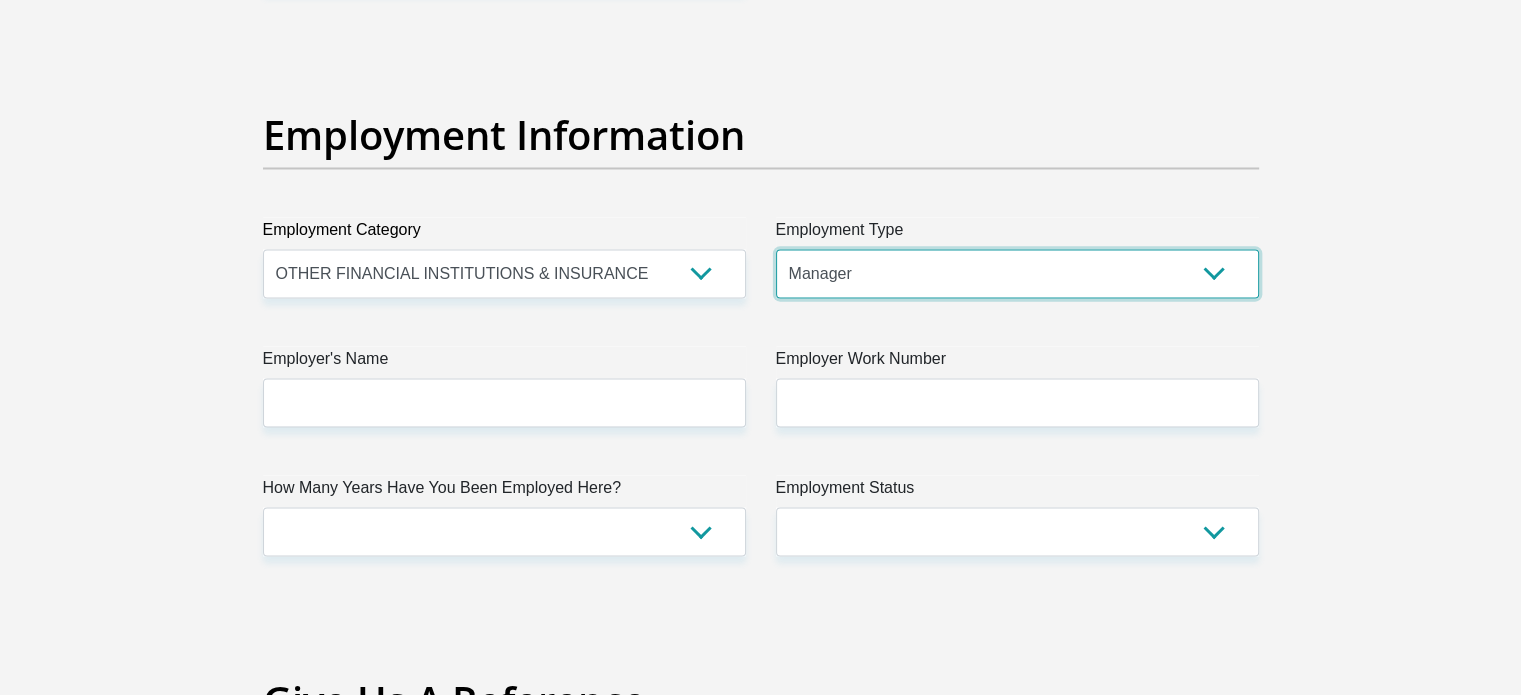 click on "College/Lecturer
Craft Seller
Creative
Driver
Executive
Farmer
Forces - Non Commissioned
Forces - Officer
Hawker
Housewife
Labourer
Licenced Professional
Manager
Miner
Non Licenced Professional
Office Staff/Clerk
Outside Worker
Pensioner
Permanent Teacher
Production/Manufacturing
Sales
Self-Employed
Semi-Professional Worker
Service Industry  Social Worker  Student" at bounding box center [1017, 273] 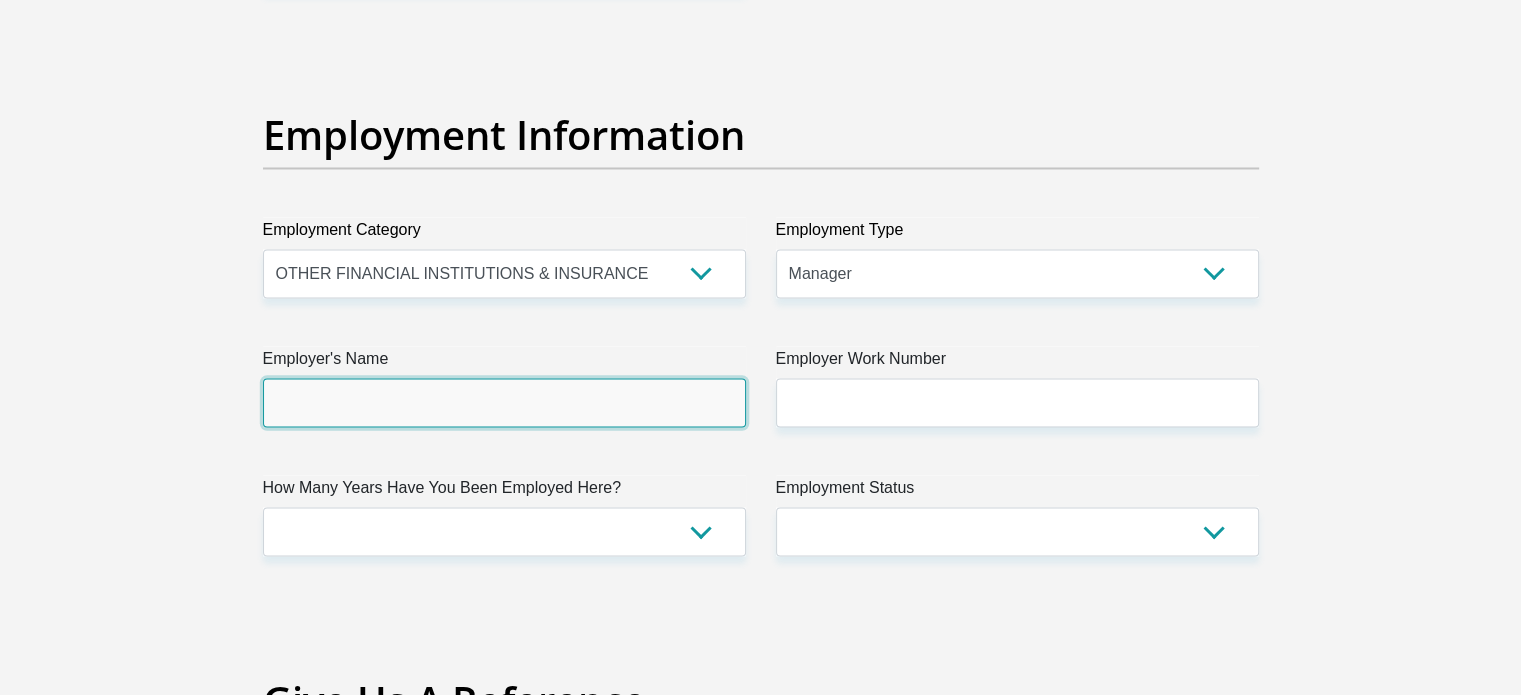 click on "Employer's Name" at bounding box center [504, 402] 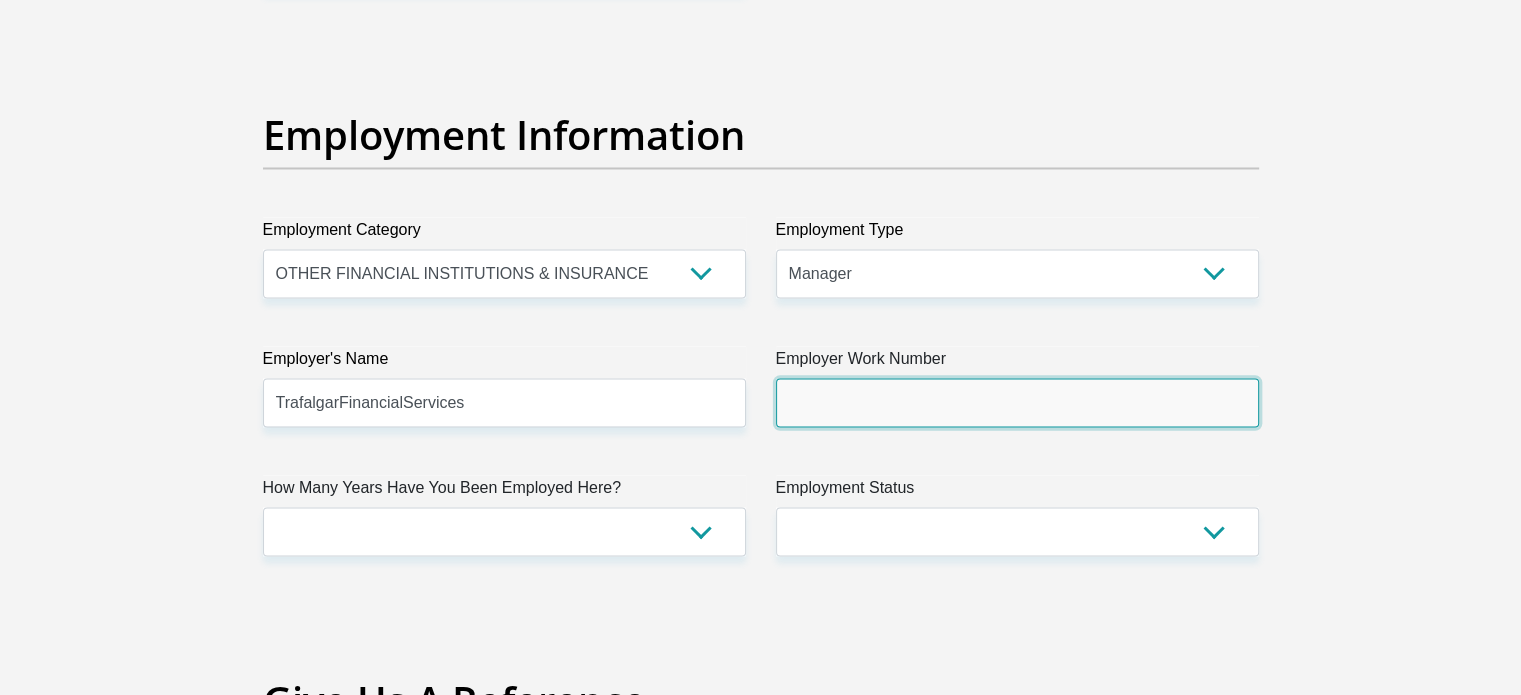 click on "Employer Work Number" at bounding box center [1017, 402] 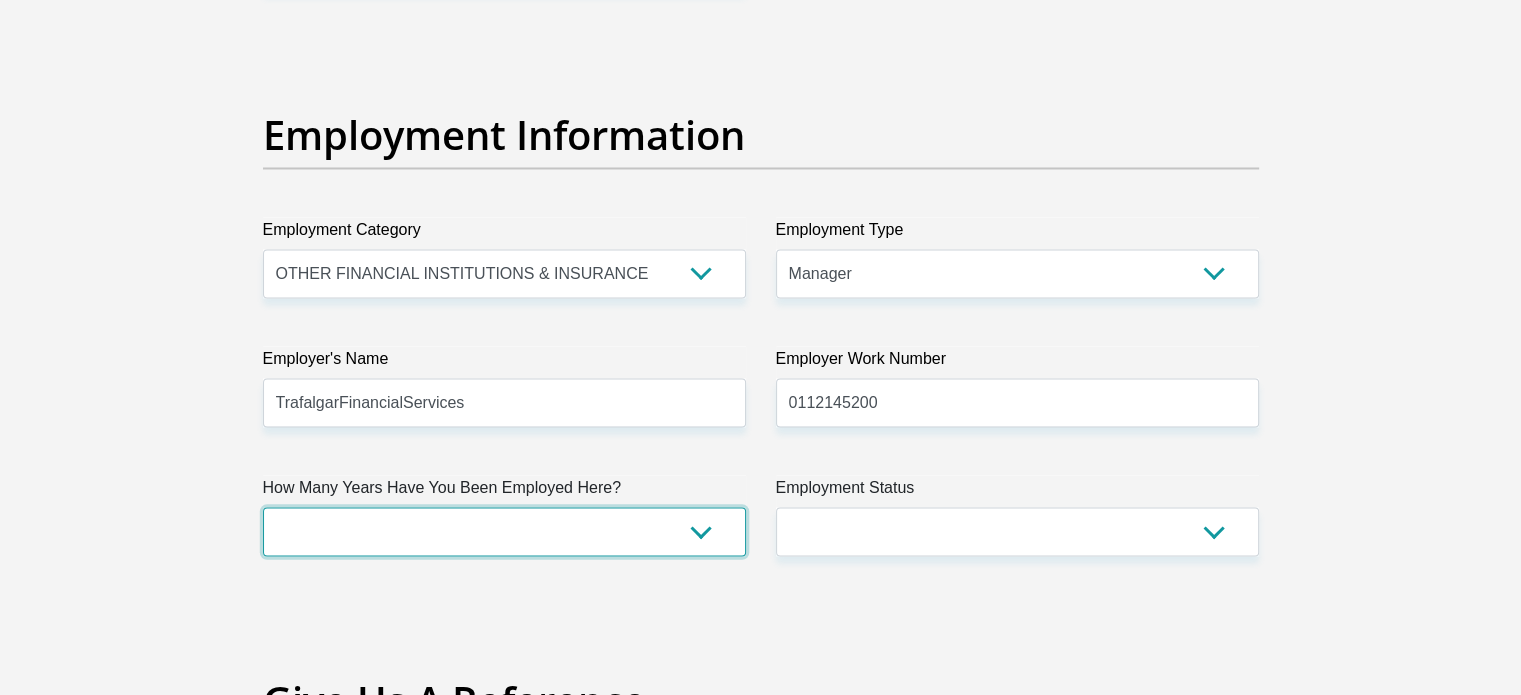 click on "less than 1 year
1-3 years
3-5 years
5+ years" at bounding box center (504, 531) 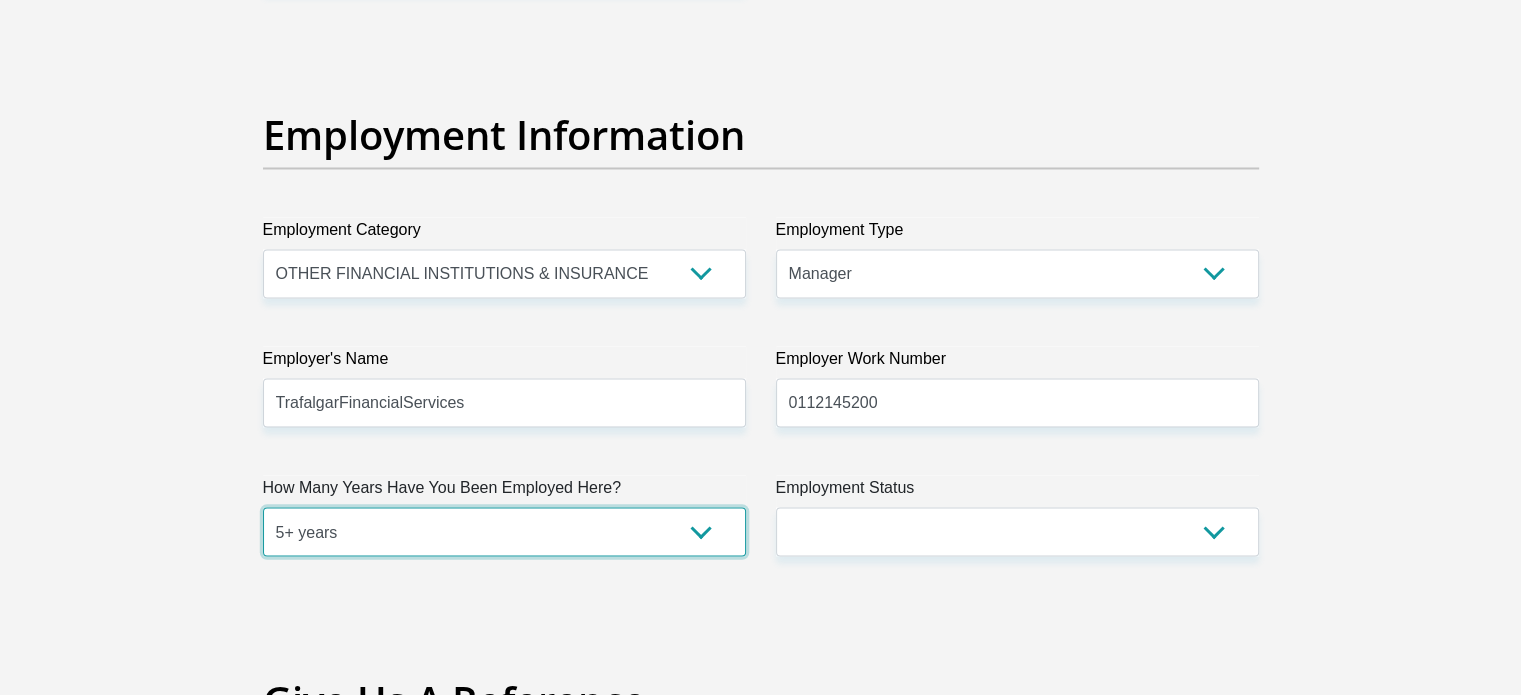 click on "less than 1 year
1-3 years
3-5 years
5+ years" at bounding box center (504, 531) 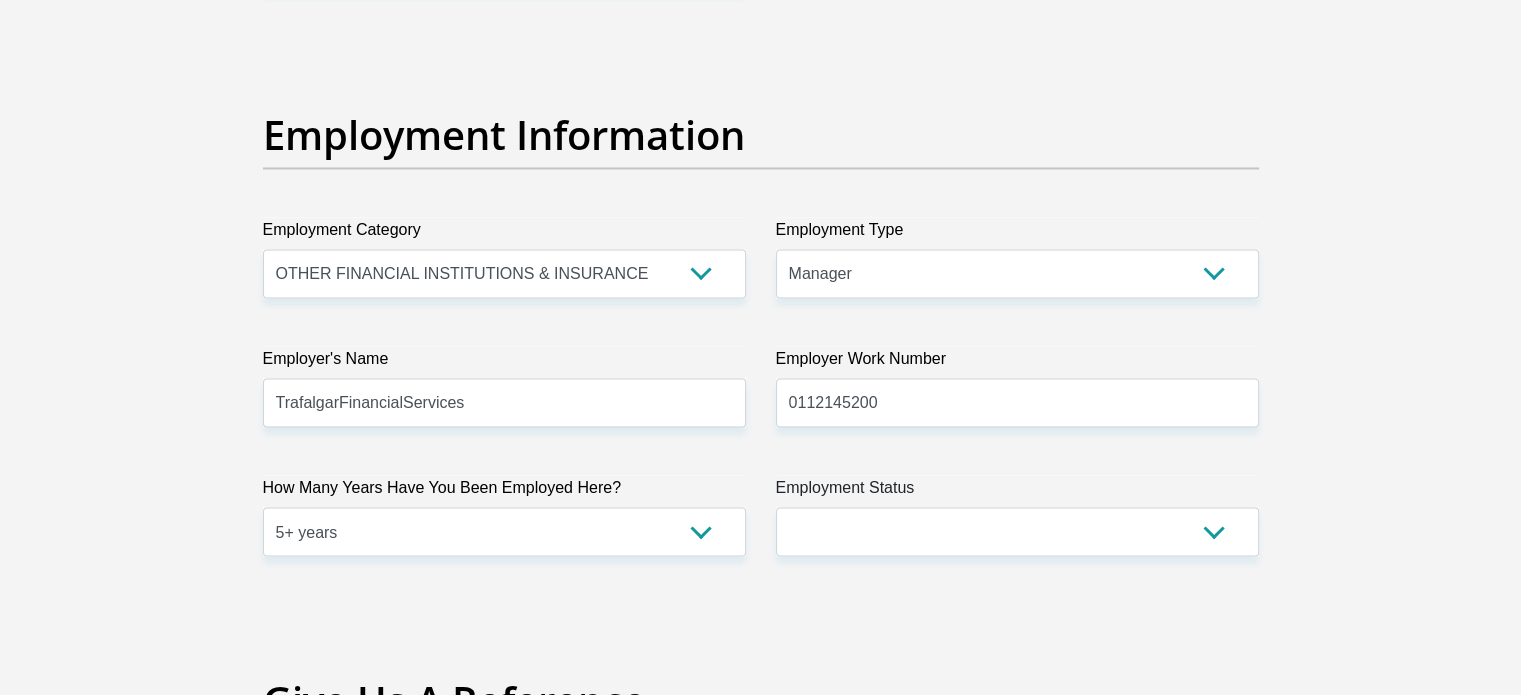 click on "Title
Mr
Ms
Mrs
Dr
Other
First Name
Deshnee
Surname
REDDY
ID Number
9110310707089
Please input valid ID number
Race
Black
Coloured
Indian
White
Other
Contact Number
0780308221
Please input valid contact number
Nationality
South Africa
Afghanistan
Aland Islands  Albania  Algeria" at bounding box center (761, -18) 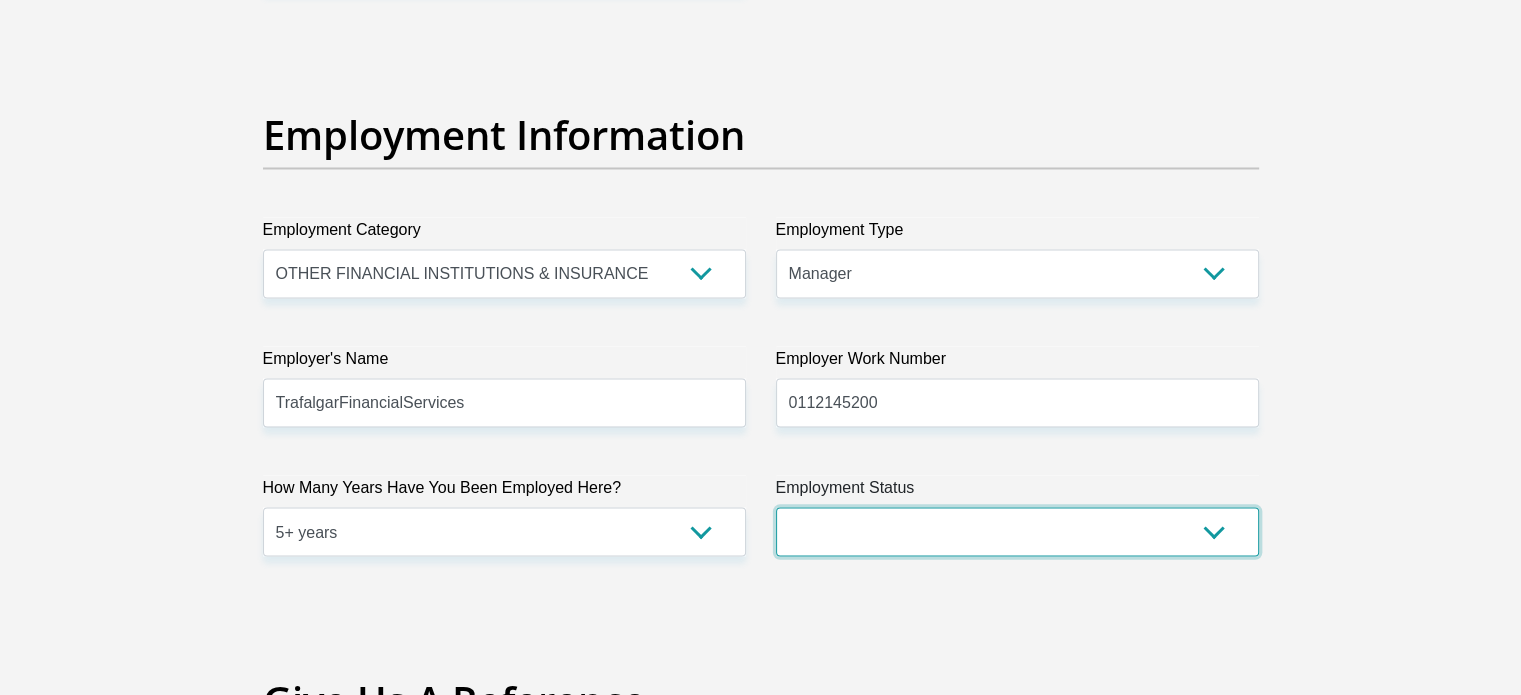 click on "Permanent/Full-time
Part-time/Casual
Contract Worker
Self-Employed
Housewife
Retired
Student
Medically Boarded
Disability
Unemployed" at bounding box center [1017, 531] 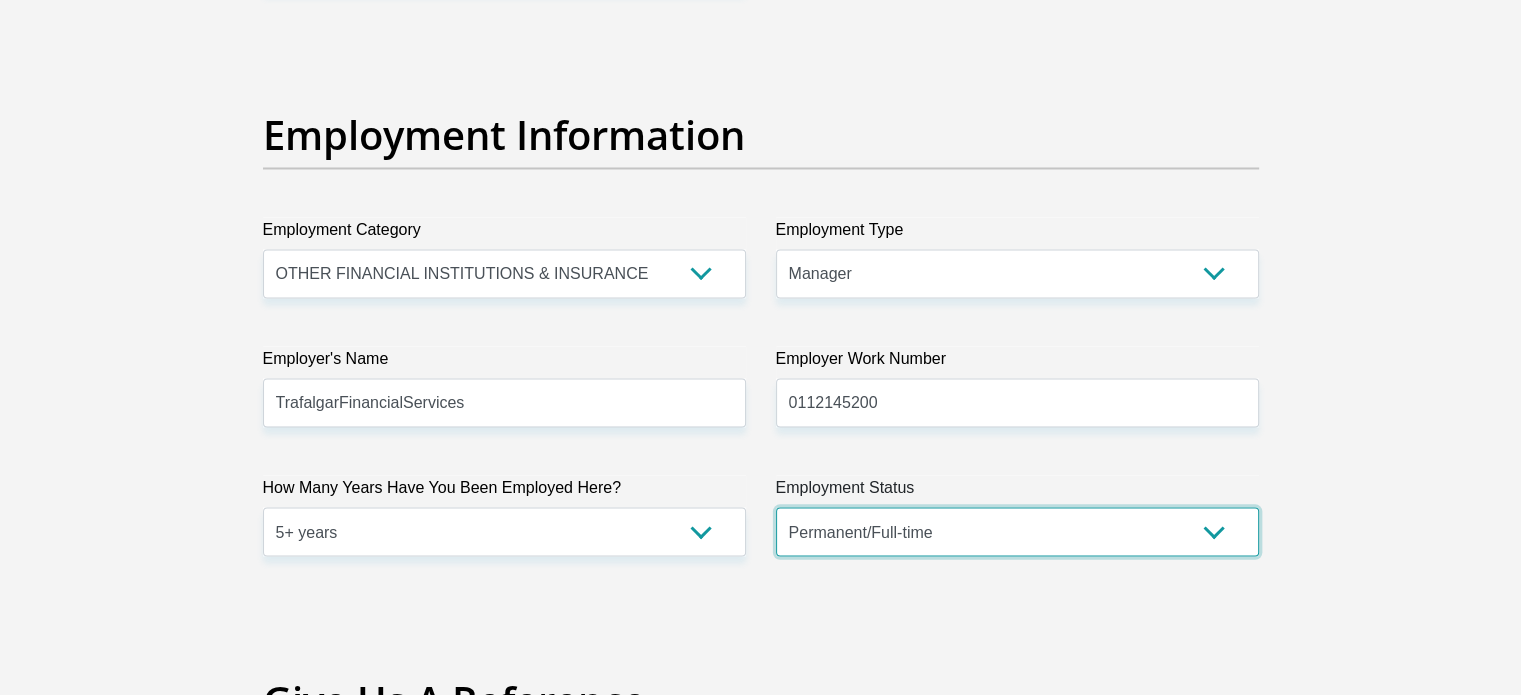 click on "Permanent/Full-time
Part-time/Casual
Contract Worker
Self-Employed
Housewife
Retired
Student
Medically Boarded
Disability
Unemployed" at bounding box center [1017, 531] 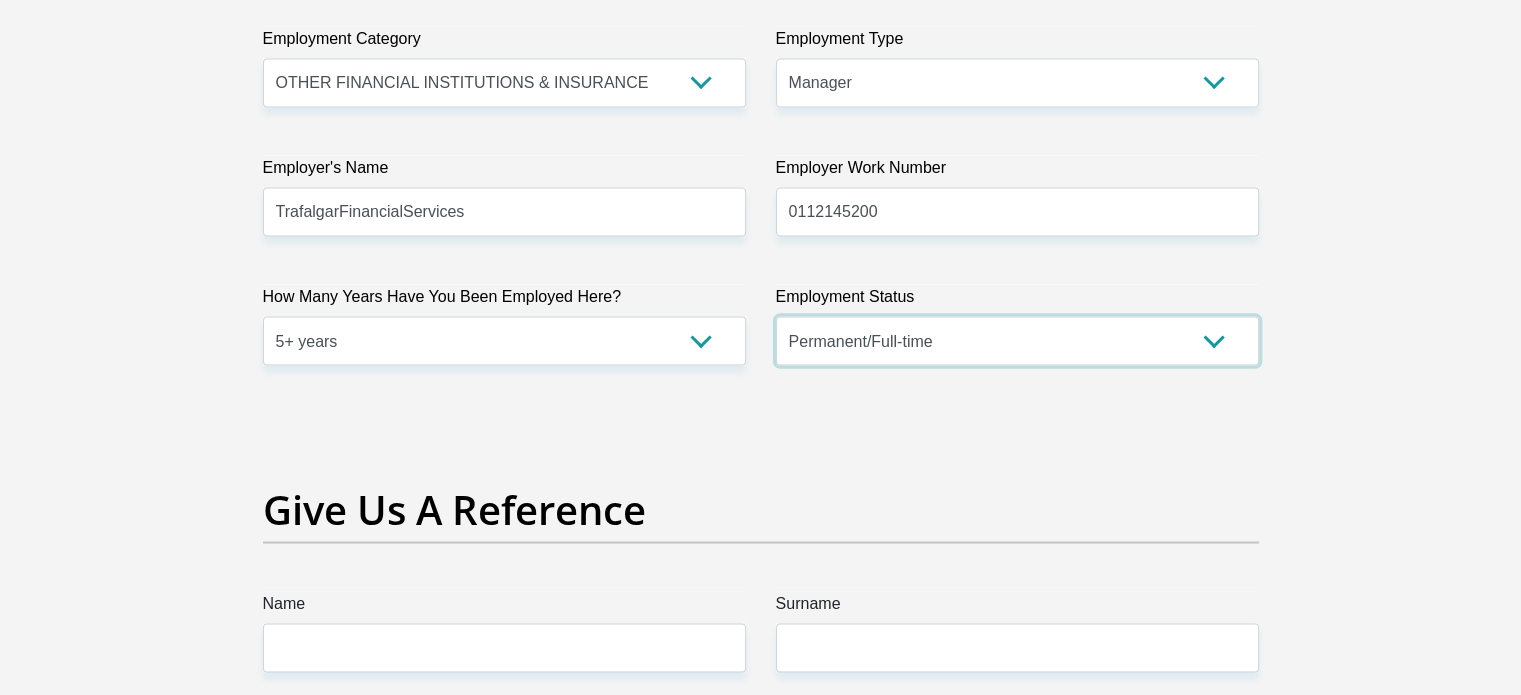 scroll, scrollTop: 4133, scrollLeft: 0, axis: vertical 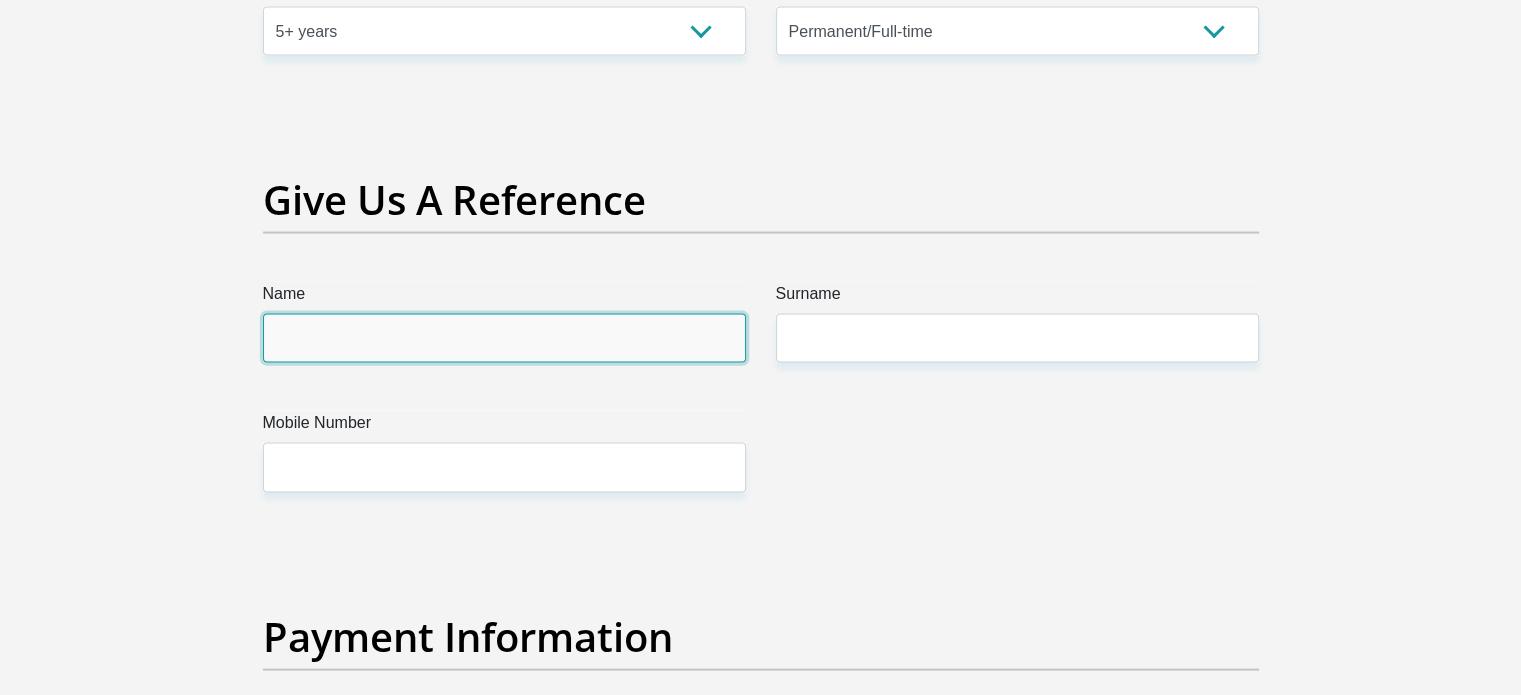 click on "Name" at bounding box center [504, 338] 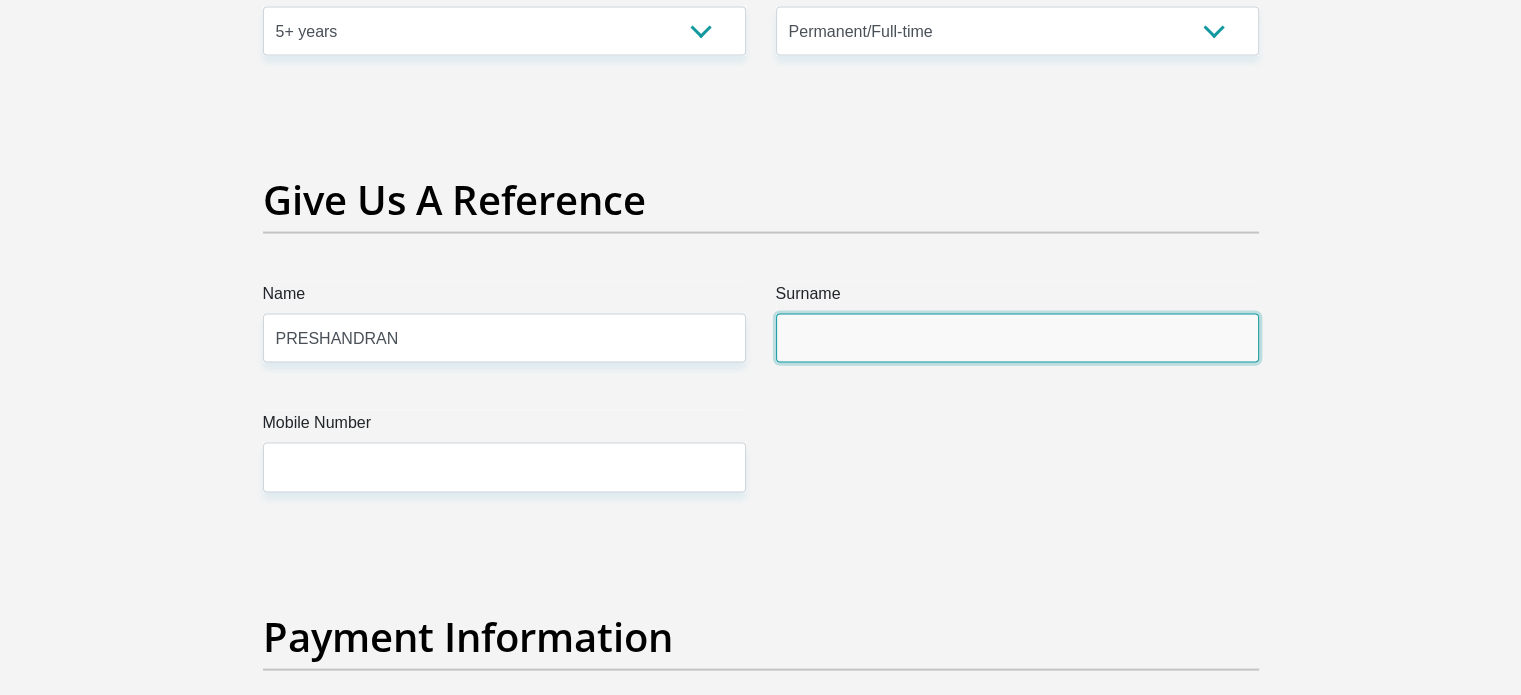 type on "REDDY" 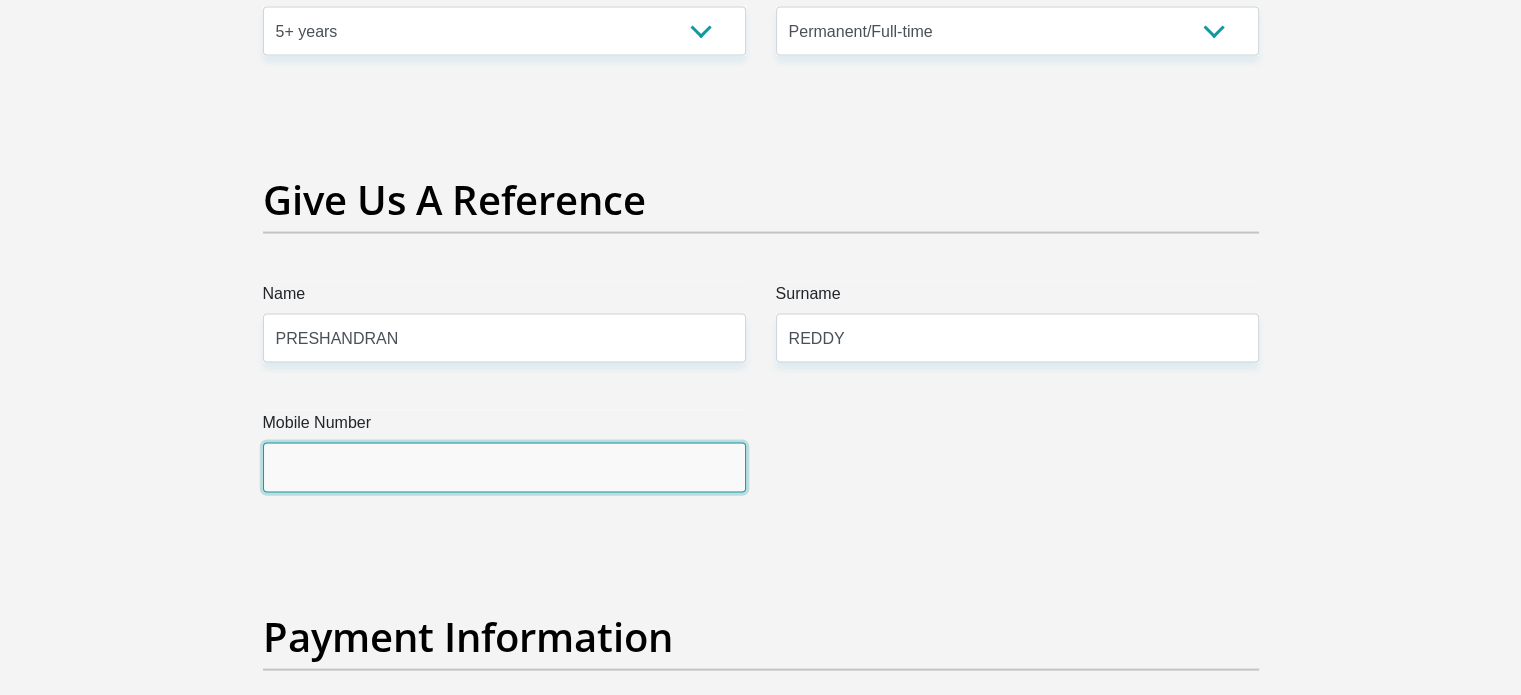 type on "0736249912" 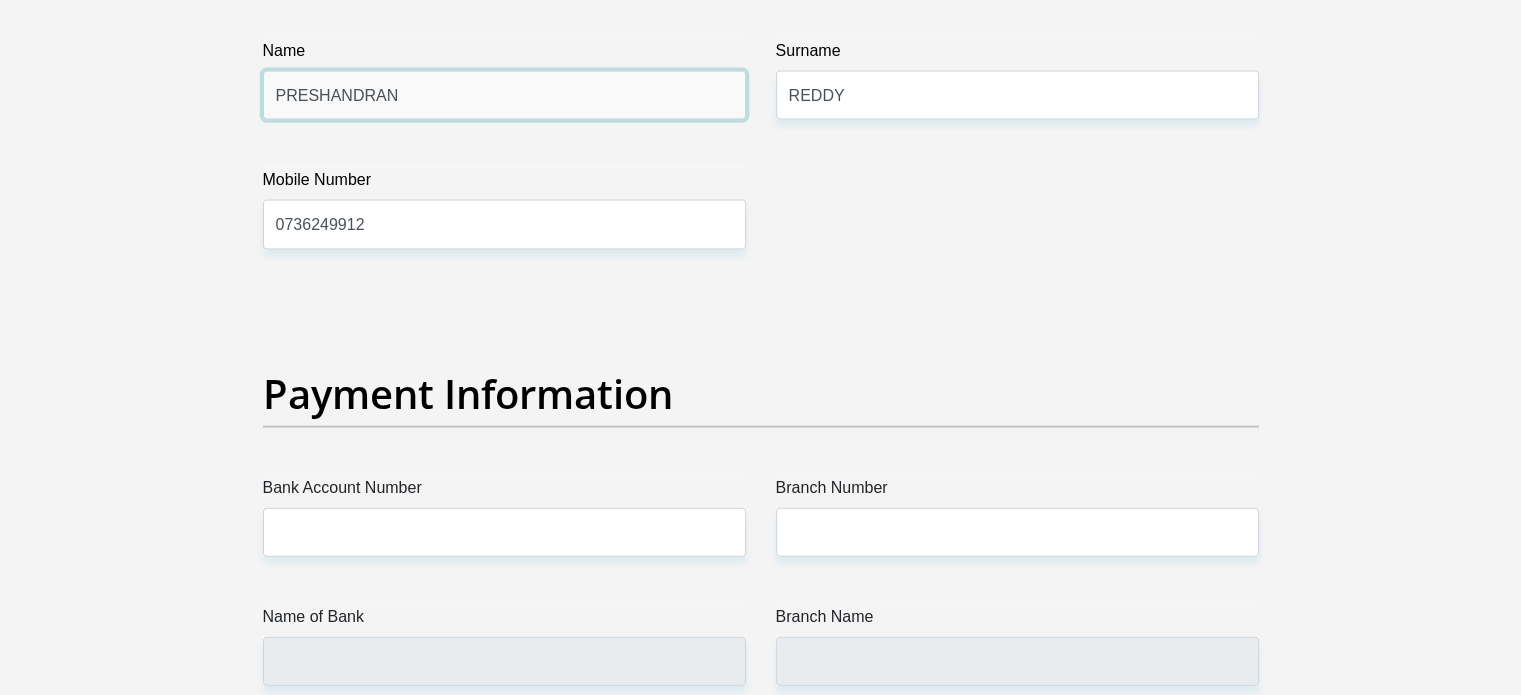 scroll, scrollTop: 4533, scrollLeft: 0, axis: vertical 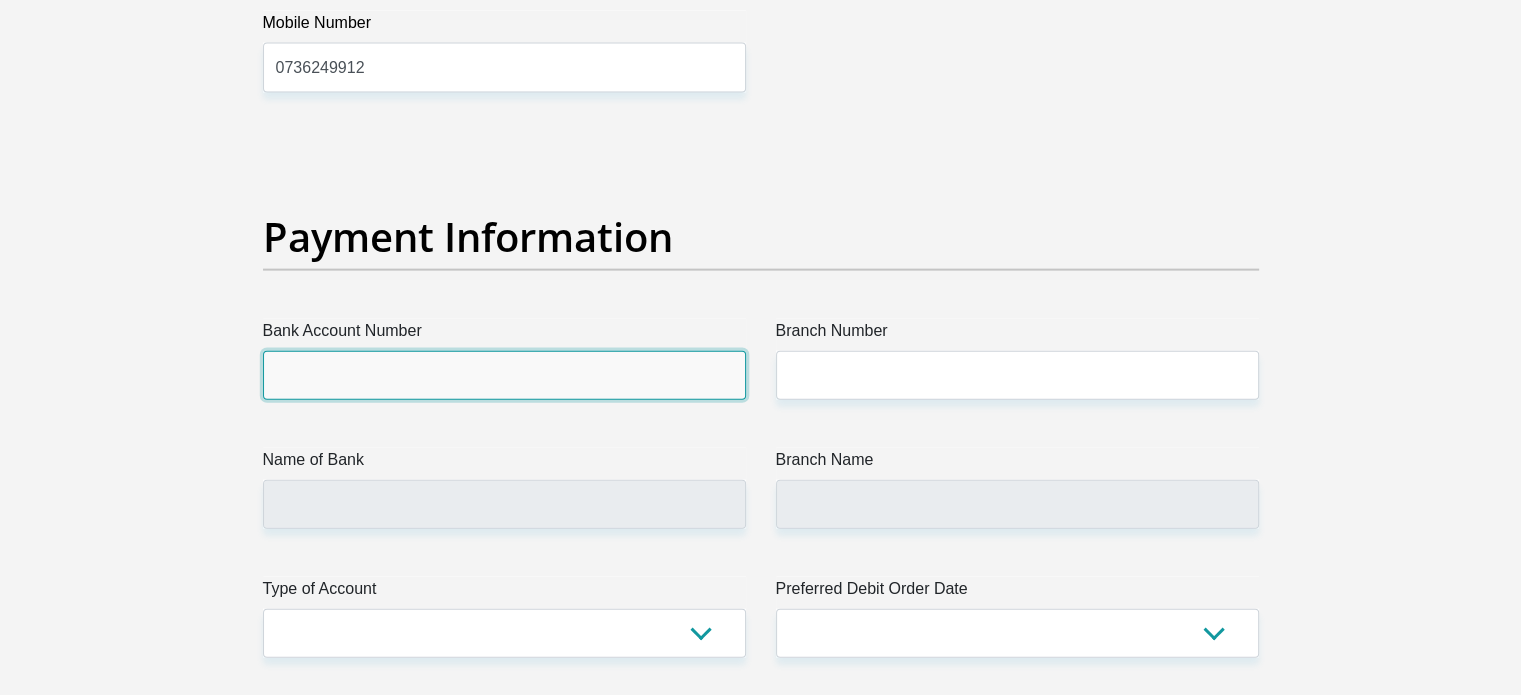 click on "Bank Account Number" at bounding box center [504, 375] 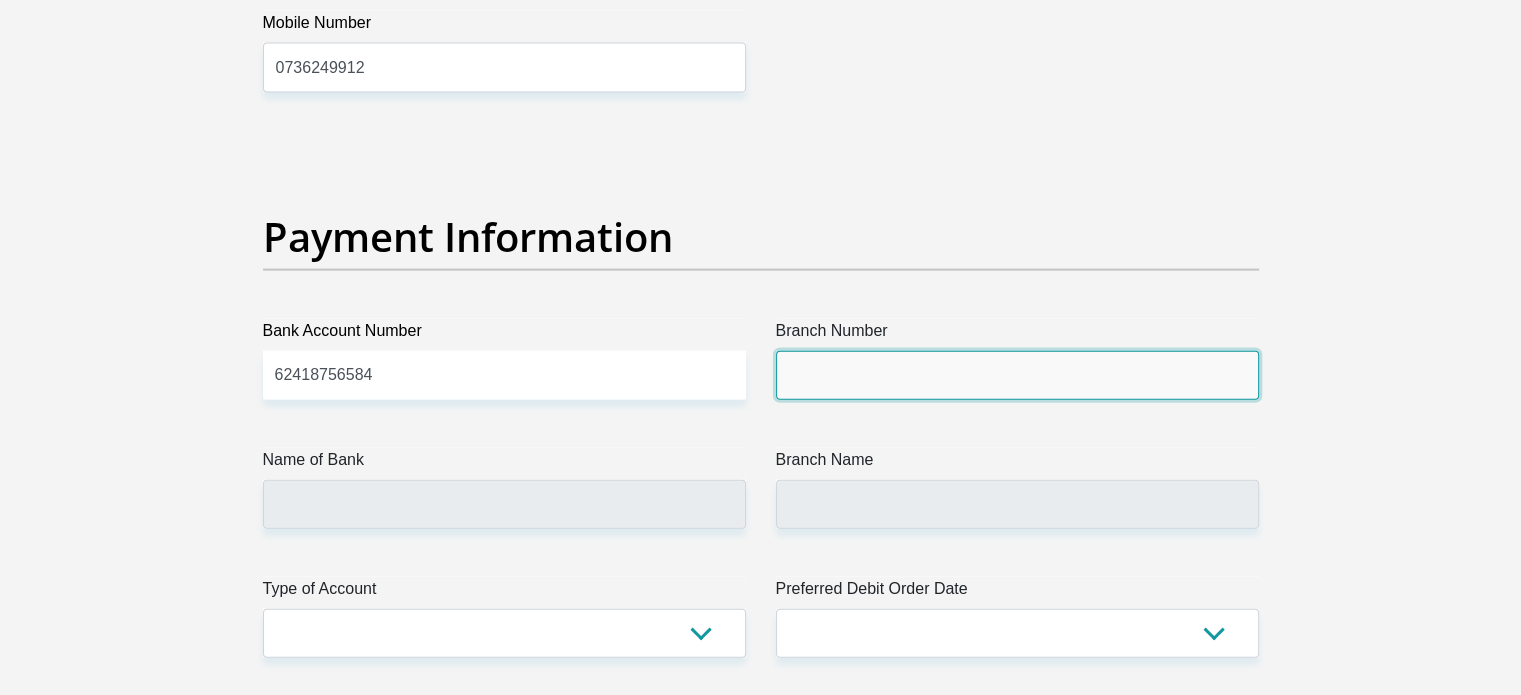 drag, startPoint x: 813, startPoint y: 387, endPoint x: 854, endPoint y: 402, distance: 43.65776 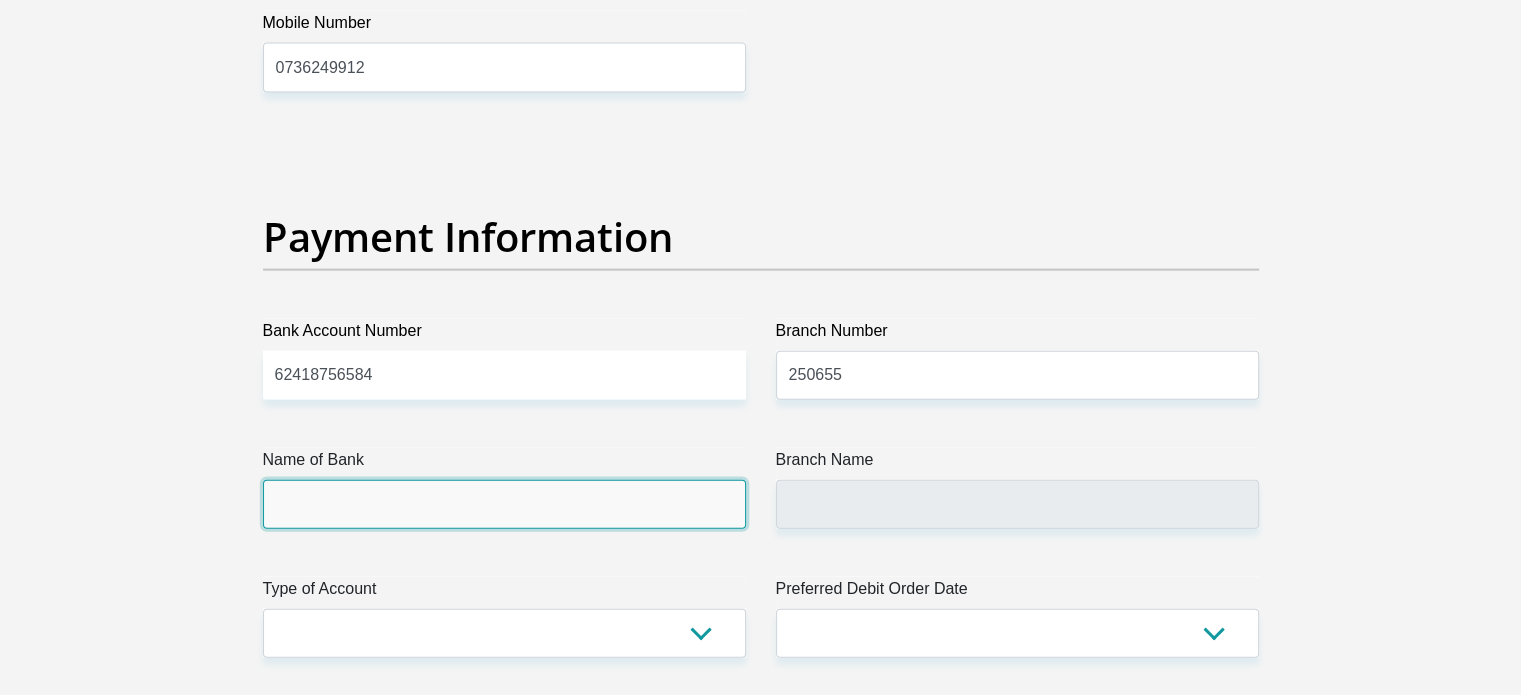 click on "Name of Bank" at bounding box center [504, 504] 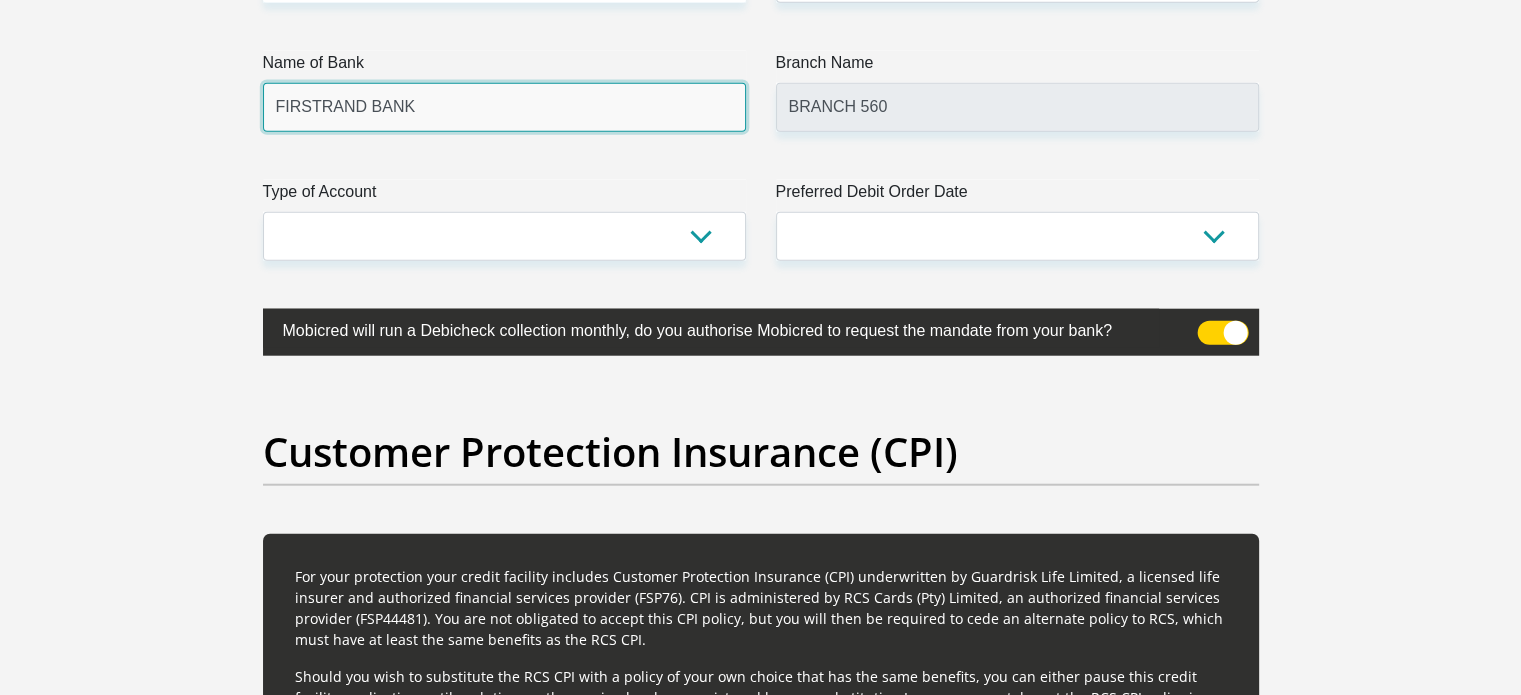 scroll, scrollTop: 4933, scrollLeft: 0, axis: vertical 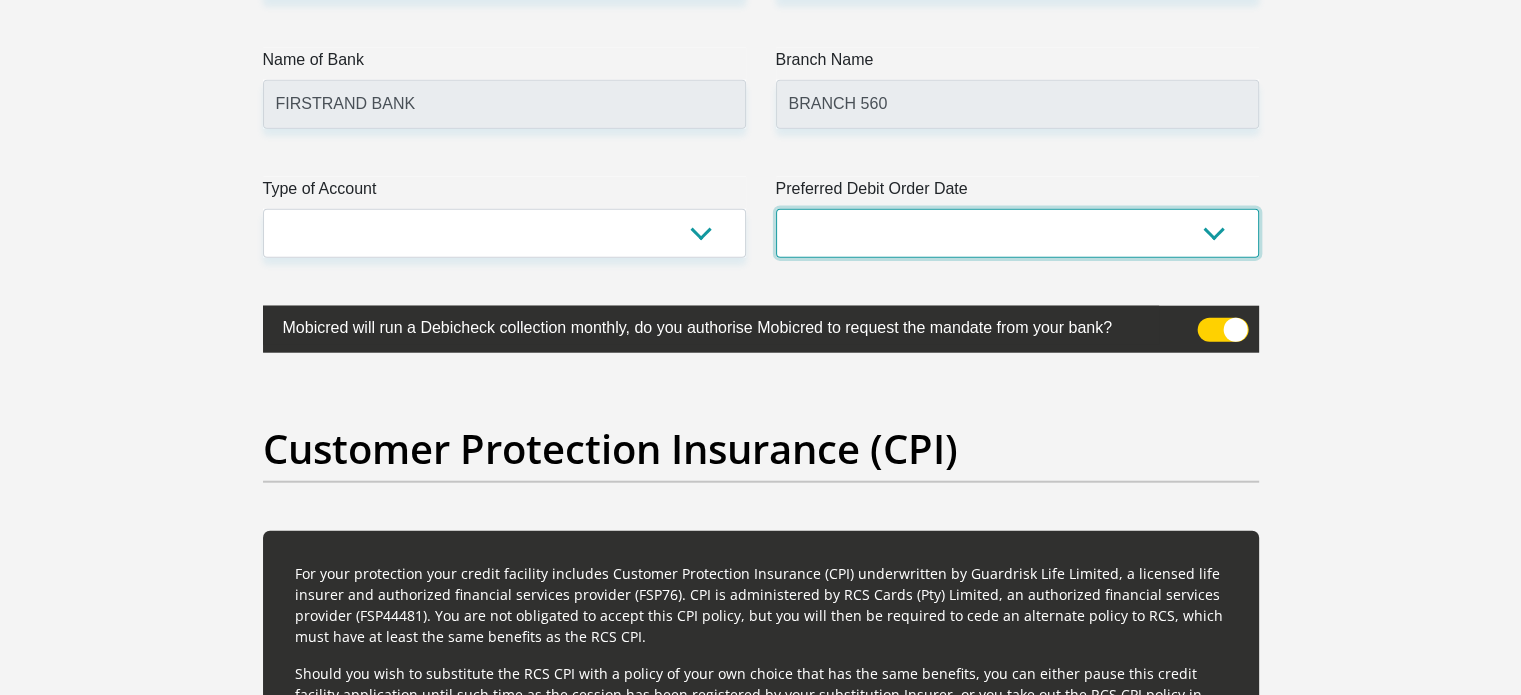 click on "1st
2nd
3rd
4th
5th
7th
18th
19th
20th
21st
22nd
23rd
24th
25th
26th
27th
28th
29th
30th" at bounding box center [1017, 233] 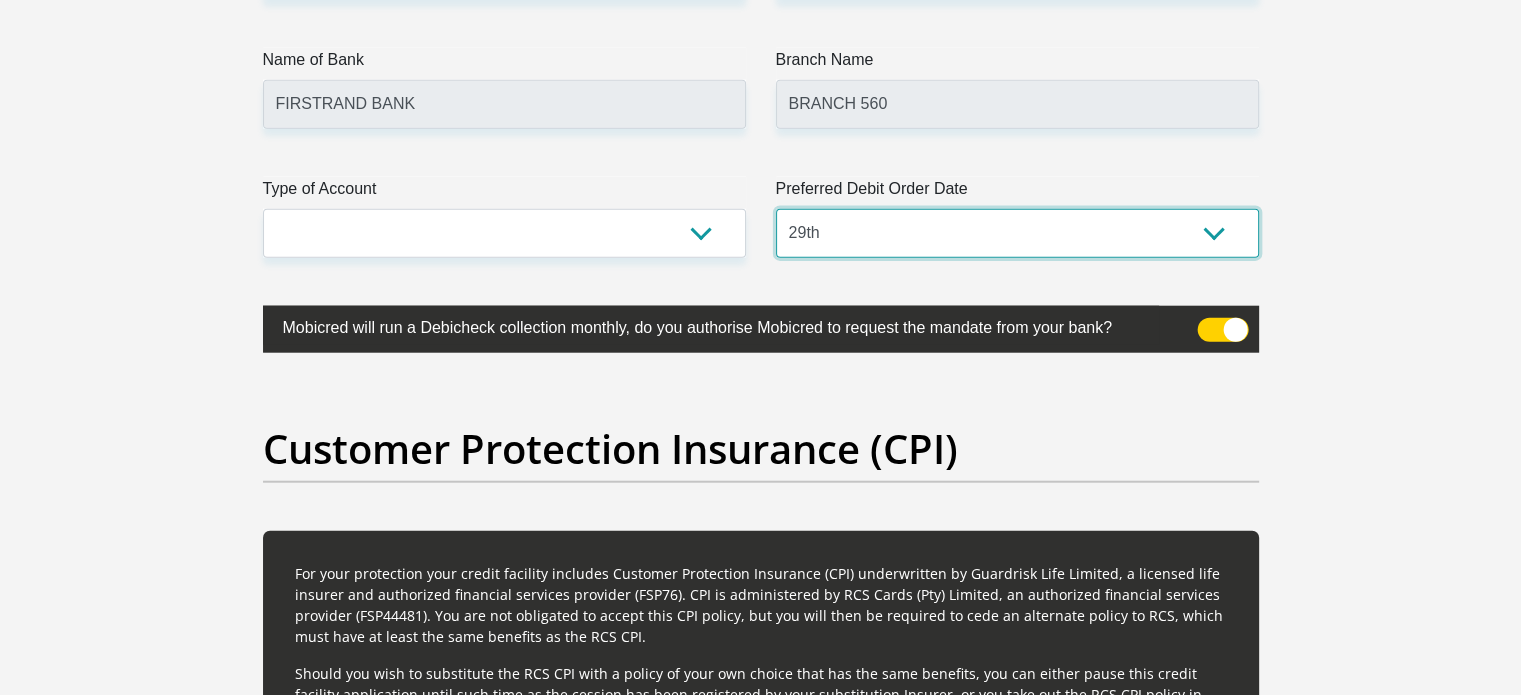 click on "1st
2nd
3rd
4th
5th
7th
18th
19th
20th
21st
22nd
23rd
24th
25th
26th
27th
28th
29th
30th" at bounding box center [1017, 233] 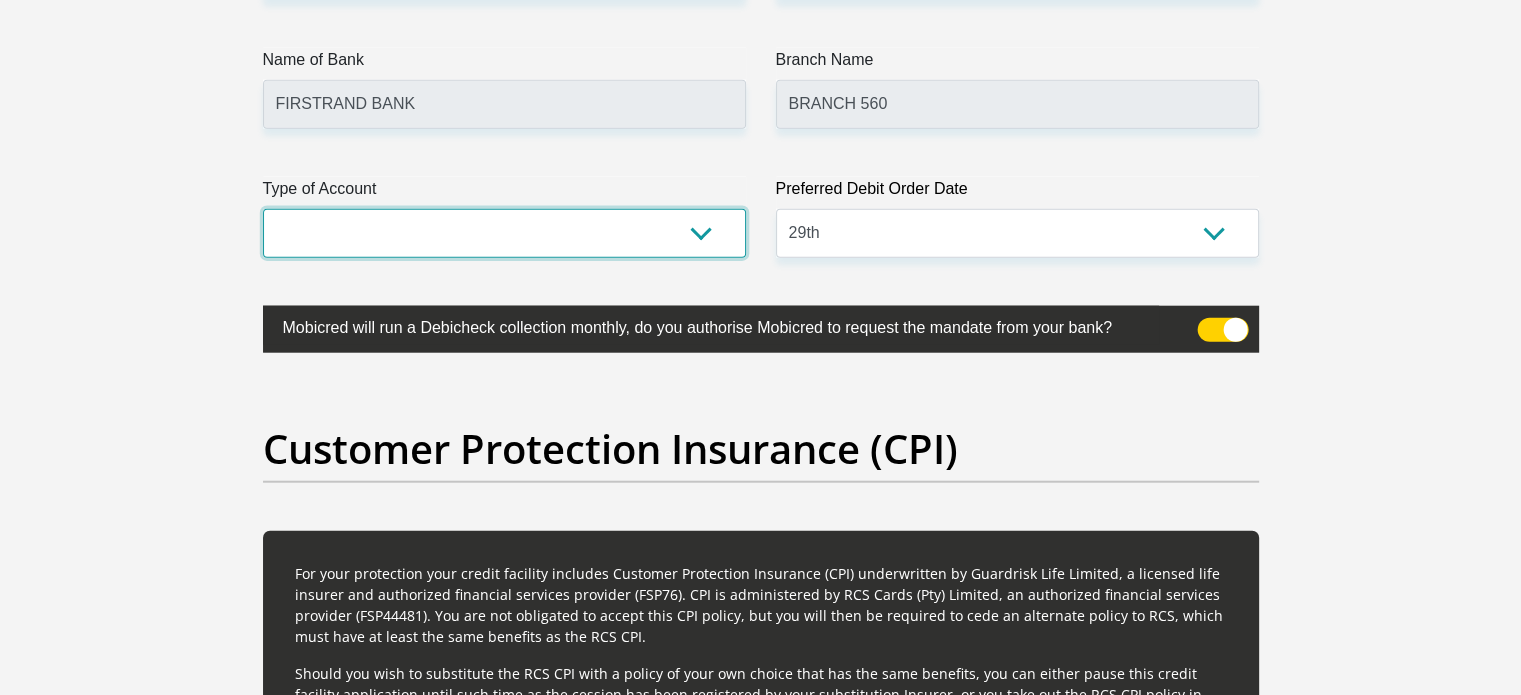 click on "Cheque
Savings" at bounding box center [504, 233] 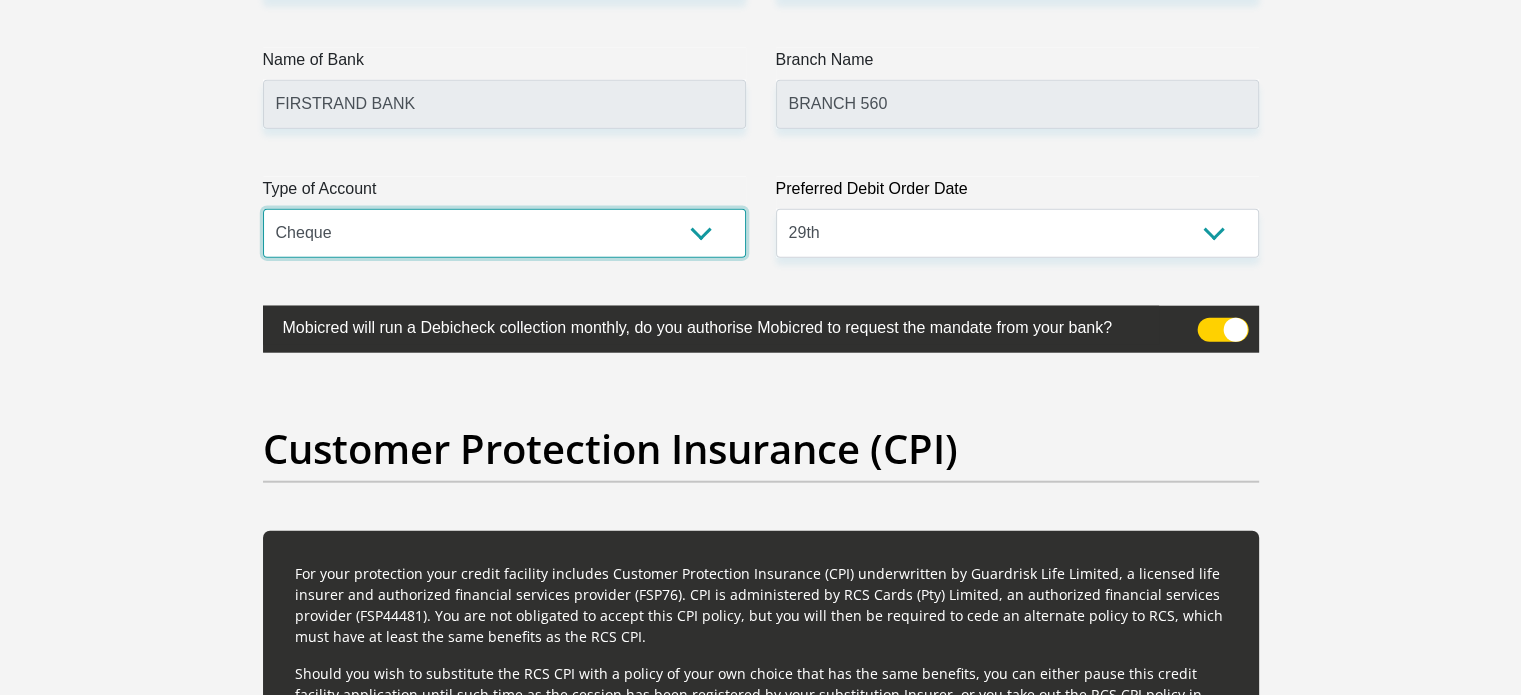 click on "Cheque
Savings" at bounding box center (504, 233) 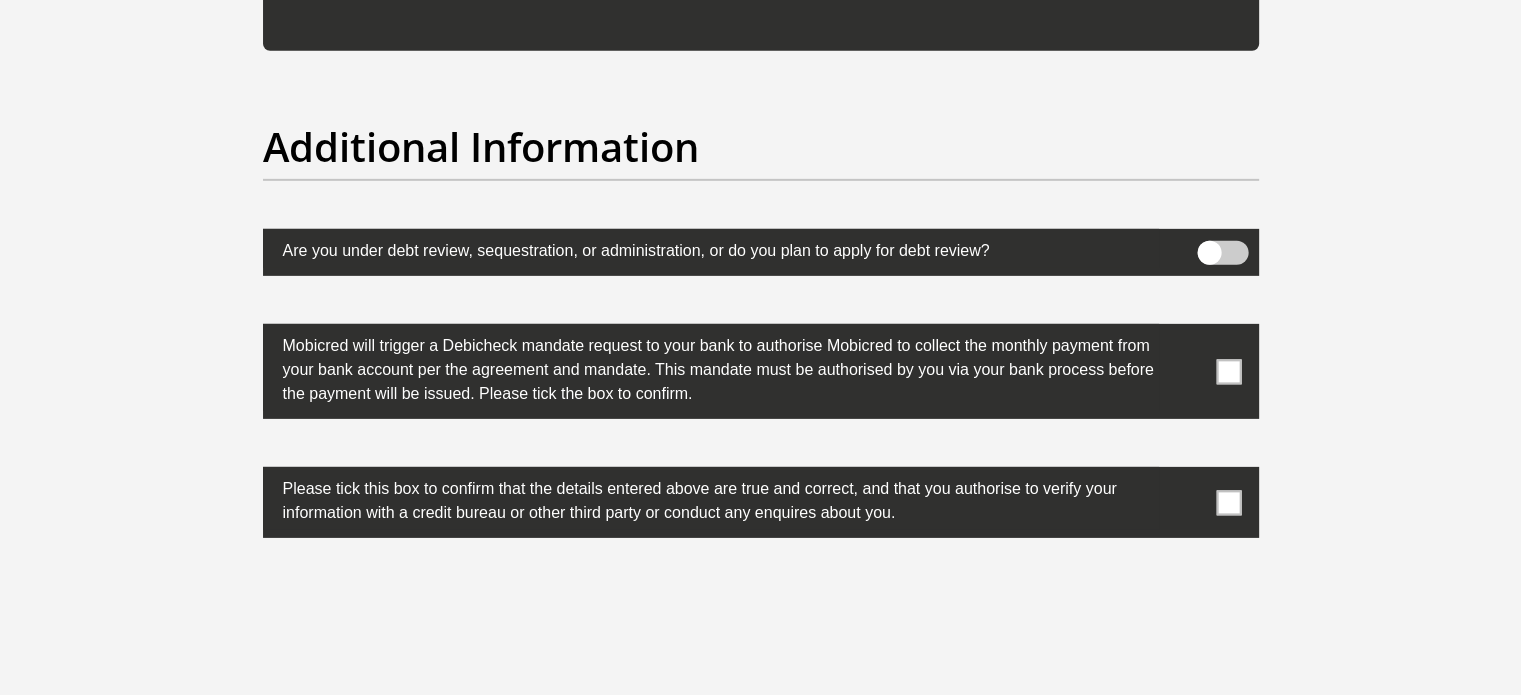 scroll, scrollTop: 6333, scrollLeft: 0, axis: vertical 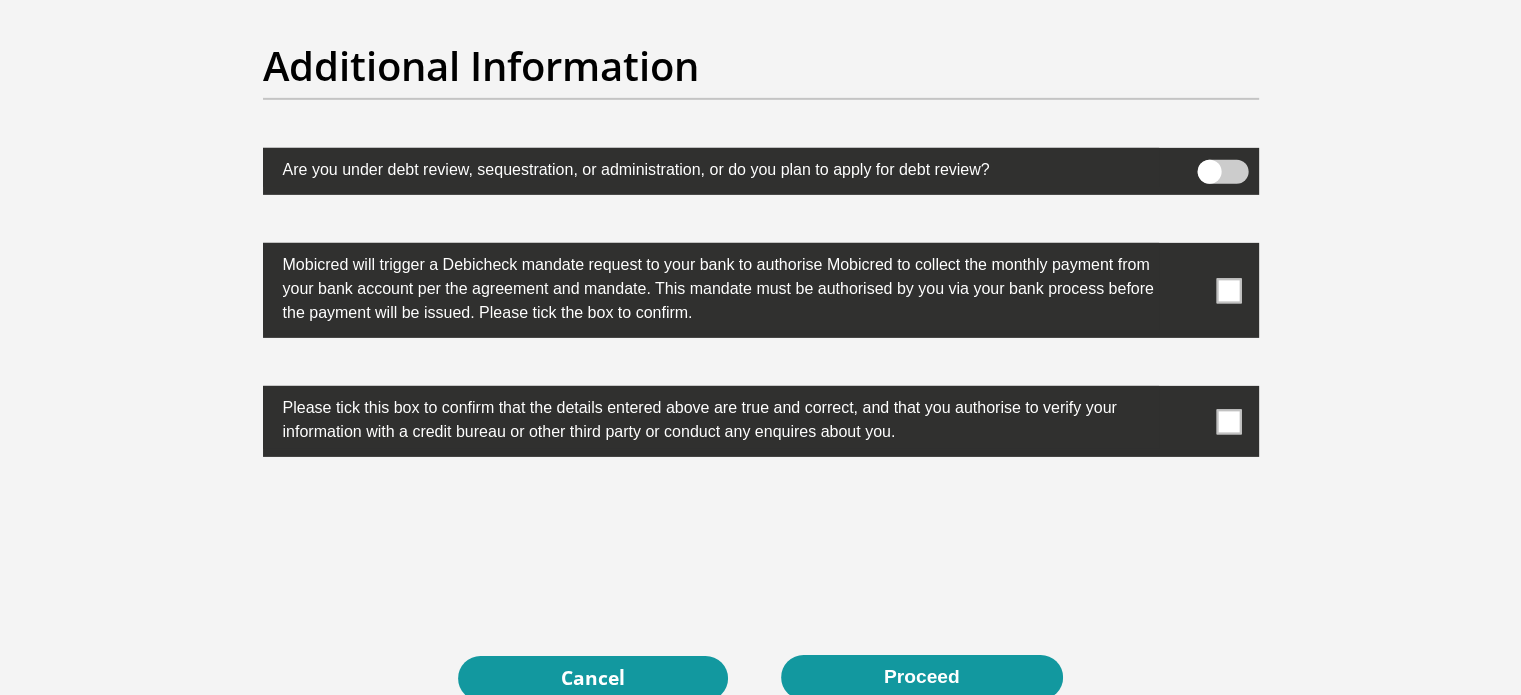 click at bounding box center [1228, 290] 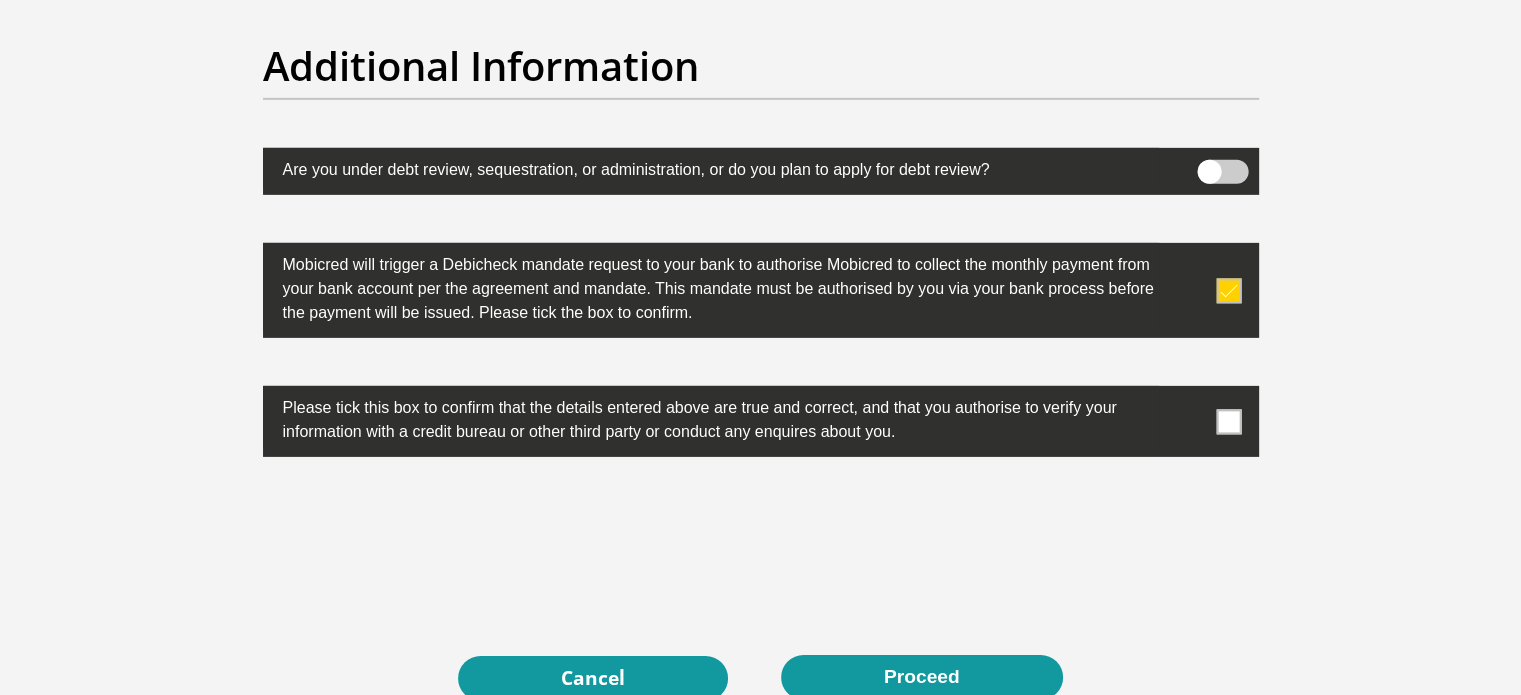 click at bounding box center (1228, 421) 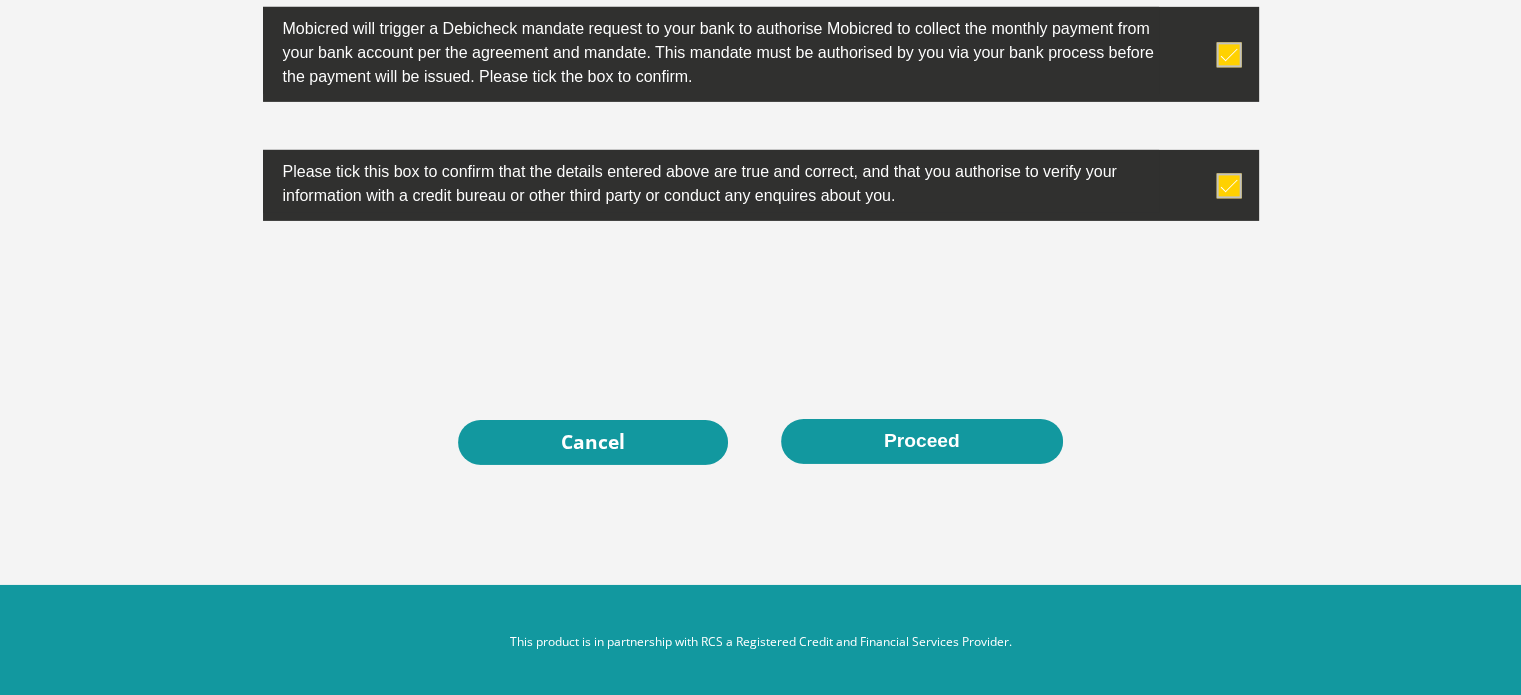 scroll, scrollTop: 6571, scrollLeft: 0, axis: vertical 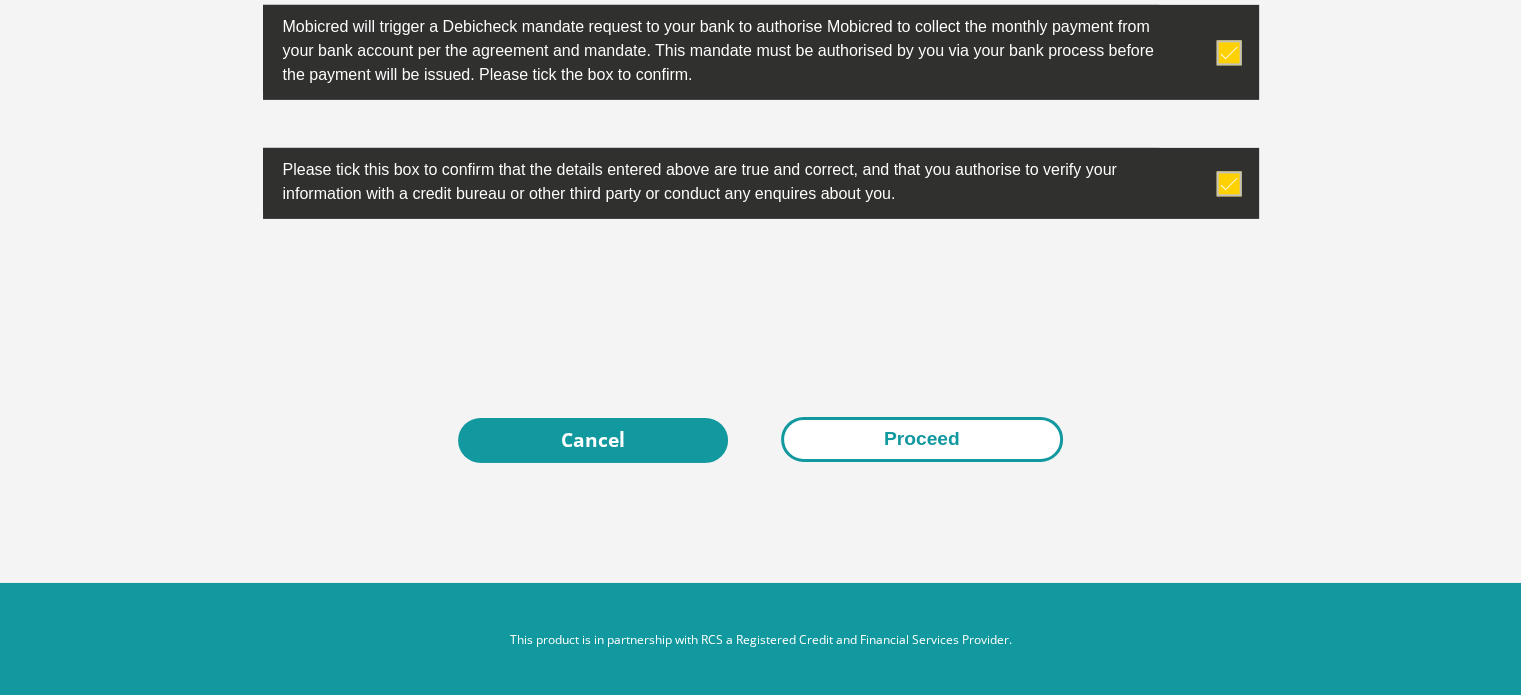 click on "Proceed" at bounding box center (922, 439) 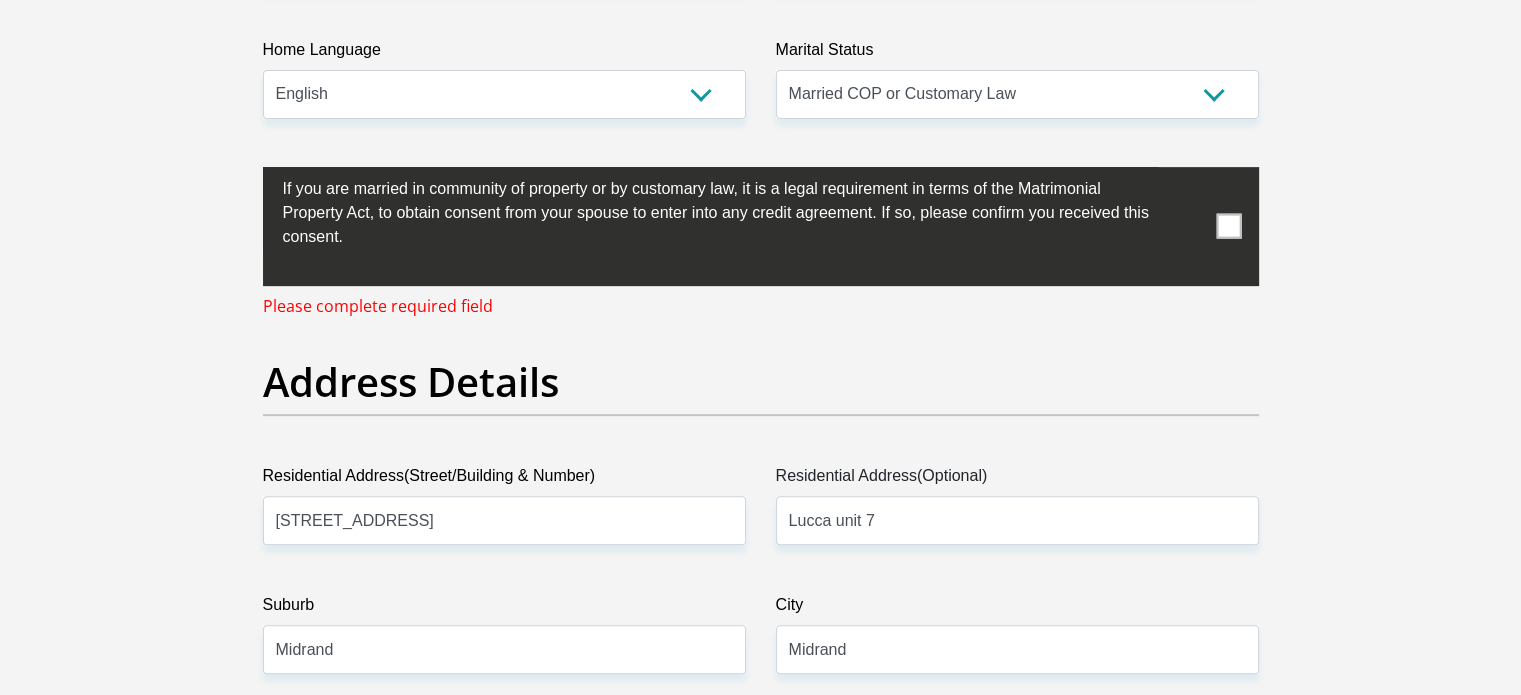 scroll, scrollTop: 786, scrollLeft: 0, axis: vertical 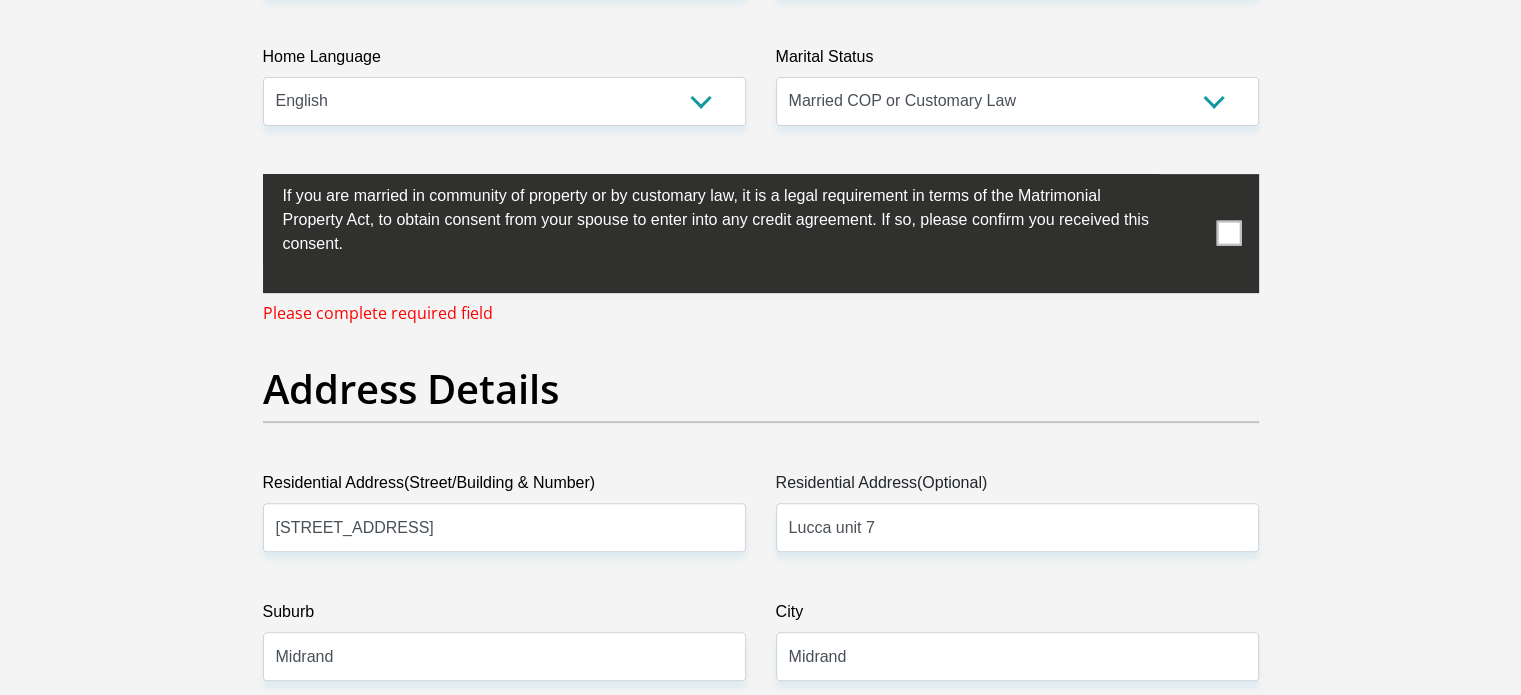 click at bounding box center [1228, 233] 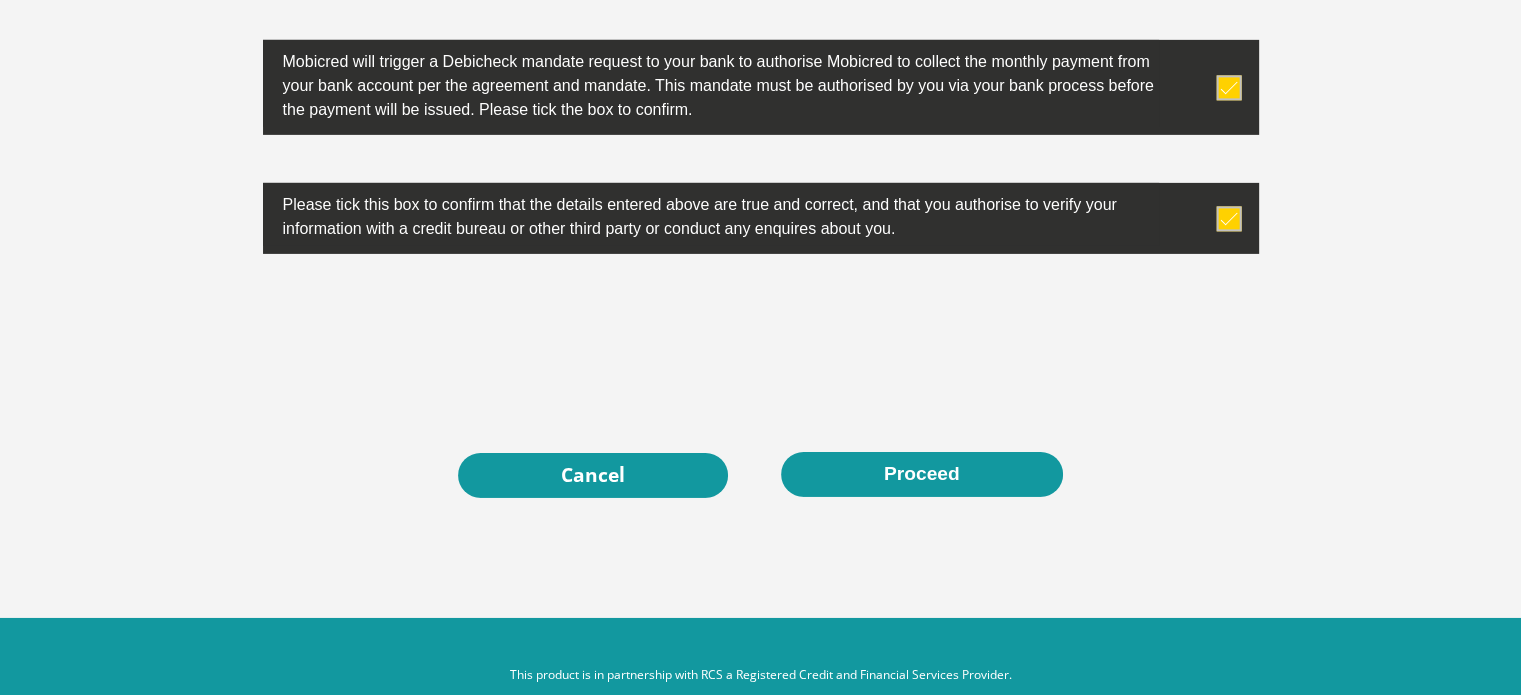 scroll, scrollTop: 6571, scrollLeft: 0, axis: vertical 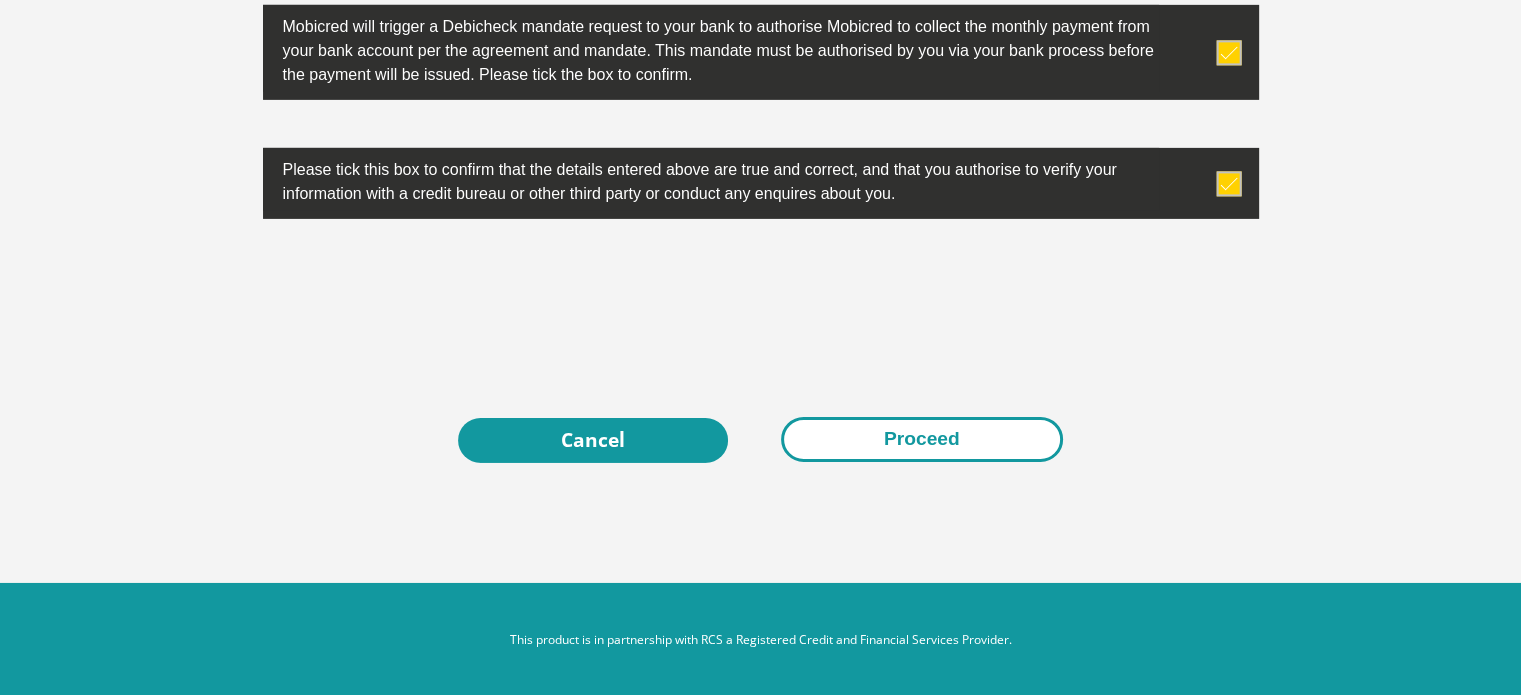 click on "Proceed" at bounding box center [922, 439] 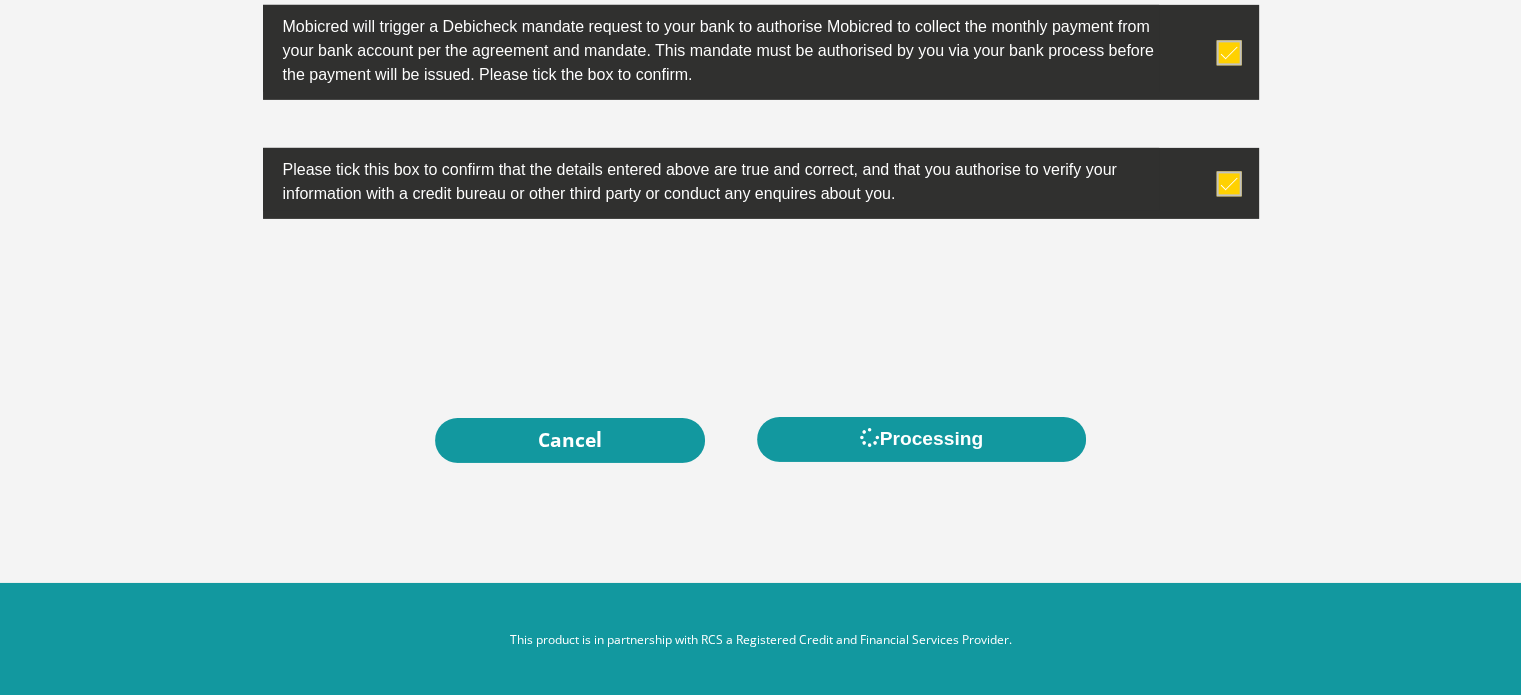 scroll, scrollTop: 0, scrollLeft: 0, axis: both 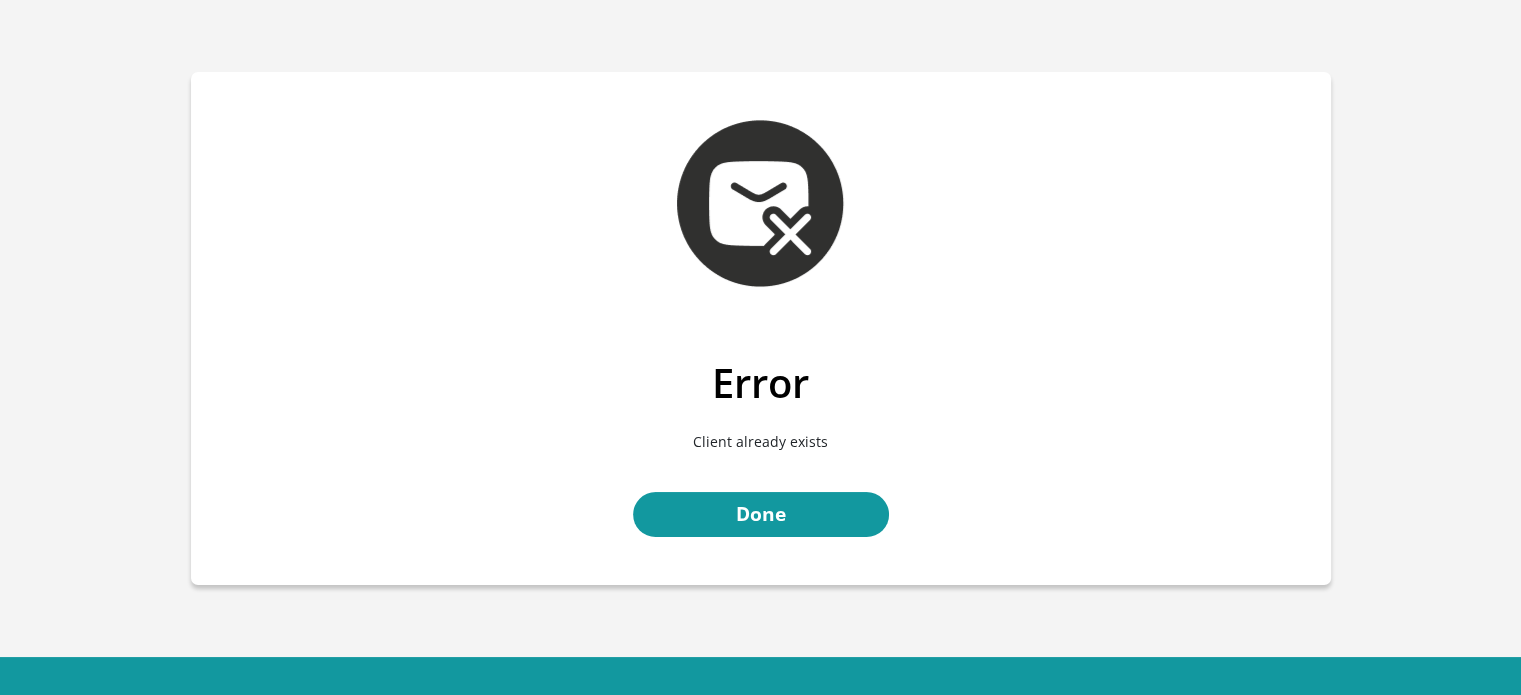 click on "Error
Client already exists
Done" at bounding box center (761, 472) 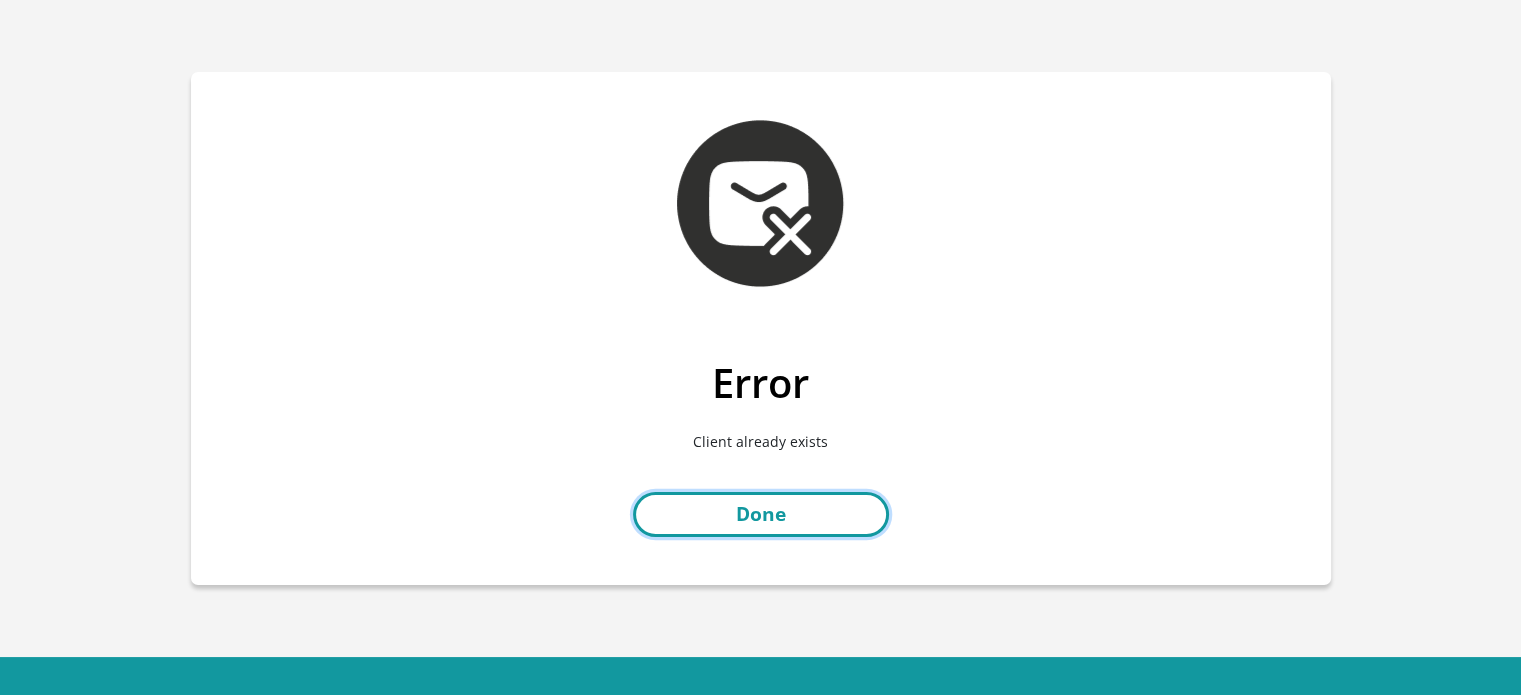 click on "Done" at bounding box center [761, 514] 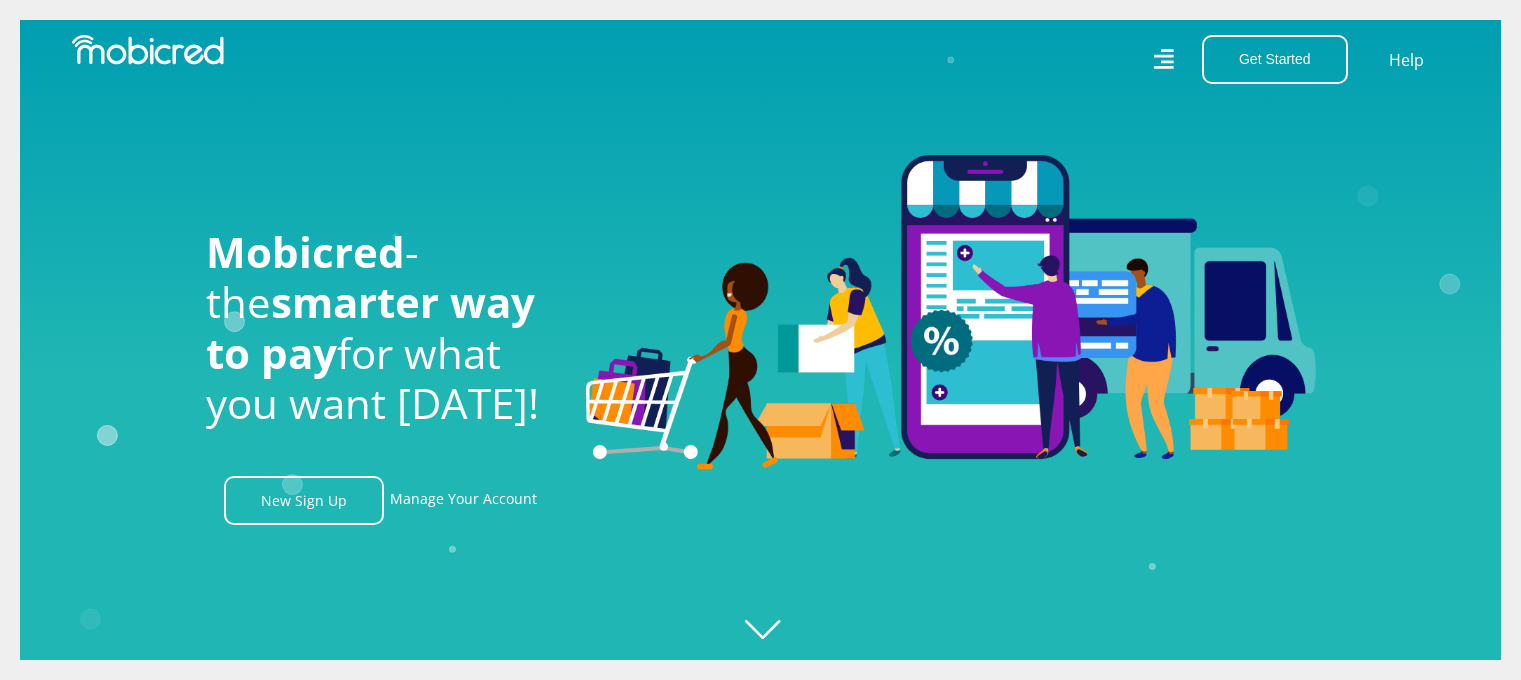 scroll, scrollTop: 0, scrollLeft: 0, axis: both 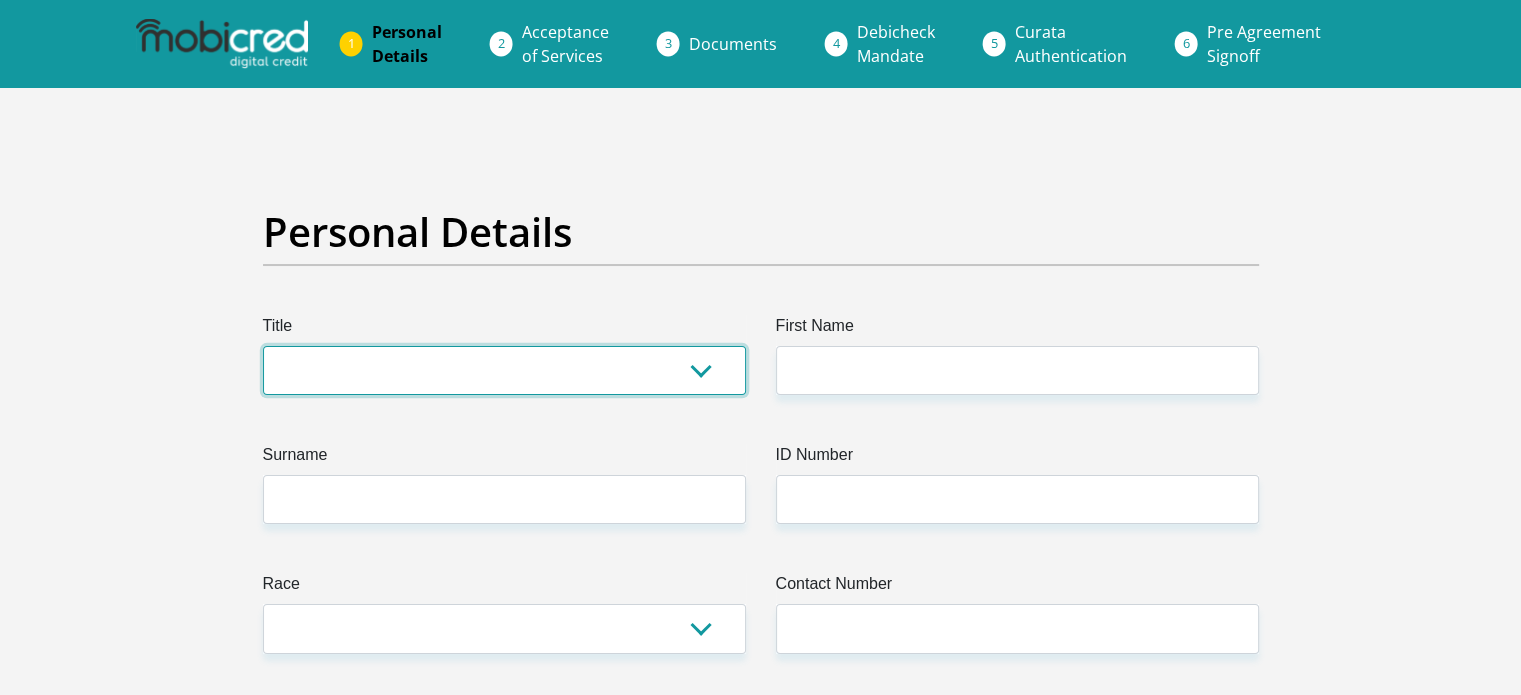 click on "Mr
Ms
Mrs
Dr
[PERSON_NAME]" at bounding box center (504, 370) 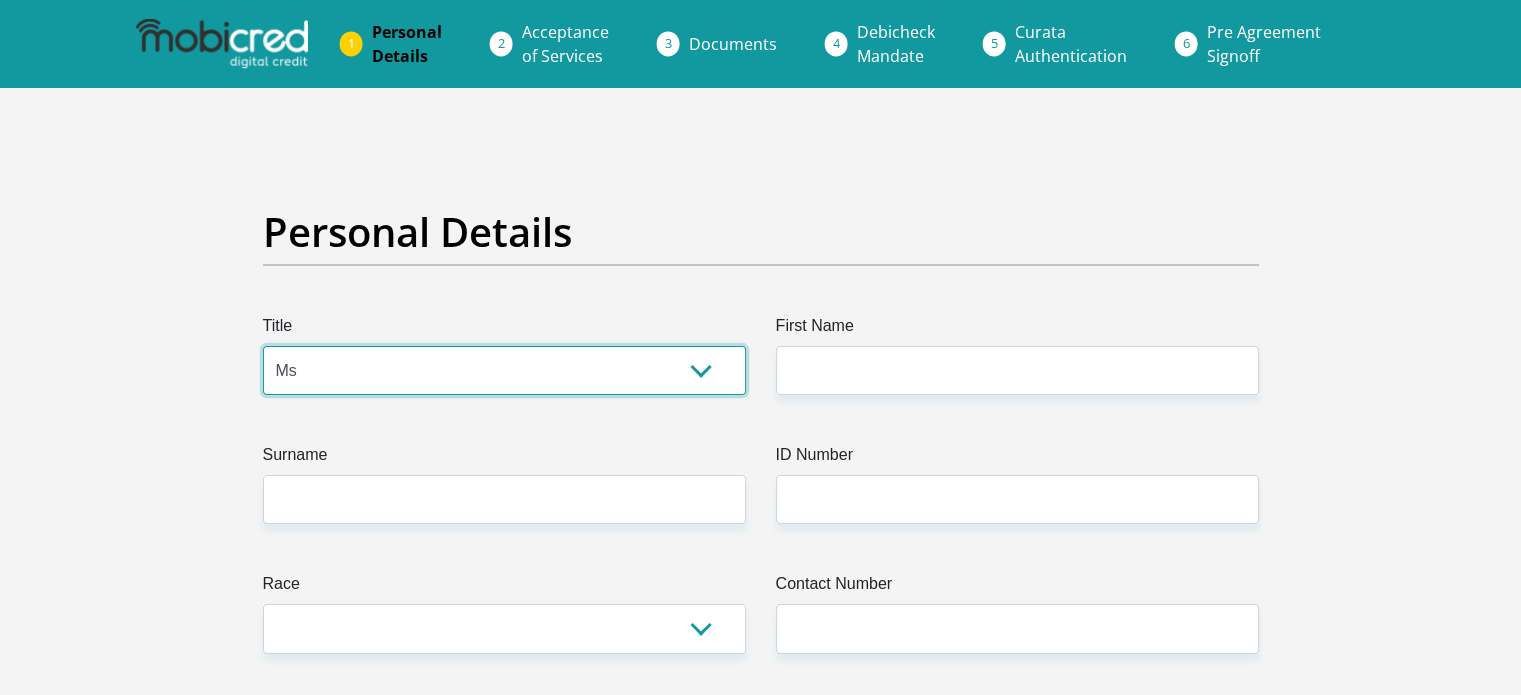 click on "Mr
Ms
Mrs
Dr
Other" at bounding box center [504, 370] 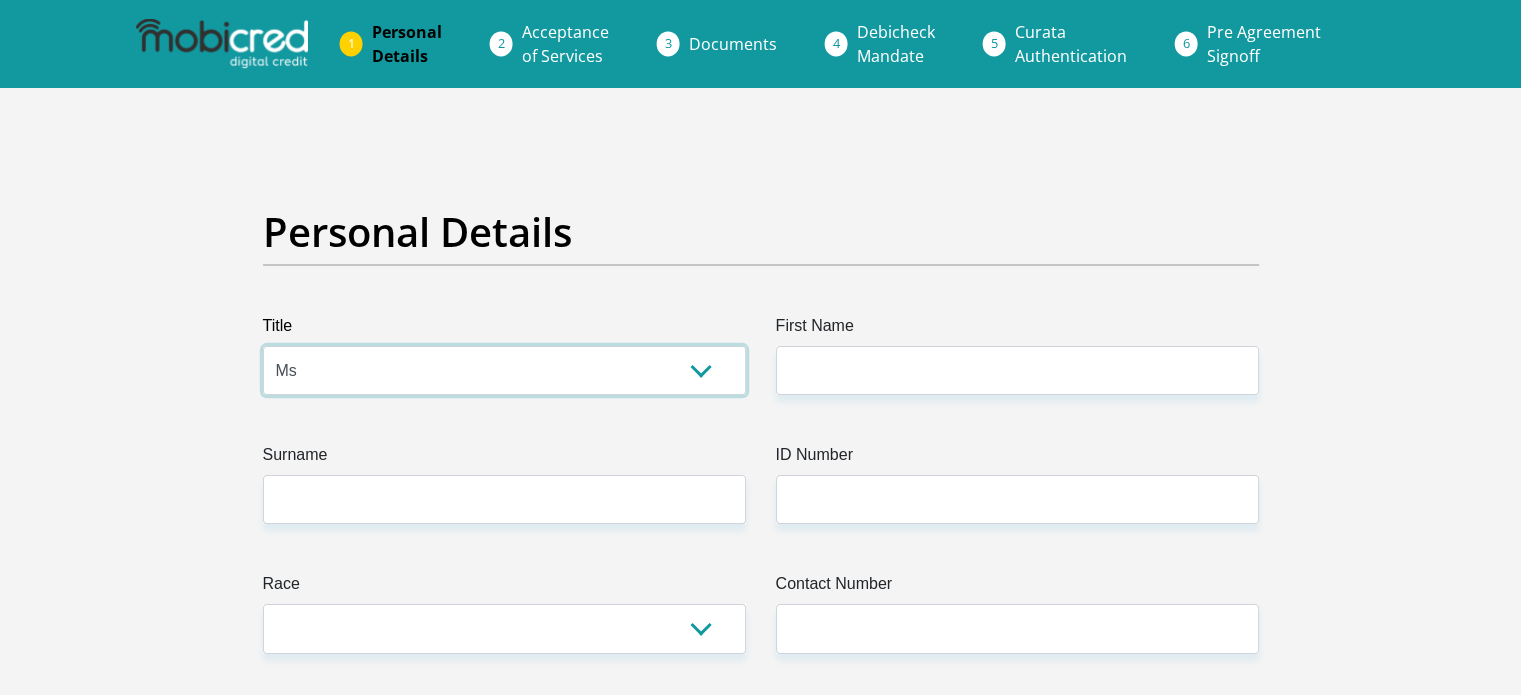 click on "Mr
Ms
Mrs
Dr
Other" at bounding box center [504, 370] 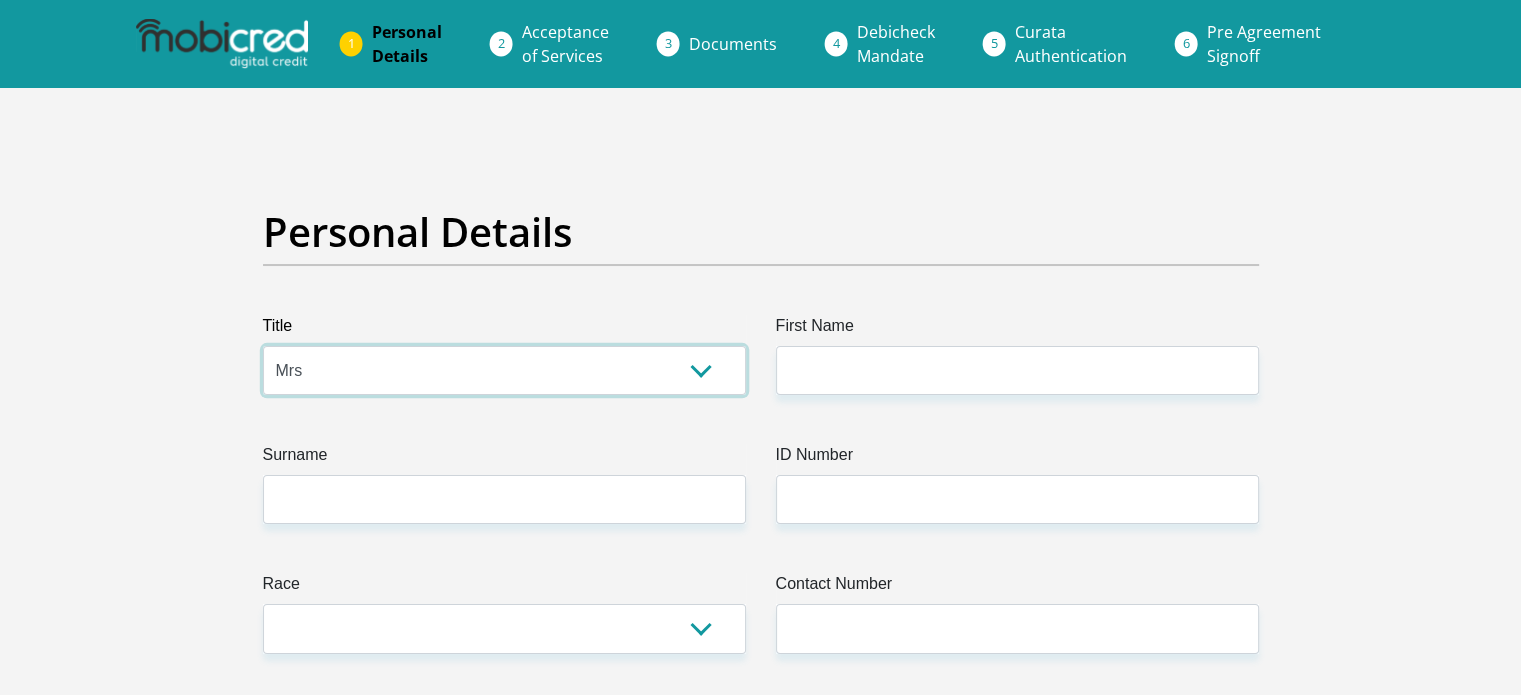 click on "Mr
Ms
Mrs
Dr
Other" at bounding box center (504, 370) 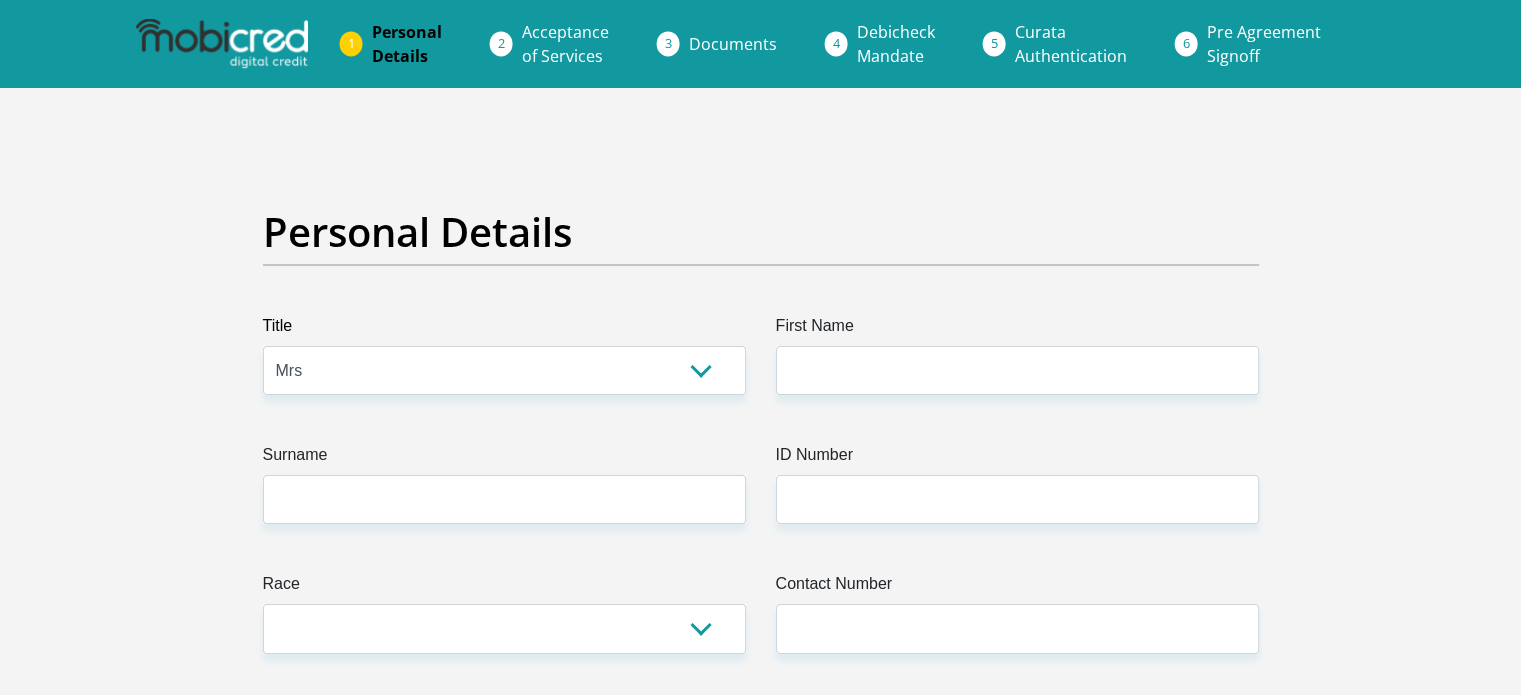click on "First Name" at bounding box center [1017, 330] 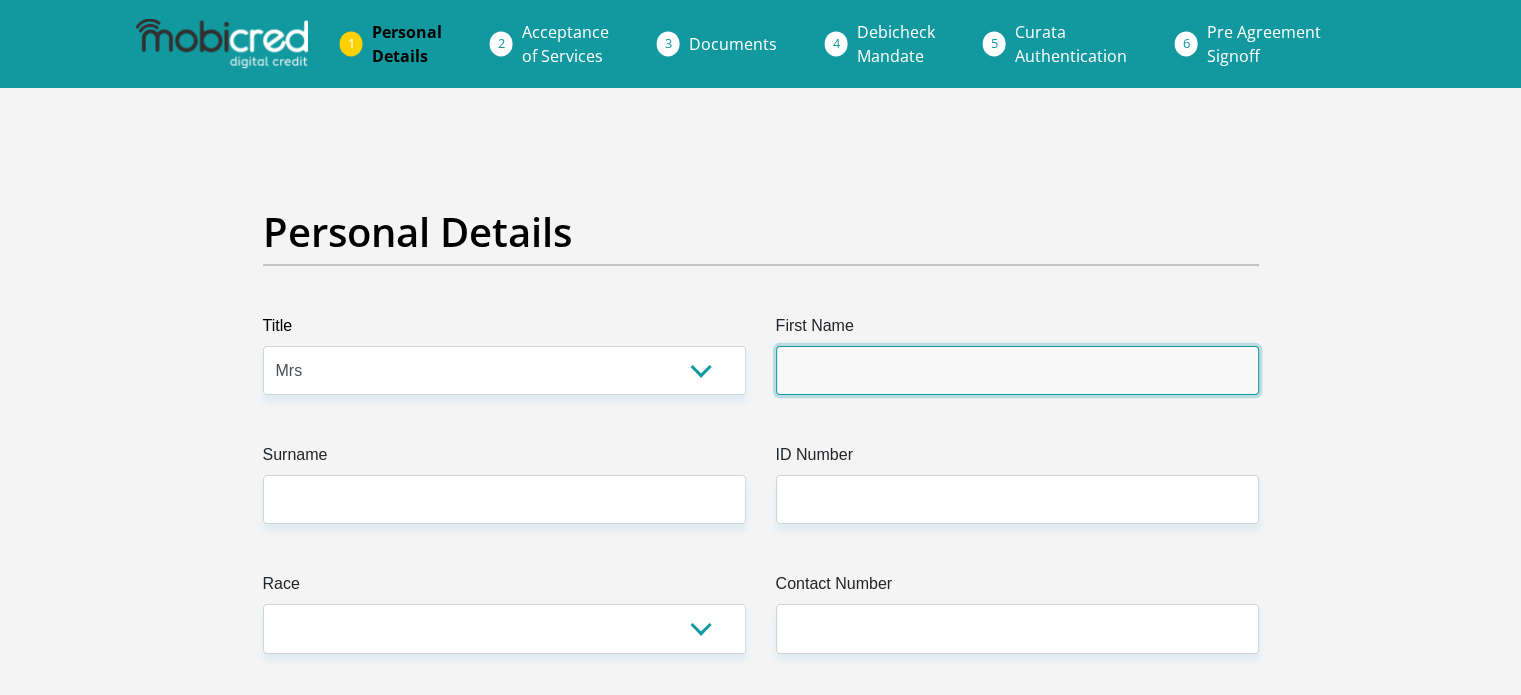click on "First Name" at bounding box center (1017, 370) 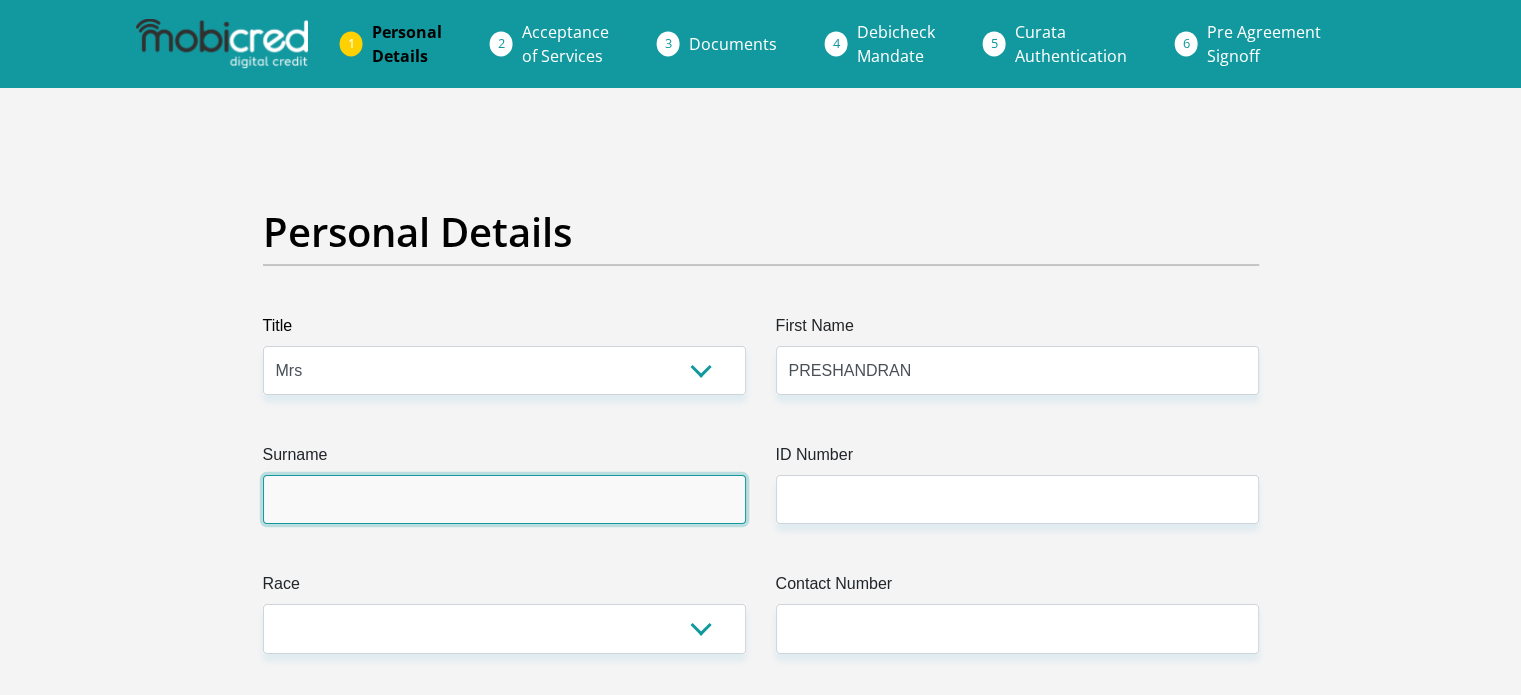 type on "REDDY" 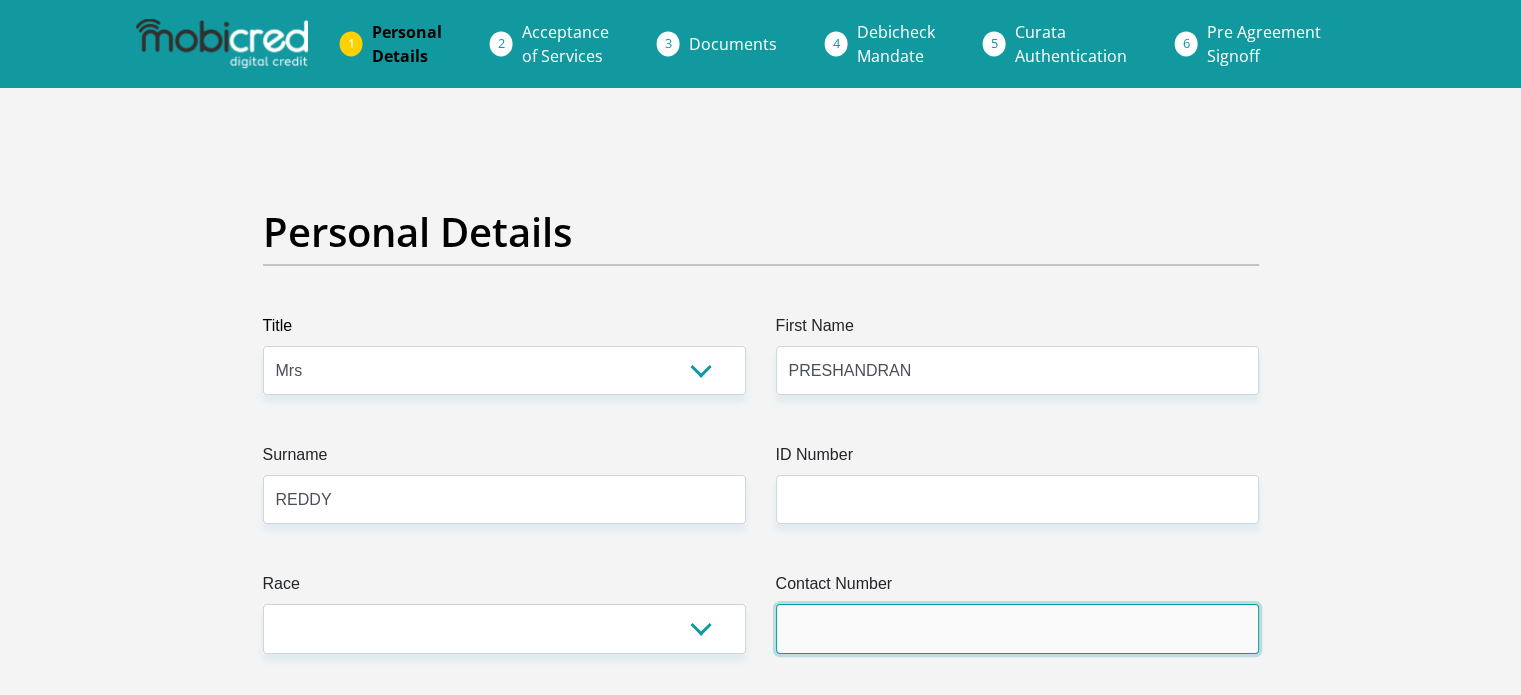 type on "0736249912" 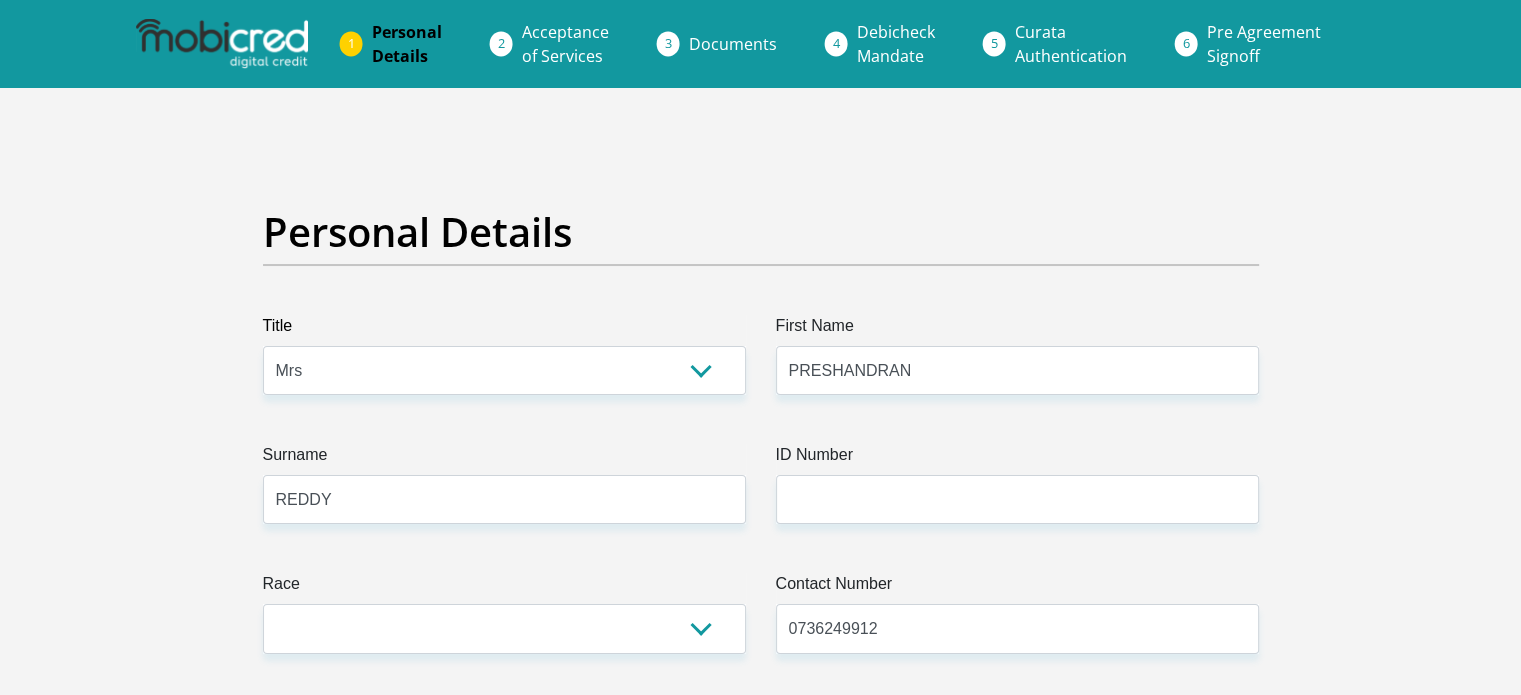 select on "ZAF" 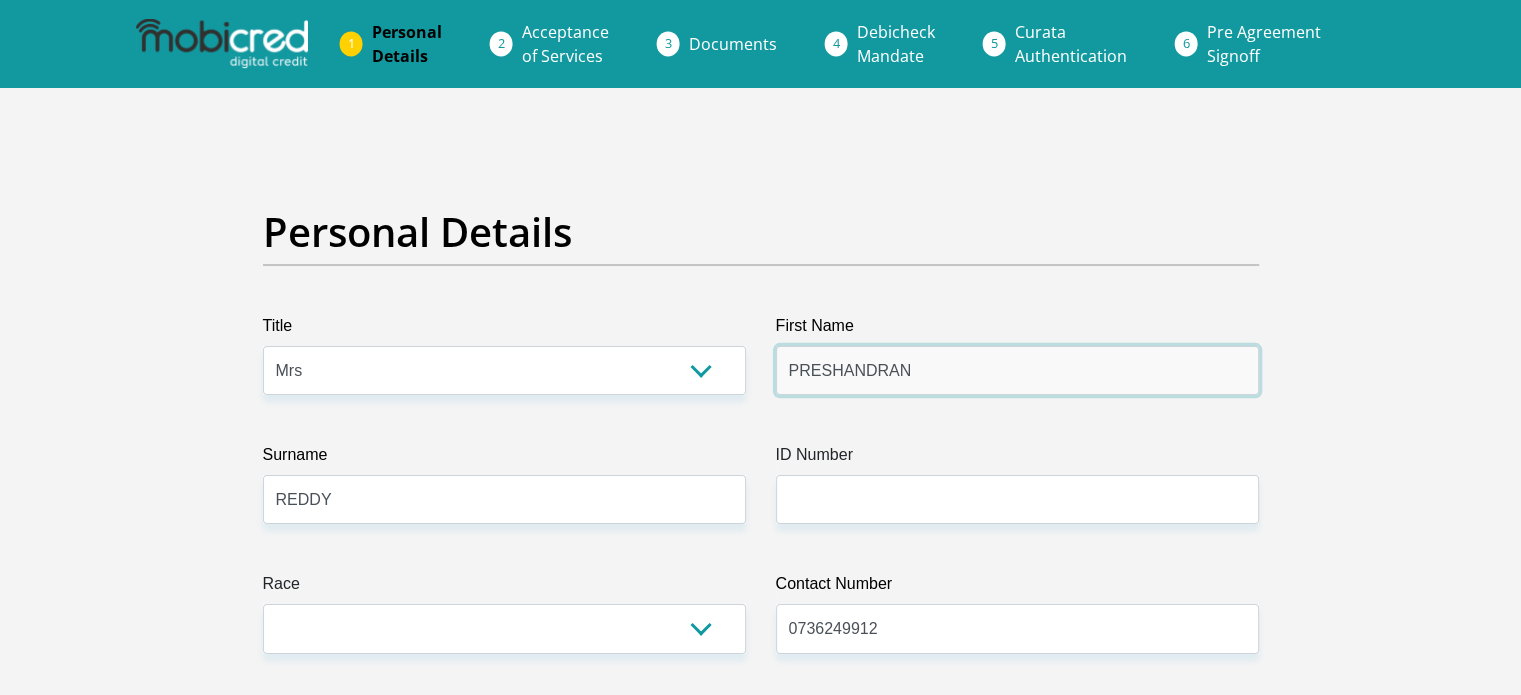 drag, startPoint x: 916, startPoint y: 363, endPoint x: 684, endPoint y: 356, distance: 232.10558 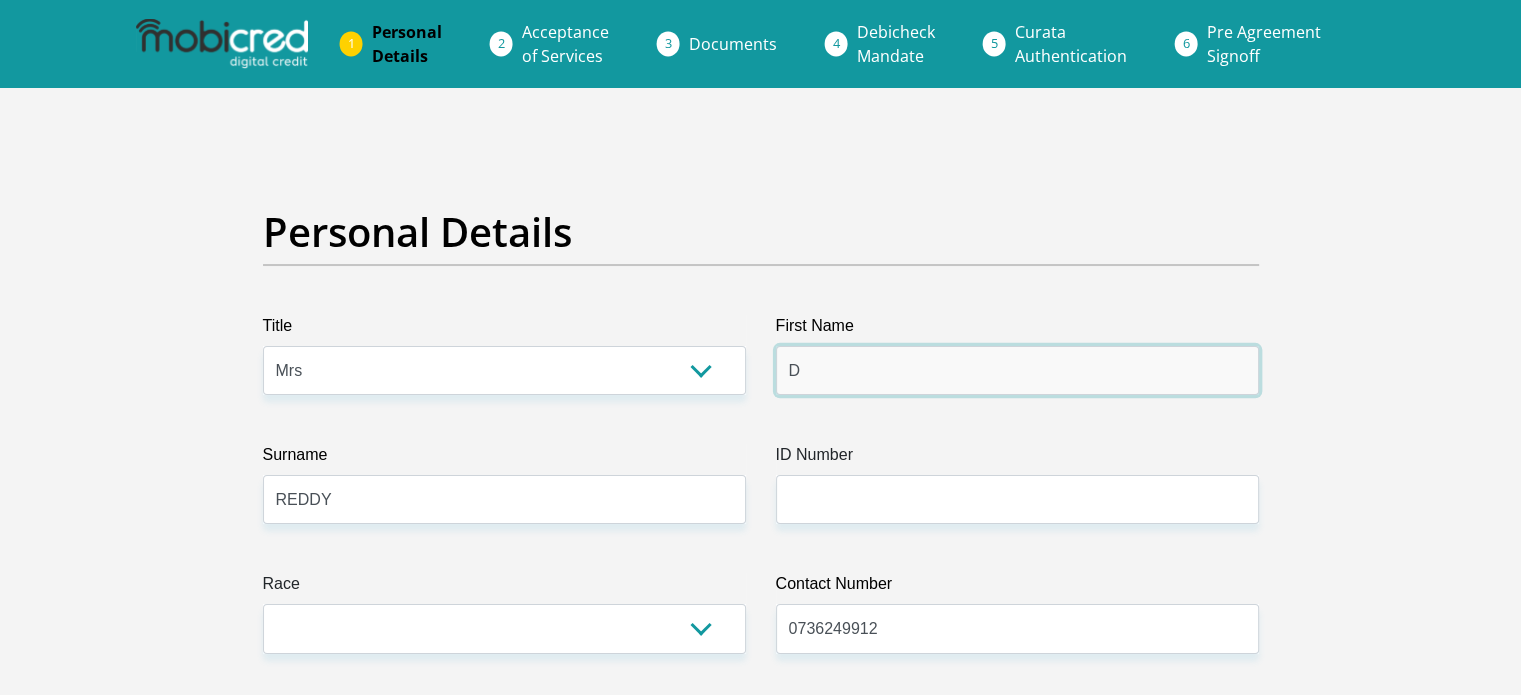 type on "Deshnee" 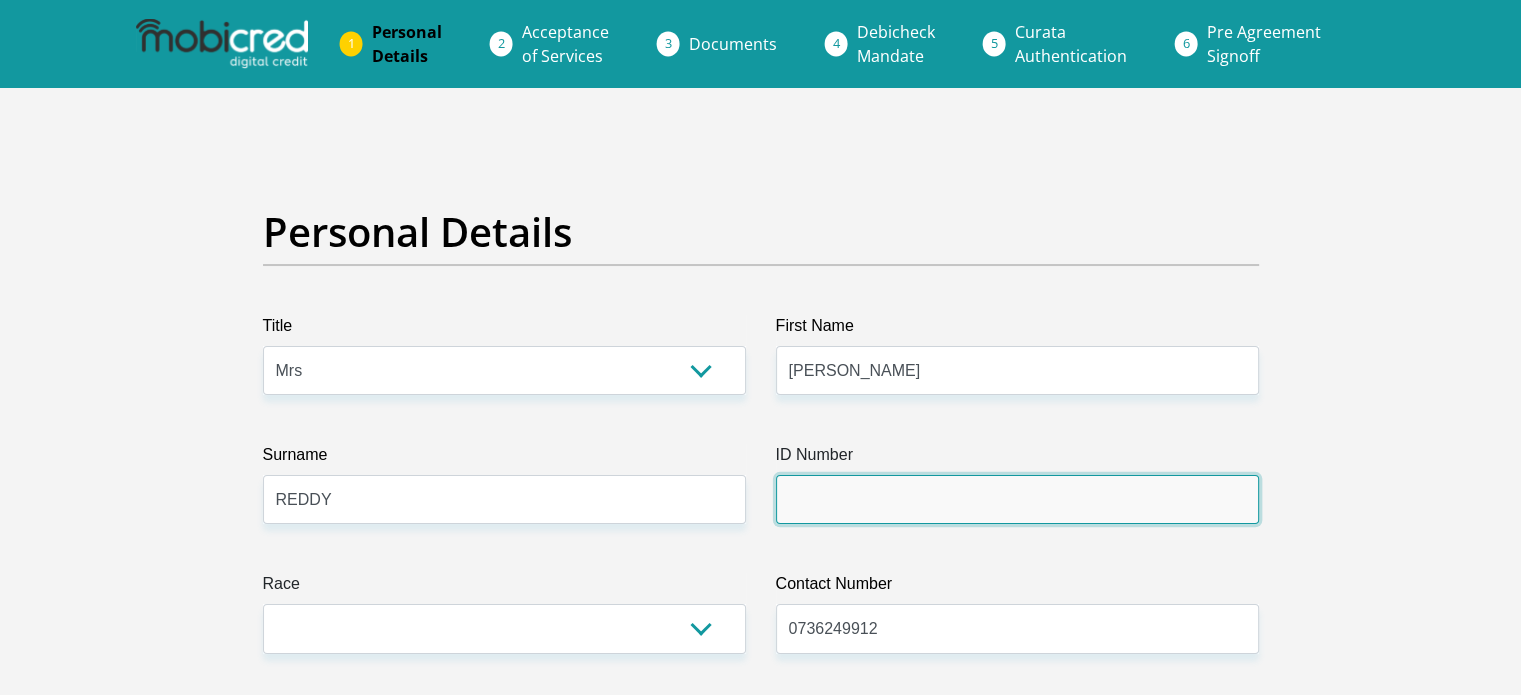 drag, startPoint x: 892, startPoint y: 500, endPoint x: 904, endPoint y: 459, distance: 42.72002 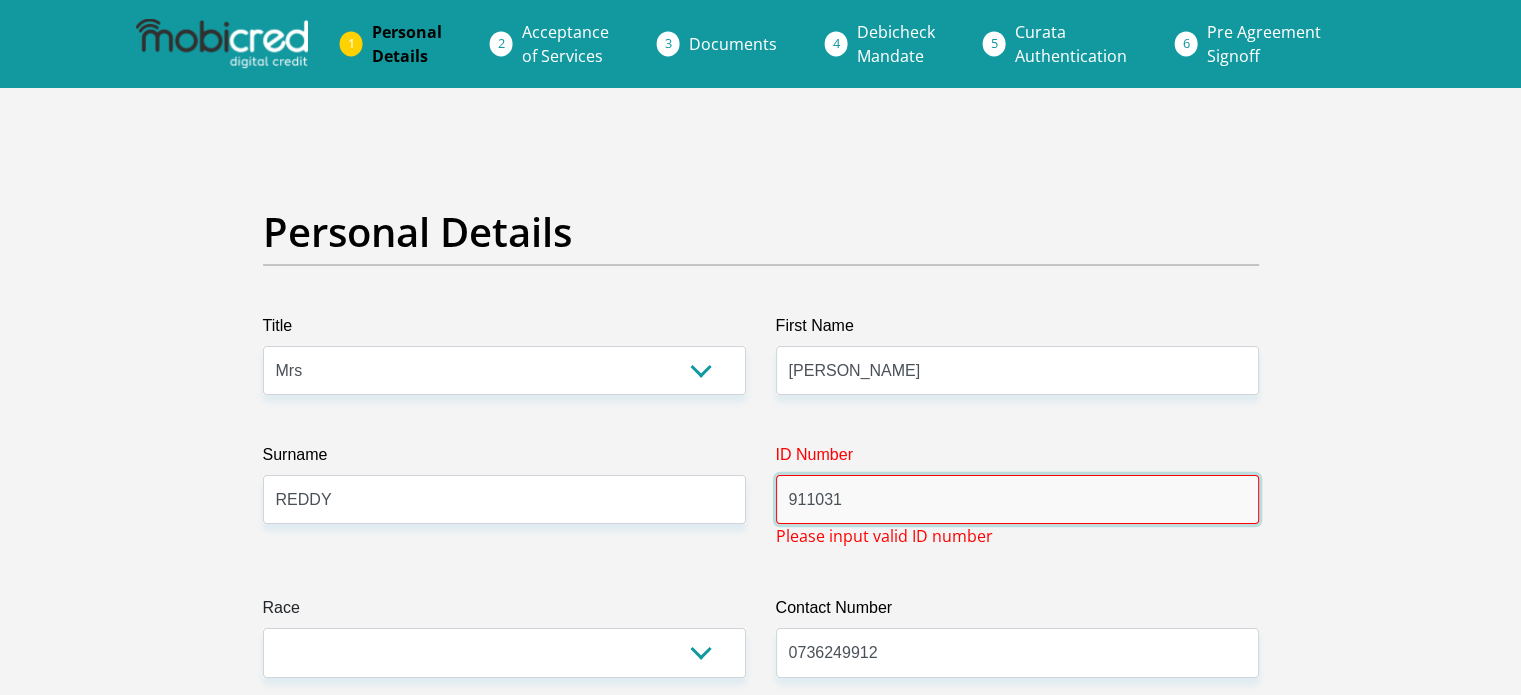 type on "9110310707089" 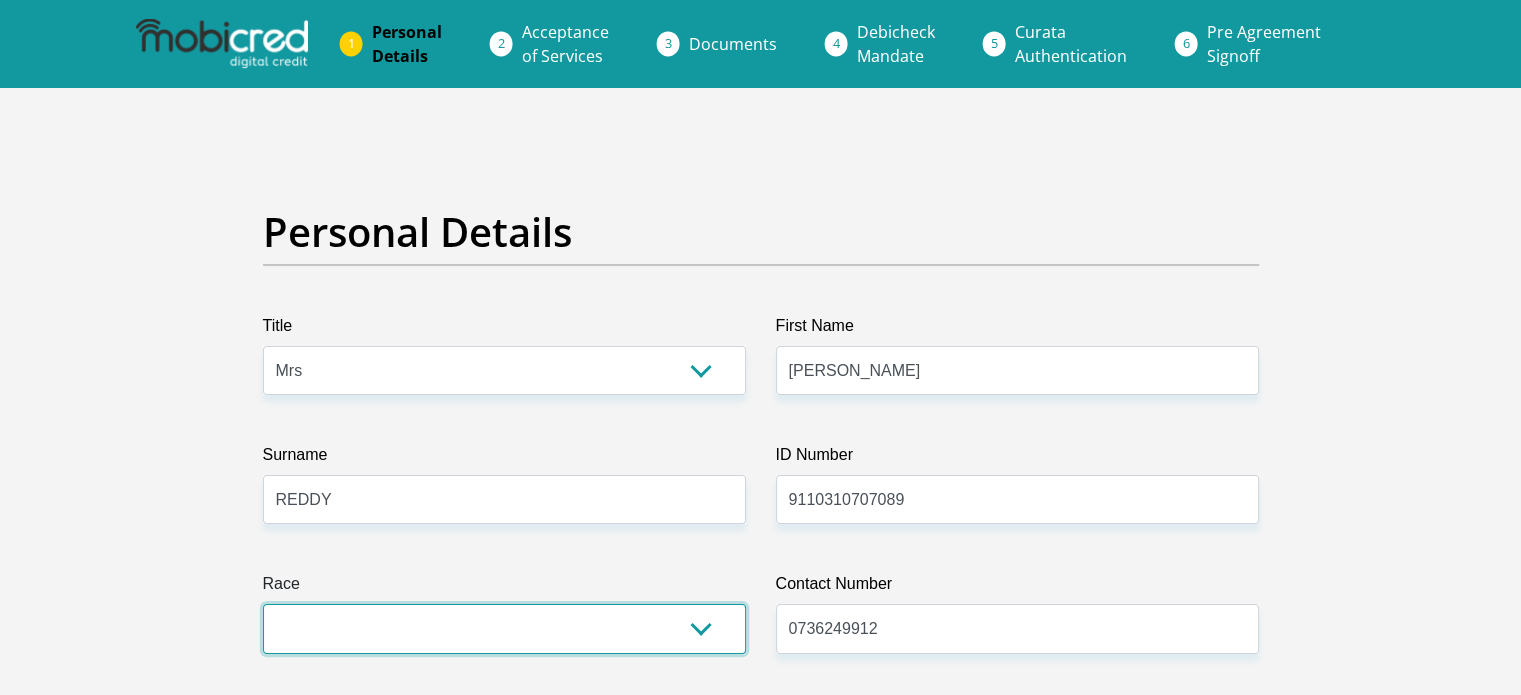 select on "3" 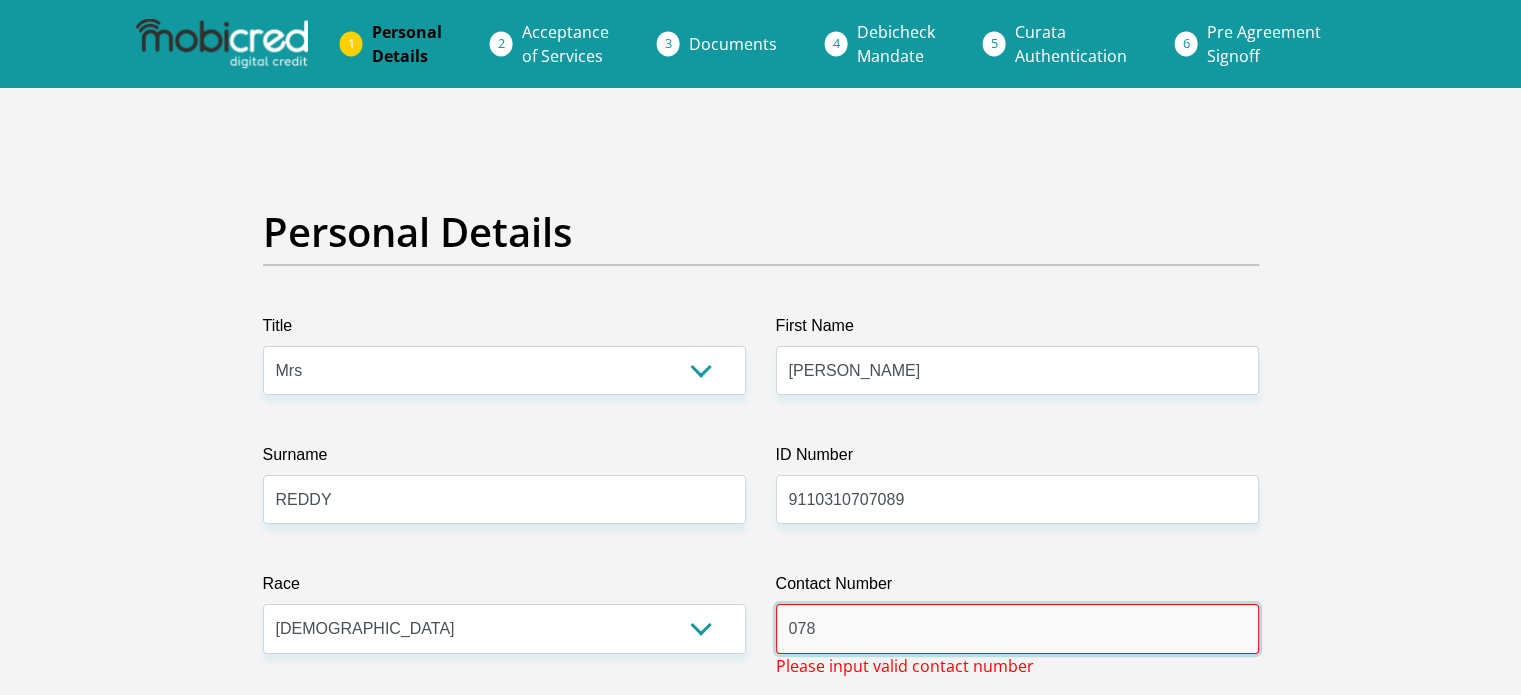type on "0780308221" 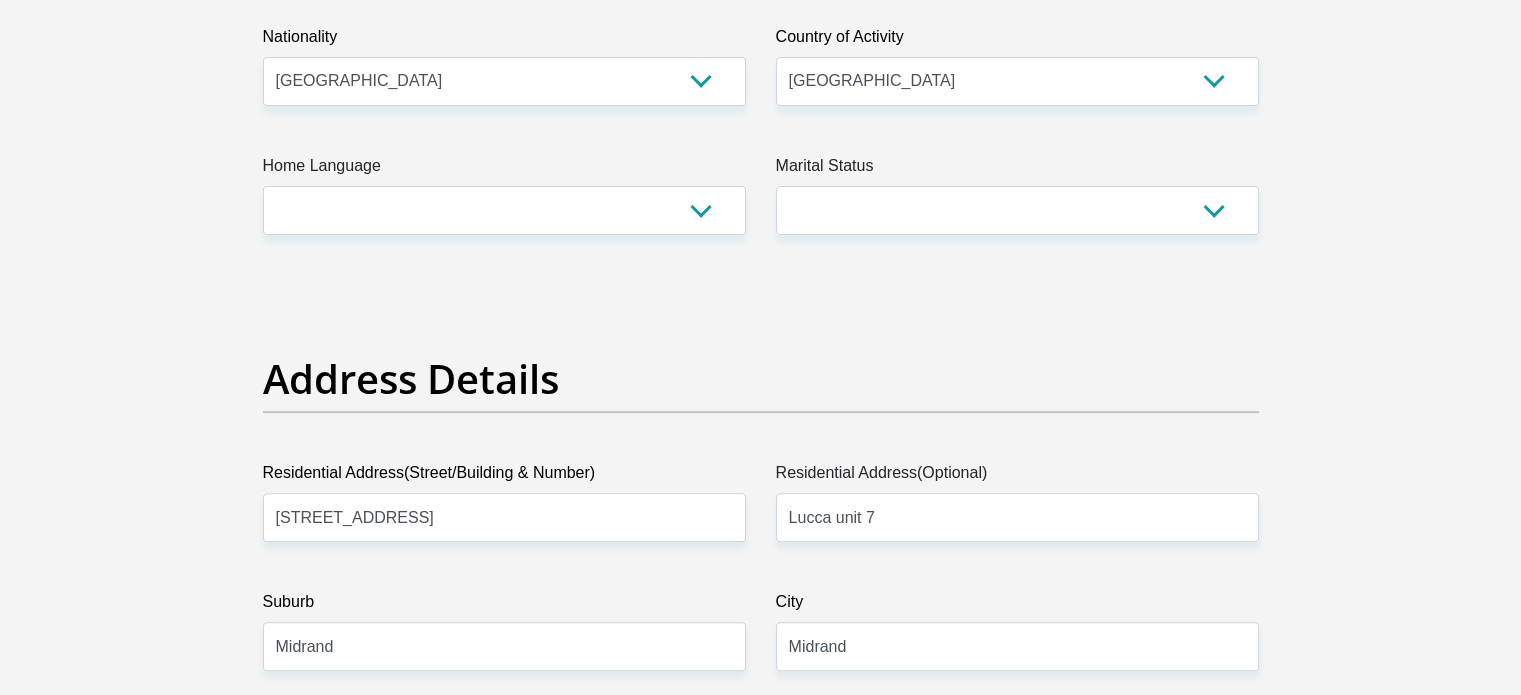 scroll, scrollTop: 700, scrollLeft: 0, axis: vertical 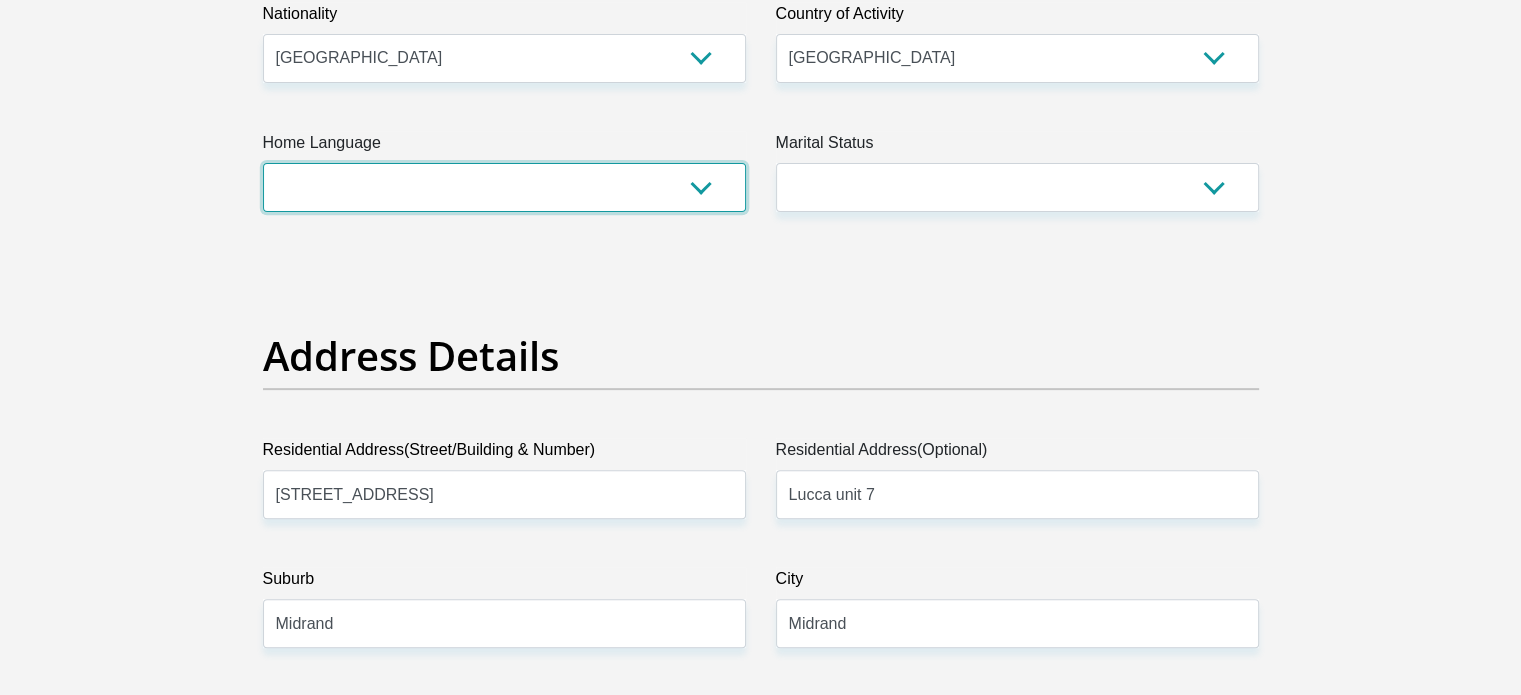 drag, startPoint x: 560, startPoint y: 183, endPoint x: 552, endPoint y: 195, distance: 14.422205 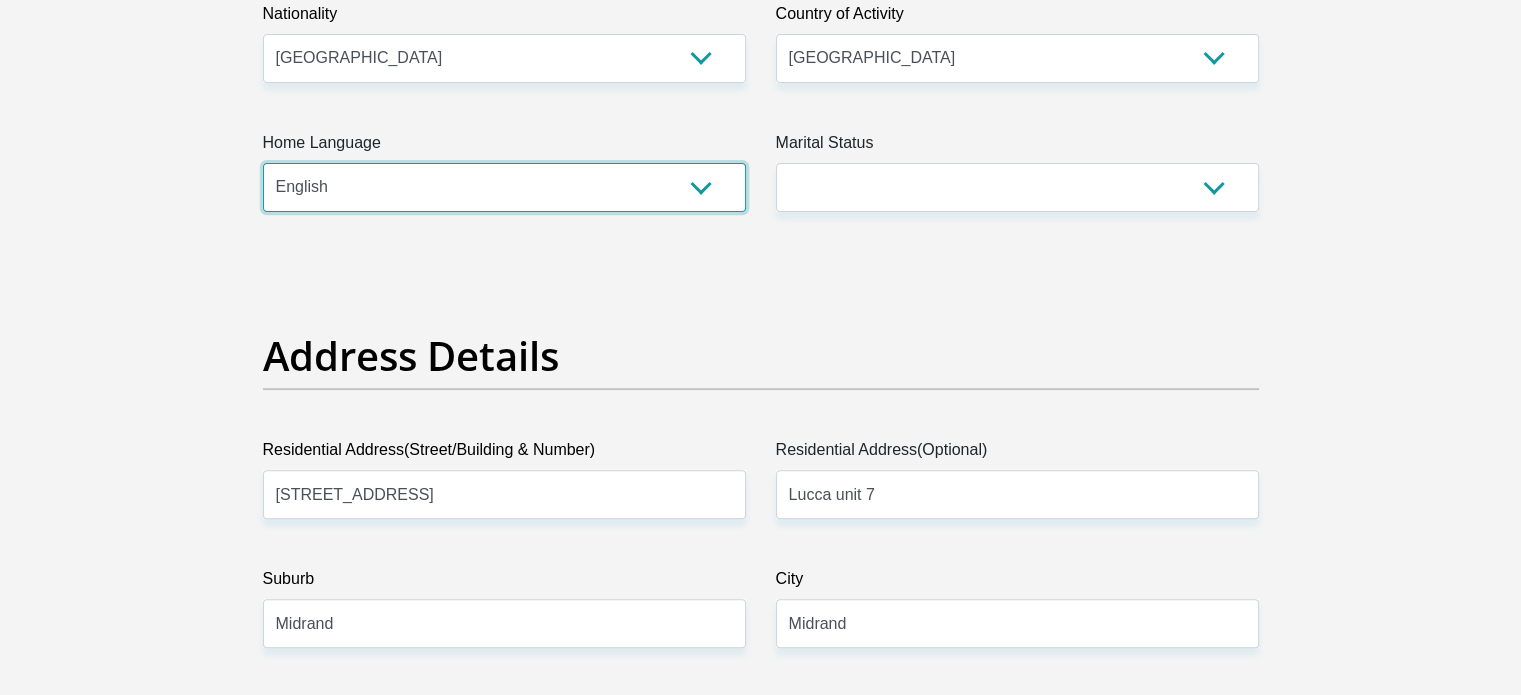 click on "Afrikaans
English
Sepedi
South Ndebele
Southern Sotho
Swati
Tsonga
Tswana
Venda
Xhosa
Zulu
Other" at bounding box center (504, 187) 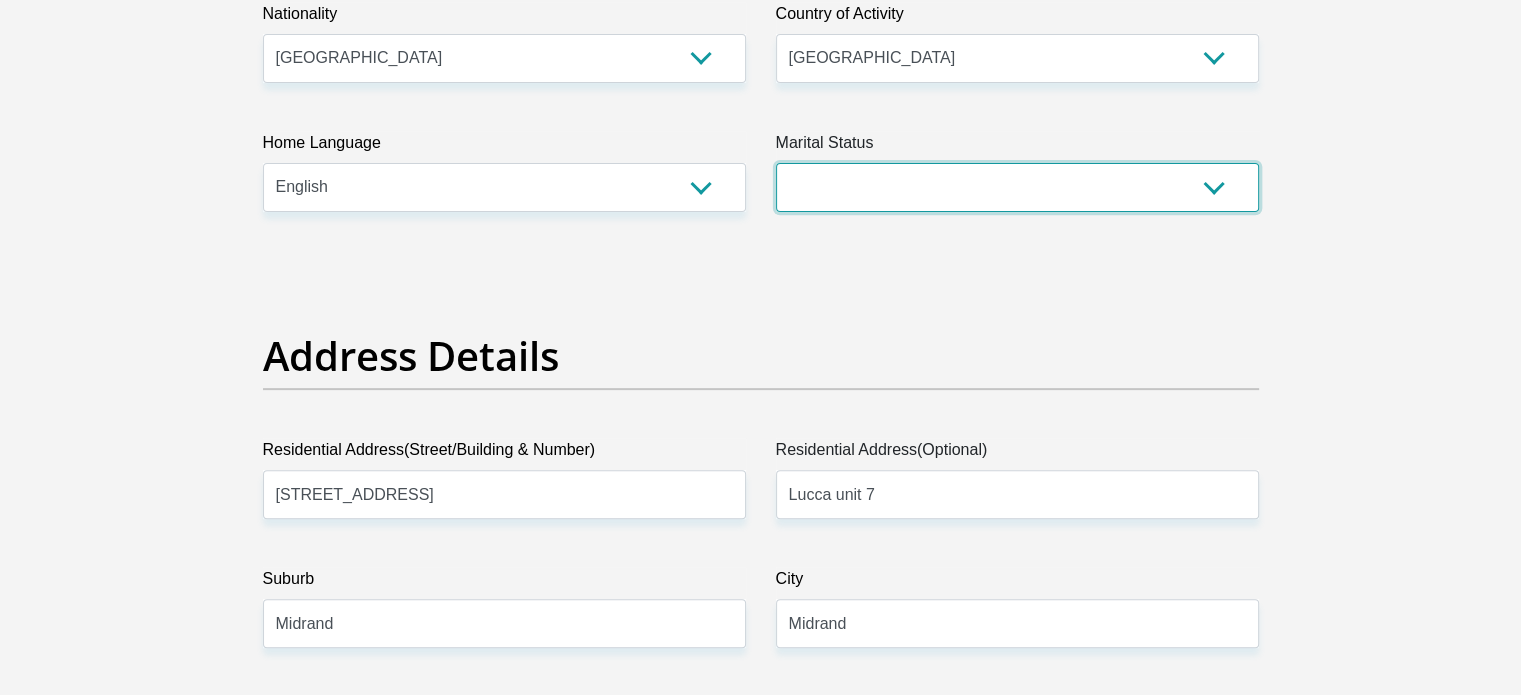 drag, startPoint x: 814, startPoint y: 188, endPoint x: 842, endPoint y: 207, distance: 33.83785 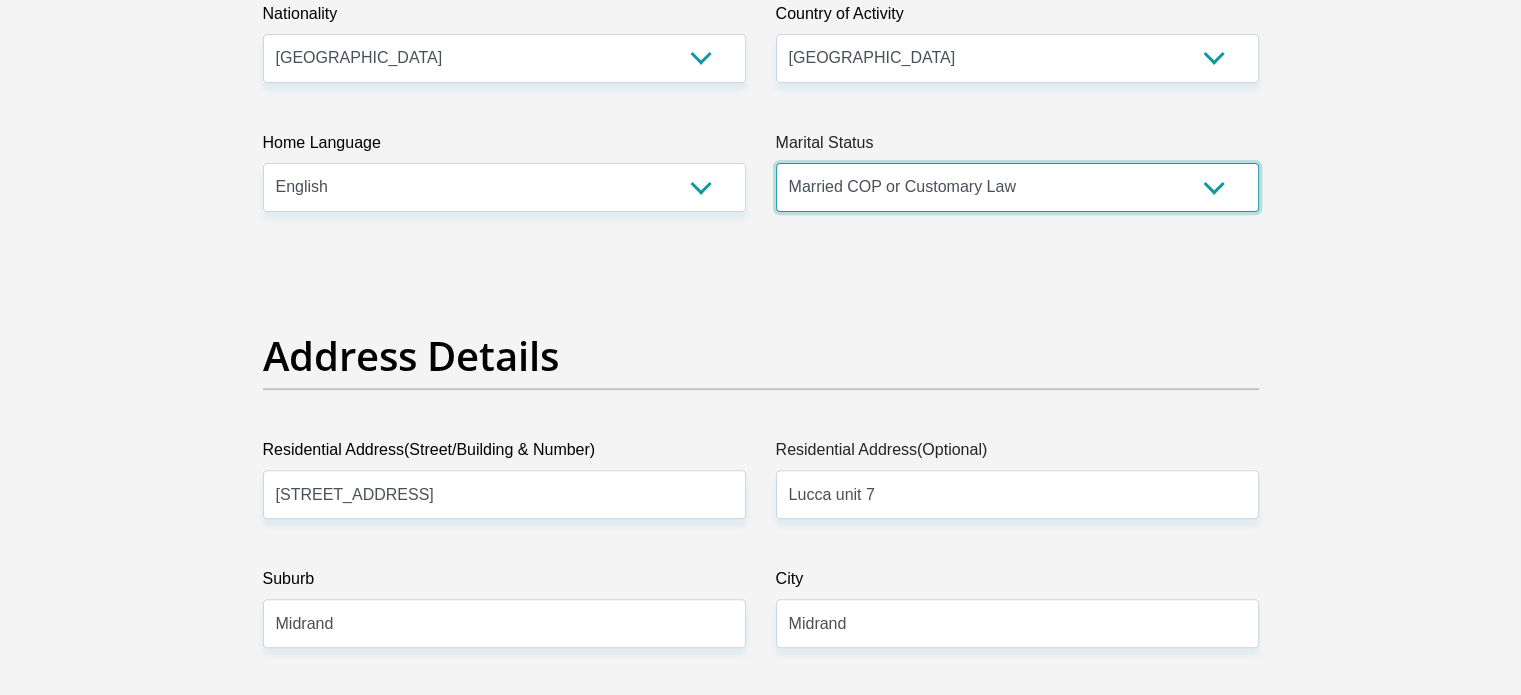 click on "Married ANC
Single
Divorced
Widowed
Married COP or Customary Law" at bounding box center (1017, 187) 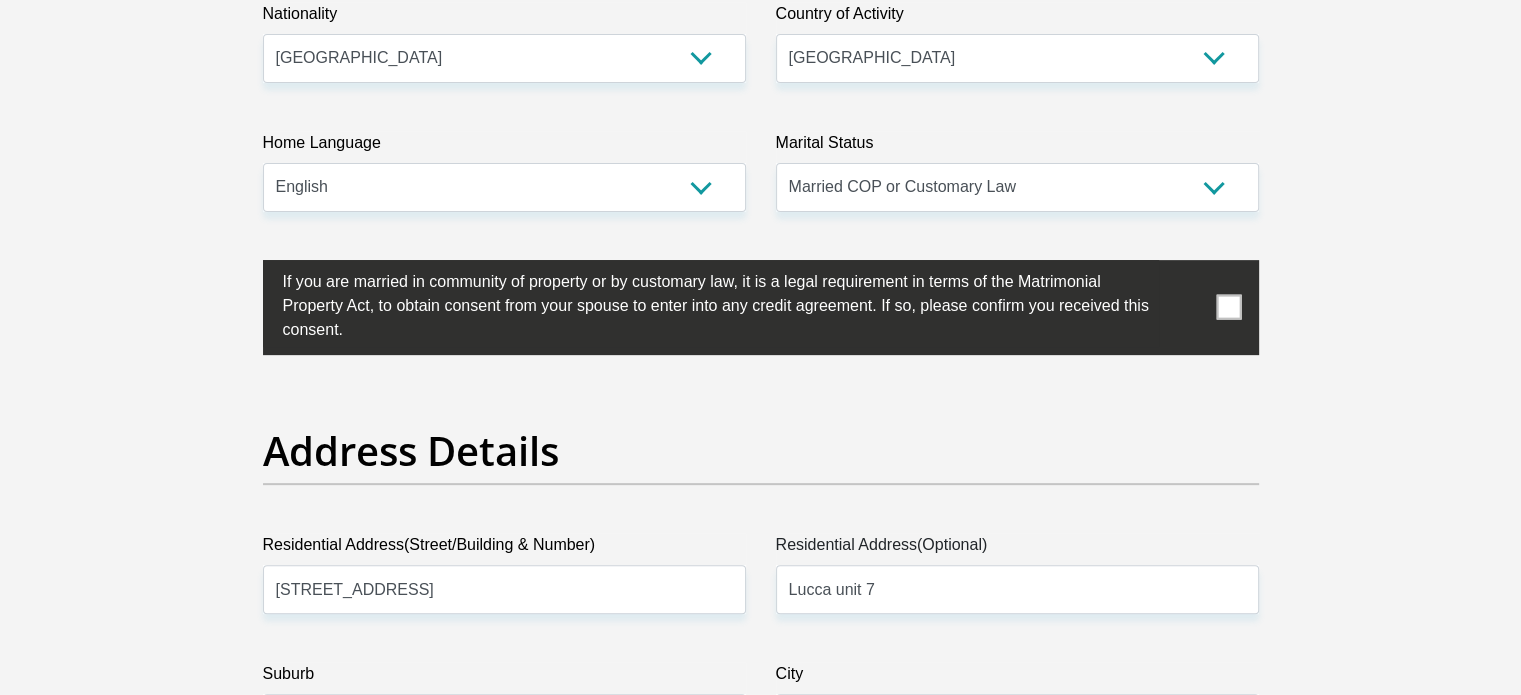 click at bounding box center (1228, 307) 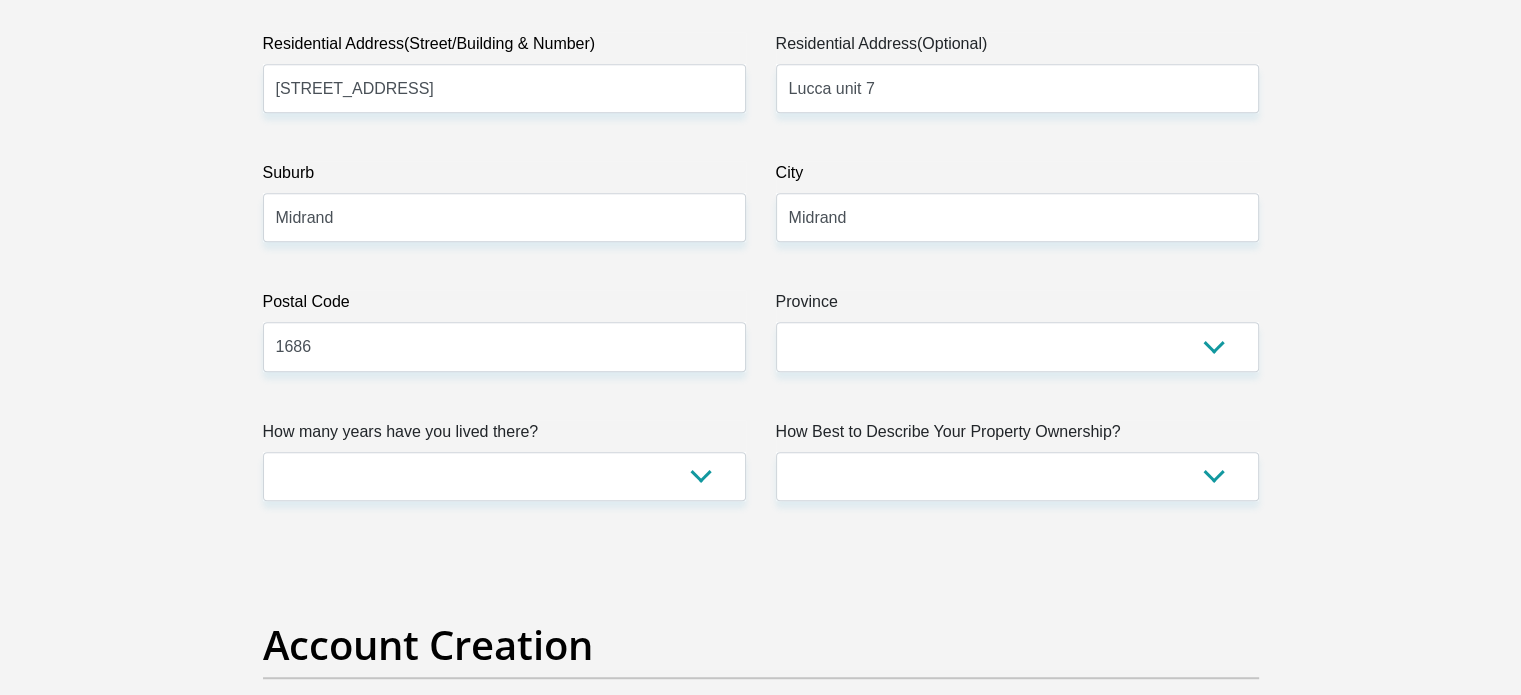 scroll, scrollTop: 1300, scrollLeft: 0, axis: vertical 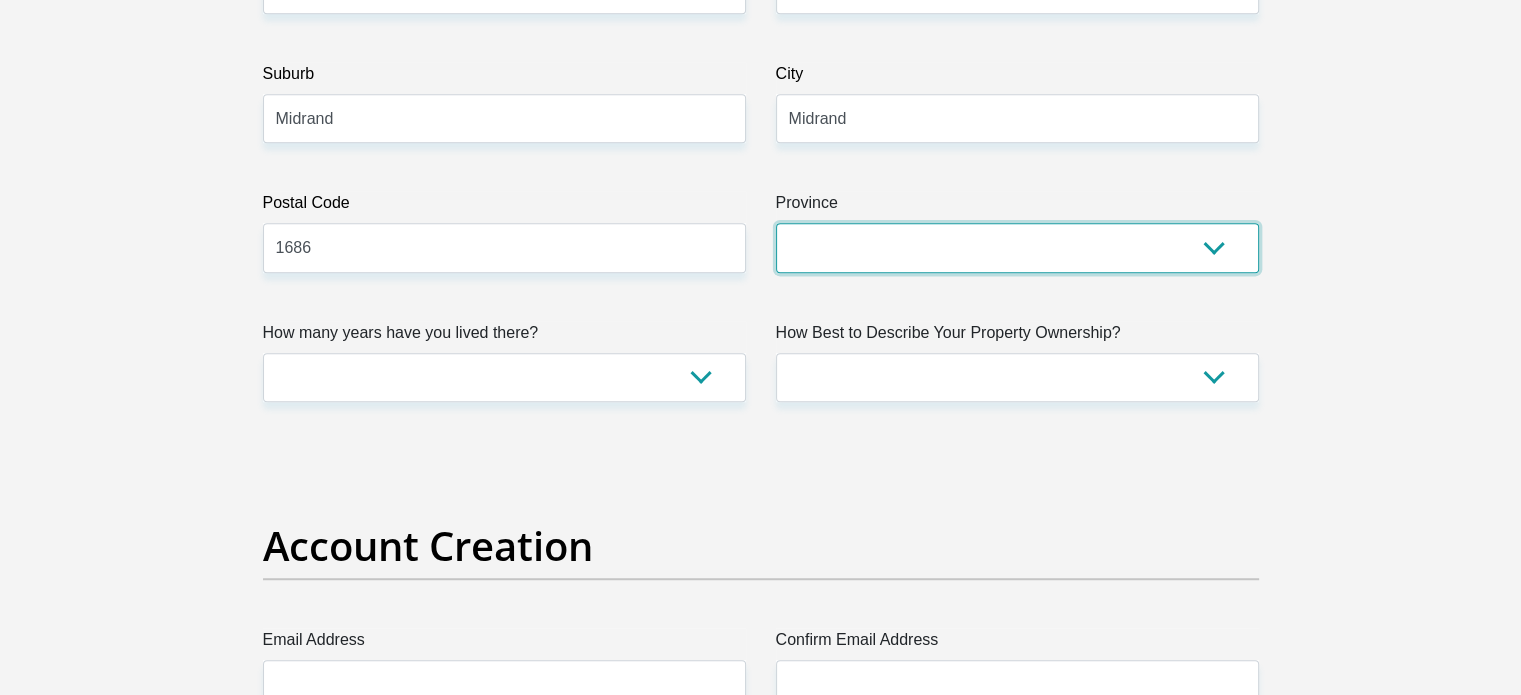click on "Eastern Cape
Free State
Gauteng
KwaZulu-Natal
Limpopo
Mpumalanga
Northern Cape
North West
Western Cape" at bounding box center [1017, 247] 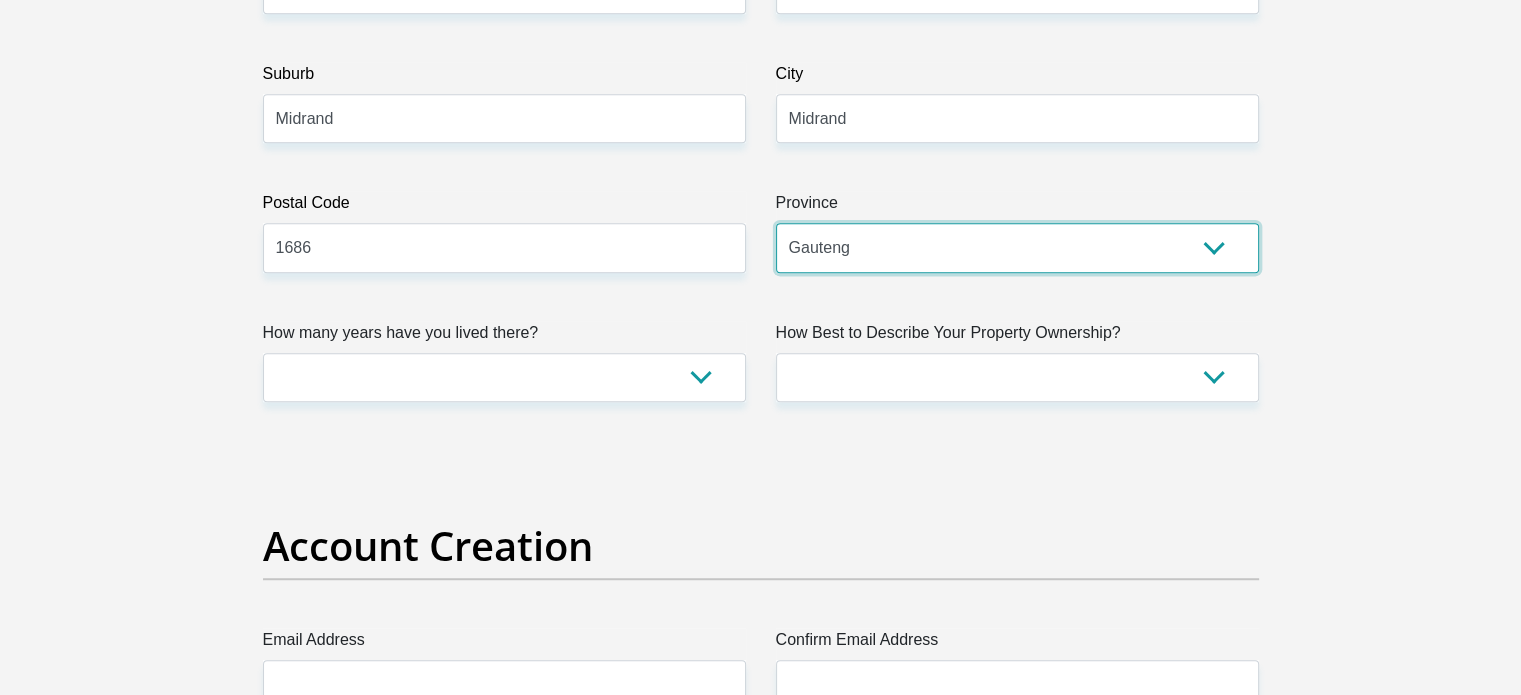 click on "Eastern Cape
Free State
Gauteng
KwaZulu-Natal
Limpopo
Mpumalanga
Northern Cape
North West
Western Cape" at bounding box center (1017, 247) 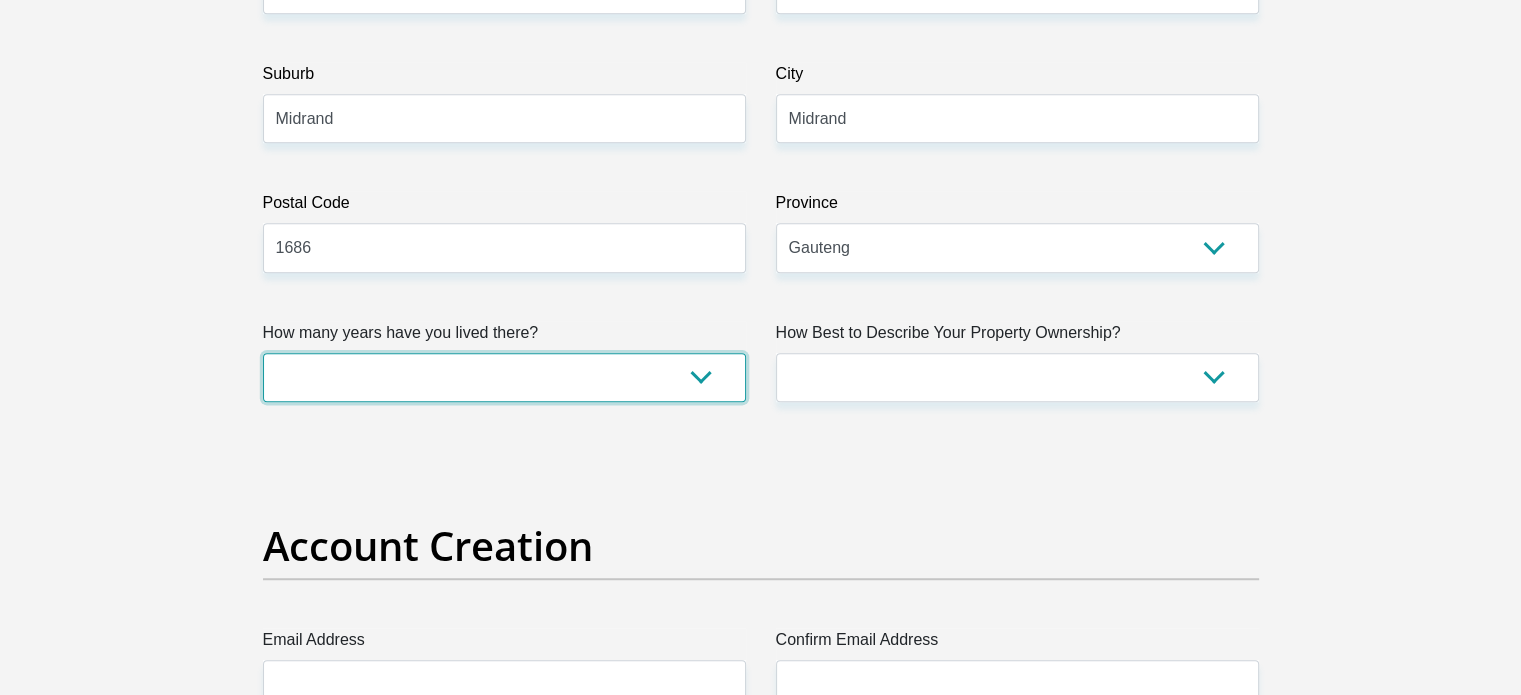 click on "less than 1 year
1-3 years
3-5 years
5+ years" at bounding box center [504, 377] 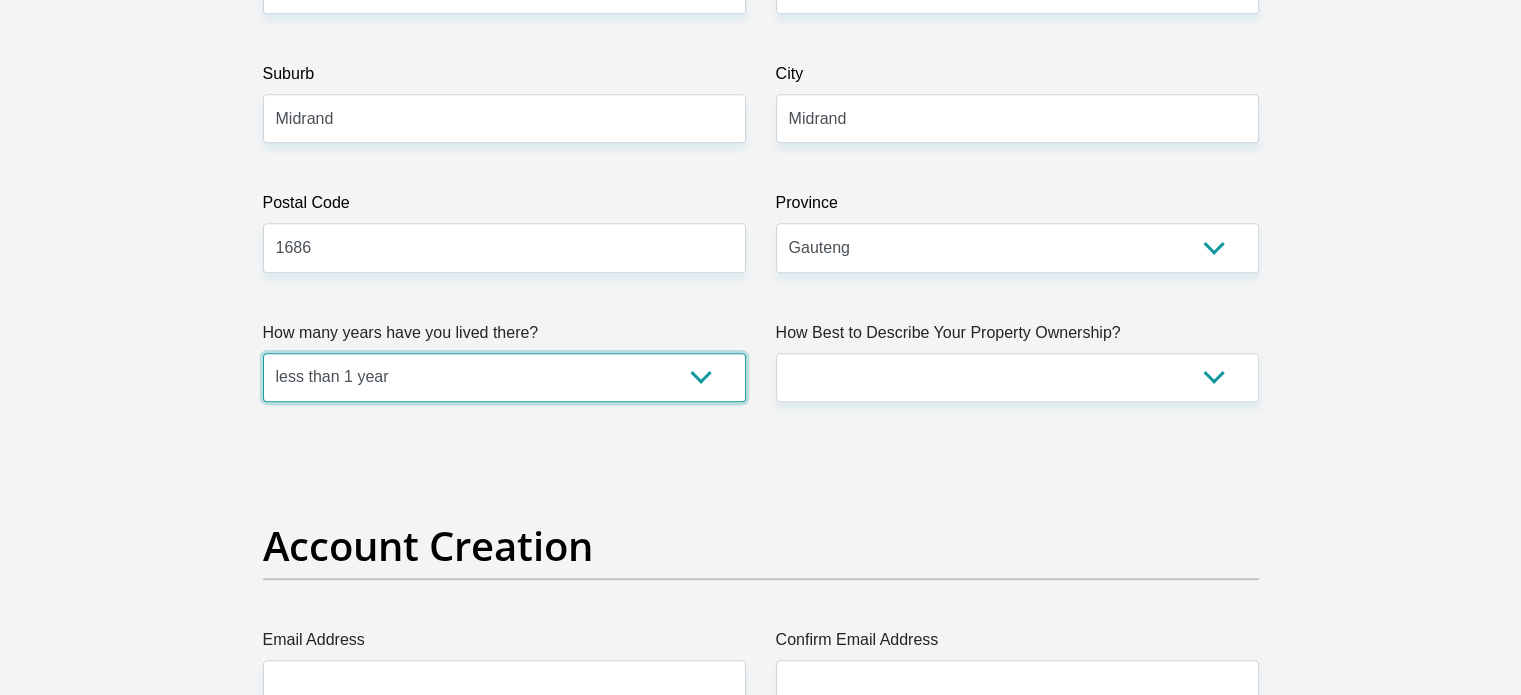 click on "less than 1 year
1-3 years
3-5 years
5+ years" at bounding box center (504, 377) 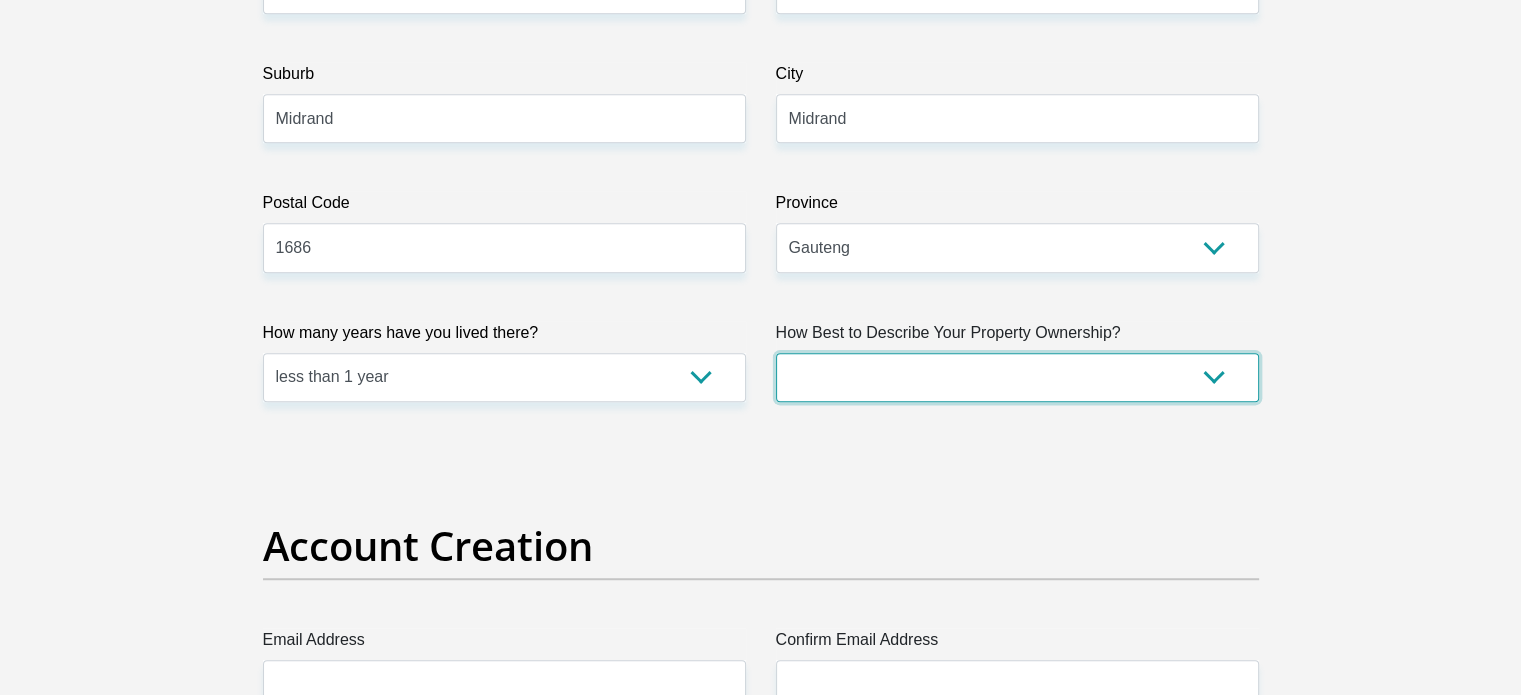 click on "Owned
Rented
Family Owned
Company Dwelling" at bounding box center [1017, 377] 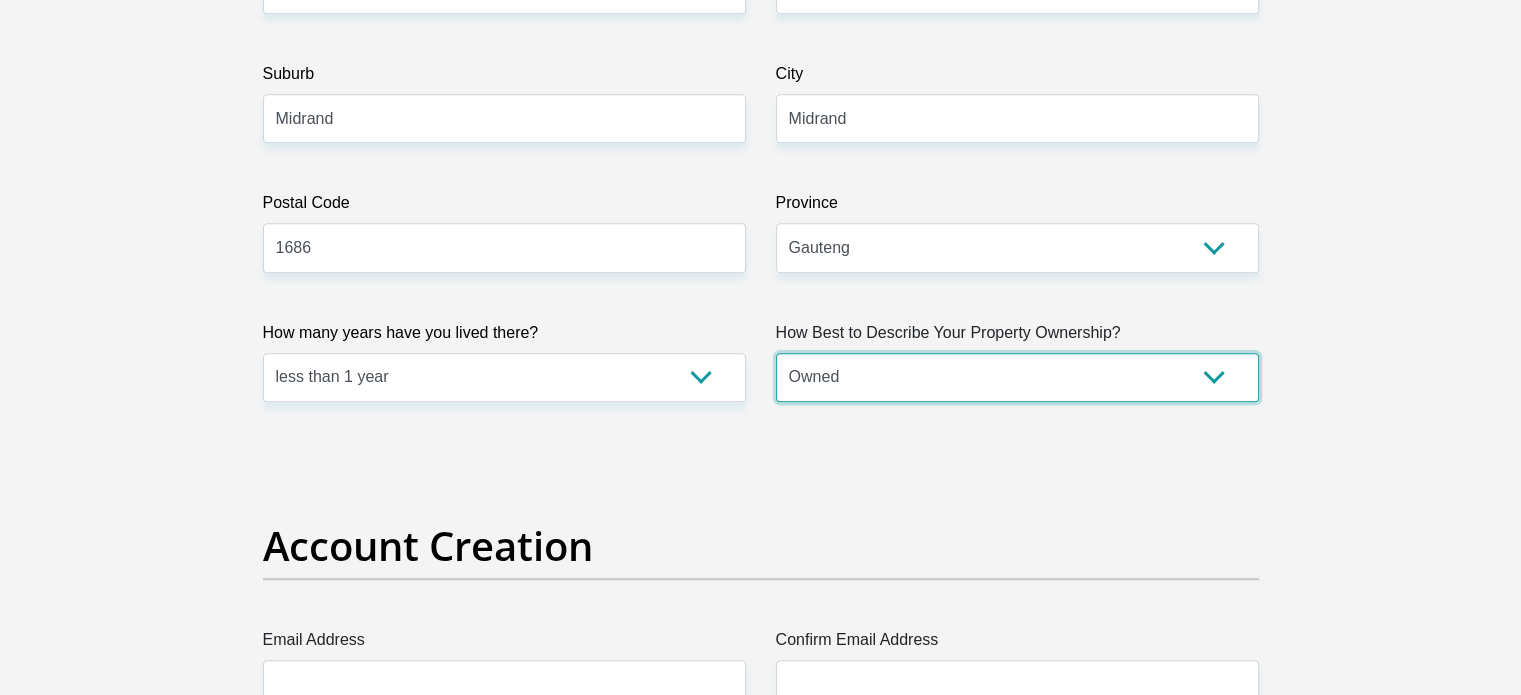 click on "Owned
Rented
Family Owned
Company Dwelling" at bounding box center (1017, 377) 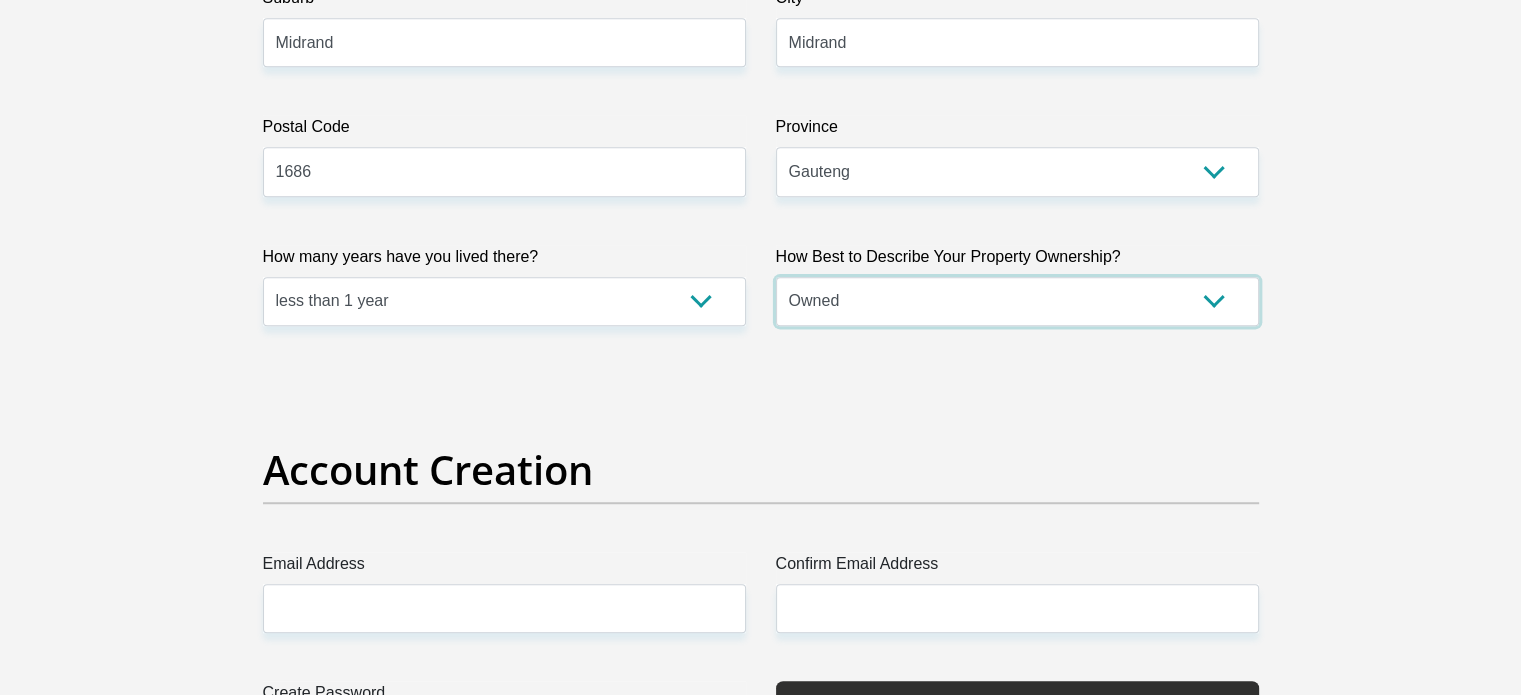 scroll, scrollTop: 1700, scrollLeft: 0, axis: vertical 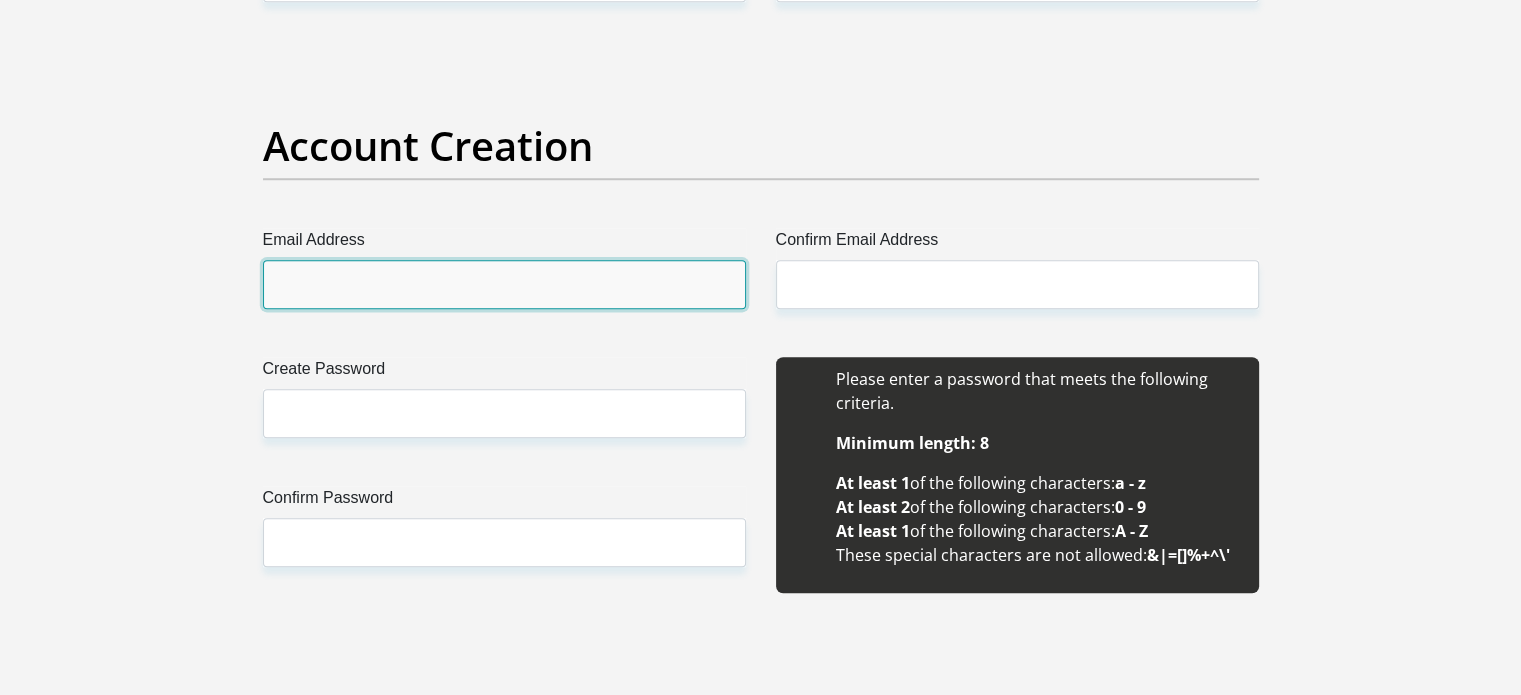 drag, startPoint x: 581, startPoint y: 289, endPoint x: 559, endPoint y: 313, distance: 32.55764 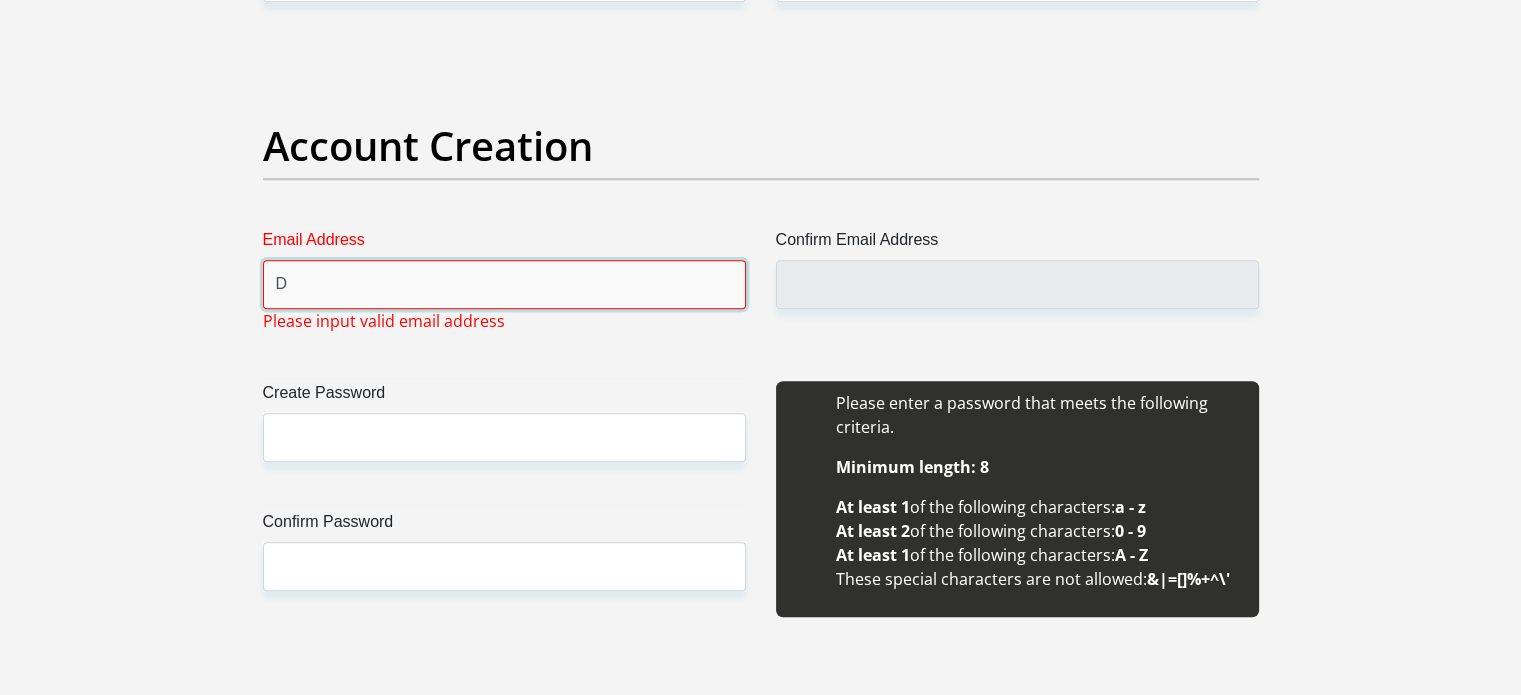 type on "Deshnee1229@gmail.com" 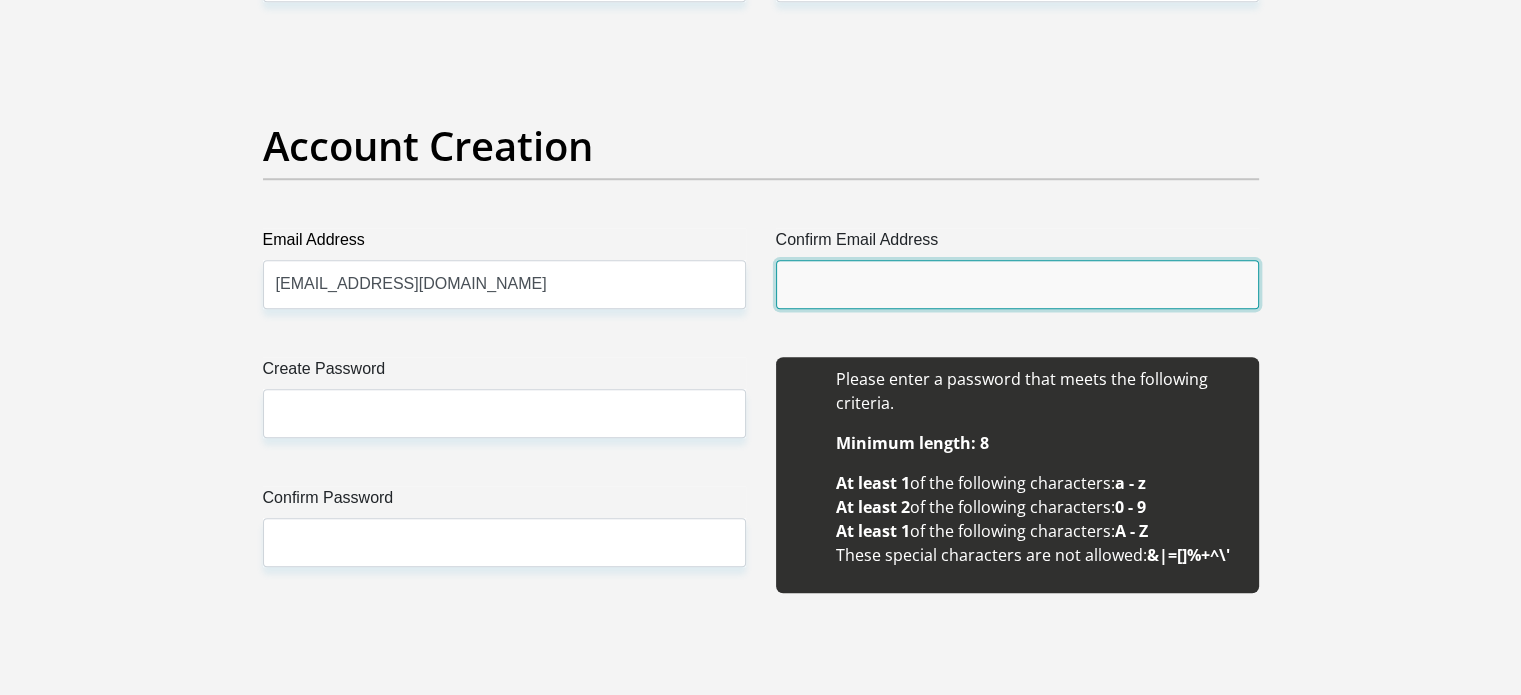 click on "Confirm Email Address" at bounding box center (1017, 284) 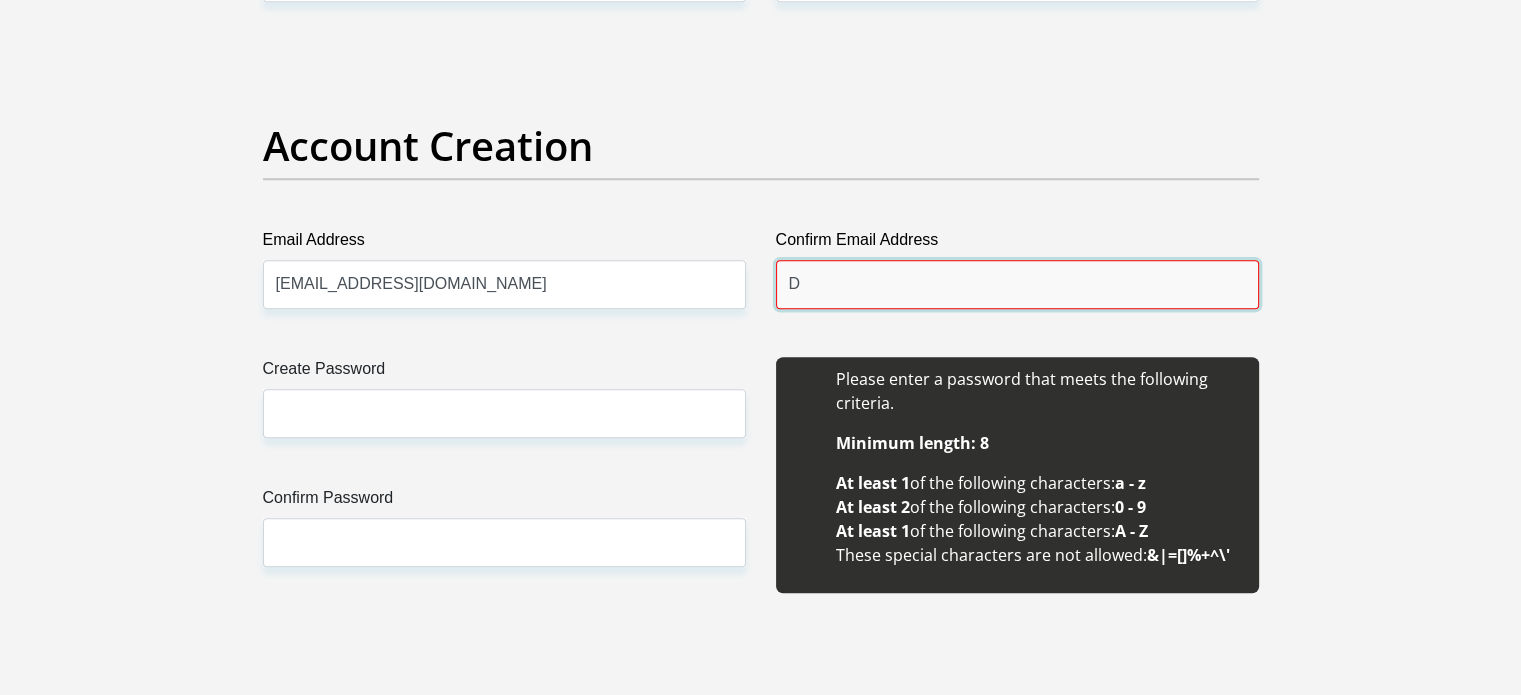 type on "Deshnee1229@gmail.com" 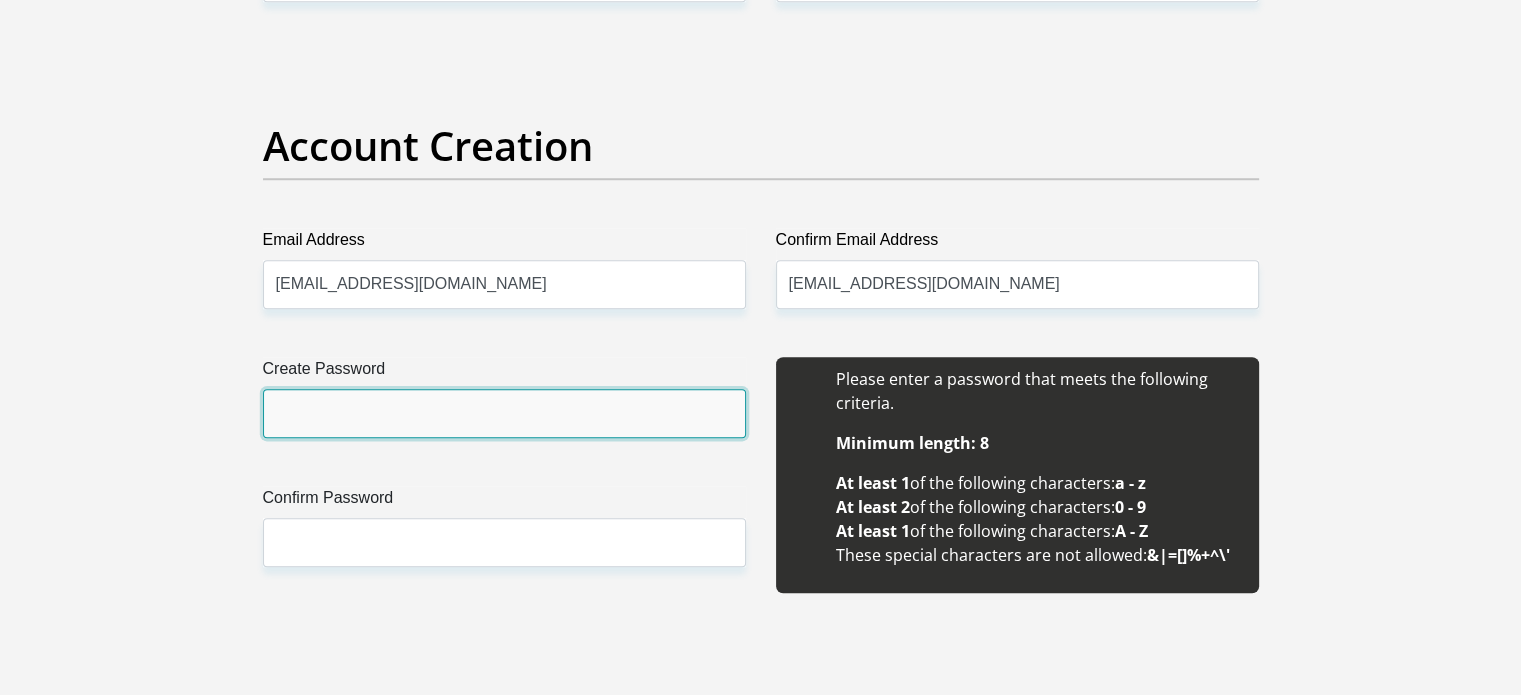click on "Create Password" at bounding box center [504, 413] 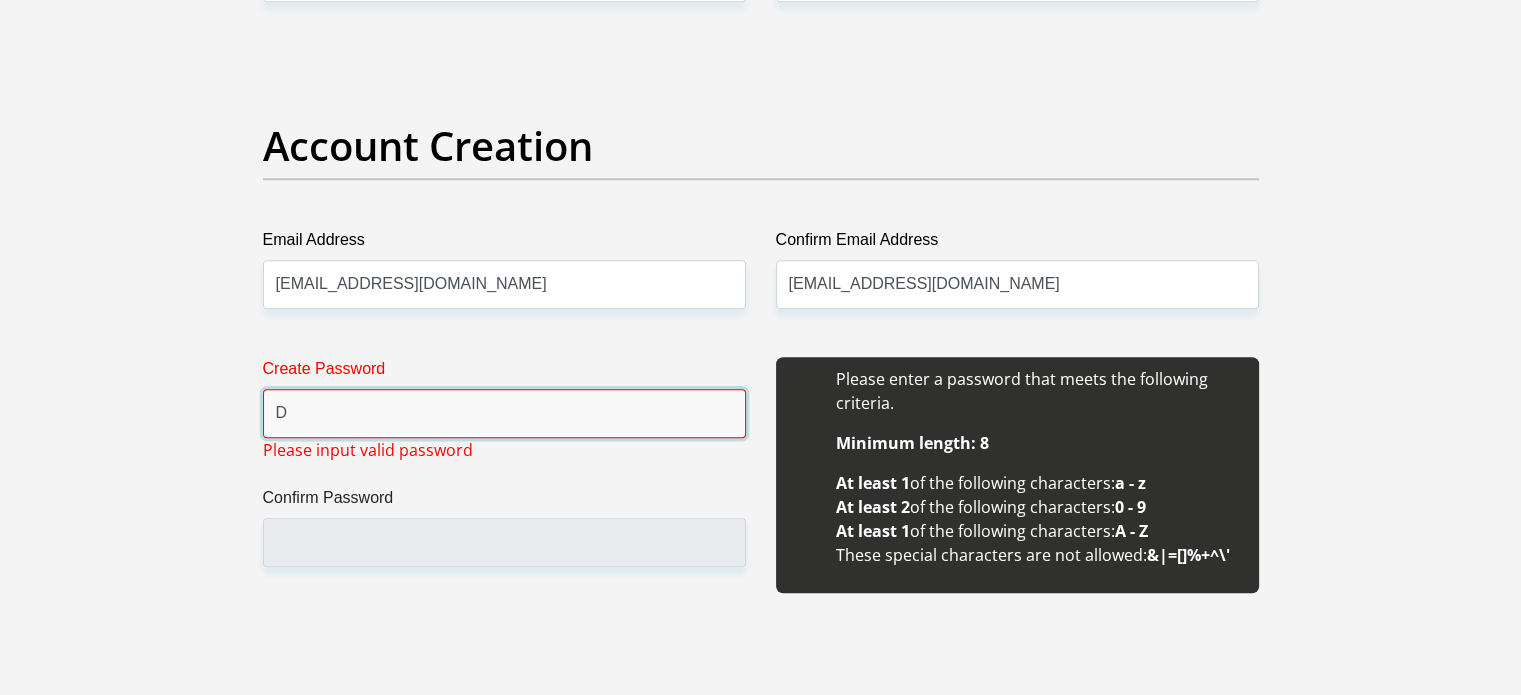 type on "Deshnee@3120" 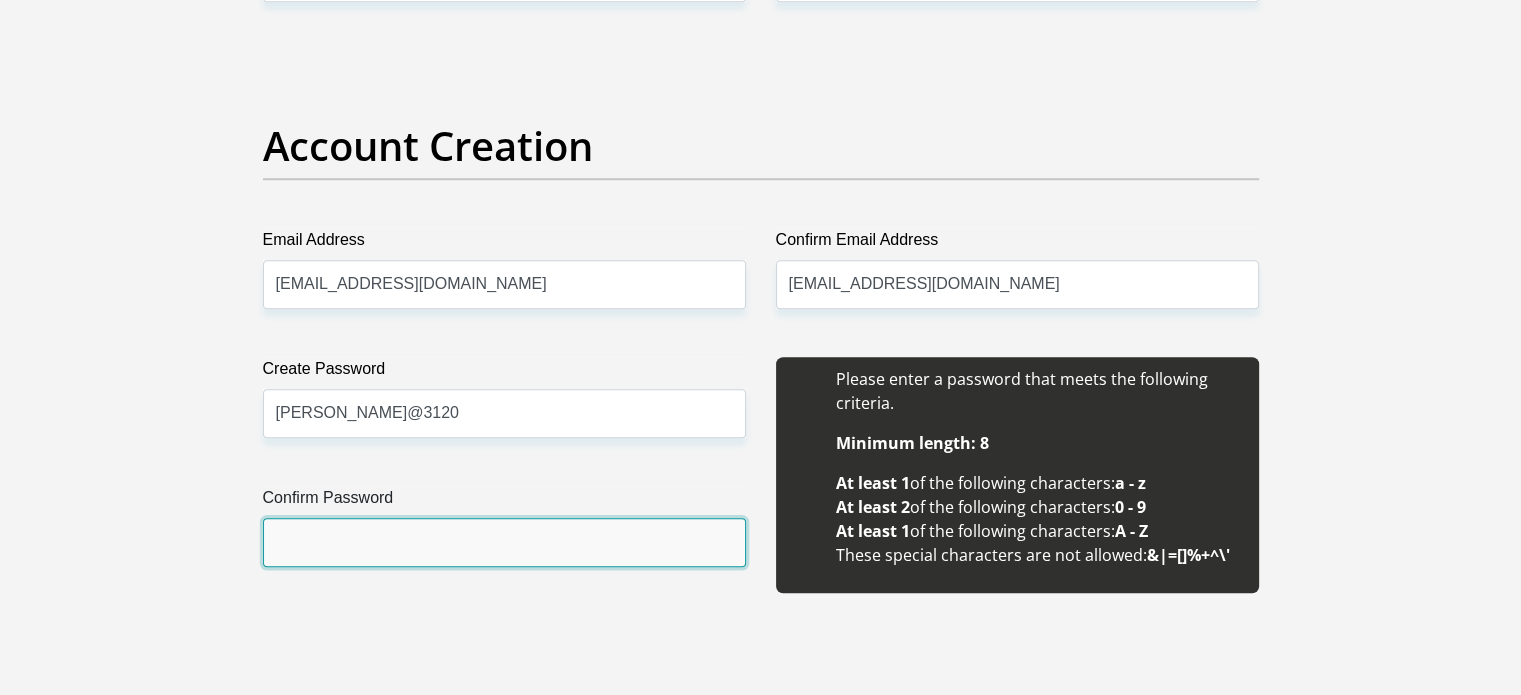 click on "Confirm Password" at bounding box center (504, 542) 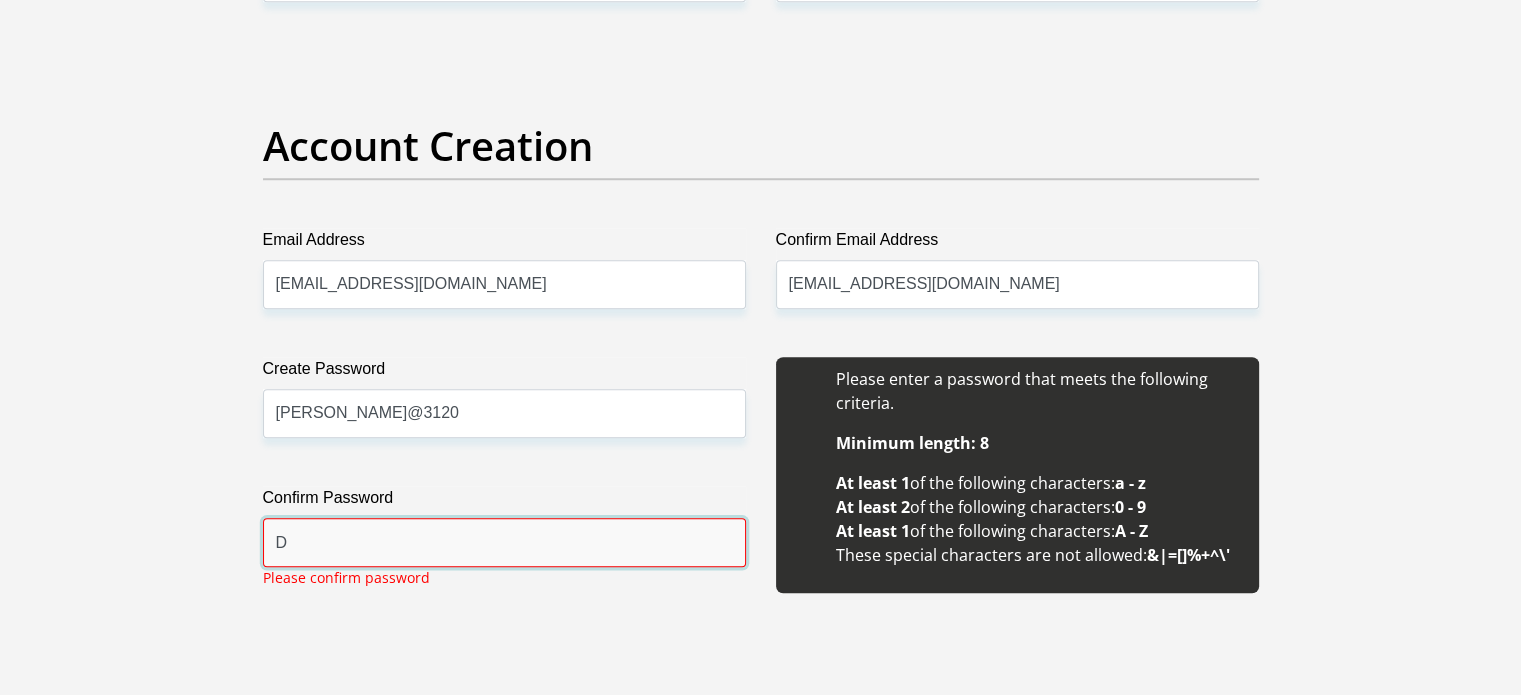 type on "Deshnee@3120" 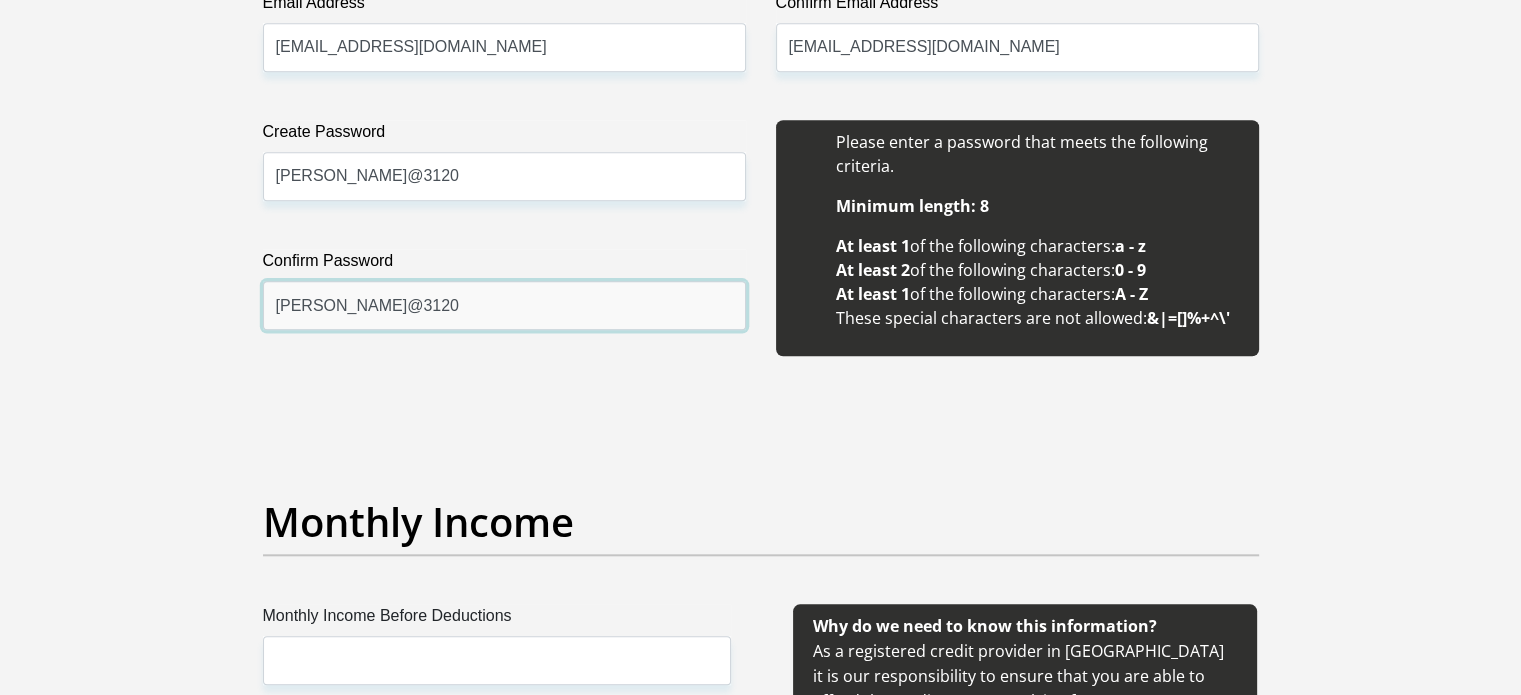 scroll, scrollTop: 2300, scrollLeft: 0, axis: vertical 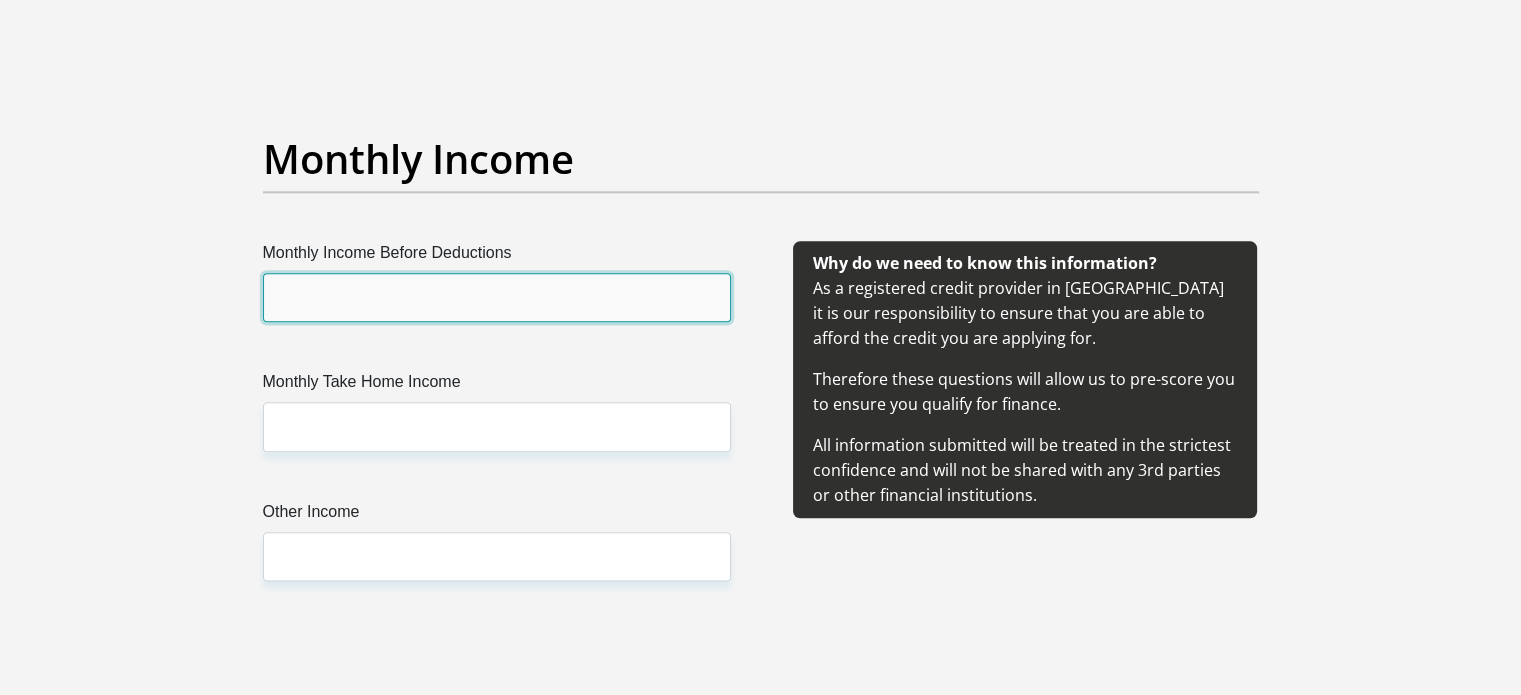 drag, startPoint x: 492, startPoint y: 275, endPoint x: 488, endPoint y: 291, distance: 16.492422 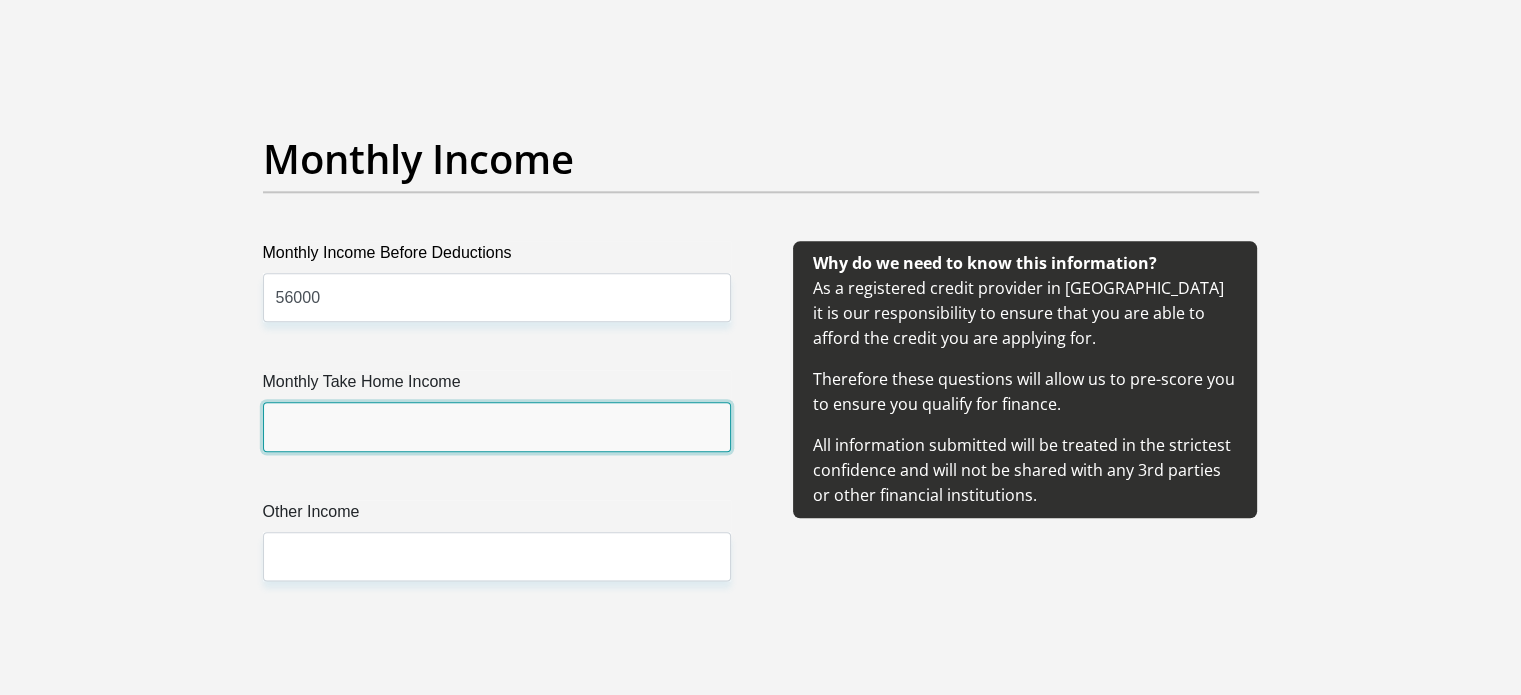 click on "Monthly Take Home Income" at bounding box center [497, 426] 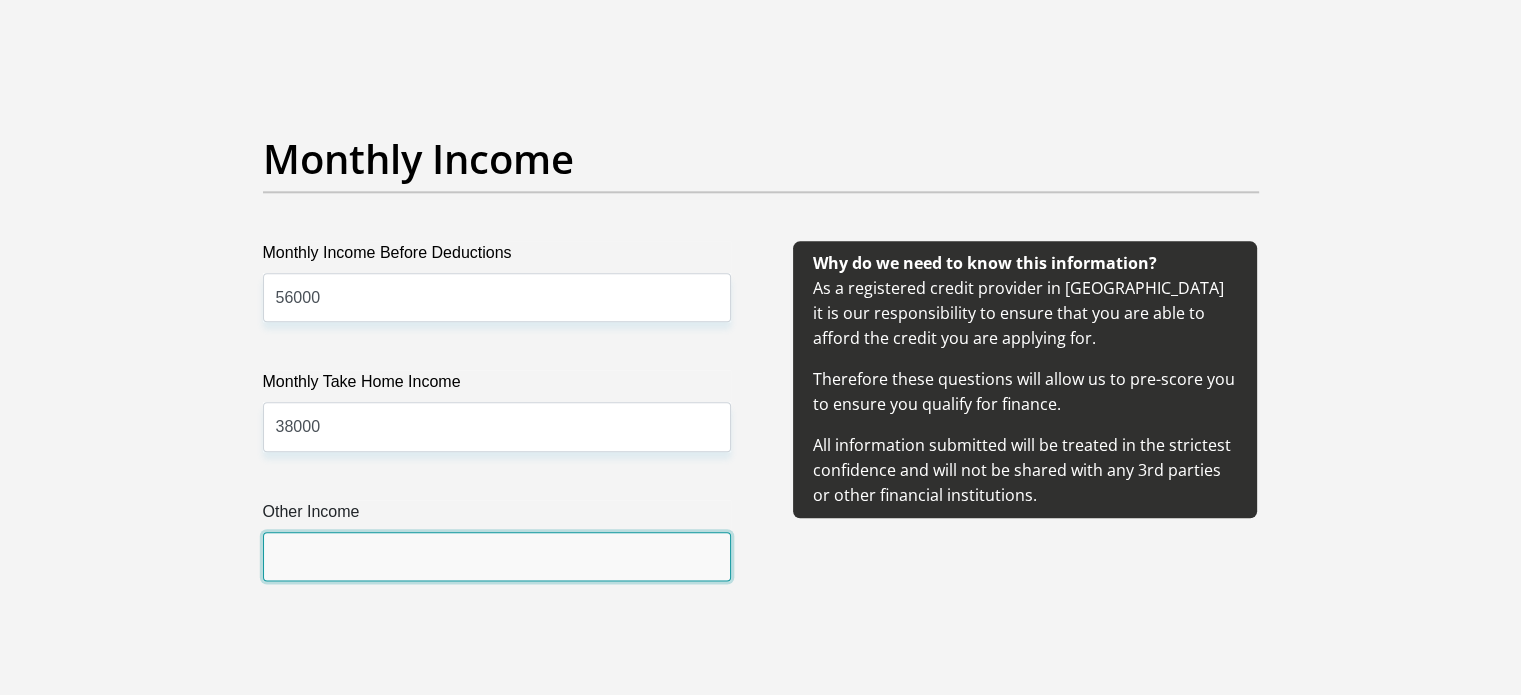 click on "Other Income" at bounding box center (497, 556) 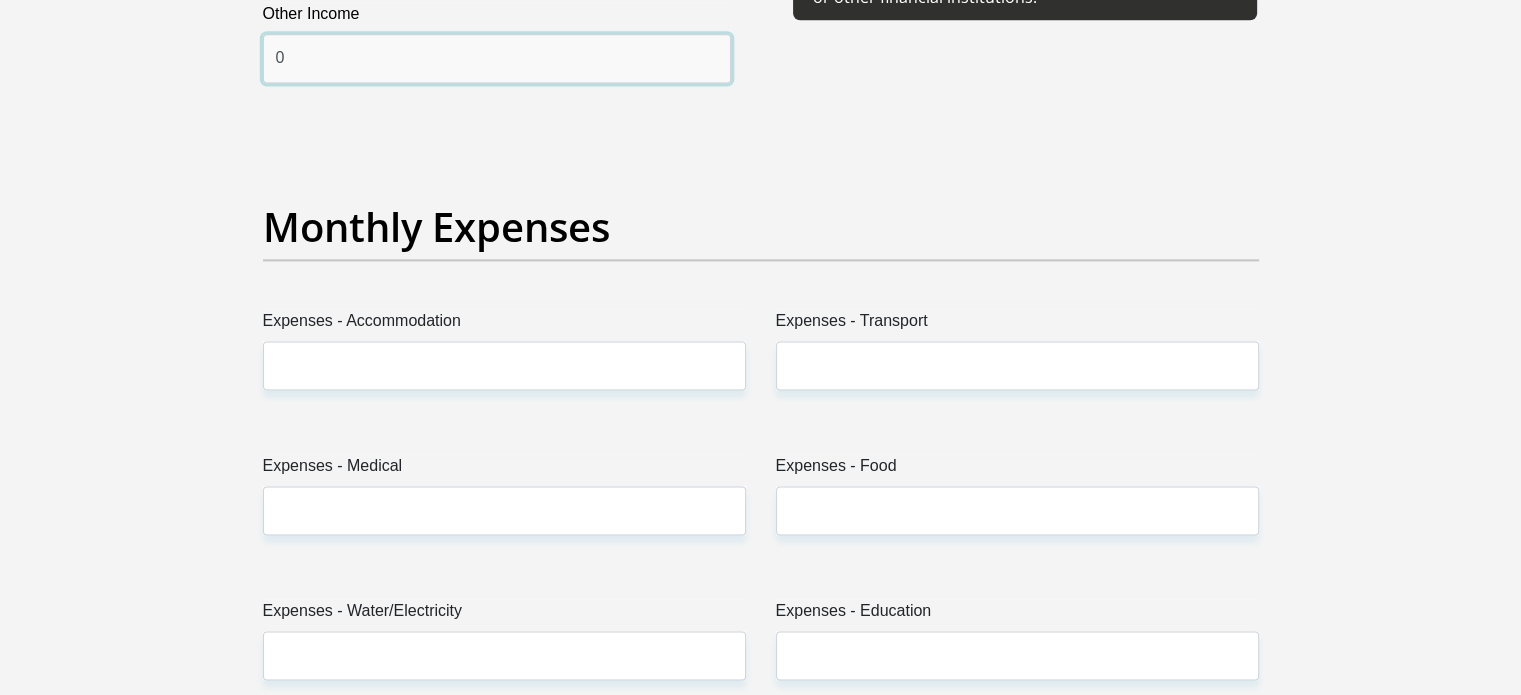 scroll, scrollTop: 2800, scrollLeft: 0, axis: vertical 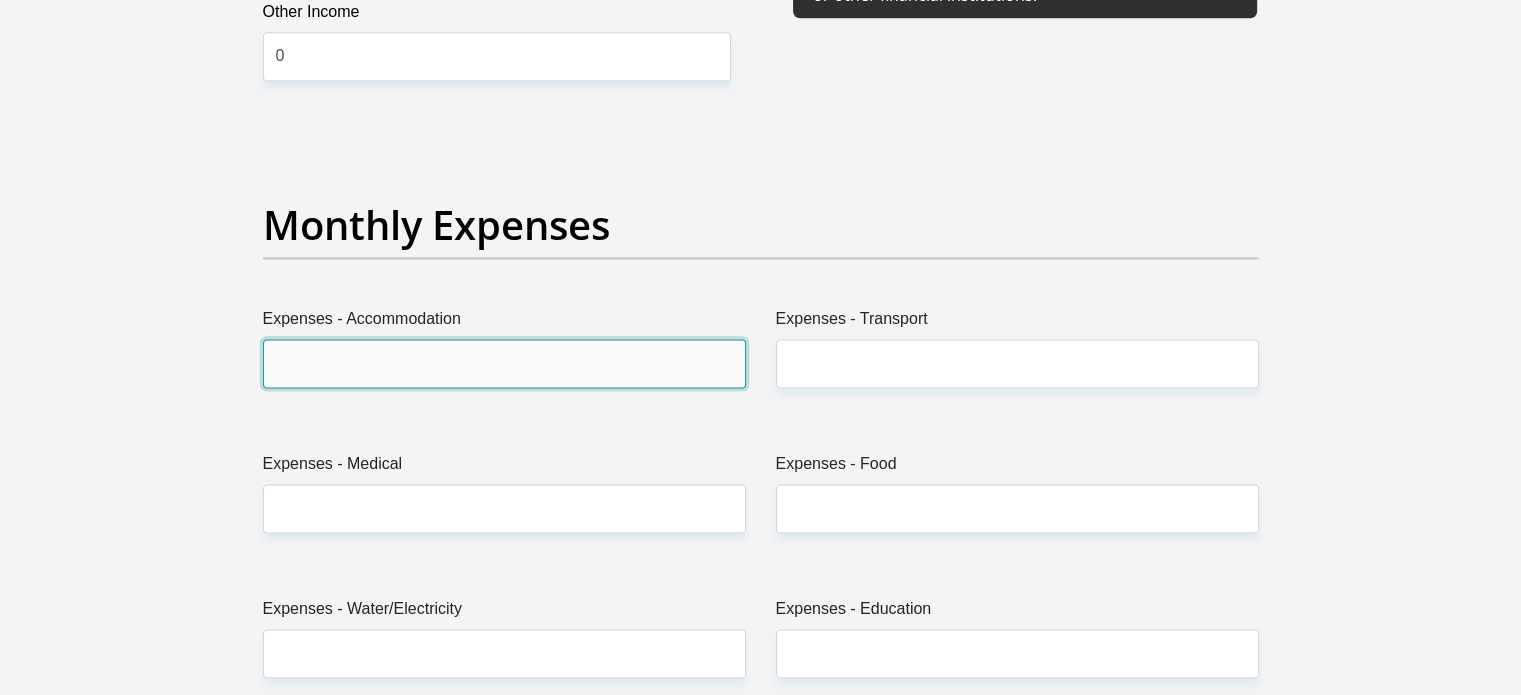 click on "Expenses - Accommodation" at bounding box center [504, 363] 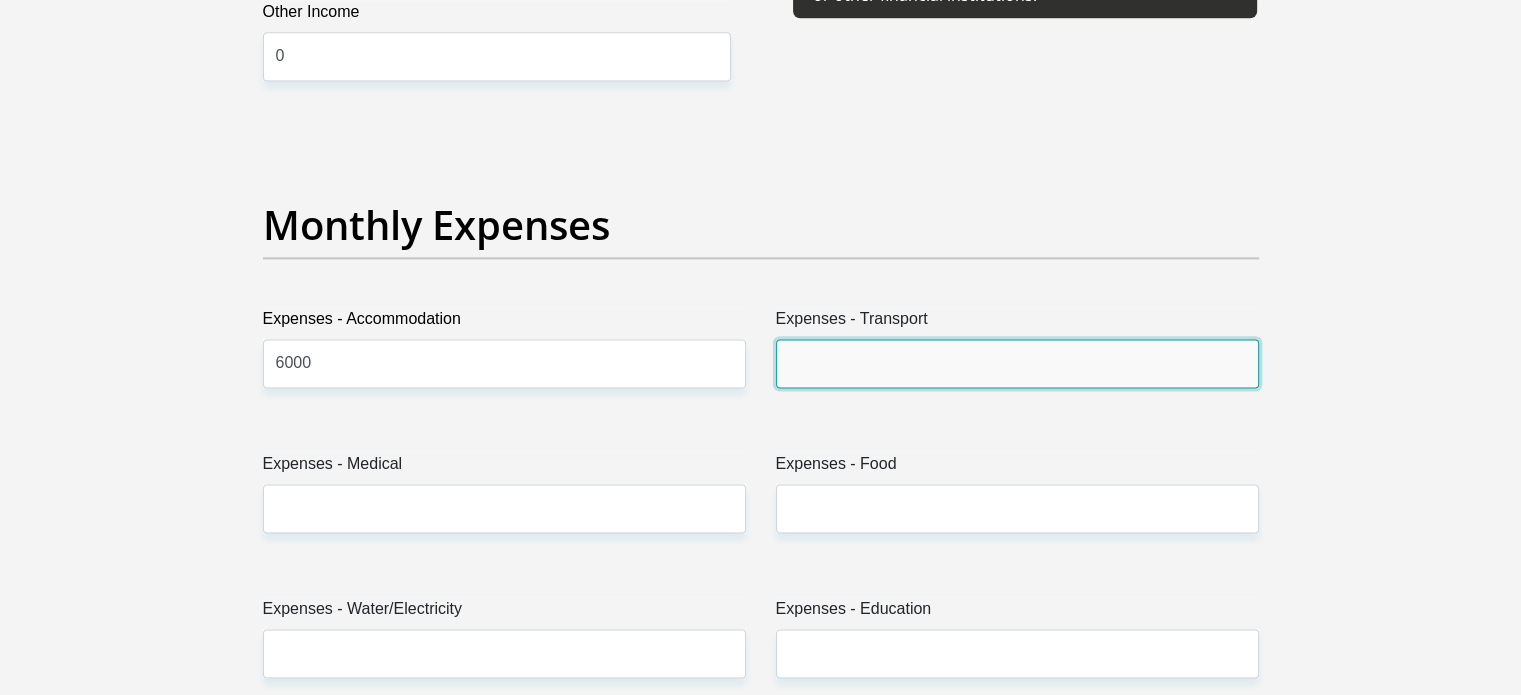 drag, startPoint x: 843, startPoint y: 363, endPoint x: 876, endPoint y: 378, distance: 36.249138 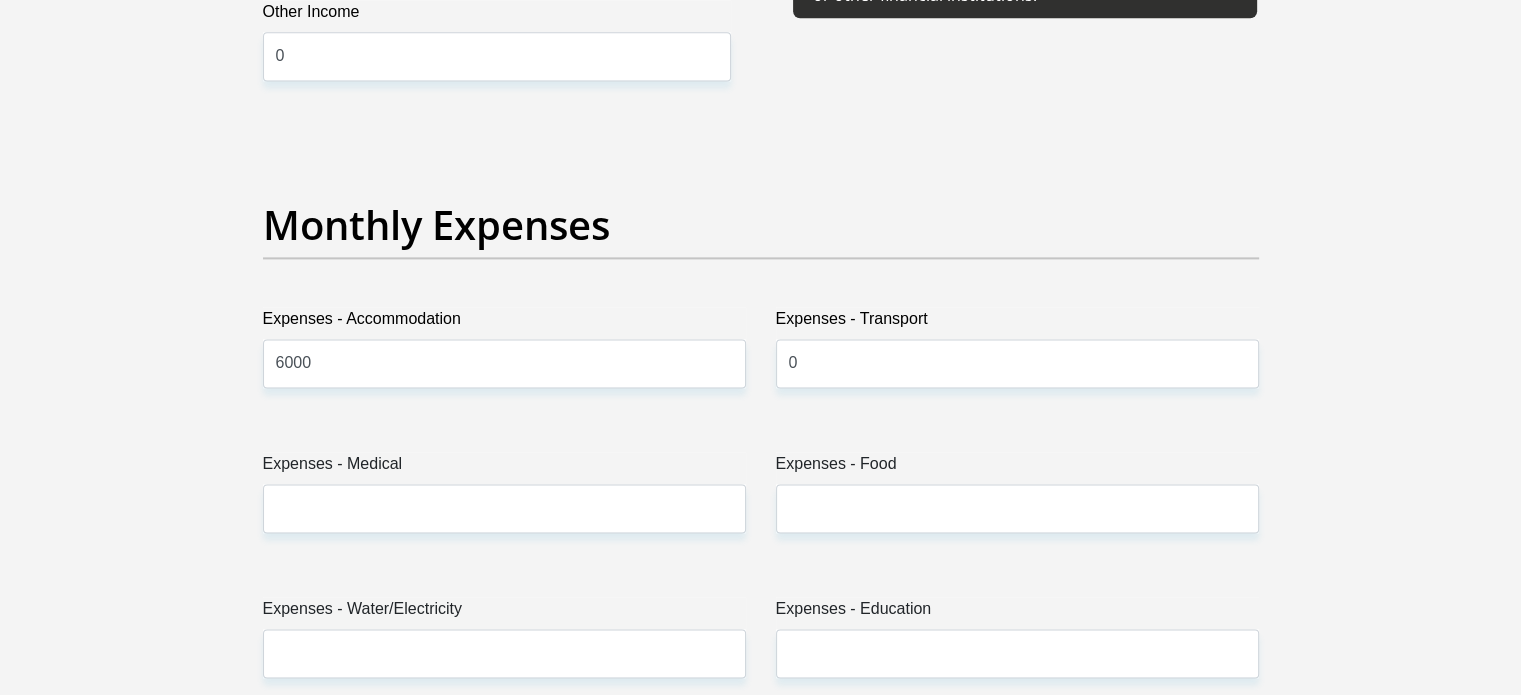click on "Expenses - Medical" at bounding box center (504, 500) 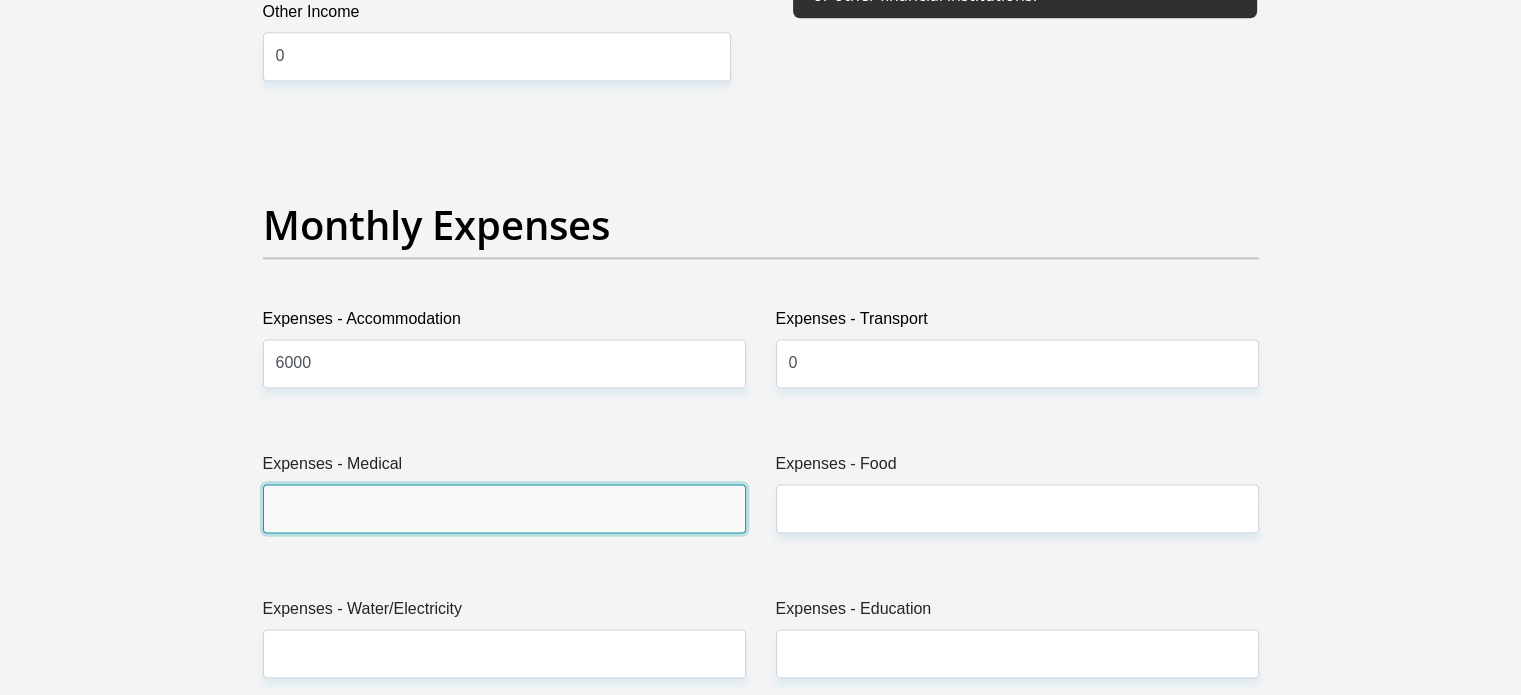 click on "Expenses - Medical" at bounding box center [504, 508] 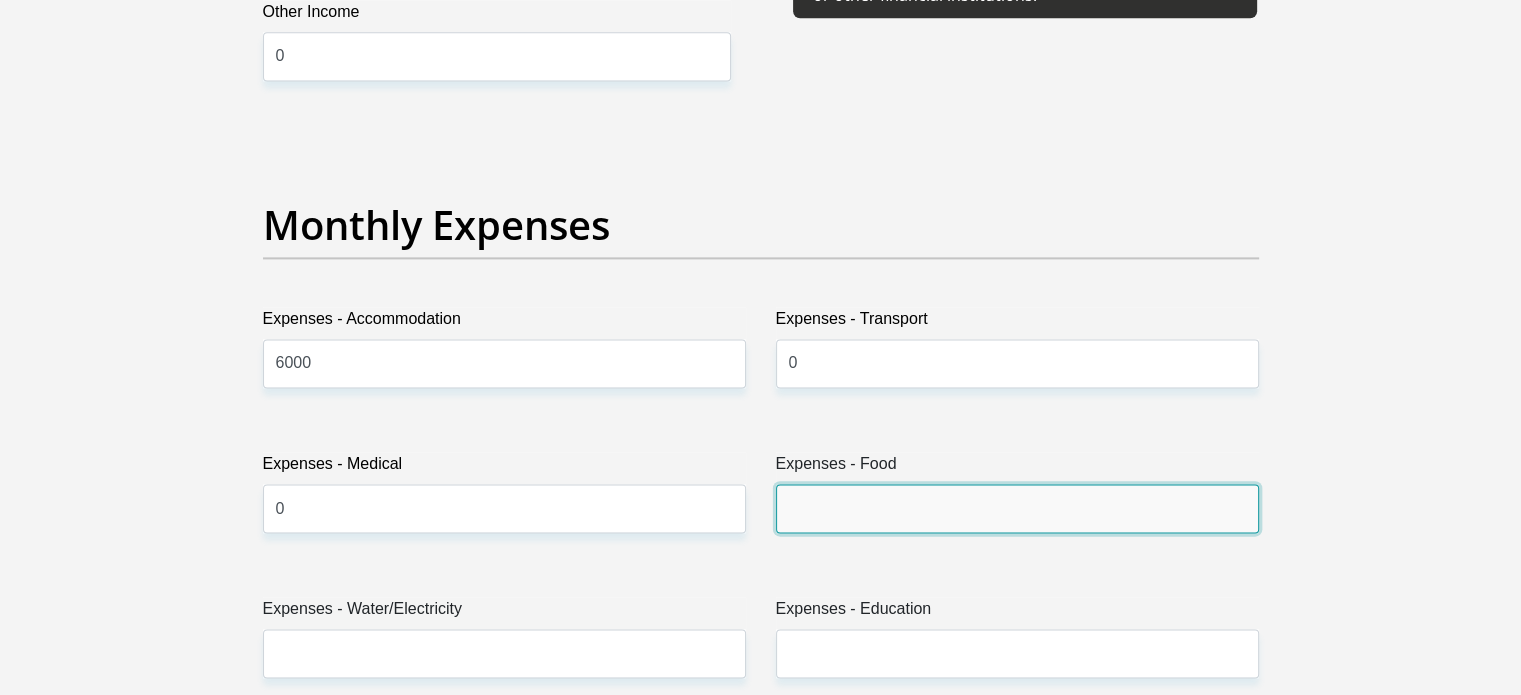 click on "Expenses - Food" at bounding box center (1017, 508) 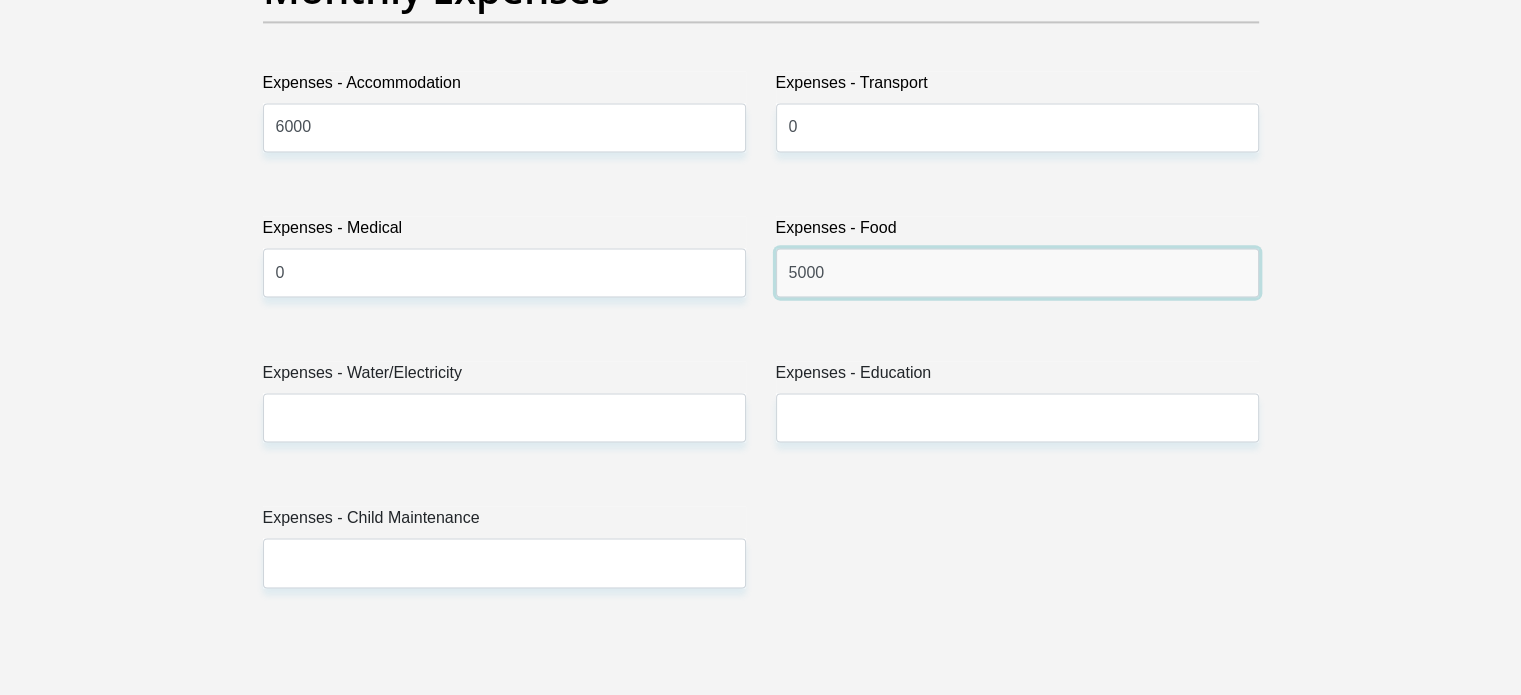 scroll, scrollTop: 3200, scrollLeft: 0, axis: vertical 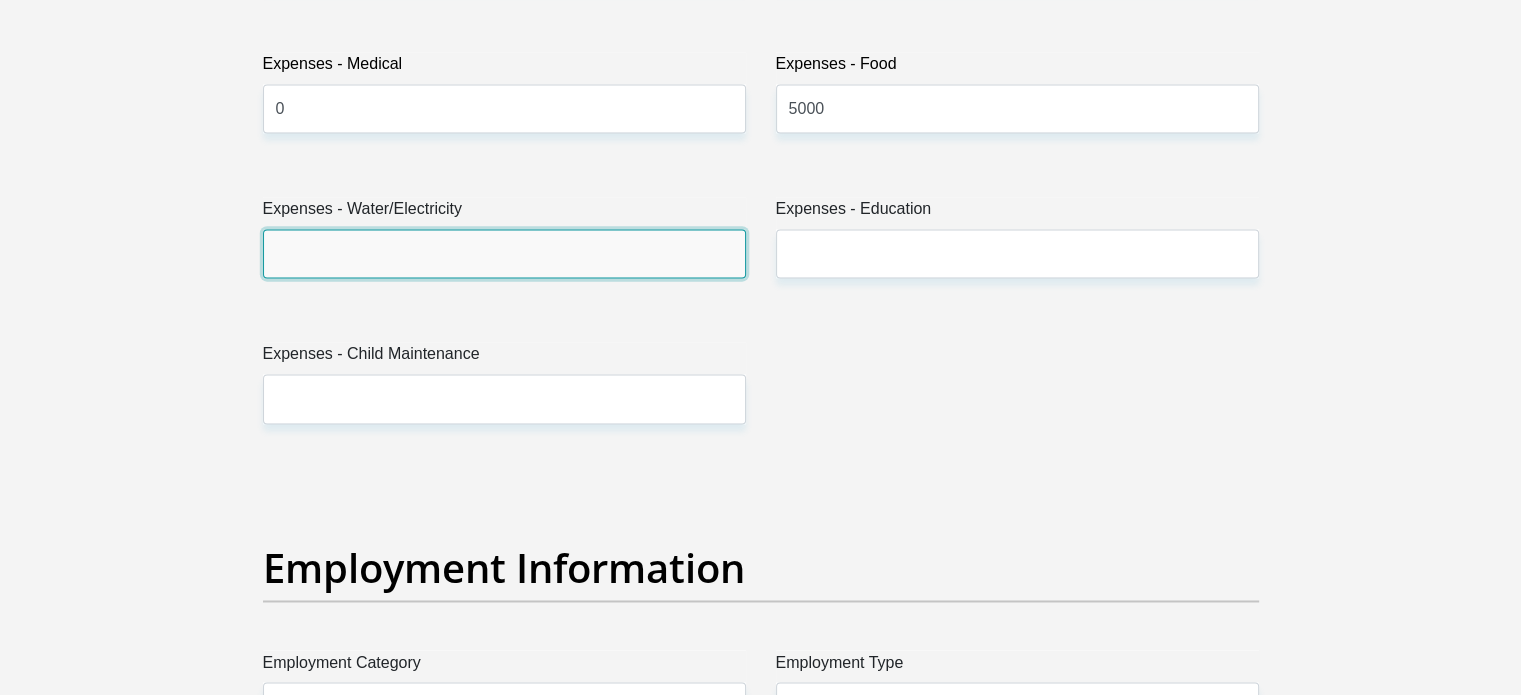 click on "Expenses - Water/Electricity" at bounding box center (504, 253) 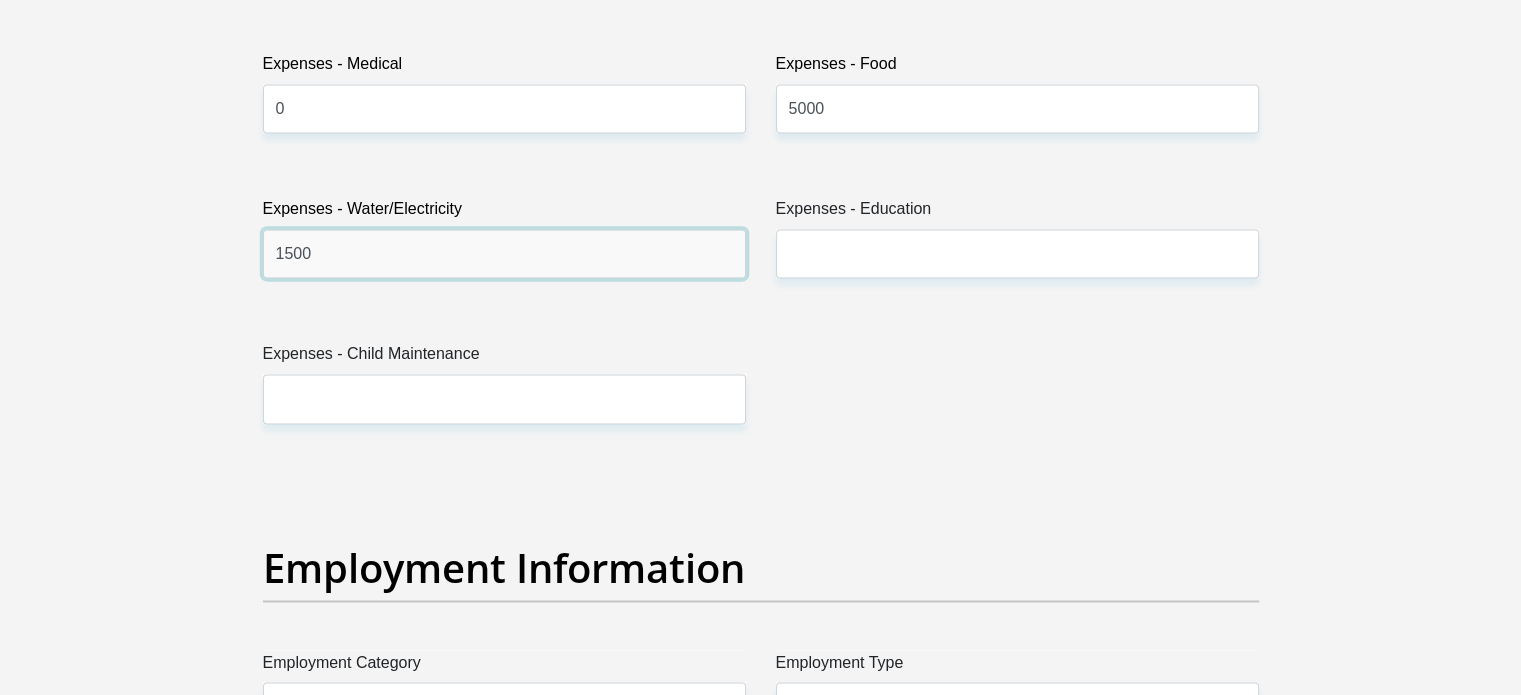 type on "1500" 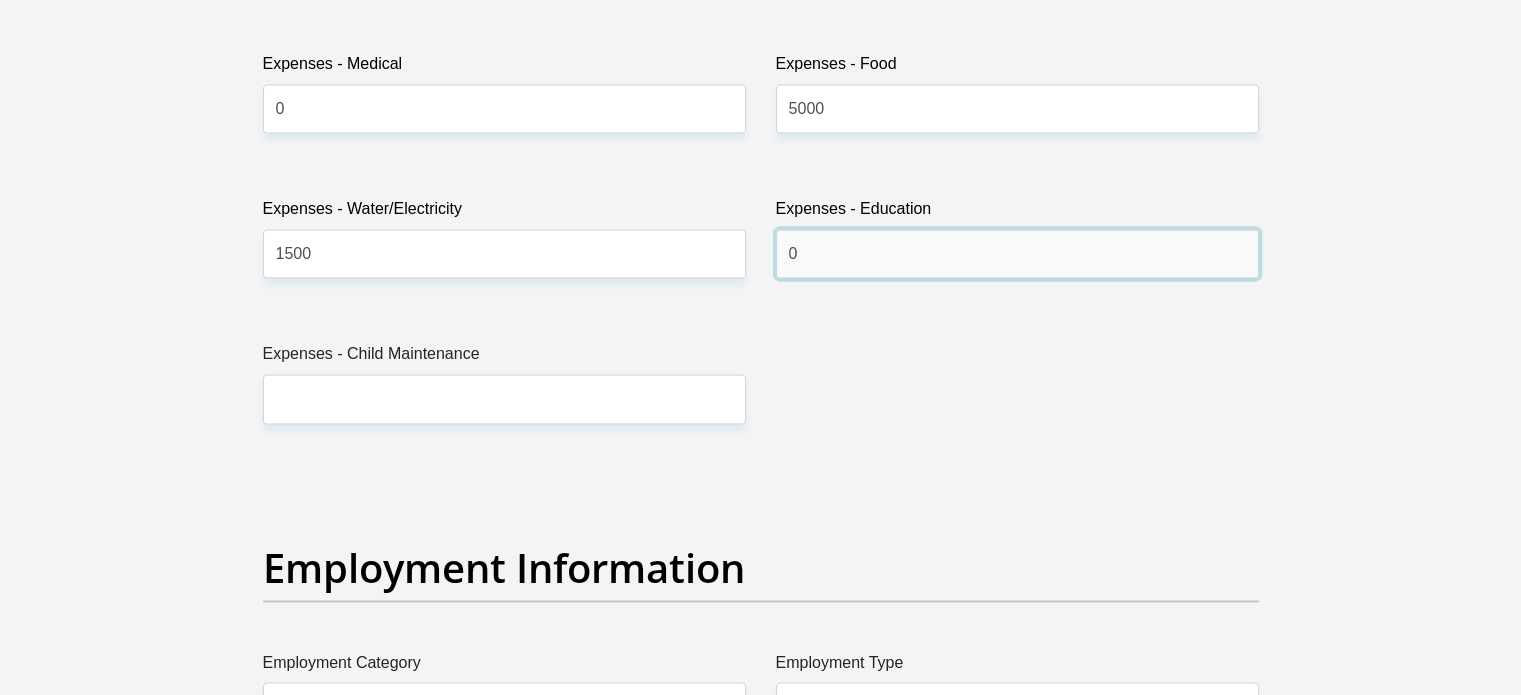 type on "0" 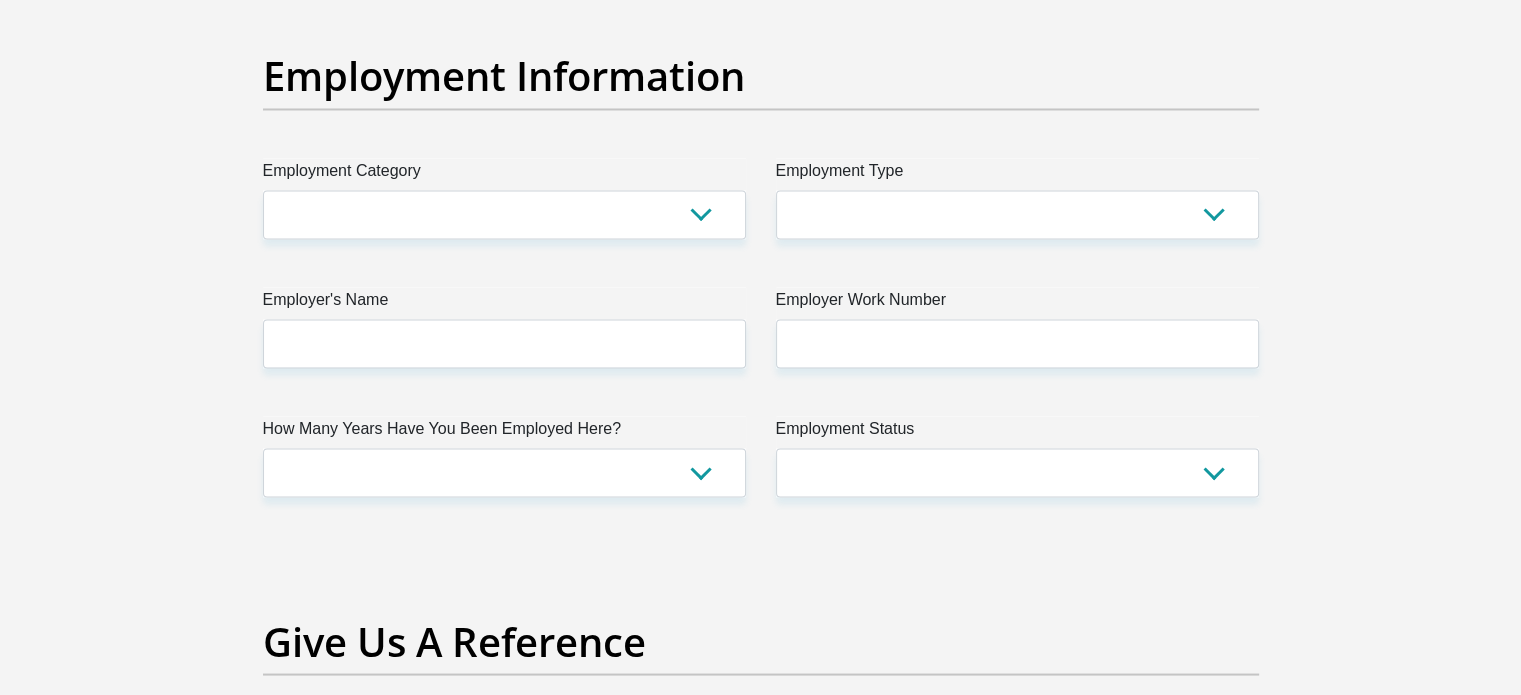scroll, scrollTop: 3700, scrollLeft: 0, axis: vertical 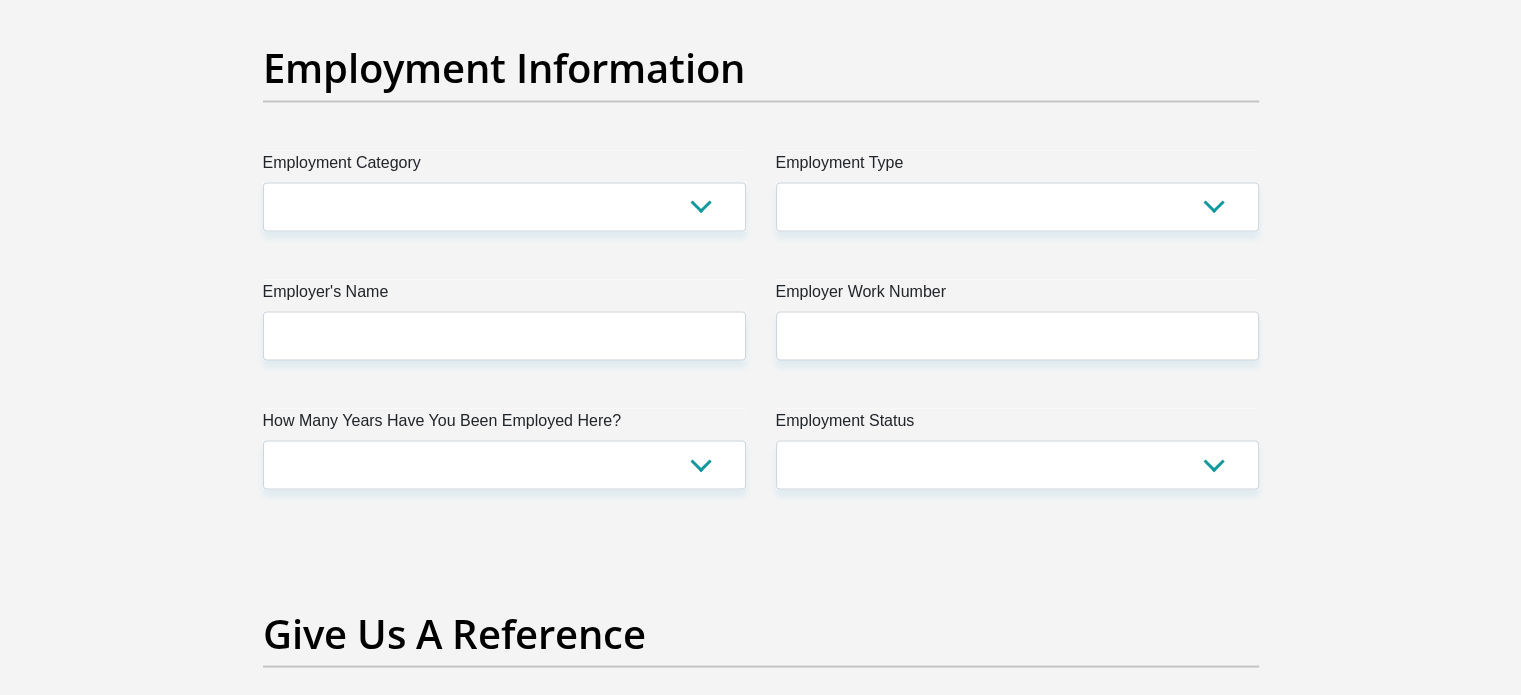 type on "0" 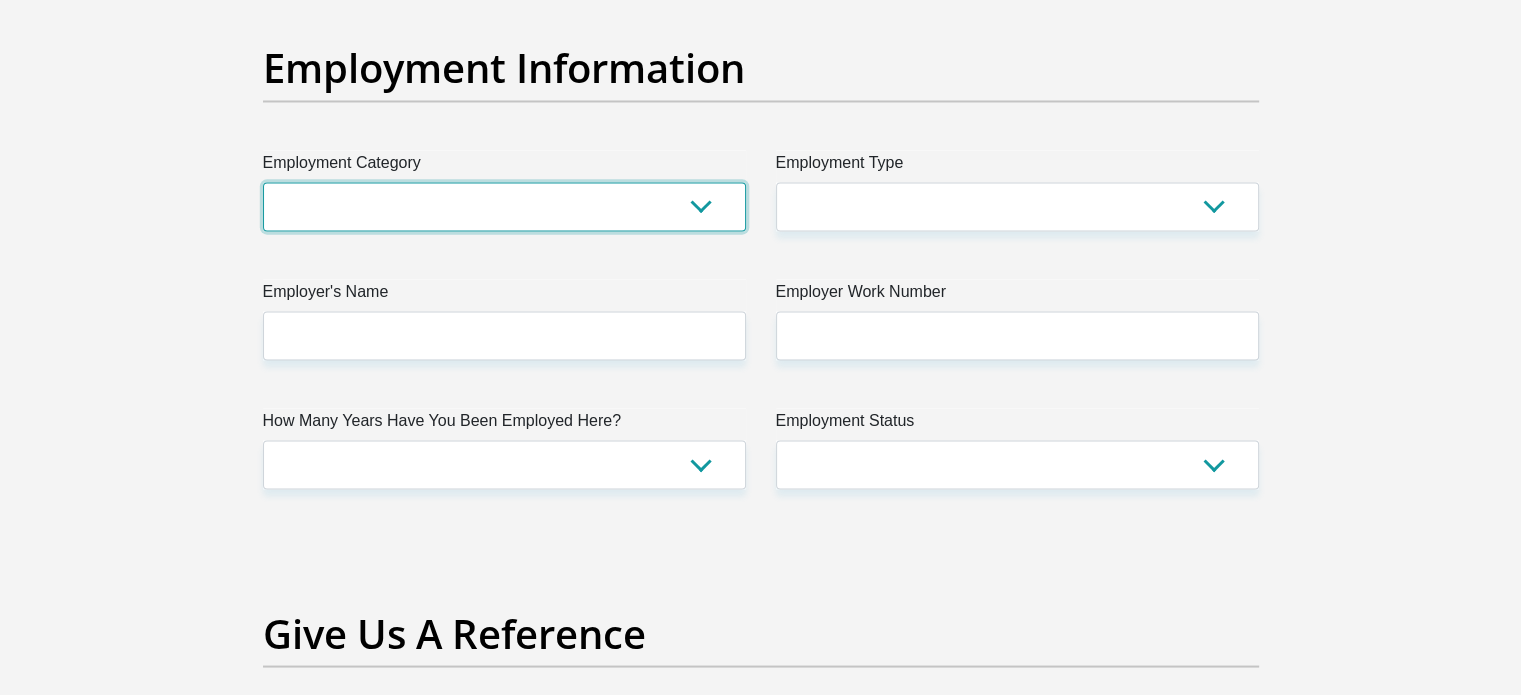 click on "AGRICULTURE
ALCOHOL & TOBACCO
CONSTRUCTION MATERIALS
METALLURGY
EQUIPMENT FOR RENEWABLE ENERGY
SPECIALIZED CONTRACTORS
CAR
GAMING (INCL. INTERNET
OTHER WHOLESALE
UNLICENSED PHARMACEUTICALS
CURRENCY EXCHANGE HOUSES
OTHER FINANCIAL INSTITUTIONS & INSURANCE
REAL ESTATE AGENTS
OIL & GAS
OTHER MATERIALS (E.G. IRON ORE)
PRECIOUS STONES & PRECIOUS METALS
POLITICAL ORGANIZATIONS
RELIGIOUS ORGANIZATIONS(NOT SECTS)
ACTI. HAVING BUSINESS DEAL WITH PUBLIC ADMINISTRATION
LAUNDROMATS" at bounding box center (504, 206) 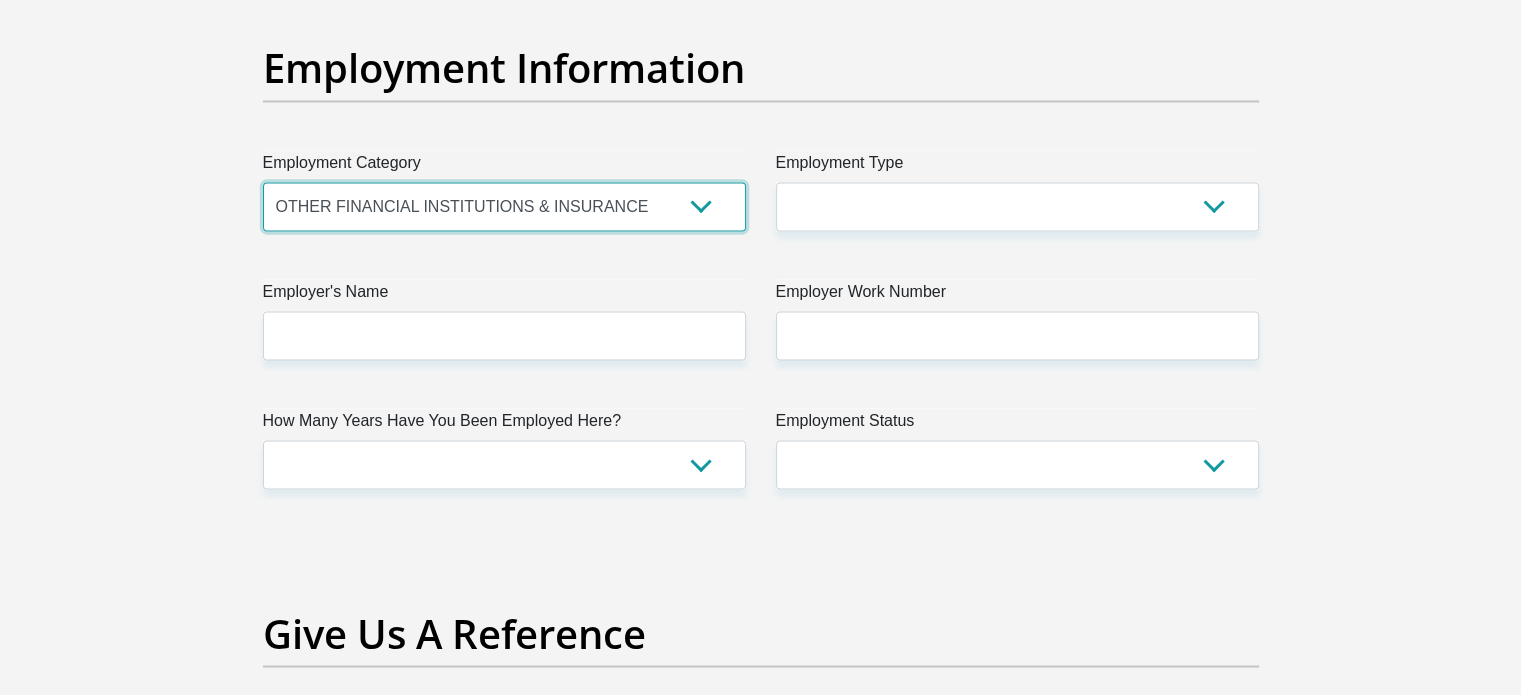 click on "AGRICULTURE
ALCOHOL & TOBACCO
CONSTRUCTION MATERIALS
METALLURGY
EQUIPMENT FOR RENEWABLE ENERGY
SPECIALIZED CONTRACTORS
CAR
GAMING (INCL. INTERNET
OTHER WHOLESALE
UNLICENSED PHARMACEUTICALS
CURRENCY EXCHANGE HOUSES
OTHER FINANCIAL INSTITUTIONS & INSURANCE
REAL ESTATE AGENTS
OIL & GAS
OTHER MATERIALS (E.G. IRON ORE)
PRECIOUS STONES & PRECIOUS METALS
POLITICAL ORGANIZATIONS
RELIGIOUS ORGANIZATIONS(NOT SECTS)
ACTI. HAVING BUSINESS DEAL WITH PUBLIC ADMINISTRATION
LAUNDROMATS" at bounding box center (504, 206) 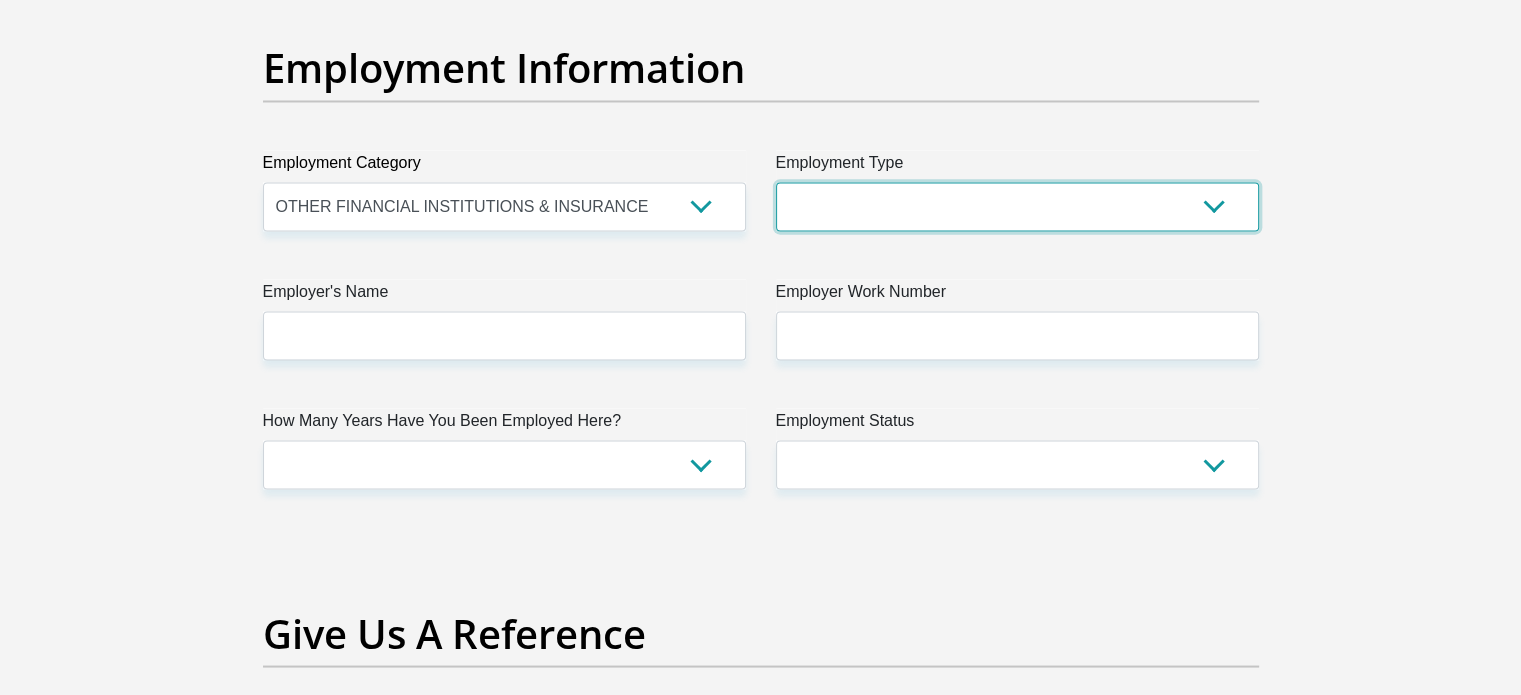 click on "College/Lecturer
Craft Seller
Creative
Driver
Executive
Farmer
Forces - Non Commissioned
Forces - Officer
Hawker
Housewife
Labourer
Licenced Professional
Manager
Miner
Non Licenced Professional
Office Staff/Clerk
Outside Worker
Pensioner
Permanent Teacher
Production/Manufacturing
Sales
Self-Employed
Semi-Professional Worker
Service Industry  Social Worker  Student" at bounding box center (1017, 206) 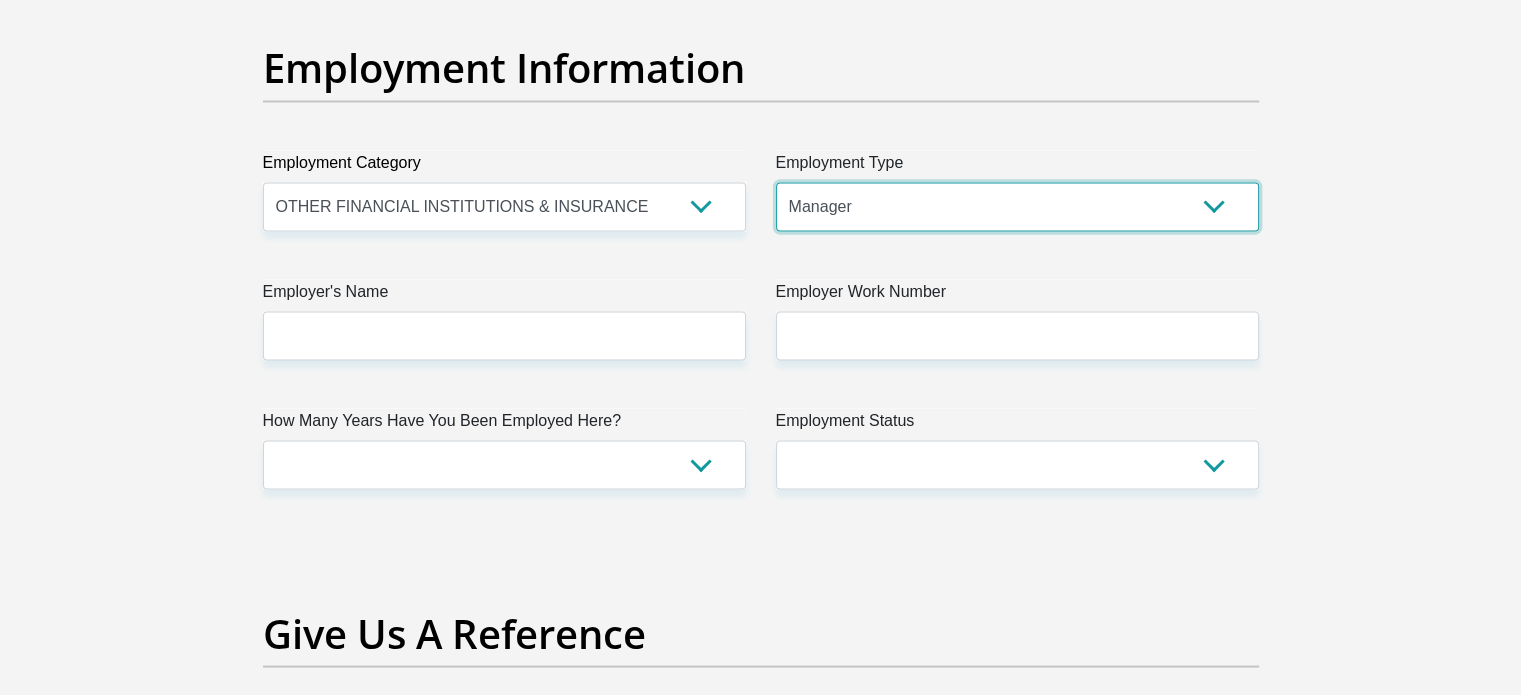 click on "College/Lecturer
Craft Seller
Creative
Driver
Executive
Farmer
Forces - Non Commissioned
Forces - Officer
Hawker
Housewife
Labourer
Licenced Professional
Manager
Miner
Non Licenced Professional
Office Staff/Clerk
Outside Worker
Pensioner
Permanent Teacher
Production/Manufacturing
Sales
Self-Employed
Semi-Professional Worker
Service Industry  Social Worker  Student" at bounding box center [1017, 206] 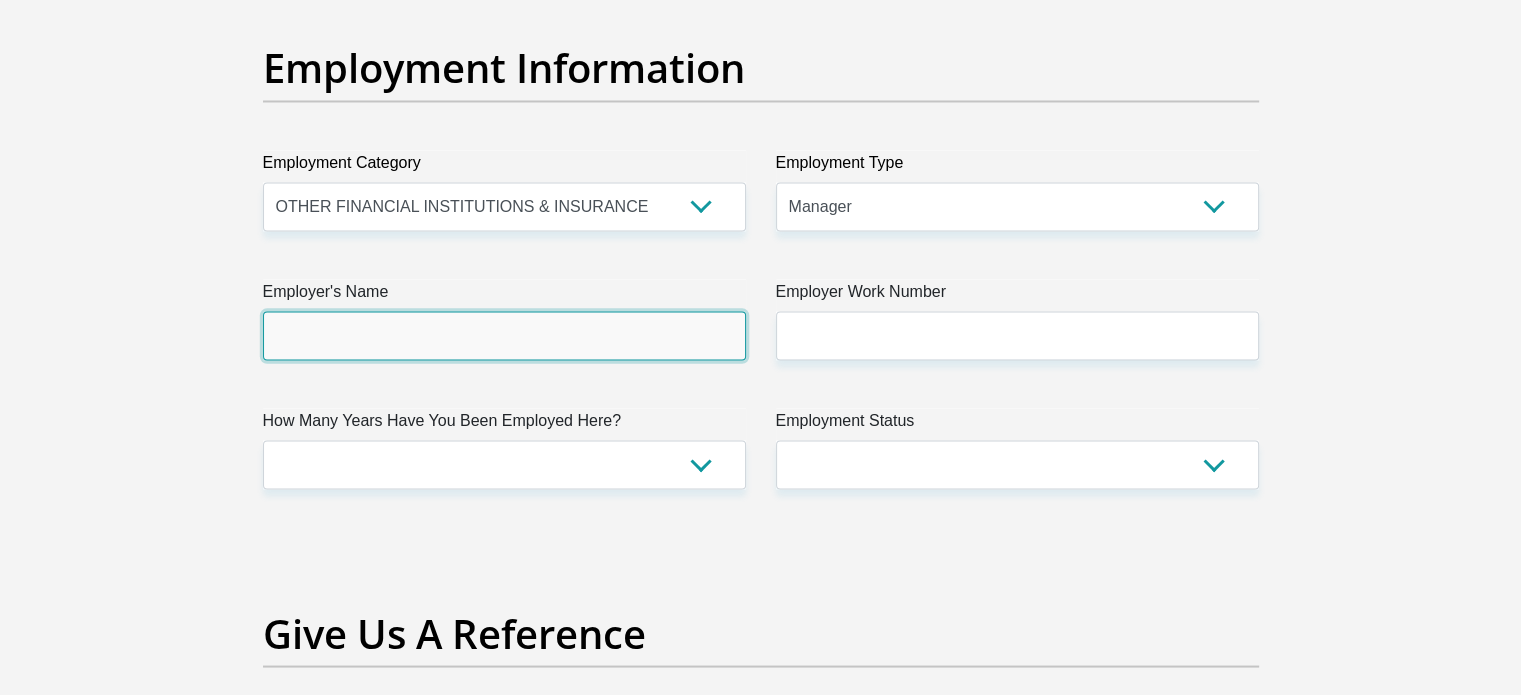 click on "Employer's Name" at bounding box center (504, 335) 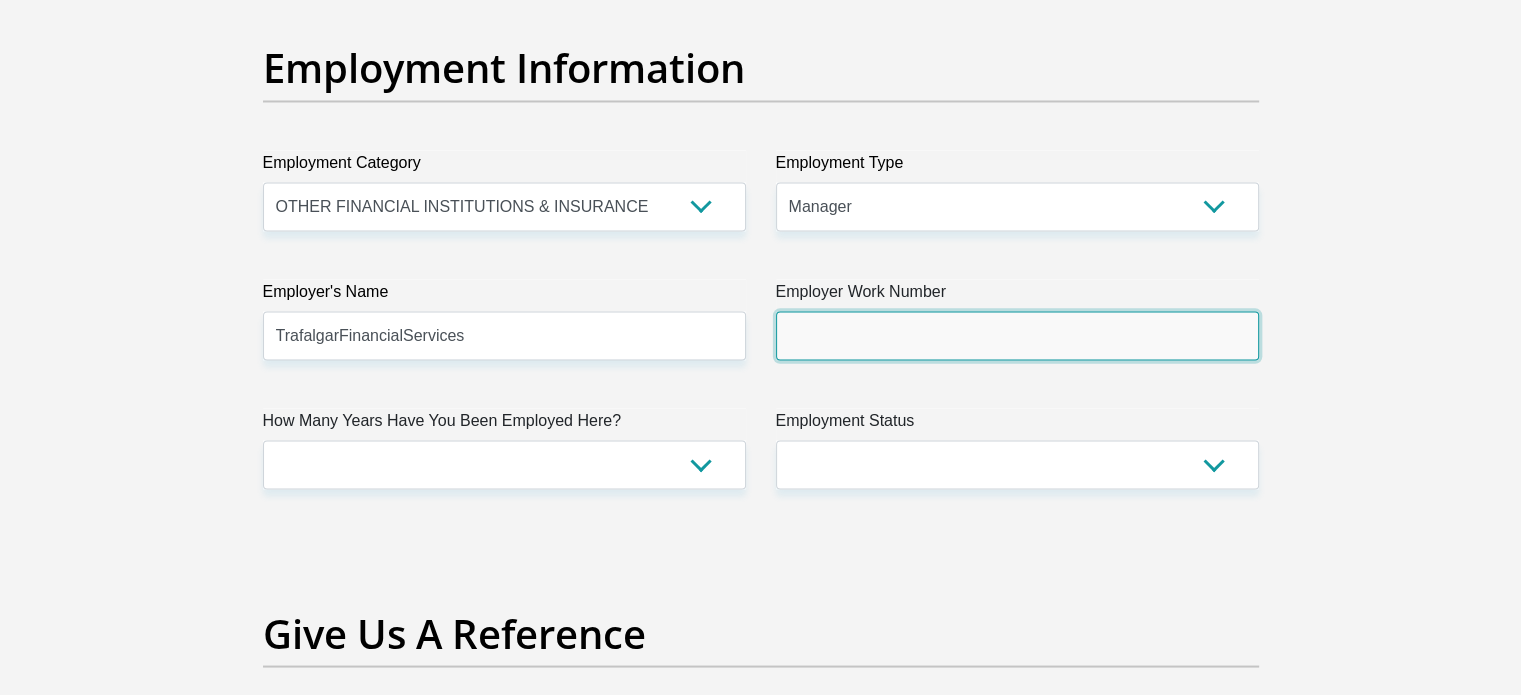 drag, startPoint x: 922, startPoint y: 322, endPoint x: 928, endPoint y: 350, distance: 28.635643 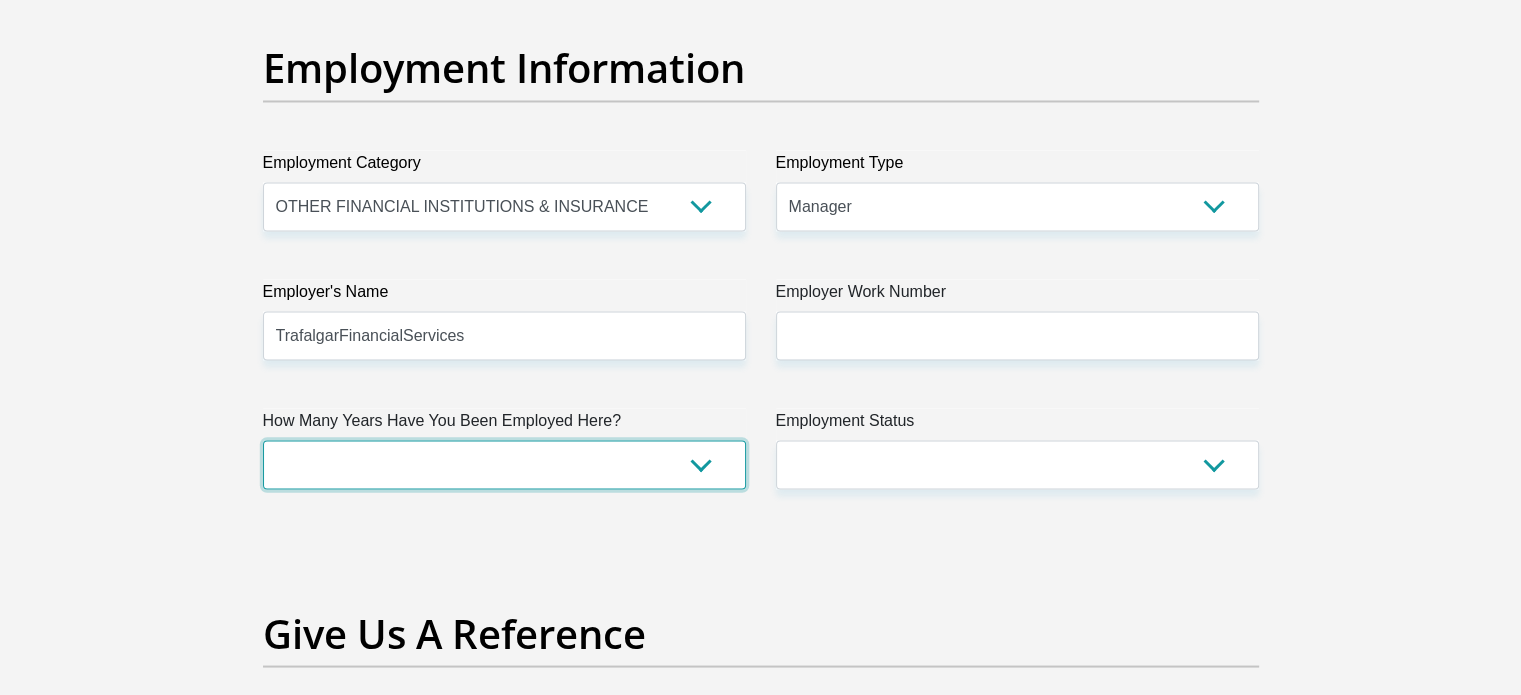 click on "less than 1 year
1-3 years
3-5 years
5+ years" at bounding box center (504, 464) 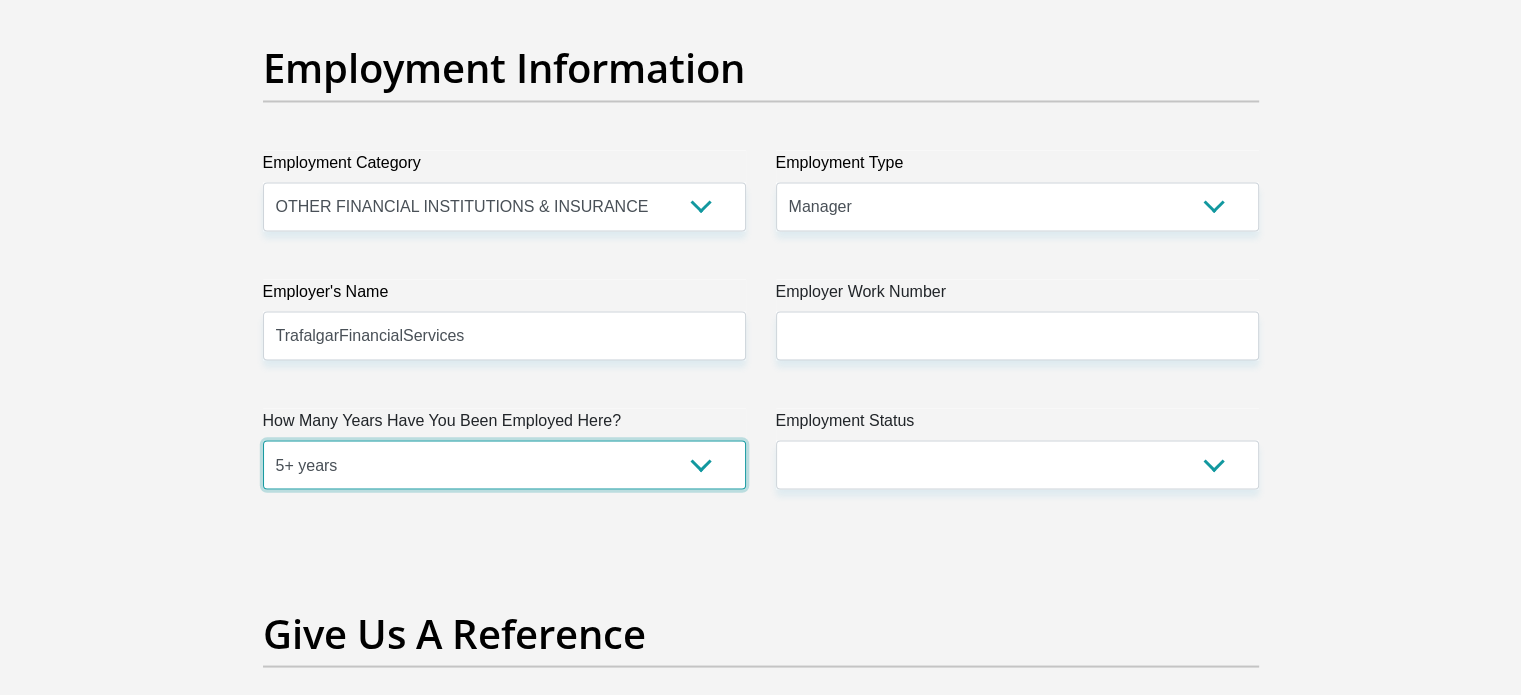 click on "less than 1 year
1-3 years
3-5 years
5+ years" at bounding box center (504, 464) 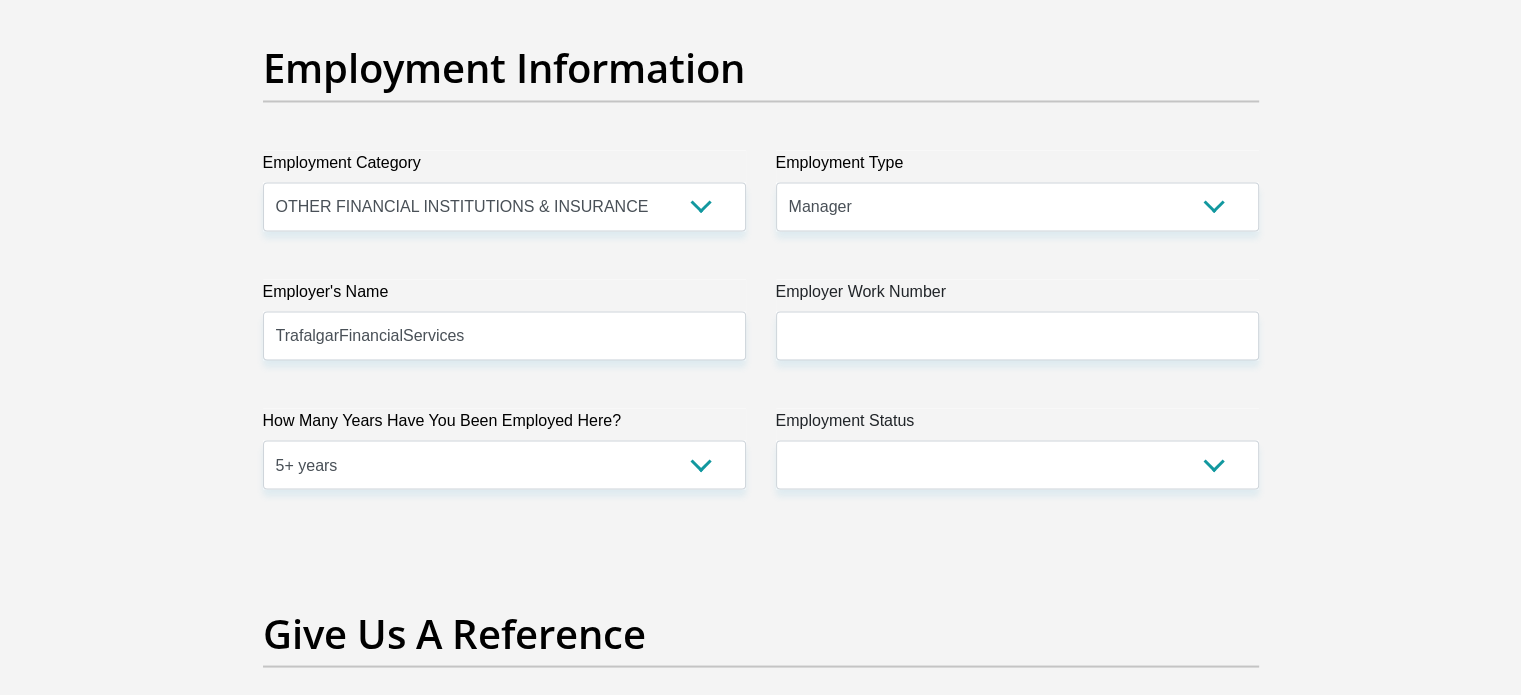 drag, startPoint x: 913, startPoint y: 427, endPoint x: 902, endPoint y: 457, distance: 31.95309 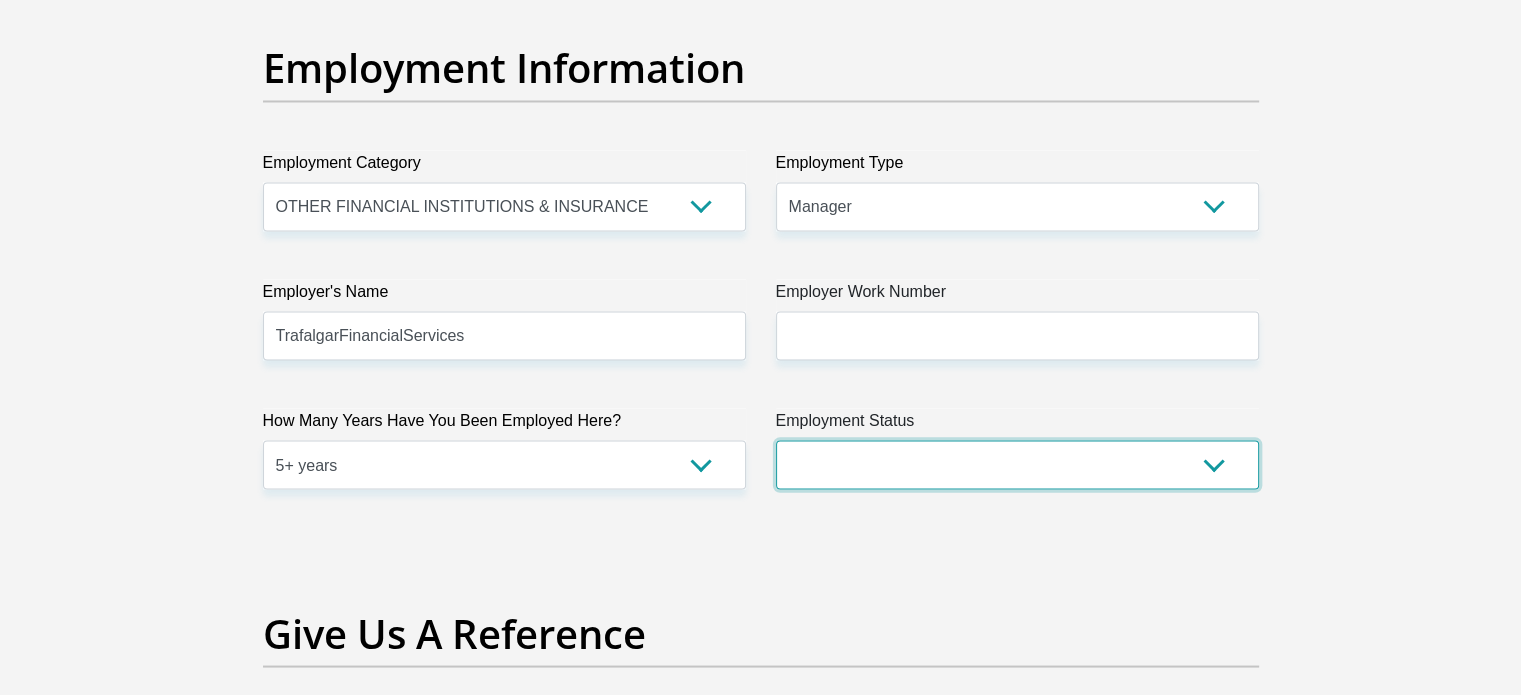 click on "Permanent/Full-time
Part-time/Casual
Contract Worker
Self-Employed
Housewife
Retired
Student
Medically Boarded
Disability
Unemployed" at bounding box center (1017, 464) 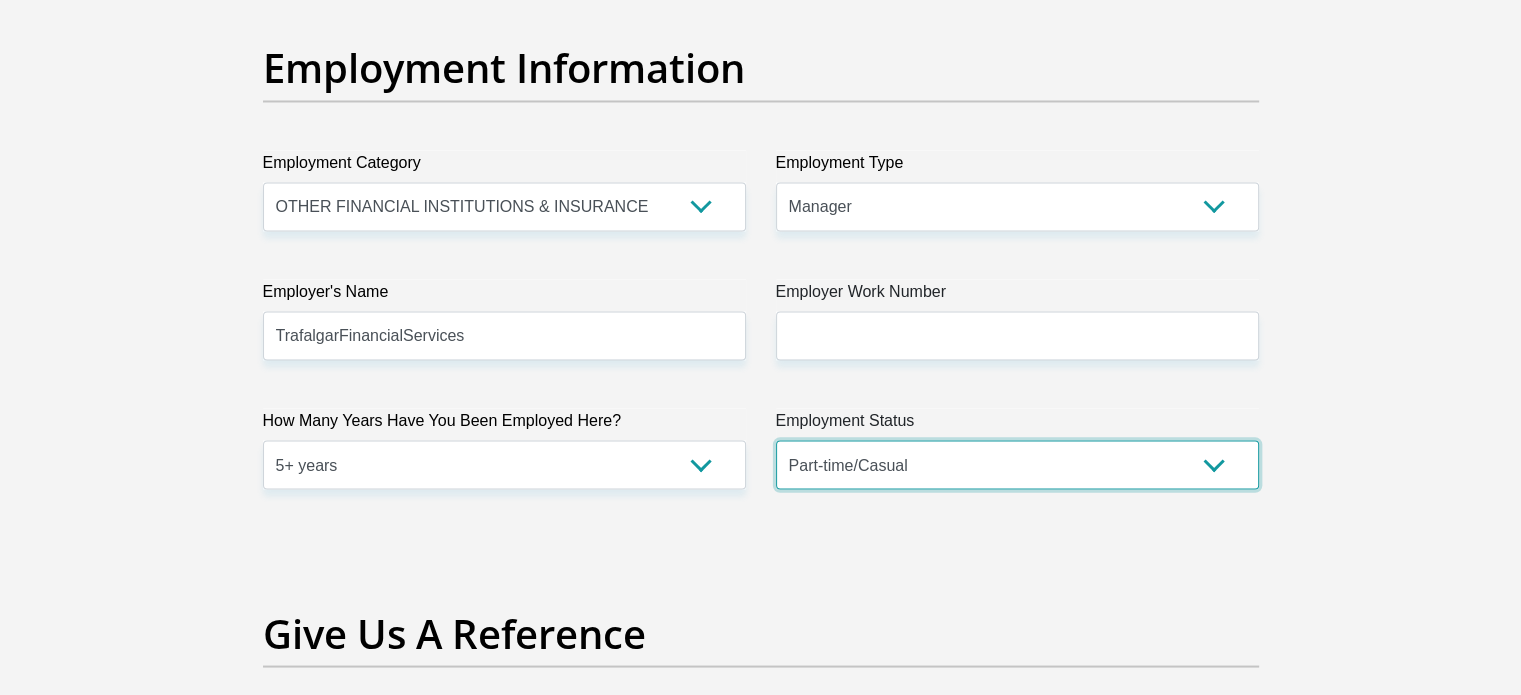 click on "Permanent/Full-time
Part-time/Casual
Contract Worker
Self-Employed
Housewife
Retired
Student
Medically Boarded
Disability
Unemployed" at bounding box center [1017, 464] 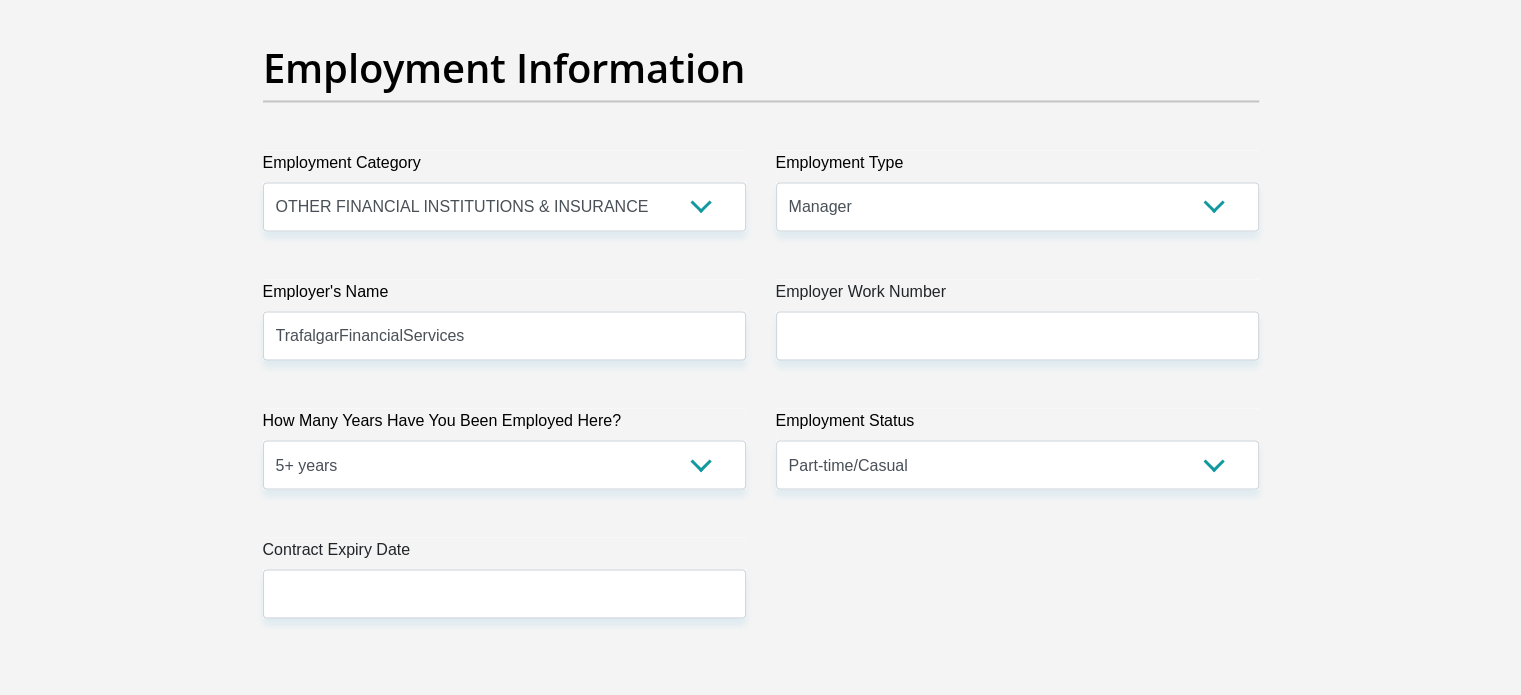 click on "Title
Mr
Ms
Mrs
Dr
Other
First Name
Deshnee
Surname
REDDY
ID Number
9110310707089
Please input valid ID number
Race
Black
Coloured
Indian
White
Other
Contact Number
0780308221
Please input valid contact number
Nationality
South Africa
Afghanistan
Aland Islands  Albania  Algeria" at bounding box center [761, -21] 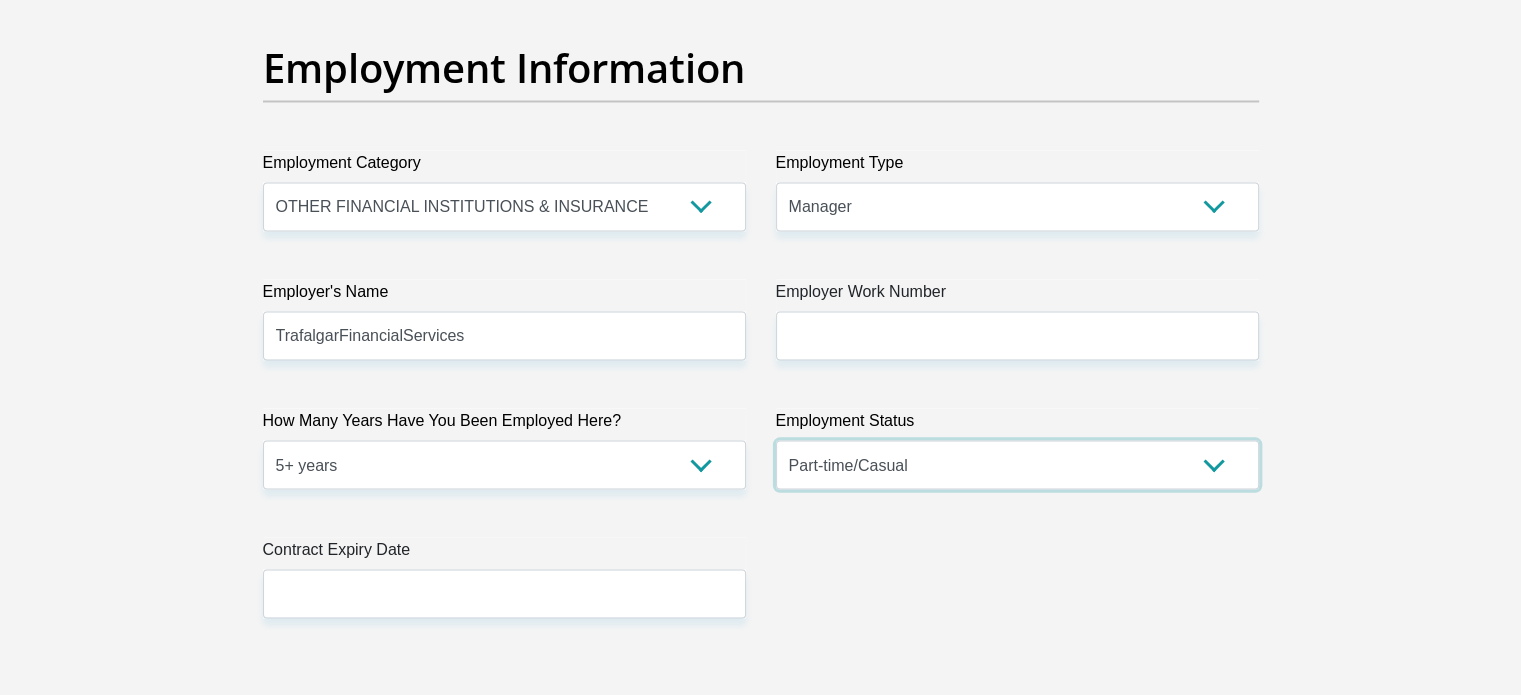 drag, startPoint x: 841, startPoint y: 465, endPoint x: 848, endPoint y: 445, distance: 21.189621 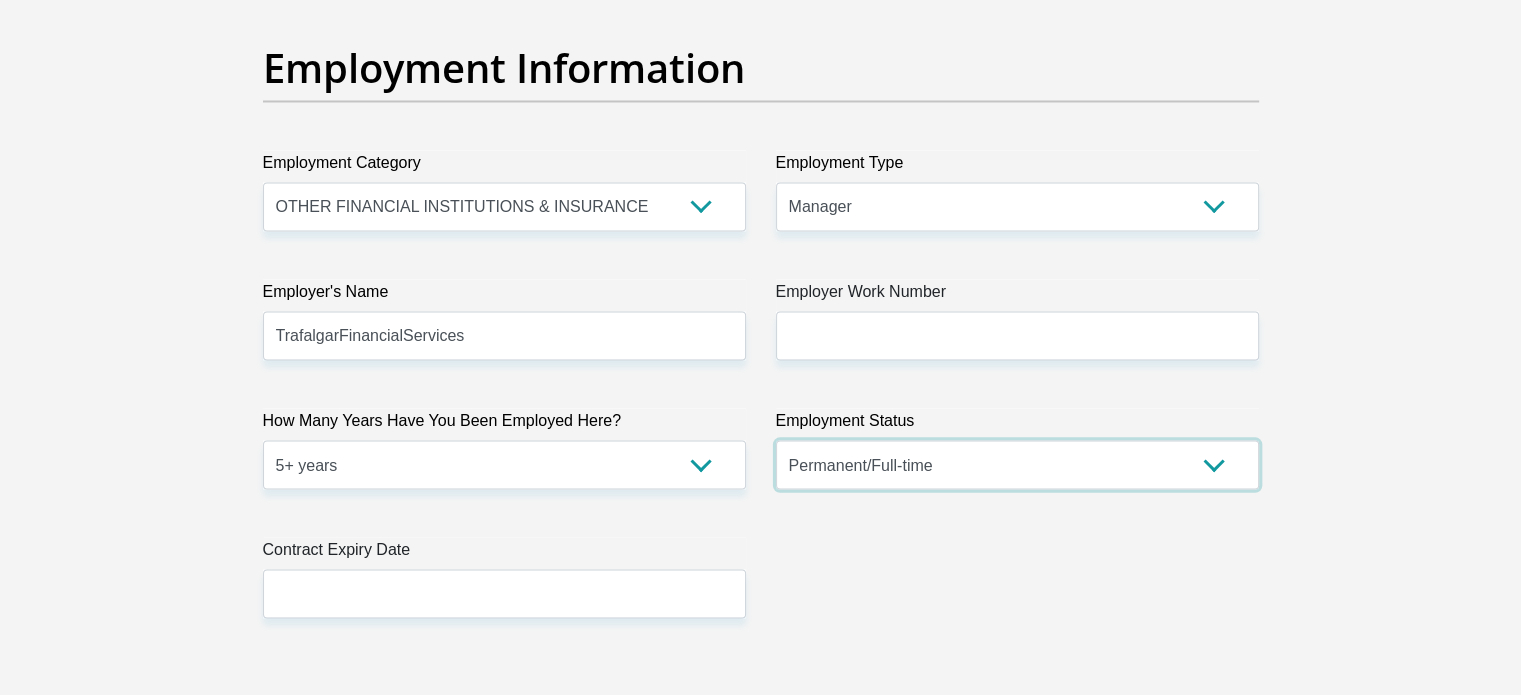click on "Permanent/Full-time
Part-time/Casual
Contract Worker
Self-Employed
Housewife
Retired
Student
Medically Boarded
Disability
Unemployed" at bounding box center [1017, 464] 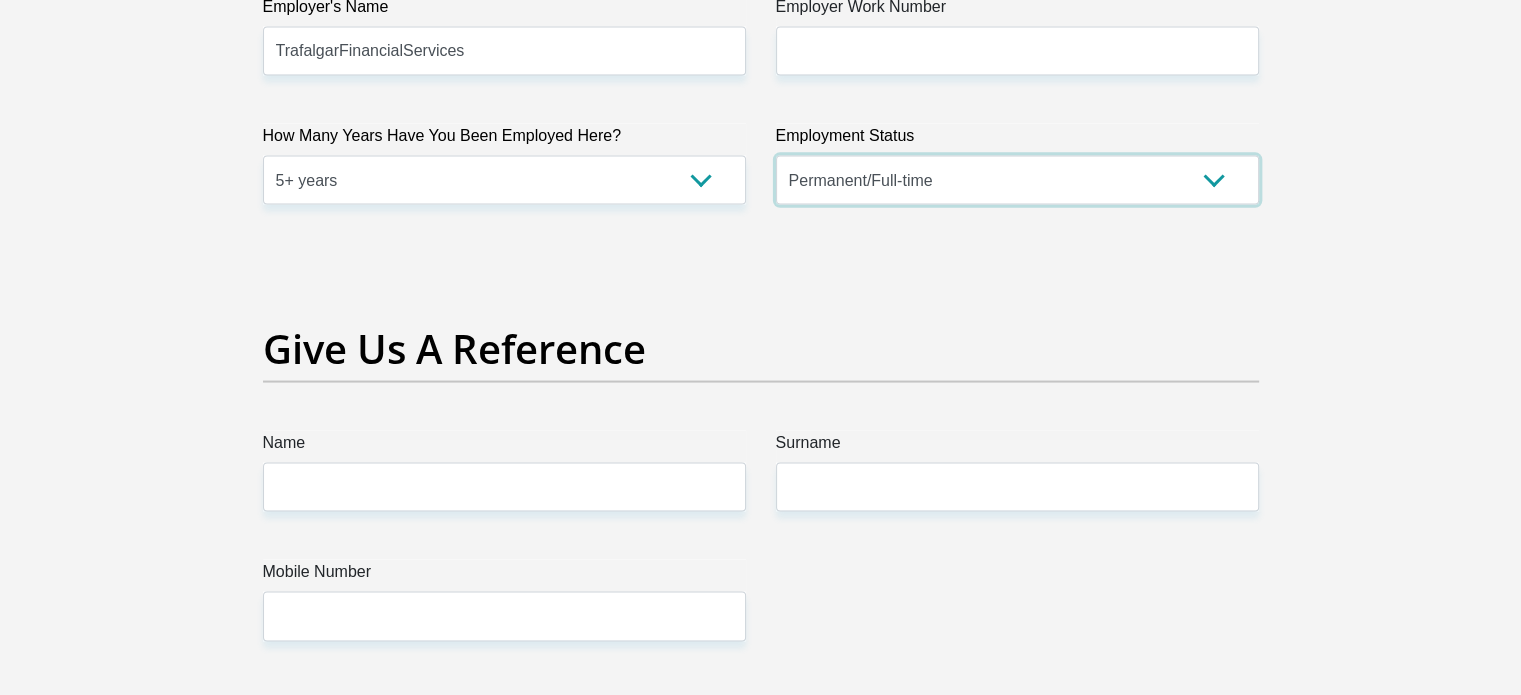 scroll, scrollTop: 4200, scrollLeft: 0, axis: vertical 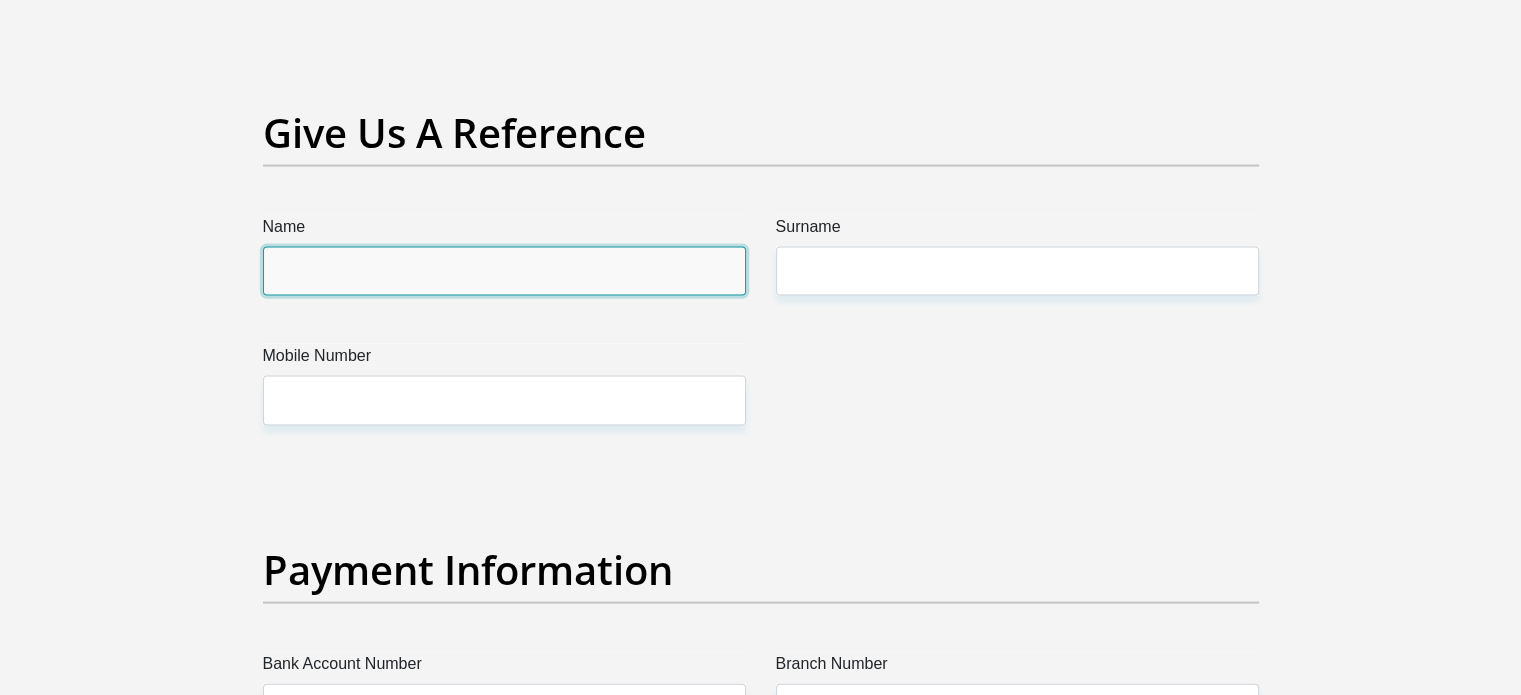 click on "Name" at bounding box center (504, 271) 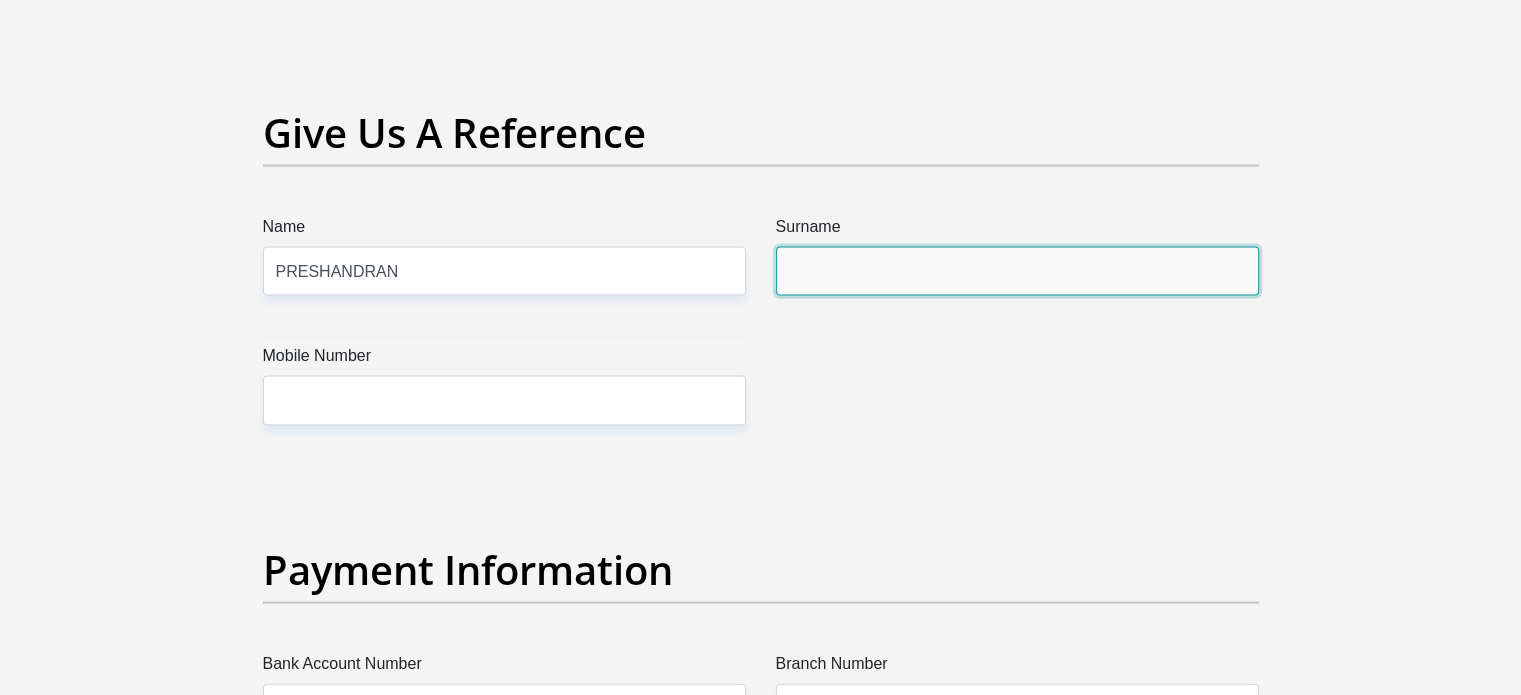 type on "REDDY" 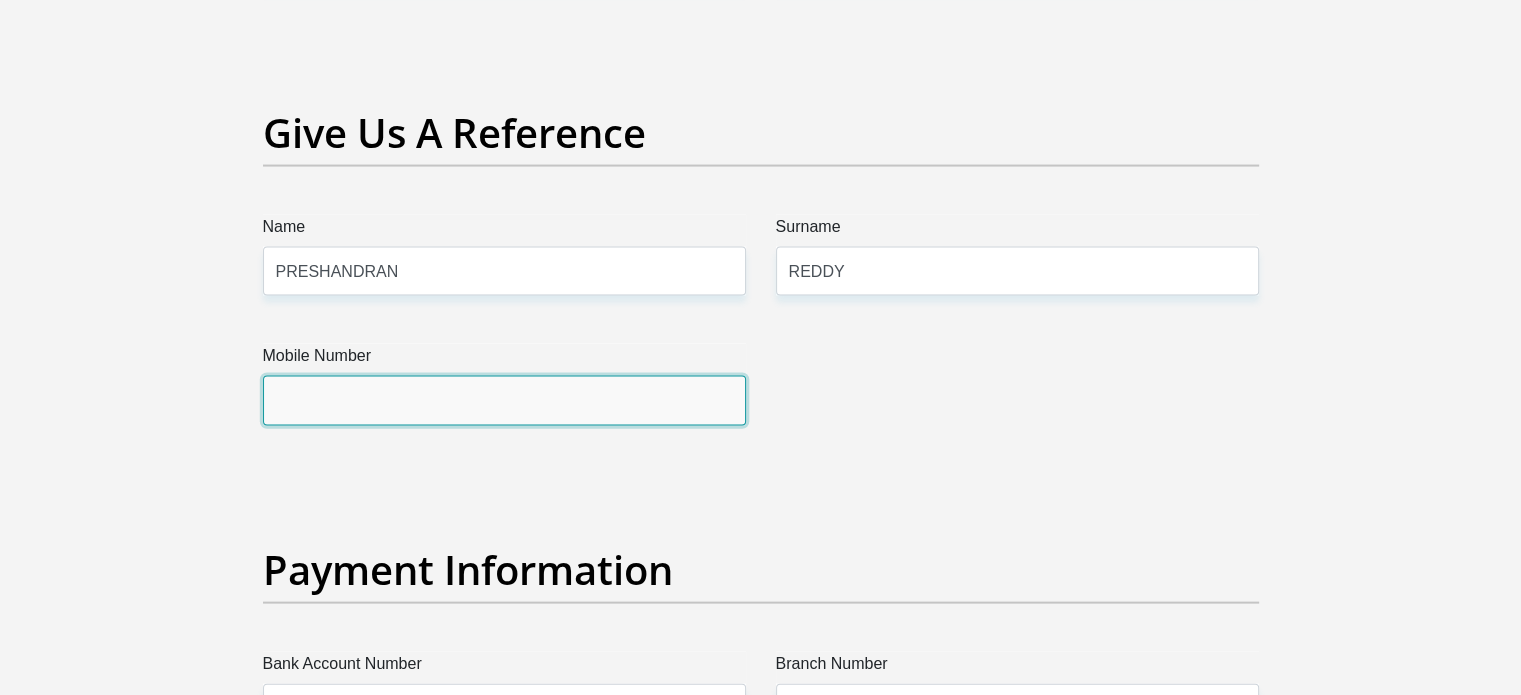 type on "0736249912" 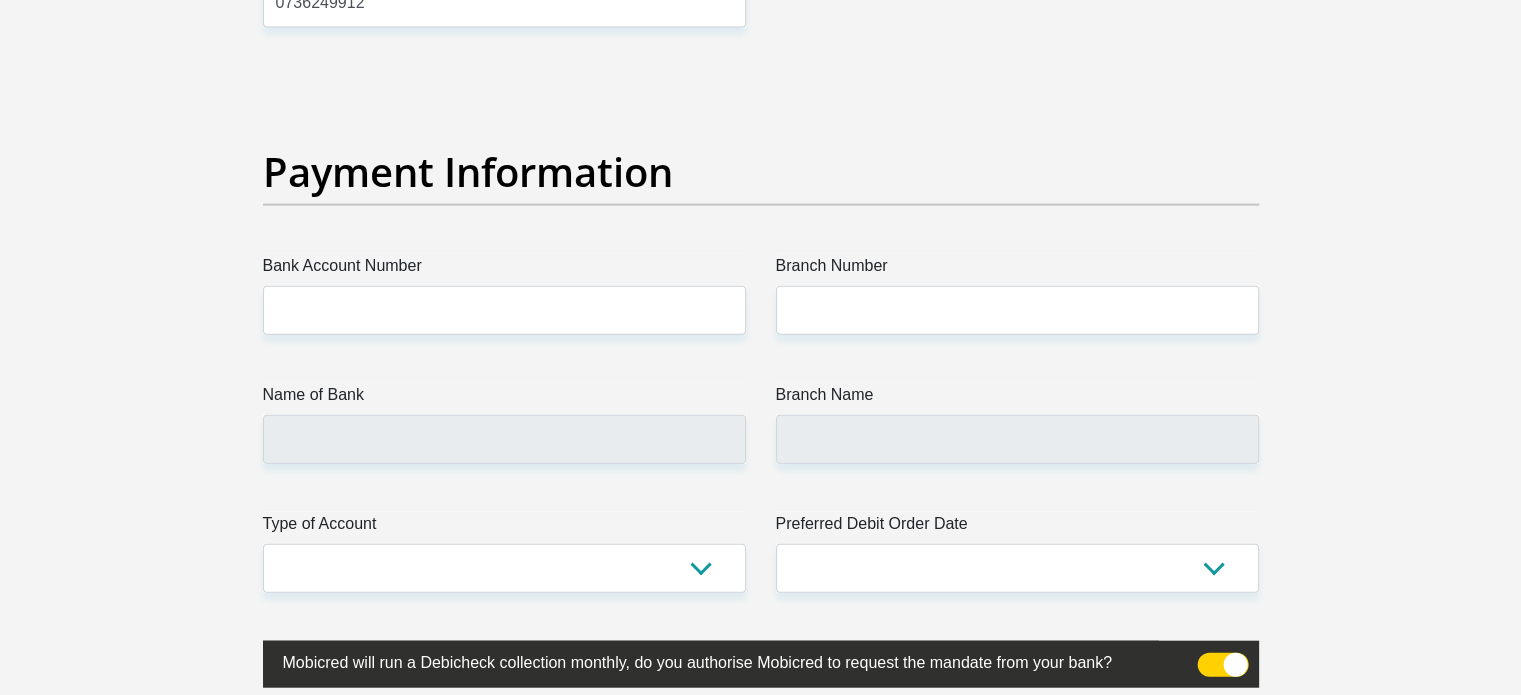 scroll, scrollTop: 4600, scrollLeft: 0, axis: vertical 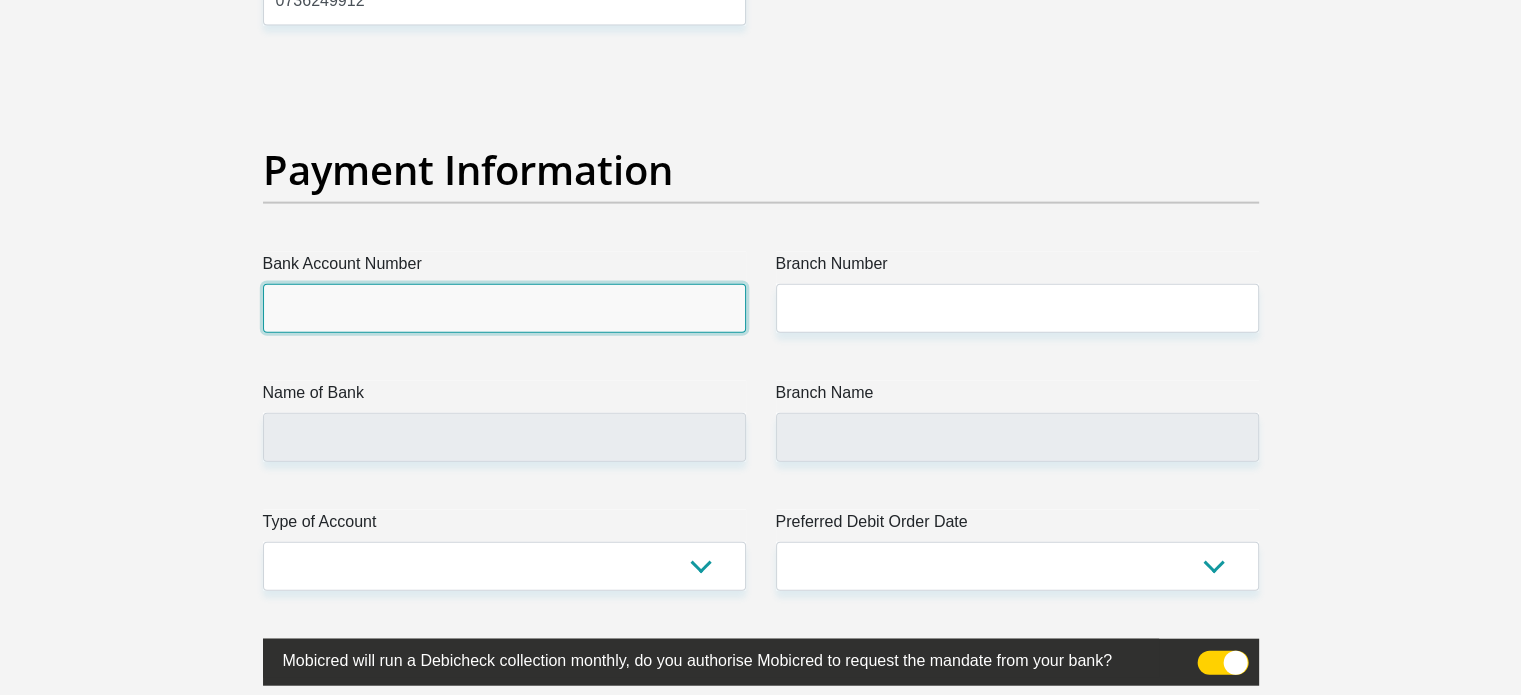 click on "Bank Account Number" at bounding box center (504, 308) 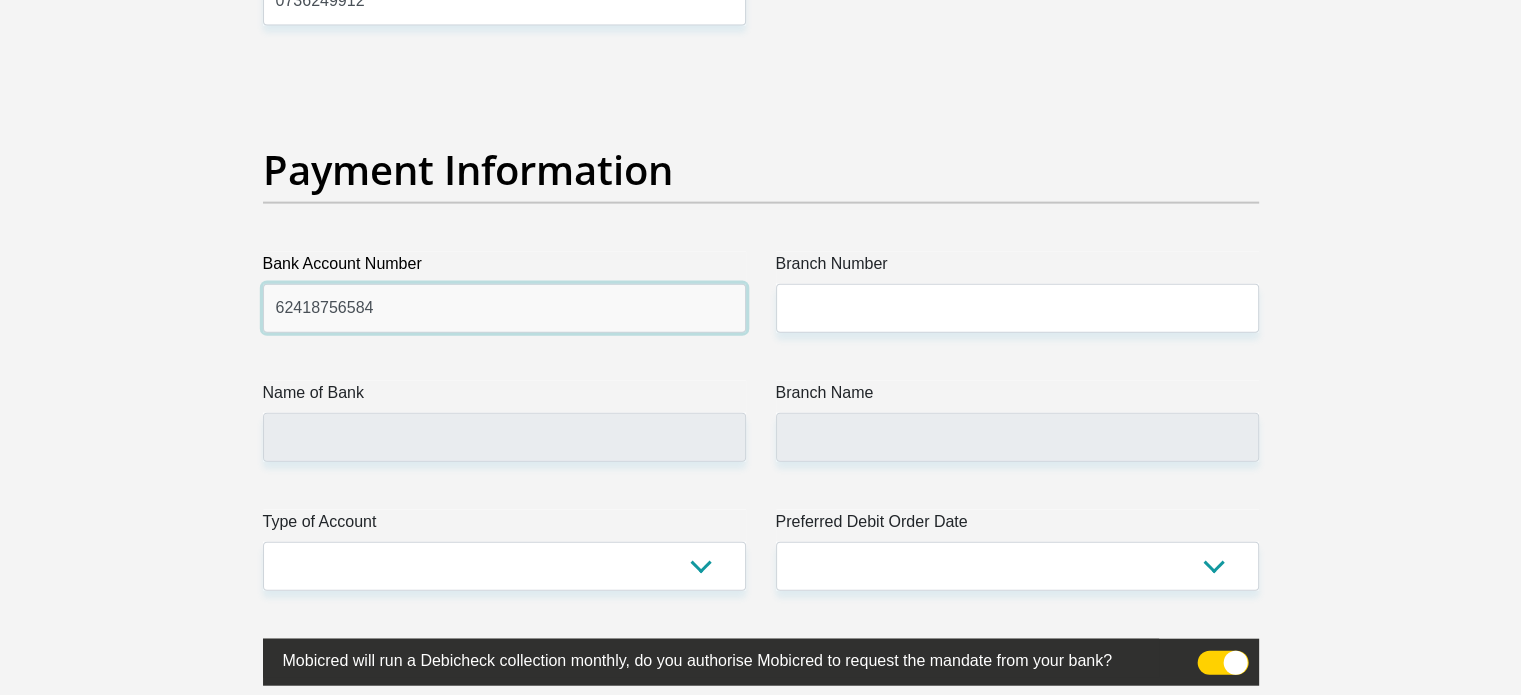 type on "62418756584" 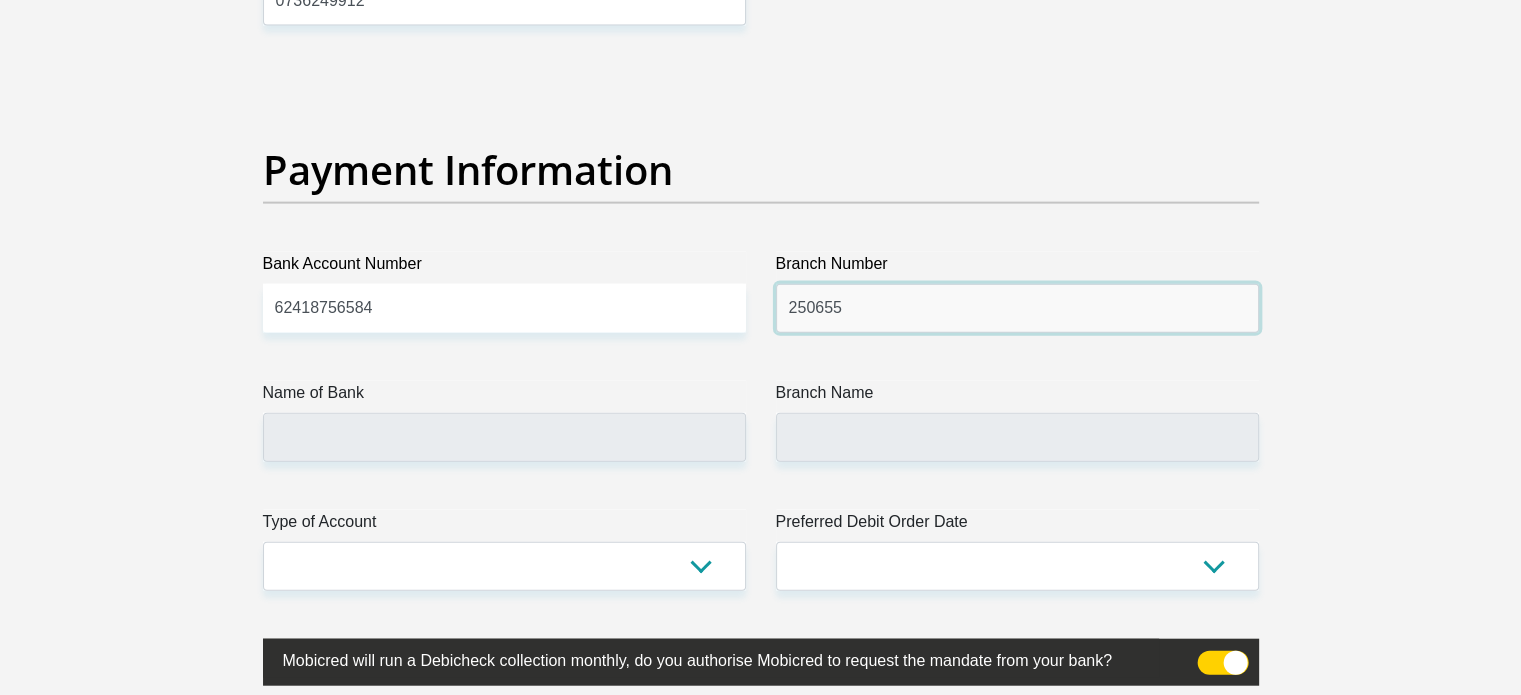 type on "250655" 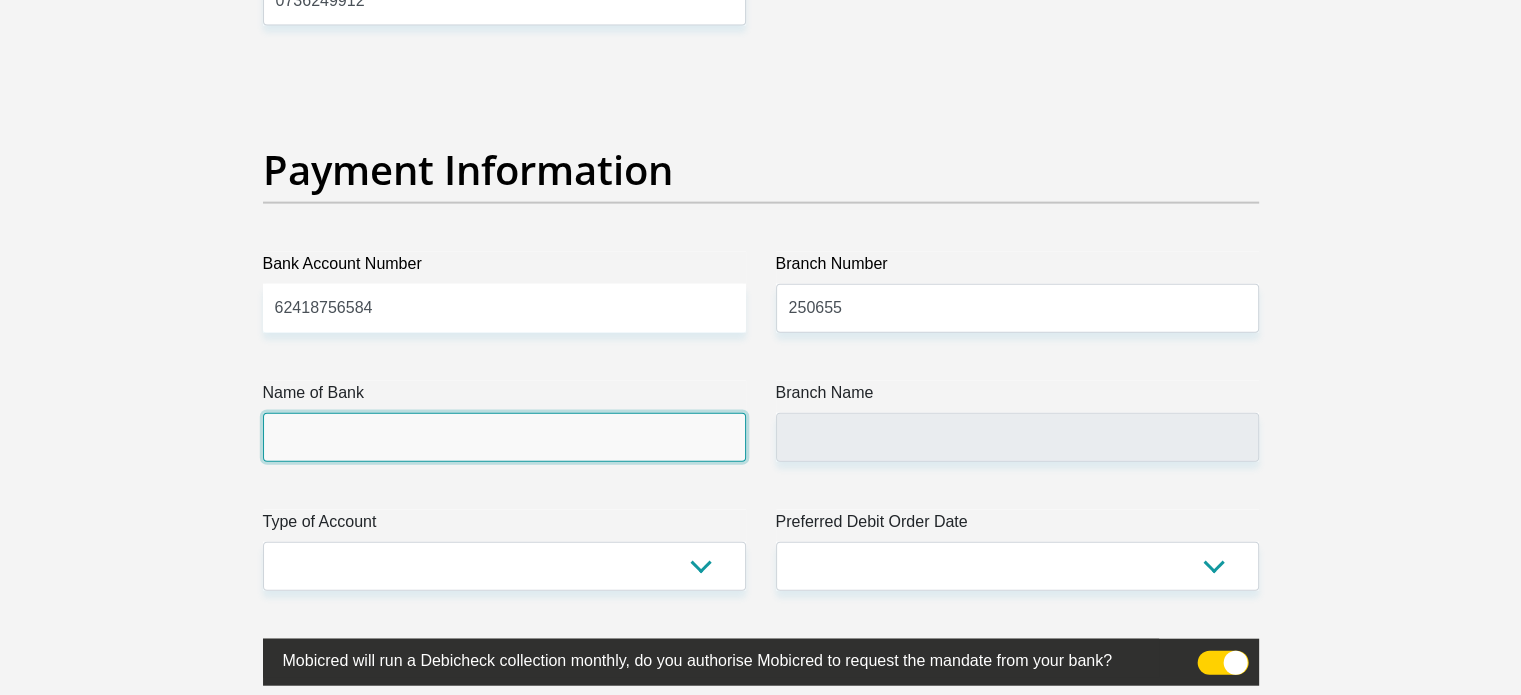 type on "FIRSTRAND BANK" 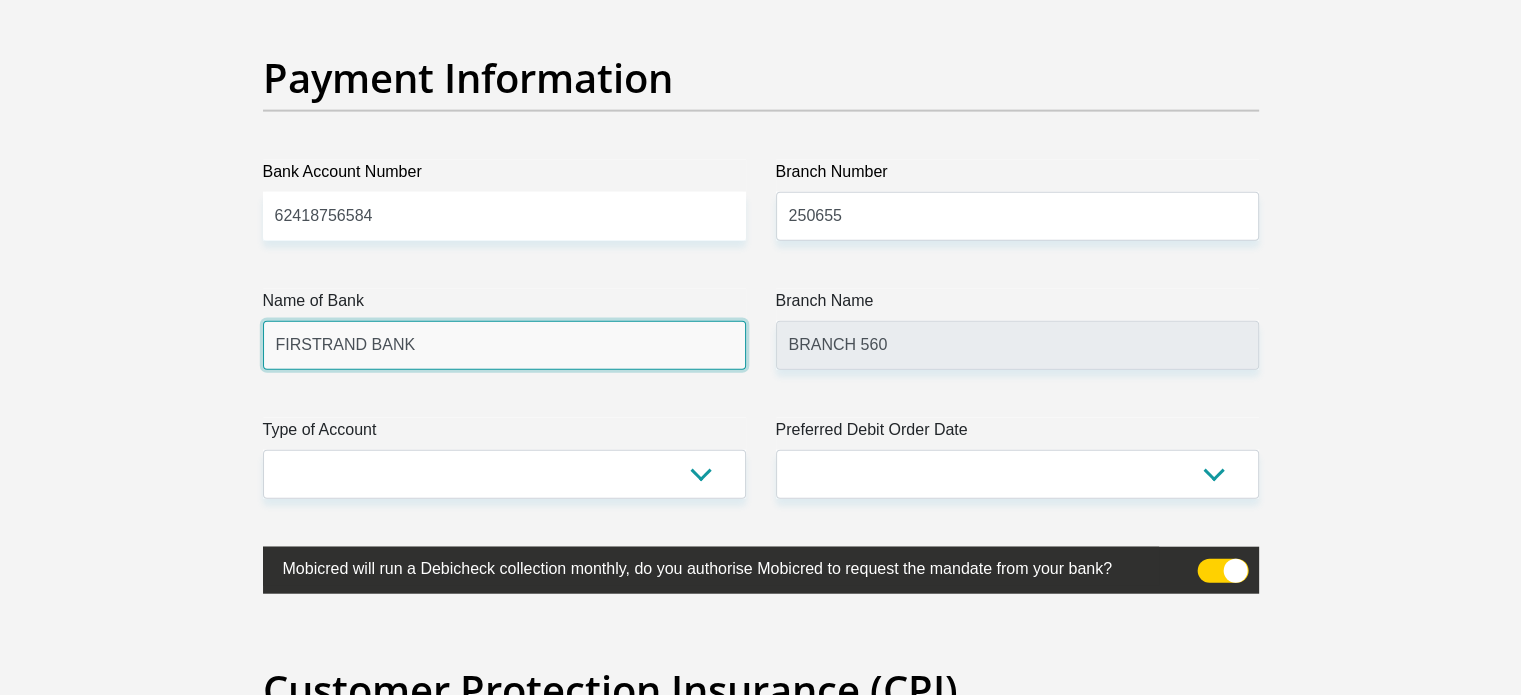scroll, scrollTop: 4800, scrollLeft: 0, axis: vertical 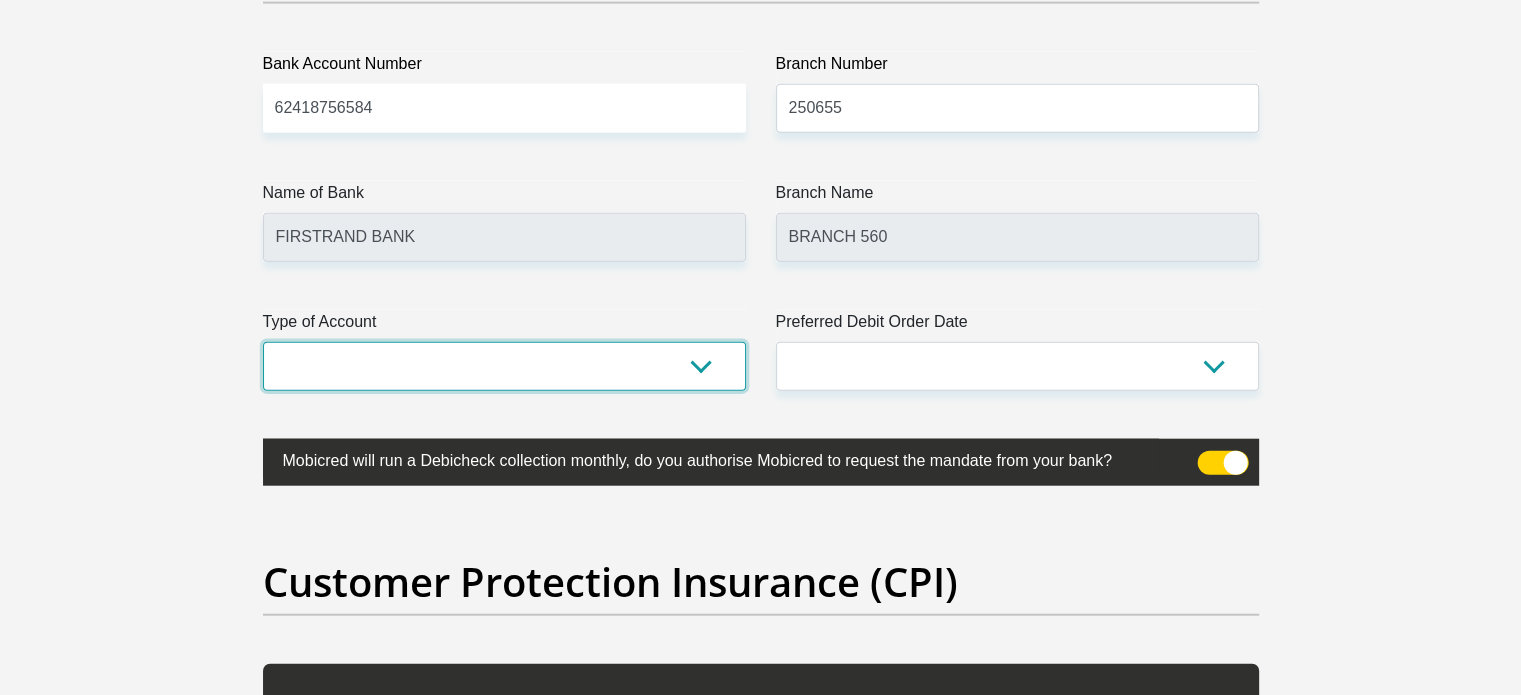 click on "Cheque
Savings" at bounding box center (504, 366) 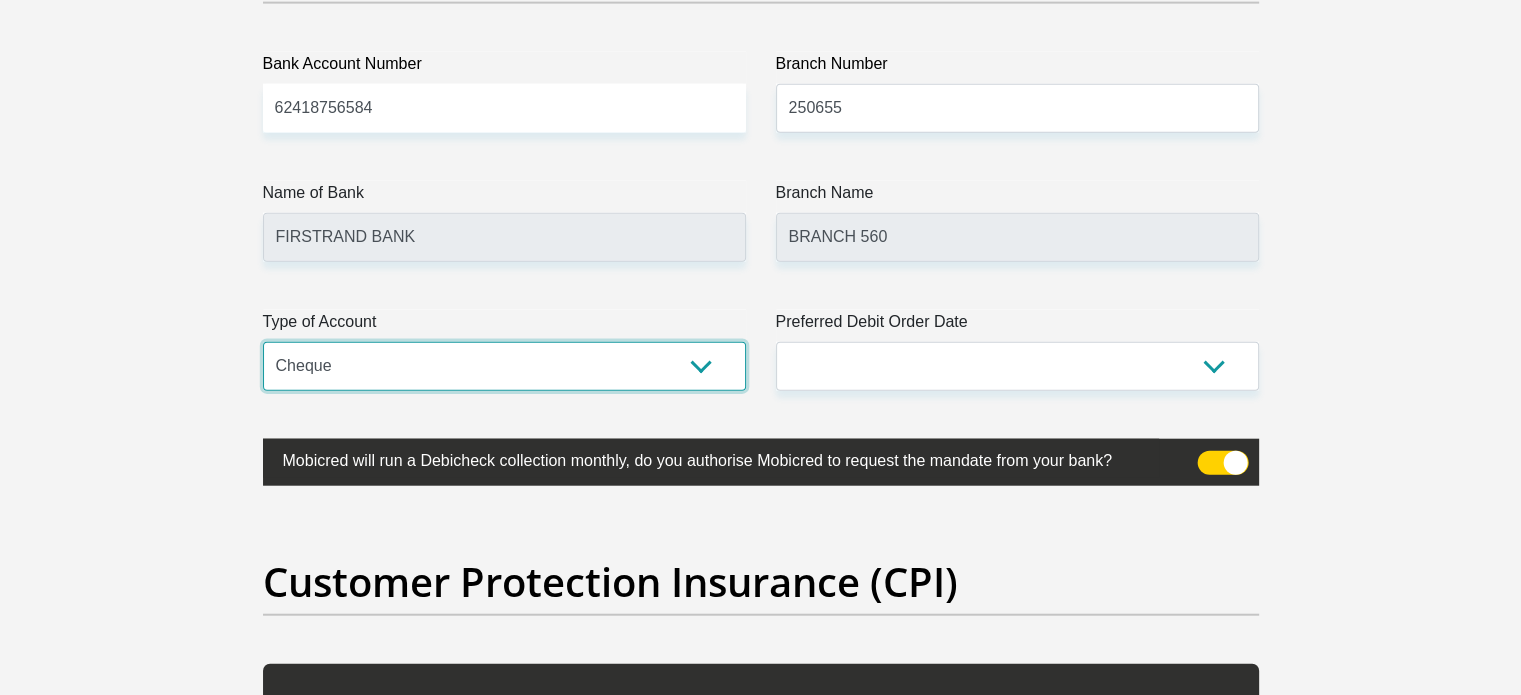 click on "Cheque
Savings" at bounding box center (504, 366) 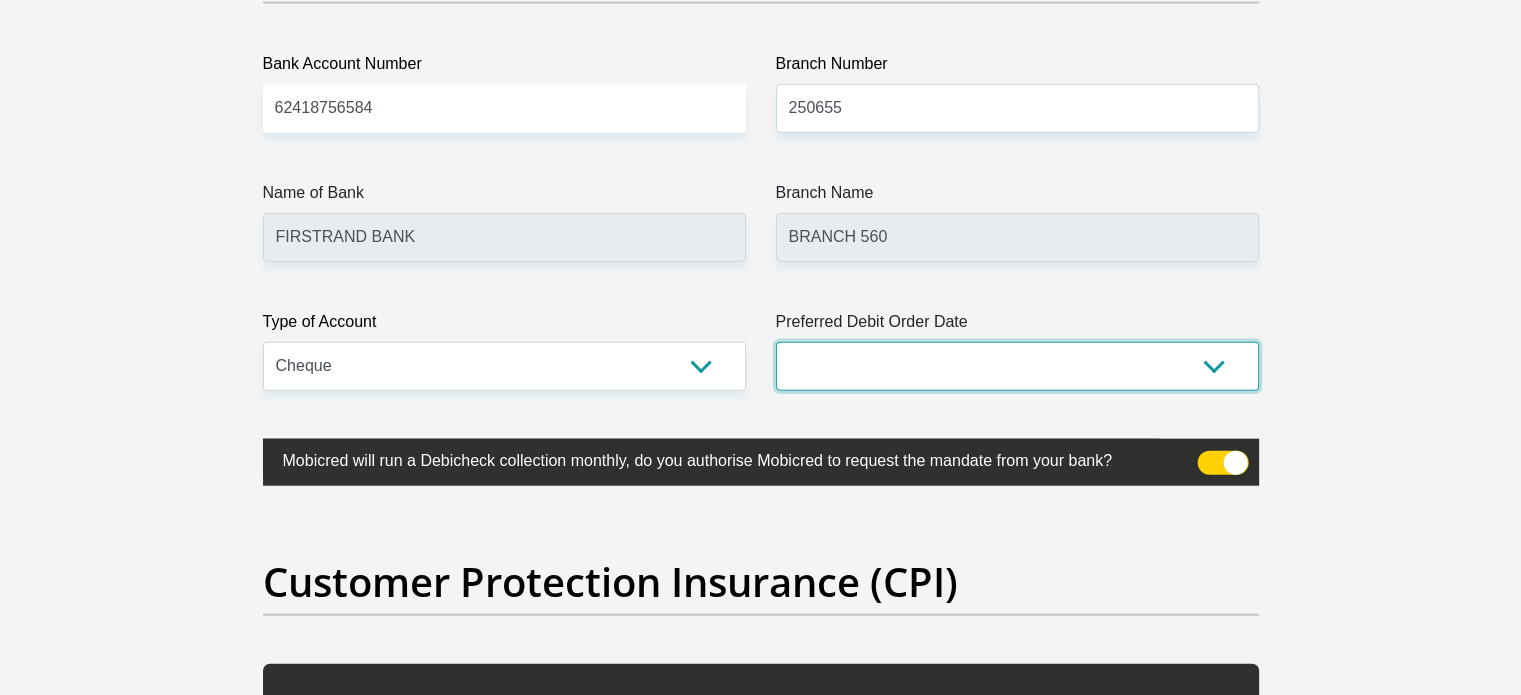 click on "1st
2nd
3rd
4th
5th
7th
18th
19th
20th
21st
22nd
23rd
24th
25th
26th
27th
28th
29th
30th" at bounding box center (1017, 366) 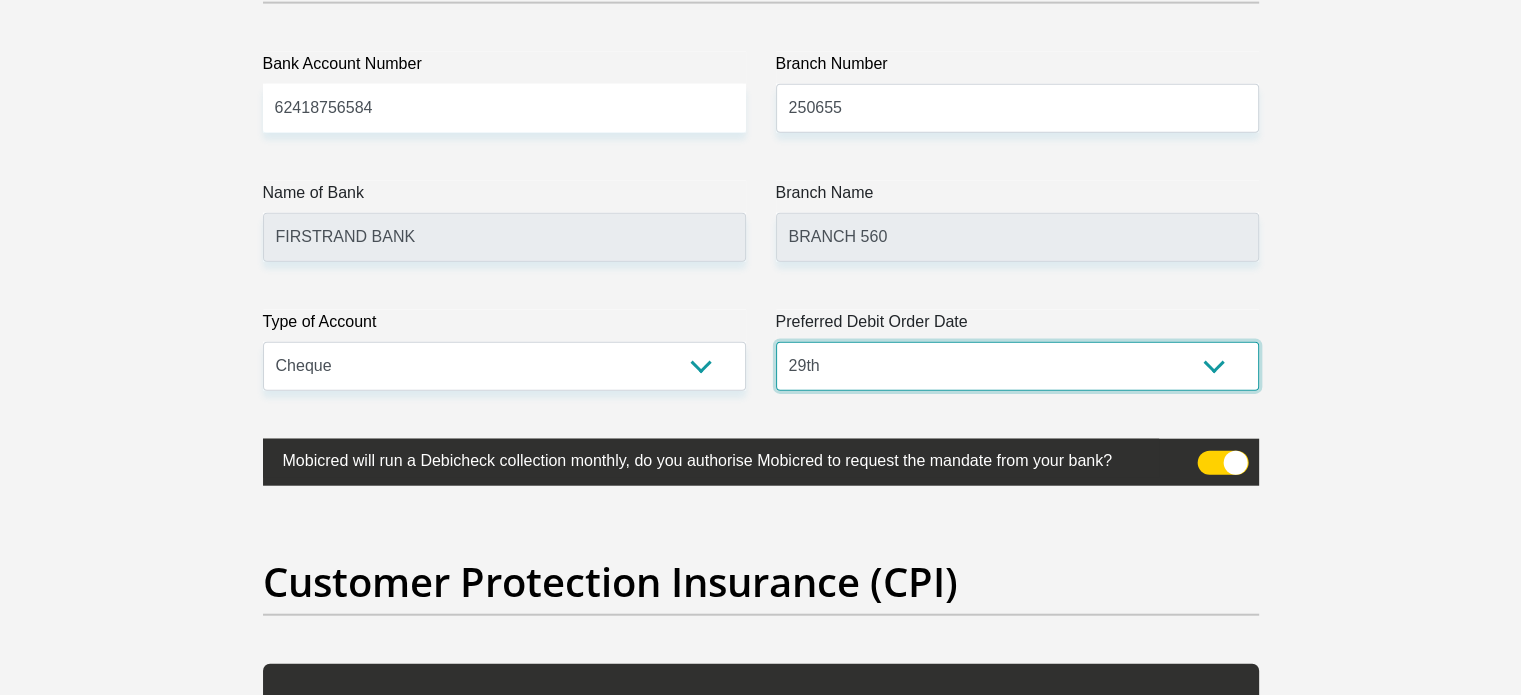 click on "1st
2nd
3rd
4th
5th
7th
18th
19th
20th
21st
22nd
23rd
24th
25th
26th
27th
28th
29th
30th" at bounding box center [1017, 366] 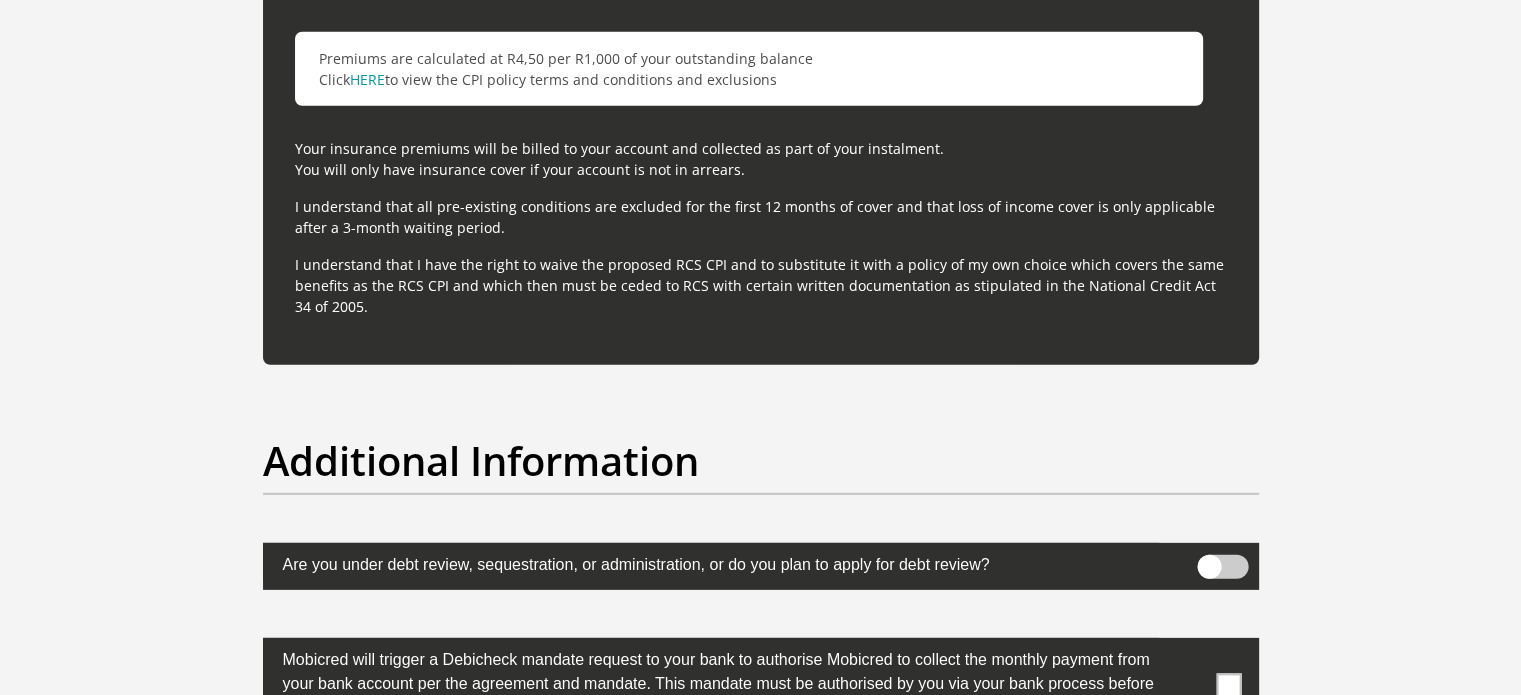 scroll, scrollTop: 6200, scrollLeft: 0, axis: vertical 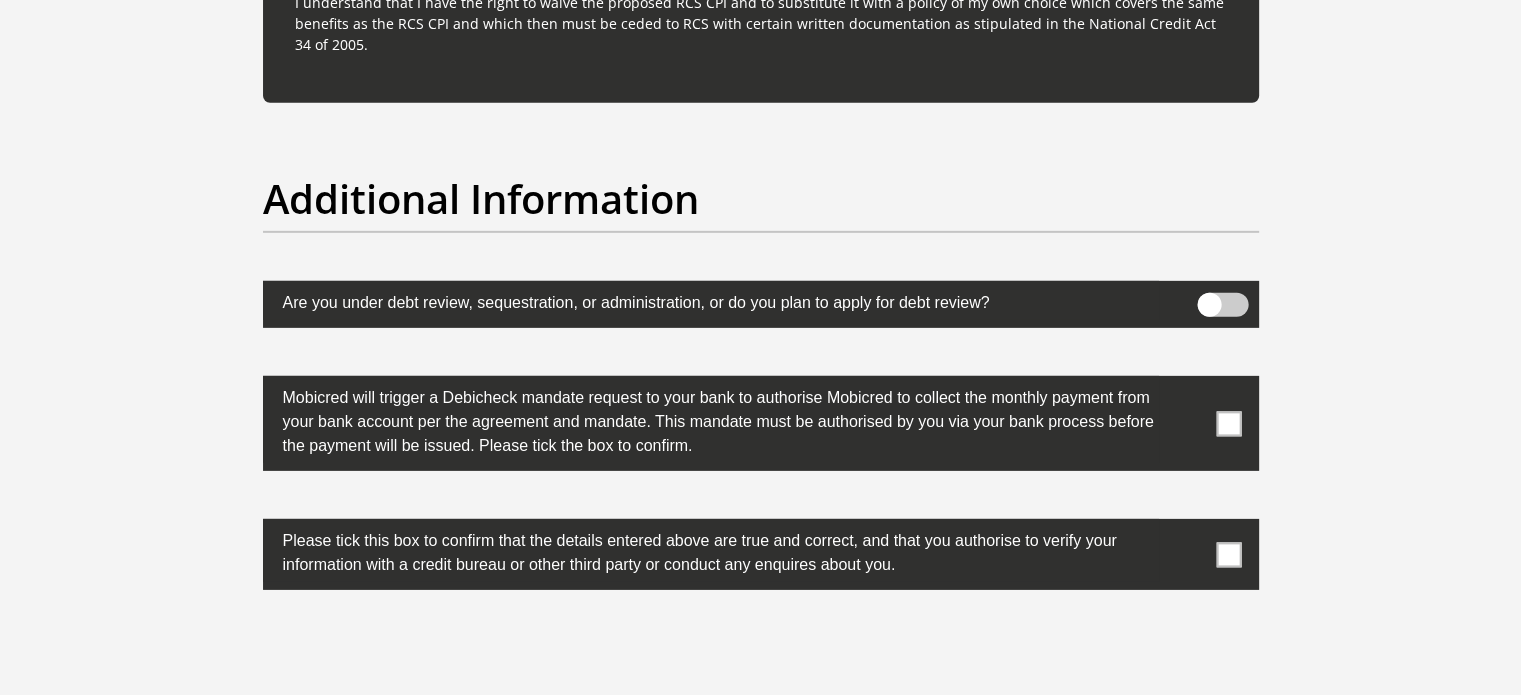 click at bounding box center [1228, 423] 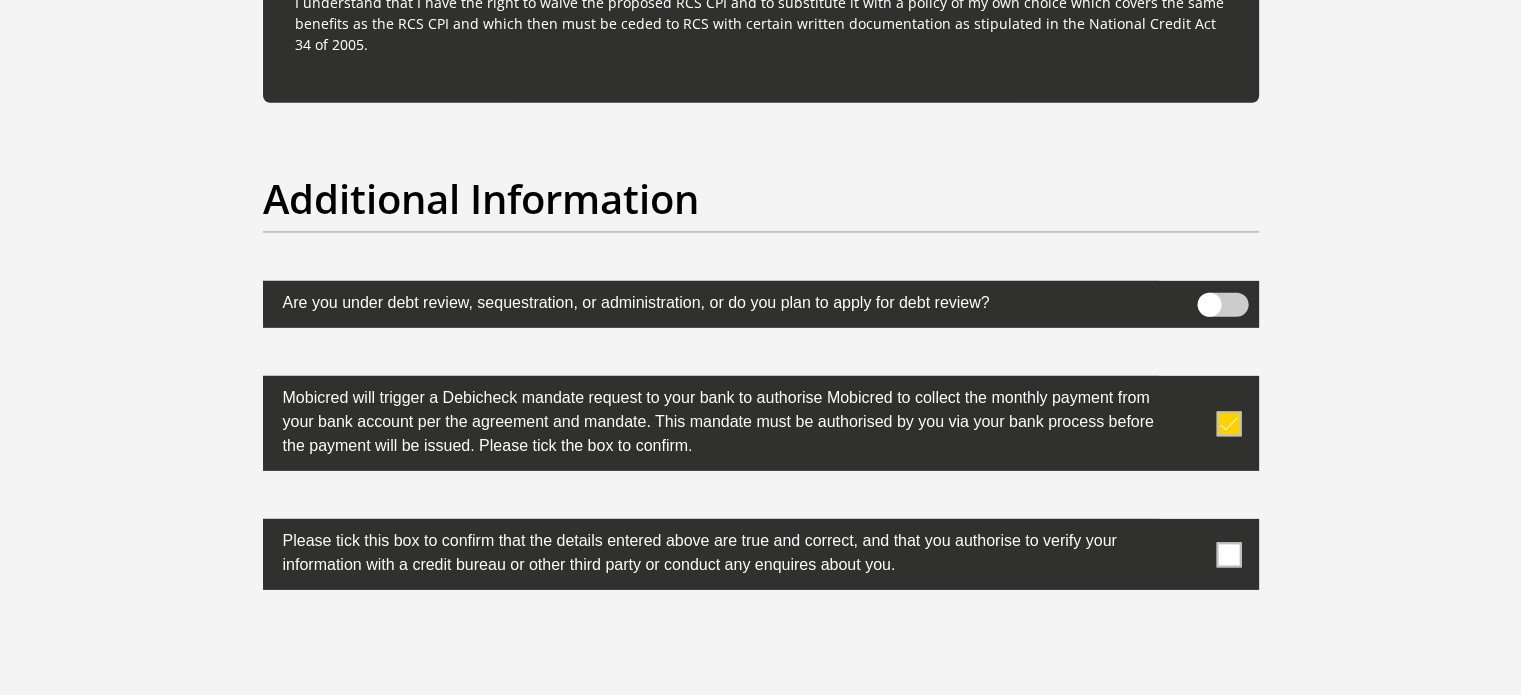 click at bounding box center (1228, 554) 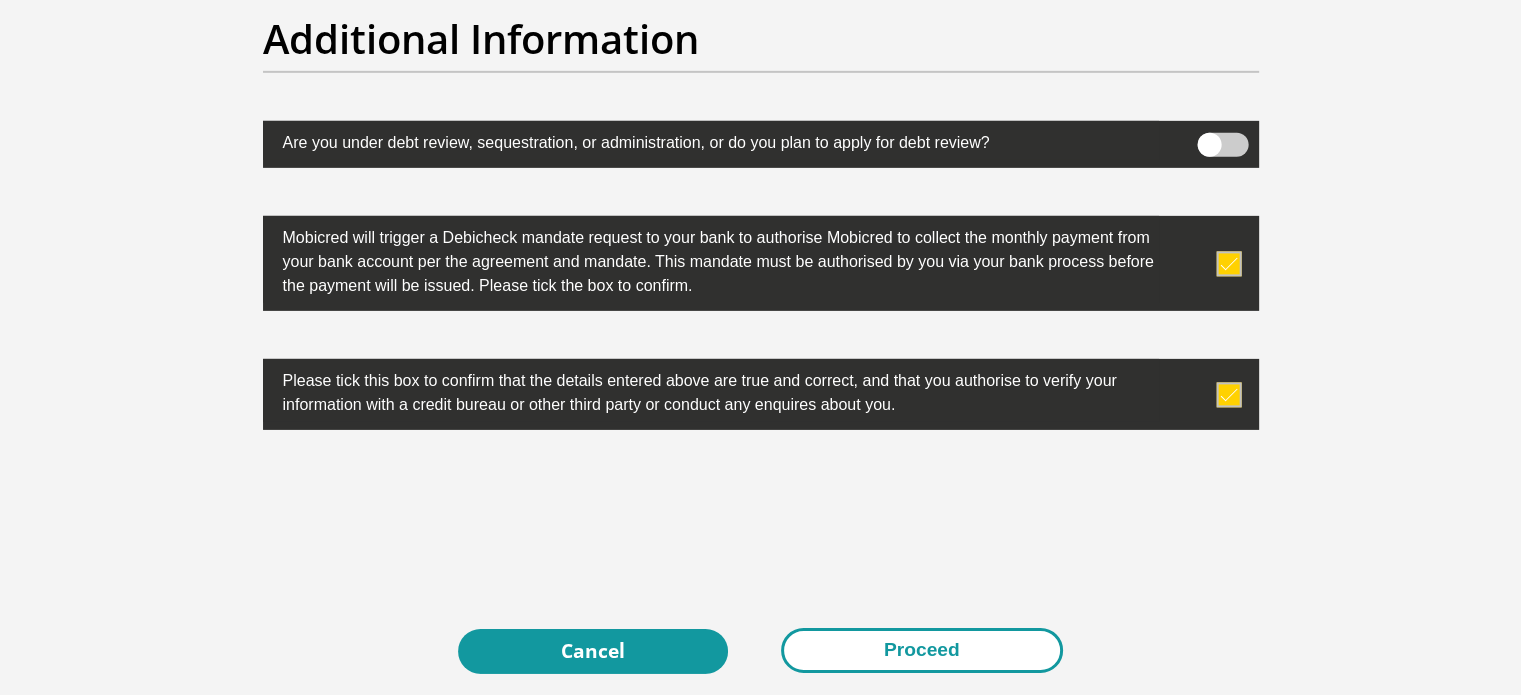 scroll, scrollTop: 6500, scrollLeft: 0, axis: vertical 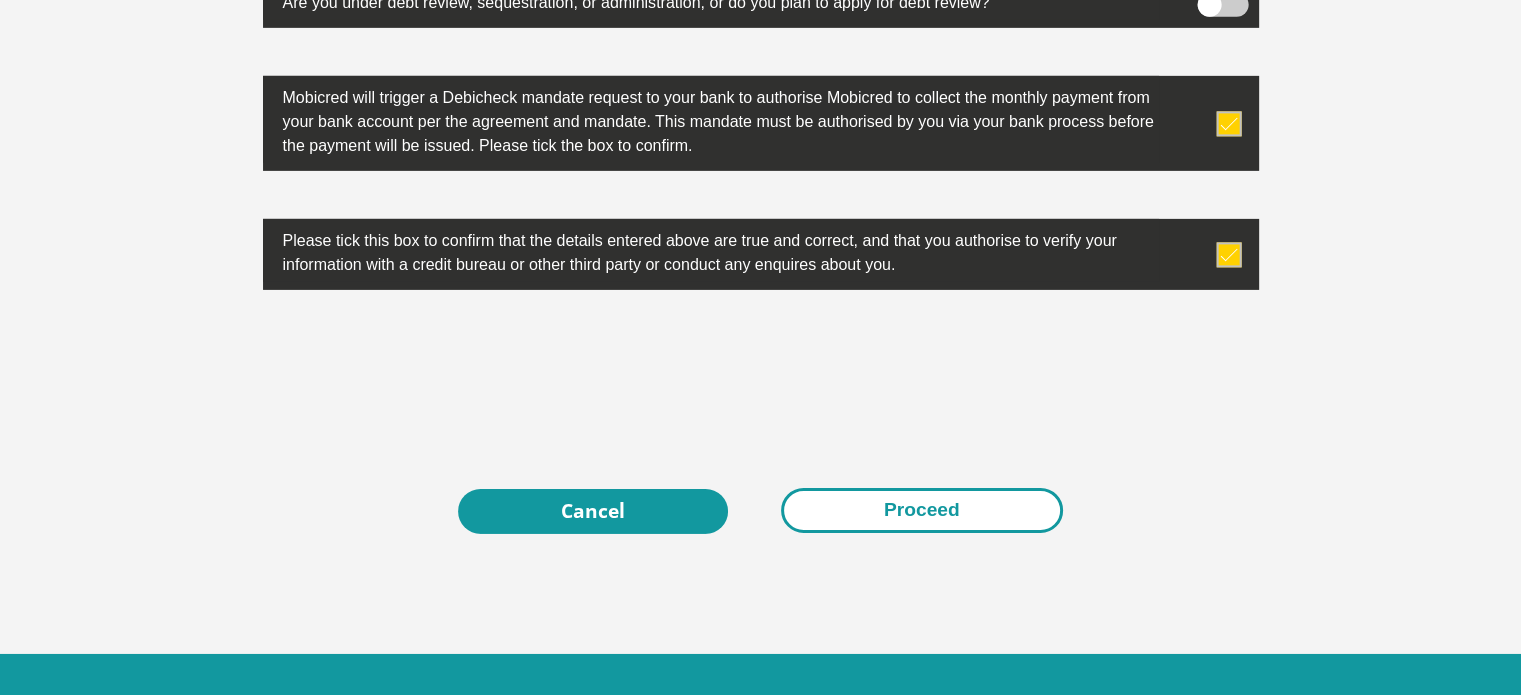 click on "Proceed" at bounding box center (922, 510) 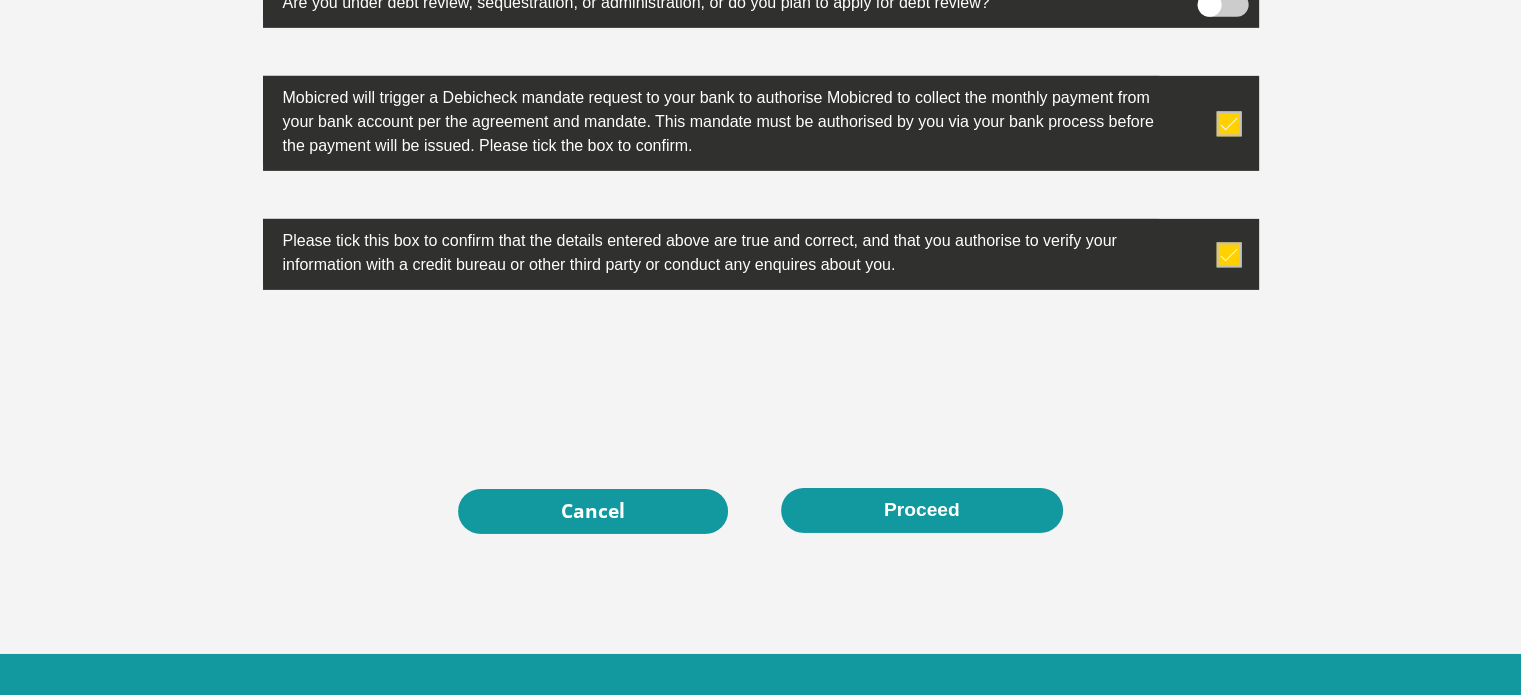 click on "Title
Mr
Ms
Mrs
Dr
Other
First Name
Deshnee
Surname
REDDY
ID Number
9110310707089
Please input valid ID number
Race
Black
Coloured
Indian
White
Other
Contact Number
0780308221
Please input valid contact number
Nationality
South Africa
Afghanistan  Aland Islands  Albania" at bounding box center (761, -2826) 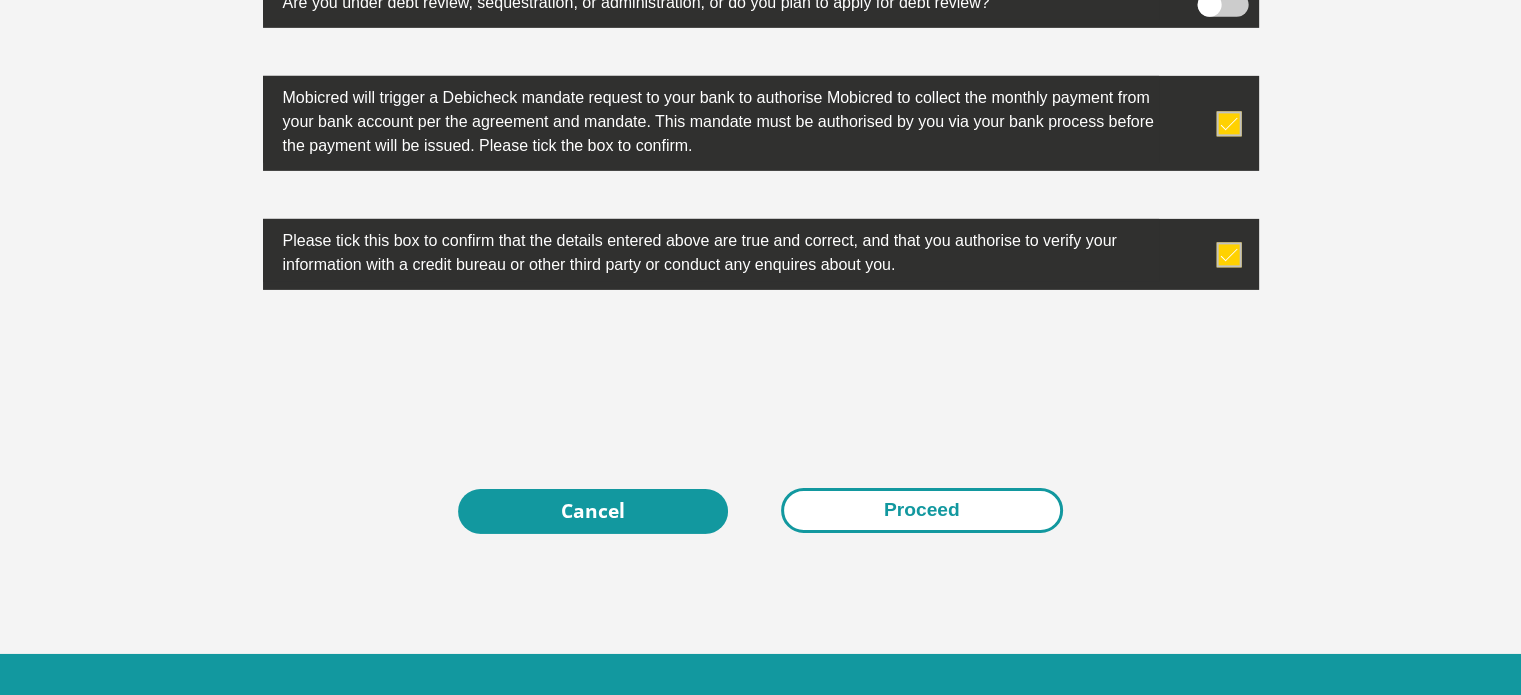 click on "Proceed" at bounding box center (922, 510) 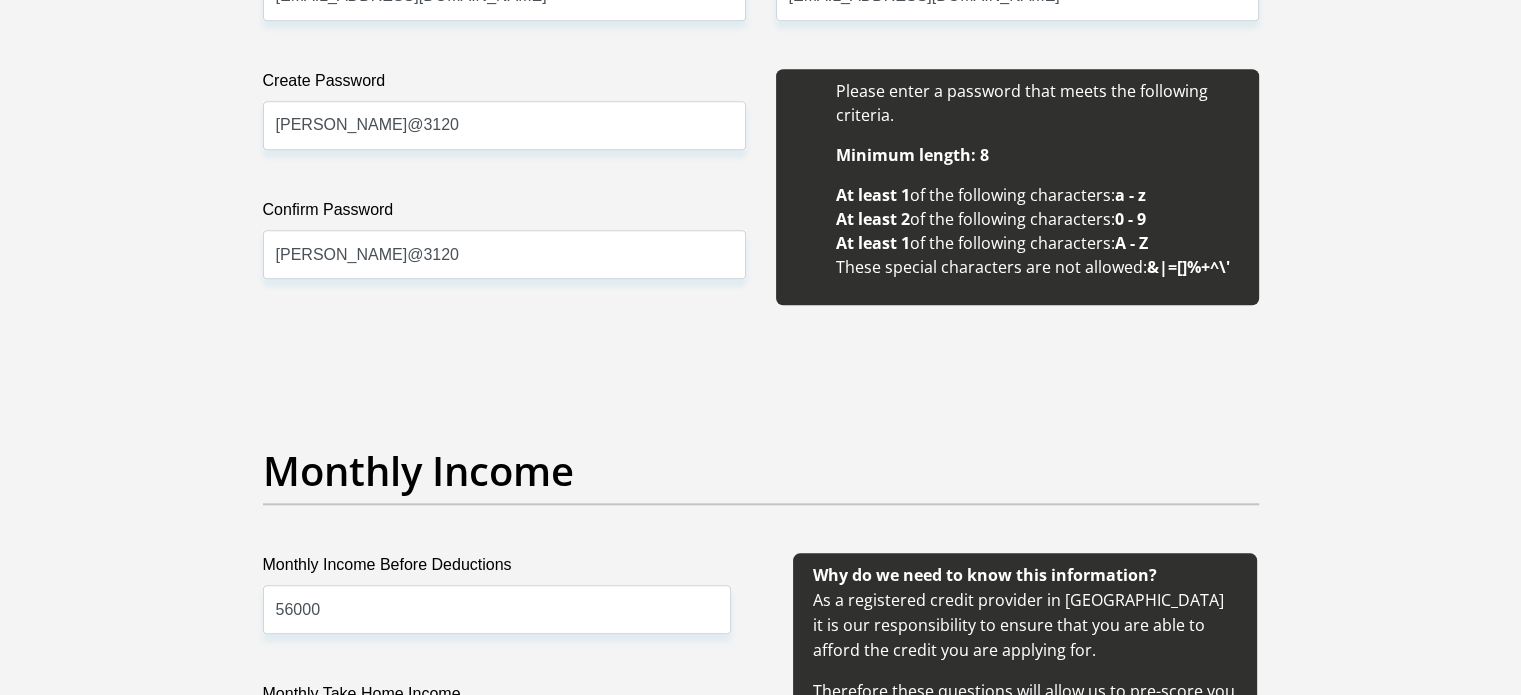 scroll, scrollTop: 1918, scrollLeft: 0, axis: vertical 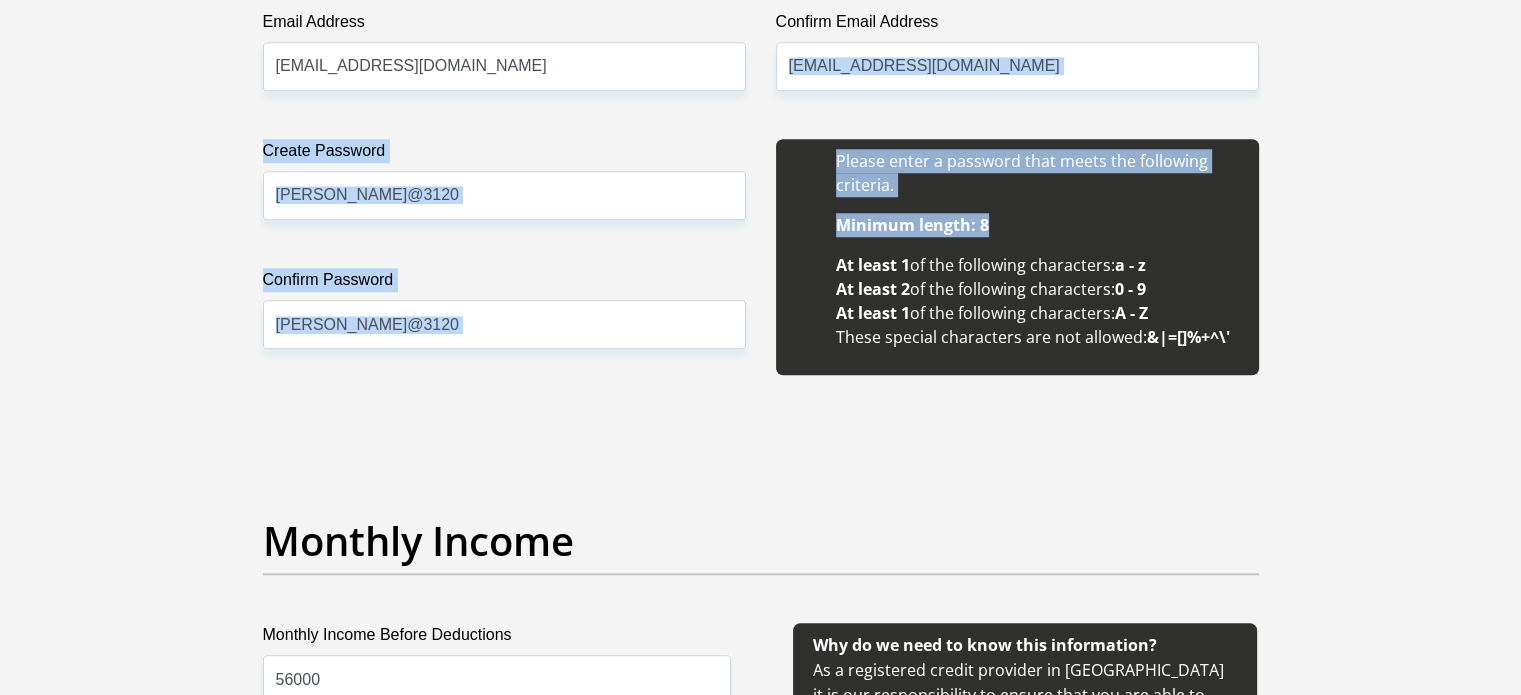 drag, startPoint x: 1516, startPoint y: 208, endPoint x: 1530, endPoint y: 77, distance: 131.74597 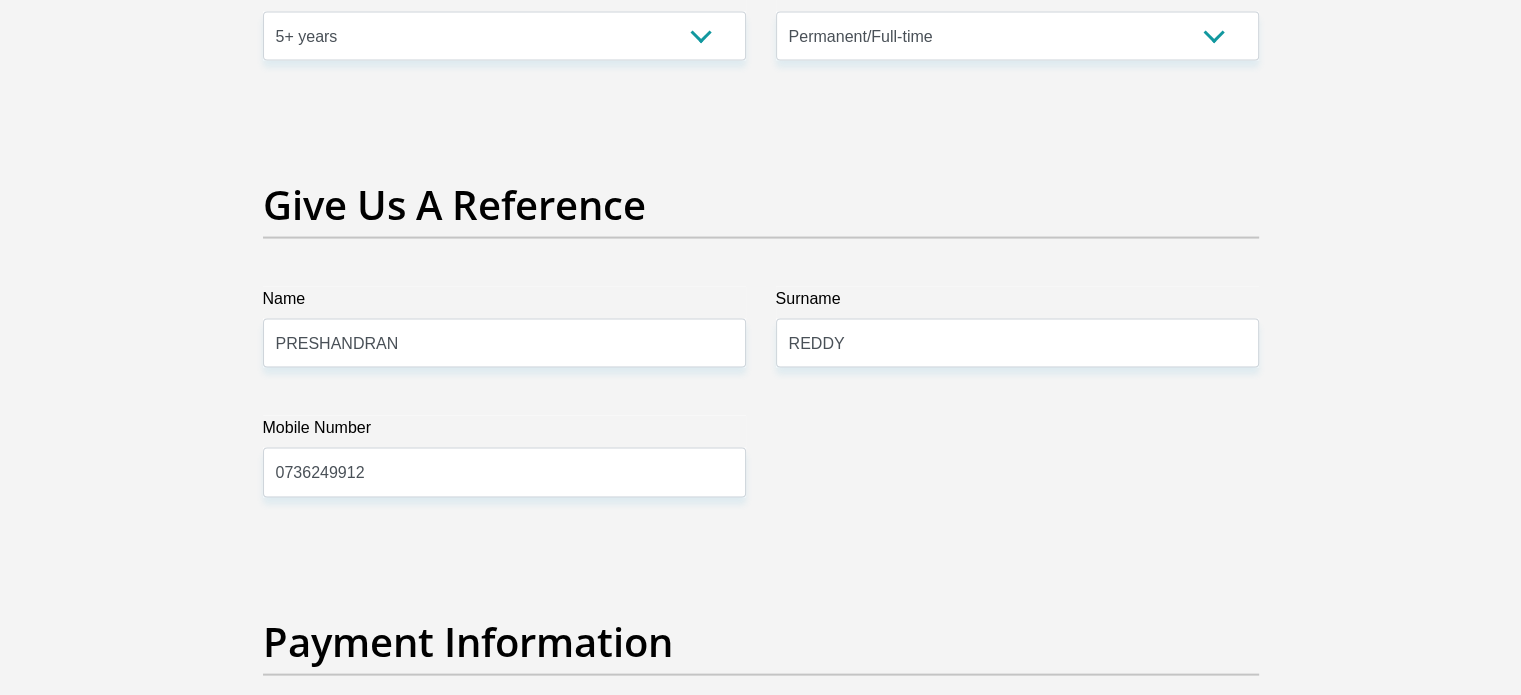 scroll, scrollTop: 4111, scrollLeft: 0, axis: vertical 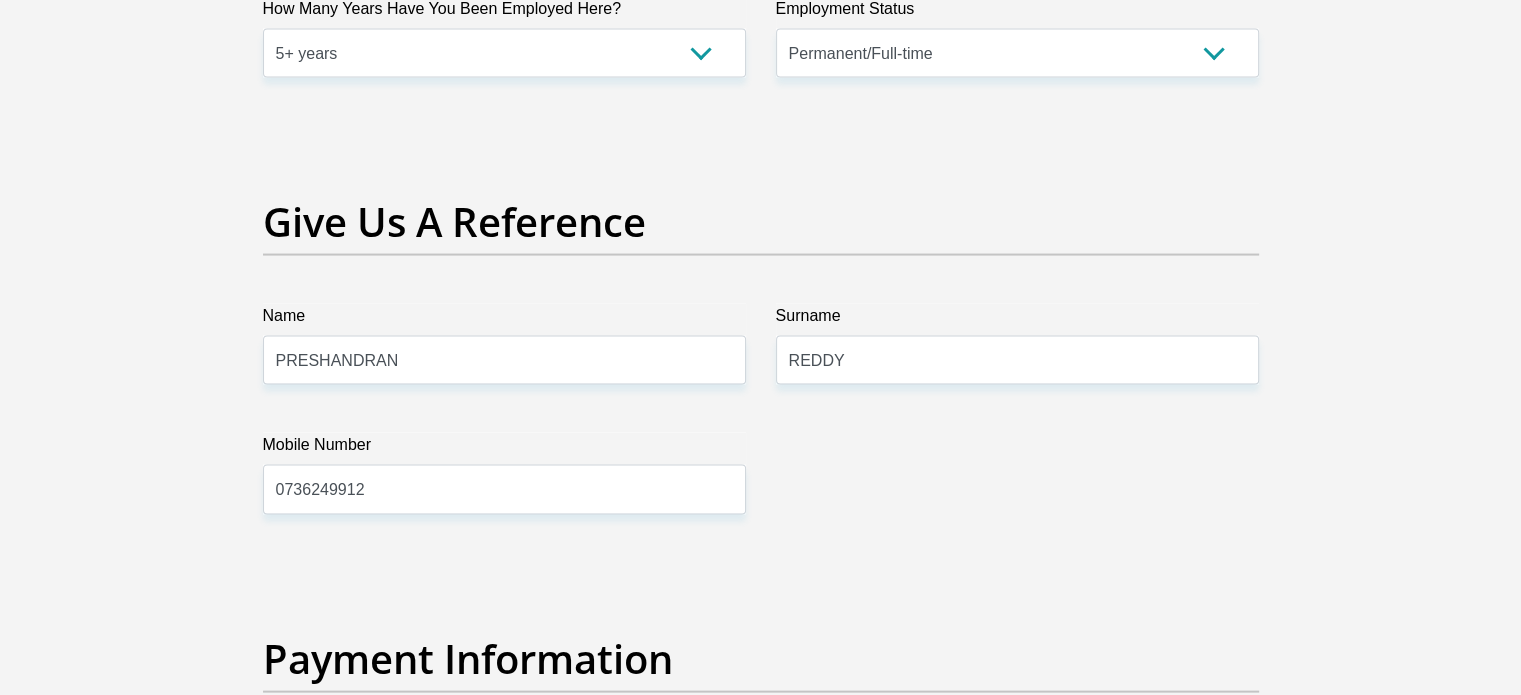 drag, startPoint x: 1511, startPoint y: 446, endPoint x: 1531, endPoint y: 406, distance: 44.72136 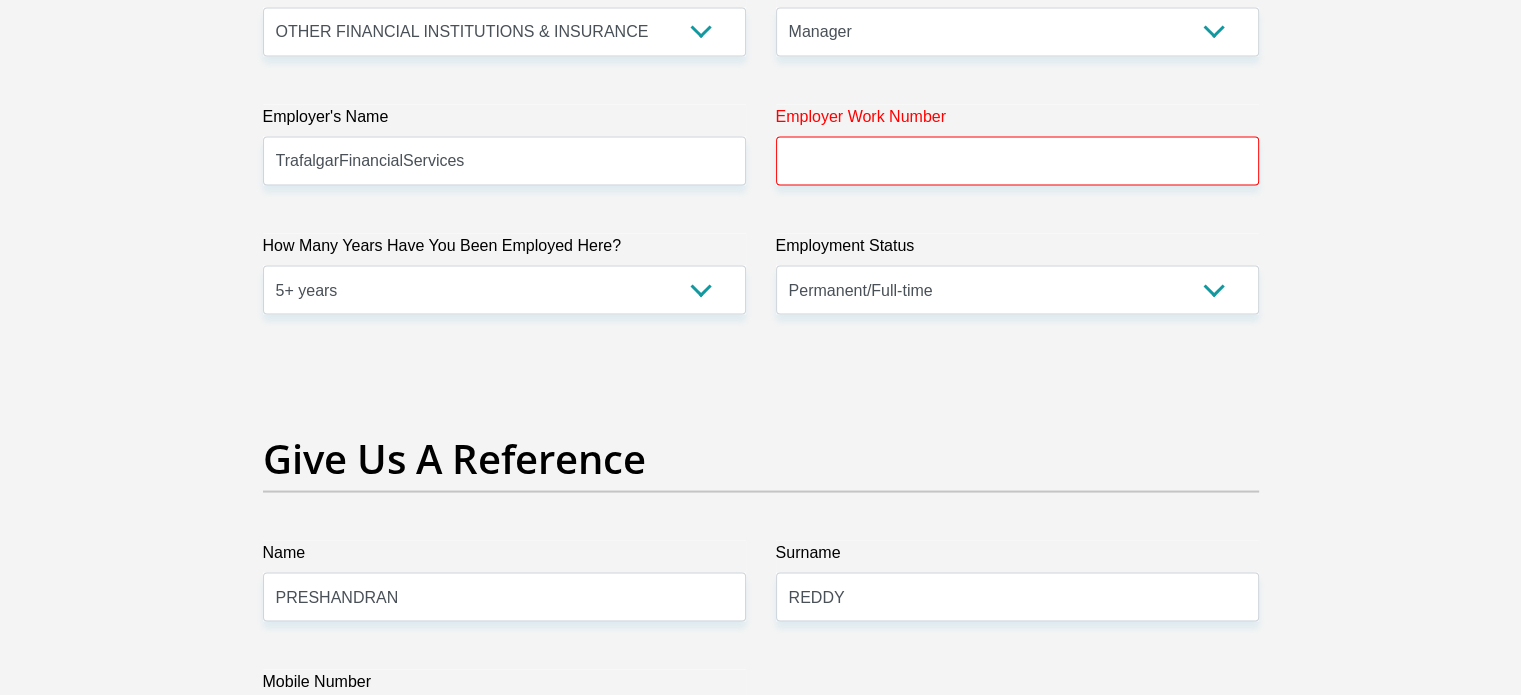 scroll, scrollTop: 3883, scrollLeft: 0, axis: vertical 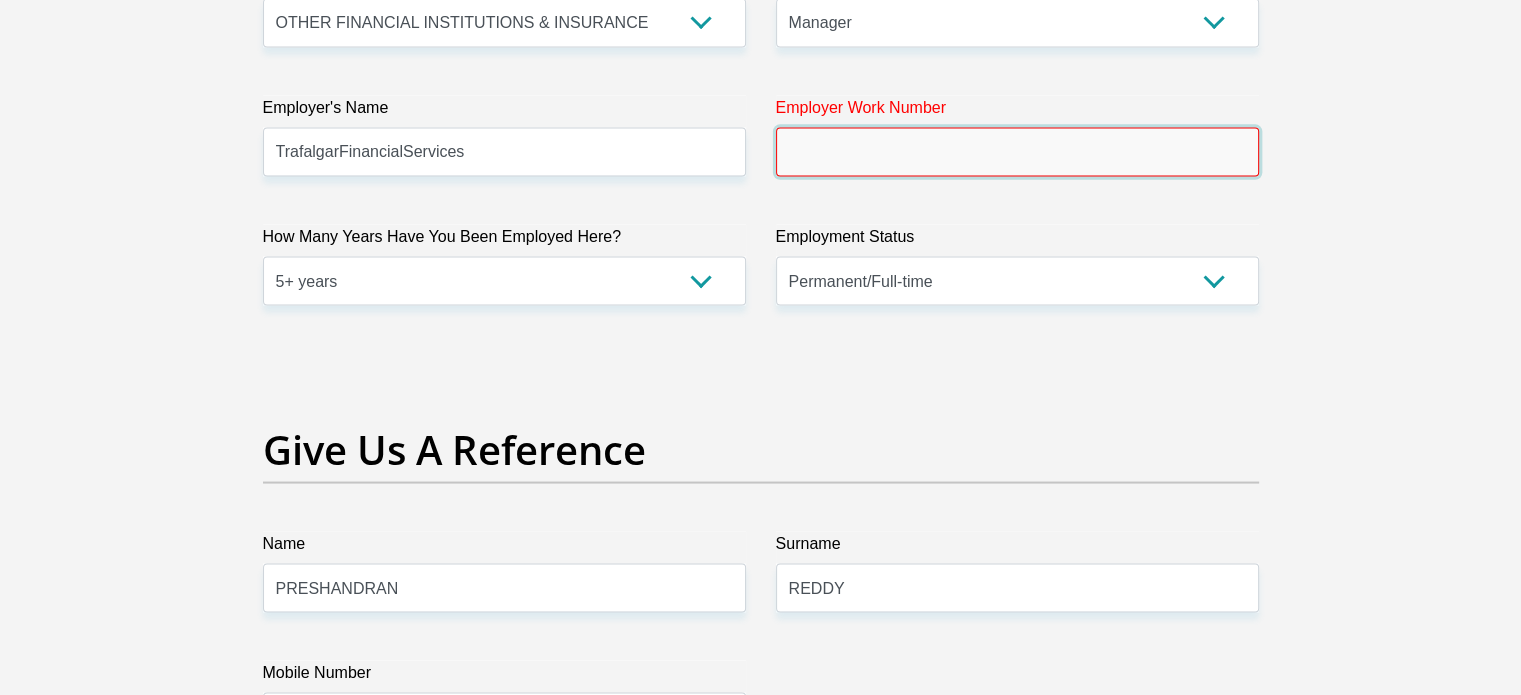 click on "Employer Work Number" at bounding box center (1017, 152) 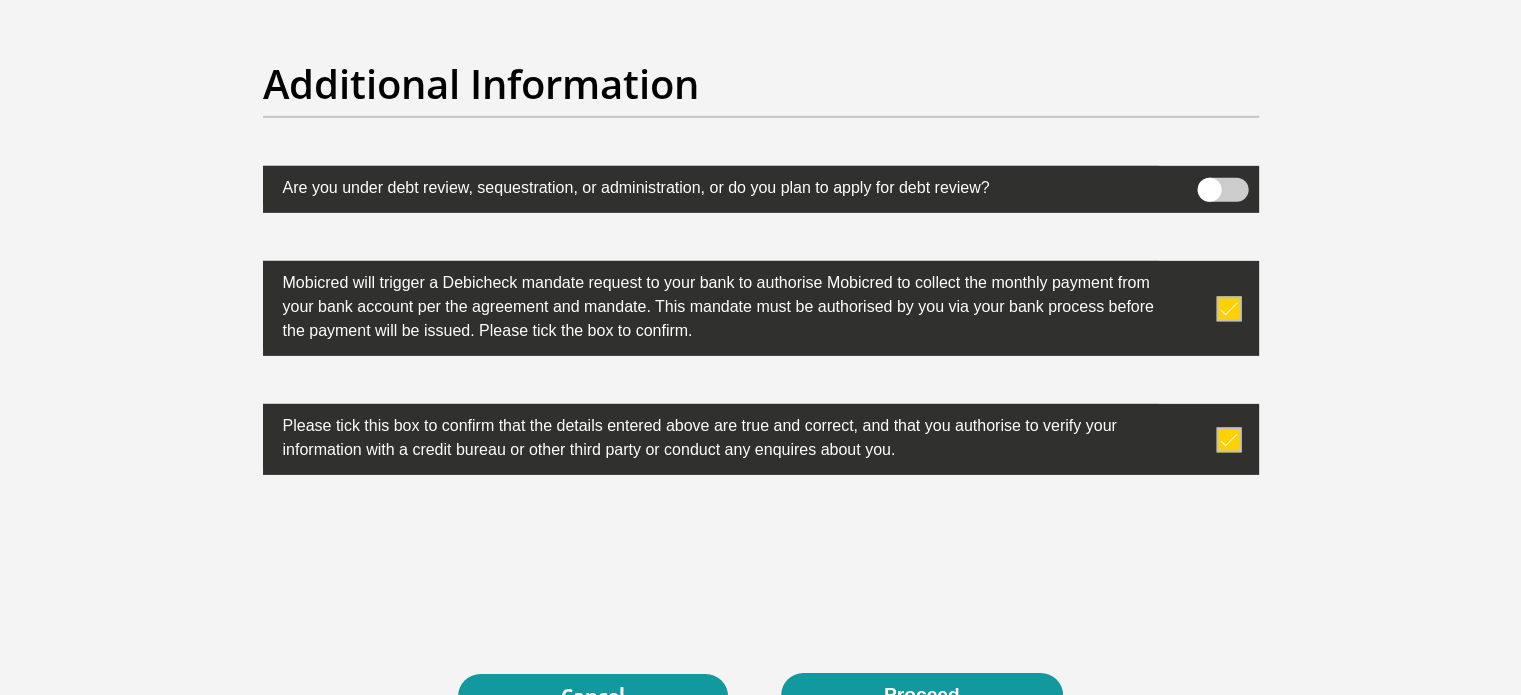 scroll, scrollTop: 6517, scrollLeft: 0, axis: vertical 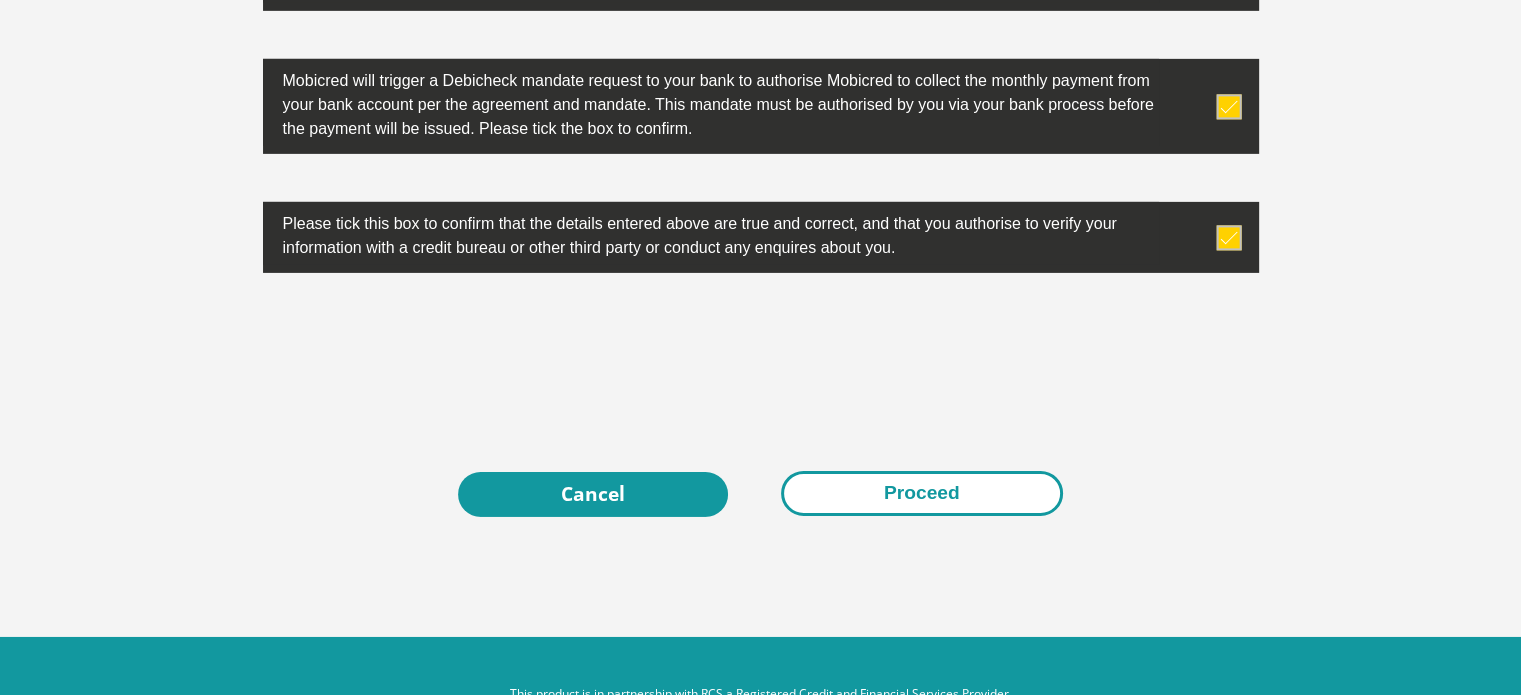 click on "Proceed" at bounding box center (922, 493) 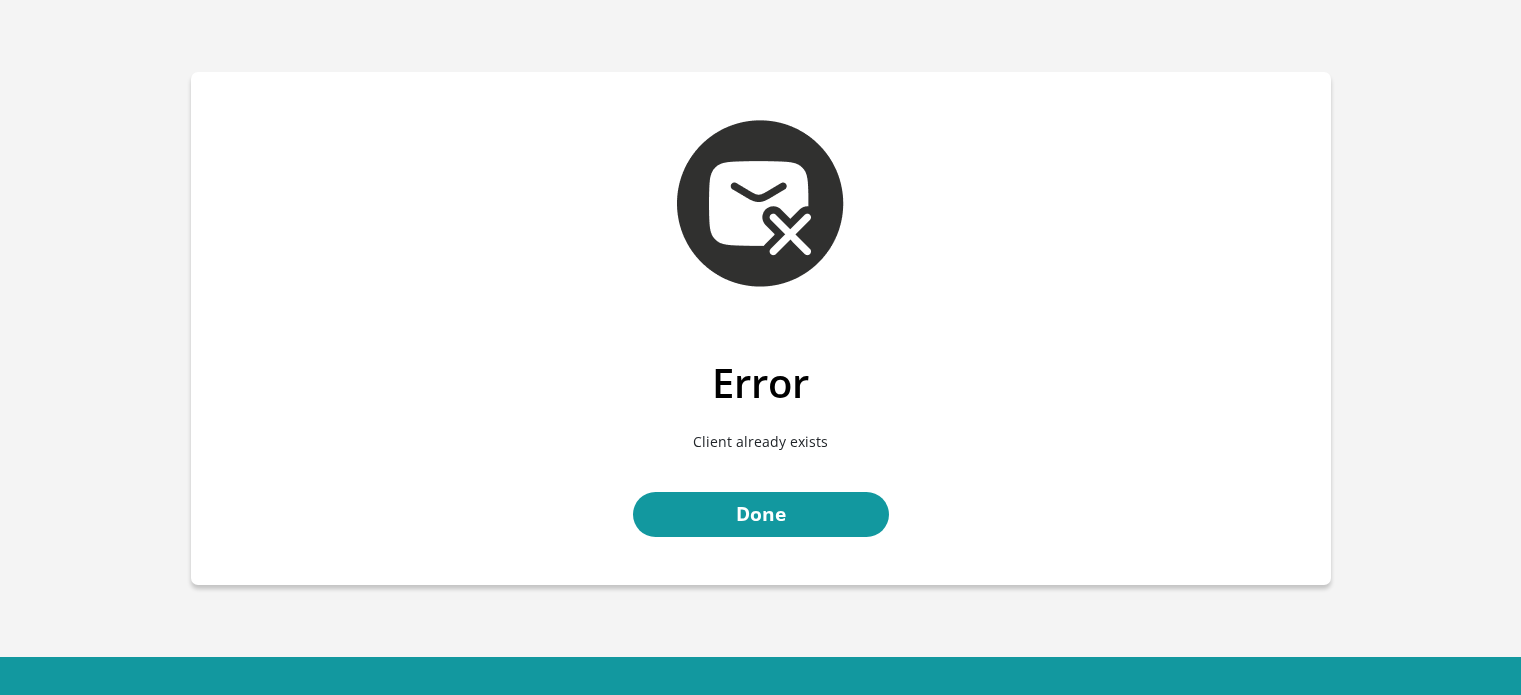 scroll, scrollTop: 0, scrollLeft: 0, axis: both 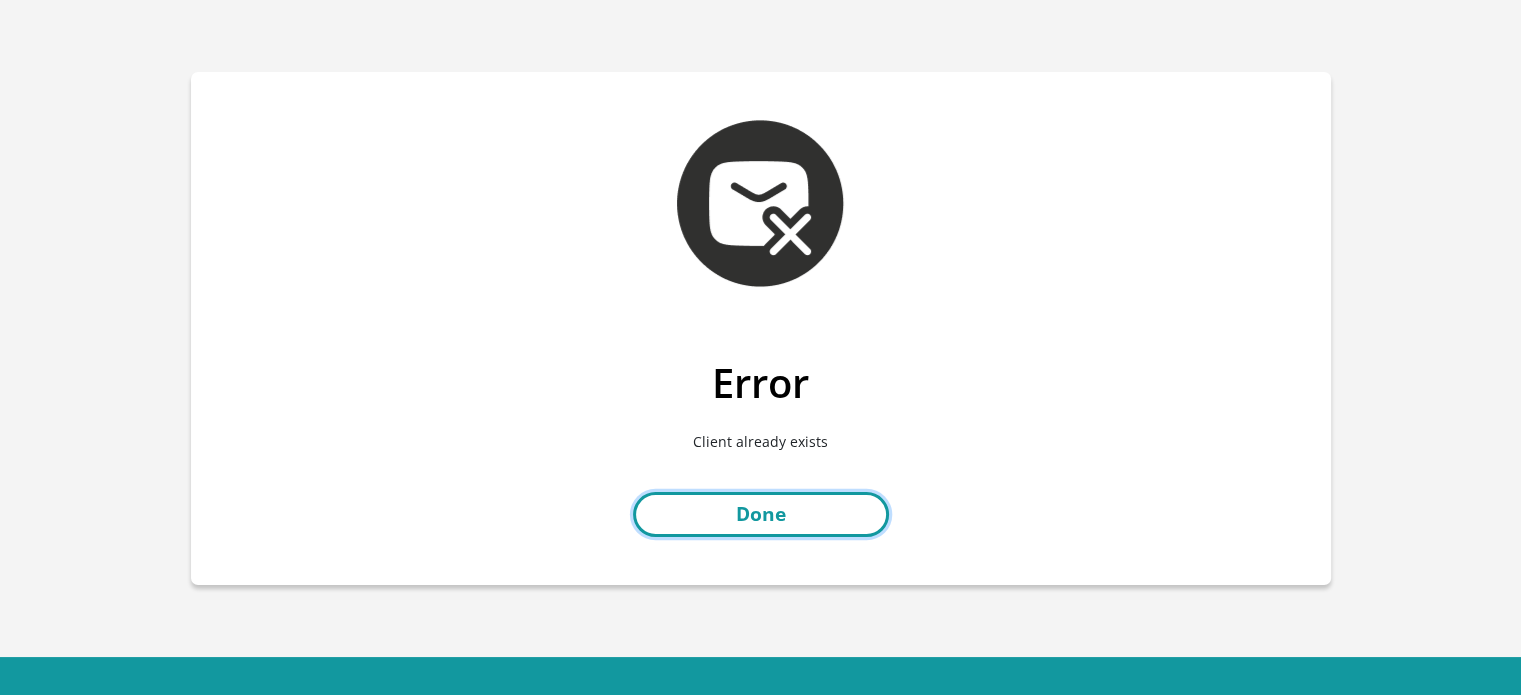 click on "Done" at bounding box center [761, 514] 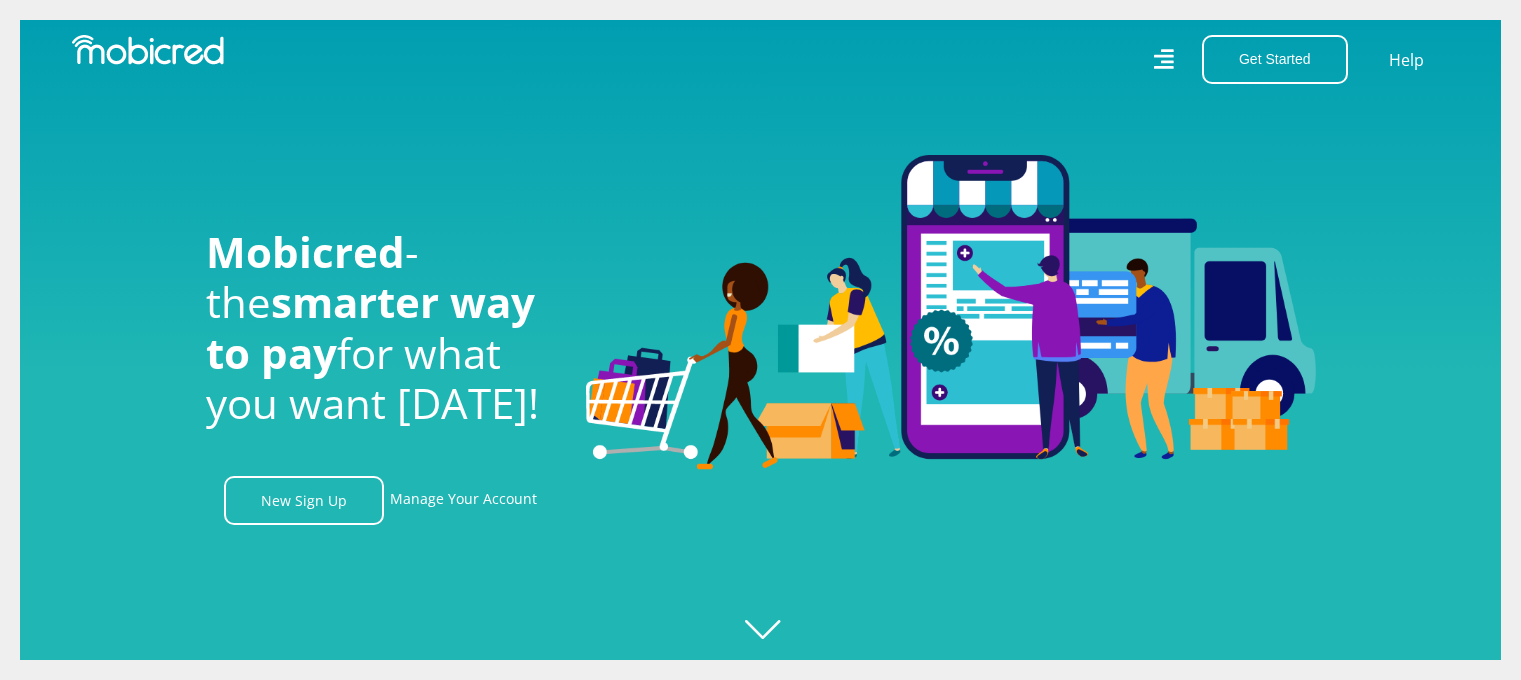 scroll, scrollTop: 0, scrollLeft: 0, axis: both 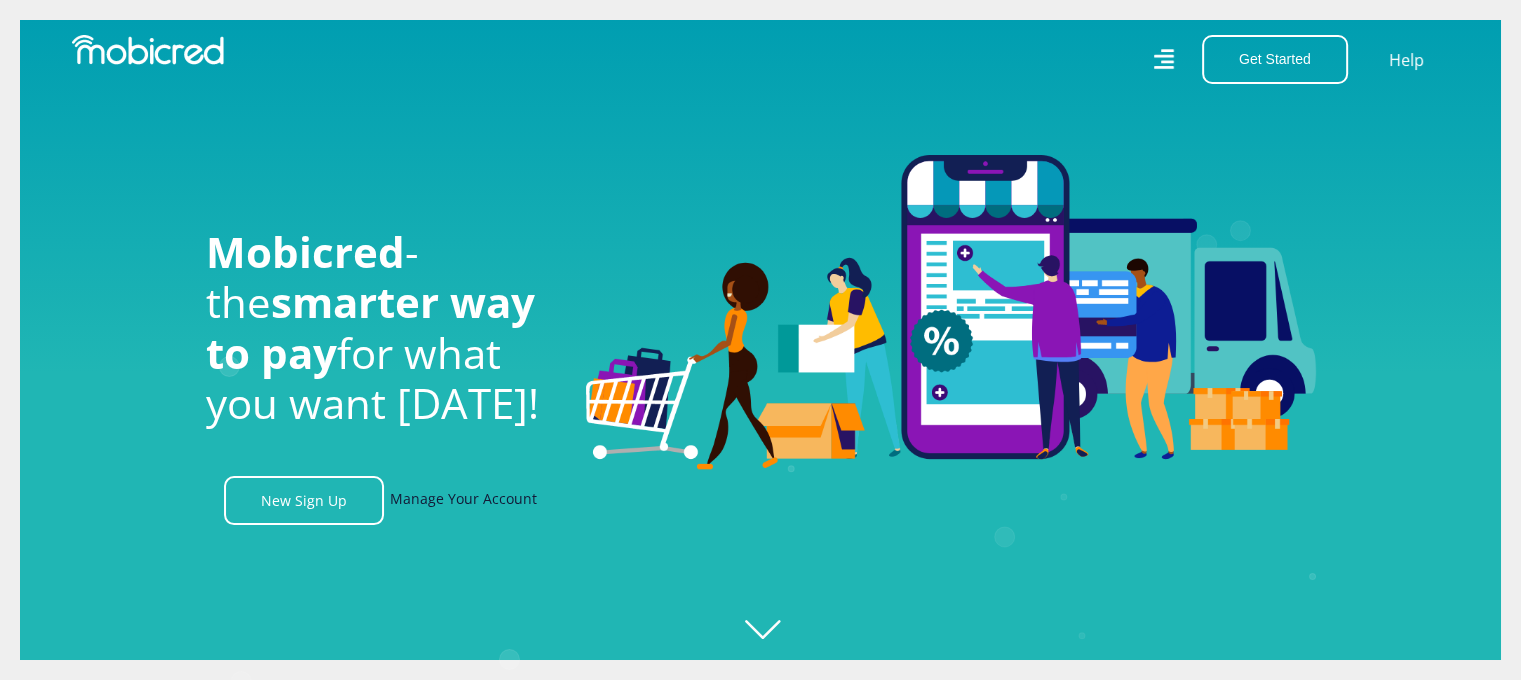 click on "Manage Your Account" at bounding box center [463, 500] 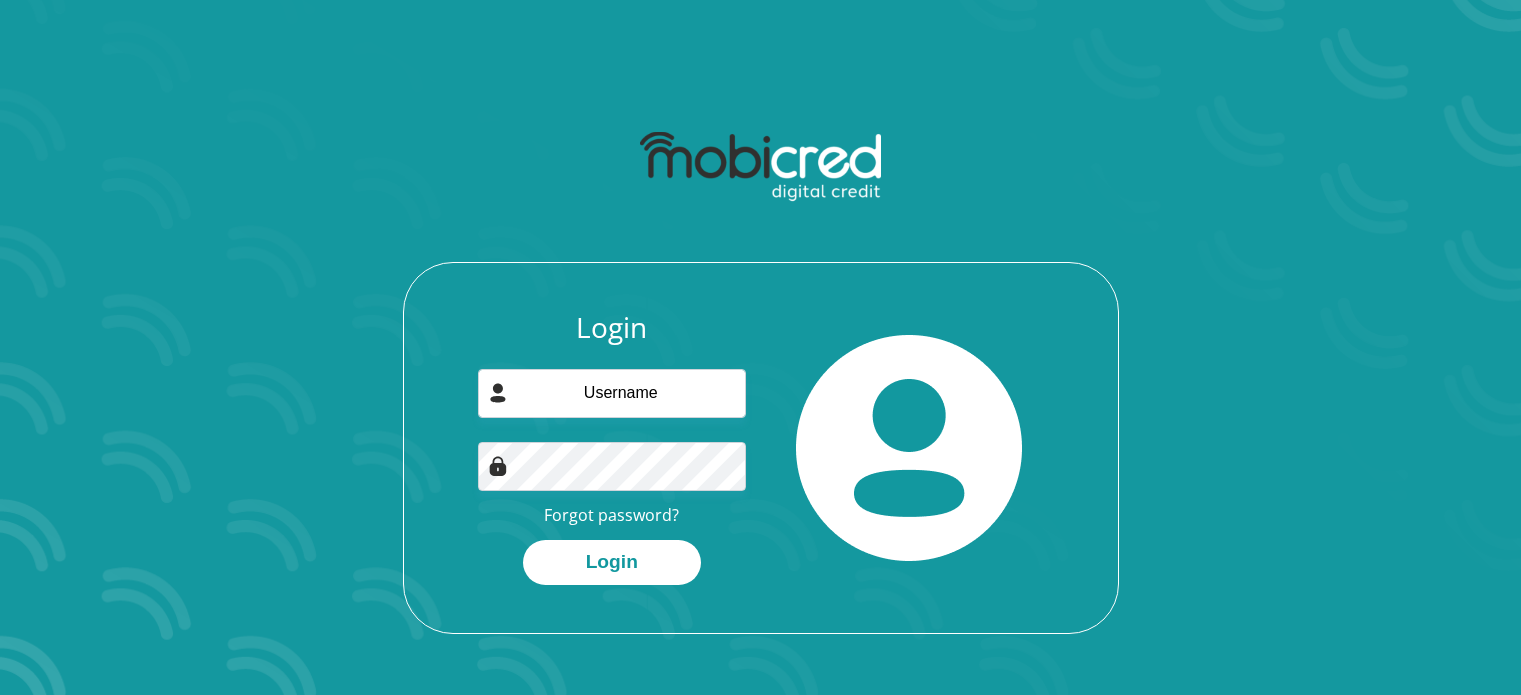 scroll, scrollTop: 0, scrollLeft: 0, axis: both 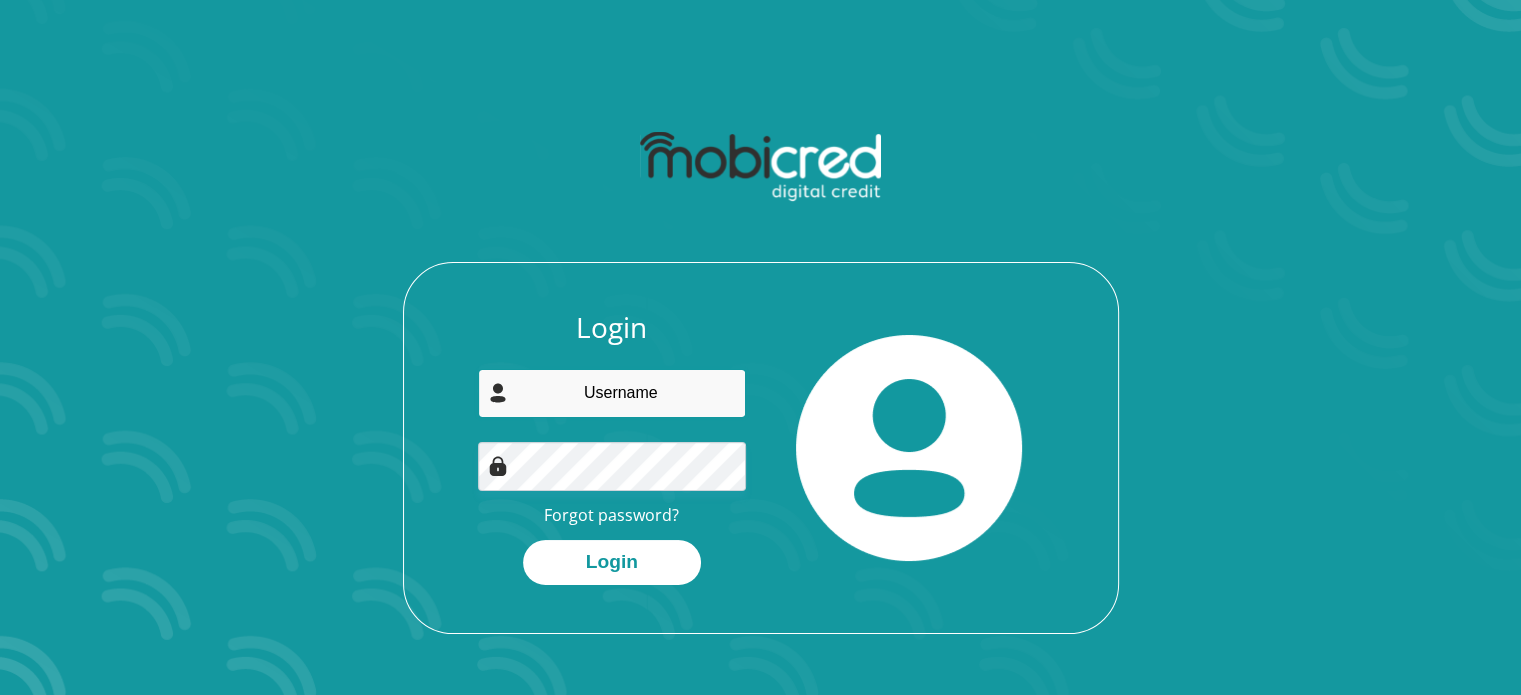 click at bounding box center [612, 393] 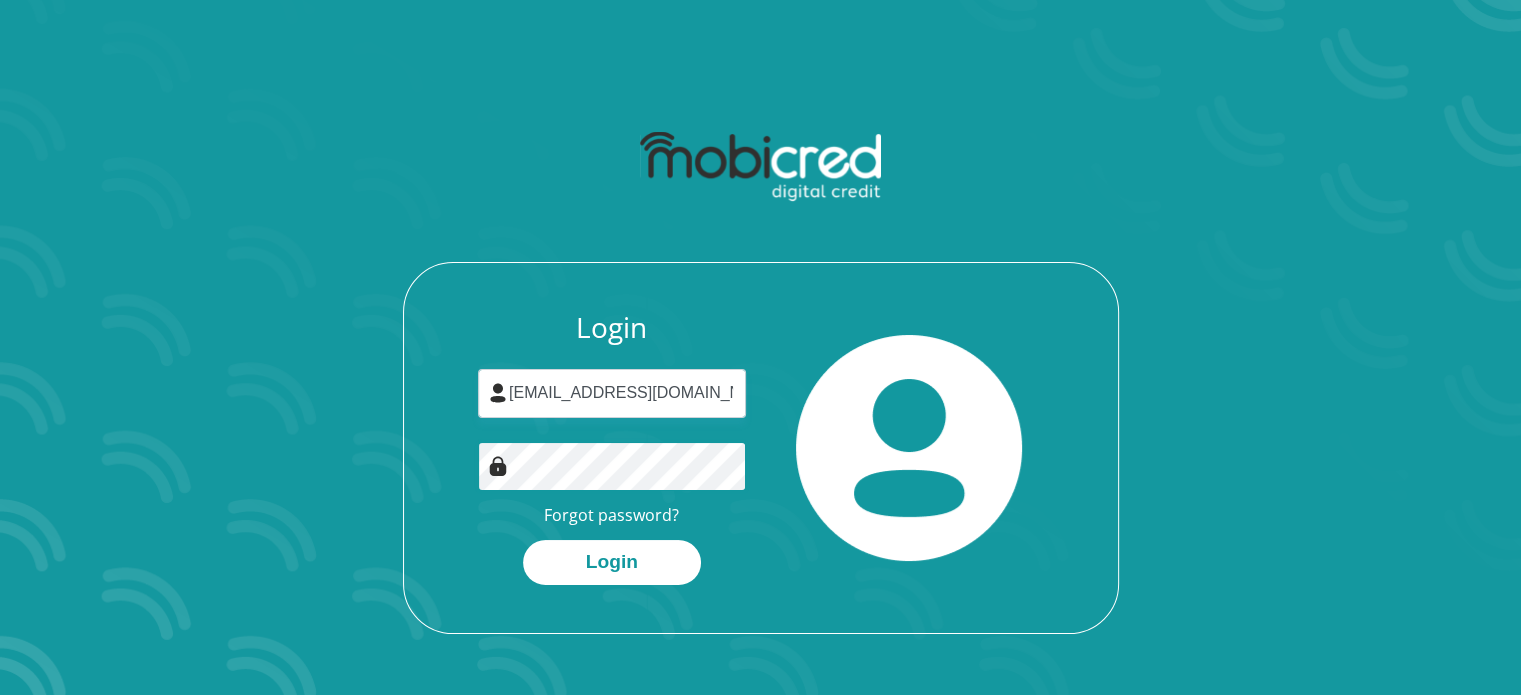 click on "Login" at bounding box center [612, 562] 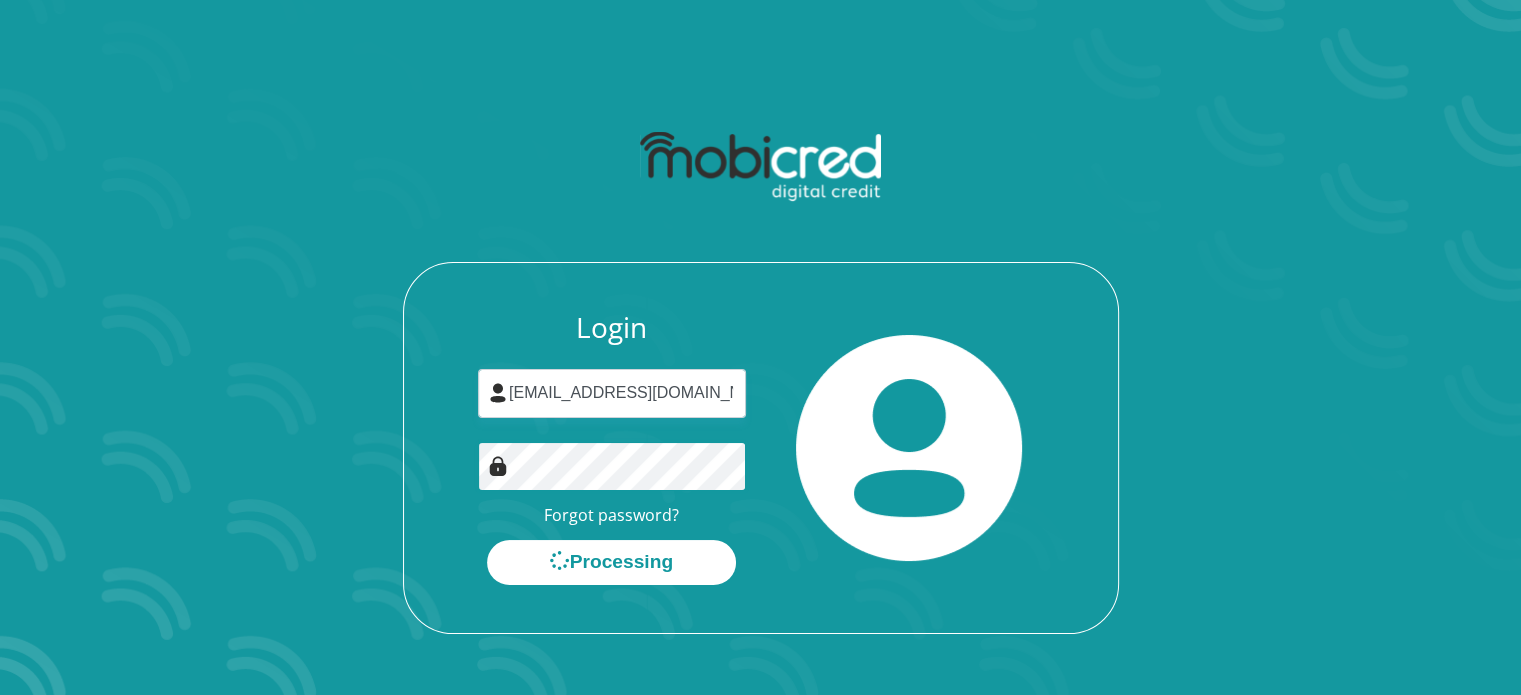 scroll, scrollTop: 0, scrollLeft: 0, axis: both 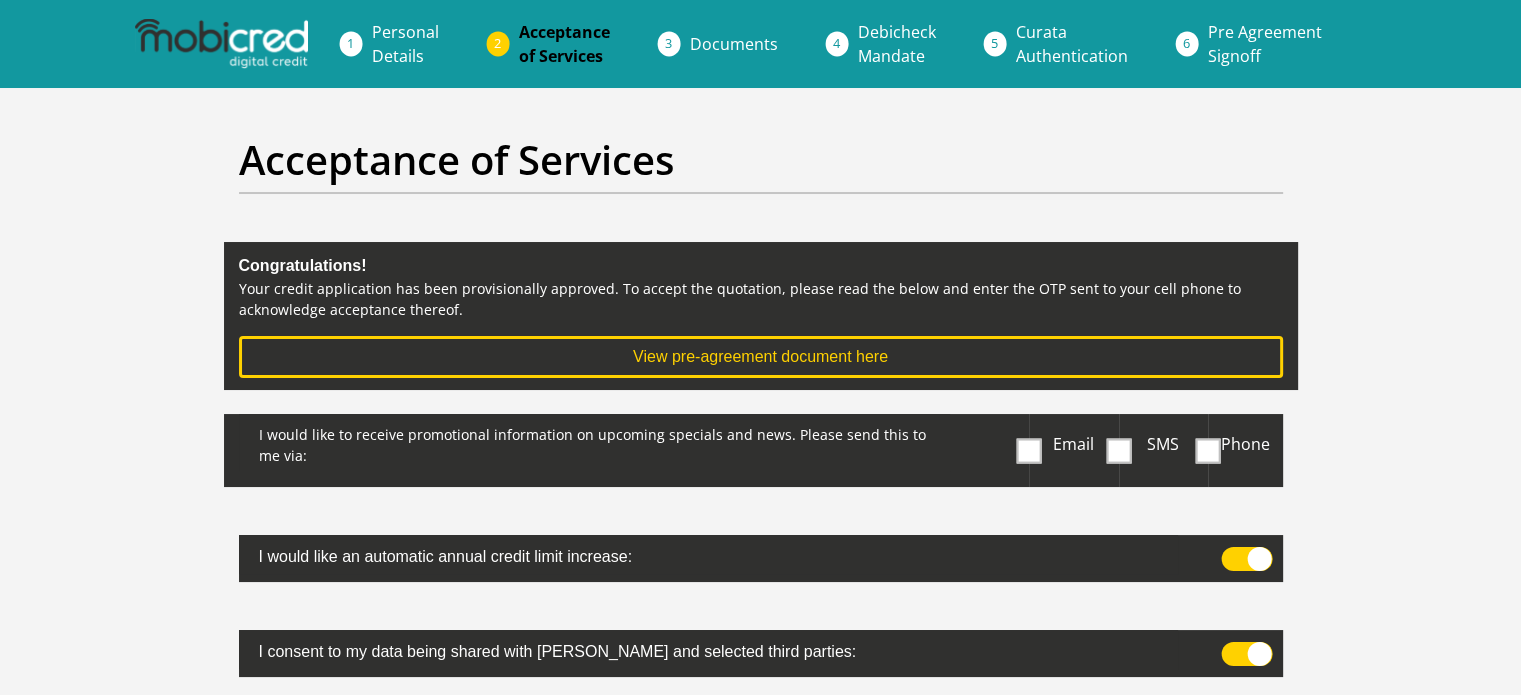 click at bounding box center (1118, 450) 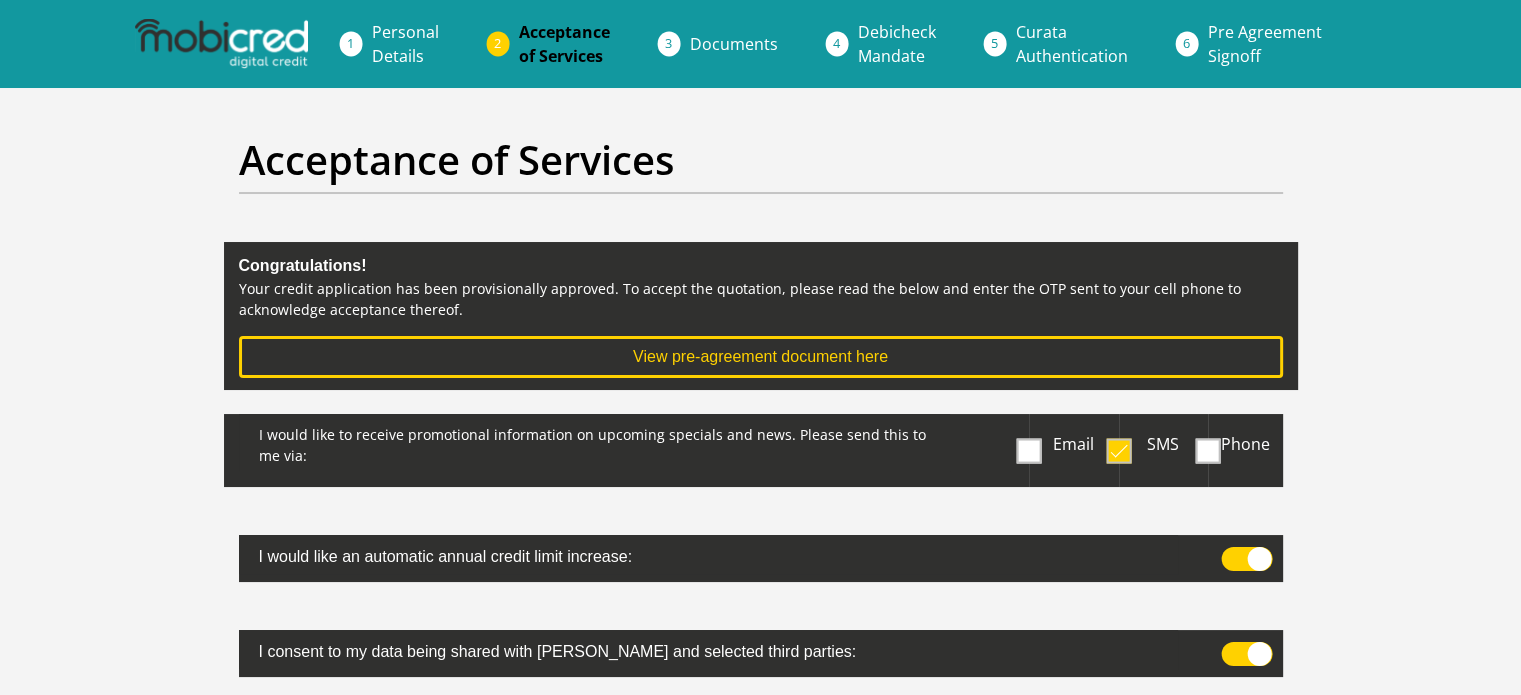 click at bounding box center [1029, 450] 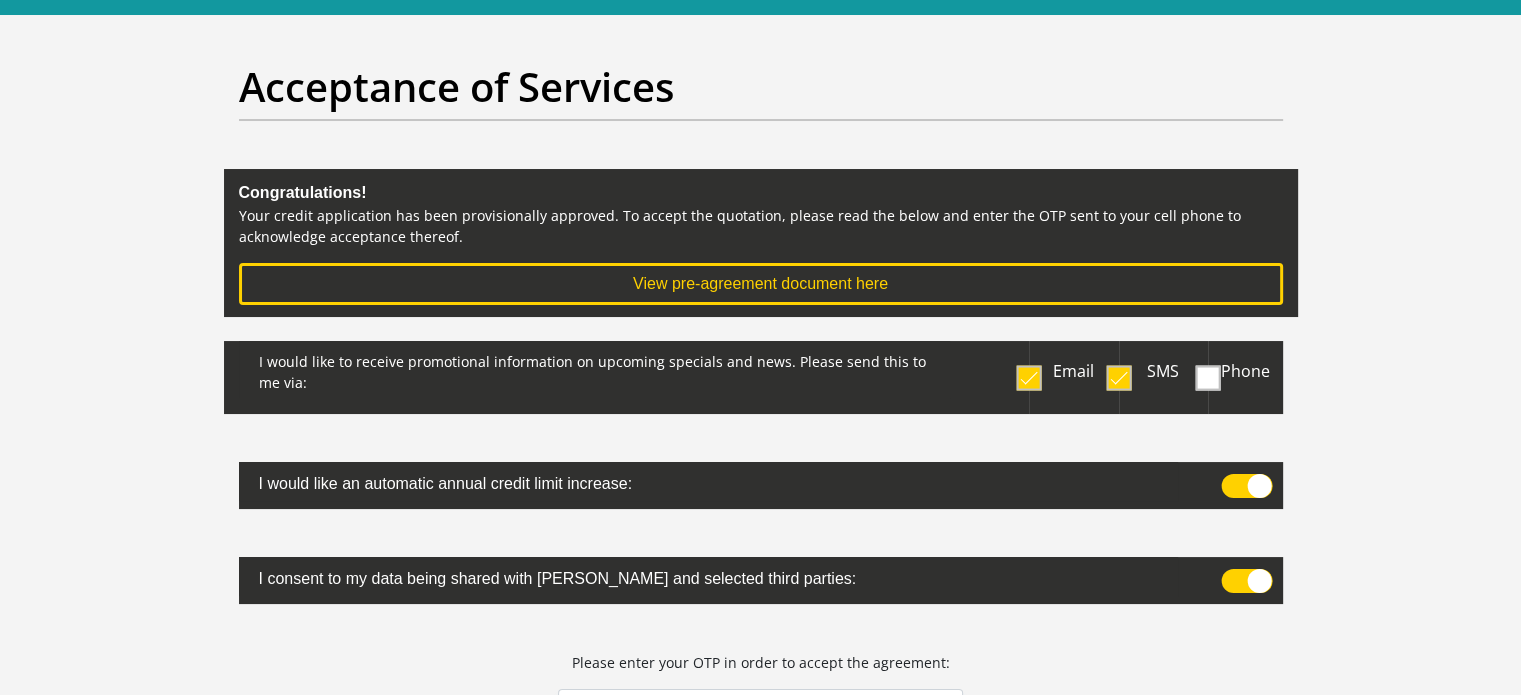 scroll, scrollTop: 200, scrollLeft: 0, axis: vertical 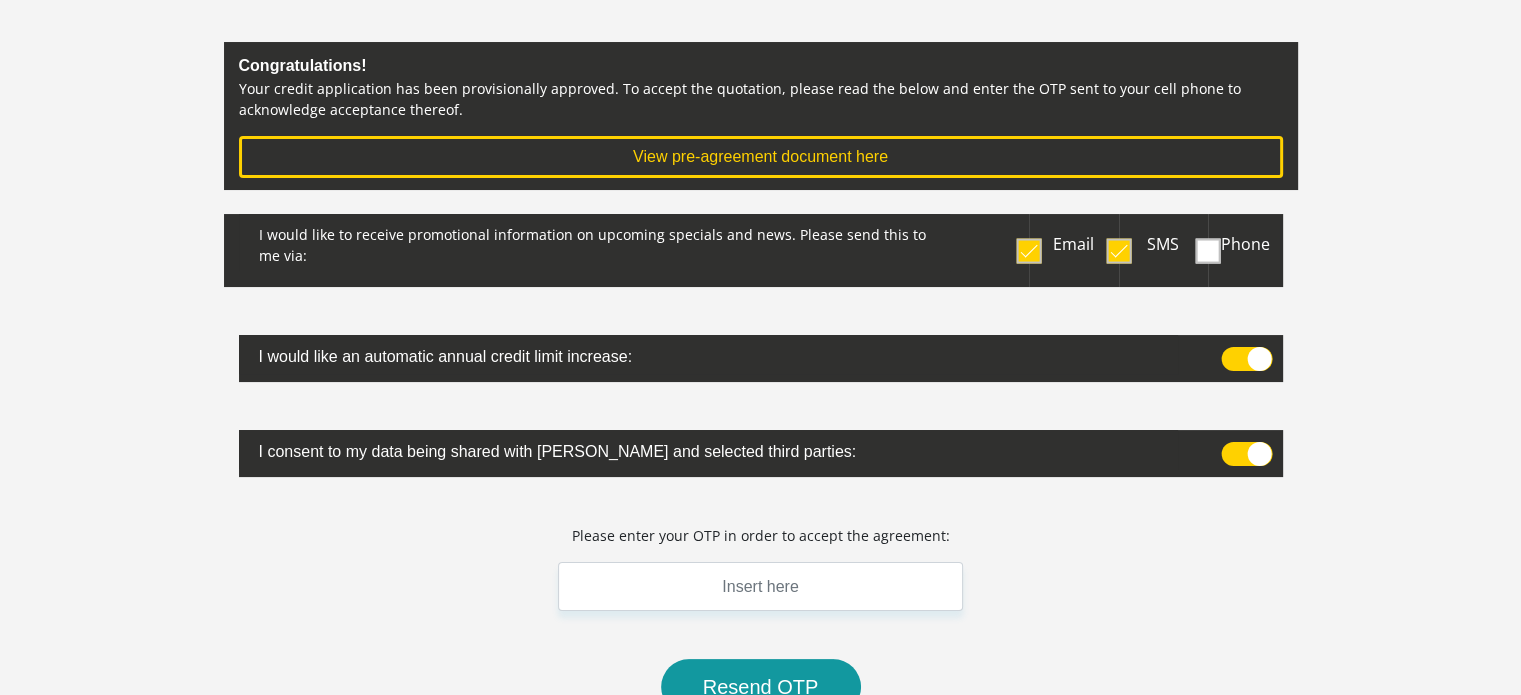 click at bounding box center [1246, 359] 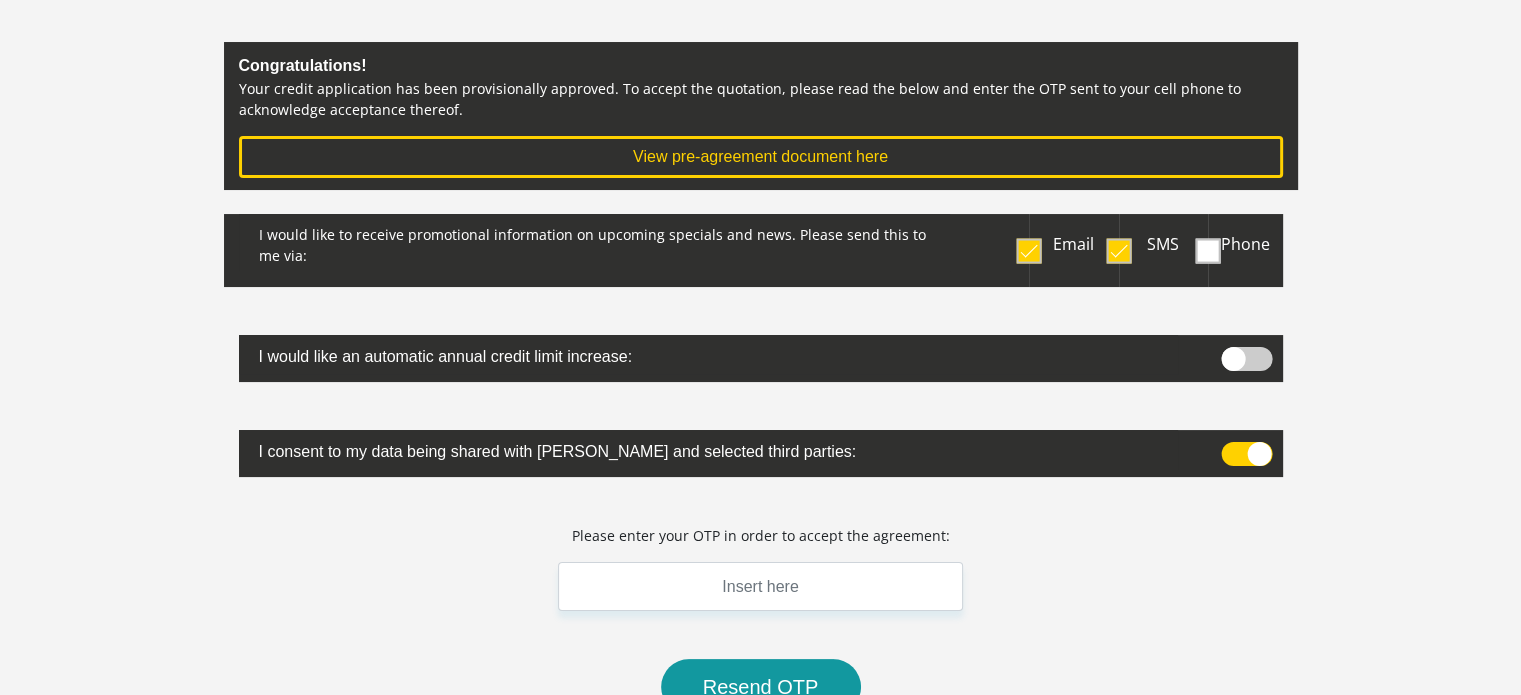 click at bounding box center [1246, 454] 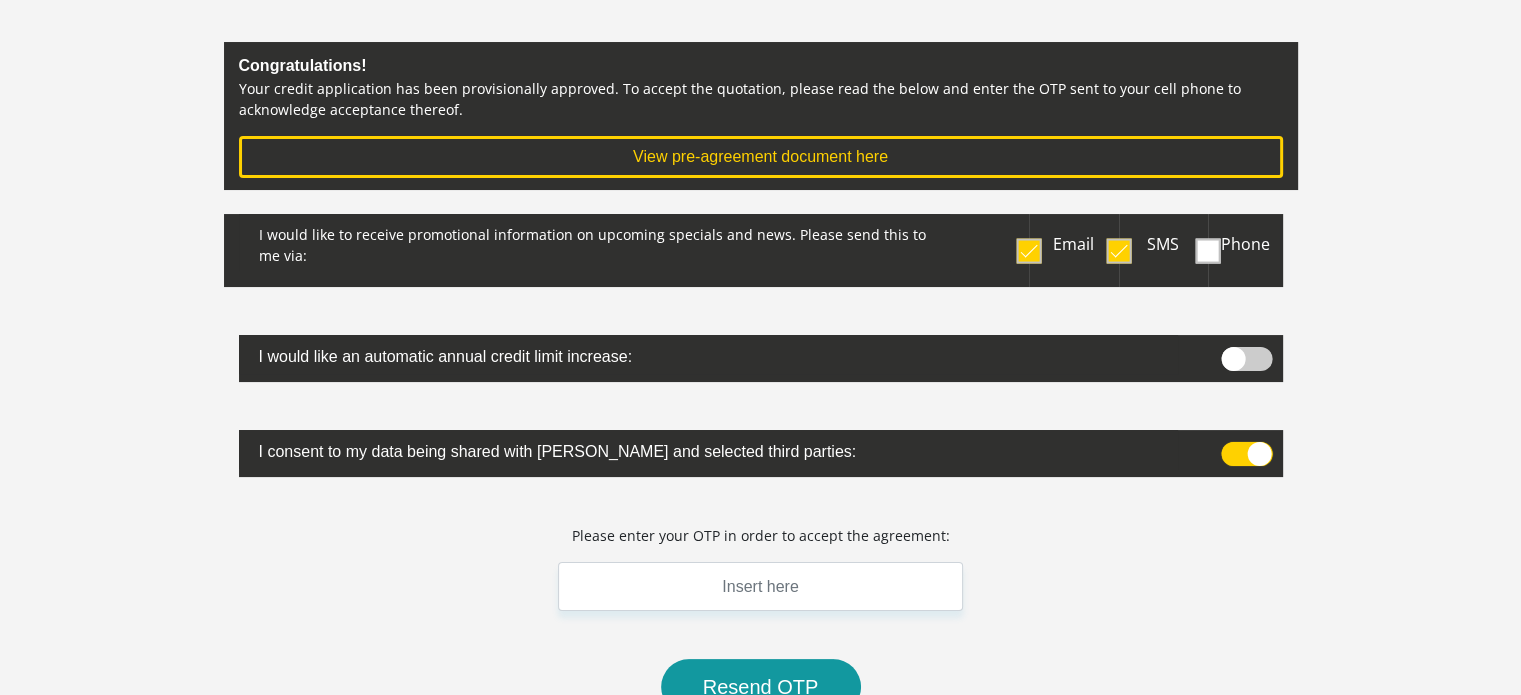 click at bounding box center (1230, 447) 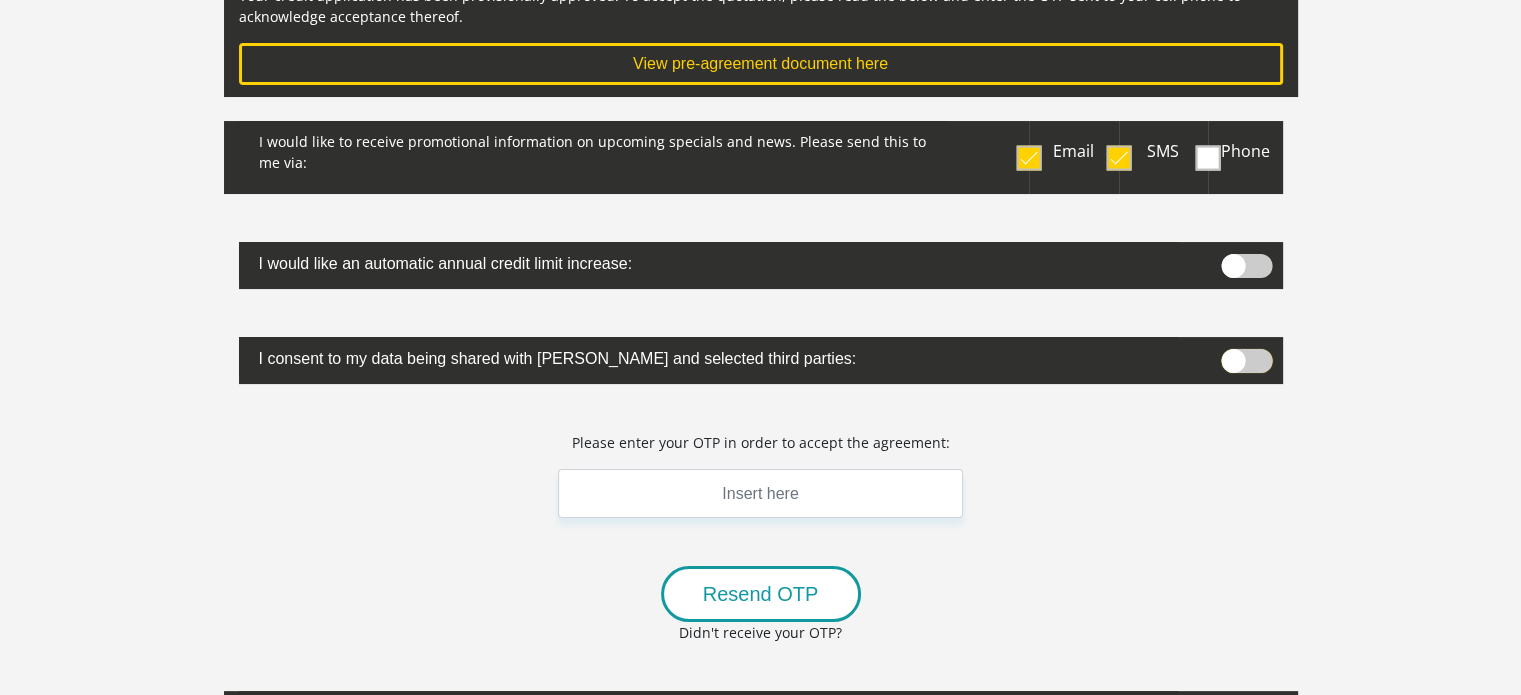 scroll, scrollTop: 400, scrollLeft: 0, axis: vertical 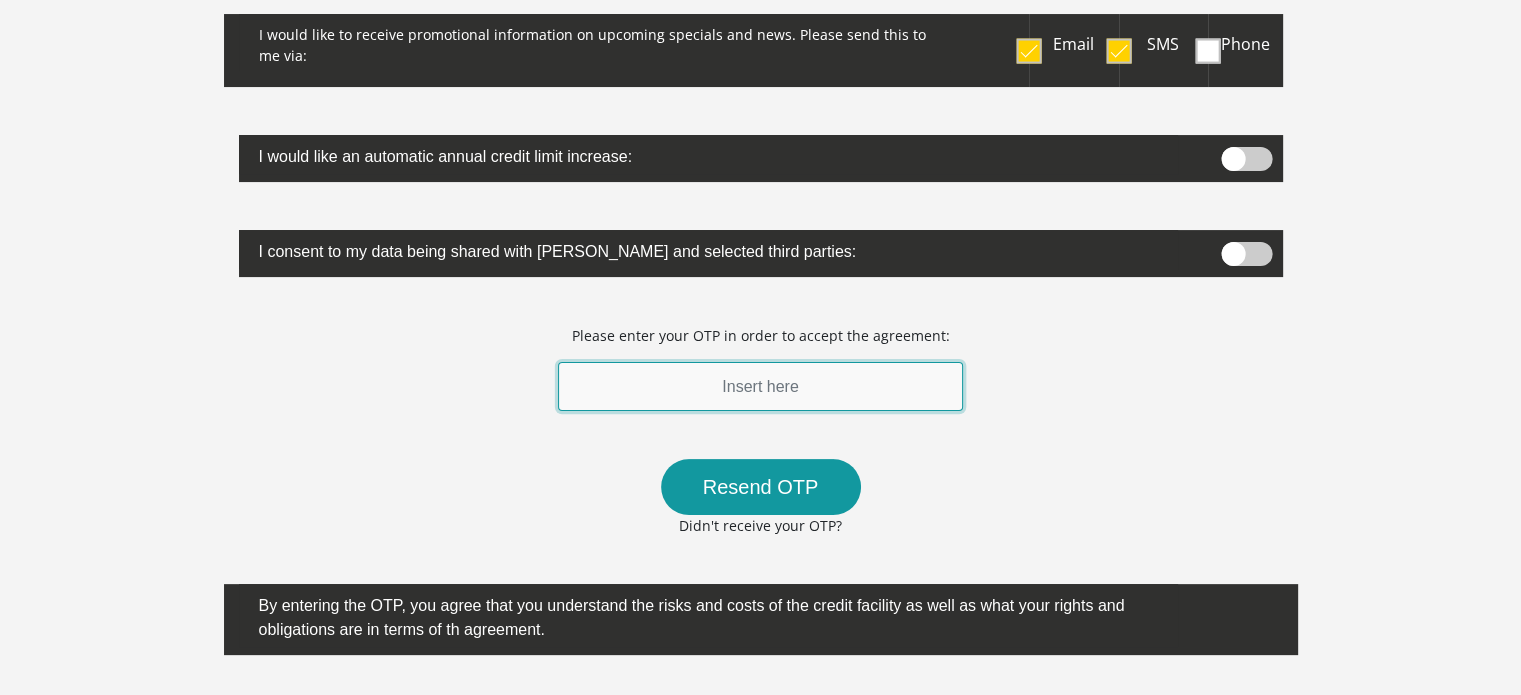 click at bounding box center (761, 386) 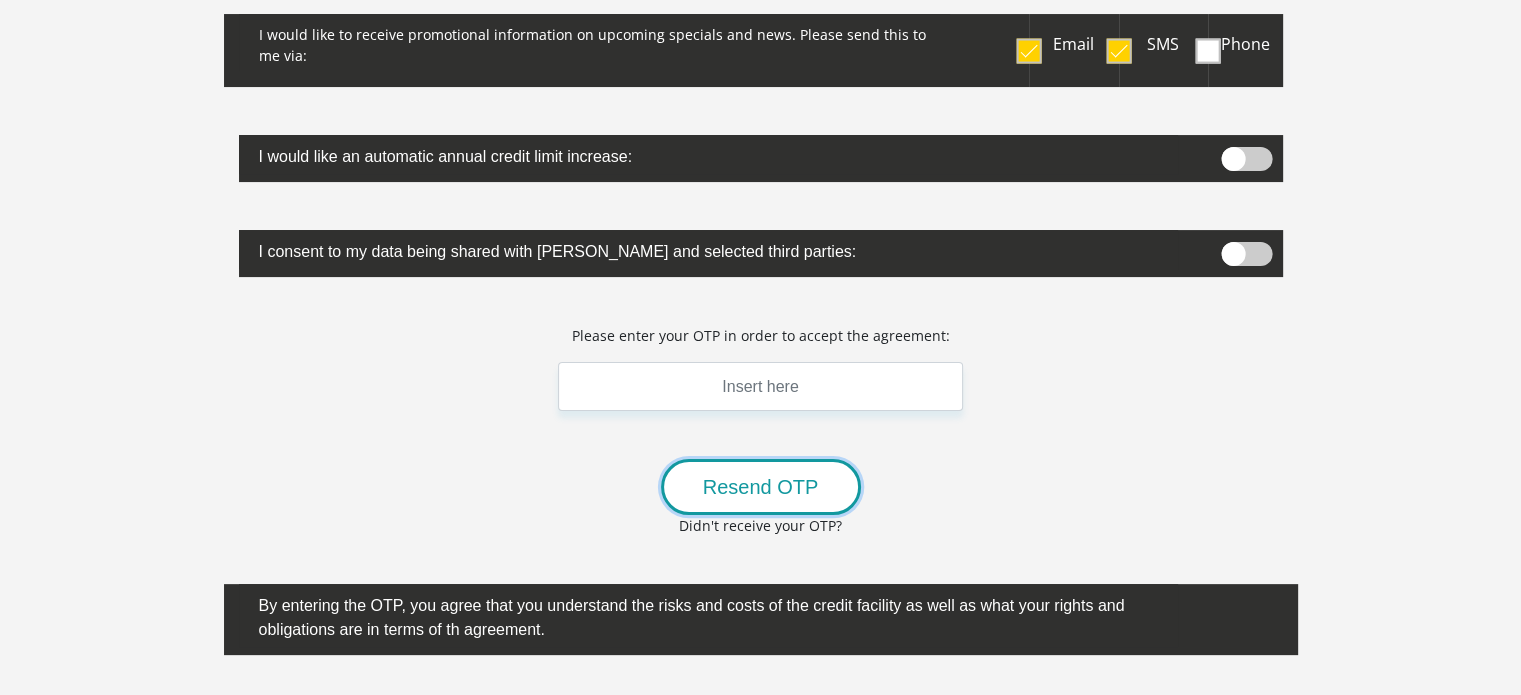 click on "Resend OTP" at bounding box center (761, 487) 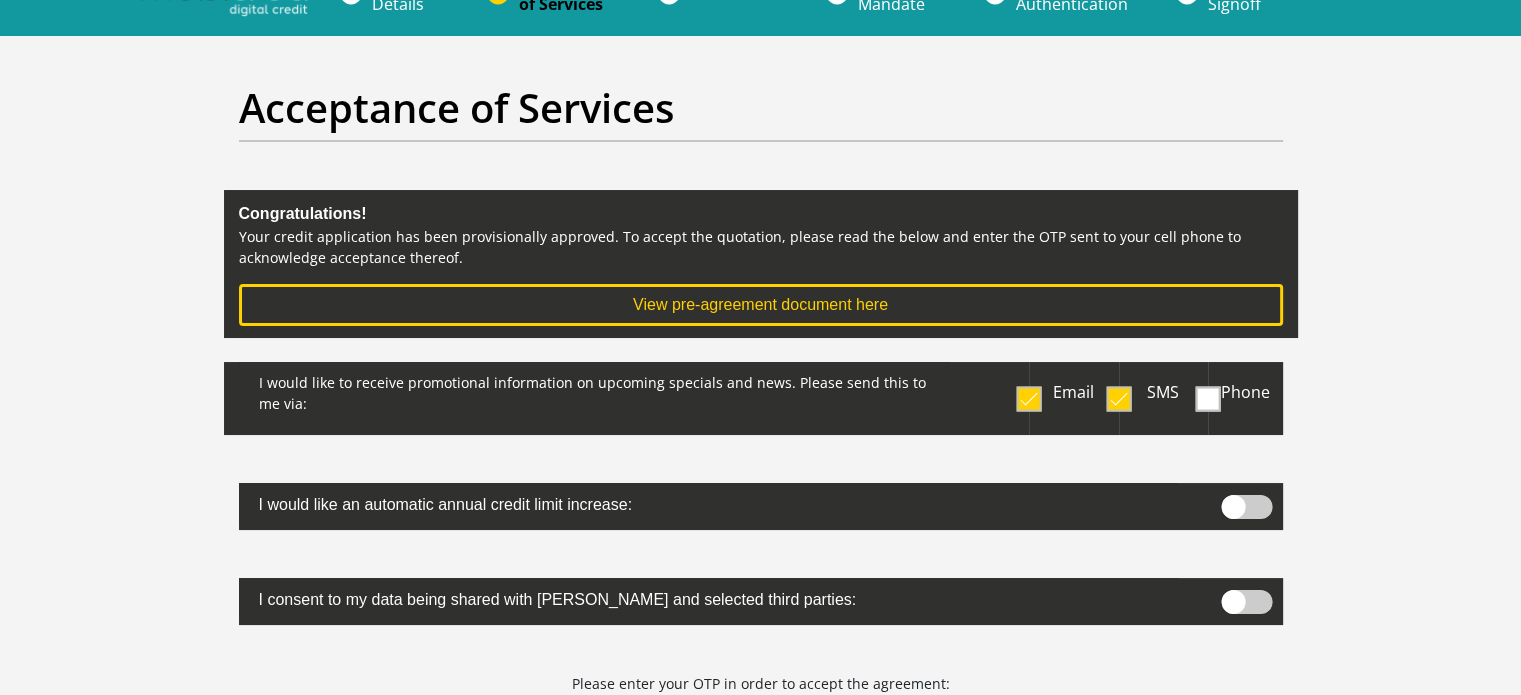 scroll, scrollTop: 0, scrollLeft: 0, axis: both 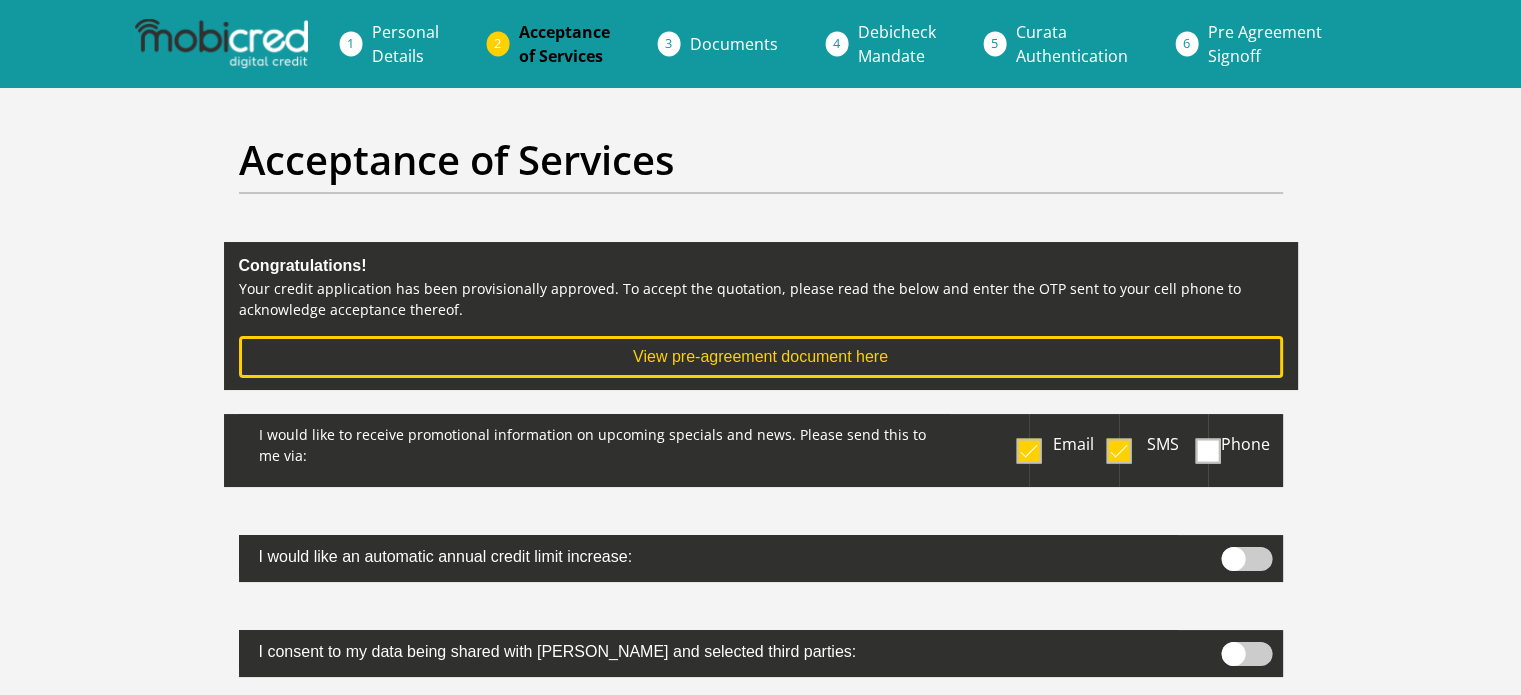 click on "Personal  Details" at bounding box center (405, 44) 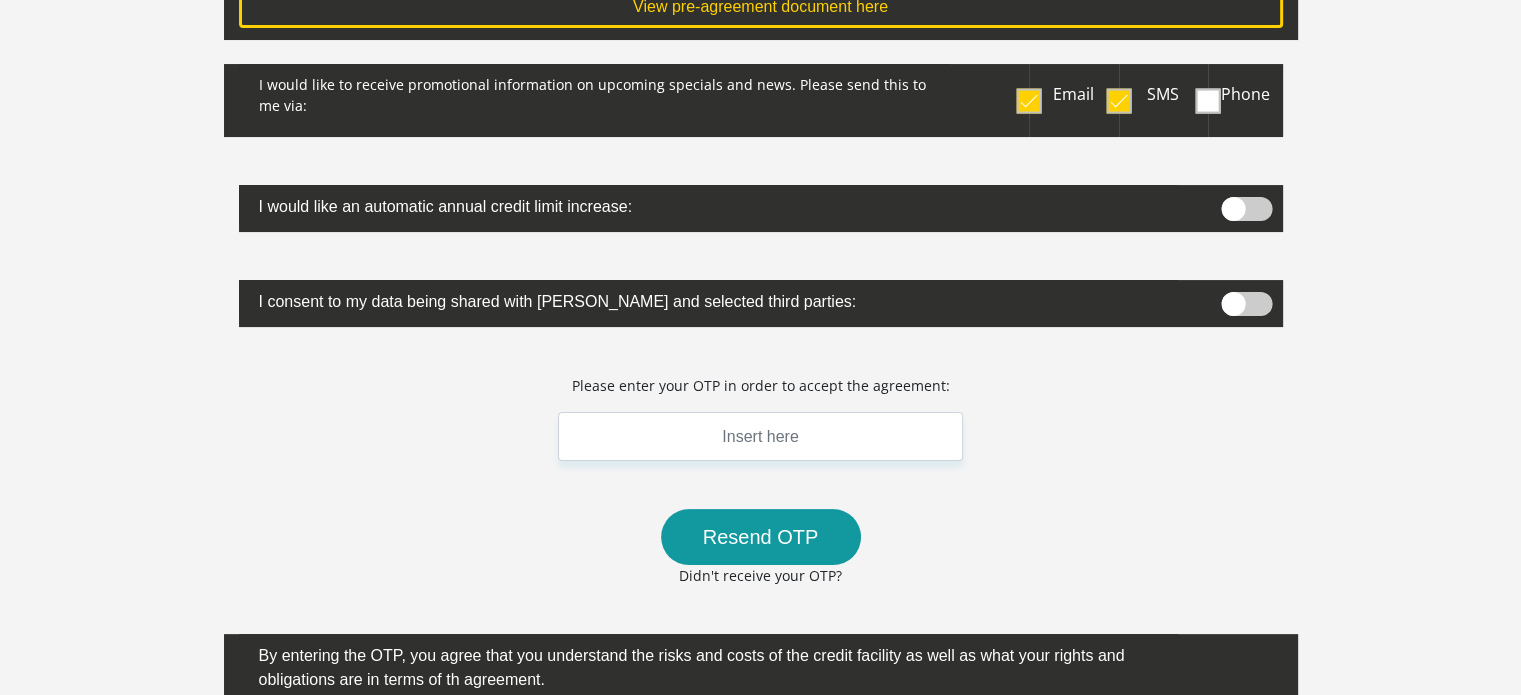 scroll, scrollTop: 600, scrollLeft: 0, axis: vertical 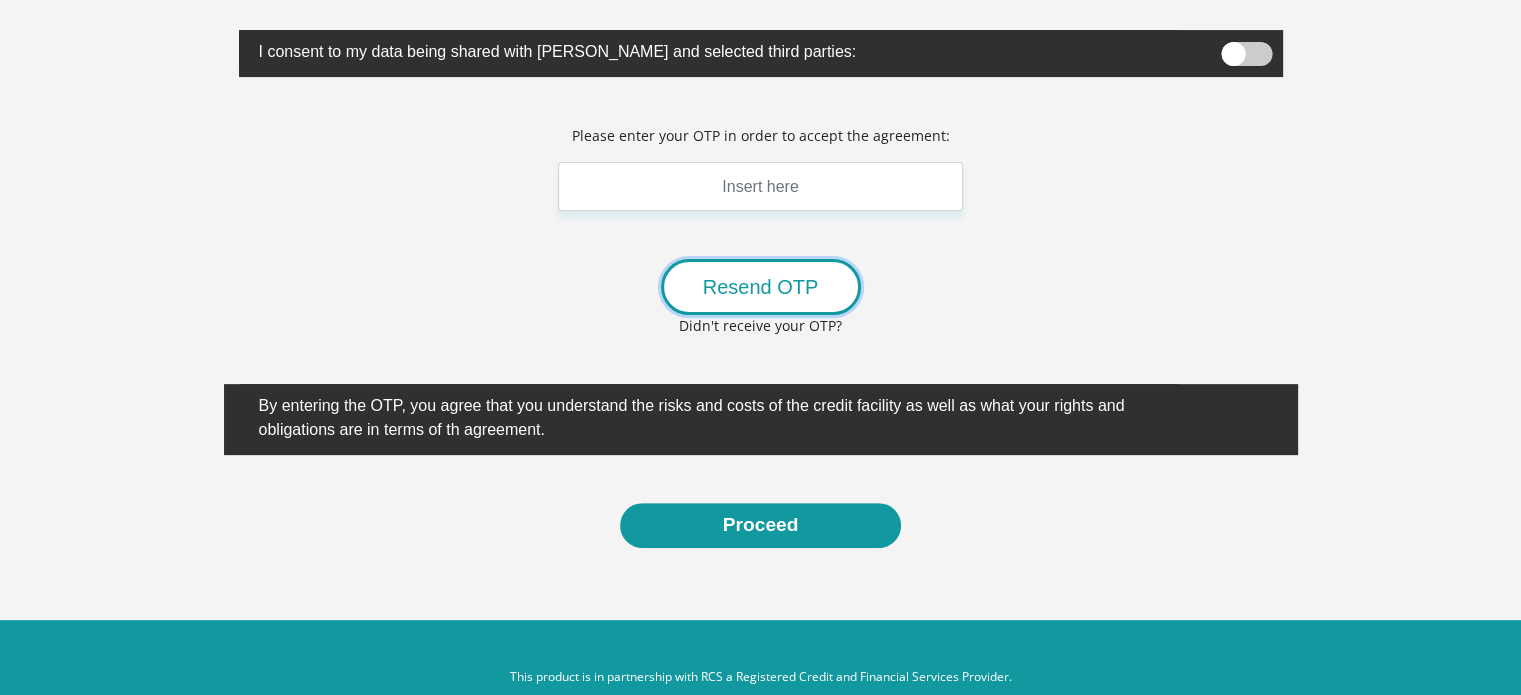 click on "Resend OTP" at bounding box center [761, 287] 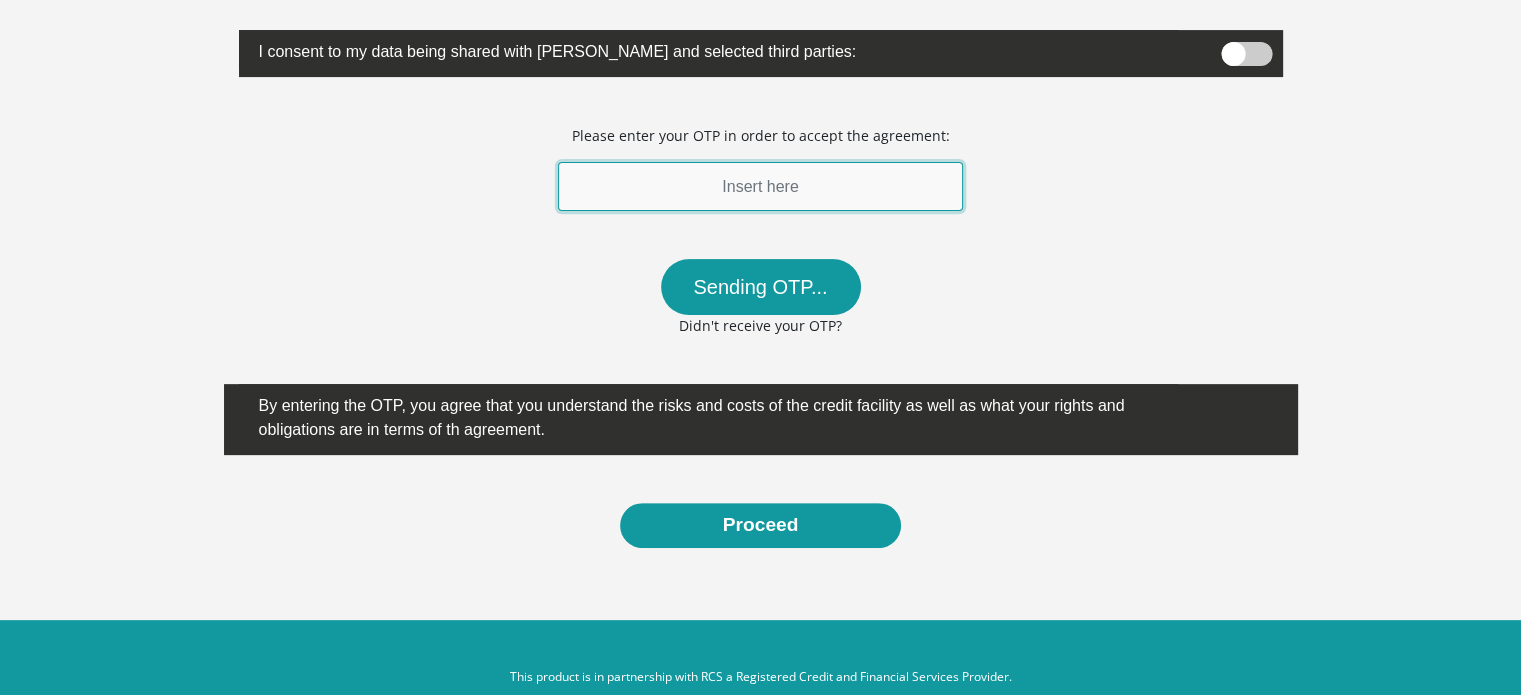 click at bounding box center [761, 186] 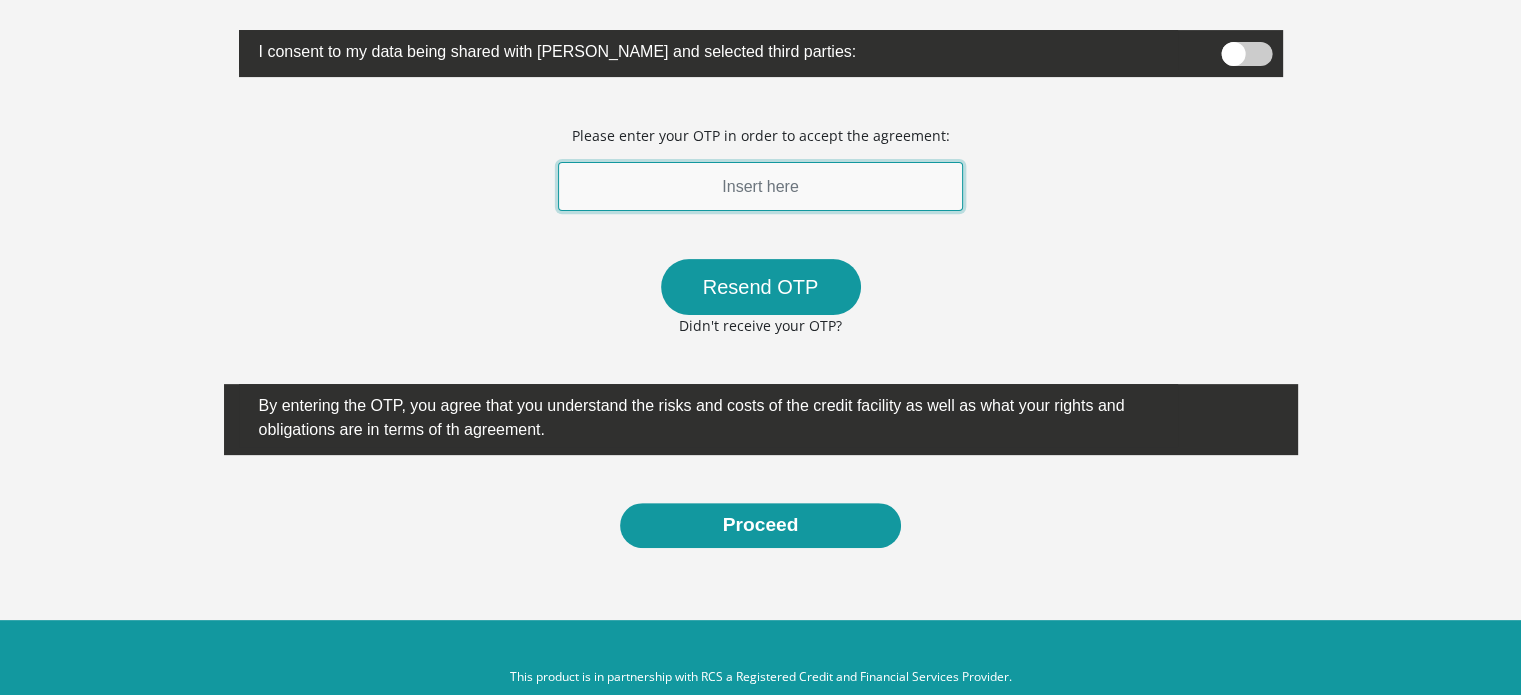 click at bounding box center (761, 186) 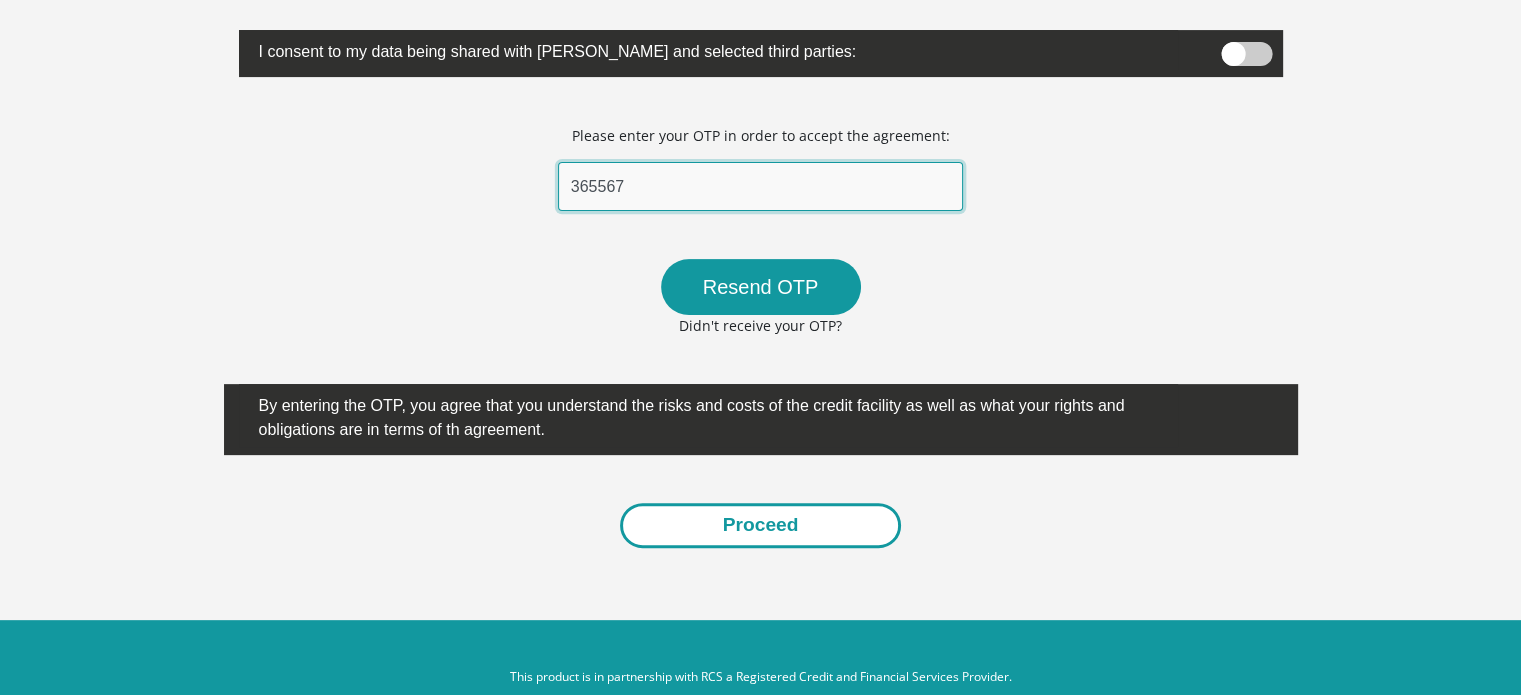 type on "365567" 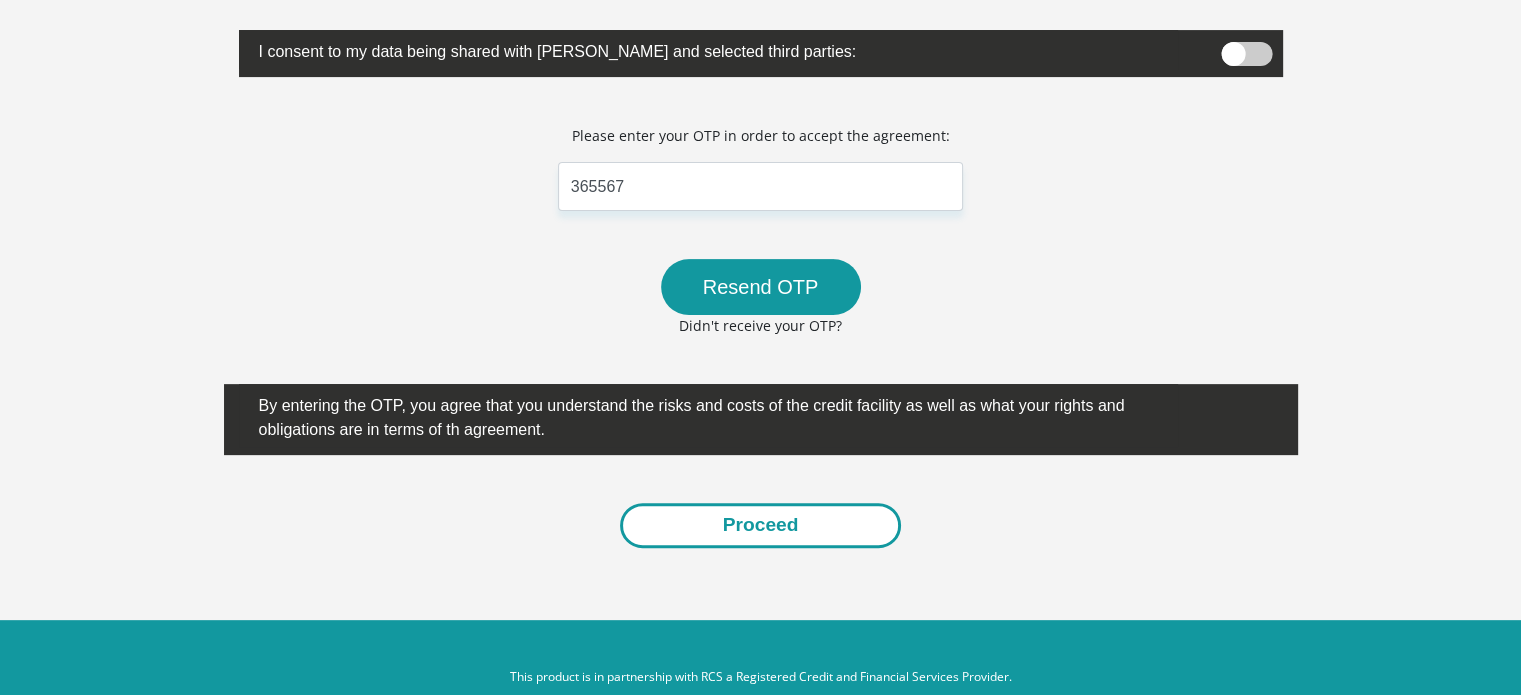 click on "Proceed" at bounding box center (761, 525) 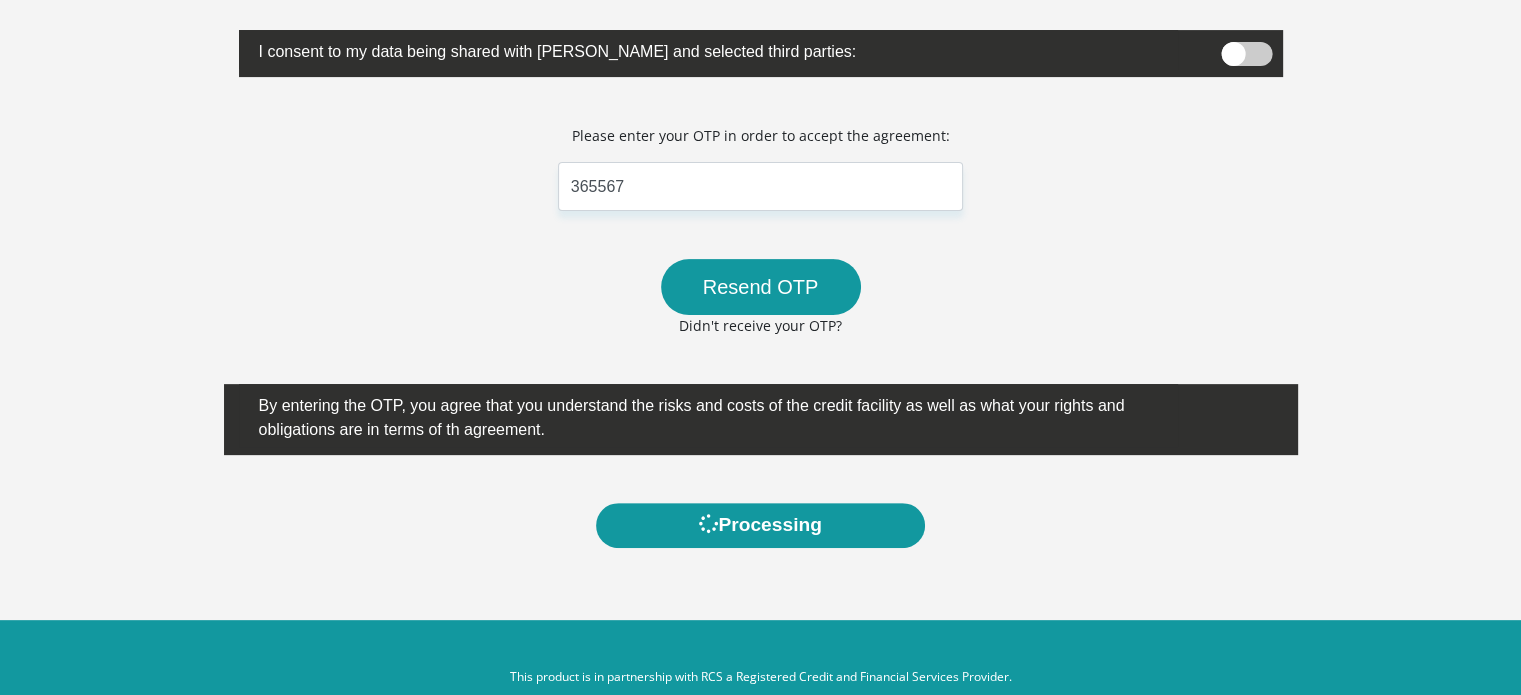 scroll, scrollTop: 0, scrollLeft: 0, axis: both 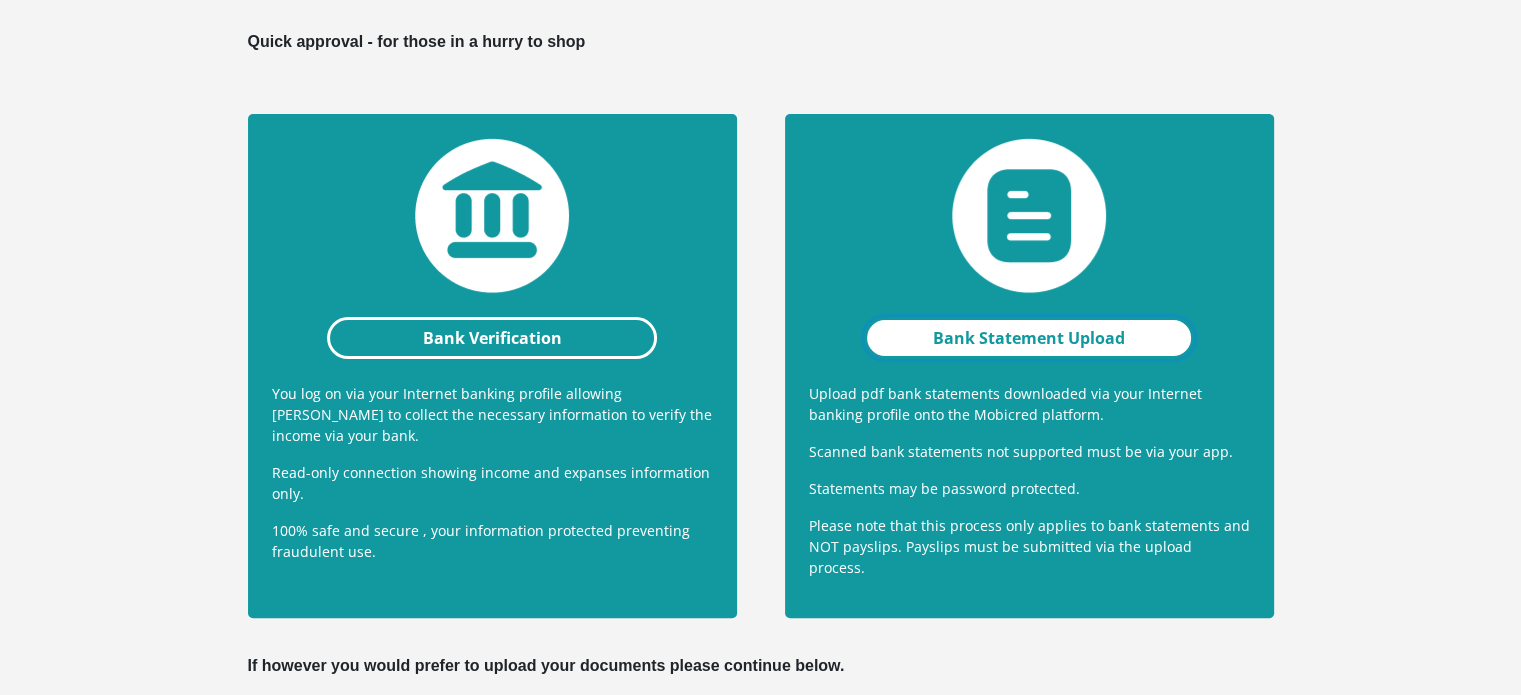 click on "Bank Statement Upload" at bounding box center [1029, 338] 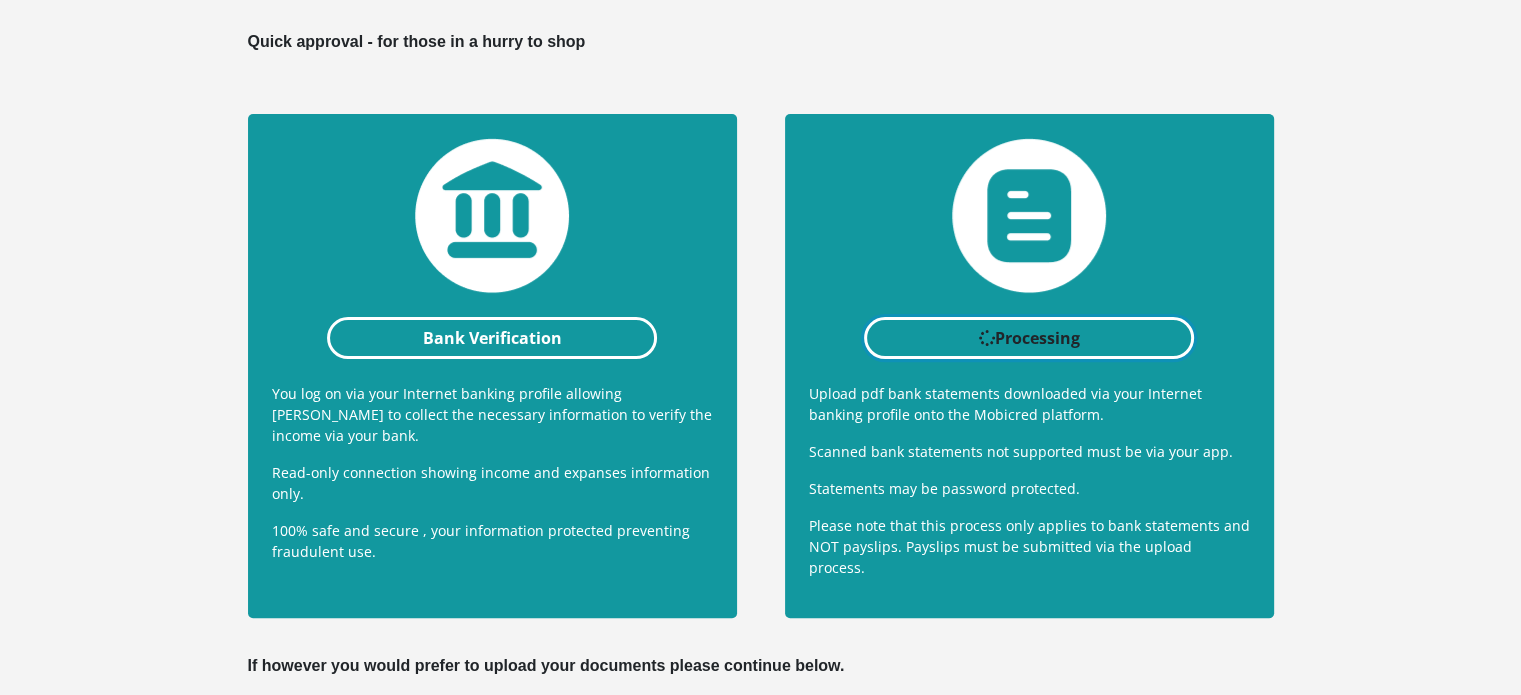 click on "Processing" at bounding box center (1029, 338) 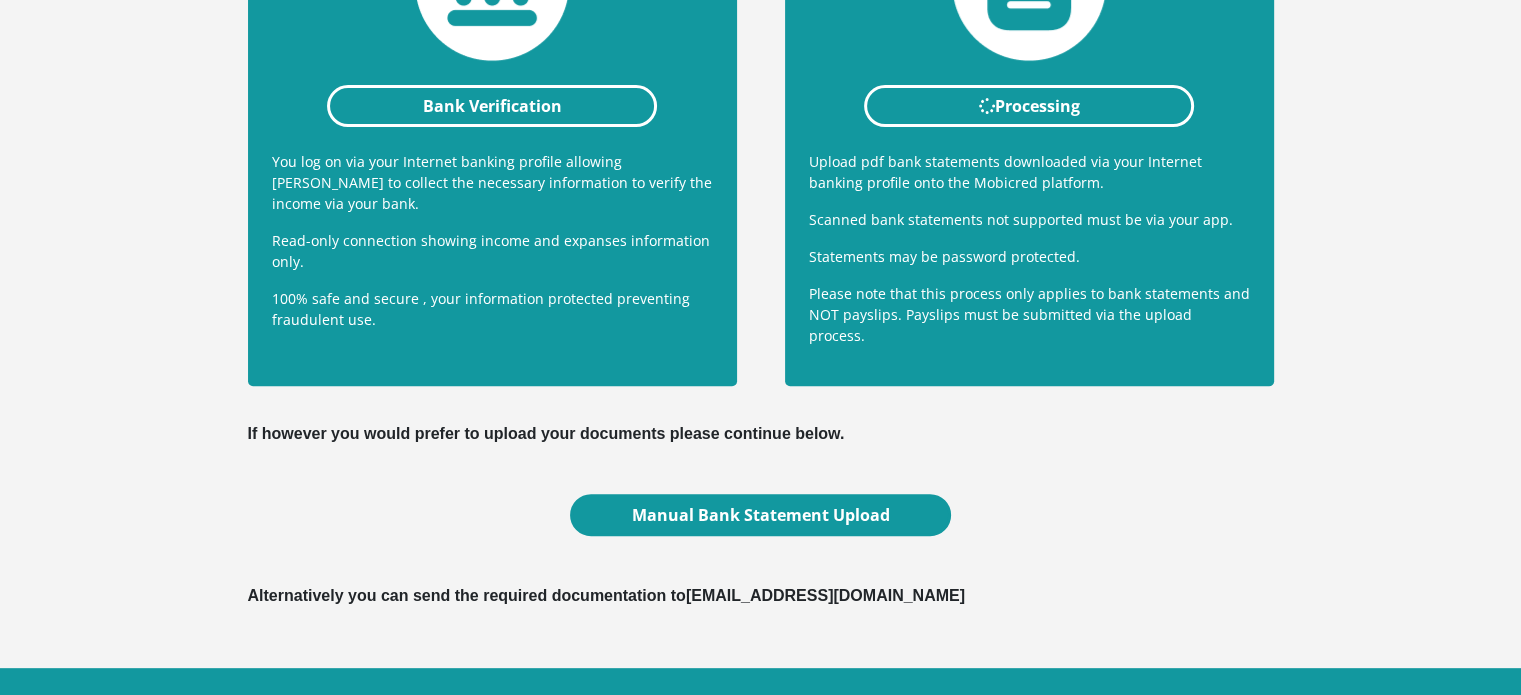 scroll, scrollTop: 678, scrollLeft: 0, axis: vertical 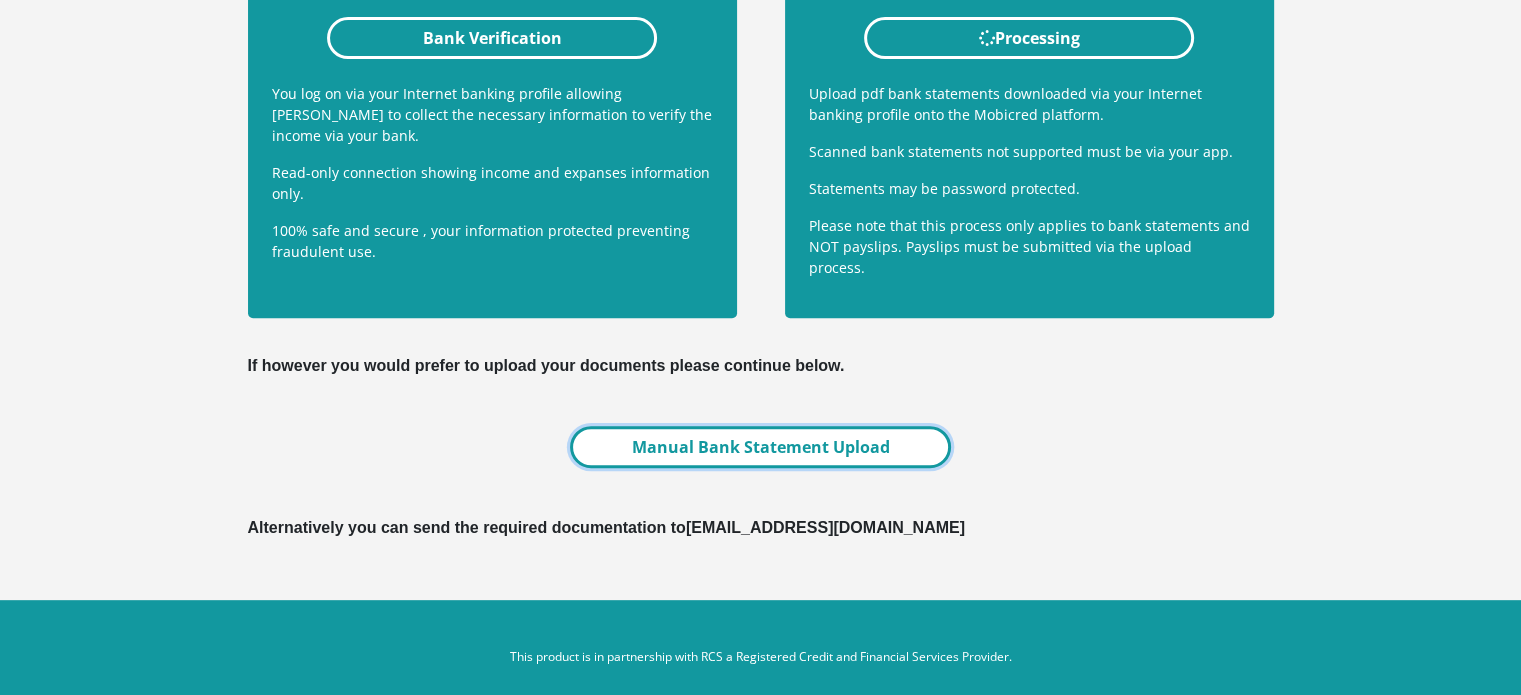 click on "Manual Bank Statement Upload" at bounding box center (760, 447) 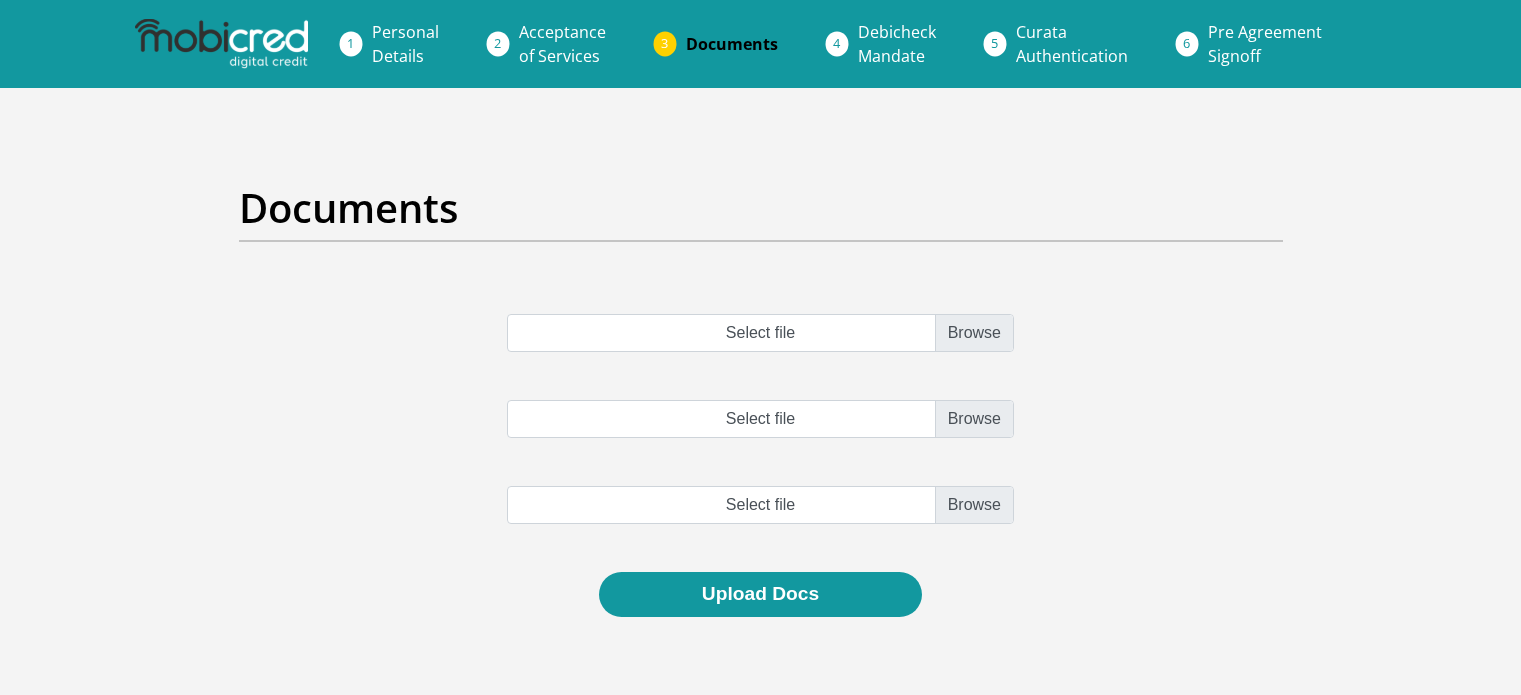 scroll, scrollTop: 0, scrollLeft: 0, axis: both 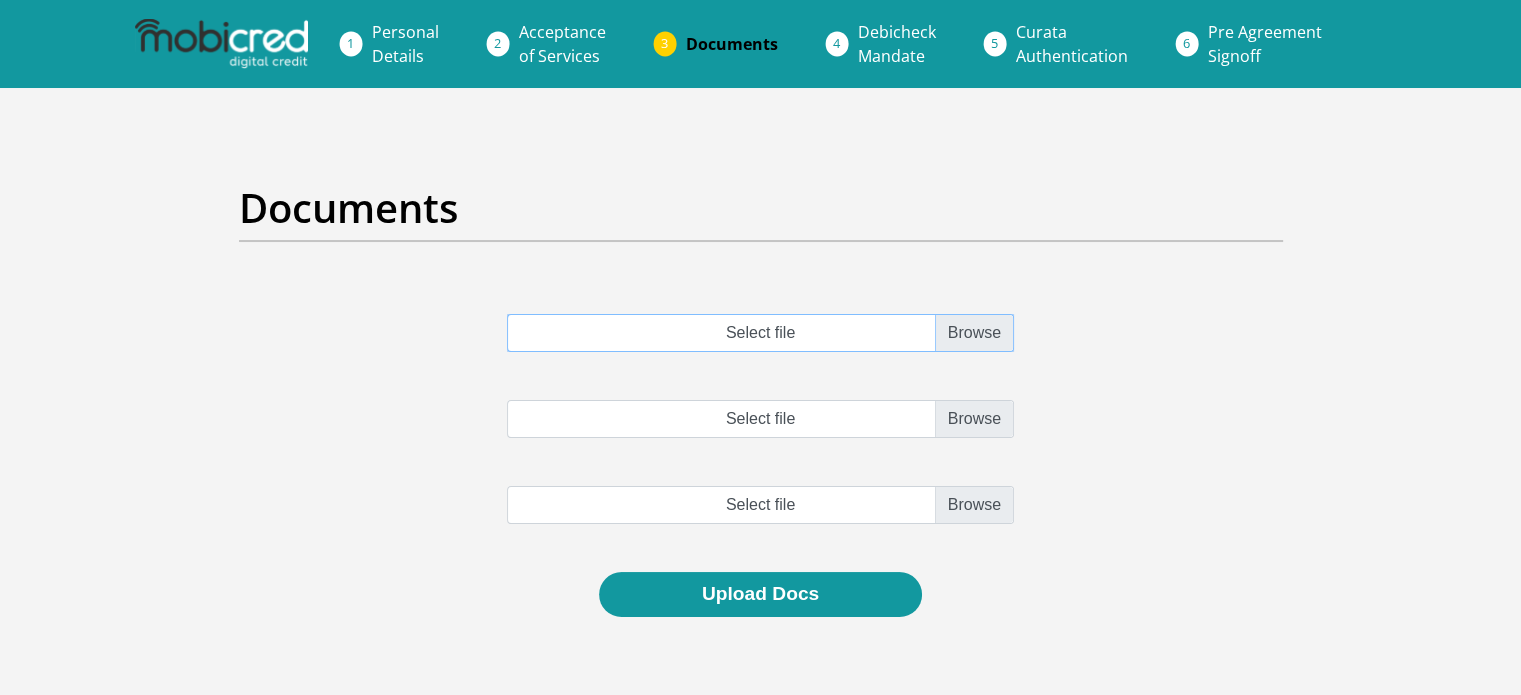 click on "Select file" at bounding box center (760, 333) 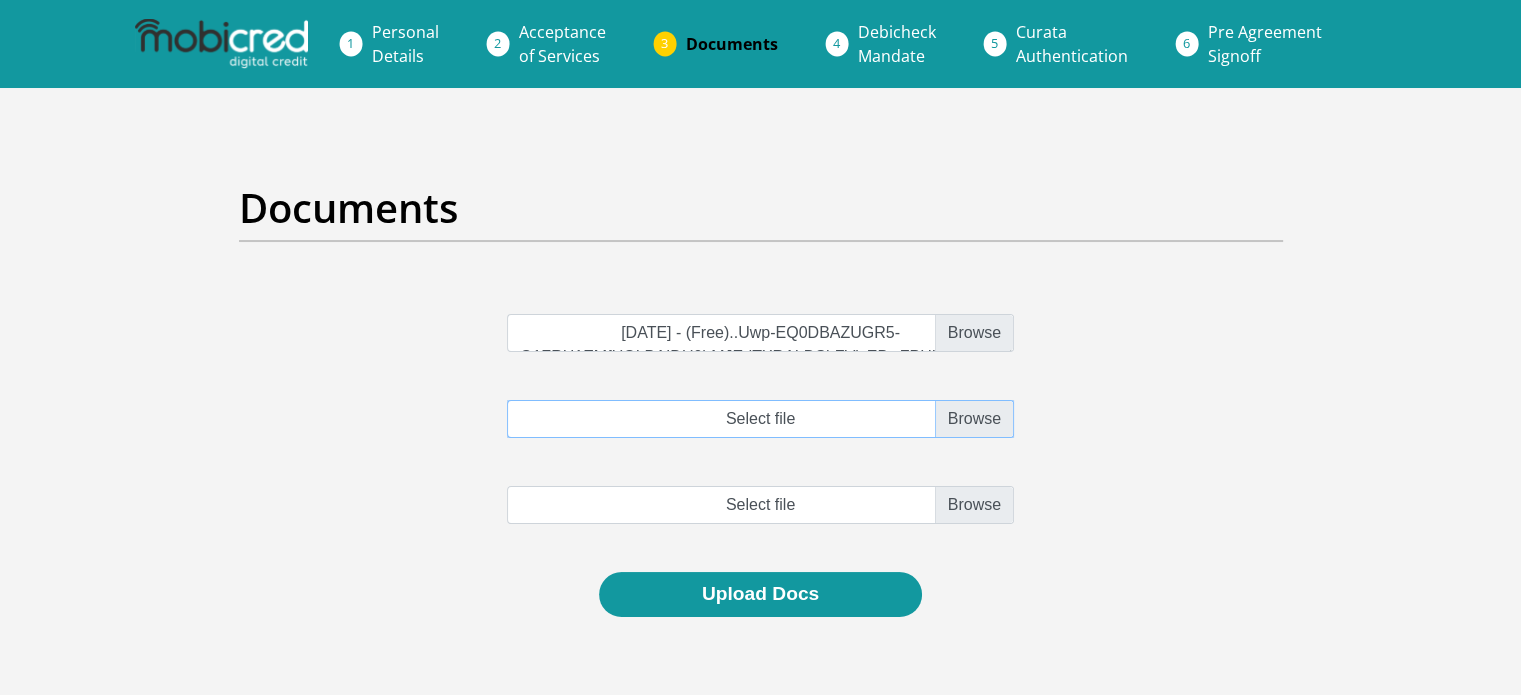 click on "Select file" at bounding box center (760, 419) 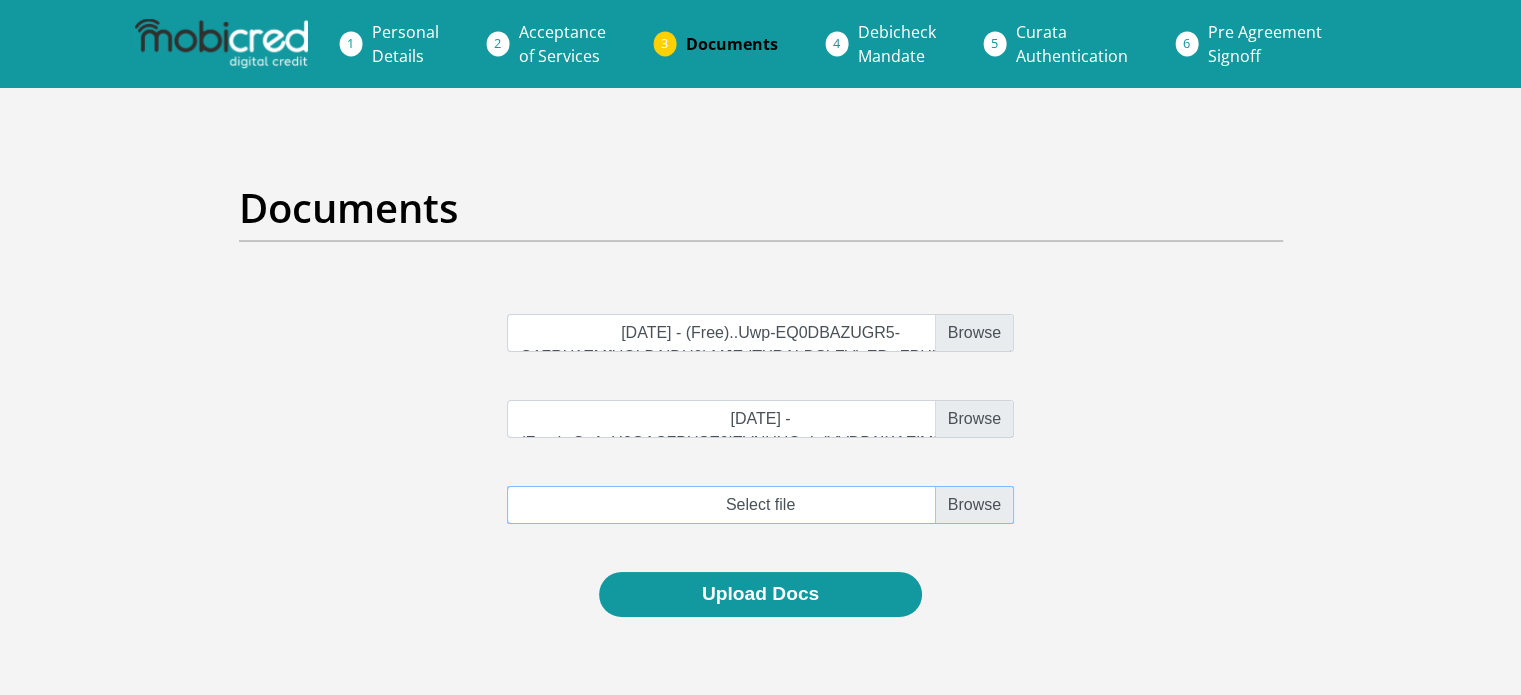 click at bounding box center [760, 505] 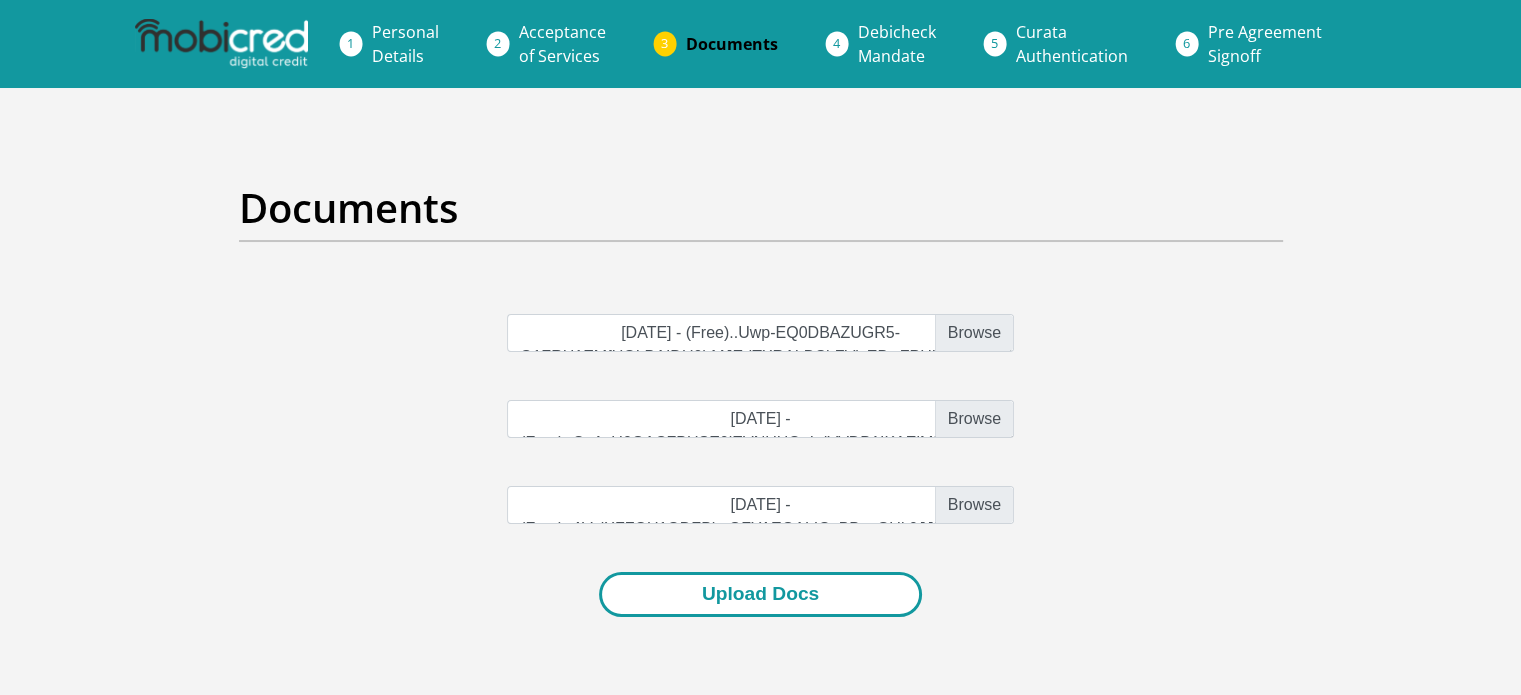 click on "Upload Docs" at bounding box center (760, 594) 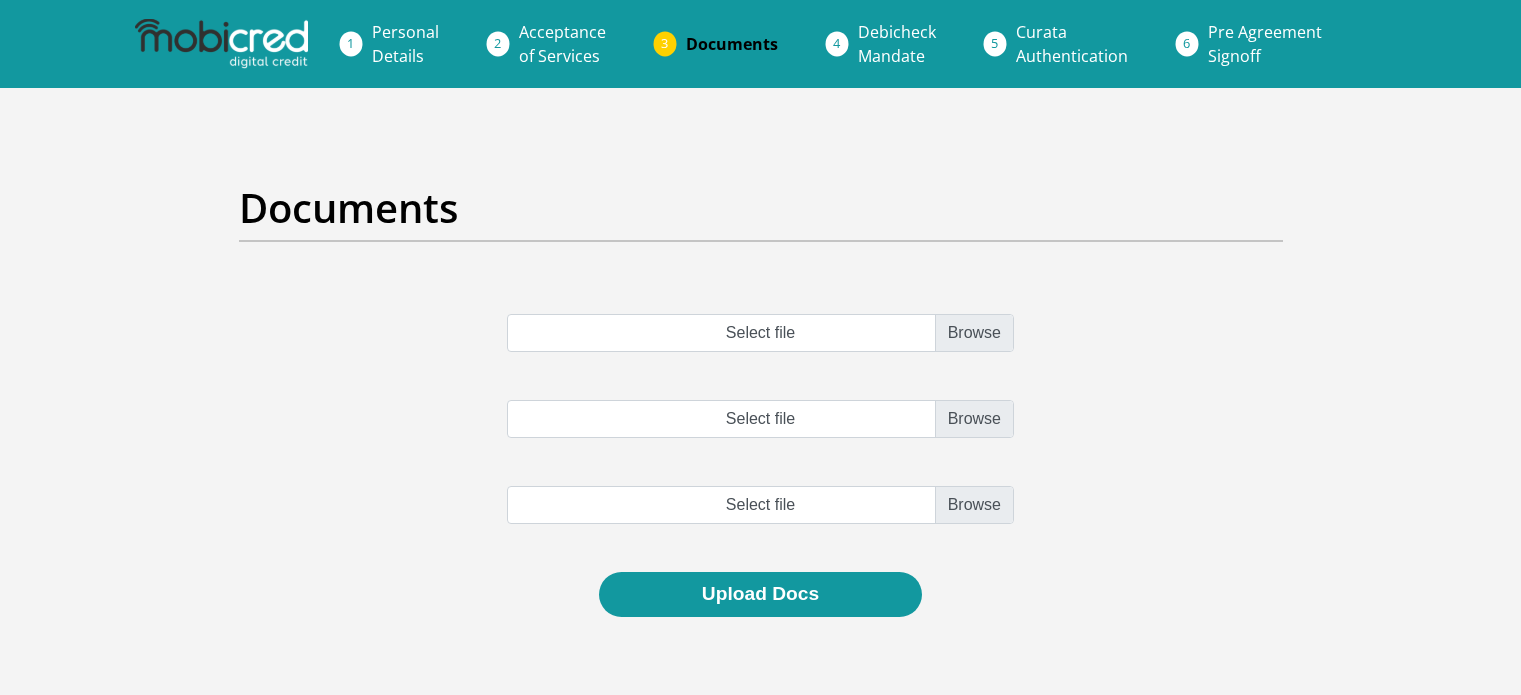scroll, scrollTop: 0, scrollLeft: 0, axis: both 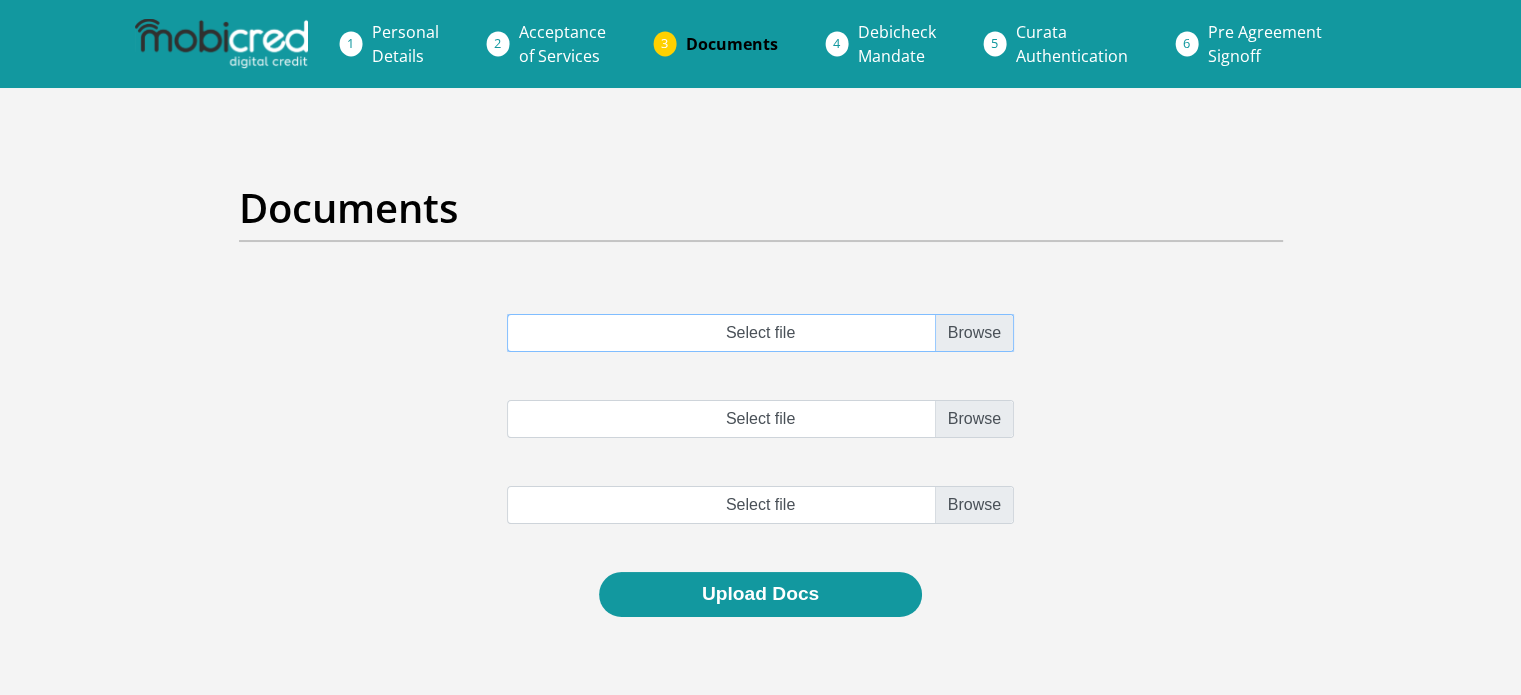 click on "Select file" at bounding box center (760, 333) 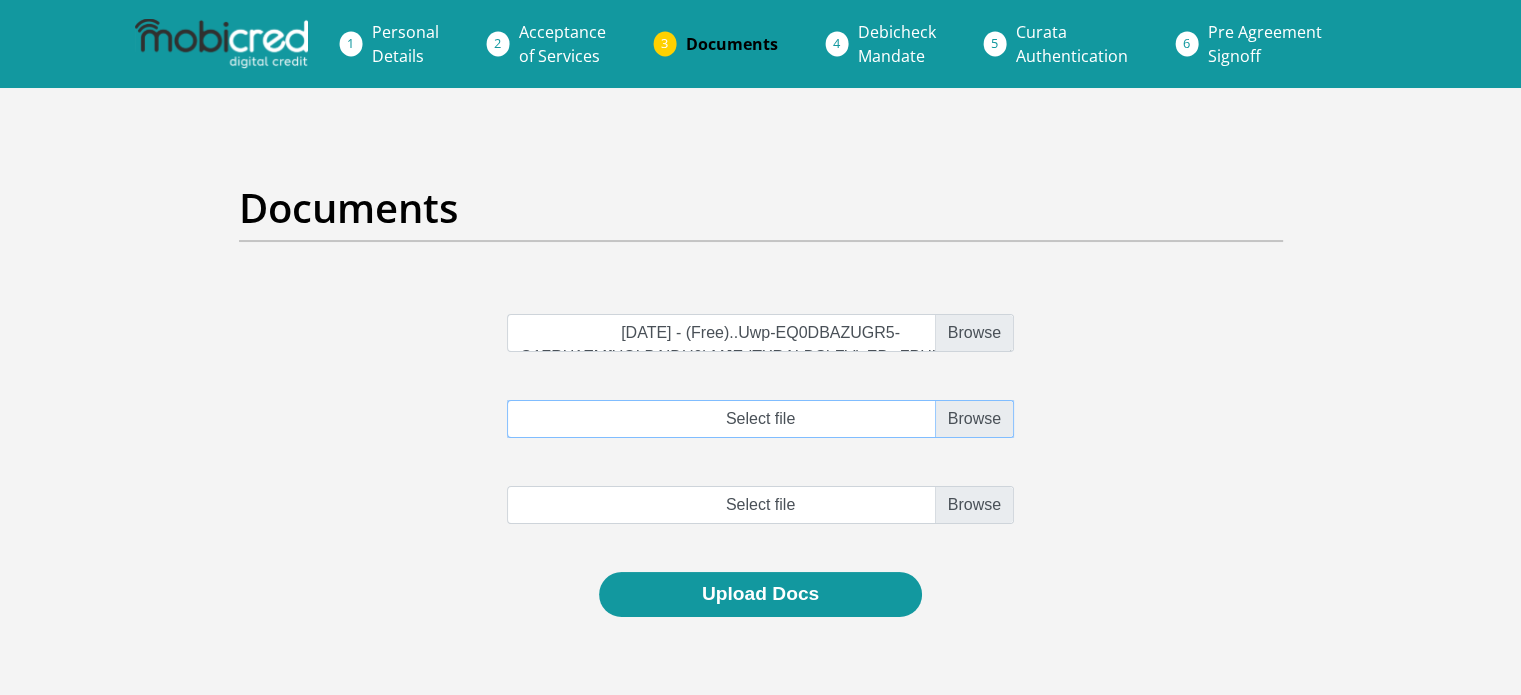 click on "Select file" at bounding box center [760, 419] 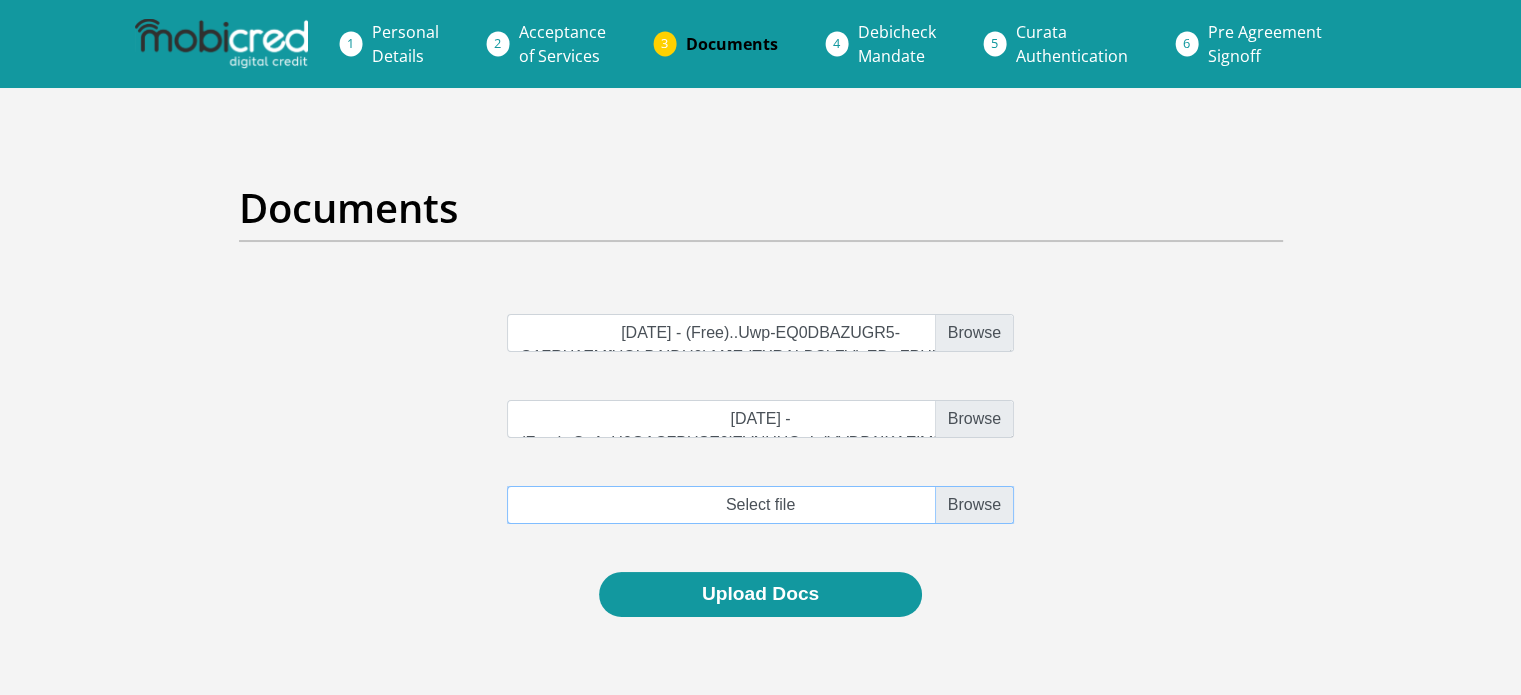 click at bounding box center [760, 505] 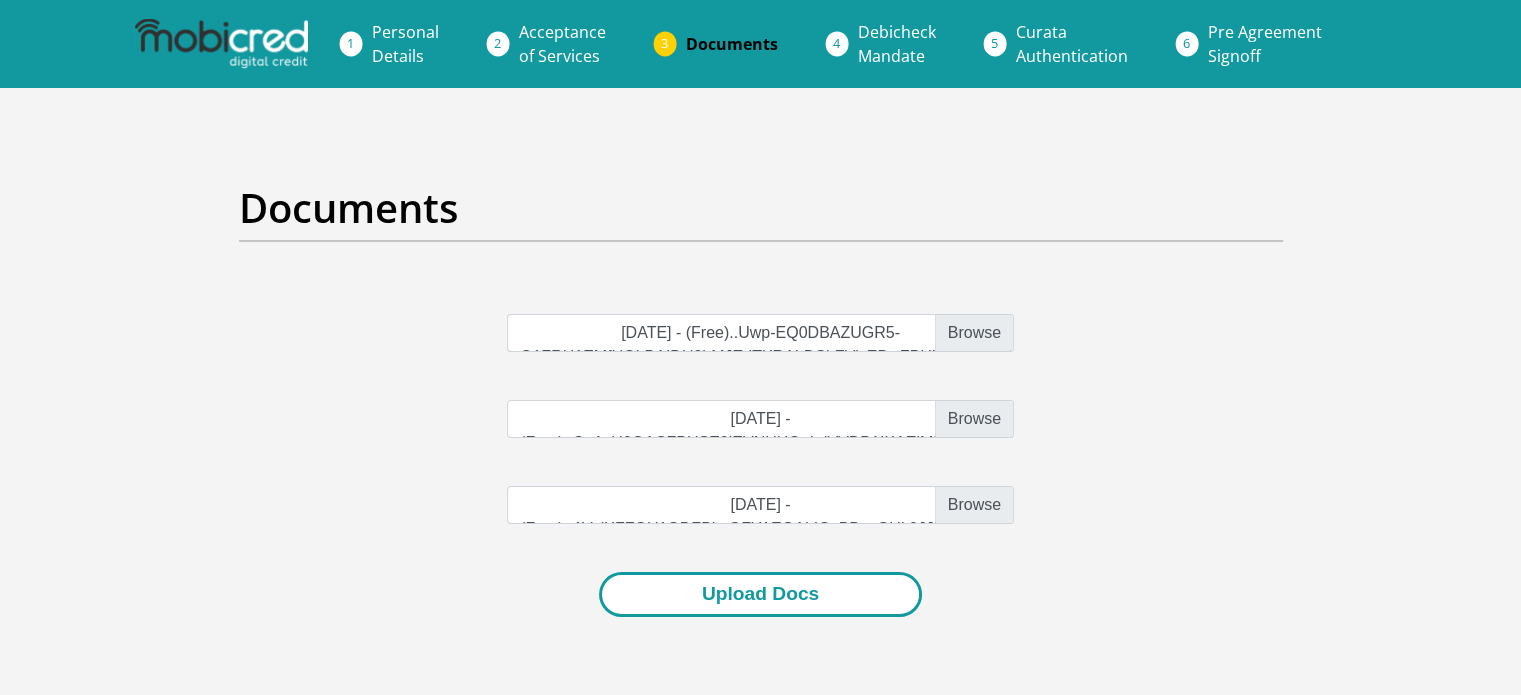 click on "Upload Docs" at bounding box center (760, 594) 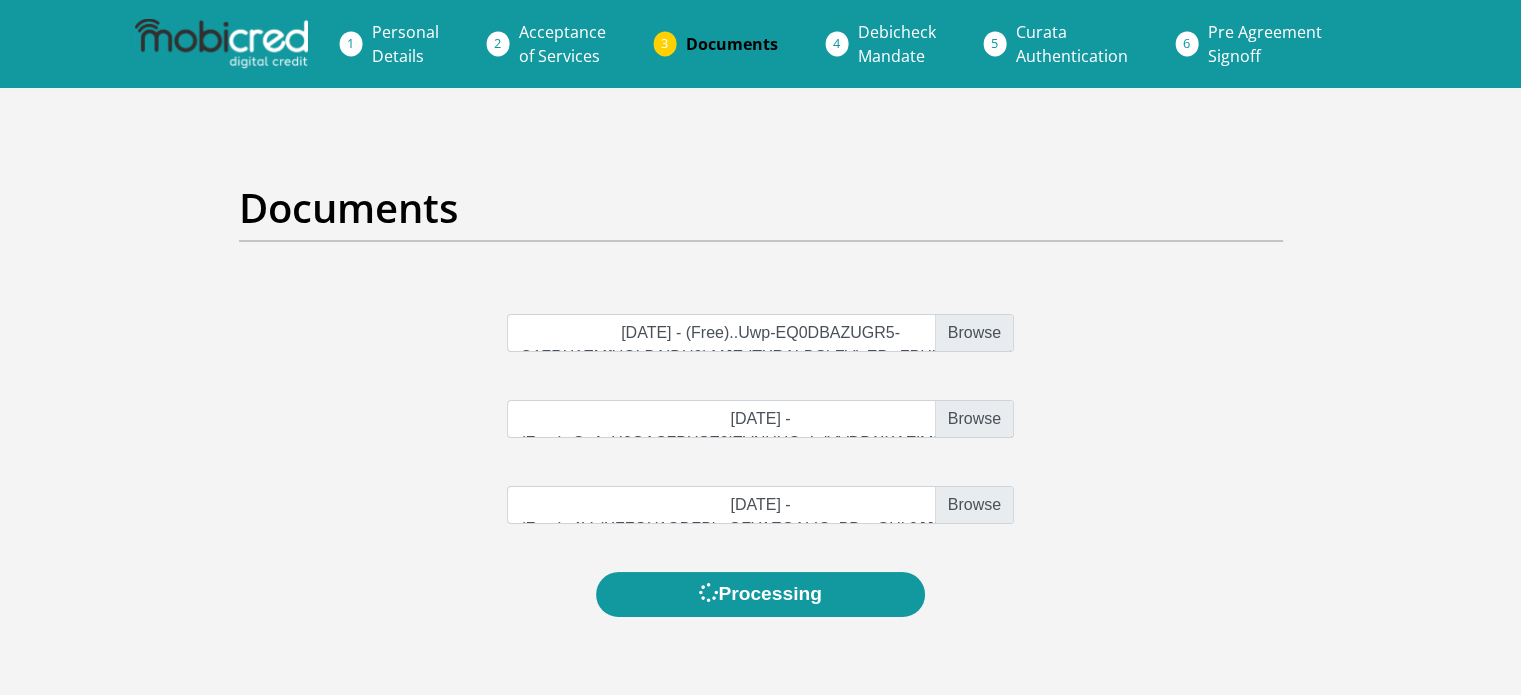 scroll, scrollTop: 0, scrollLeft: 0, axis: both 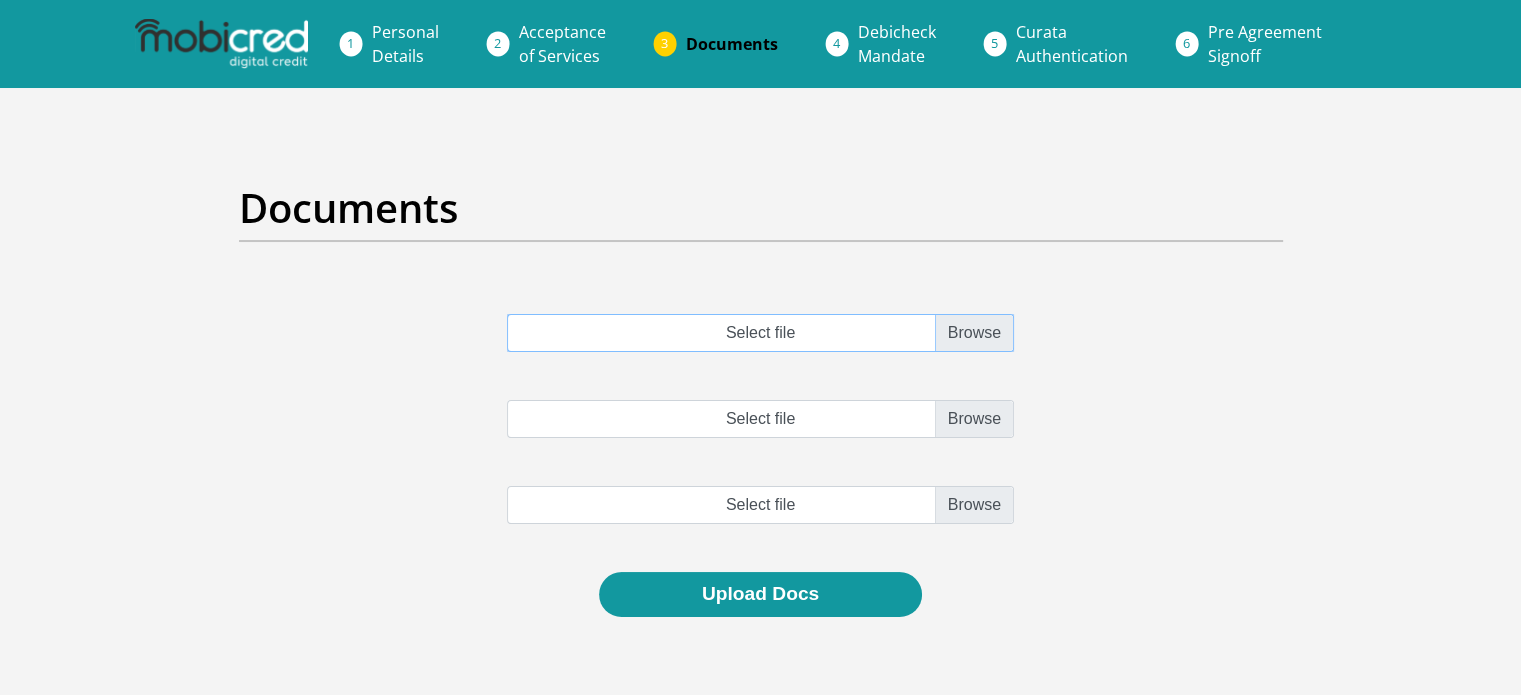 click on "Select file" at bounding box center [760, 333] 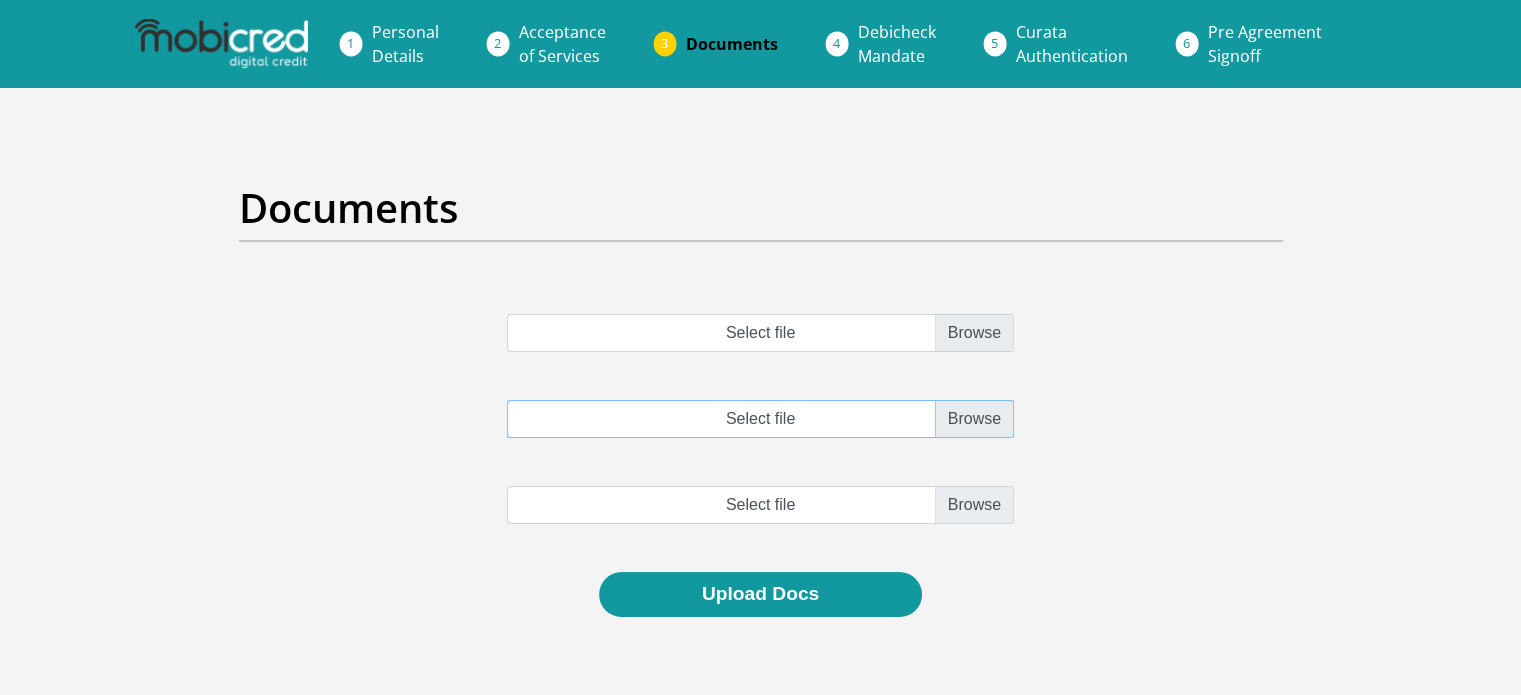 click on "Select file" at bounding box center [760, 419] 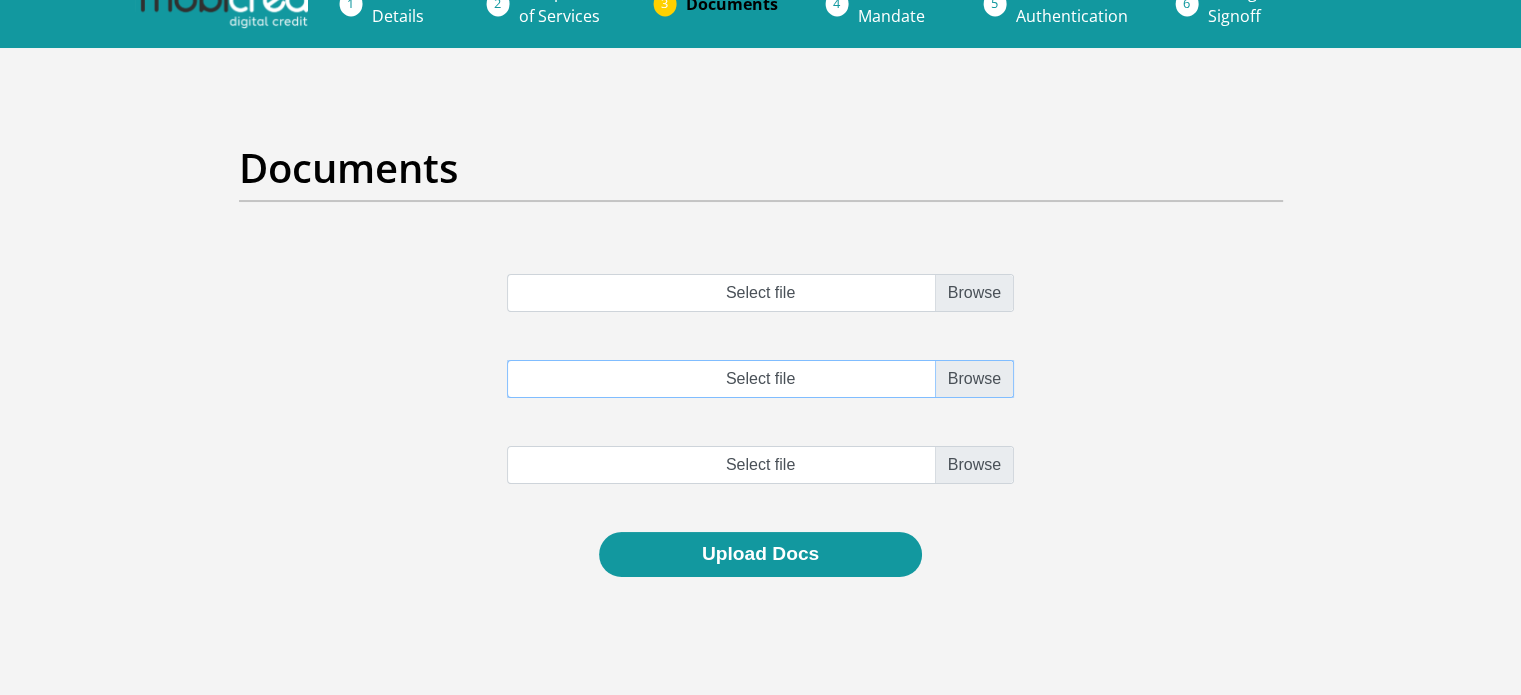 scroll, scrollTop: 0, scrollLeft: 0, axis: both 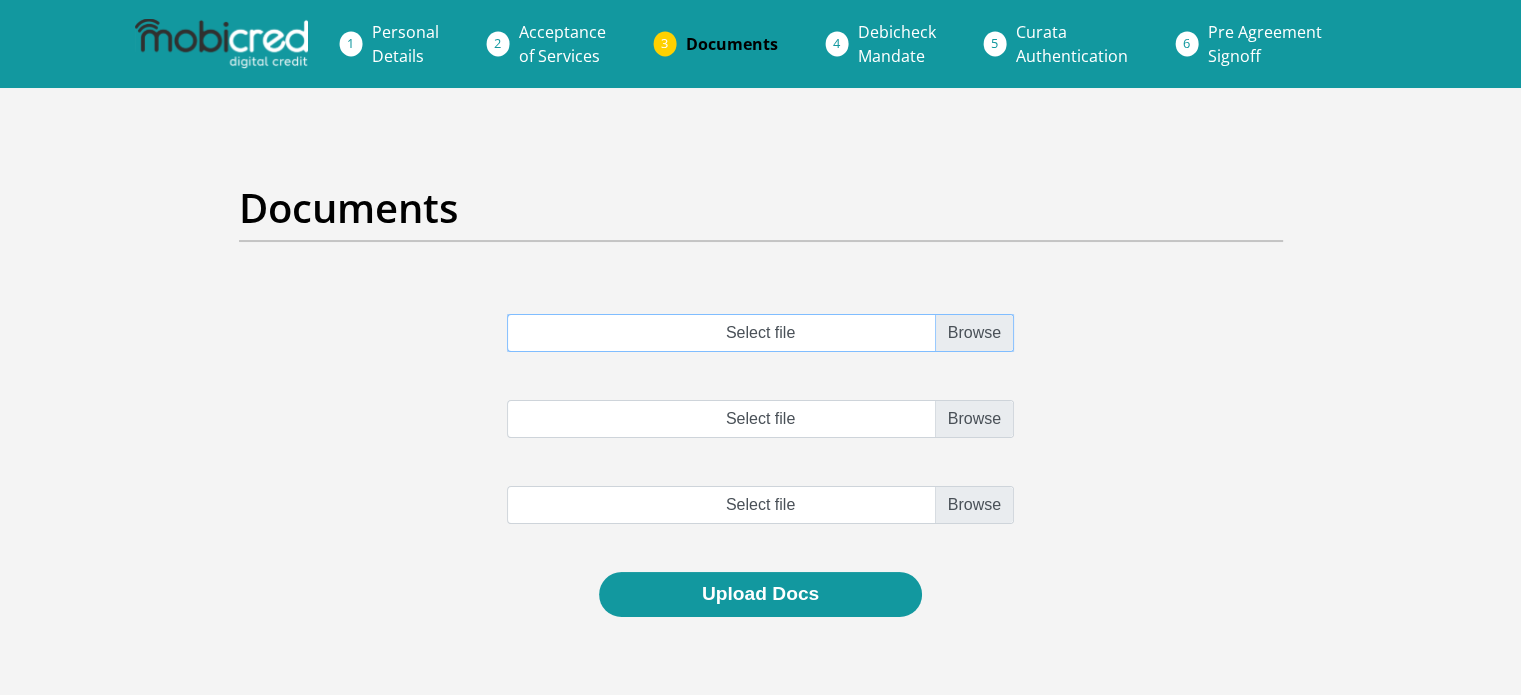 click on "Select file" at bounding box center [760, 333] 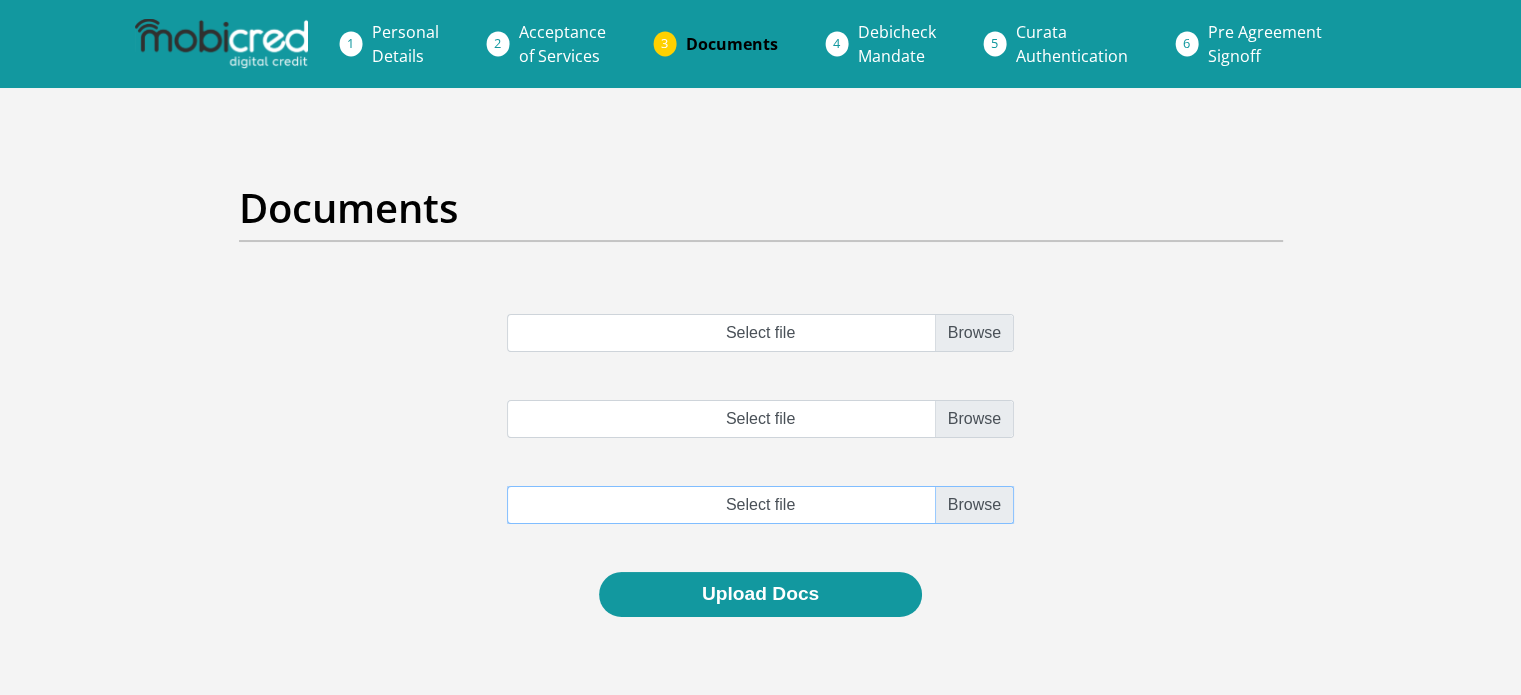 click at bounding box center (760, 505) 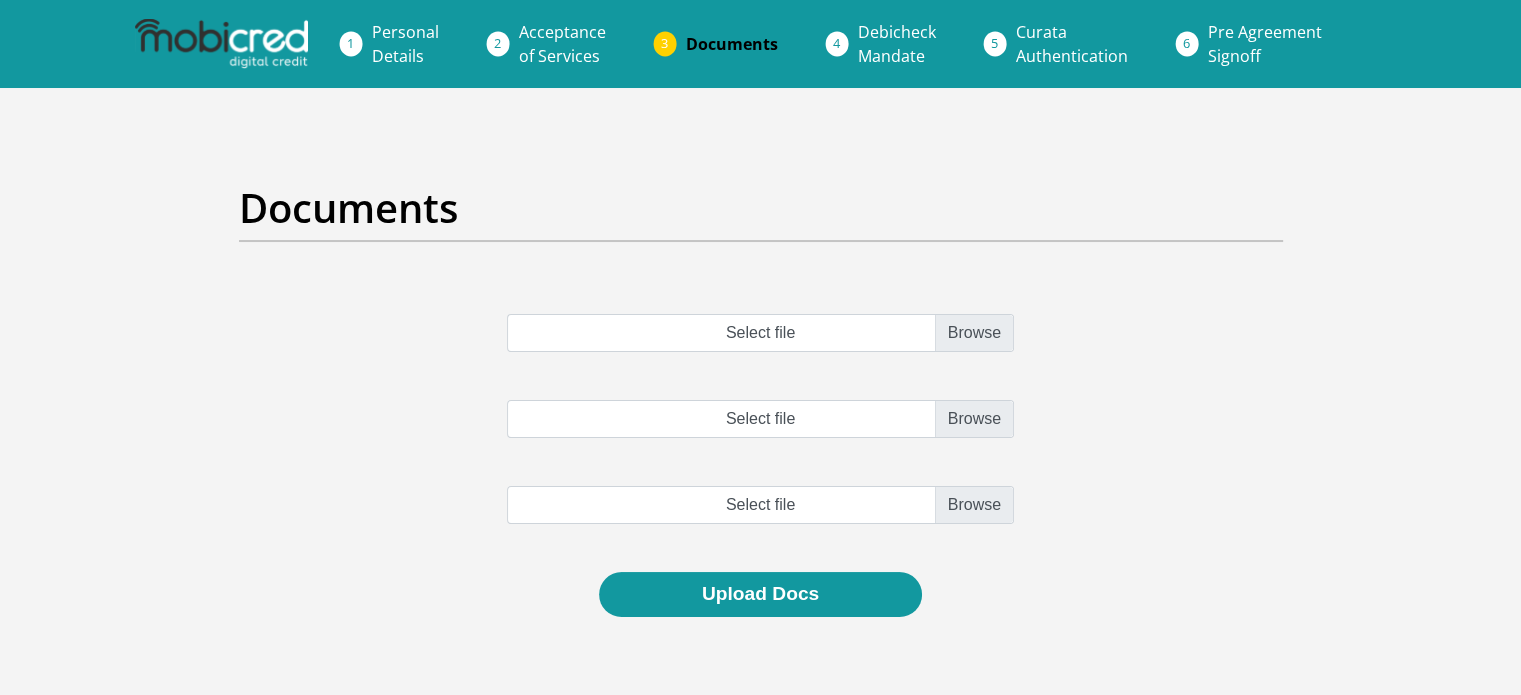 click on "Acceptance  of Services" at bounding box center [562, 44] 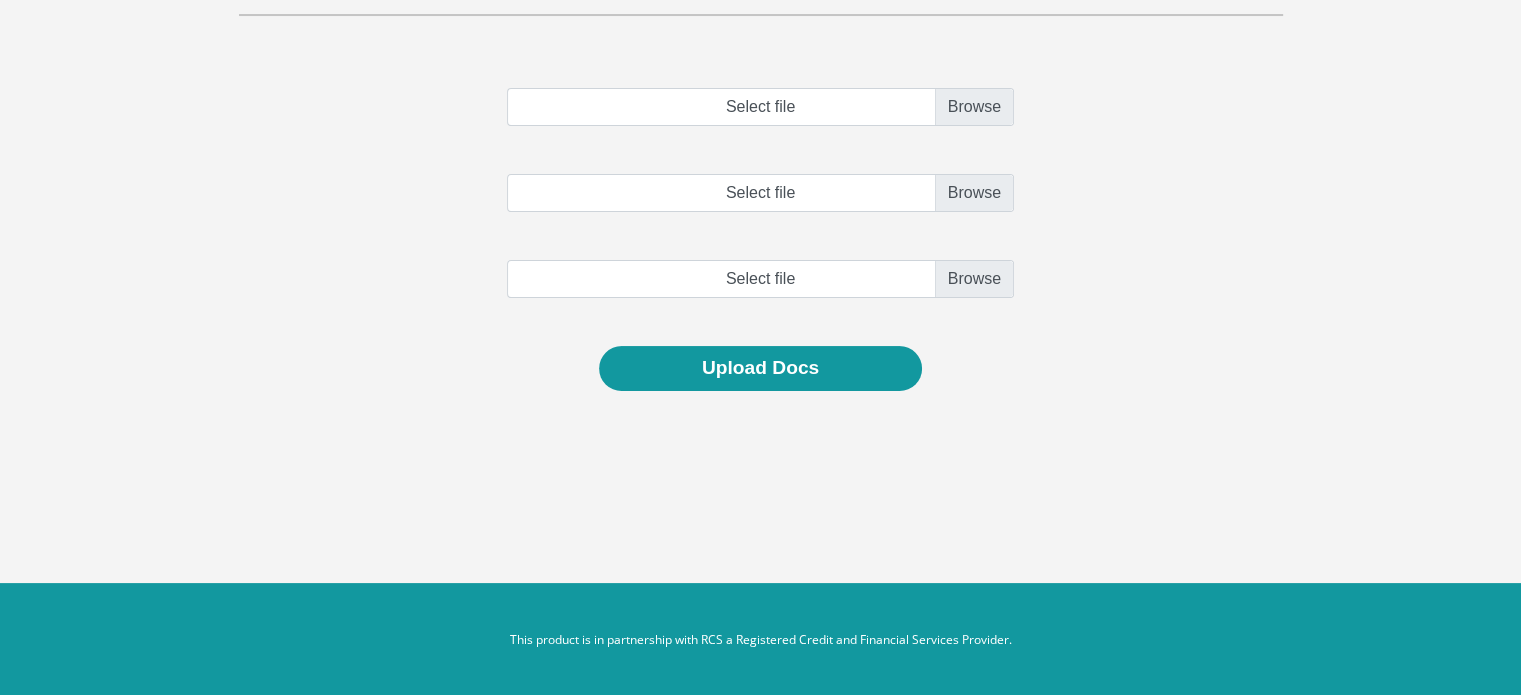 scroll, scrollTop: 0, scrollLeft: 0, axis: both 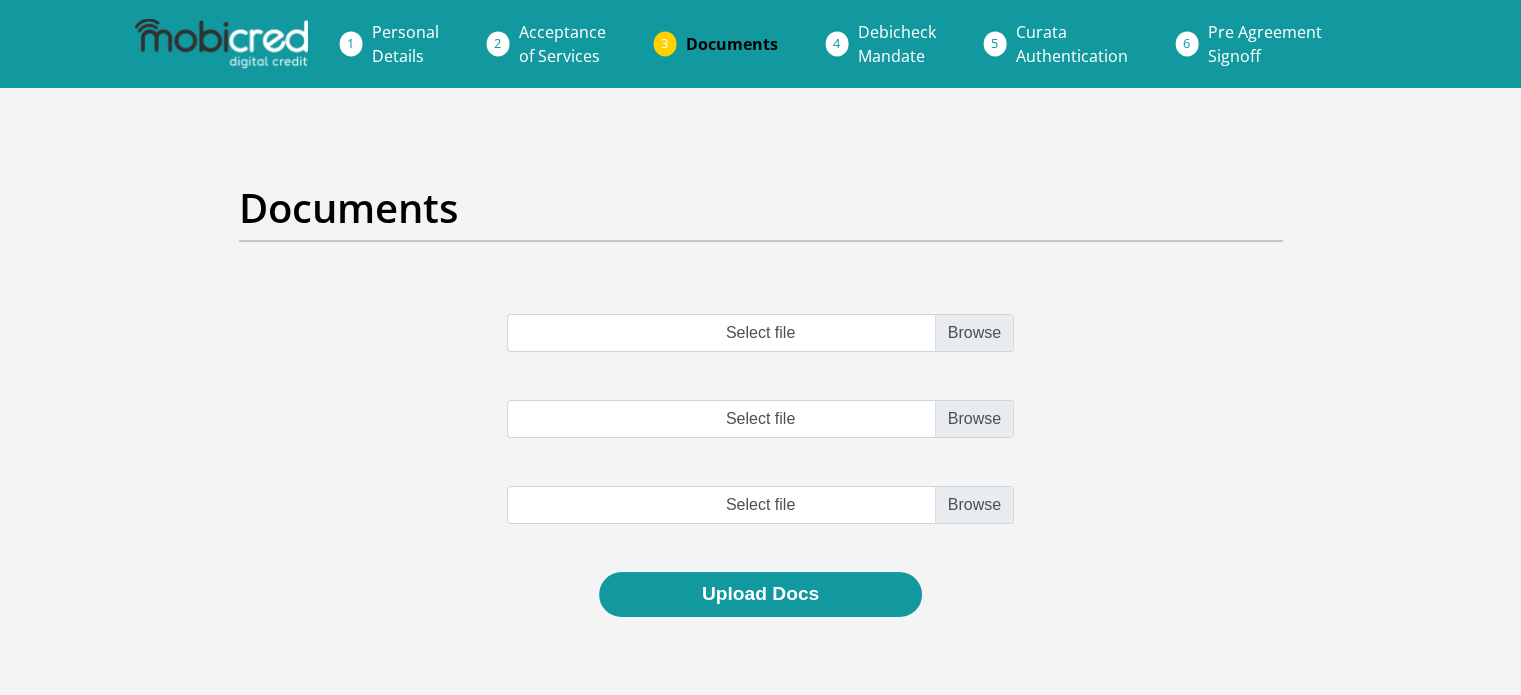 click on "Acceptance  of Services" at bounding box center (562, 44) 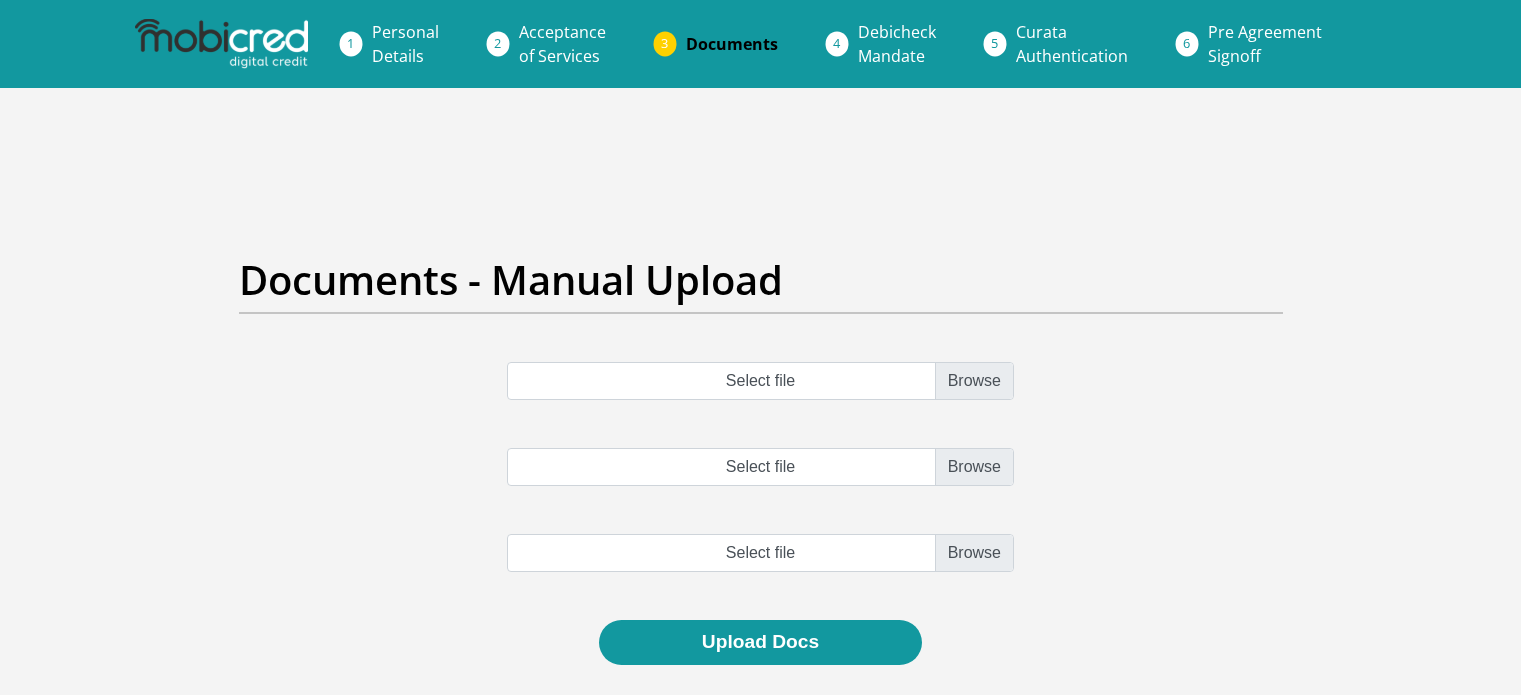 scroll, scrollTop: 0, scrollLeft: 0, axis: both 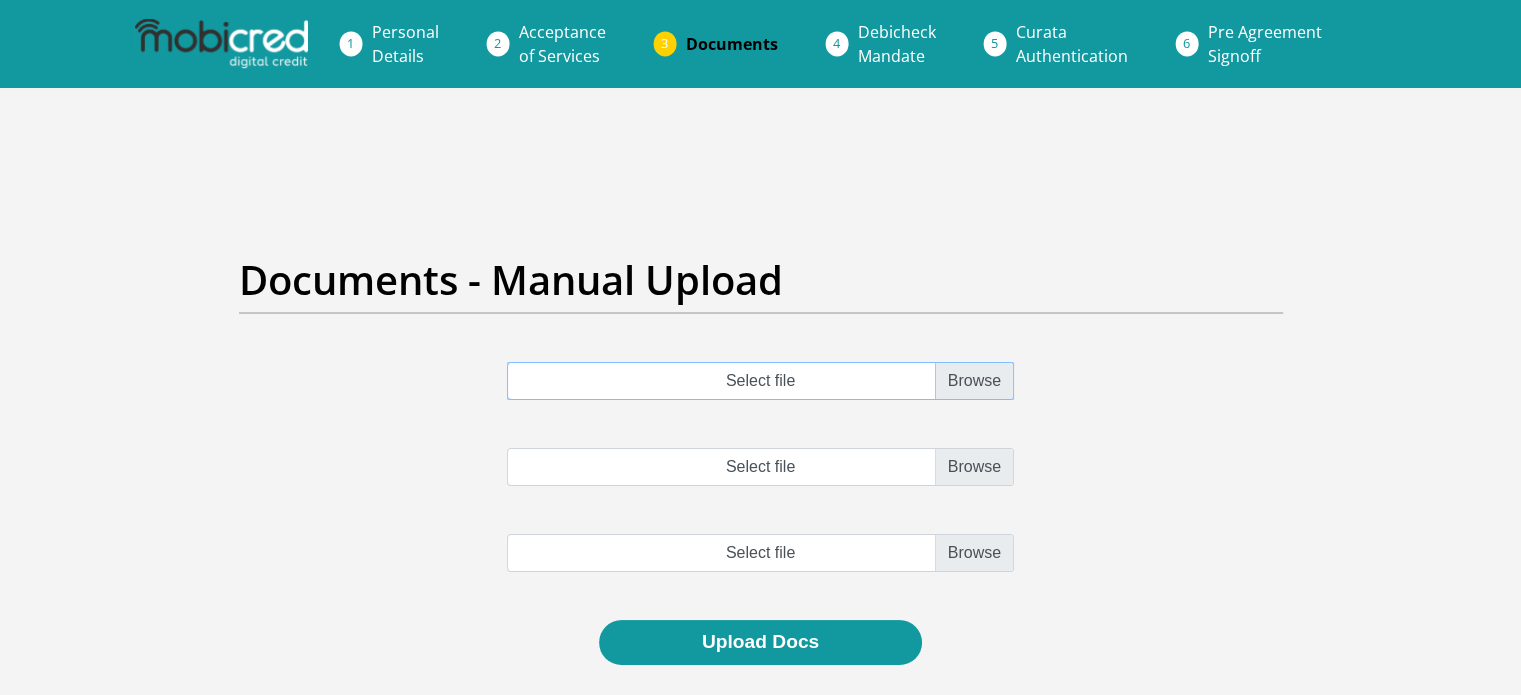 click on "Select file" at bounding box center [760, 381] 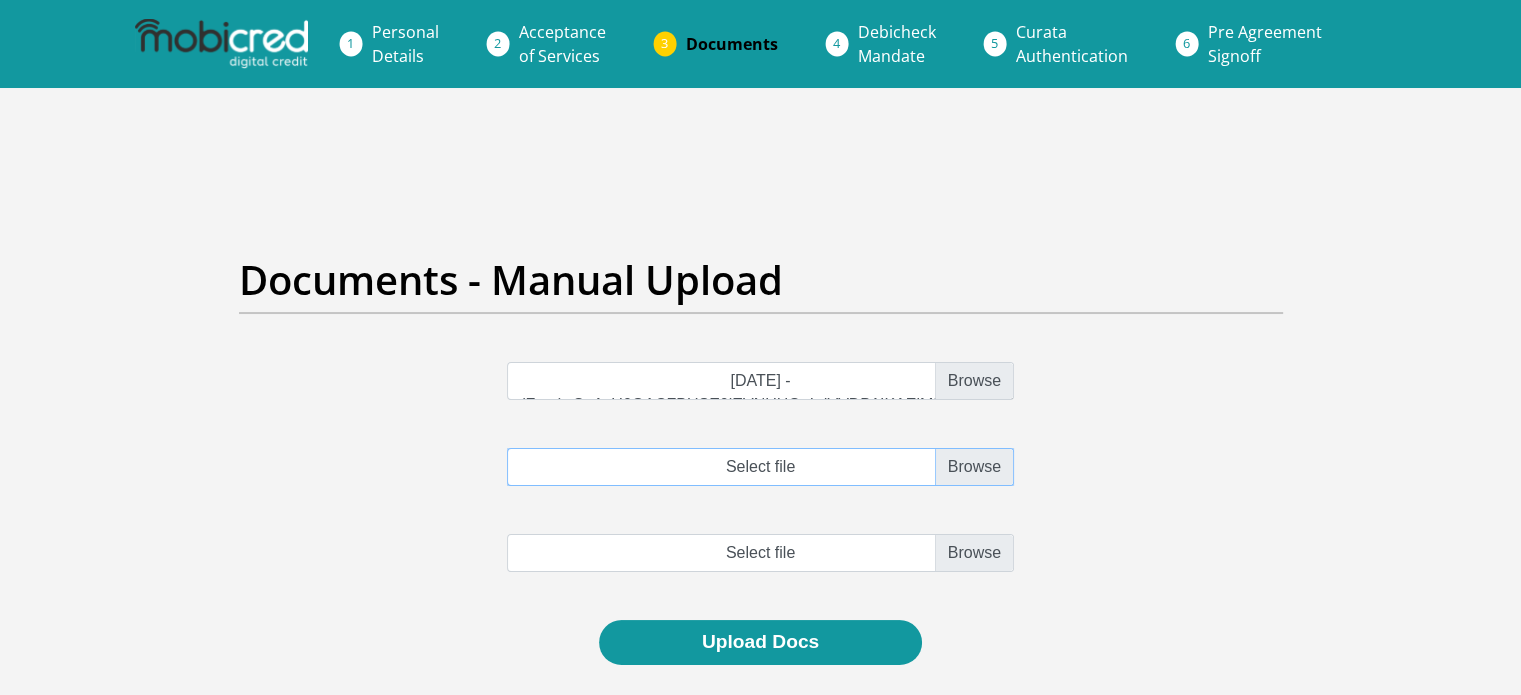 click on "Select file" at bounding box center [760, 467] 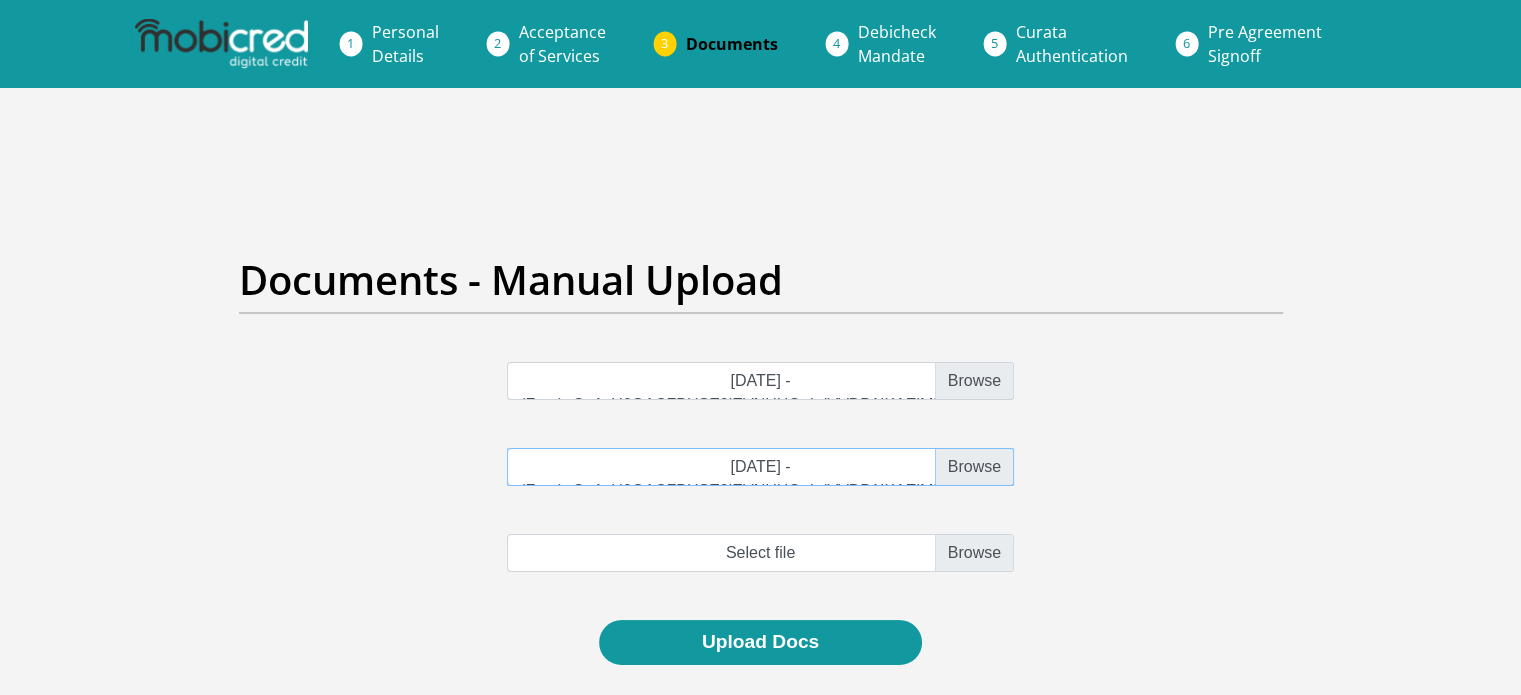 click on "[DATE] - (Free)..CgAvU0QACFBUSE0iEVNUHQoLdVVDB1IKAElMIEoHVR8BXHtXRVcEAVYZHyVAAQZMV1t-UxcHAgFTHx4nQ11XTA.VkwOXml2fCM-VVI7UQ4ADAAHDwJuBVIIBVRUVghSAAYDUwQCBl0DBlUBD1dtVVY.pdf" at bounding box center (760, 467) 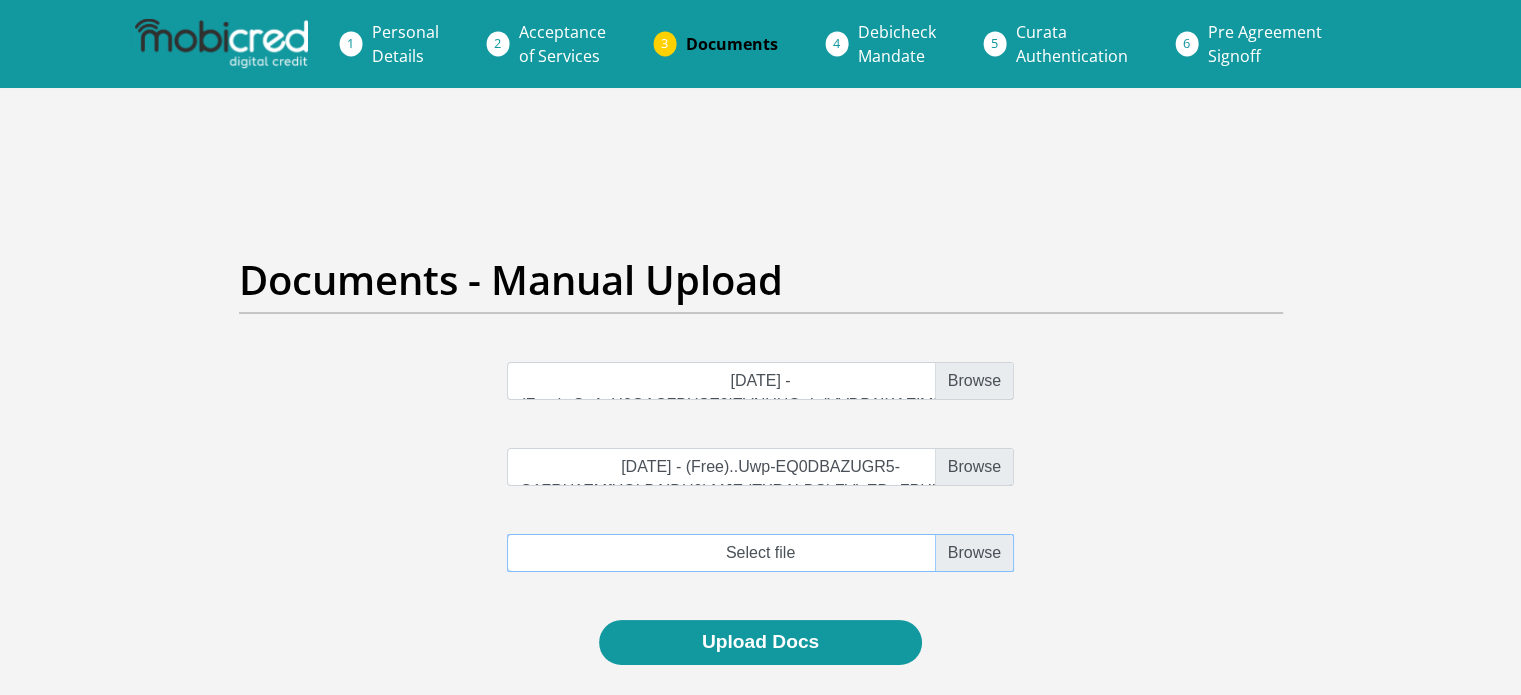 click at bounding box center [760, 553] 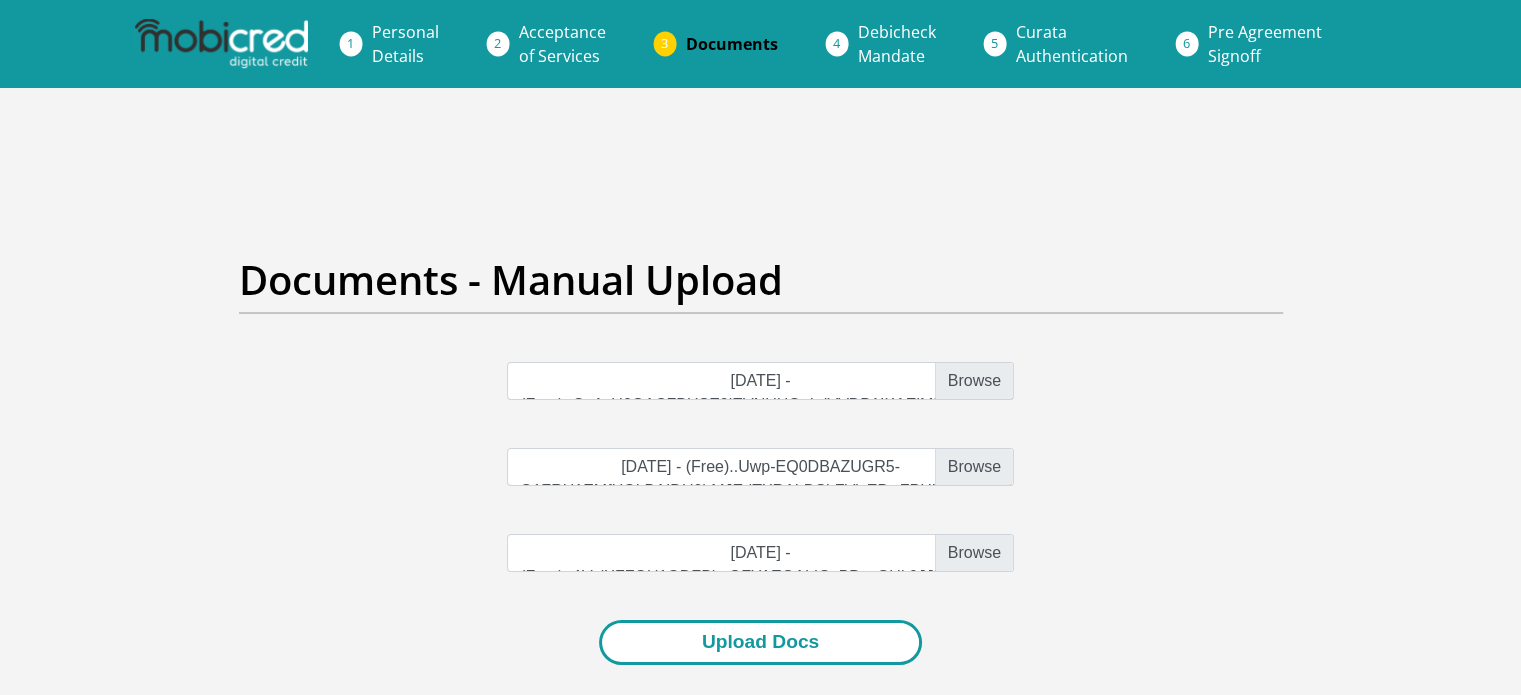 click on "Upload Docs" at bounding box center (760, 642) 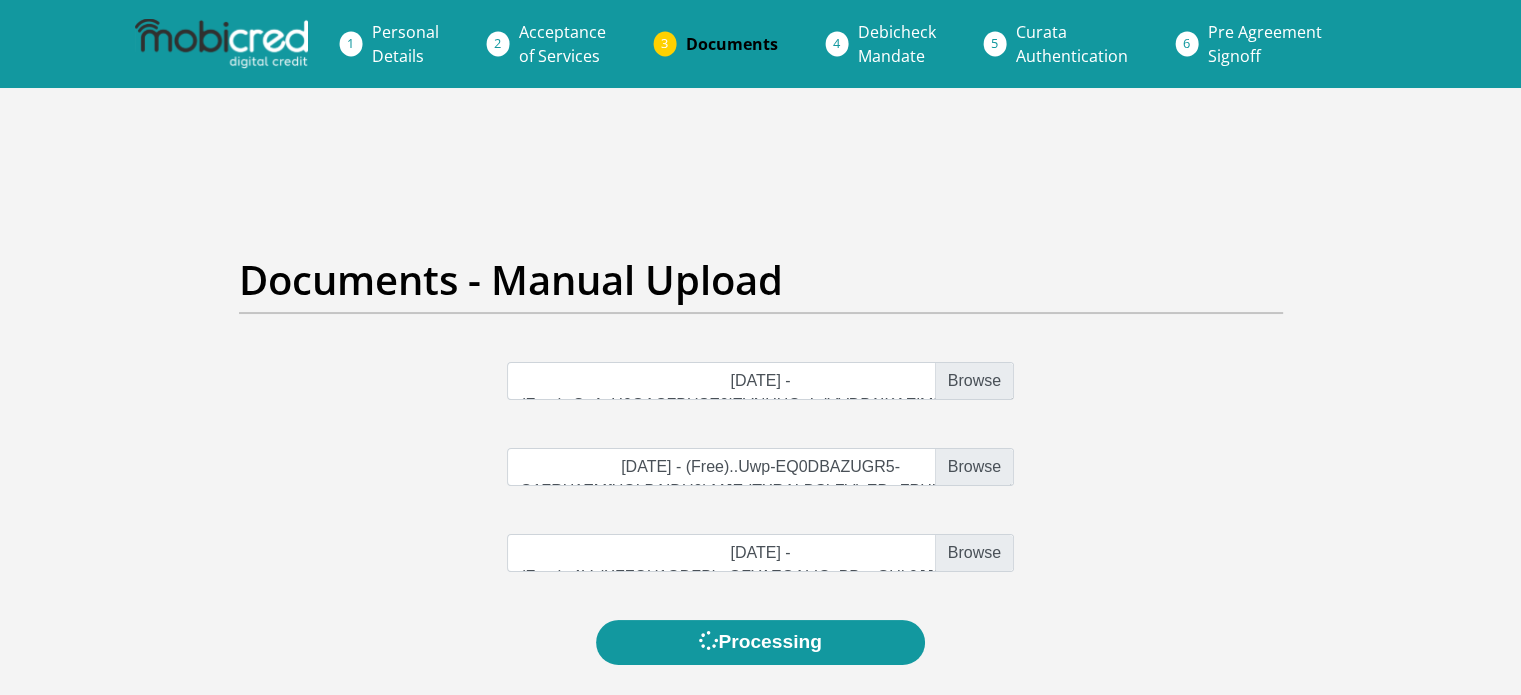 scroll, scrollTop: 0, scrollLeft: 0, axis: both 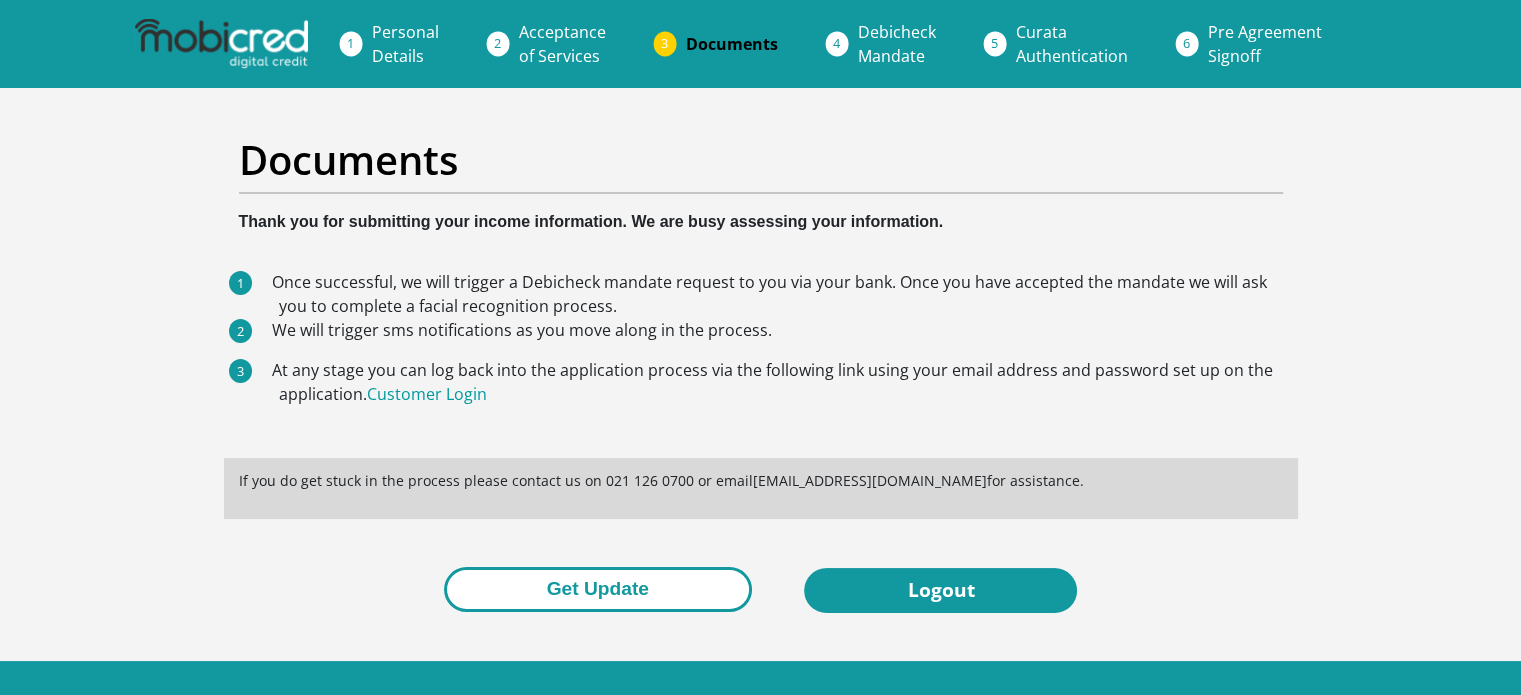 click on "Get Update" at bounding box center [598, 589] 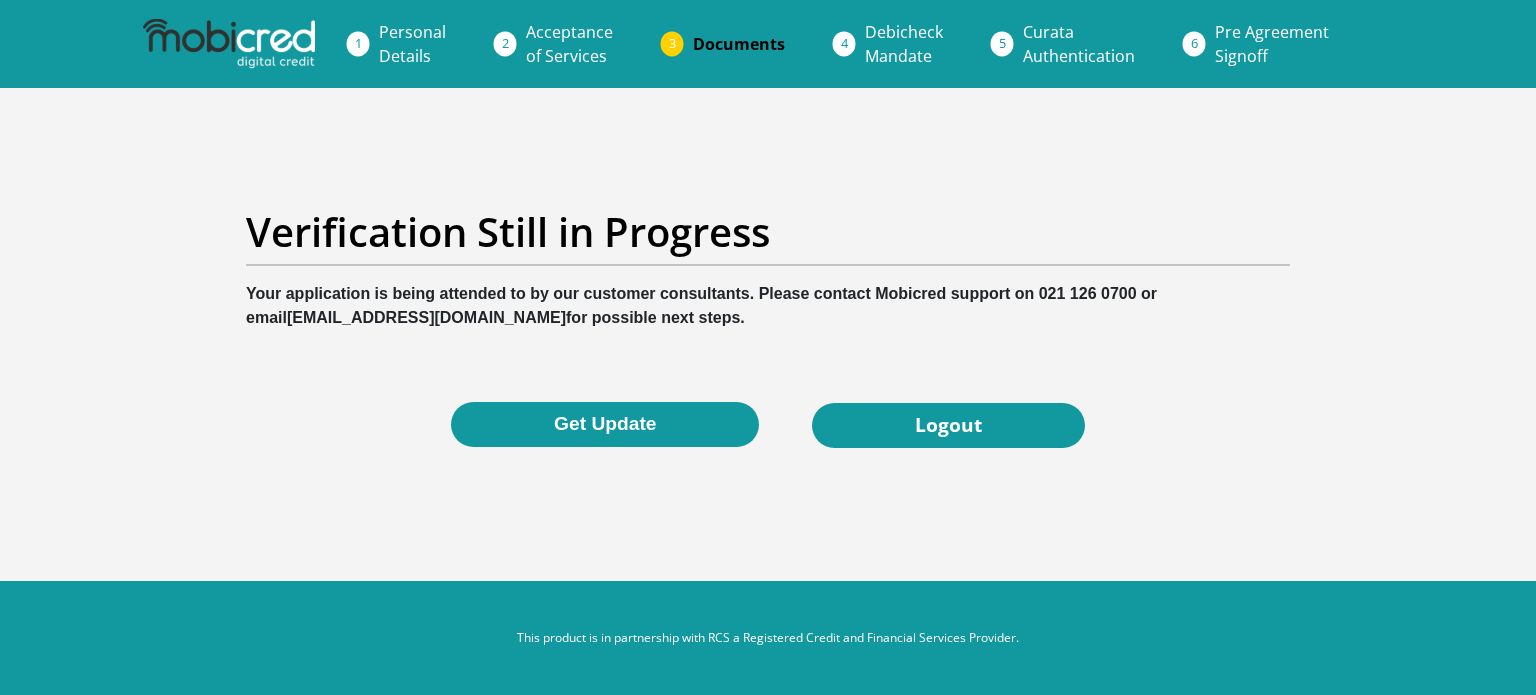 scroll, scrollTop: 0, scrollLeft: 0, axis: both 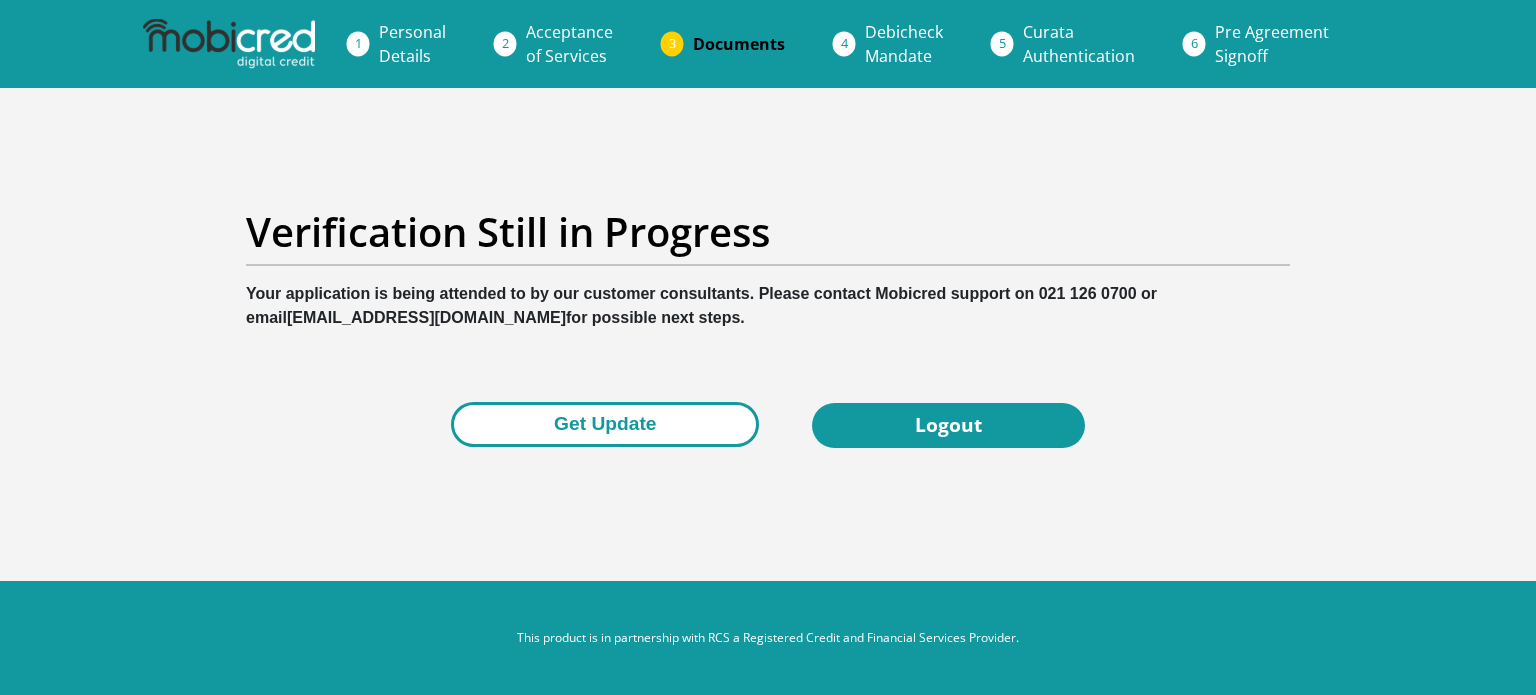 click on "Get Update" at bounding box center (605, 424) 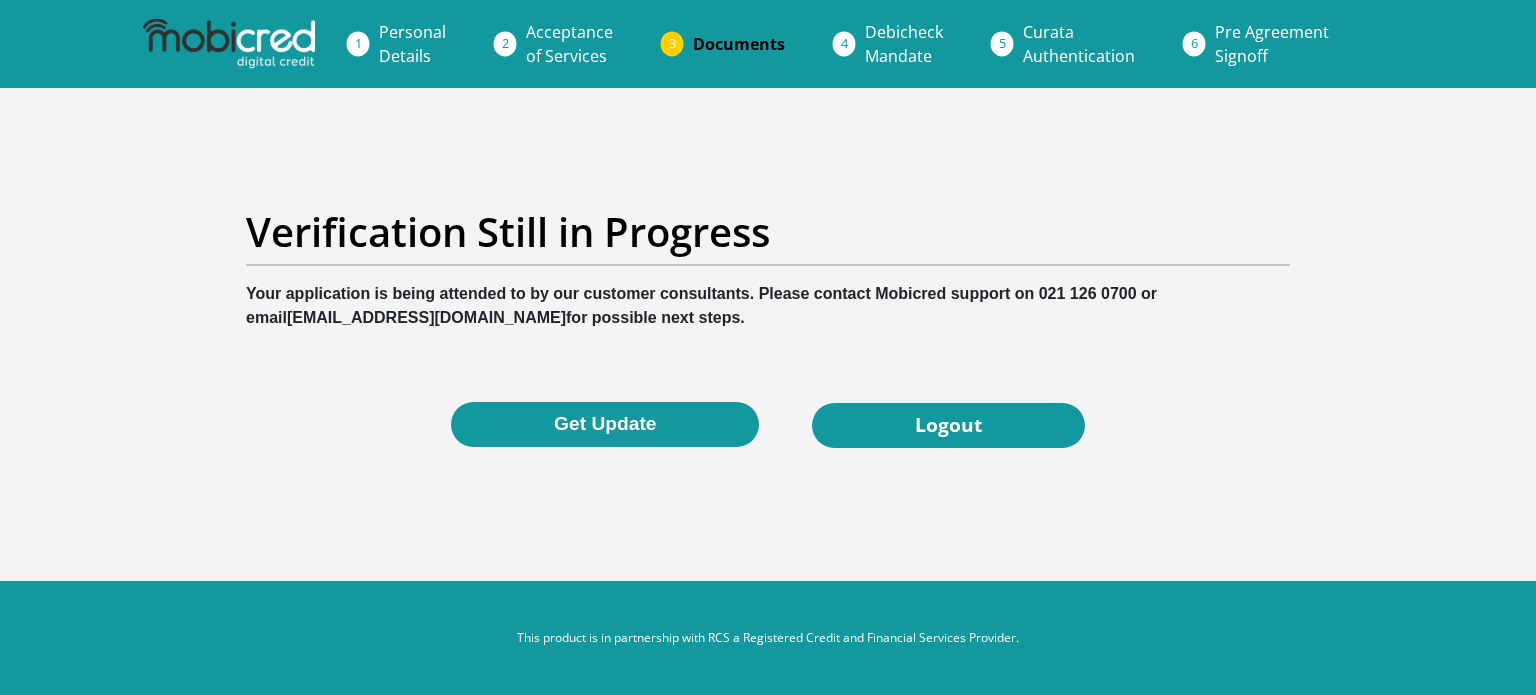 scroll, scrollTop: 0, scrollLeft: 0, axis: both 